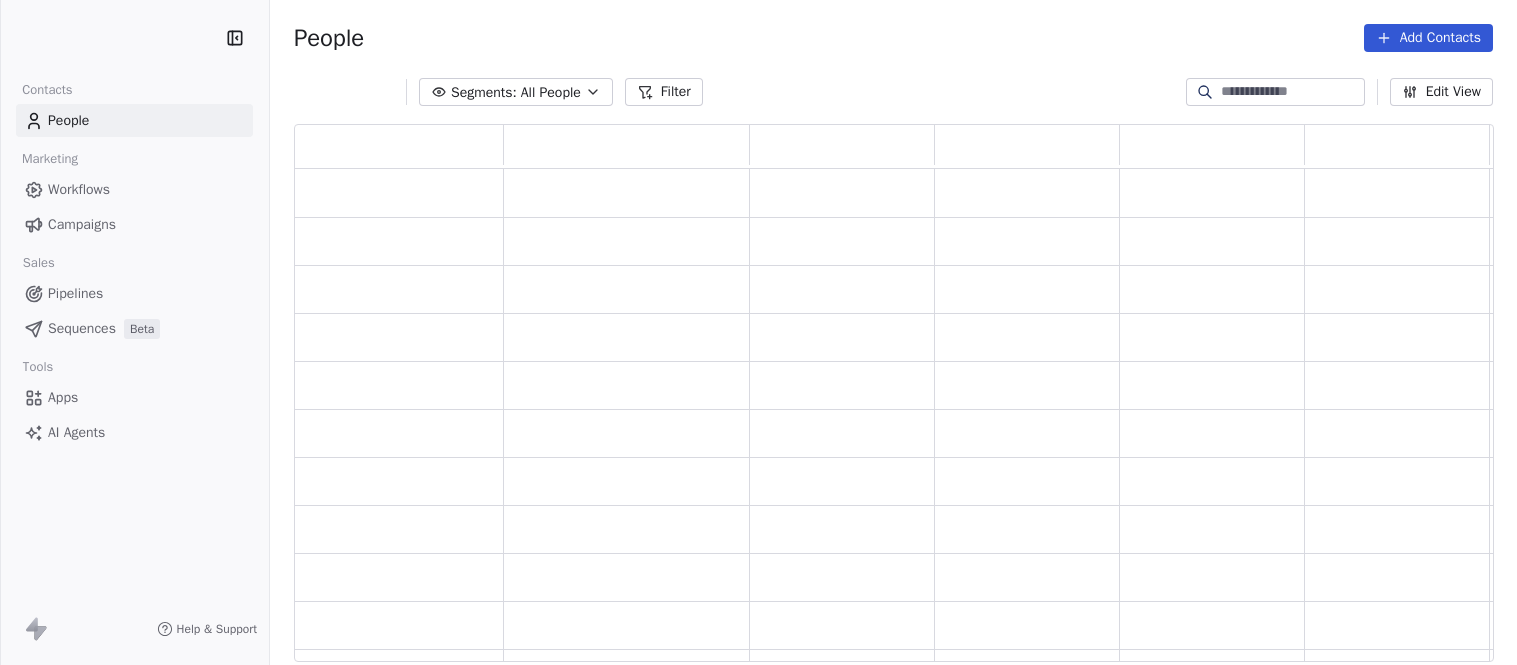 scroll, scrollTop: 0, scrollLeft: 0, axis: both 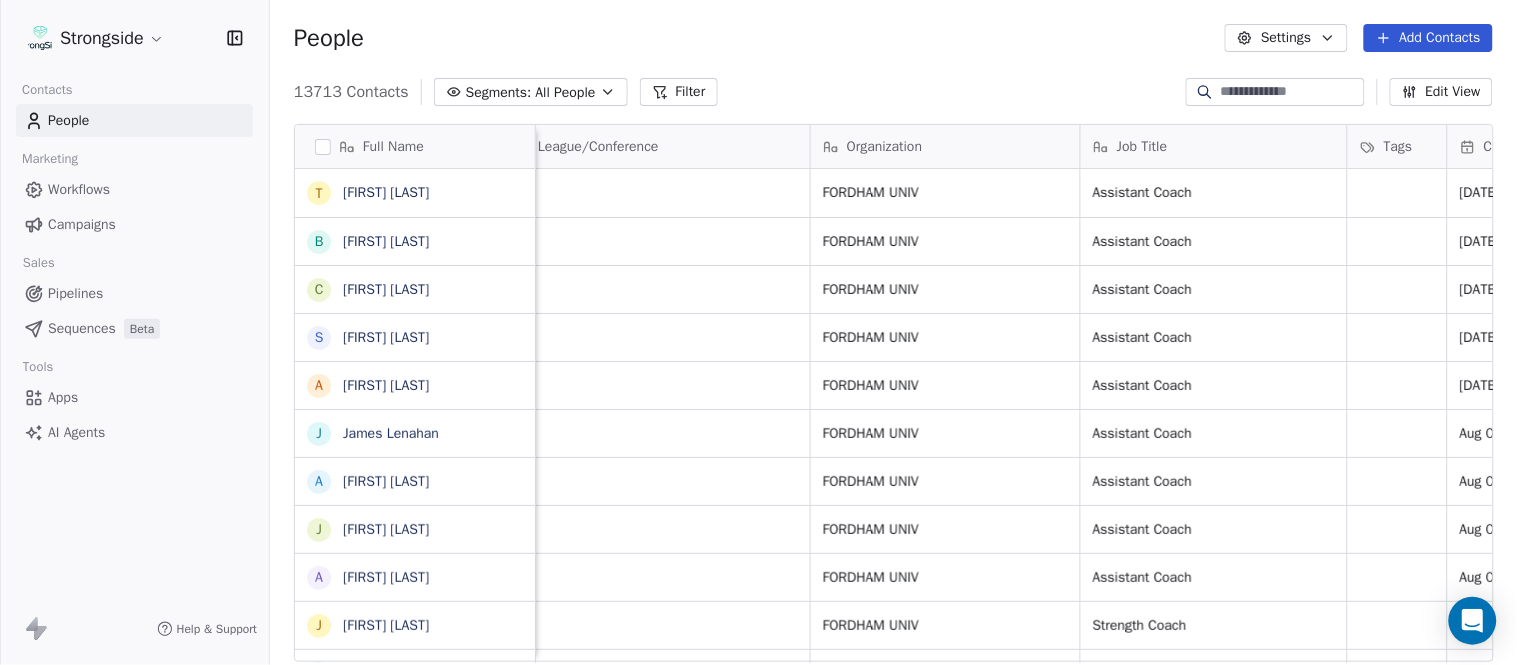 click on "Add Contacts" at bounding box center [1428, 38] 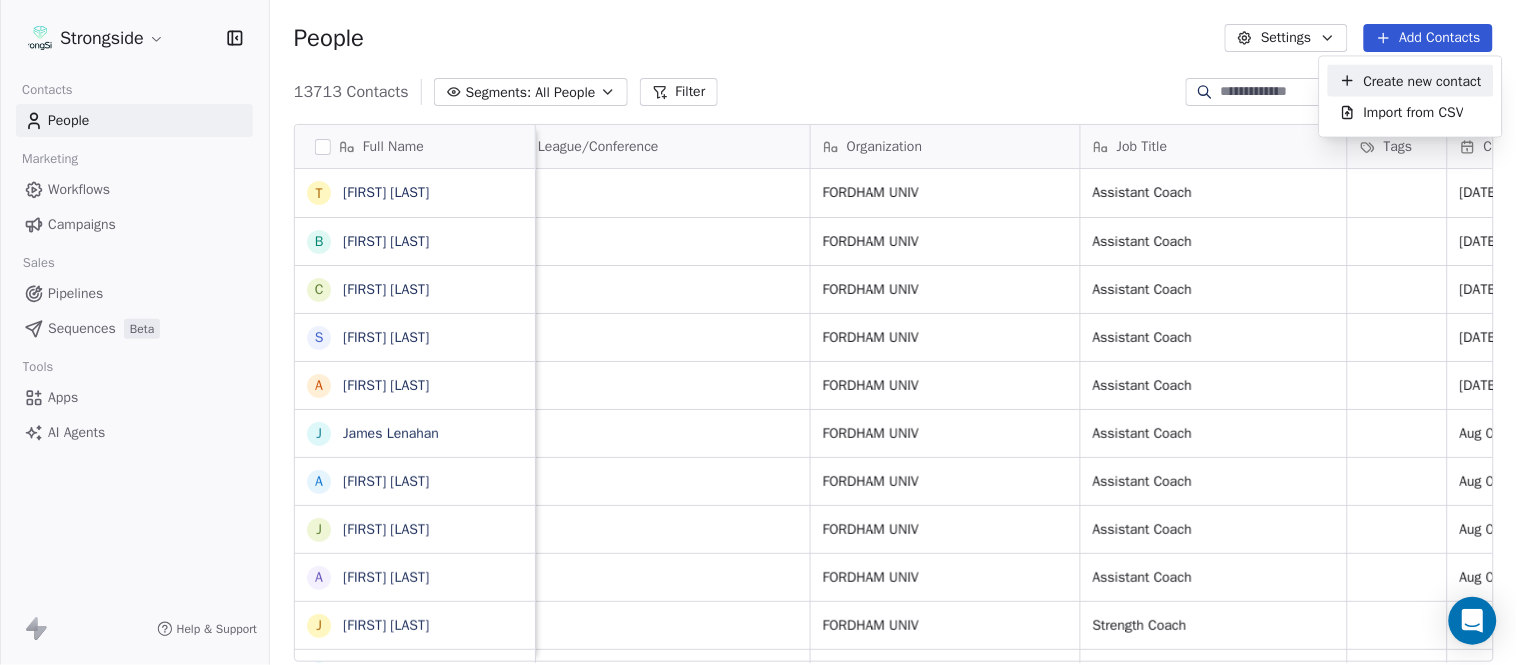 click on "Create new contact" at bounding box center [1423, 80] 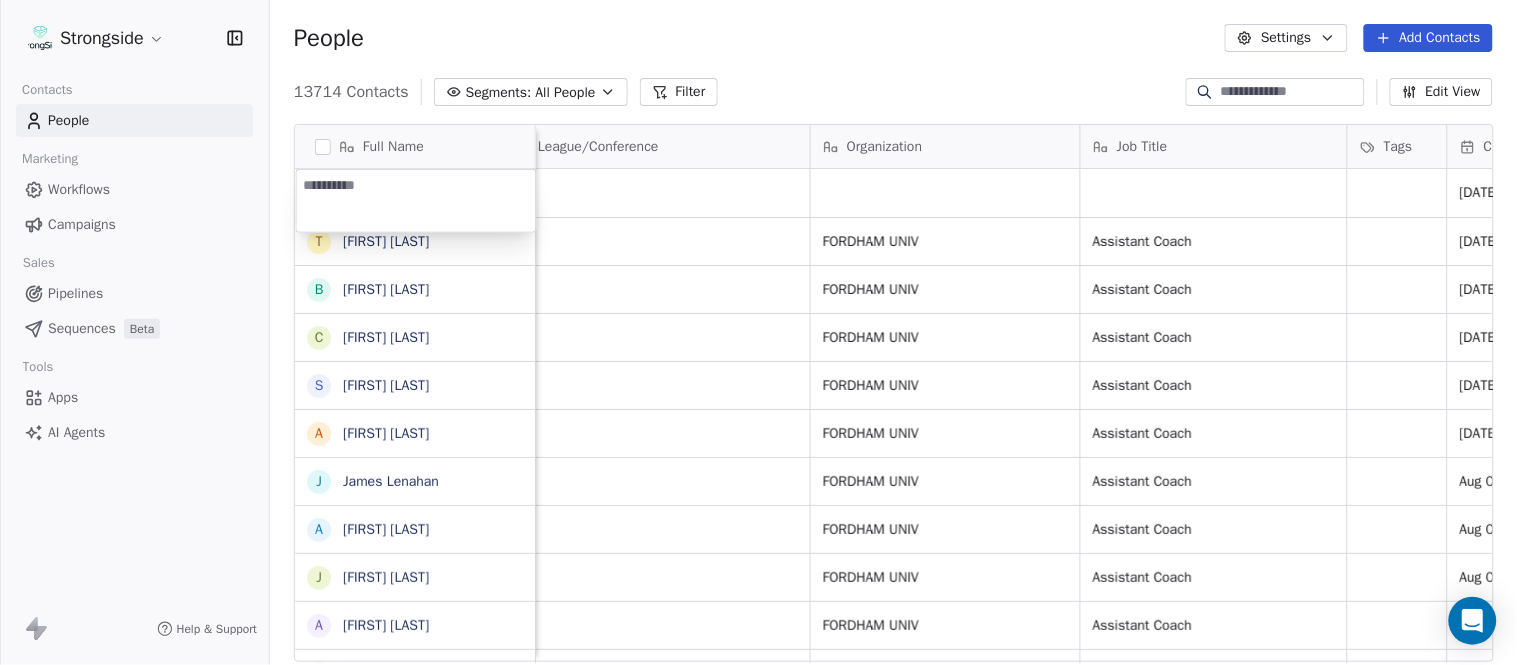 type on "**********" 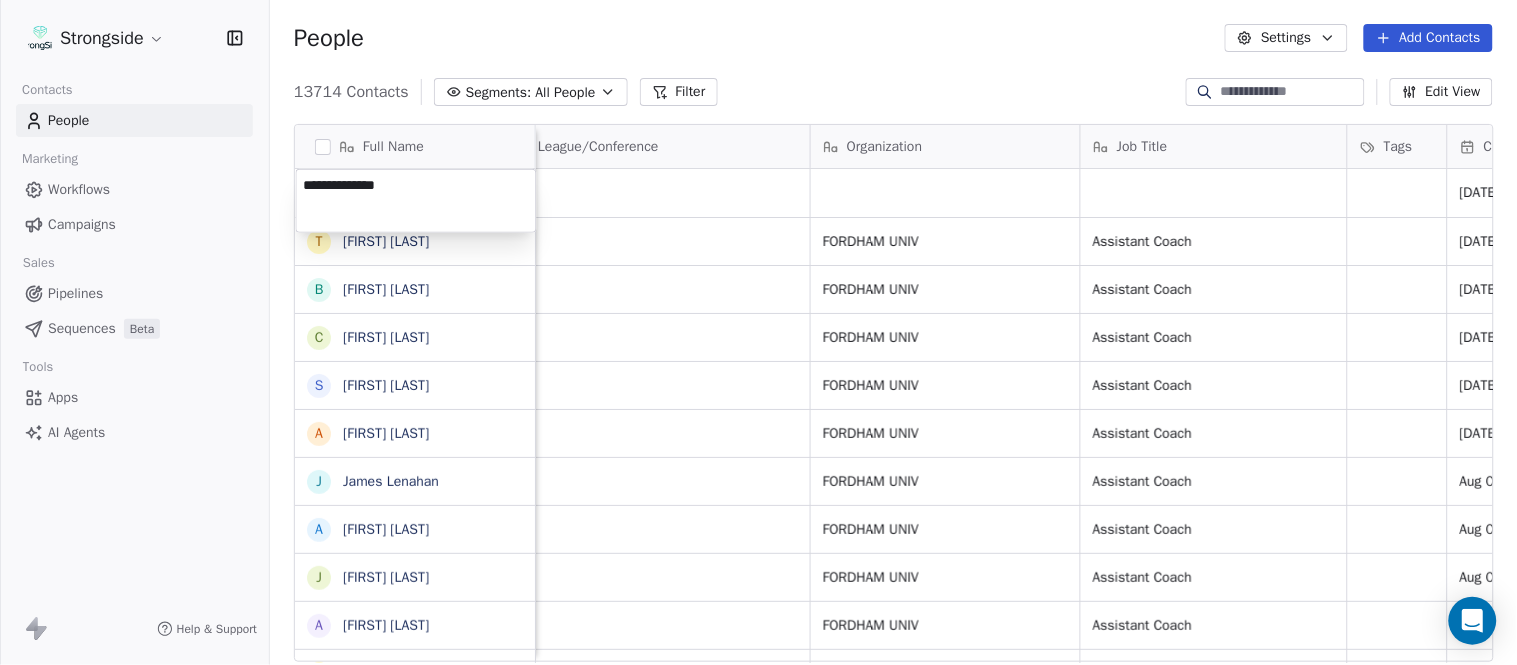 click on "Strongside Contacts People Marketing Workflows Campaigns Sales Pipelines Sequences Beta Tools Apps AI Agents Help & Support People Settings  Add Contacts 13714 Contacts Segments: All People Filter  Edit View Tag Add to Sequence Export Full Name T Tyler Henderson B Ben Wilkerson C Corey Burns S Steve Ciocci A Andrew DiRienzo J James Lenahan A Art Asselta J Jake Petrarca A Alen Gant J Joe Gilfedder E Erin Cameron E Eric Sanders J Joe DiBari R Rob Luben A Alyssa Plantz P Pat Allinger S Susan Duffy C Charles Guthrie R Ryan Greenhagen E Eric Franklin J Jeff Dittman A Andrew Dees W Will Blanden T Terry Ursin S Sean Reeder M Mike Hatcher J Jared Backus J Jay Andress S Satyen Bhakta B Bernie DePalma Email Phone Number Level League/Conference Organization Job Title Tags Created Date BST Status Priority Emails Auto Clicked Aug 08, 2025 11:42 AM thenderson11@fordham.edu NCAA I-Championship FORDHAM UNIV Assistant Coach Aug 07, 2025 08:15 PM bwilkerson1@fordham.edu NCAA I-Championship FORDHAM UNIV Assistant Coach SID" at bounding box center [758, 332] 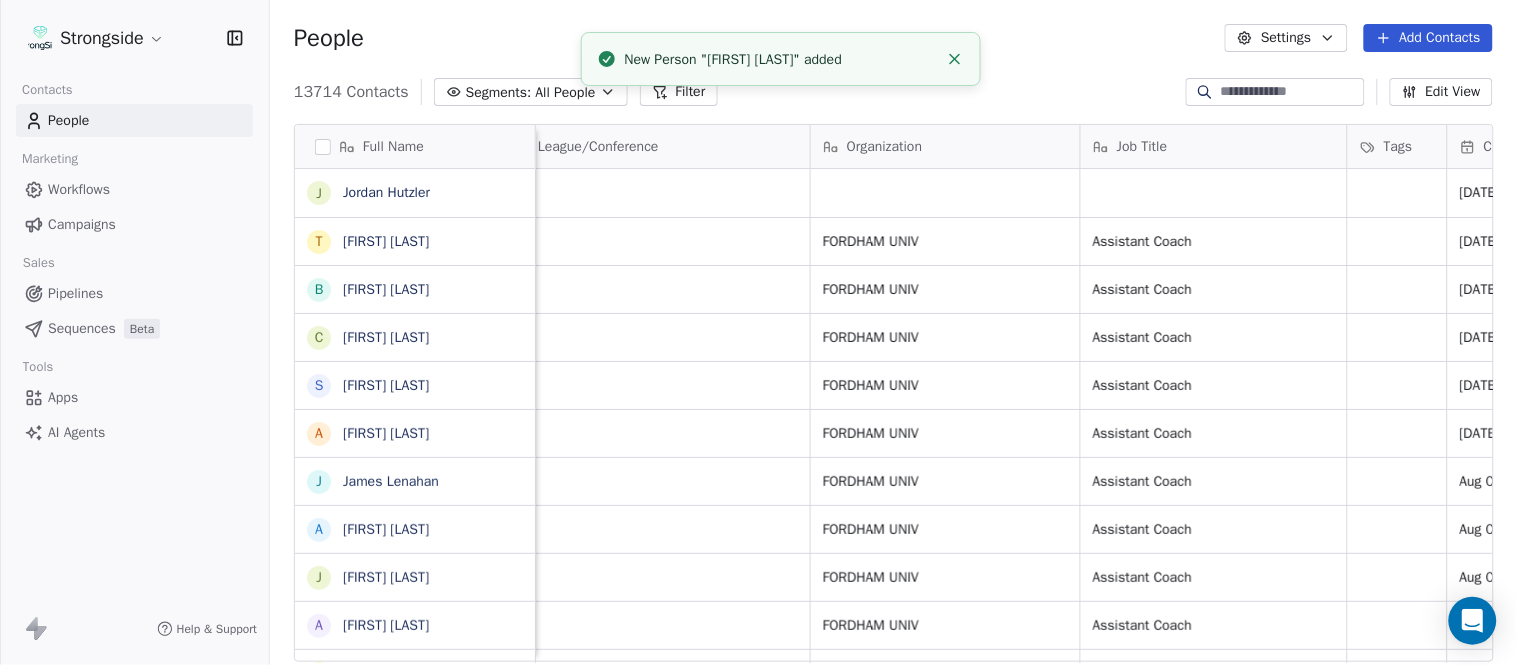 scroll, scrollTop: 0, scrollLeft: 0, axis: both 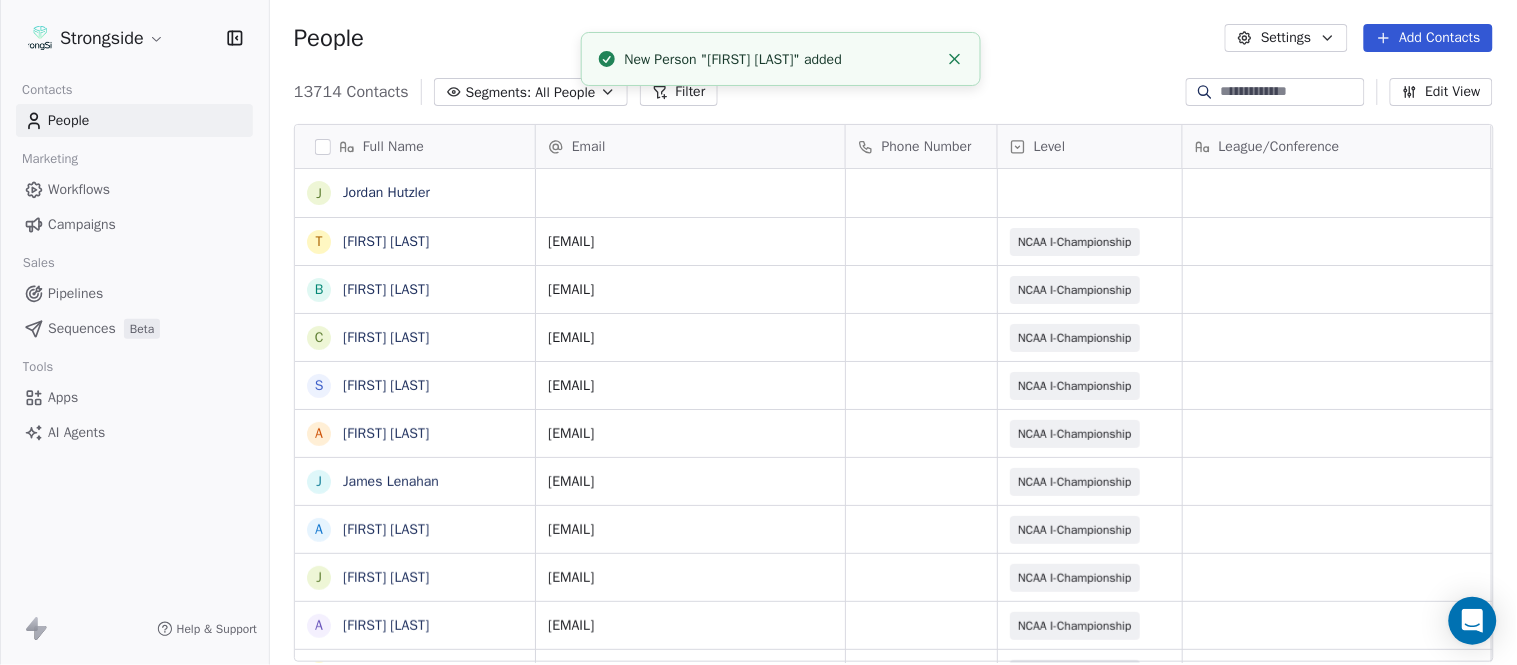 click at bounding box center [955, 59] 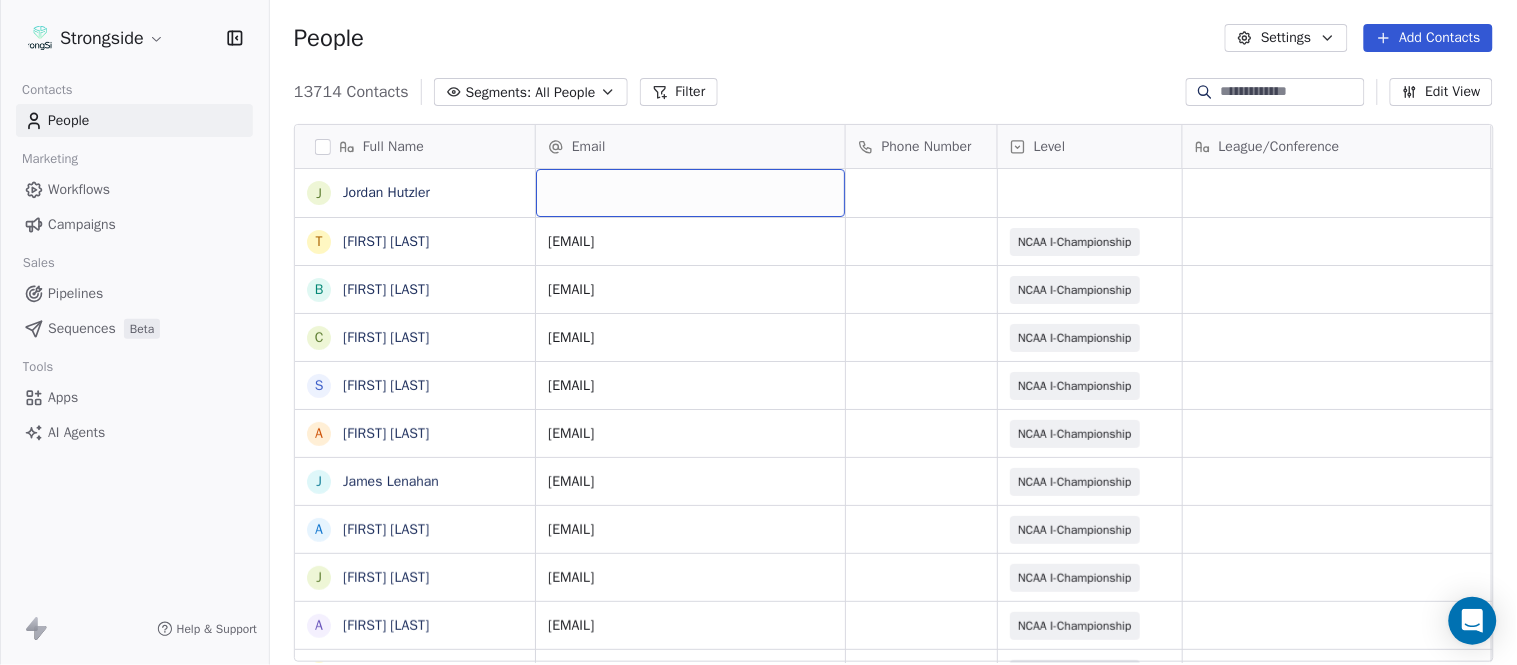 click at bounding box center [690, 193] 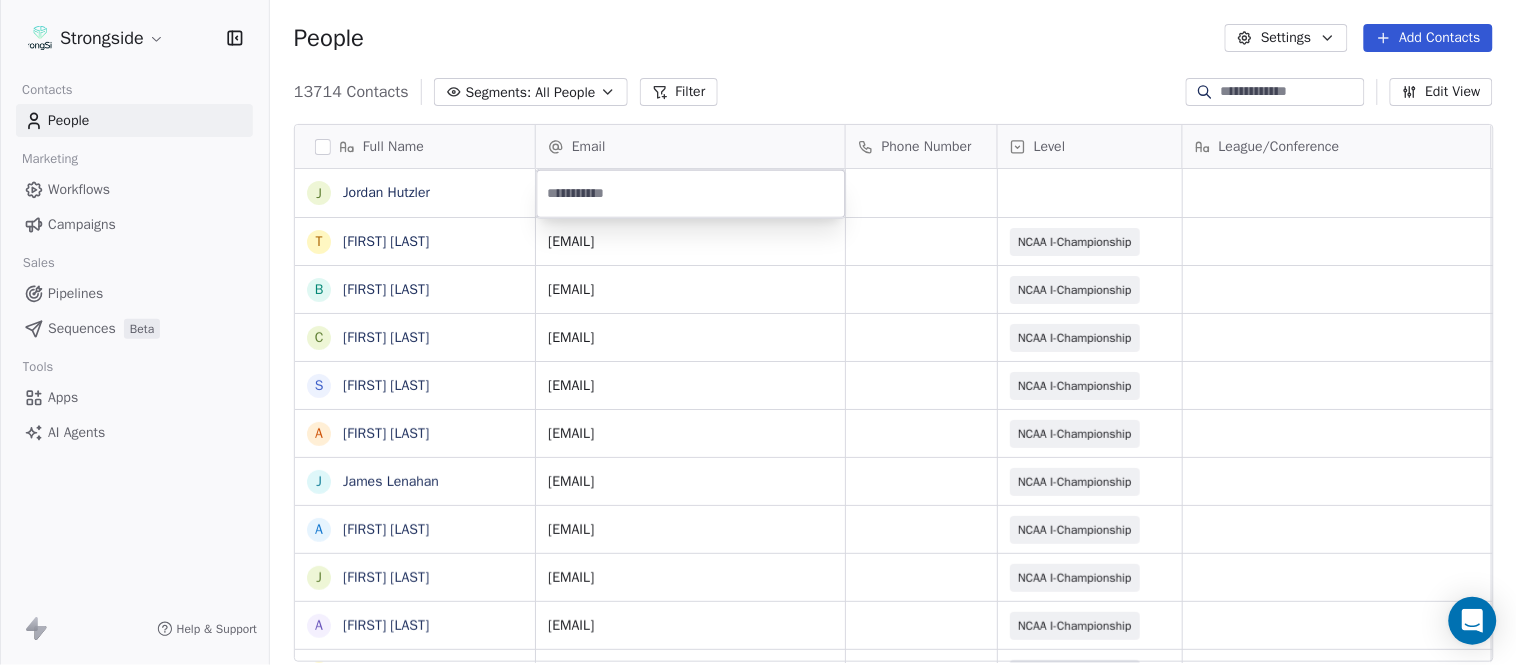 type on "**********" 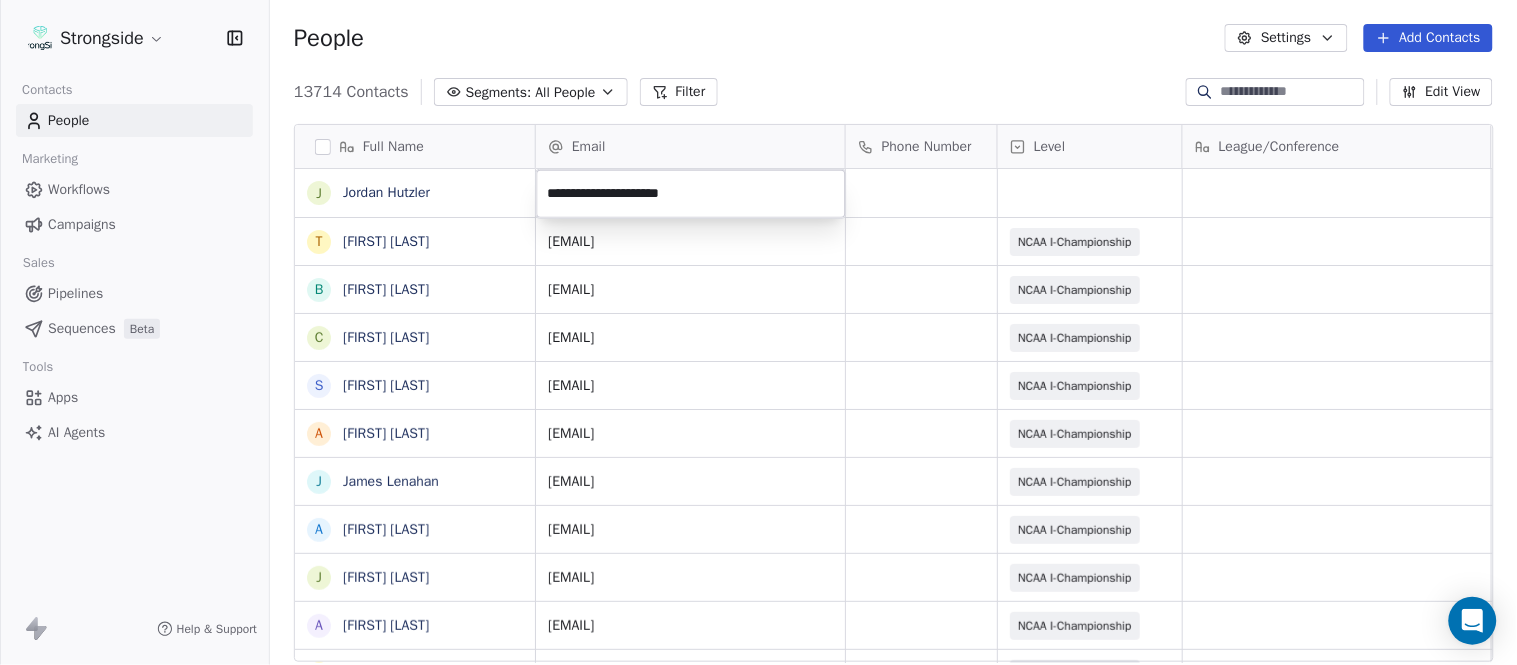 click on "Strongside Contacts People Marketing Workflows Campaigns Sales Pipelines Sequences Beta Tools Apps AI Agents Help & Support People Settings  Add Contacts 13714 Contacts Segments: All People Filter  Edit View Tag Add to Sequence Export Full Name J Jordan Hutzler T Tyler Henderson B Ben Wilkerson C Corey Burns S Steve Ciocci A Andrew DiRienzo J James Lenahan A Art Asselta J Jake Petrarca A Alen Gant J Joe Gilfedder E Erin Cameron E Eric Sanders J Joe DiBari R Rob Luben A Alyssa Plantz P Pat Allinger S Susan Duffy C Charles Guthrie R Ryan Greenhagen E Eric Franklin J Jeff Dittman A Andrew Dees W Will Blanden T Terry Ursin S Sean Reeder M Mike Hatcher J Jared Backus J Jay Andress S Satyen Bhakta B Bernie DePalma Email Phone Number Level League/Conference Organization Job Title Tags Created Date BST Aug 08, 2025 11:42 AM thenderson11@fordham.edu NCAA I-Championship FORDHAM UNIV Assistant Coach Aug 07, 2025 08:15 PM bwilkerson1@fordham.edu NCAA I-Championship FORDHAM UNIV Assistant Coach Aug 07, 2025 08:14 PM SID" at bounding box center [758, 332] 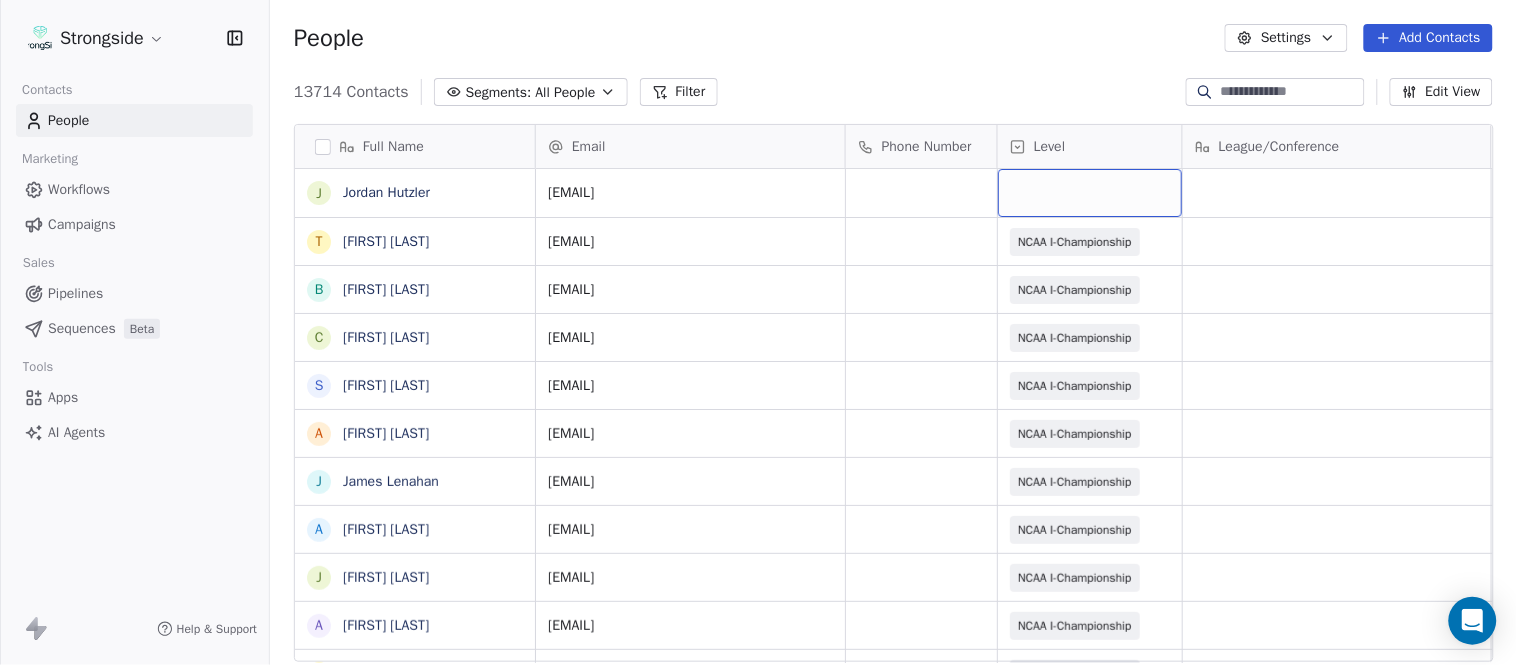 click at bounding box center (1090, 193) 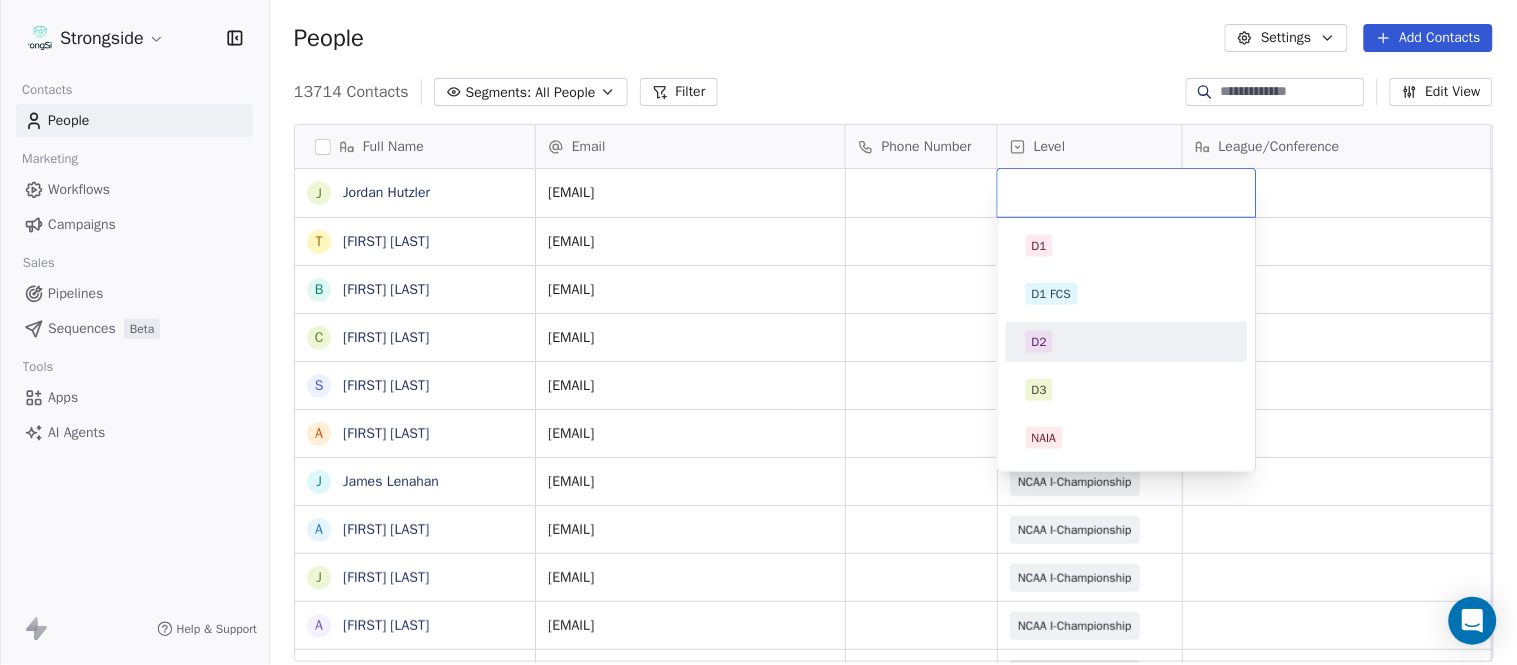 scroll, scrollTop: 378, scrollLeft: 0, axis: vertical 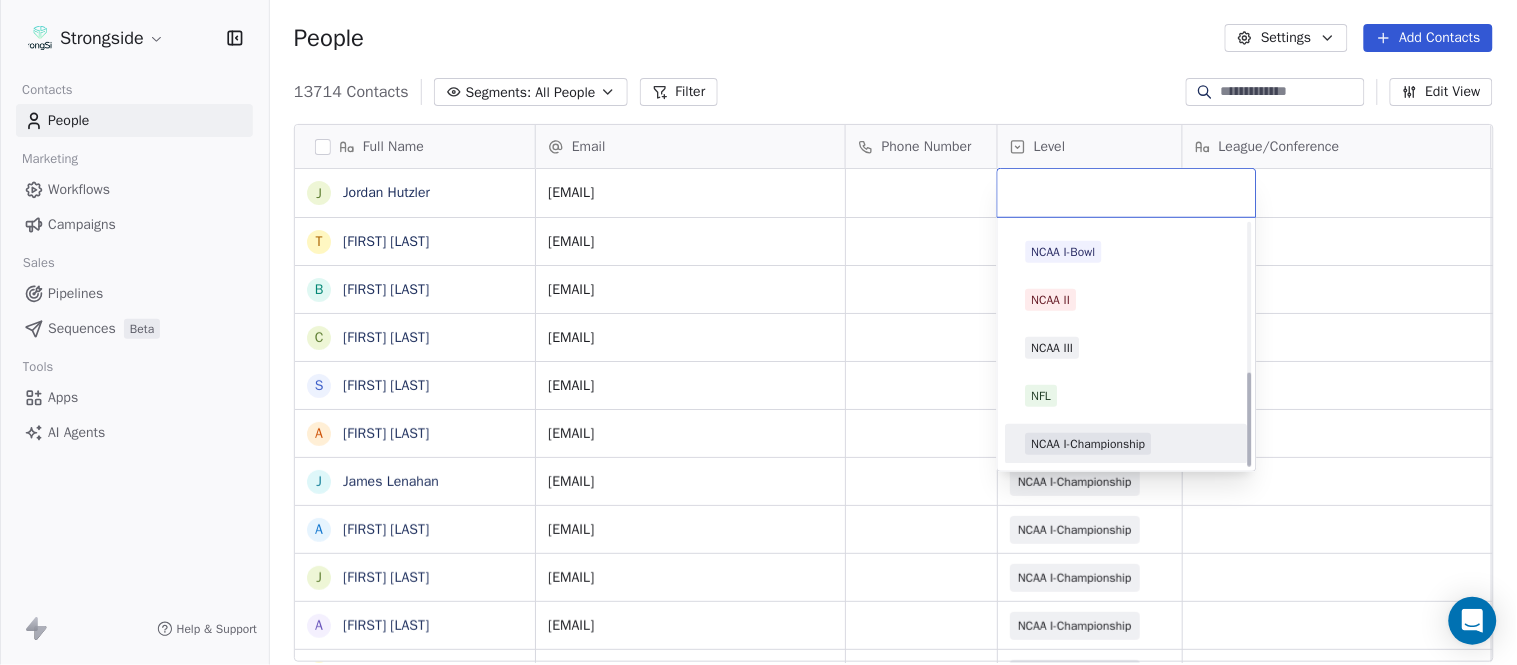 click on "NCAA I-Championship" at bounding box center (1127, 444) 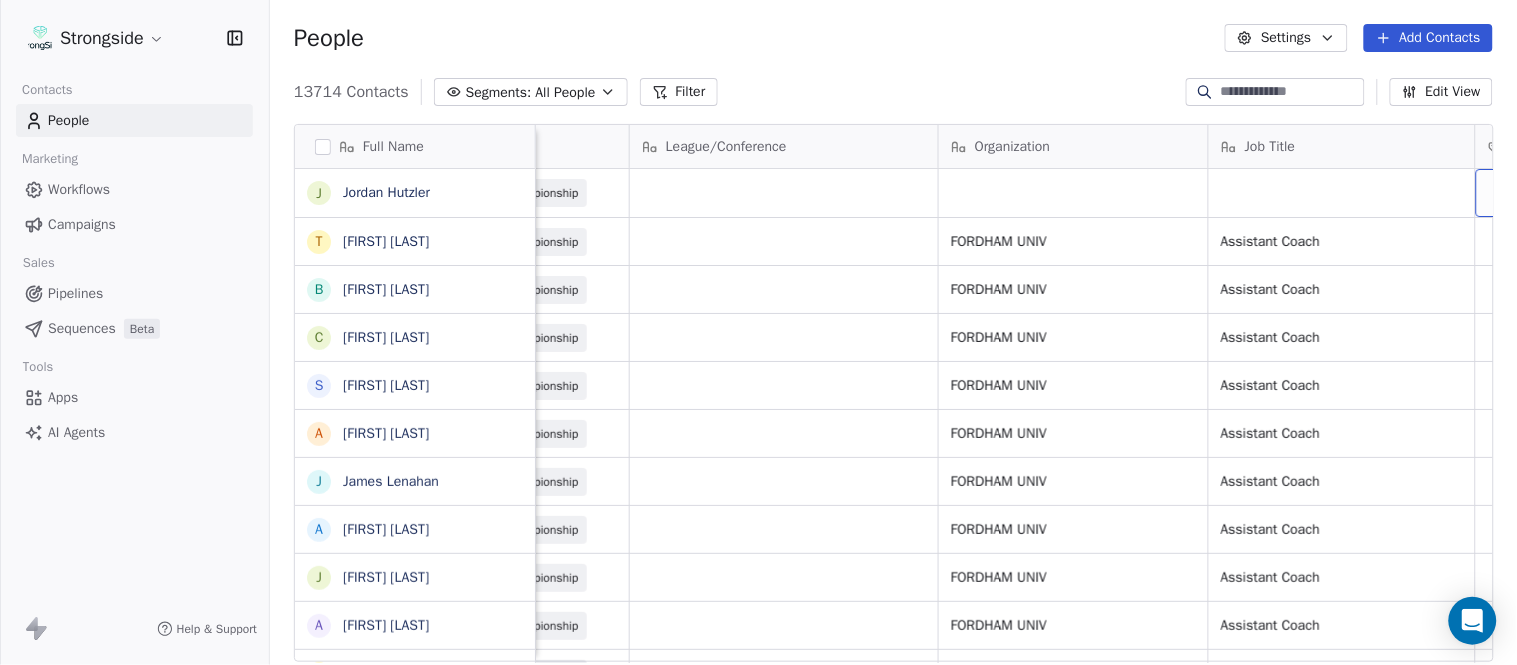 scroll, scrollTop: 0, scrollLeft: 653, axis: horizontal 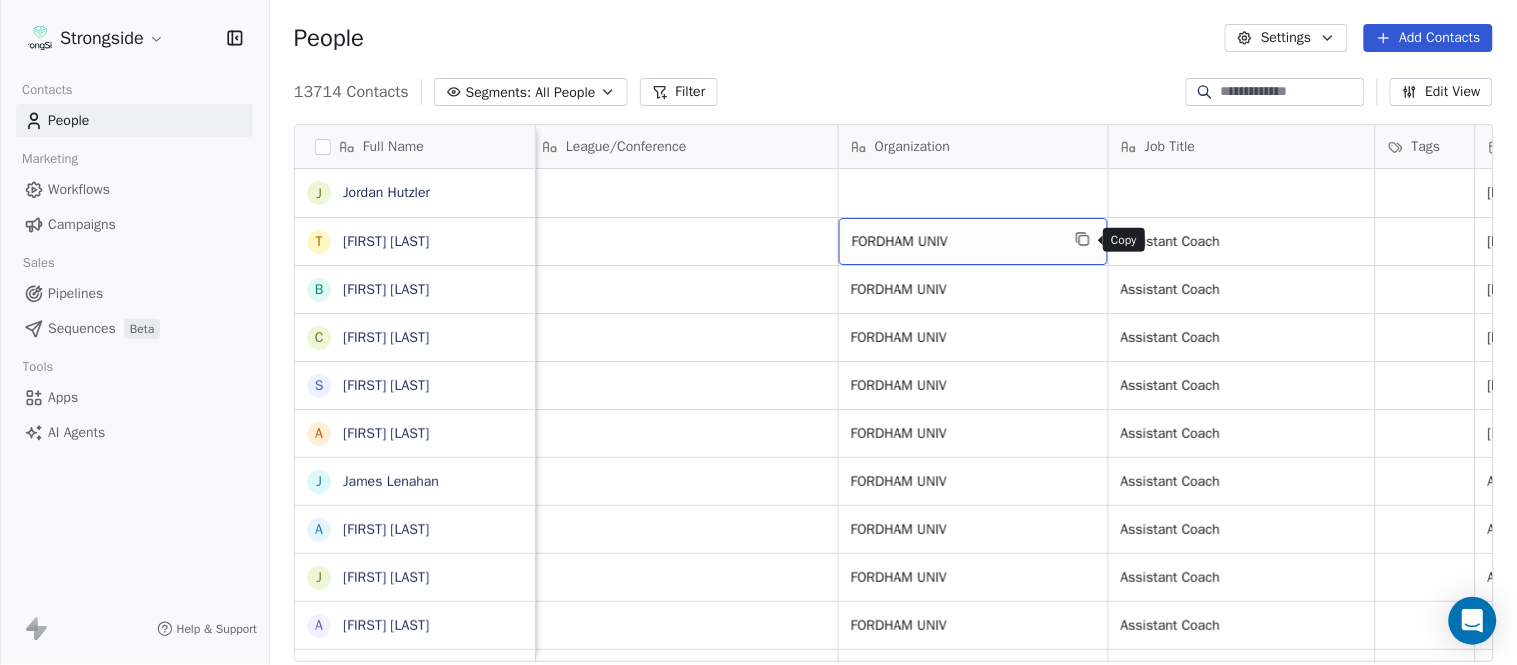 click 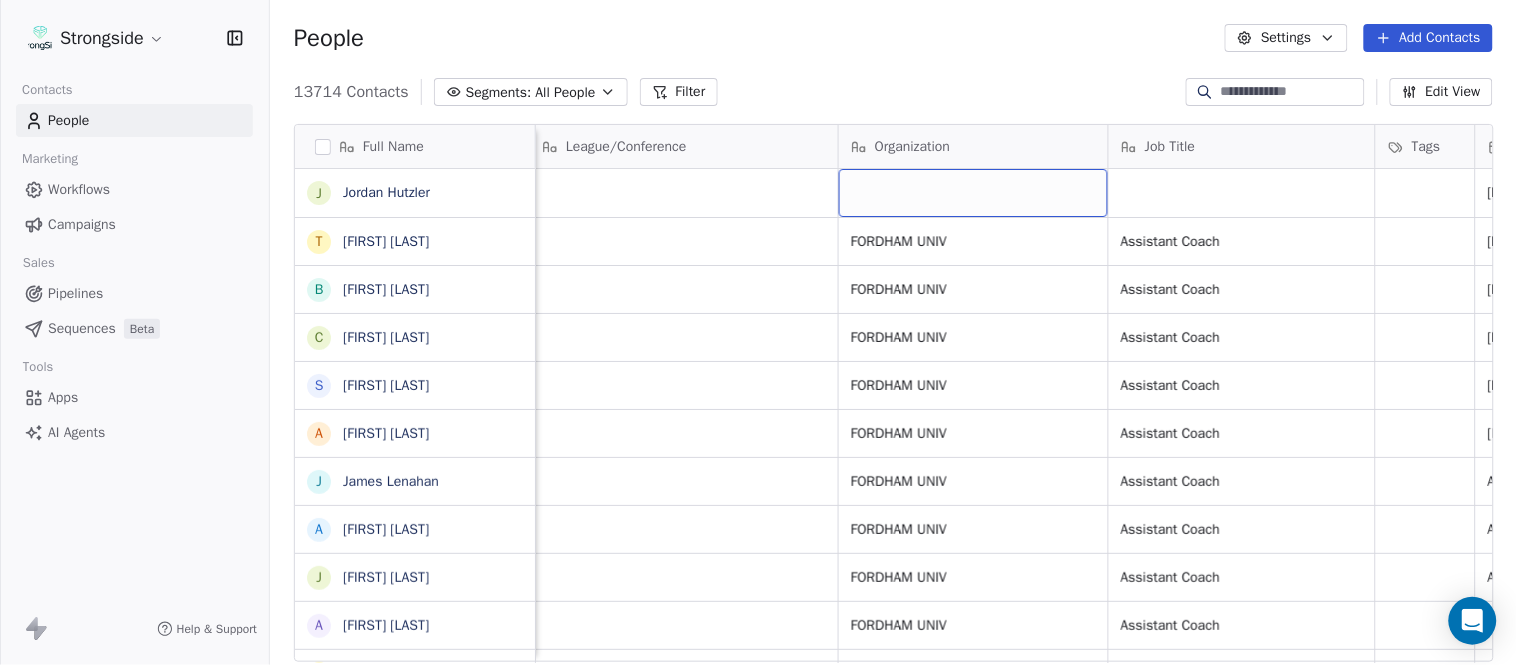 click at bounding box center (973, 193) 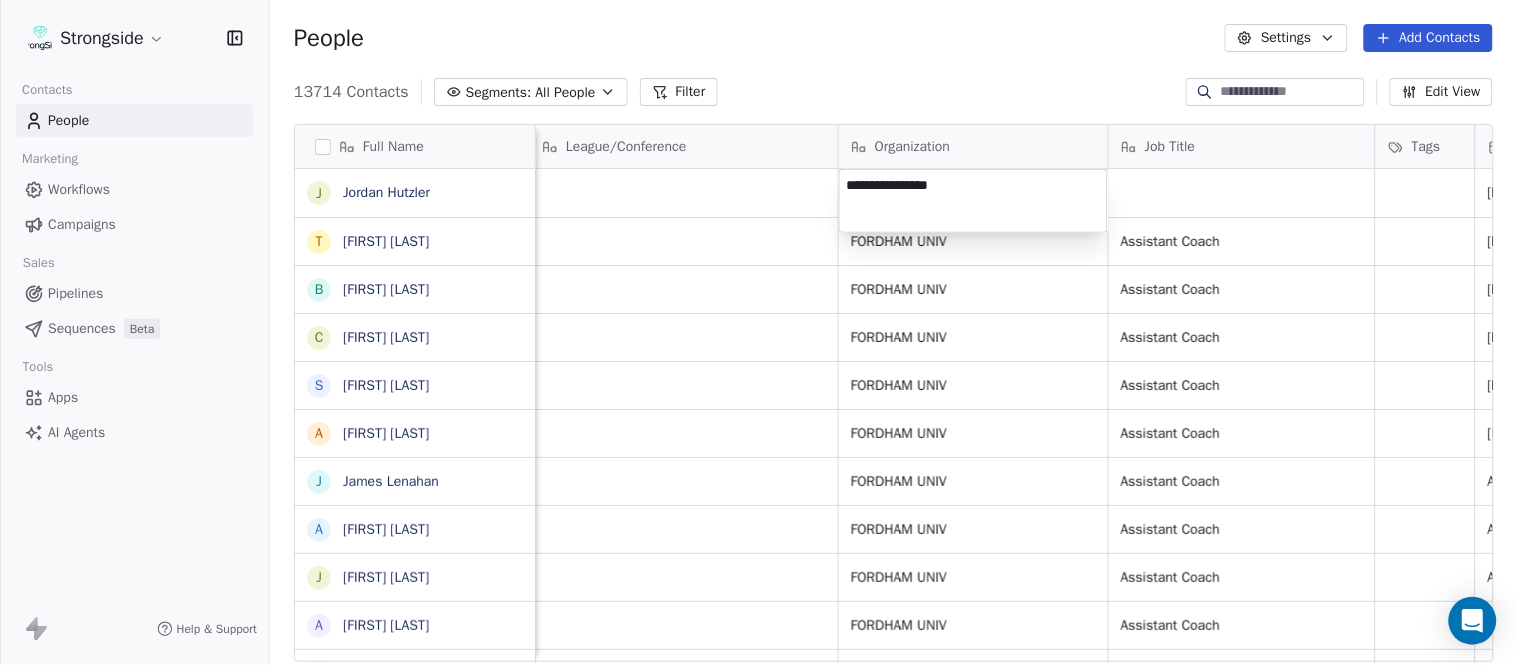 click on "Strongside Contacts People Marketing Workflows Campaigns Sales Pipelines Sequences Beta Tools Apps AI Agents Help & Support People Settings  Add Contacts 13714 Contacts Segments: All People Filter  Edit View Tag Add to Sequence Export Full Name J Jordan Hutzler T Tyler Henderson B Ben Wilkerson C Corey Burns S Steve Ciocci A Andrew DiRienzo J James Lenahan A Art Asselta J Jake Petrarca A Alen Gant J Joe Gilfedder E Erin Cameron E Eric Sanders J Joe DiBari R Rob Luben A Alyssa Plantz P Pat Allinger S Susan Duffy C Charles Guthrie R Ryan Greenhagen E Eric Franklin J Jeff Dittman A Andrew Dees W Will Blanden T Terry Ursin S Sean Reeder M Mike Hatcher J Jared Backus J Jay Andress S Satyen Bhakta B Bernie DePalma Email Phone Number Level League/Conference Organization Job Title Tags Created Date BST Status Priority Emails Auto Clicked jordan.hutzler@liu.edu NCAA I-Championship Aug 08, 2025 11:42 AM thenderson11@fordham.edu NCAA I-Championship FORDHAM UNIV Assistant Coach Aug 07, 2025 08:15 PM NCAA I-Championship" at bounding box center (758, 332) 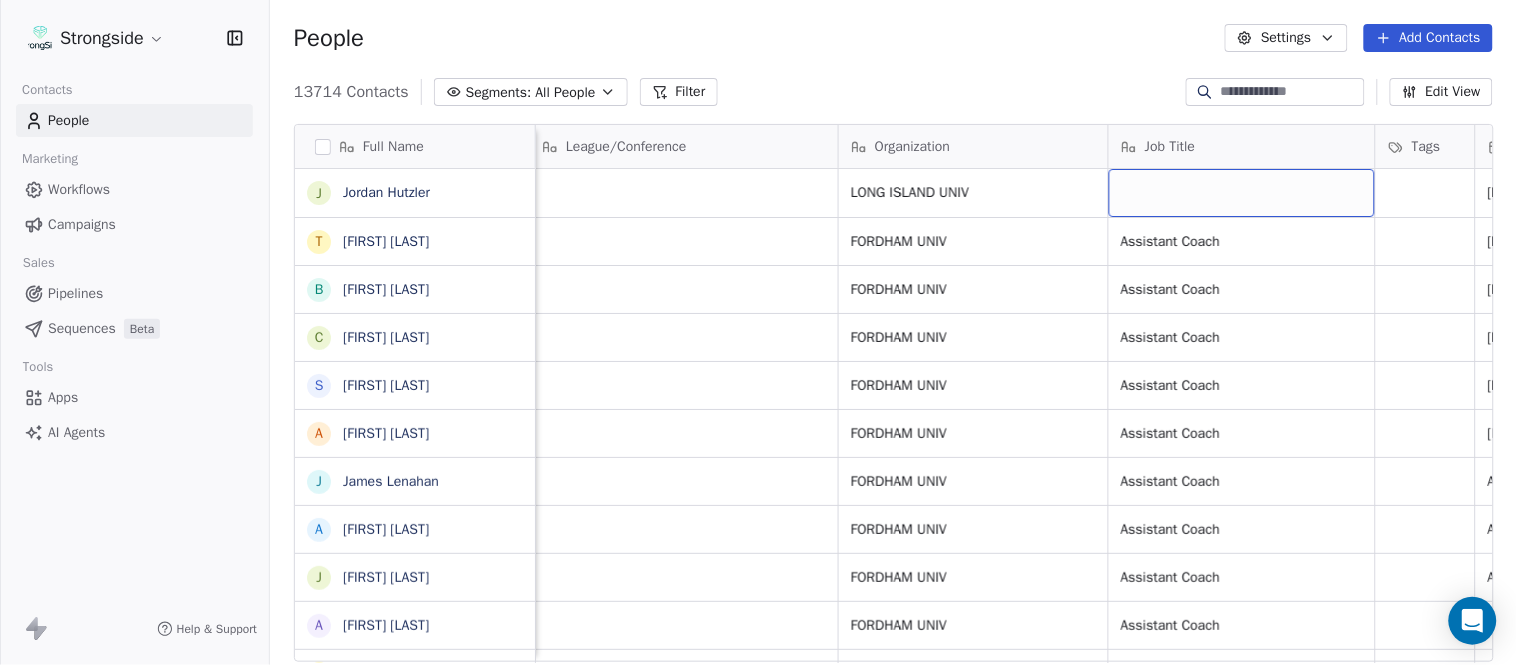 click at bounding box center (1242, 193) 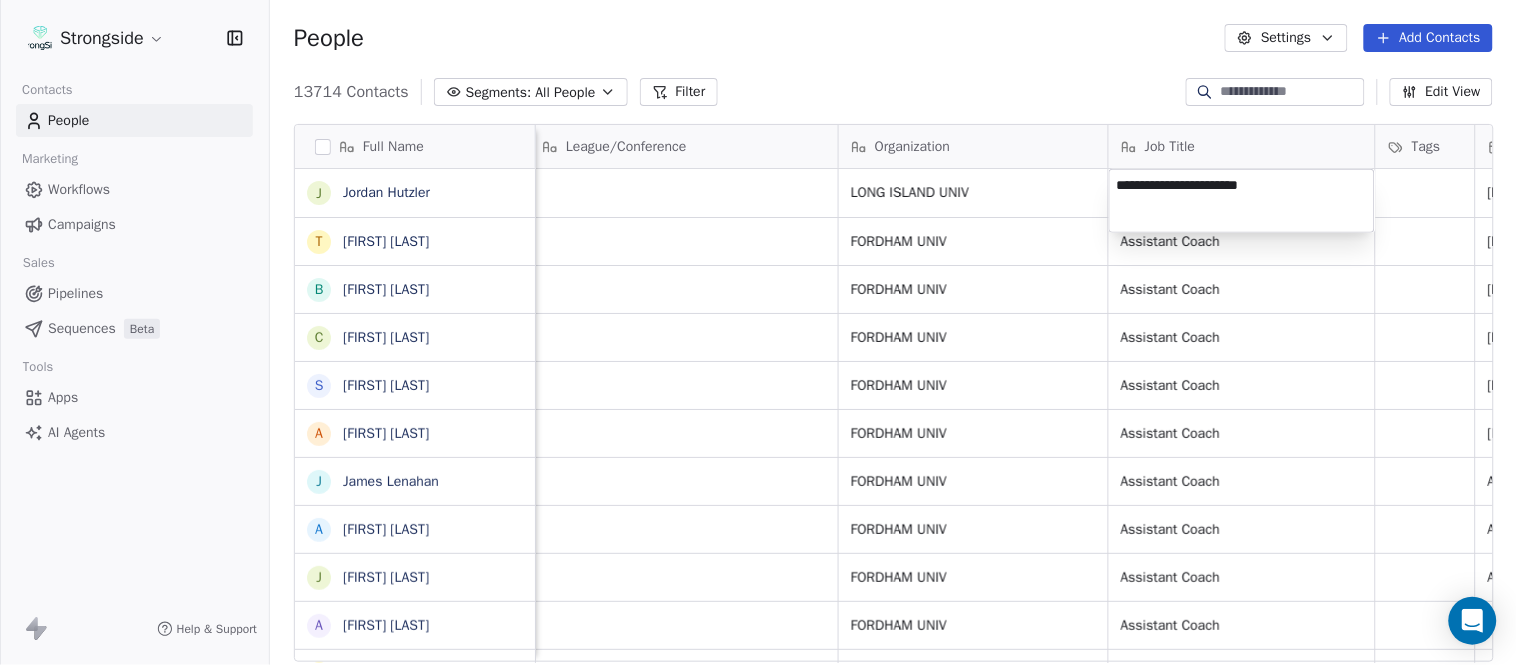 click on "Strongside Contacts People Marketing Workflows Campaigns Sales Pipelines Sequences Beta Tools Apps AI Agents Help & Support People Settings  Add Contacts 13714 Contacts Segments: All People Filter  Edit View Tag Add to Sequence Export Full Name J Jordan Hutzler T Tyler Henderson B Ben Wilkerson C Corey Burns S Steve Ciocci A Andrew DiRienzo J James Lenahan A Art Asselta J Jake Petrarca A Alen Gant J Joe Gilfedder E Erin Cameron E Eric Sanders J Joe DiBari R Rob Luben A Alyssa Plantz P Pat Allinger S Susan Duffy C Charles Guthrie R Ryan Greenhagen E Eric Franklin J Jeff Dittman A Andrew Dees W Will Blanden T Terry Ursin S Sean Reeder M Mike Hatcher J Jared Backus J Jay Andress S Satyen Bhakta B Bernie DePalma Email Phone Number Level League/Conference Organization Job Title Tags Created Date BST Status Priority Emails Auto Clicked jordan.hutzler@liu.edu NCAA I-Championship LONG ISLAND UNIV Aug 08, 2025 11:42 AM thenderson11@fordham.edu NCAA I-Championship FORDHAM UNIV Assistant Coach Aug 07, 2025 08:15 PM" at bounding box center (758, 332) 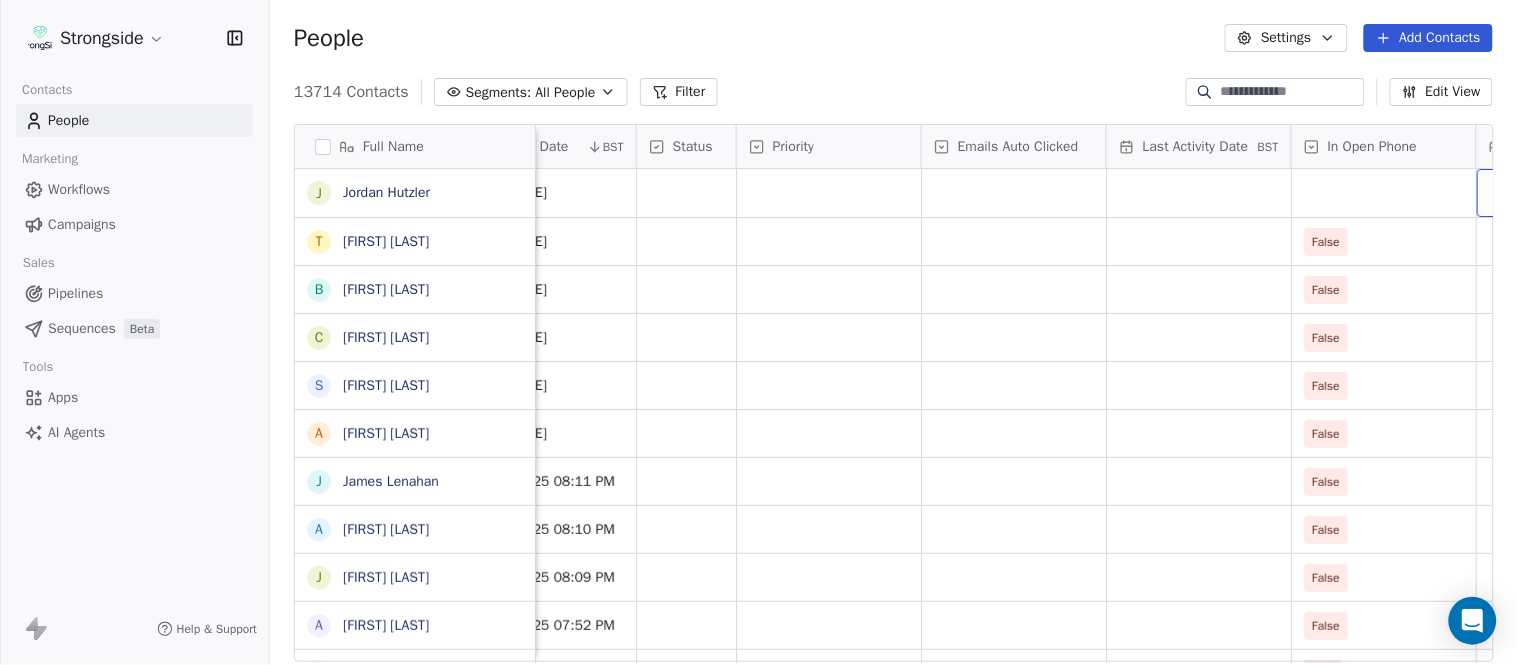 scroll, scrollTop: 0, scrollLeft: 1863, axis: horizontal 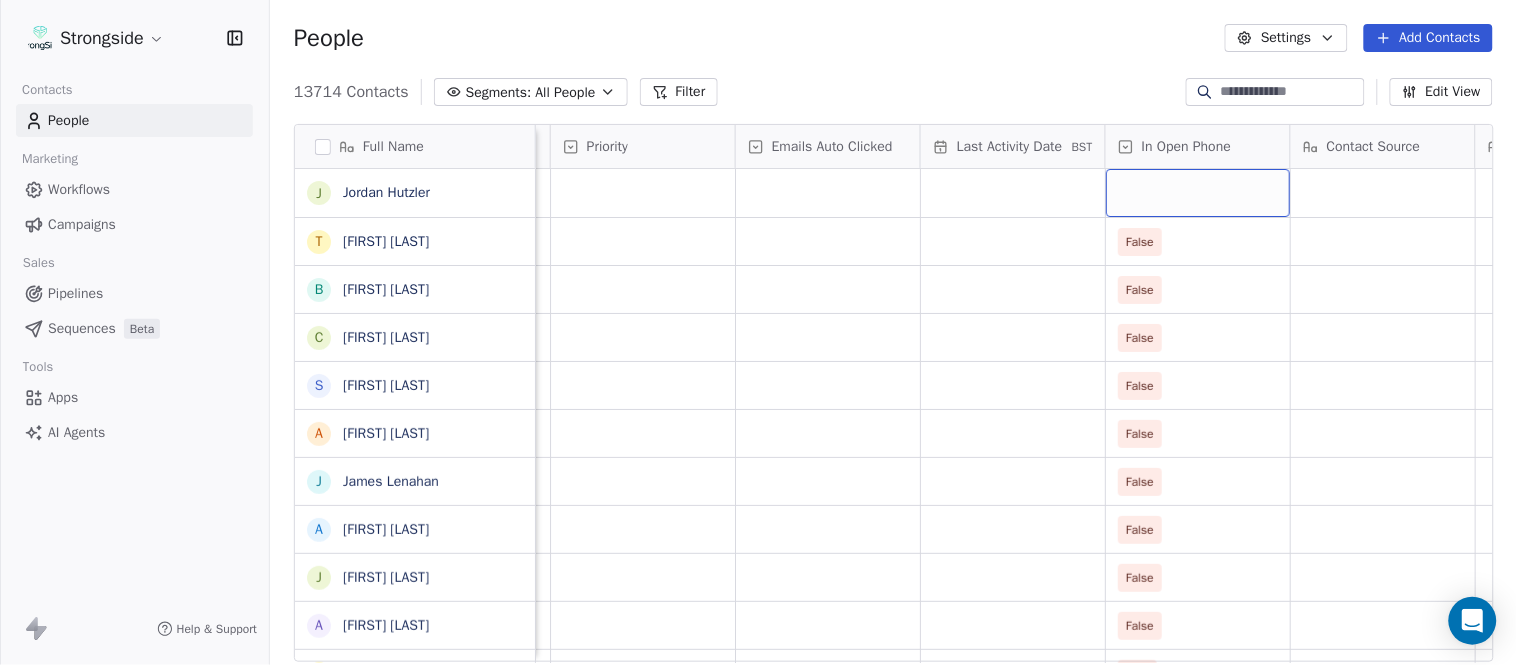 click at bounding box center (1198, 193) 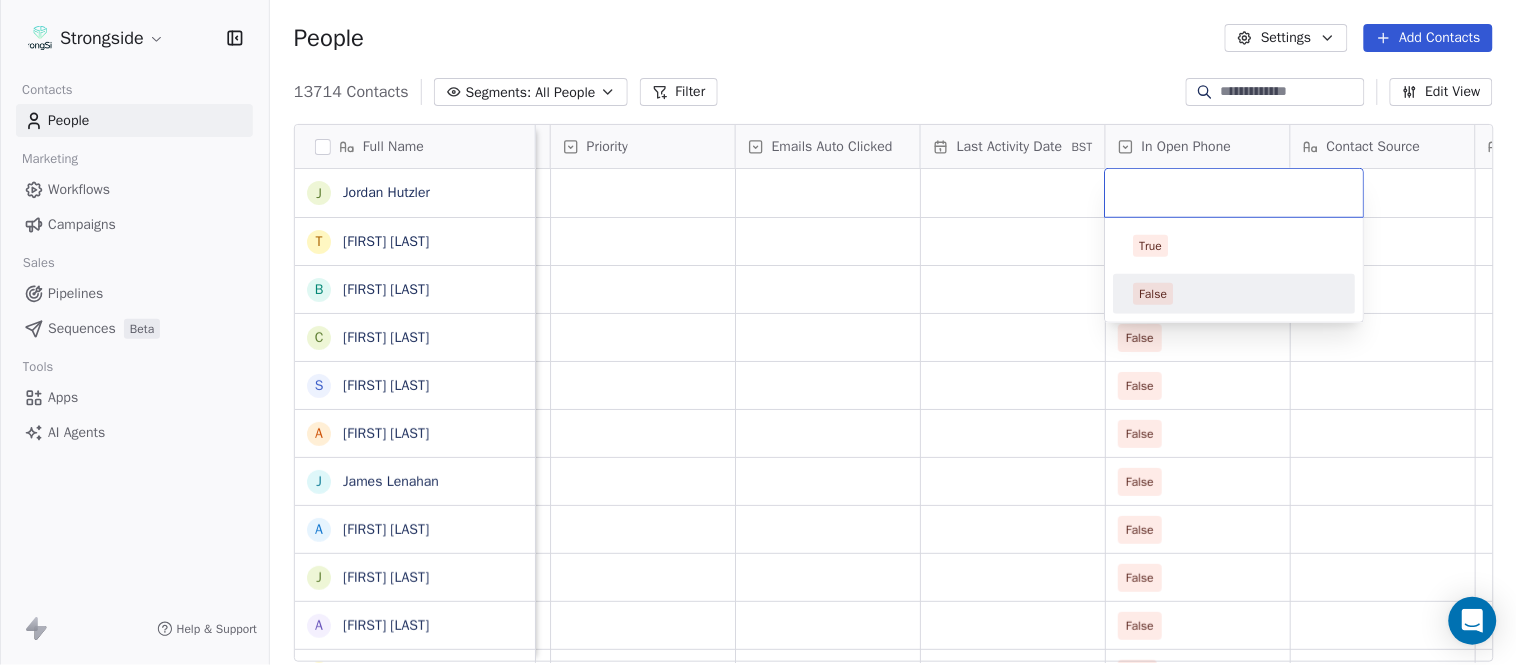 click on "False" at bounding box center (1235, 294) 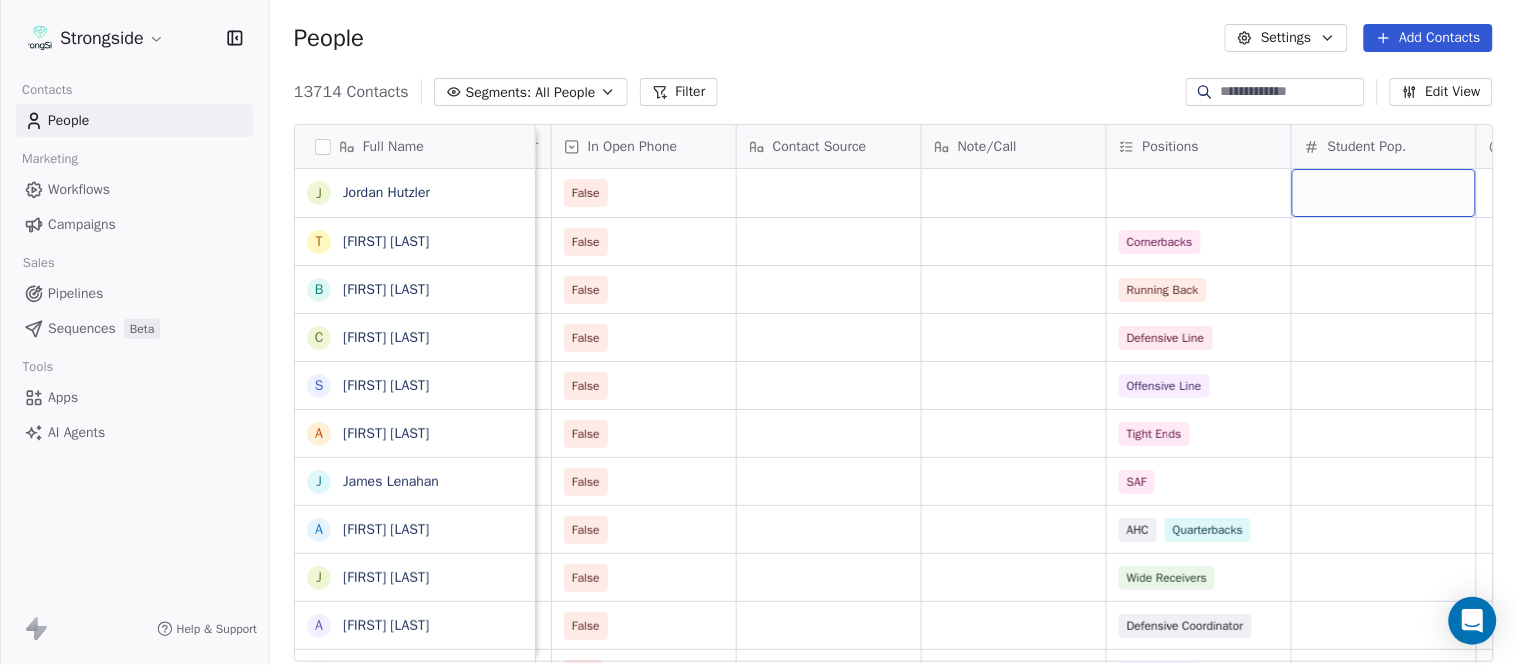 scroll, scrollTop: 0, scrollLeft: 2603, axis: horizontal 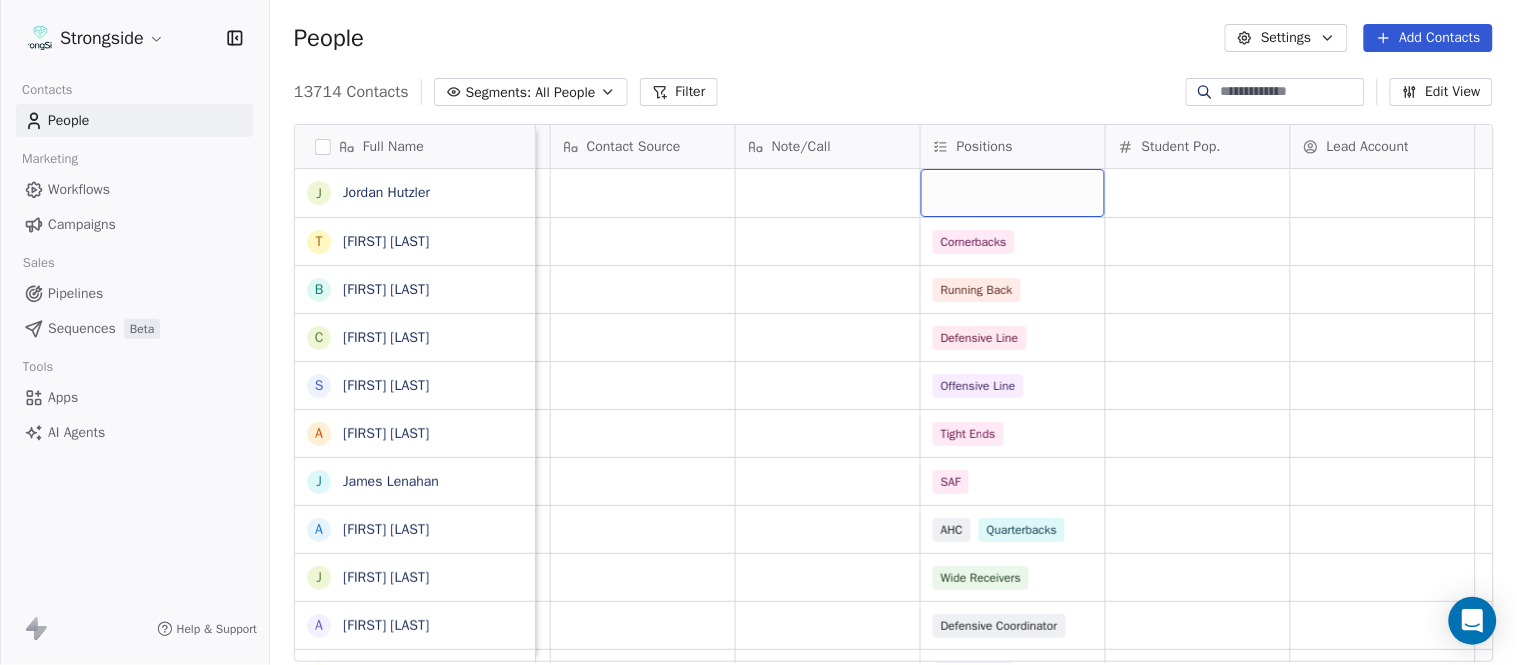 click at bounding box center (1013, 193) 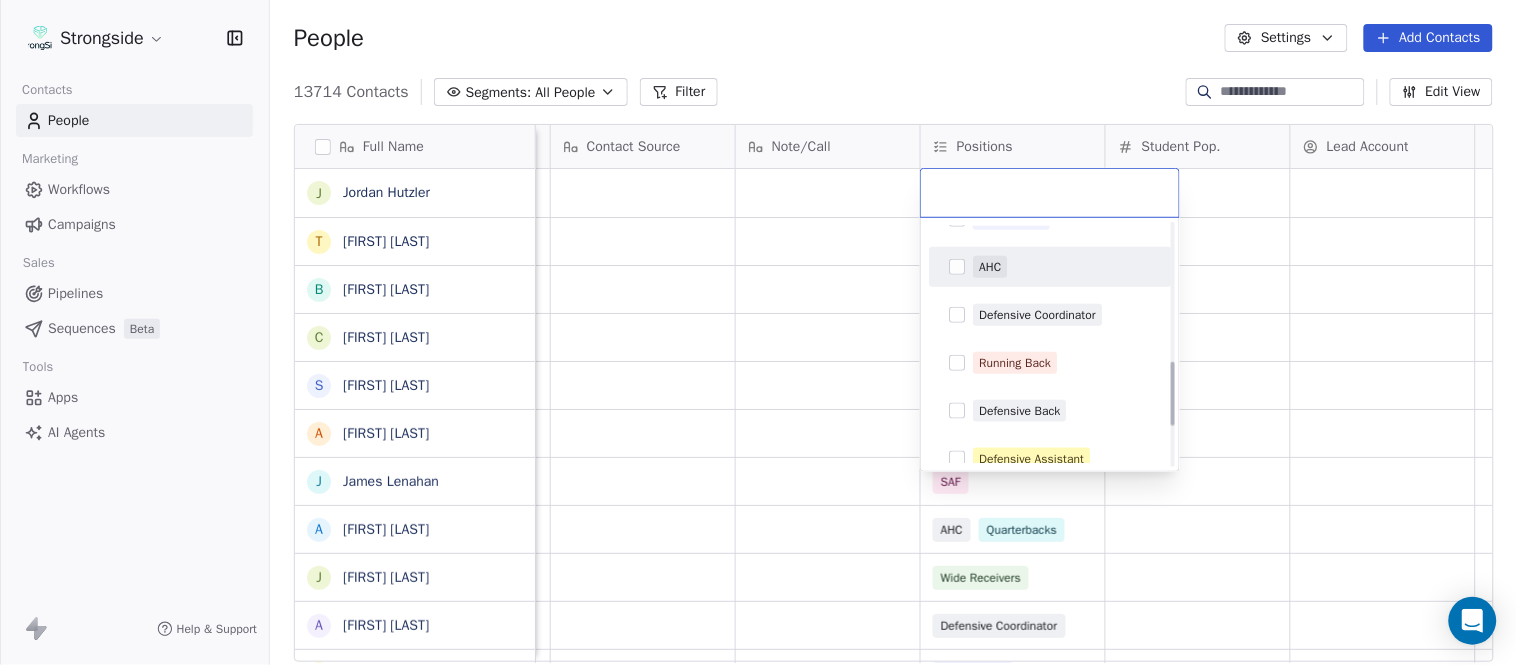 scroll, scrollTop: 444, scrollLeft: 0, axis: vertical 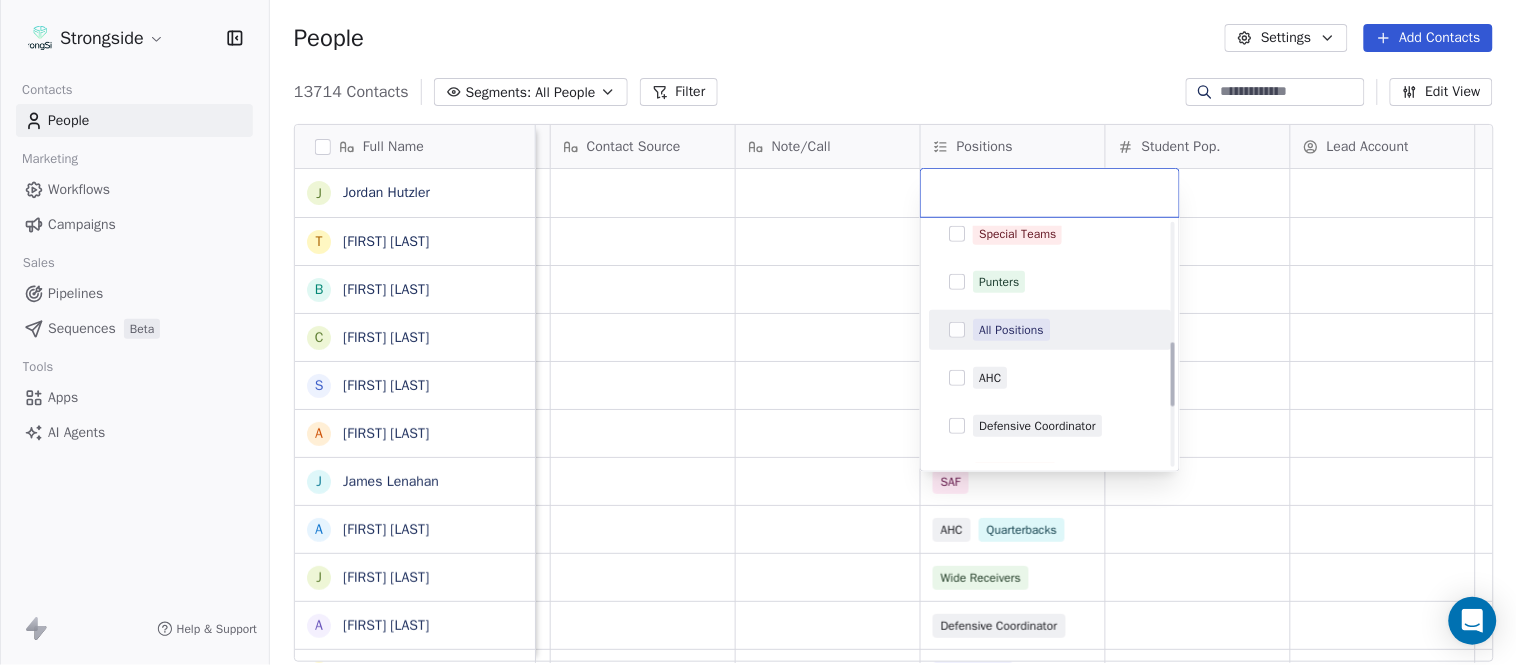click on "All Positions" at bounding box center [1050, 330] 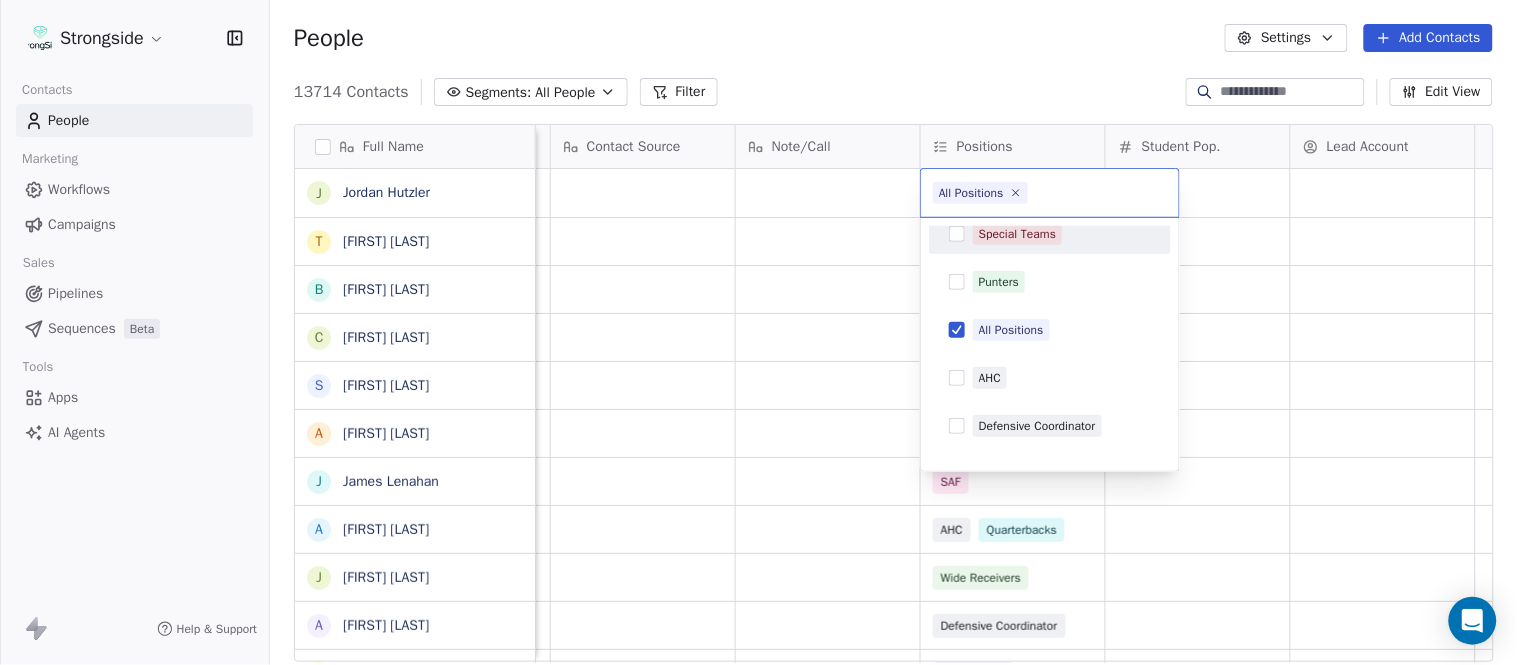 click on "Strongside Contacts People Marketing Workflows Campaigns Sales Pipelines Sequences Beta Tools Apps AI Agents Help & Support People Settings  Add Contacts 13714 Contacts Segments: All People Filter  Edit View Tag Add to Sequence Export Full Name J Jordan Hutzler T Tyler Henderson B Ben Wilkerson C Corey Burns S Steve Ciocci A Andrew DiRienzo J James Lenahan A Art Asselta J Jake Petrarca A Alen Gant J Joe Gilfedder E Erin Cameron E Eric Sanders J Joe DiBari R Rob Luben A Alyssa Plantz P Pat Allinger S Susan Duffy C Charles Guthrie R Ryan Greenhagen E Eric Franklin J Jeff Dittman A Andrew Dees W Will Blanden T Terry Ursin S Sean Reeder M Mike Hatcher J Jared Backus J Jay Andress S Satyen Bhakta B Bernie DePalma Priority Emails Auto Clicked Last Activity Date BST In Open Phone Contact Source Note/Call Positions Student Pop. Lead Account   False   False Cornerbacks   False Running Back   False Defensive Line   False Offensive Line   False Tight Ends   False SAF   False AHC Quarterbacks   False Wide Receivers" at bounding box center (758, 332) 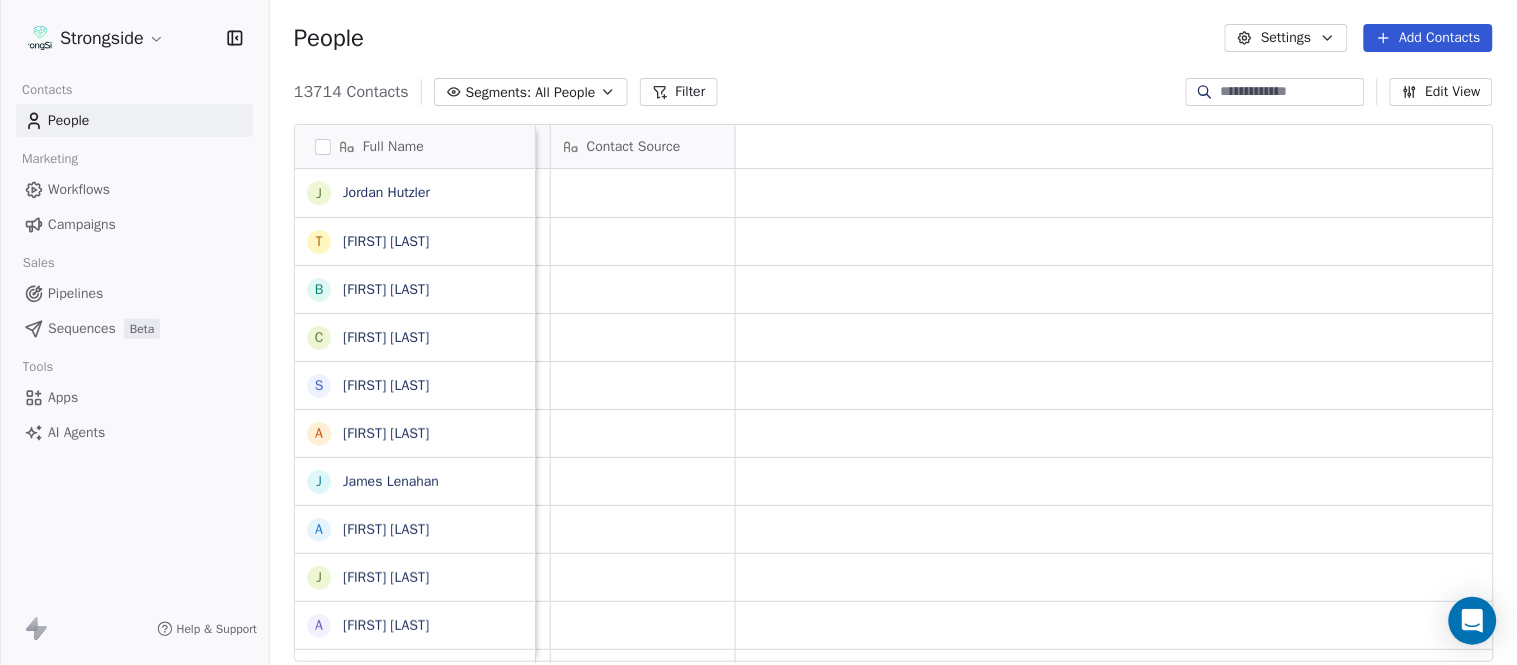 scroll, scrollTop: 0, scrollLeft: 0, axis: both 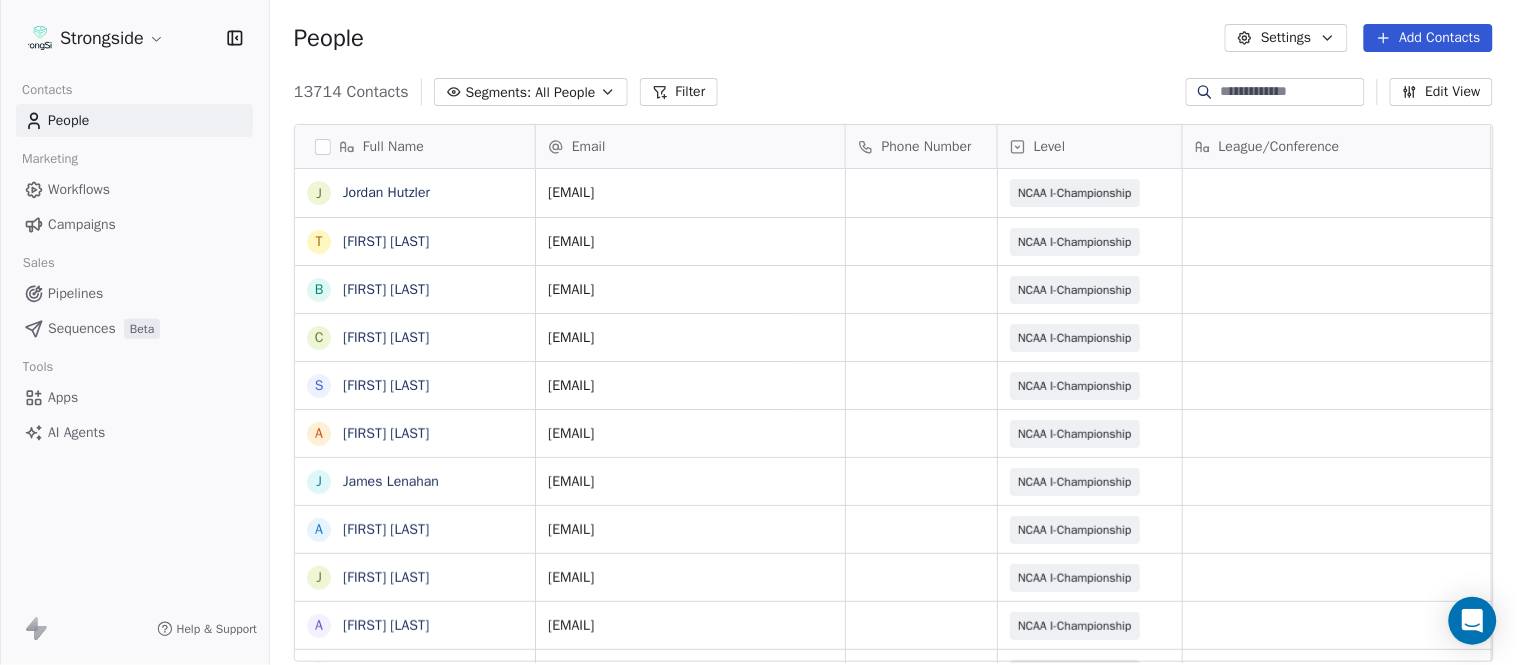 click on "Add Contacts" at bounding box center (1428, 38) 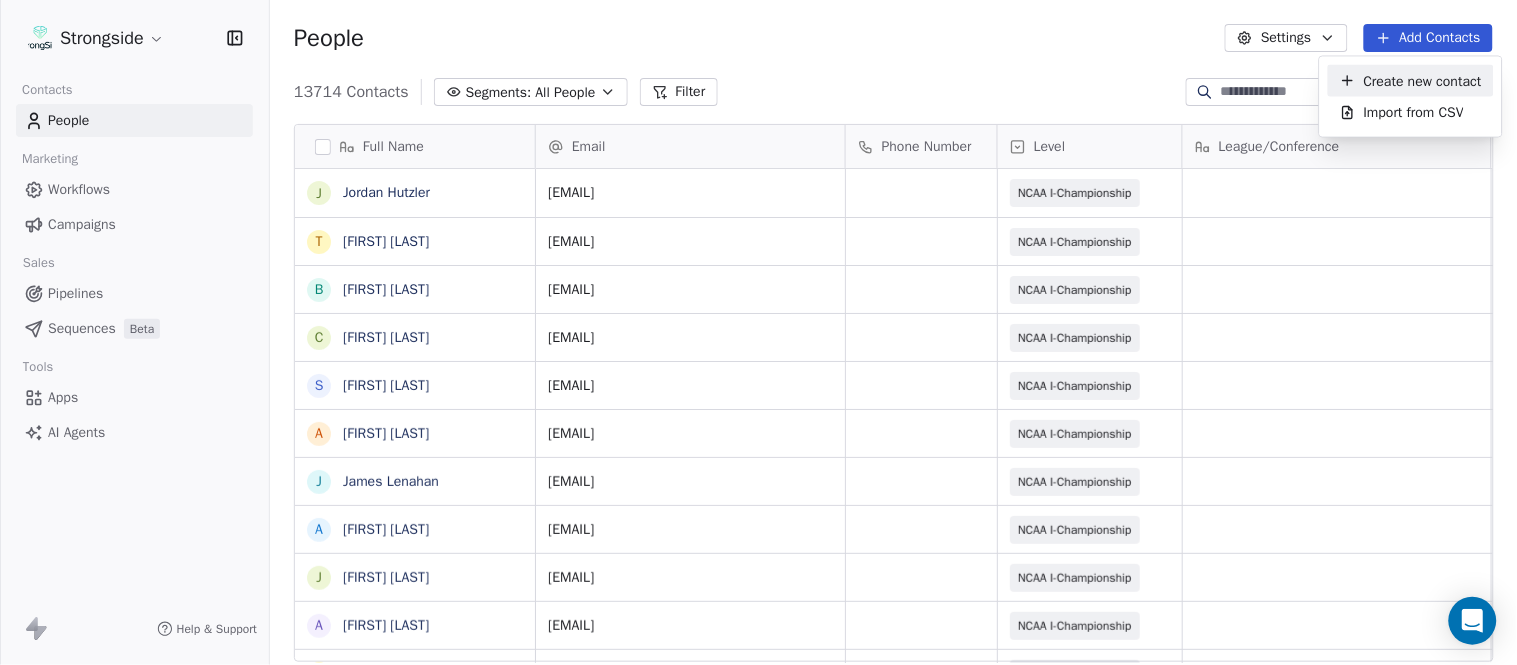 click on "Create new contact" at bounding box center [1423, 80] 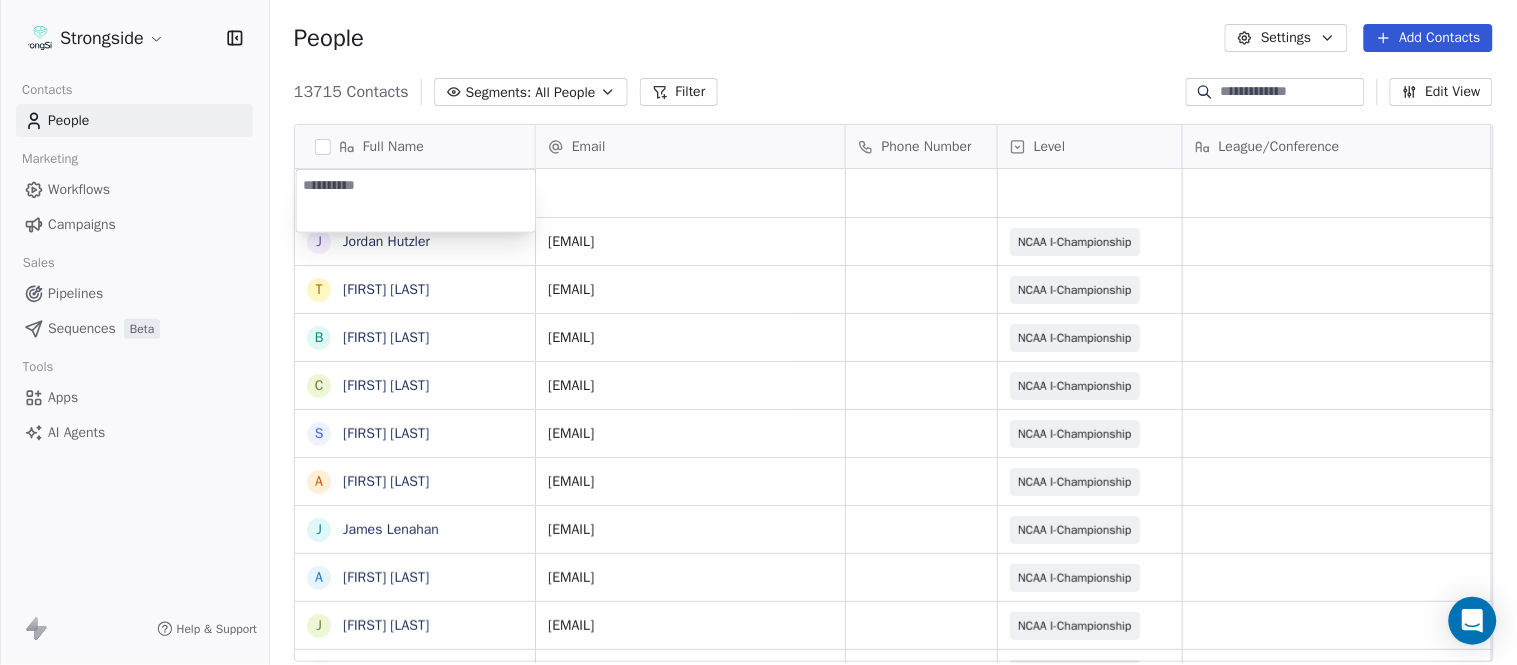 type on "**********" 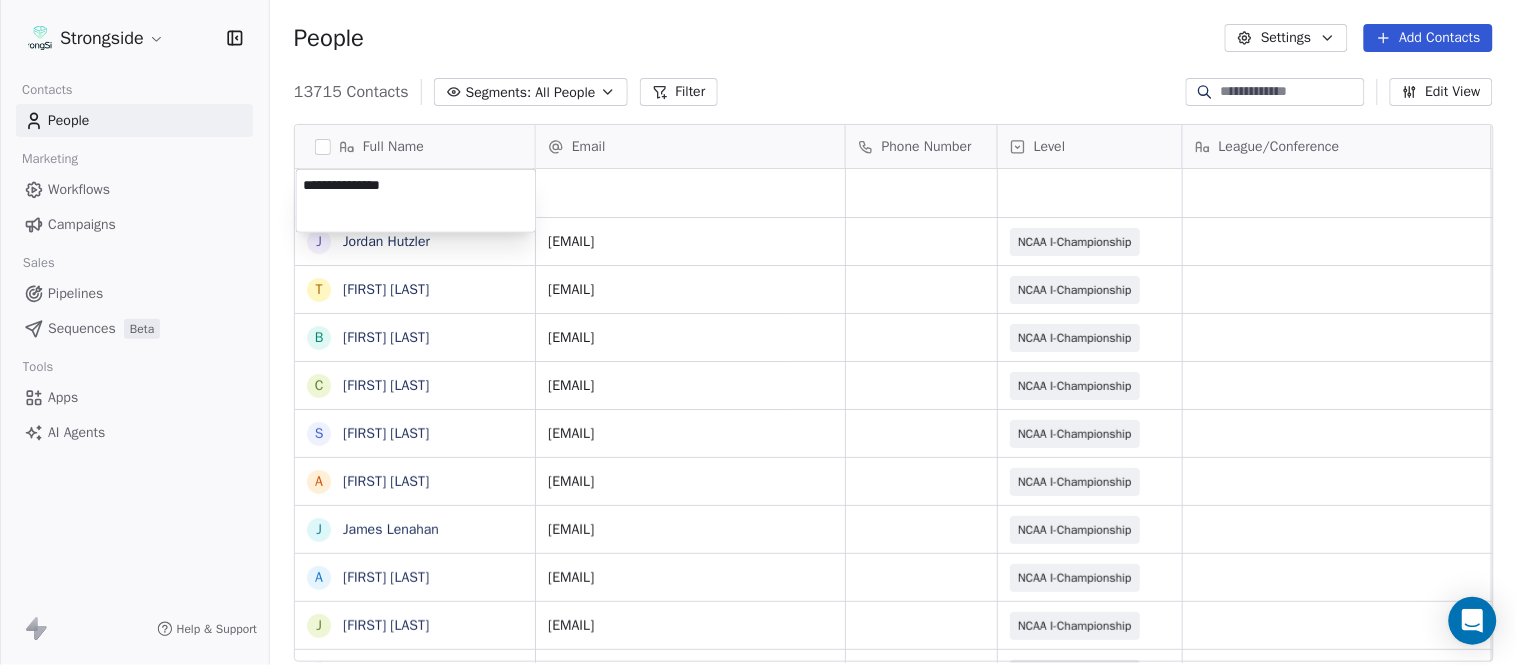 click on "Strongside Contacts People Marketing Workflows Campaigns Sales Pipelines Sequences Beta Tools Apps AI Agents Help & Support People Settings  Add Contacts 13715 Contacts Segments: All People Filter  Edit View Tag Add to Sequence Export Full Name J Jordan Hutzler T Tyler Henderson B Ben Wilkerson C Corey Burns S Steve Ciocci A Andrew DiRienzo J James Lenahan A Art Asselta J Jake Petrarca A Alen Gant J Joe Gilfedder E Erin Cameron E Eric Sanders J Joe DiBari R Rob Luben A Alyssa Plantz P Pat Allinger S Susan Duffy C Charles Guthrie R Ryan Greenhagen E Eric Franklin J Jeff Dittman A Andrew Dees W Will Blanden T Terry Ursin S Sean Reeder M Mike Hatcher J Jared Backus J Jay Andress S Satyen Bhakta Email Phone Number Level League/Conference Organization Job Title Tags Created Date BST Aug 08, 2025 11:43 AM jordan.hutzler@liu.edu NCAA I-Championship LONG ISLAND UNIV Director of Football Ops Aug 08, 2025 11:42 AM thenderson11@fordham.edu NCAA I-Championship FORDHAM UNIV Assistant Coach Aug 07, 2025 08:15 PM SID" at bounding box center (758, 332) 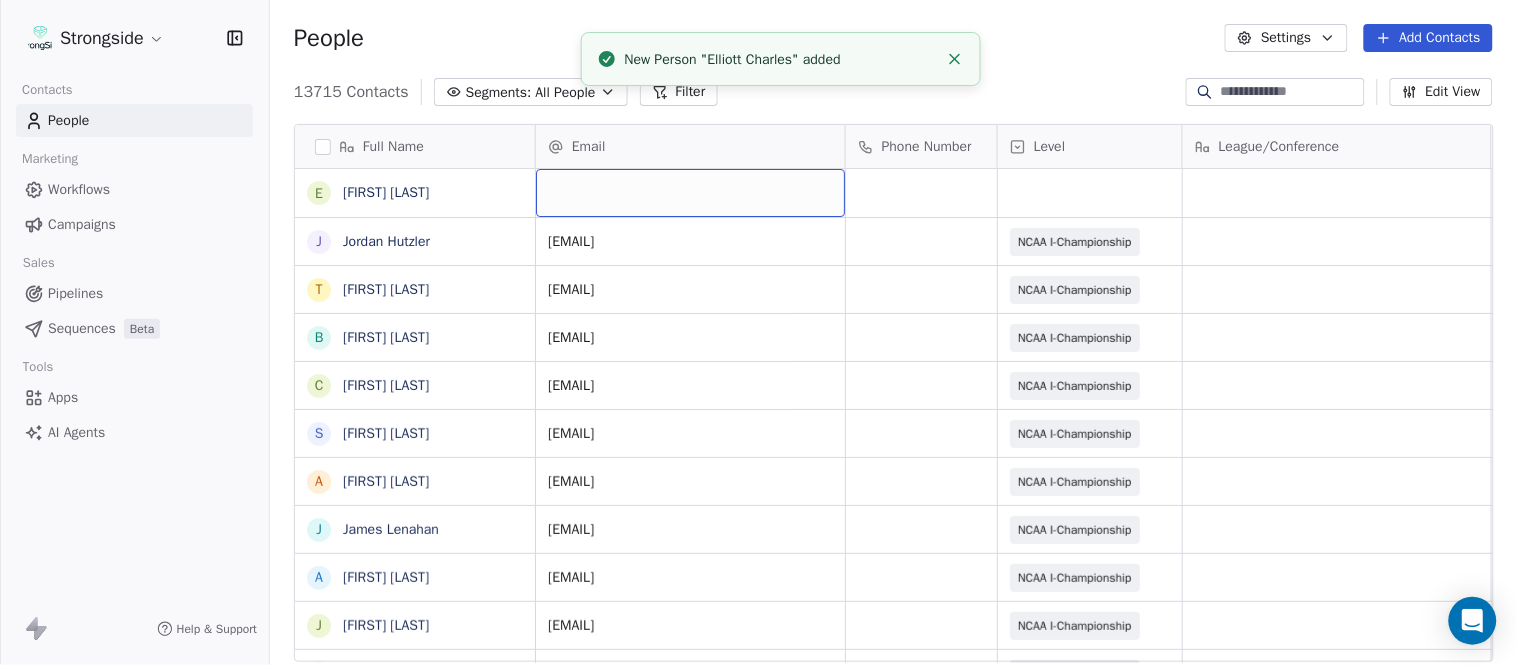 click at bounding box center (690, 193) 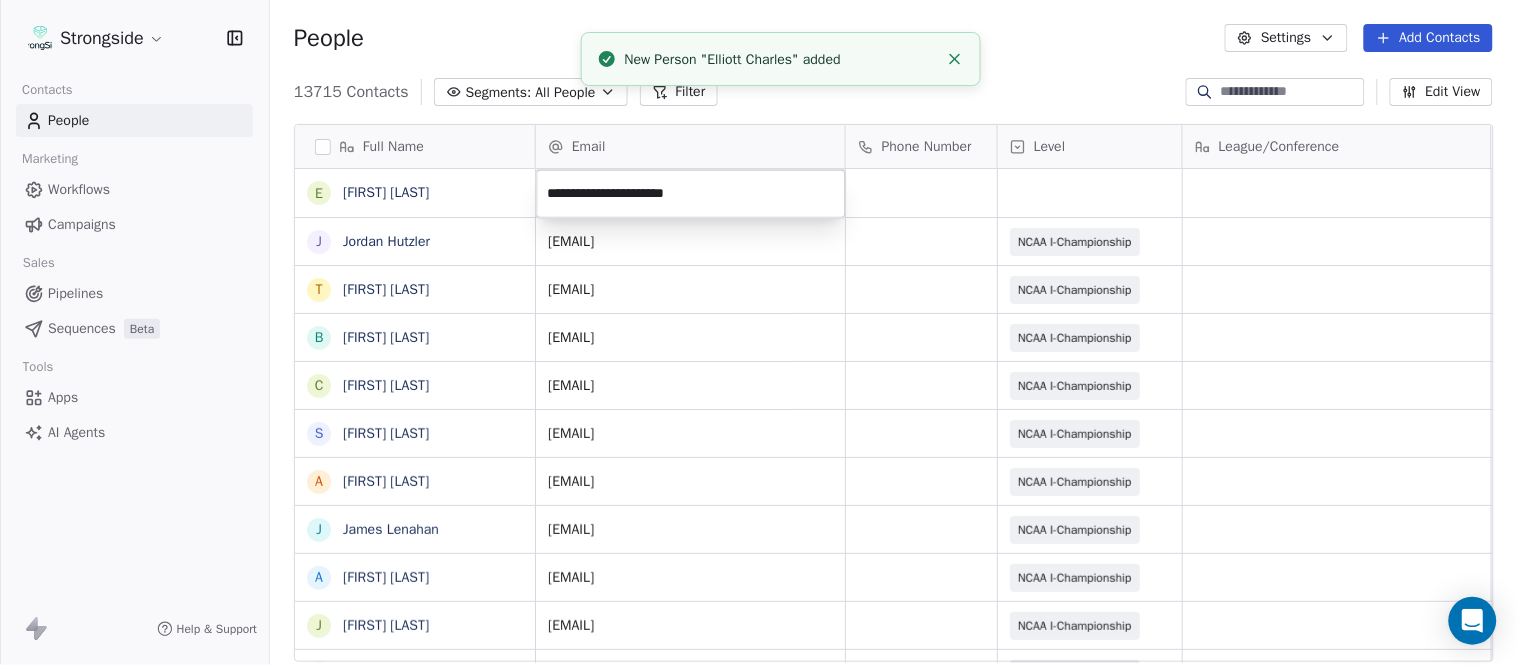 click on "Strongside Contacts People Marketing Workflows Campaigns Sales Pipelines Sequences Beta Tools Apps AI Agents Help & Support People Settings  Add Contacts 13715 Contacts Segments: All People Filter  Edit View Tag Add to Sequence Export Full Name E Elliott Charles J Jordan Hutzler T Tyler Henderson B Ben Wilkerson C Corey Burns S Steve Ciocci A Andrew DiRienzo J James Lenahan A Art Asselta J Jake Petrarca A Alen Gant J Joe Gilfedder E Erin Cameron E Eric Sanders J Joe DiBari R Rob Luben A Alyssa Plantz P Pat Allinger S Susan Duffy C Charles Guthrie R Ryan Greenhagen E Eric Franklin J Jeff Dittman A Andrew Dees W Will Blanden T Terry Ursin S Sean Reeder M Mike Hatcher J Jared Backus J Jay Andress S Satyen Bhakta Email Phone Number Level League/Conference Organization Job Title Tags Created Date BST Aug 08, 2025 11:43 AM jordan.hutzler@liu.edu NCAA I-Championship LONG ISLAND UNIV Director of Football Ops Aug 08, 2025 11:42 AM thenderson11@fordham.edu NCAA I-Championship FORDHAM UNIV Assistant Coach FORDHAM UNIV" at bounding box center [758, 332] 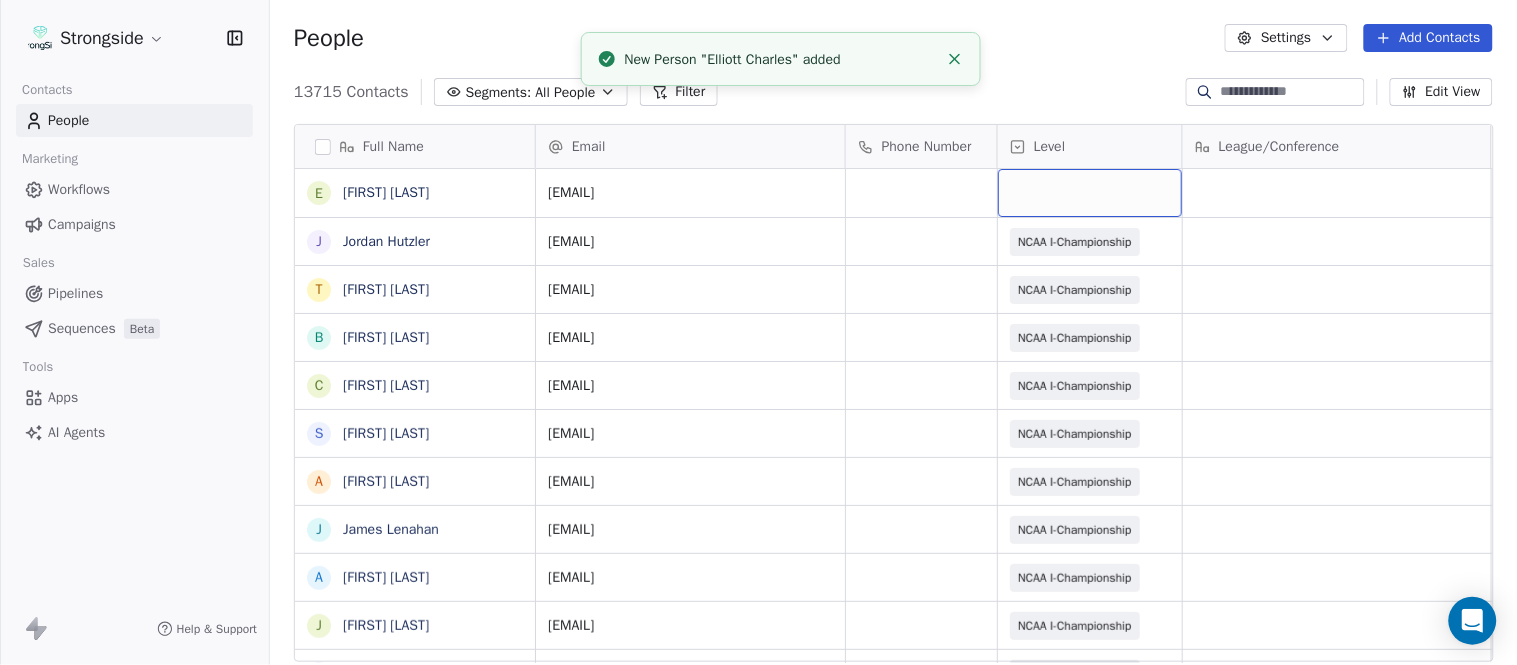 click at bounding box center [1090, 193] 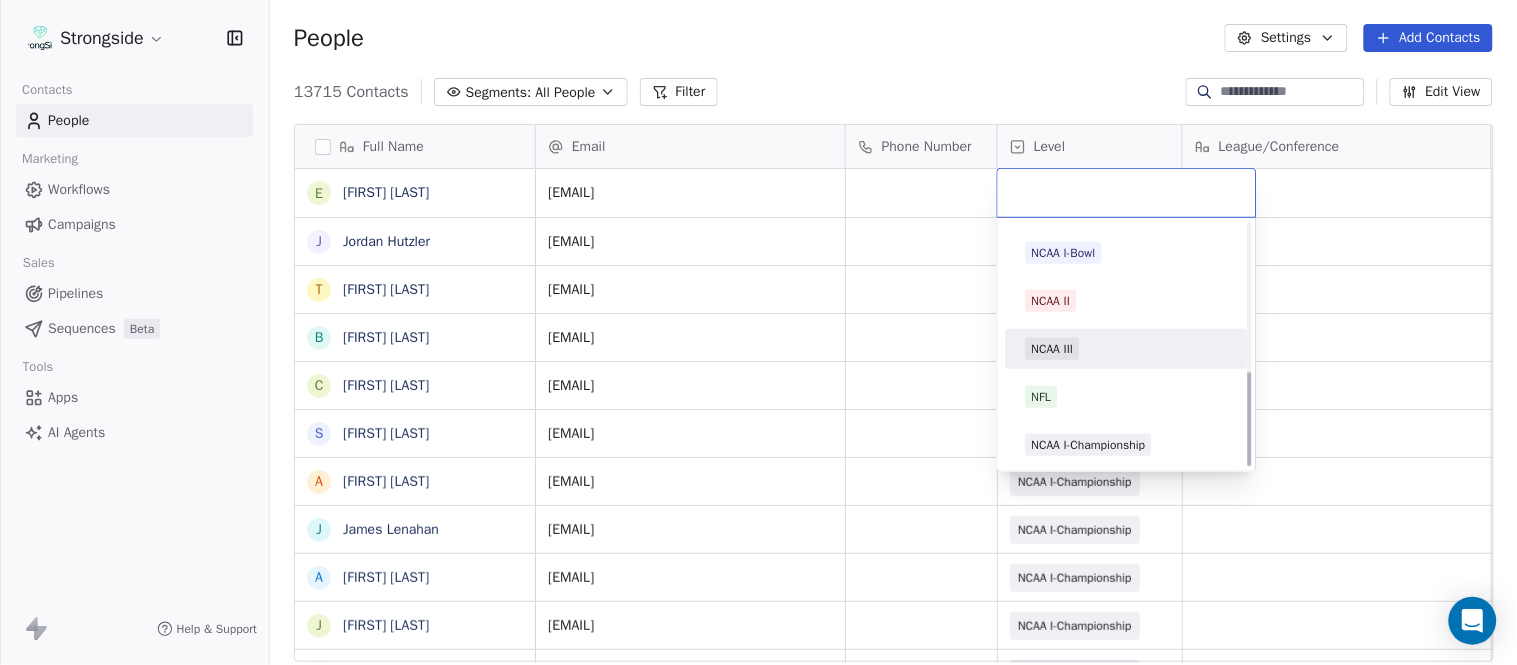 scroll, scrollTop: 378, scrollLeft: 0, axis: vertical 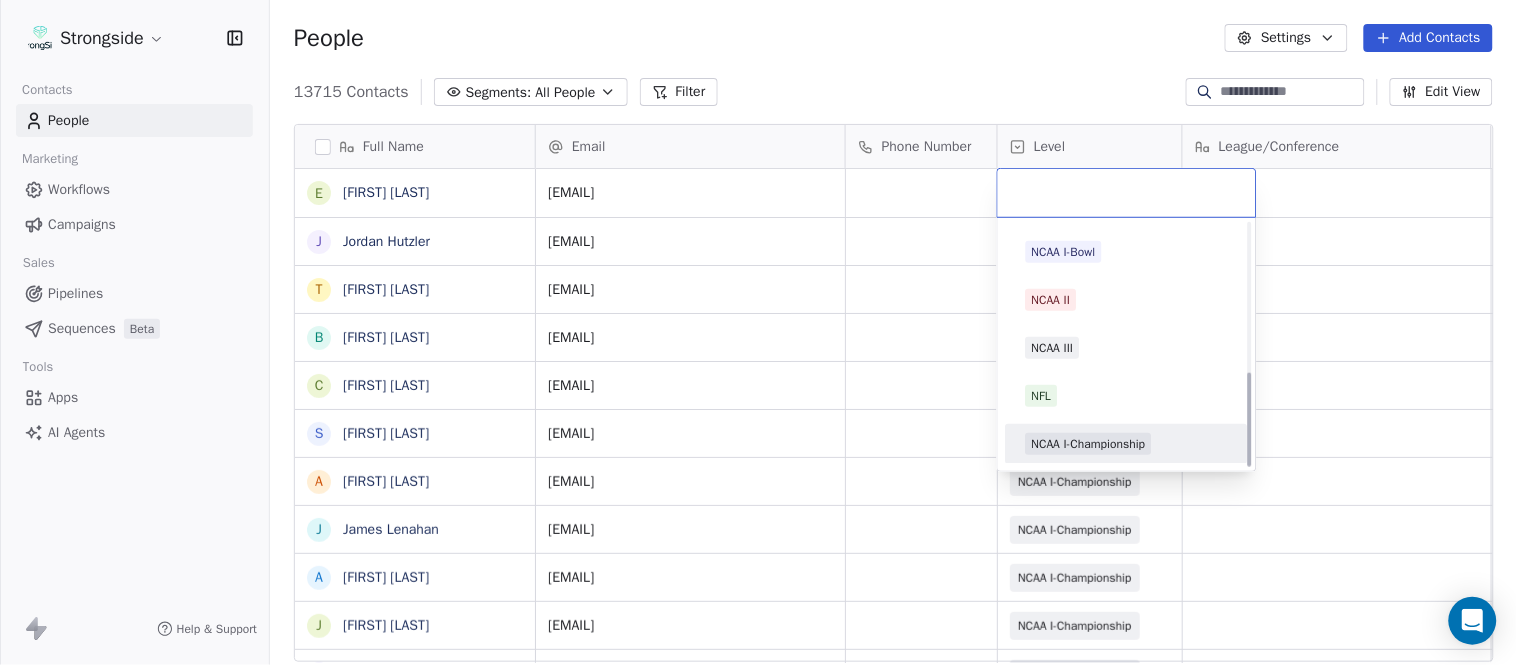 click on "NCAA I-Championship" at bounding box center [1089, 444] 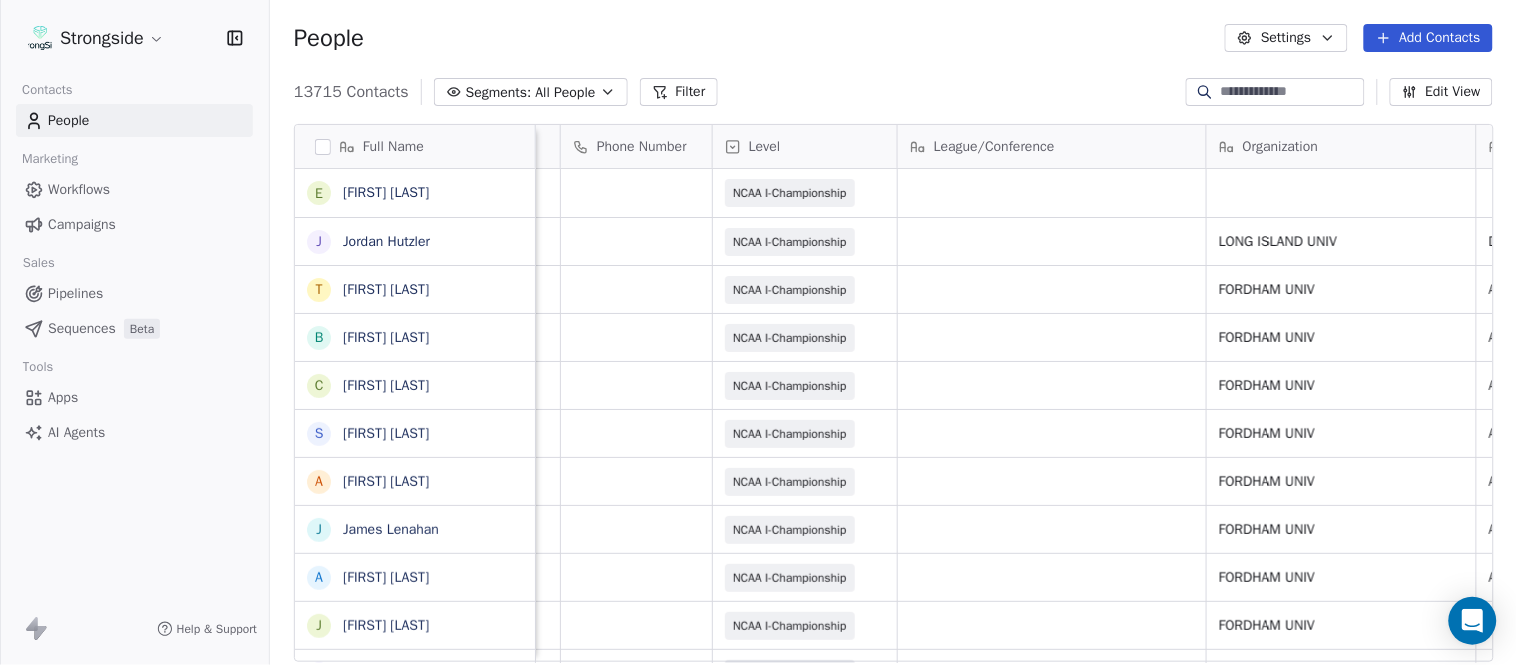 scroll, scrollTop: 0, scrollLeft: 653, axis: horizontal 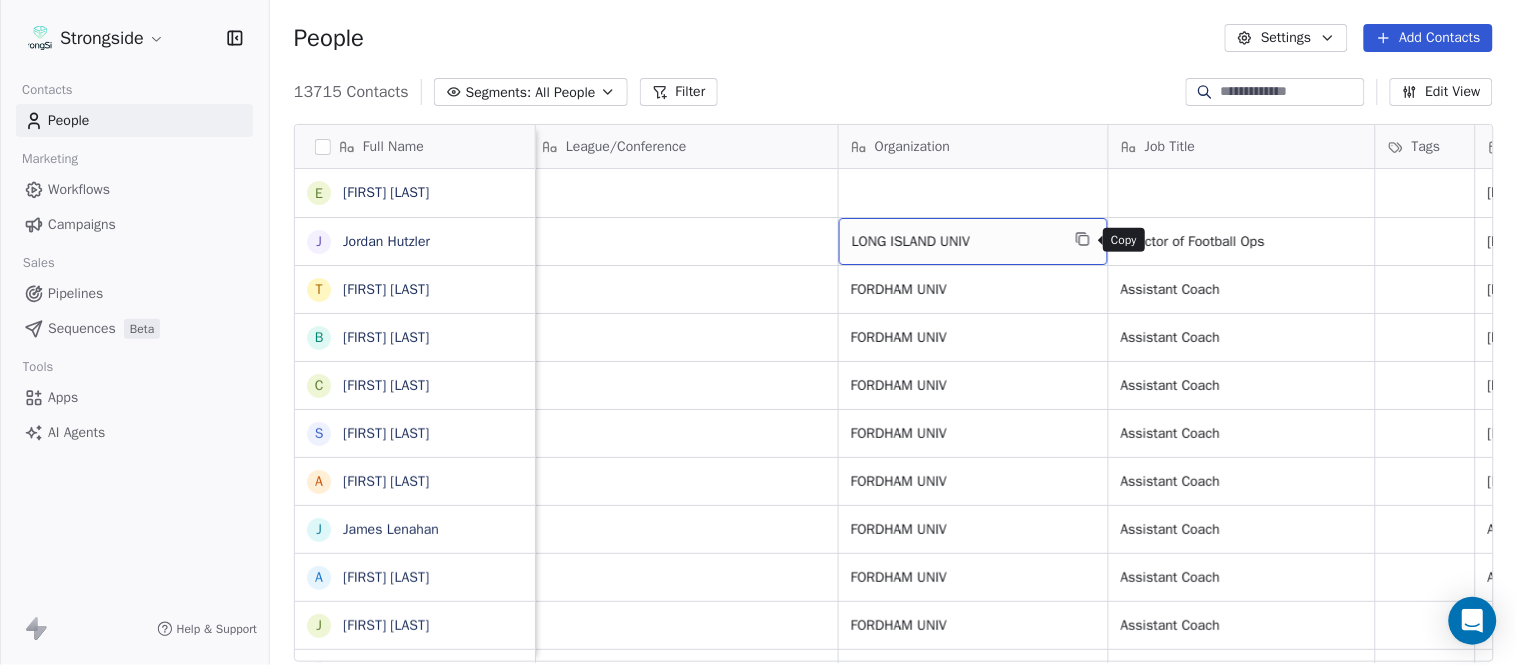 click 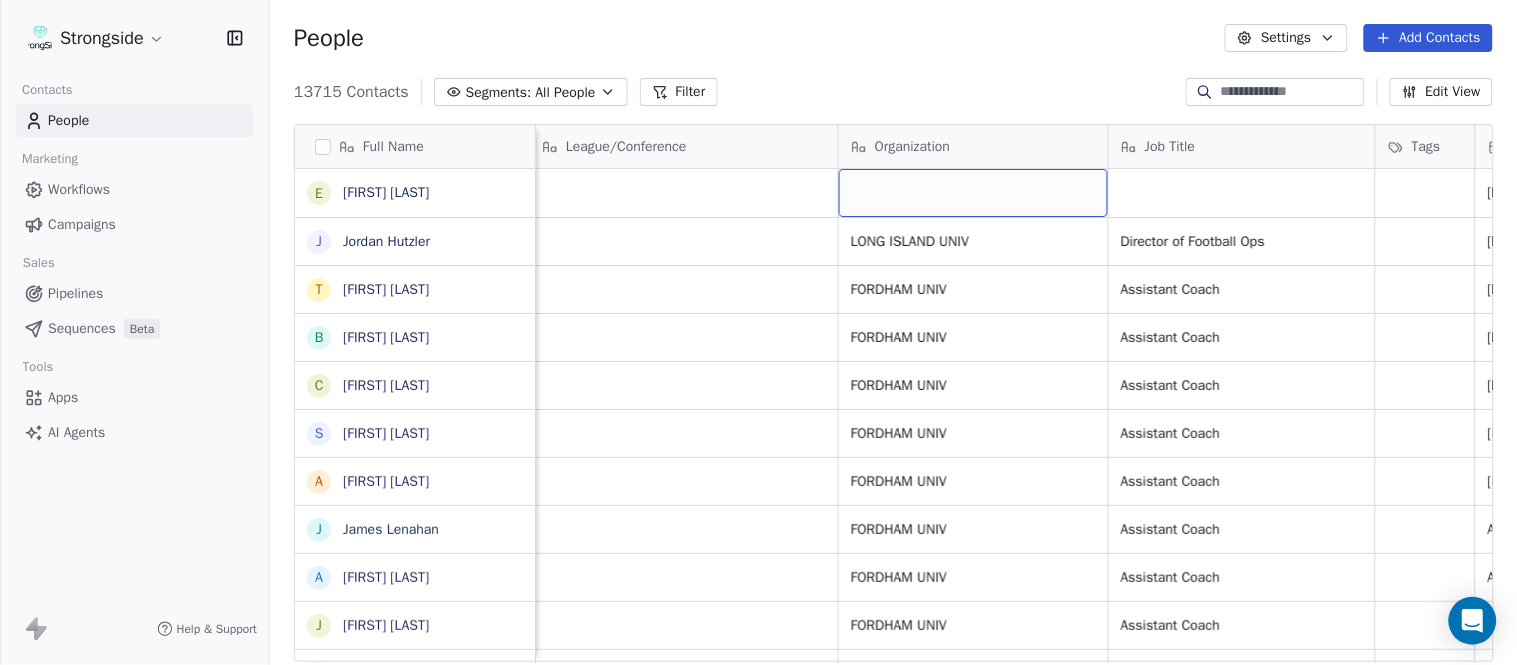 click at bounding box center (973, 193) 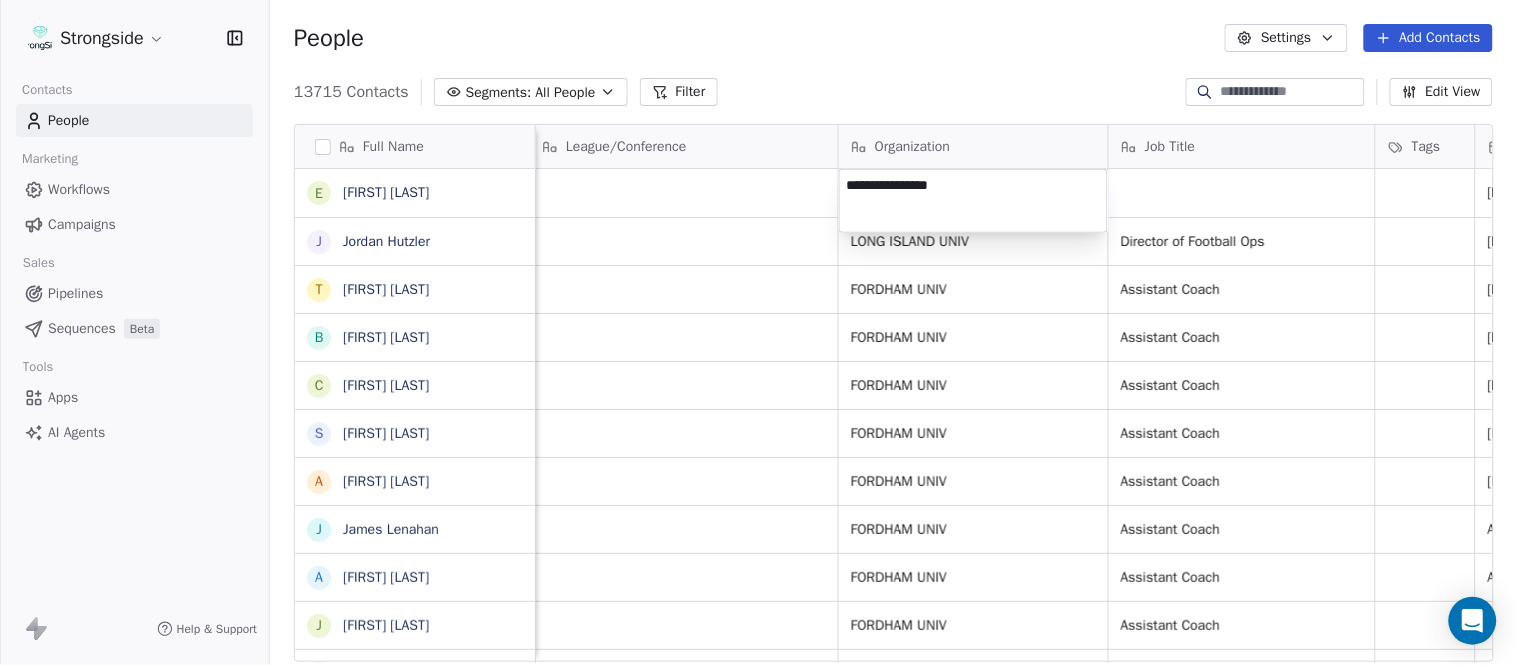 type on "**********" 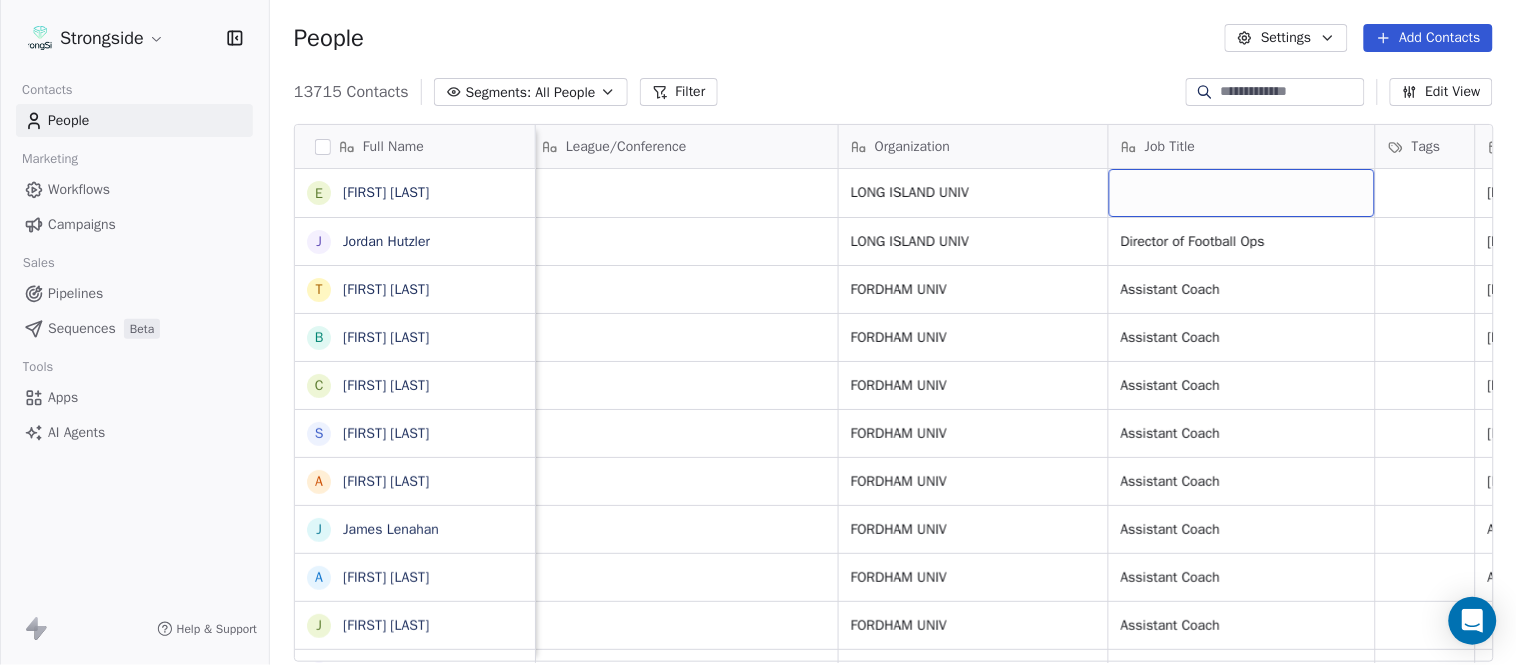 click at bounding box center [1242, 193] 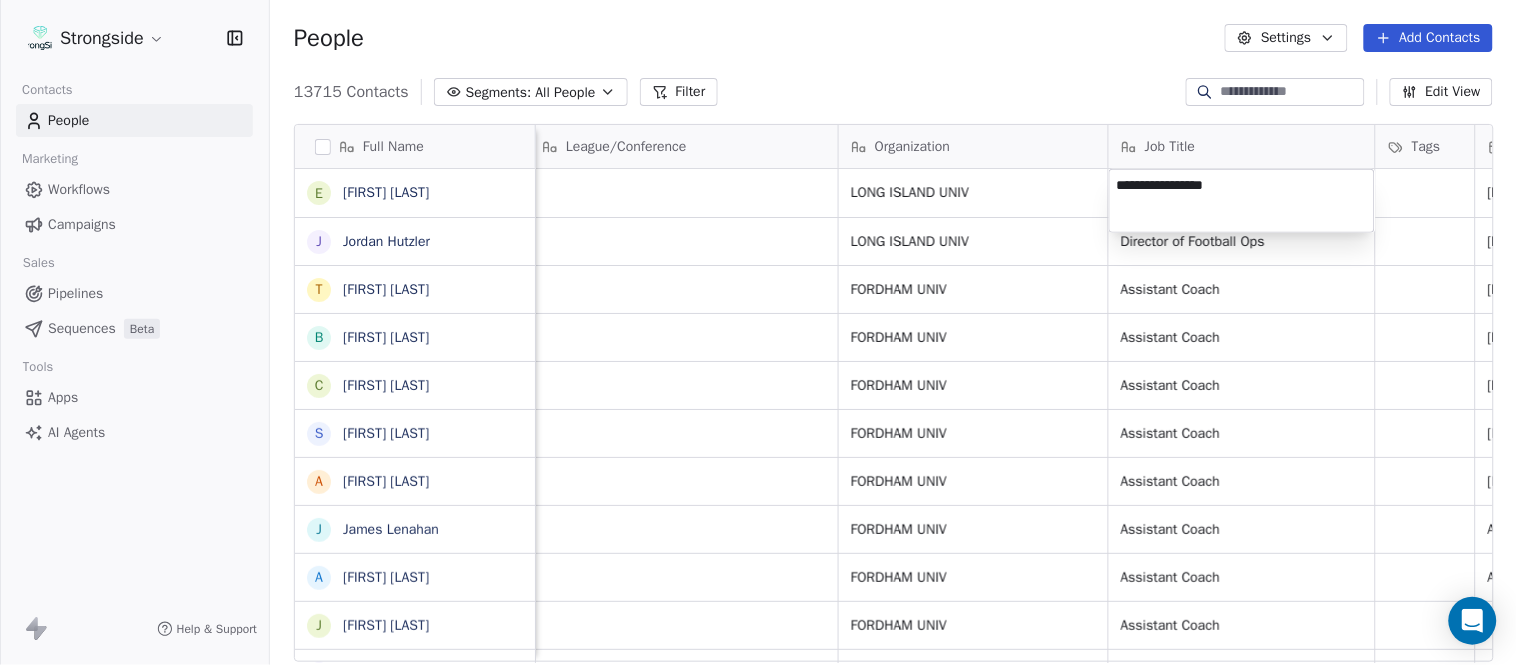 type on "**********" 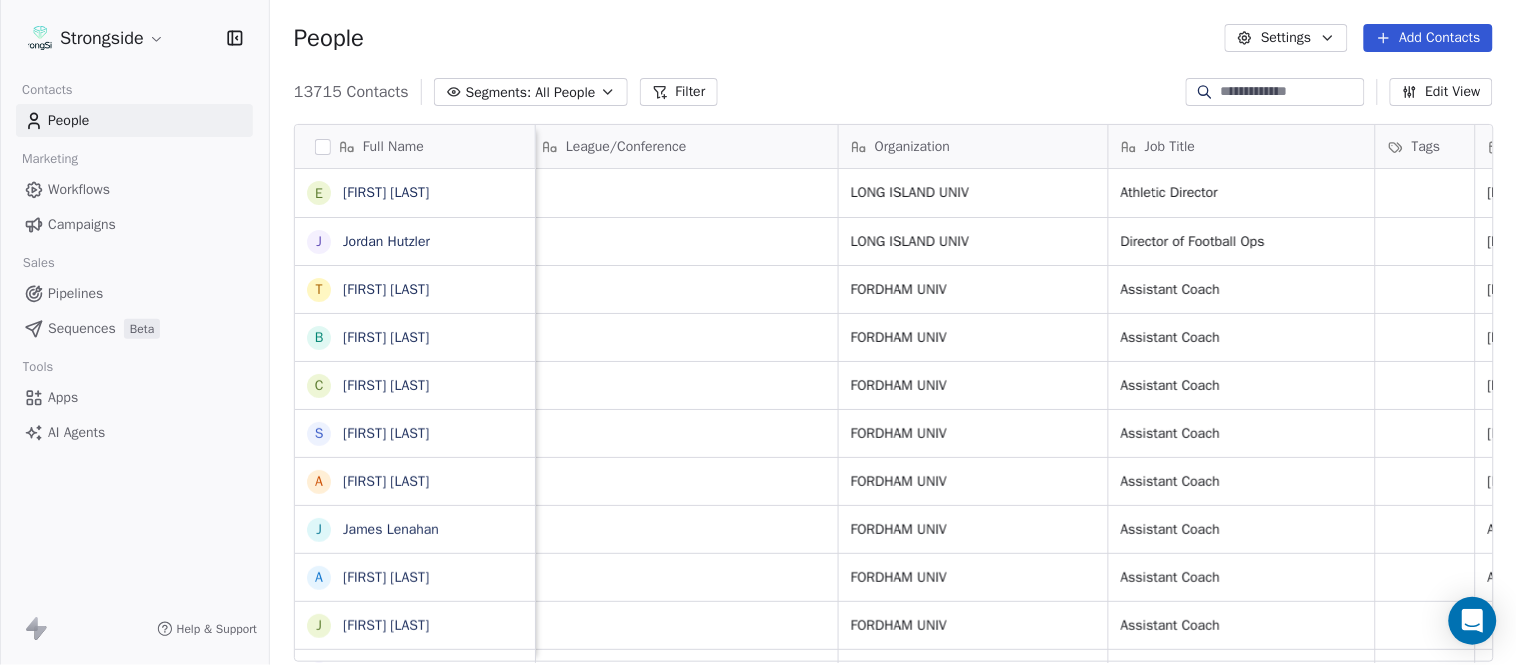 click on "Add Contacts" at bounding box center (1428, 38) 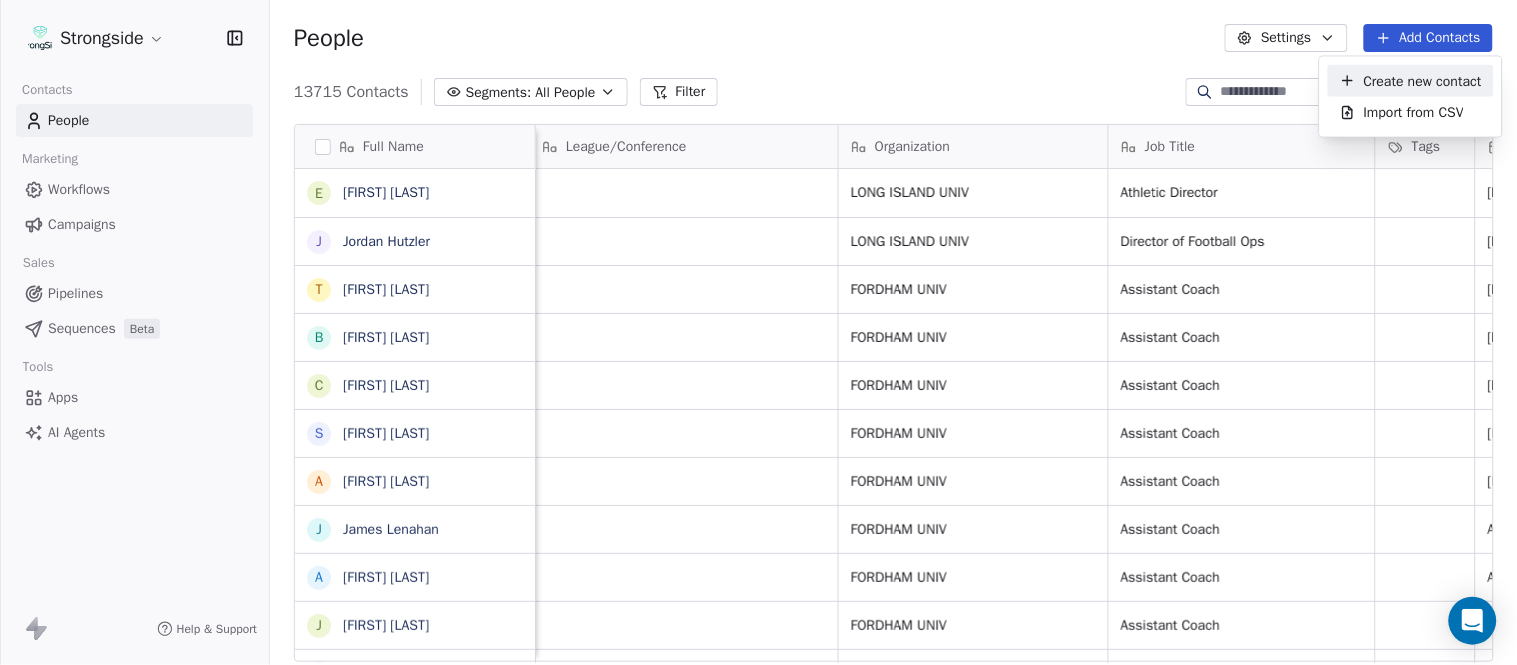 click on "Create new contact" at bounding box center (1423, 80) 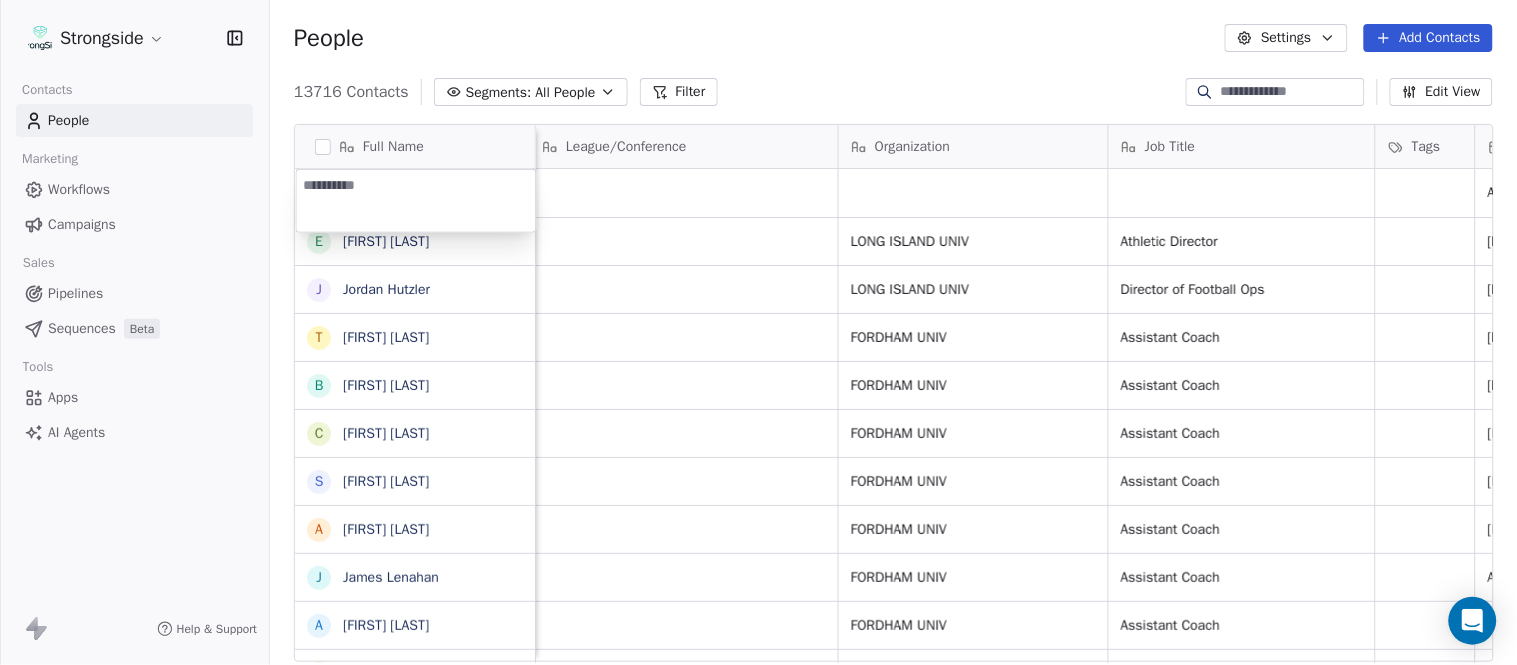 type on "**********" 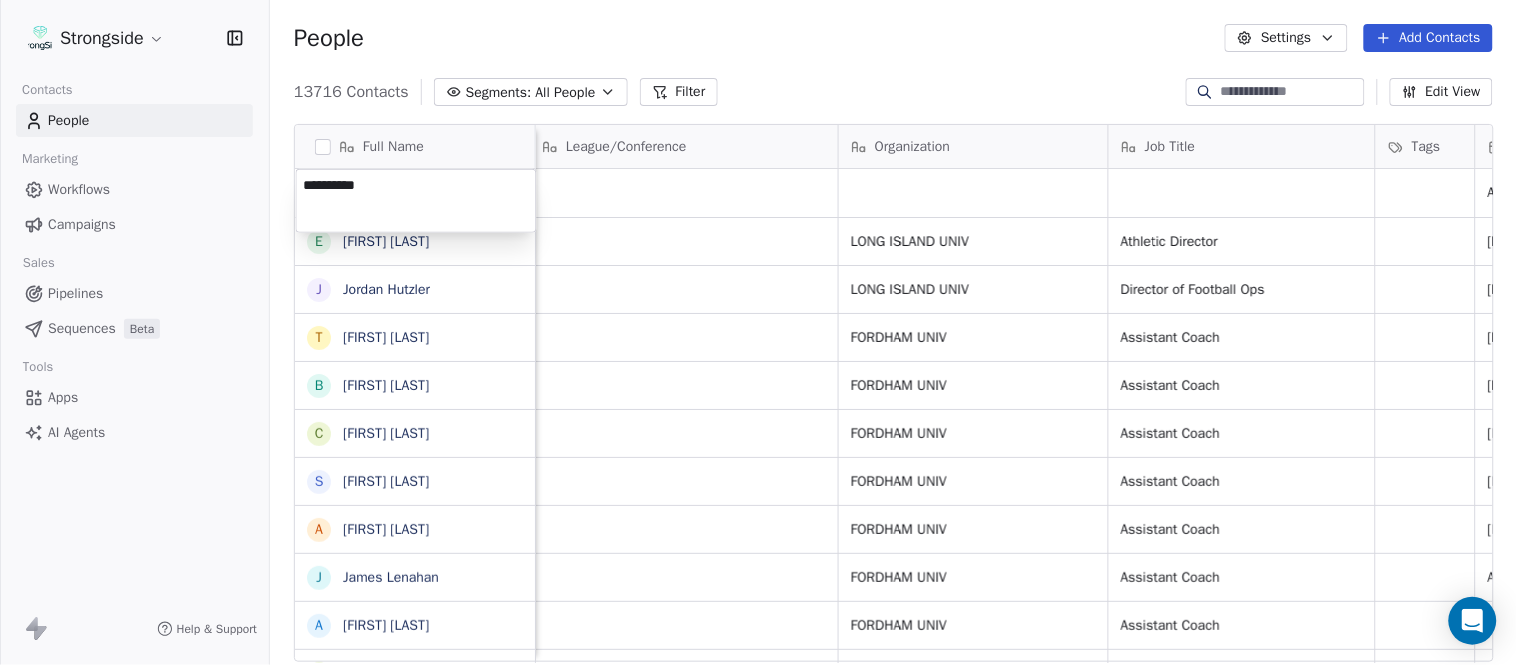 click on "Strongside Contacts People Marketing Workflows Campaigns Sales Pipelines Sequences Beta Tools Apps AI Agents Help & Support People Settings  Add Contacts 13716 Contacts Segments: All People Filter  Edit View Tag Add to Sequence Export Full Name E Elliott Charles J Jordan Hutzler T Tyler Henderson B Ben Wilkerson C Corey Burns S Steve Ciocci A Andrew DiRienzo J James Lenahan A Art Asselta J Jake Petrarca A Alen Gant J Joe Gilfedder E Erin Cameron E Eric Sanders J Joe DiBari R Rob Luben A Alyssa Plantz P Pat Allinger S Susan Duffy C Charles Guthrie R Ryan Greenhagen E Eric Franklin J Jeff Dittman A Andrew Dees W Will Blanden T Terry Ursin S Sean Reeder M Mike Hatcher J Jared Backus J Jay Andress Email Phone Number Level League/Conference Organization Job Title Tags Created Date BST Status Priority Emails Auto Clicked Aug 08, 2025 11:44 AM elliott.charles@liu.edu NCAA I-Championship LONG ISLAND UNIV Athletic Director Aug 08, 2025 11:43 AM jordan.hutzler@liu.edu NCAA I-Championship LONG ISLAND UNIV FORDHAM UNIV" at bounding box center [758, 332] 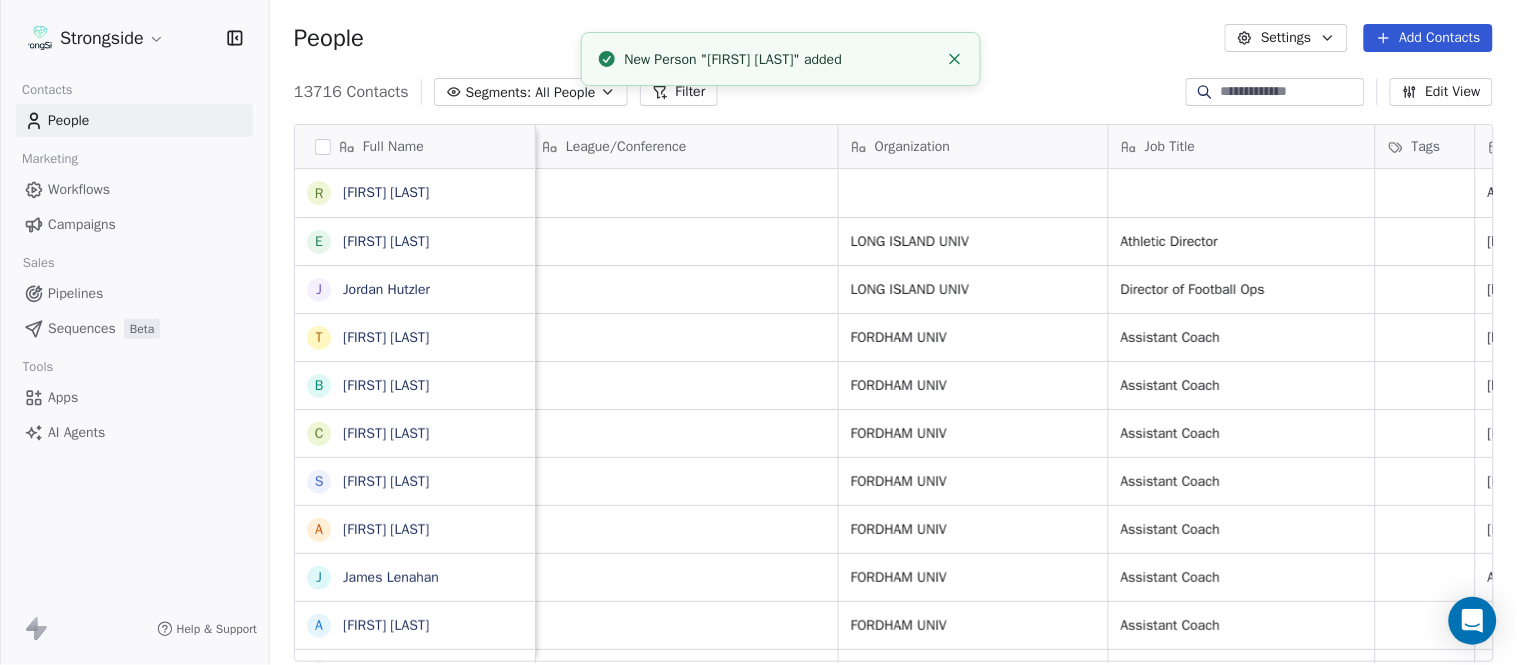 scroll, scrollTop: 0, scrollLeft: 0, axis: both 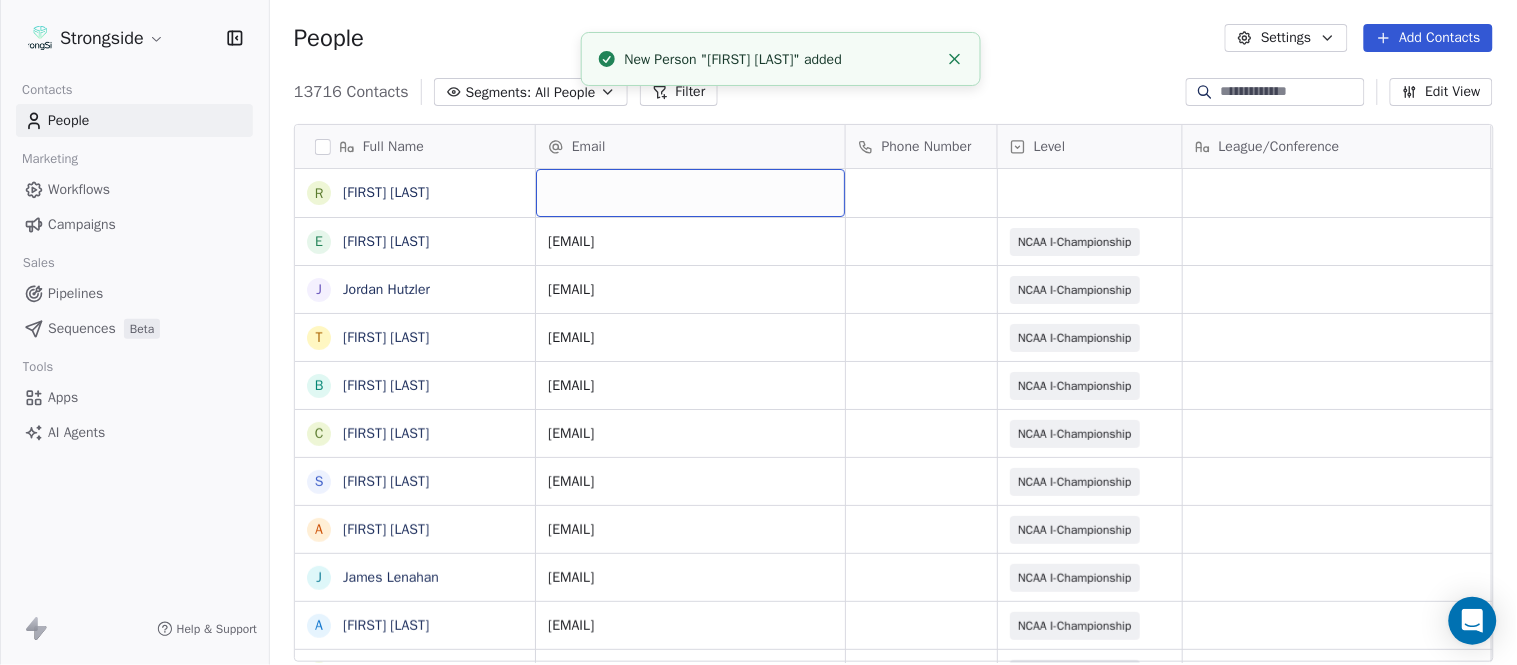 click at bounding box center [690, 193] 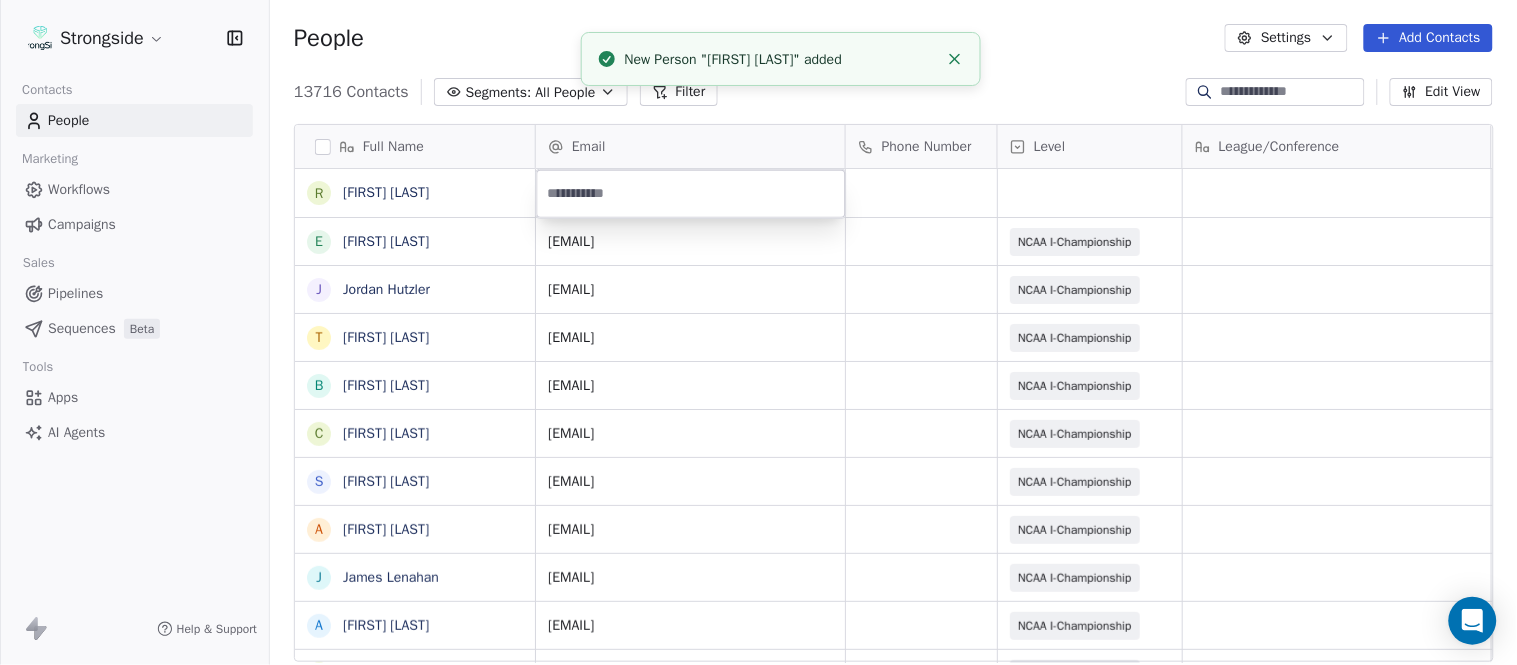 type on "**********" 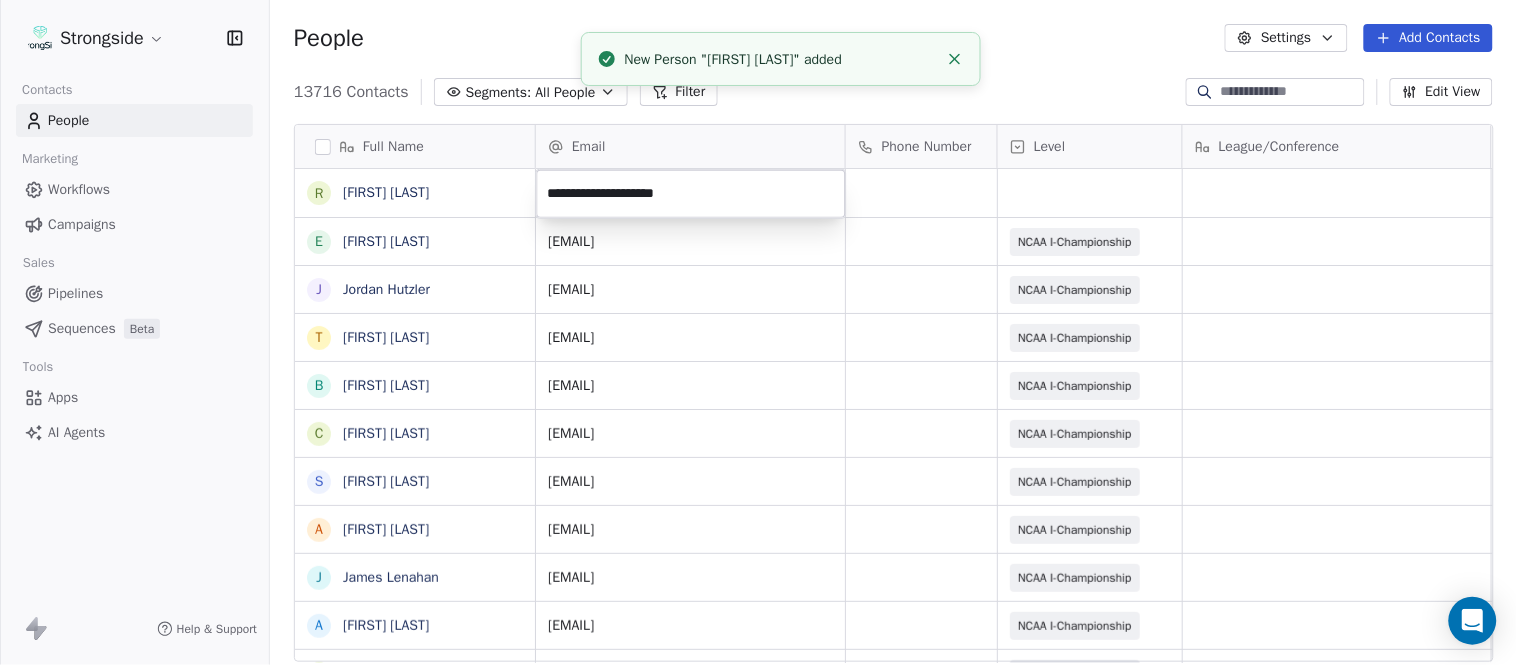 click on "Strongside Contacts People Marketing Workflows Campaigns Sales Pipelines Sequences Beta Tools Apps AI Agents Help & Support People Settings  Add Contacts 13716 Contacts Segments: All People Filter  Edit View Tag Add to Sequence Export Full Name R Ron Cooper E Elliott Charles J Jordan Hutzler T Tyler Henderson B Ben Wilkerson C Corey Burns S Steve Ciocci A Andrew DiRienzo J James Lenahan A Art Asselta J Jake Petrarca A Alen Gant J Joe Gilfedder E Erin Cameron E Eric Sanders J Joe DiBari R Rob Luben A Alyssa Plantz P Pat Allinger S Susan Duffy C Charles Guthrie R Ryan Greenhagen E Eric Franklin J Jeff Dittman A Andrew Dees W Will Blanden T Terry Ursin S Sean Reeder M Mike Hatcher J Jared Backus J Jay Andress Email Phone Number Level League/Conference Organization Job Title Tags Created Date BST Aug 08, 2025 11:44 AM elliott.charles@liu.edu NCAA I-Championship LONG ISLAND UNIV Athletic Director Aug 08, 2025 11:43 AM jordan.hutzler@liu.edu NCAA I-Championship LONG ISLAND UNIV Director of Football Ops SID" at bounding box center [758, 332] 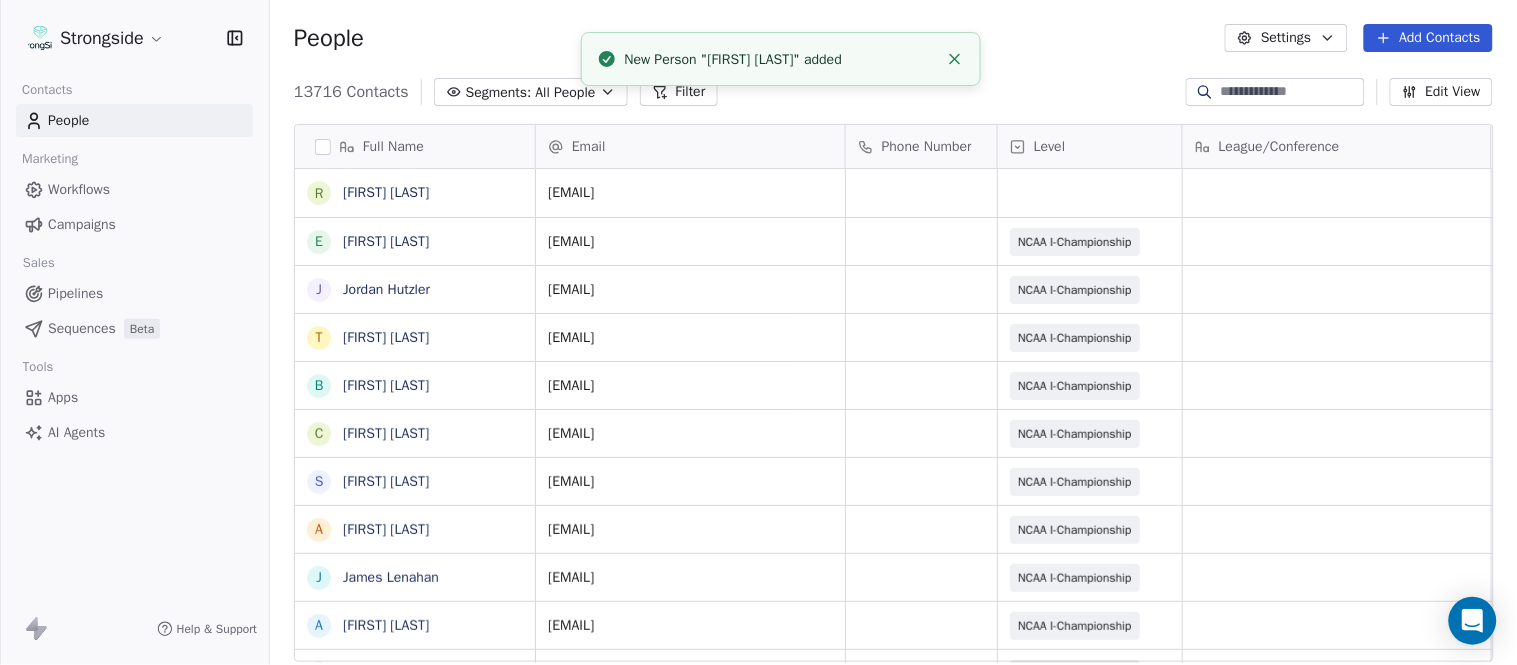 click 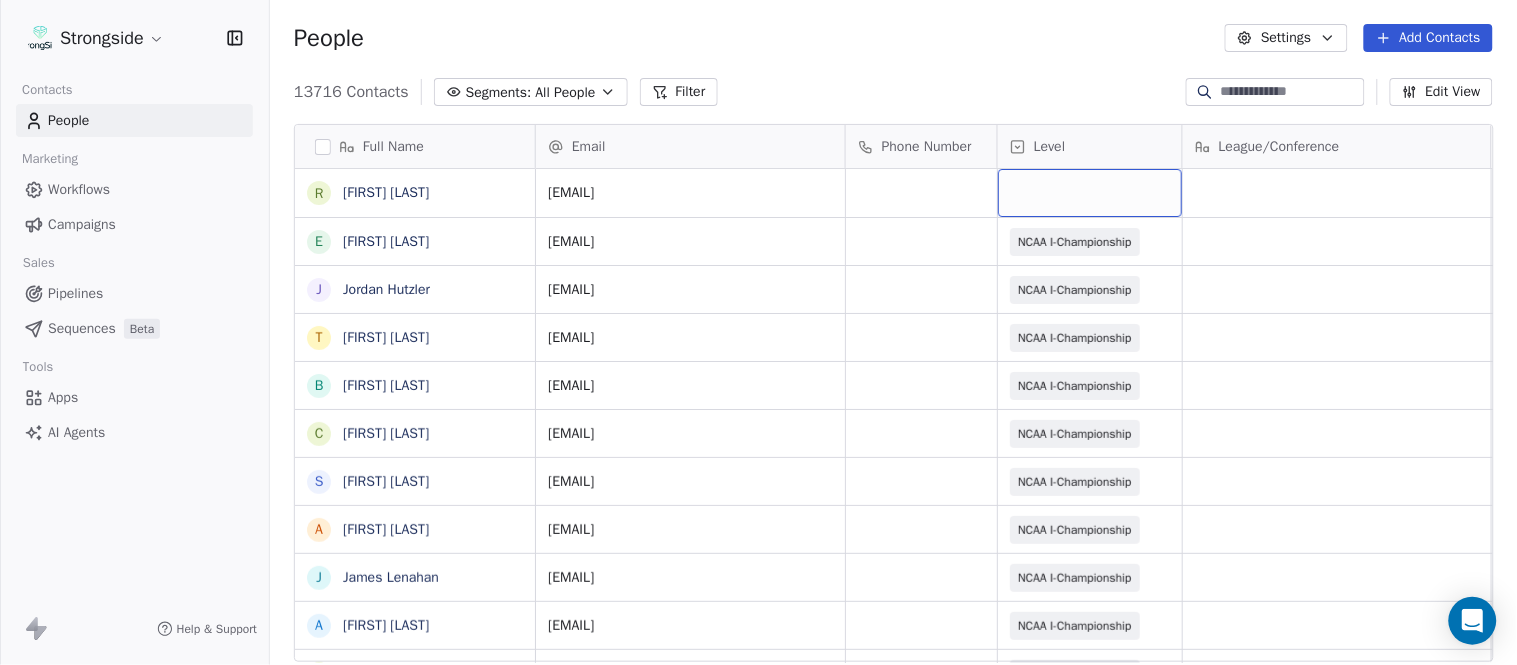 click at bounding box center (1090, 193) 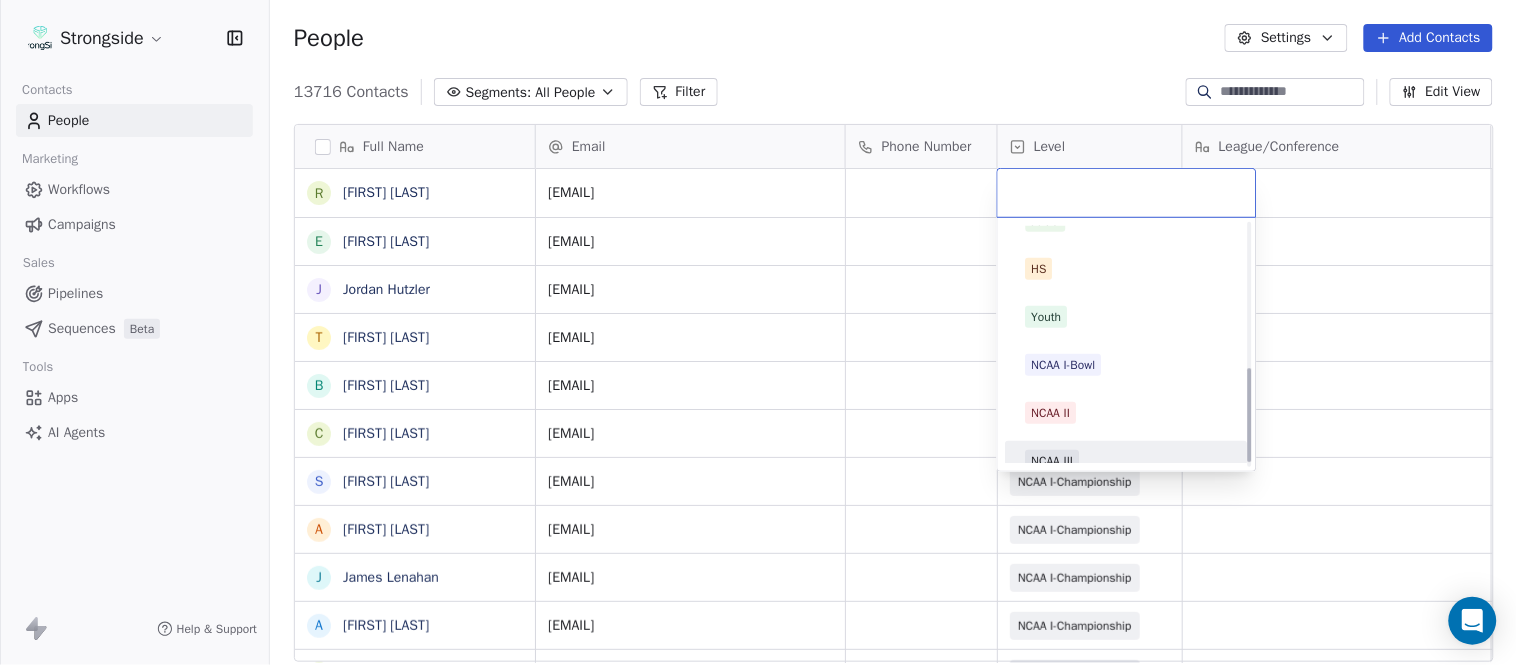scroll, scrollTop: 378, scrollLeft: 0, axis: vertical 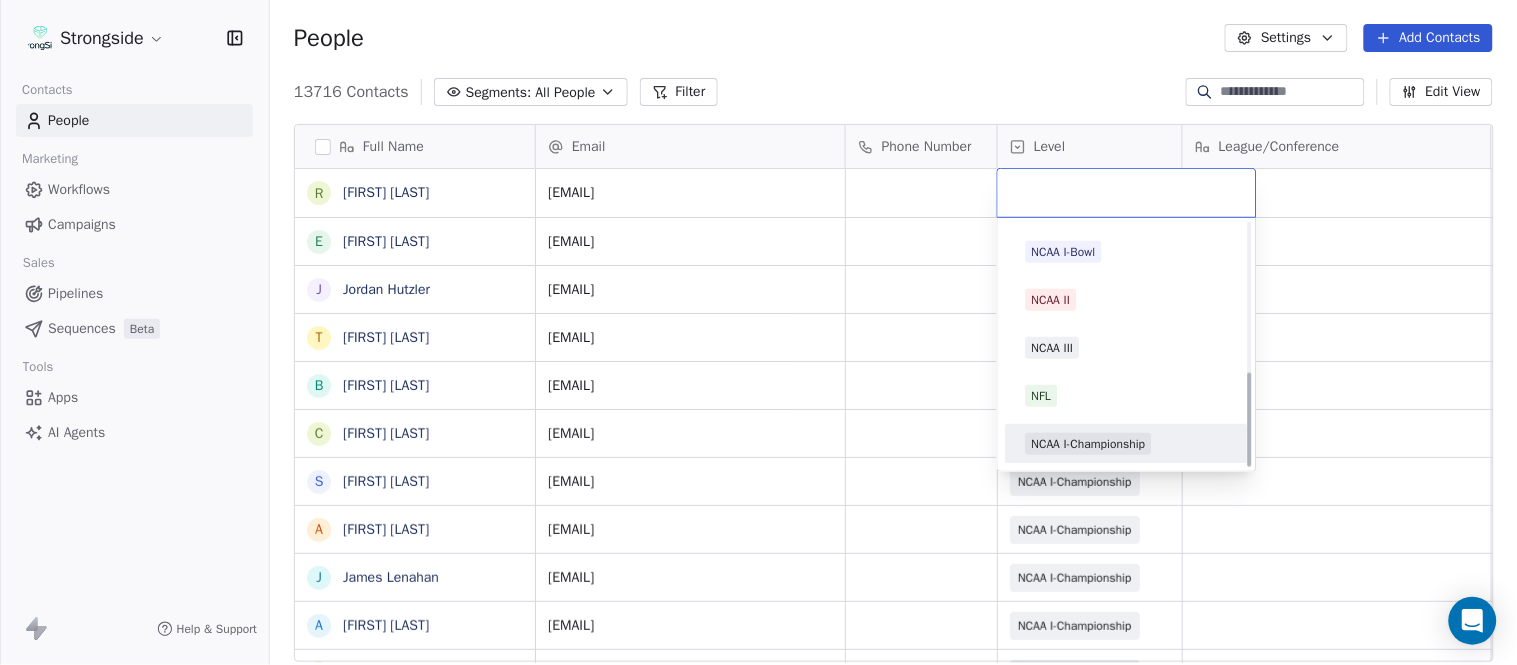click on "NCAA I-Championship" at bounding box center (1089, 444) 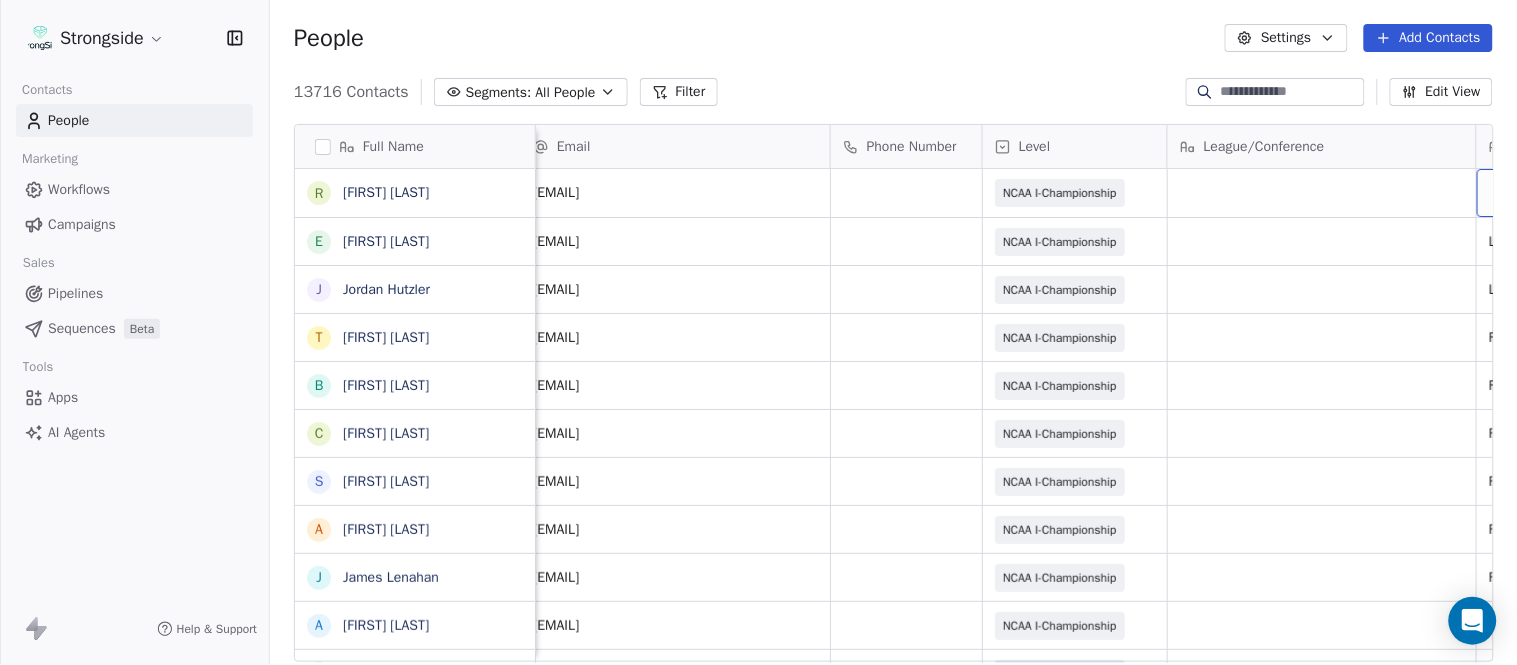 scroll, scrollTop: 0, scrollLeft: 553, axis: horizontal 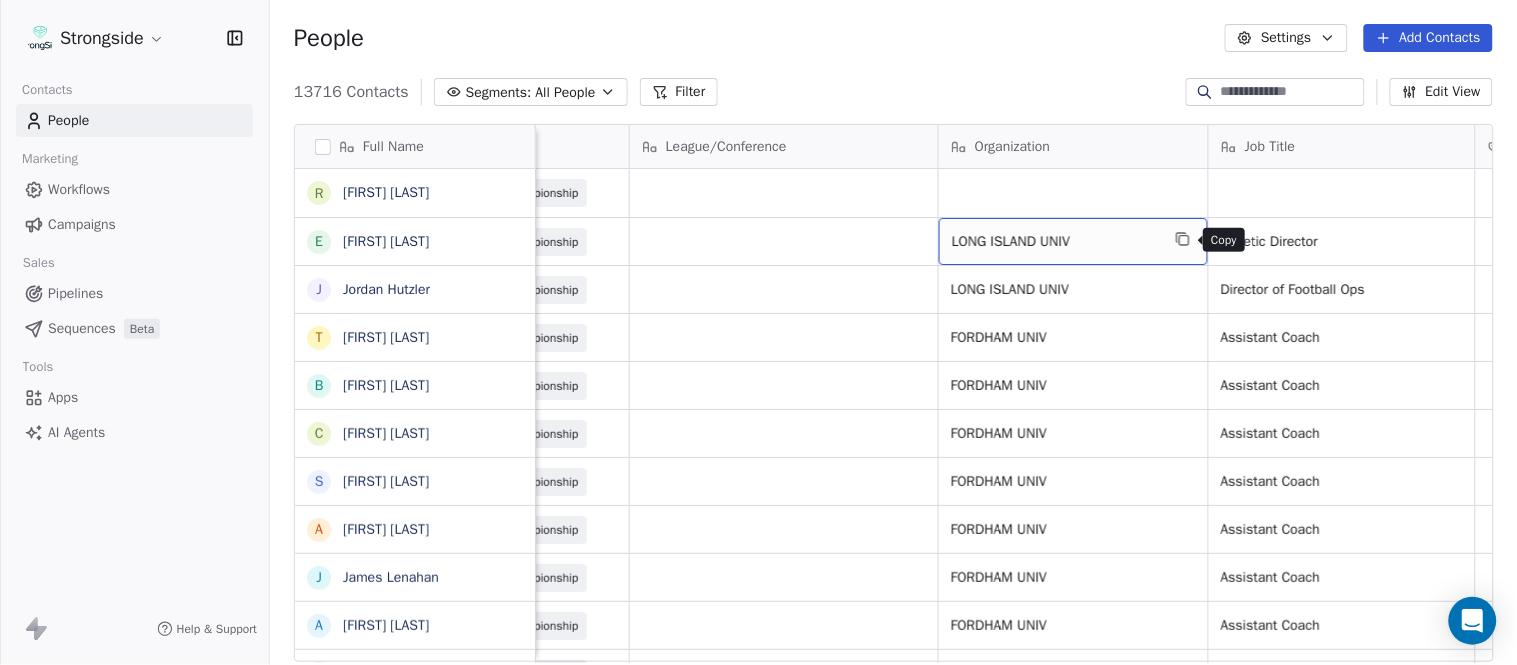 click 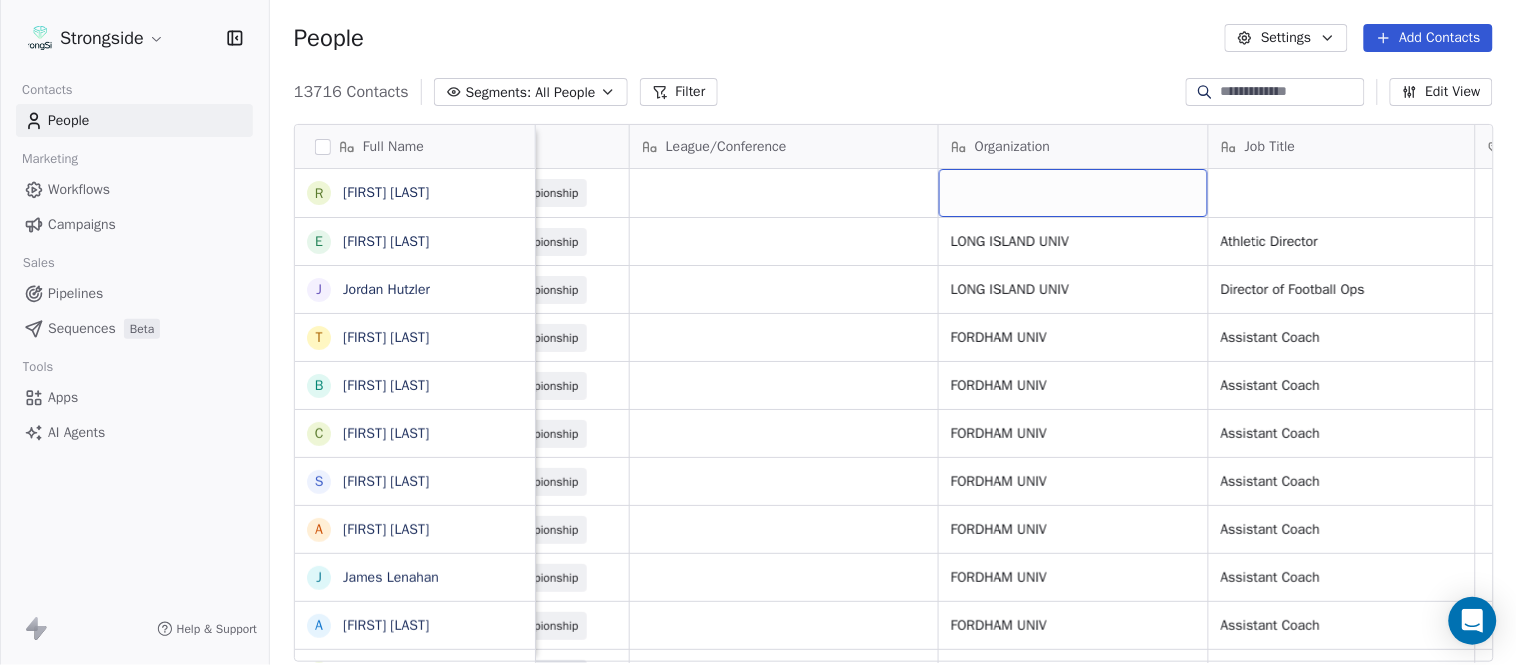 click at bounding box center (1073, 193) 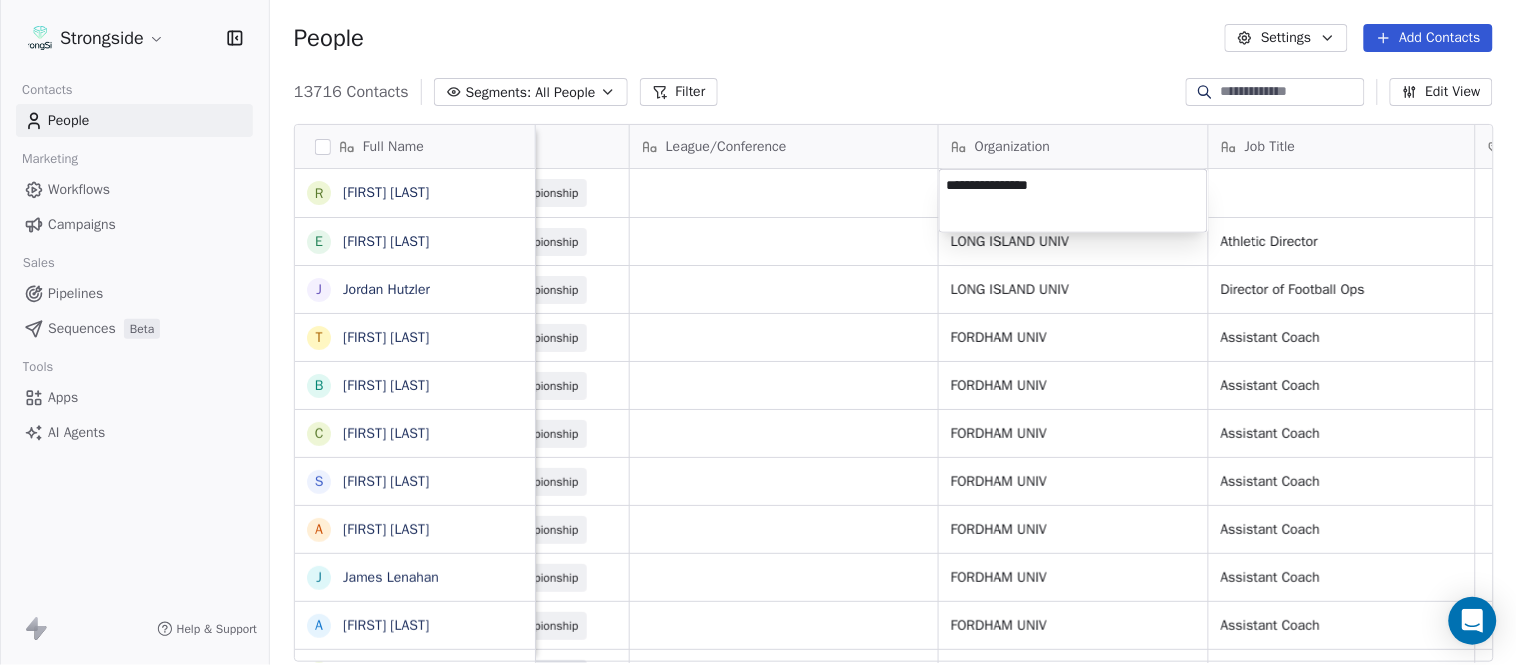 type on "**********" 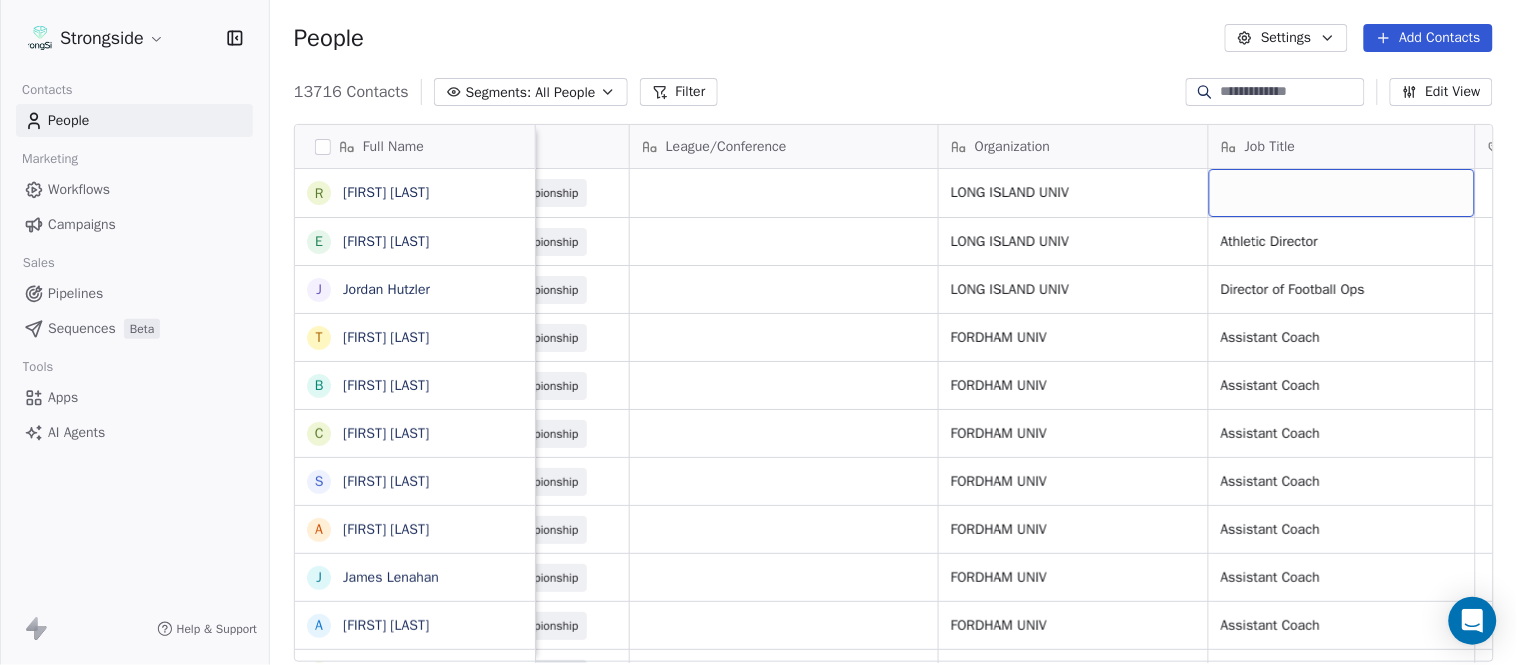 click at bounding box center [1342, 193] 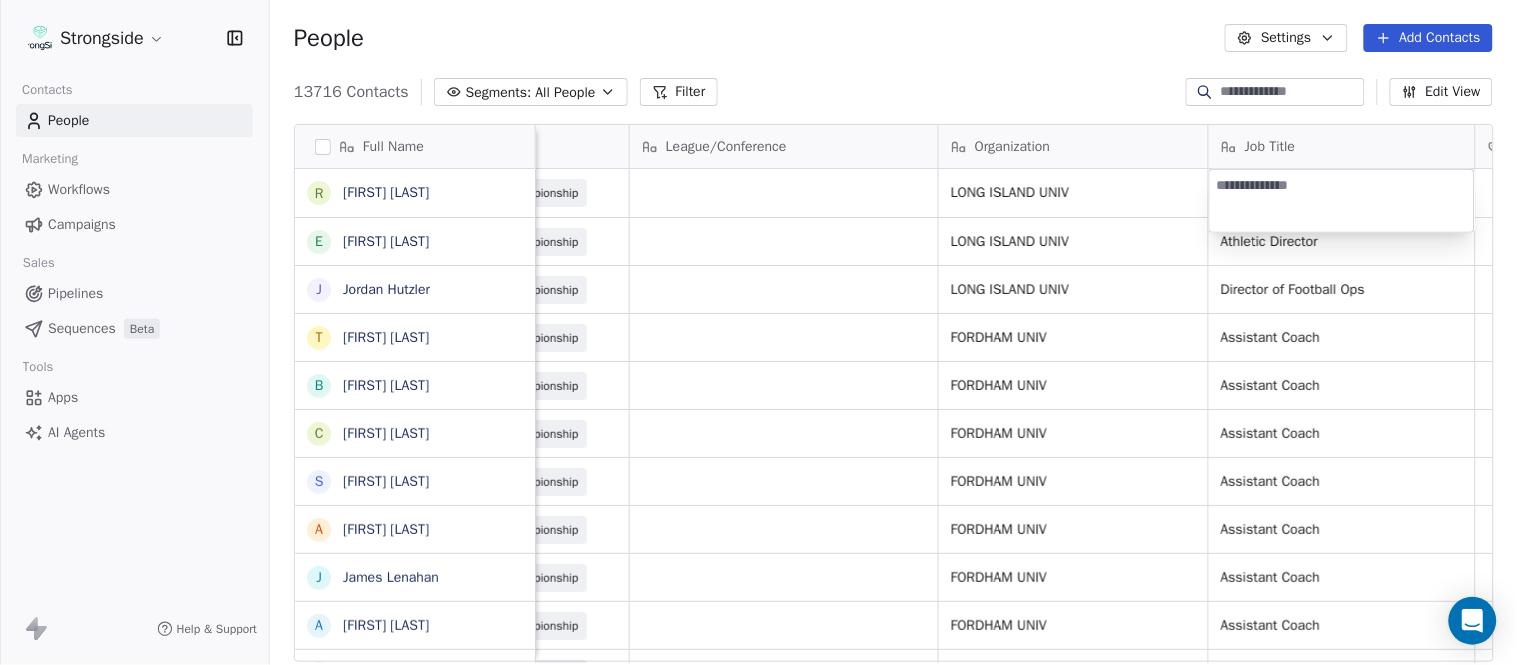 type on "**********" 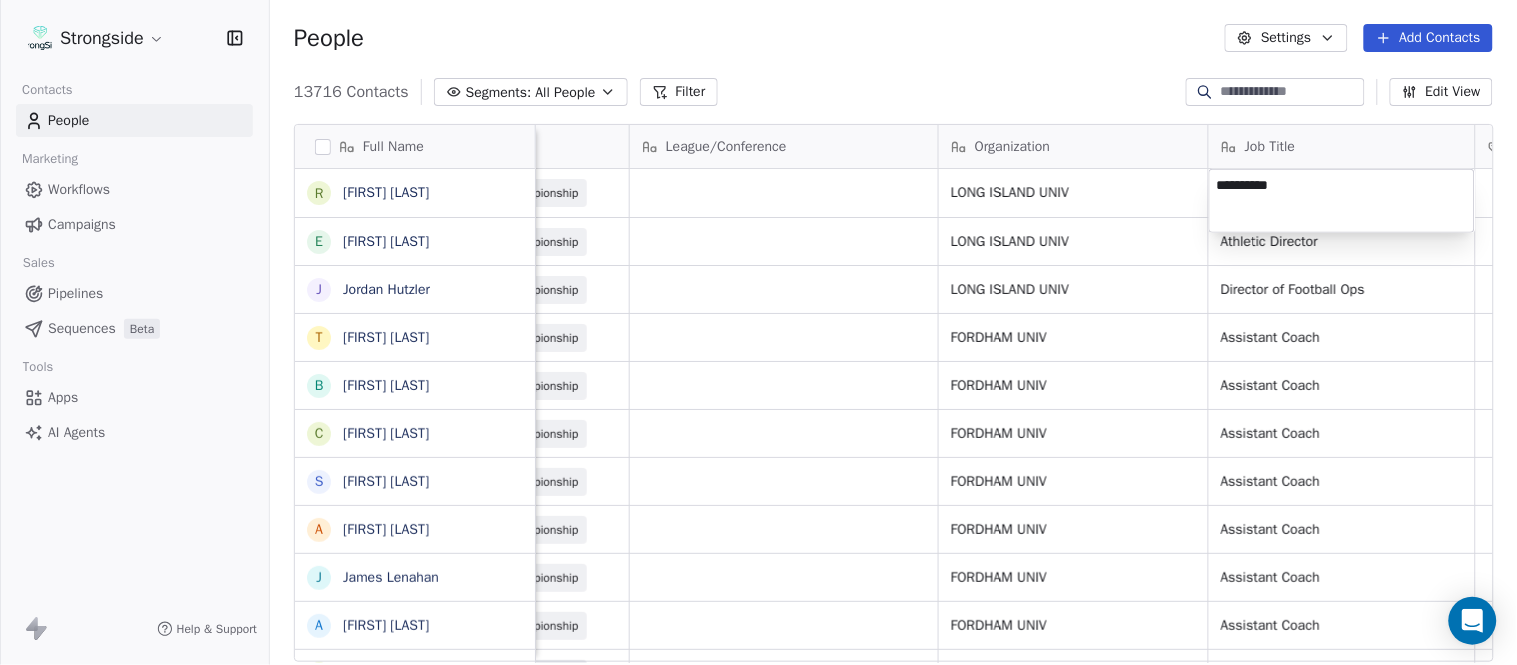 click on "Strongside Contacts People Marketing Workflows Campaigns Sales Pipelines Sequences Beta Tools Apps AI Agents Help & Support People Settings  Add Contacts 13716 Contacts Segments: All People Filter  Edit View Tag Add to Sequence Export Full Name R Ron Cooper E Elliott Charles J Jordan Hutzler T Tyler Henderson B Ben Wilkerson C Corey Burns S Steve Ciocci A Andrew DiRienzo J James Lenahan A Art Asselta J Jake Petrarca A Alen Gant J Joe Gilfedder E Erin Cameron E Eric Sanders J Joe DiBari R Rob Luben A Alyssa Plantz P Pat Allinger S Susan Duffy C Charles Guthrie R Ryan Greenhagen E Eric Franklin J Jeff Dittman A Andrew Dees W Will Blanden T Terry Ursin S Sean Reeder M Mike Hatcher J Jared Backus J Jay Andress Email Phone Number Level League/Conference Organization Job Title Tags Created Date BST Status Priority ronald.cooper@liu.edu NCAA I-Championship LONG ISLAND UNIV Aug 08, 2025 11:44 AM elliott.charles@liu.edu NCAA I-Championship LONG ISLAND UNIV Athletic Director Aug 08, 2025 11:43 AM NCAA I-Championship" at bounding box center [758, 332] 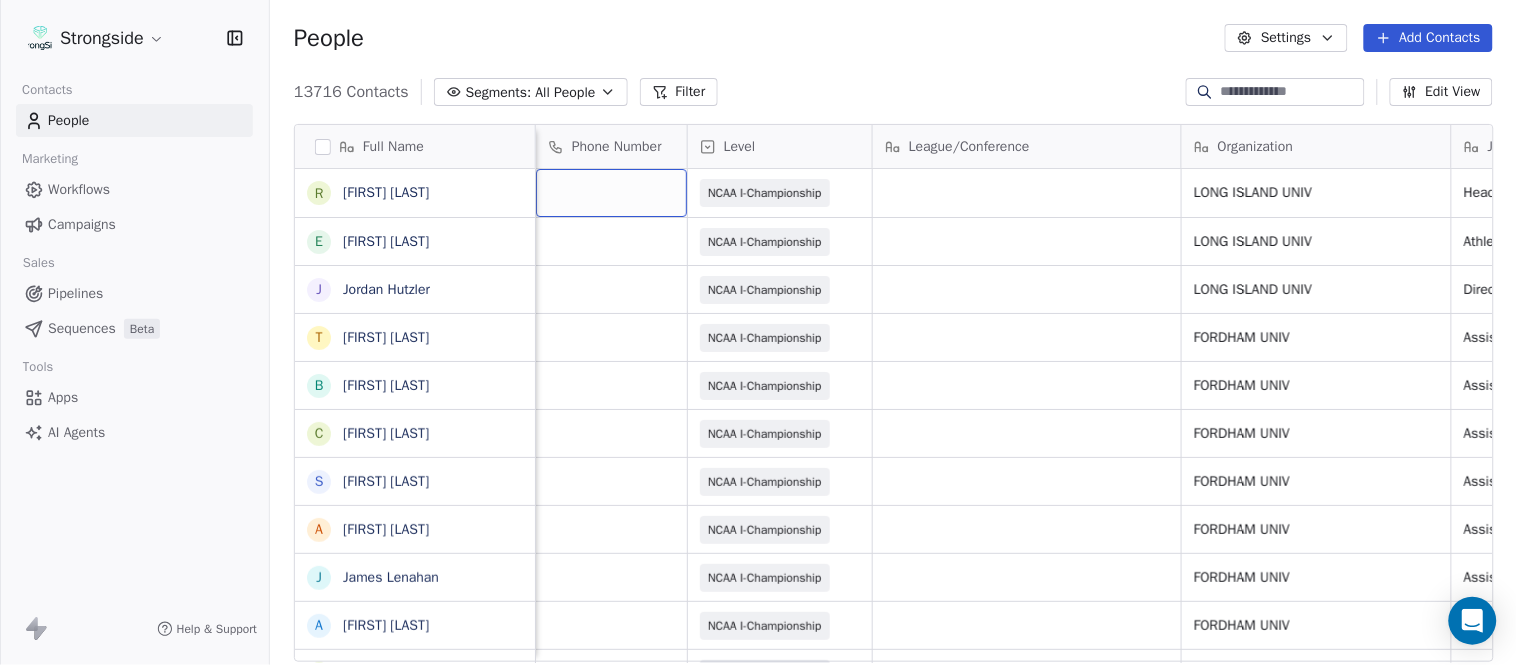 scroll, scrollTop: 0, scrollLeft: 0, axis: both 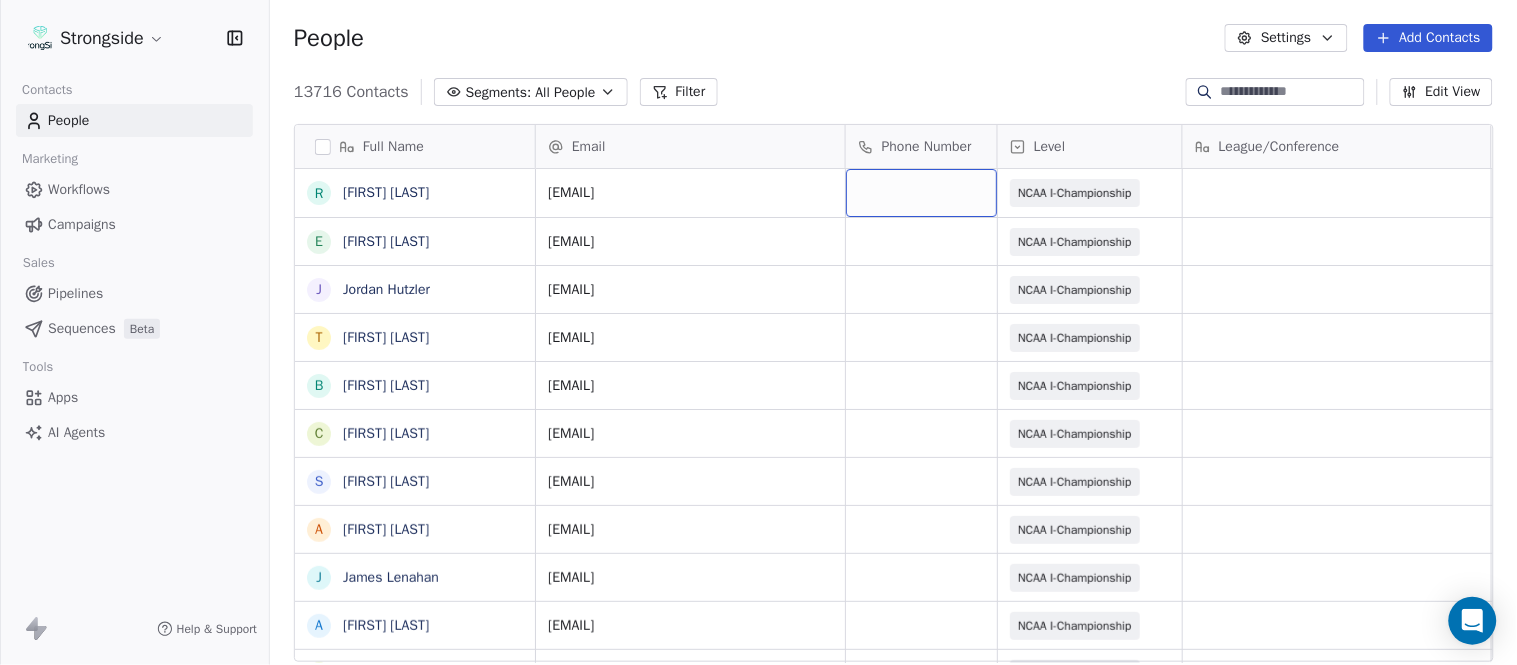 click at bounding box center [921, 193] 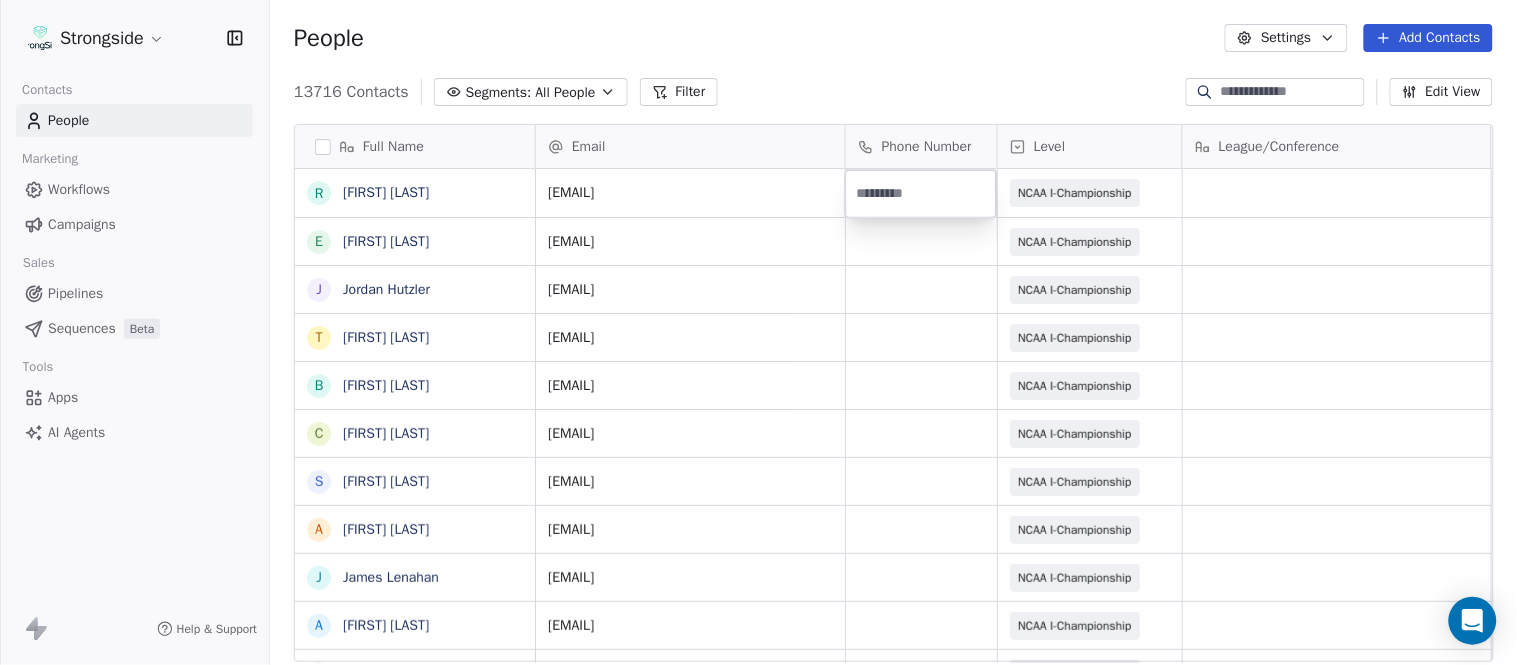 type on "**********" 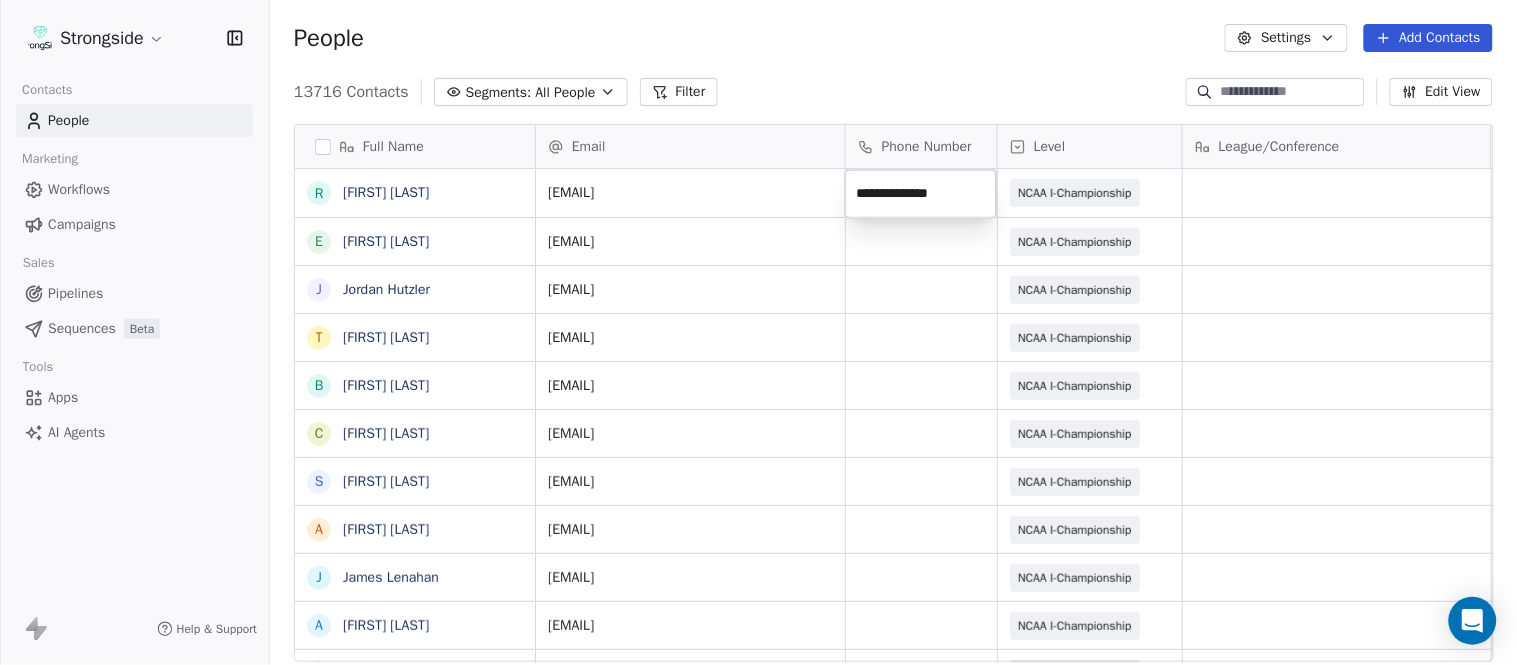 click on "Strongside Contacts People Marketing Workflows Campaigns Sales Pipelines Sequences Beta Tools Apps AI Agents Help & Support People Settings  Add Contacts 13716 Contacts Segments: All People Filter  Edit View Tag Add to Sequence Export Full Name R Ron Cooper E Elliott Charles J Jordan Hutzler T Tyler Henderson B Ben Wilkerson C Corey Burns S Steve Ciocci A Andrew DiRienzo J James Lenahan A Art Asselta J Jake Petrarca A Alen Gant J Joe Gilfedder E Erin Cameron E Eric Sanders J Joe DiBari R Rob Luben A Alyssa Plantz P Pat Allinger S Susan Duffy C Charles Guthrie R Ryan Greenhagen E Eric Franklin J Jeff Dittman A Andrew Dees W Will Blanden T Terry Ursin S Sean Reeder M Mike Hatcher J Jared Backus J Jay Andress Email Phone Number Level League/Conference Organization Job Title Tags Created Date BST ronald.cooper@liu.edu NCAA I-Championship LONG ISLAND UNIV Head Coach Aug 08, 2025 11:44 AM elliott.charles@liu.edu NCAA I-Championship LONG ISLAND UNIV Athletic Director Aug 08, 2025 11:43 AM jordan.hutzler@liu.edu" at bounding box center (758, 332) 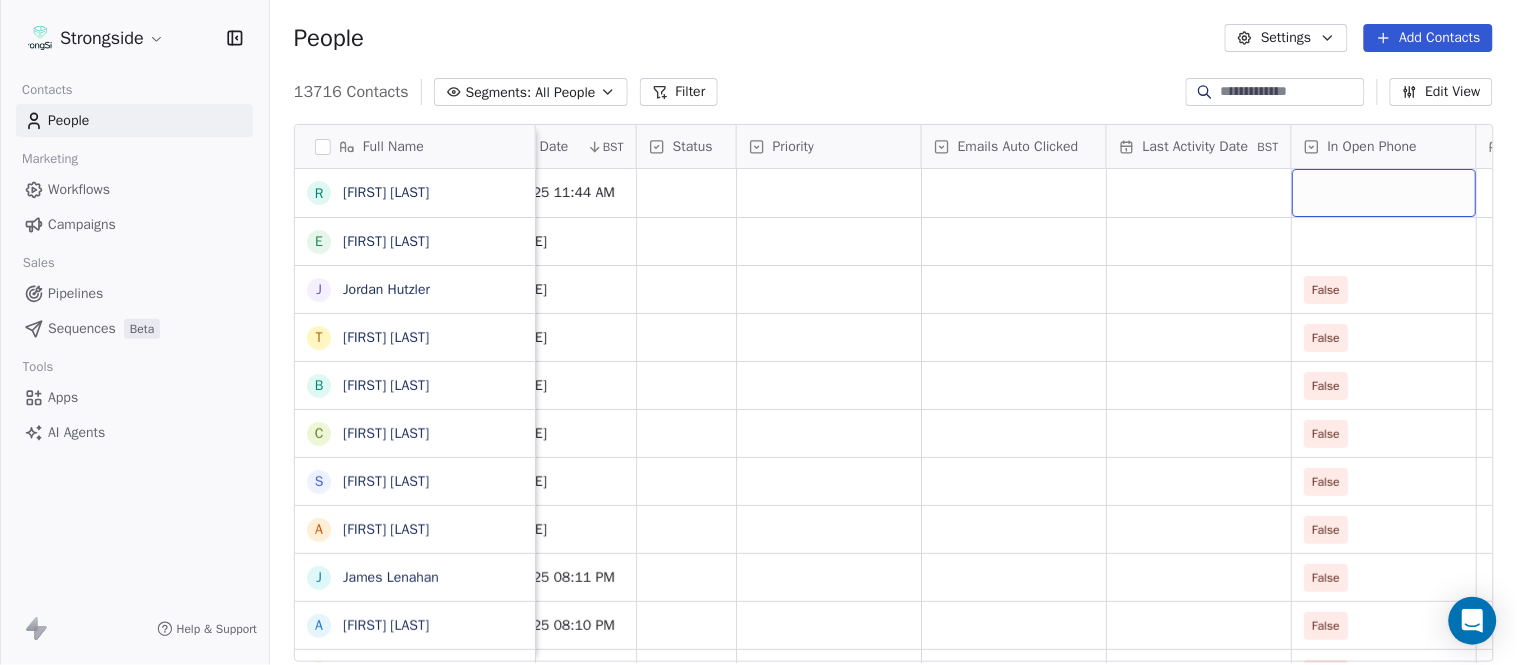scroll, scrollTop: 0, scrollLeft: 1863, axis: horizontal 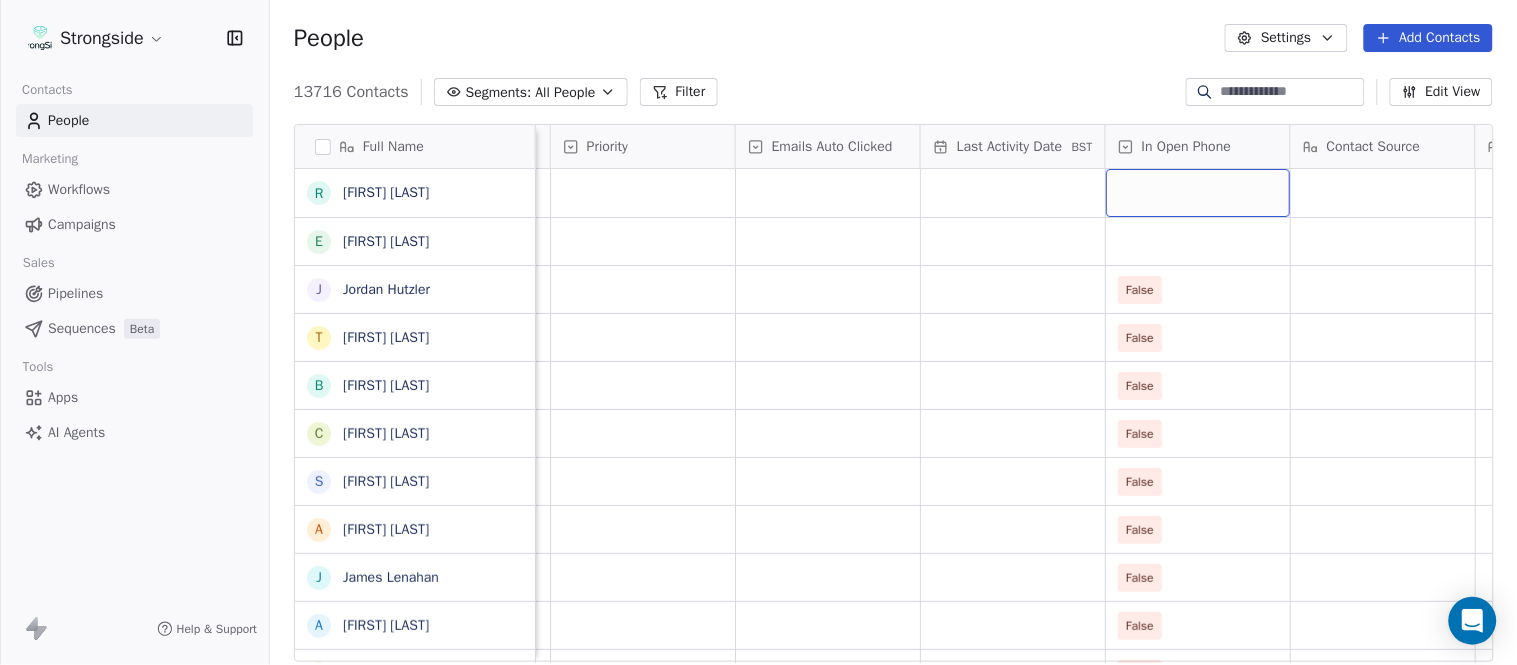 click at bounding box center [1198, 193] 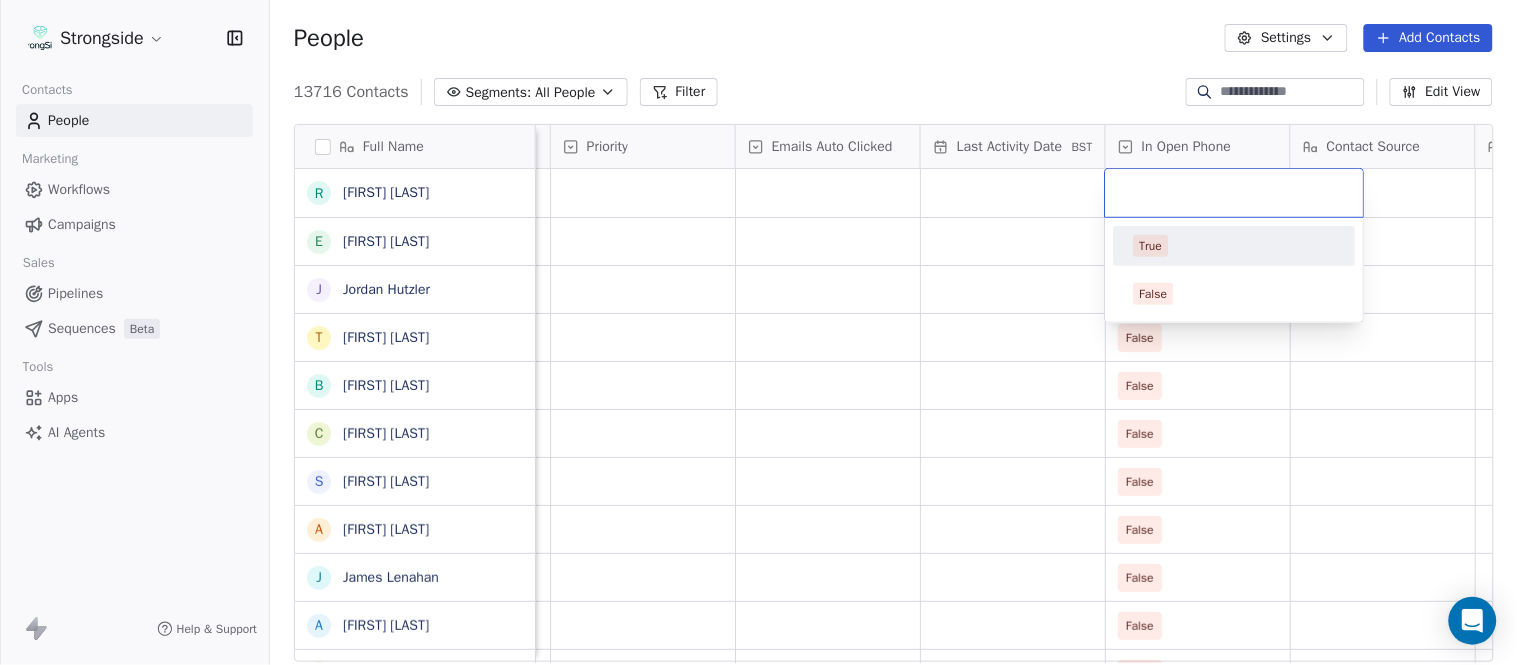 click on "True" at bounding box center (1151, 246) 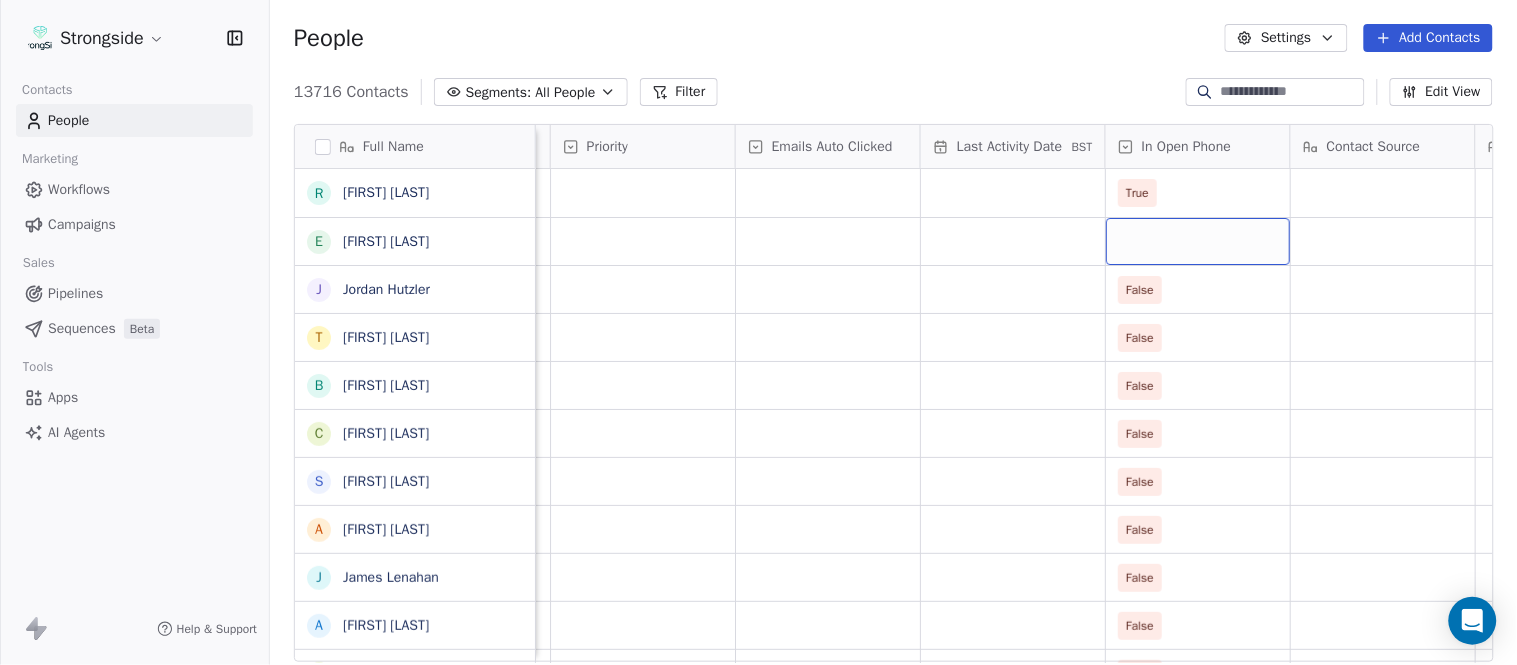 click at bounding box center (1198, 241) 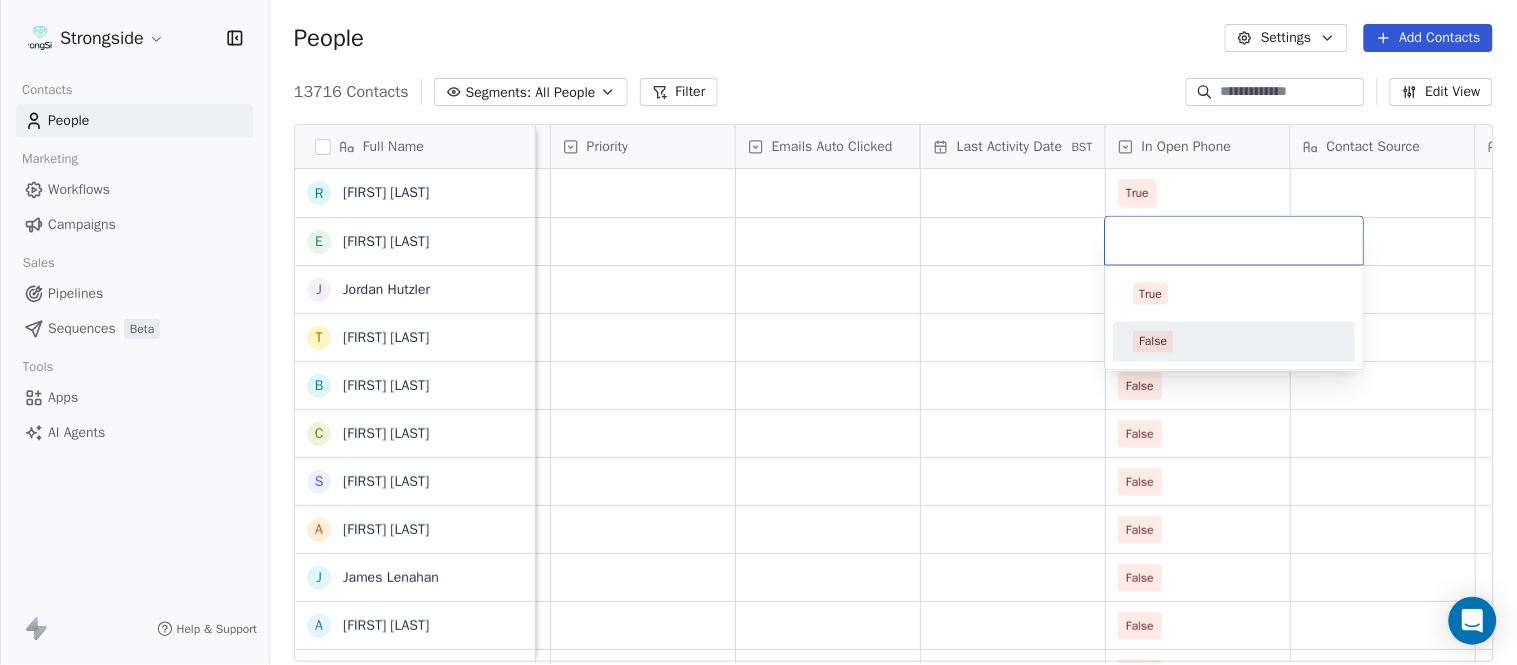 click on "False" at bounding box center (1235, 342) 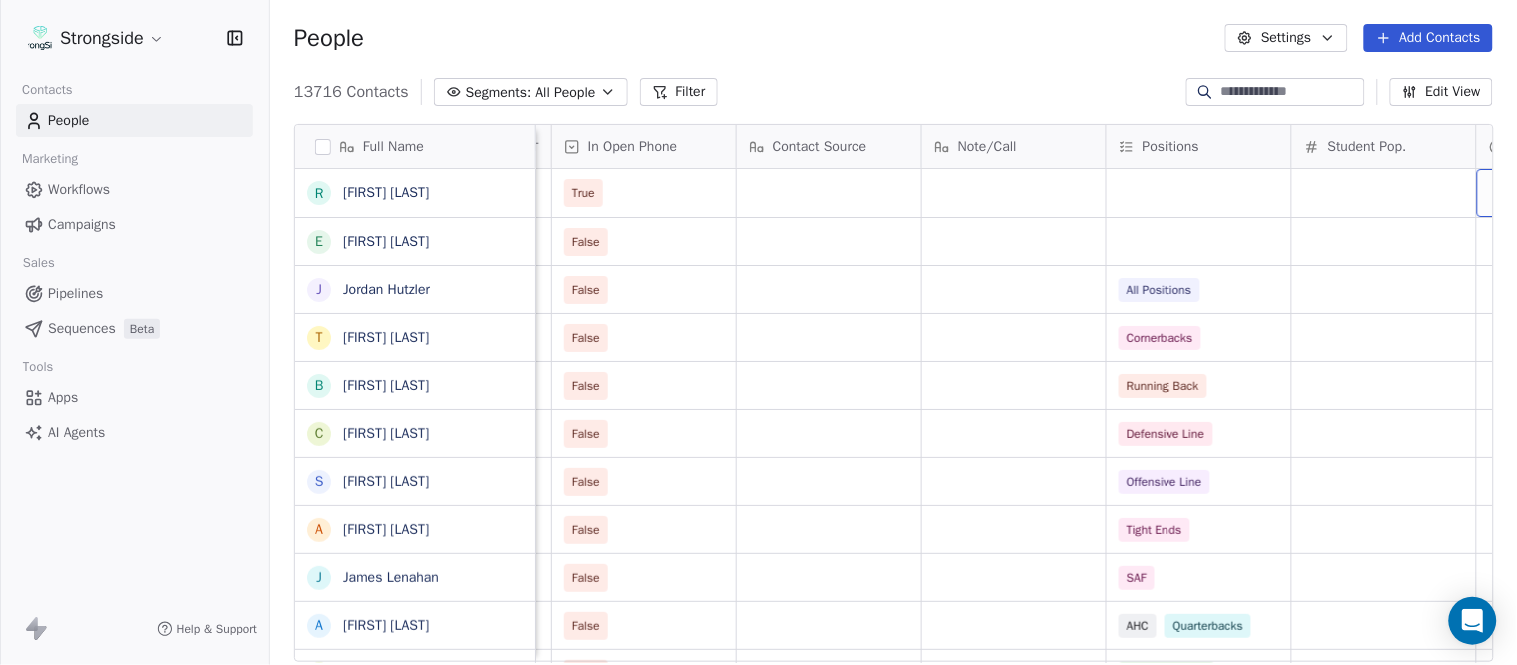 scroll, scrollTop: 0, scrollLeft: 2603, axis: horizontal 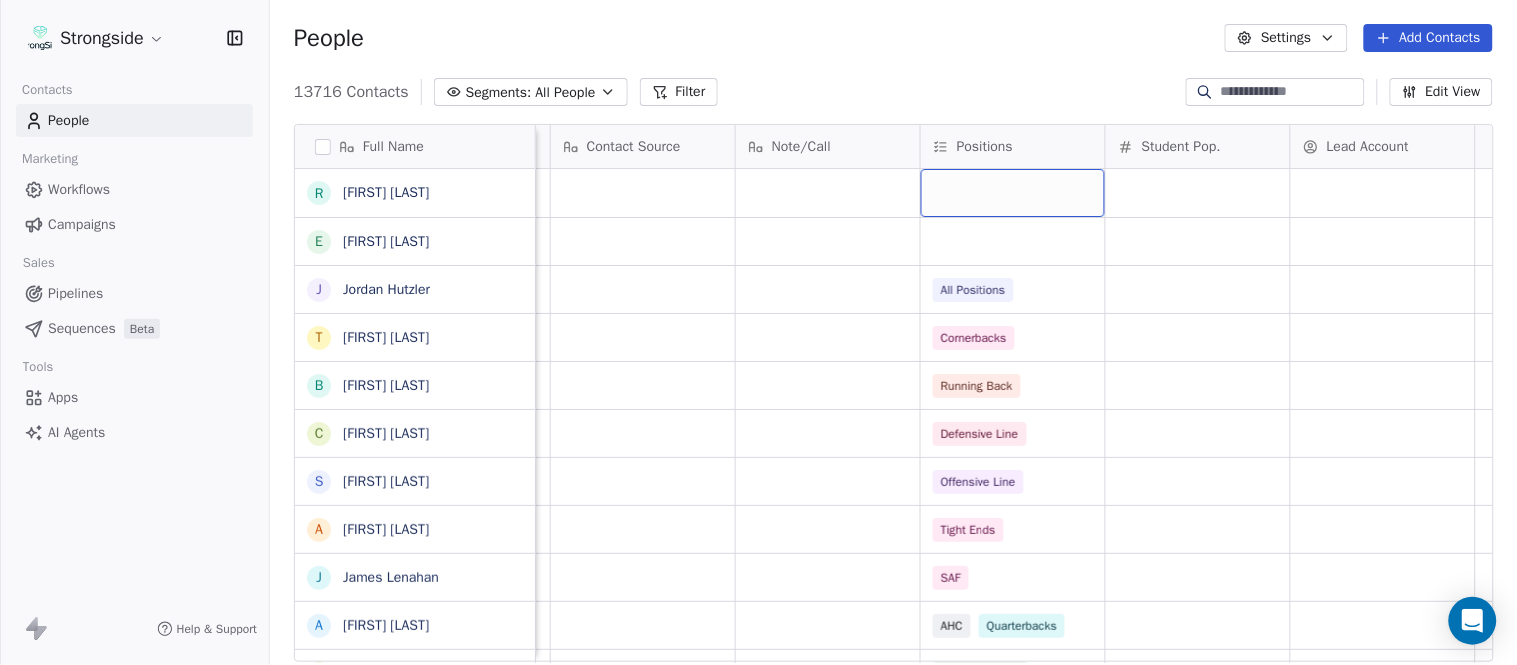 click at bounding box center [1013, 193] 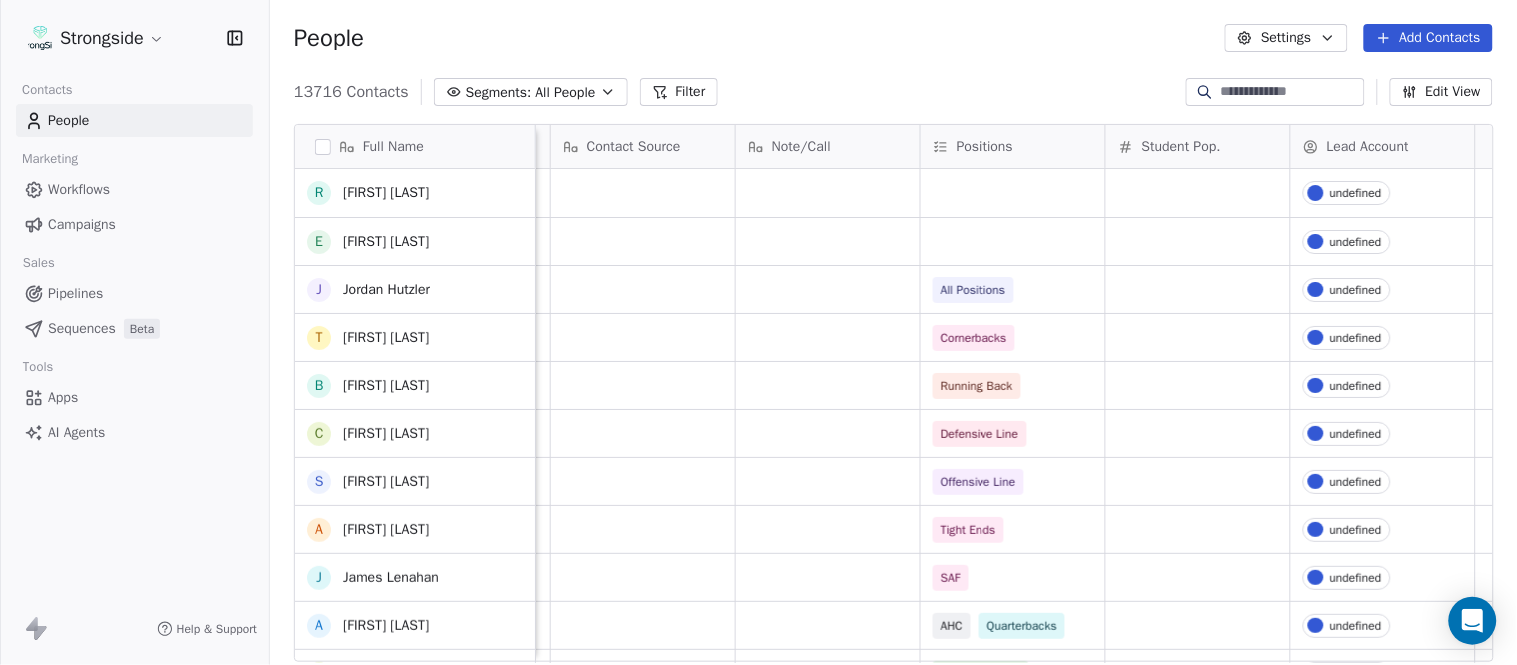 scroll, scrollTop: 444, scrollLeft: 0, axis: vertical 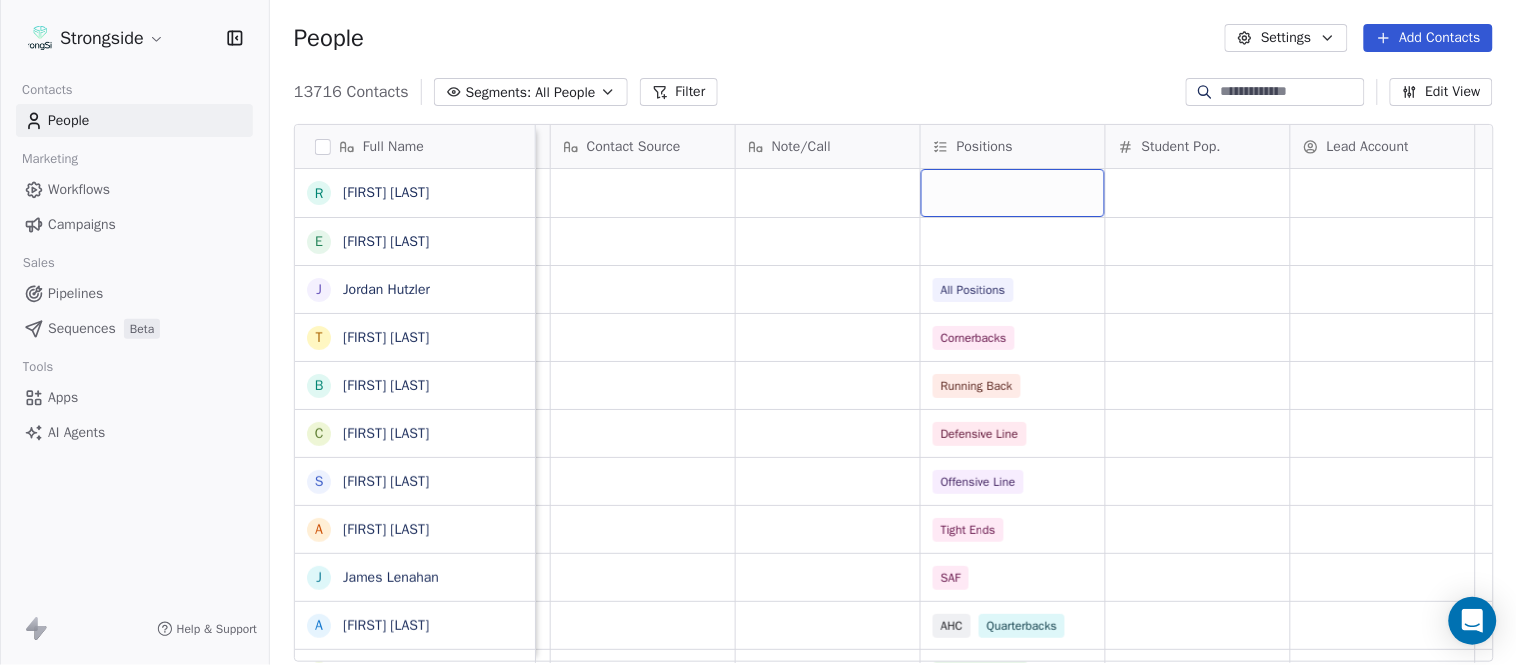 click at bounding box center (1013, 193) 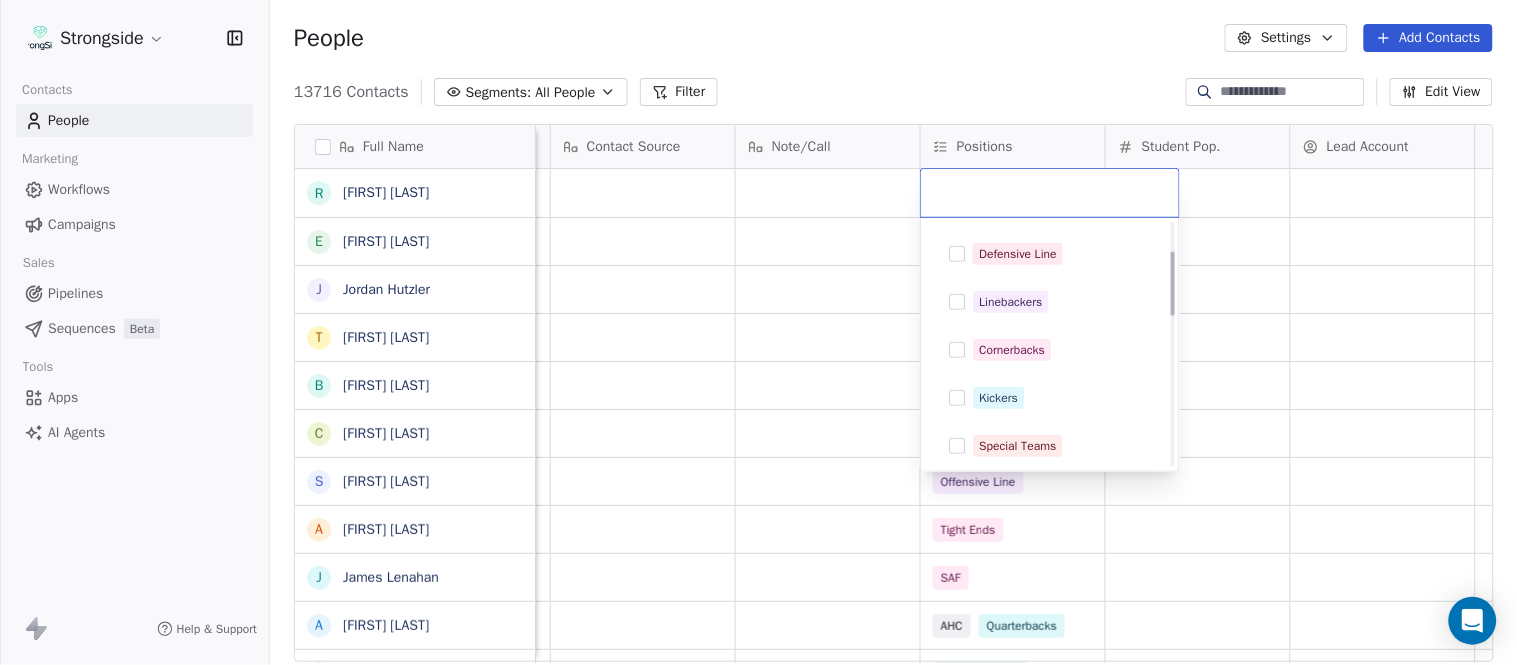 scroll, scrollTop: 444, scrollLeft: 0, axis: vertical 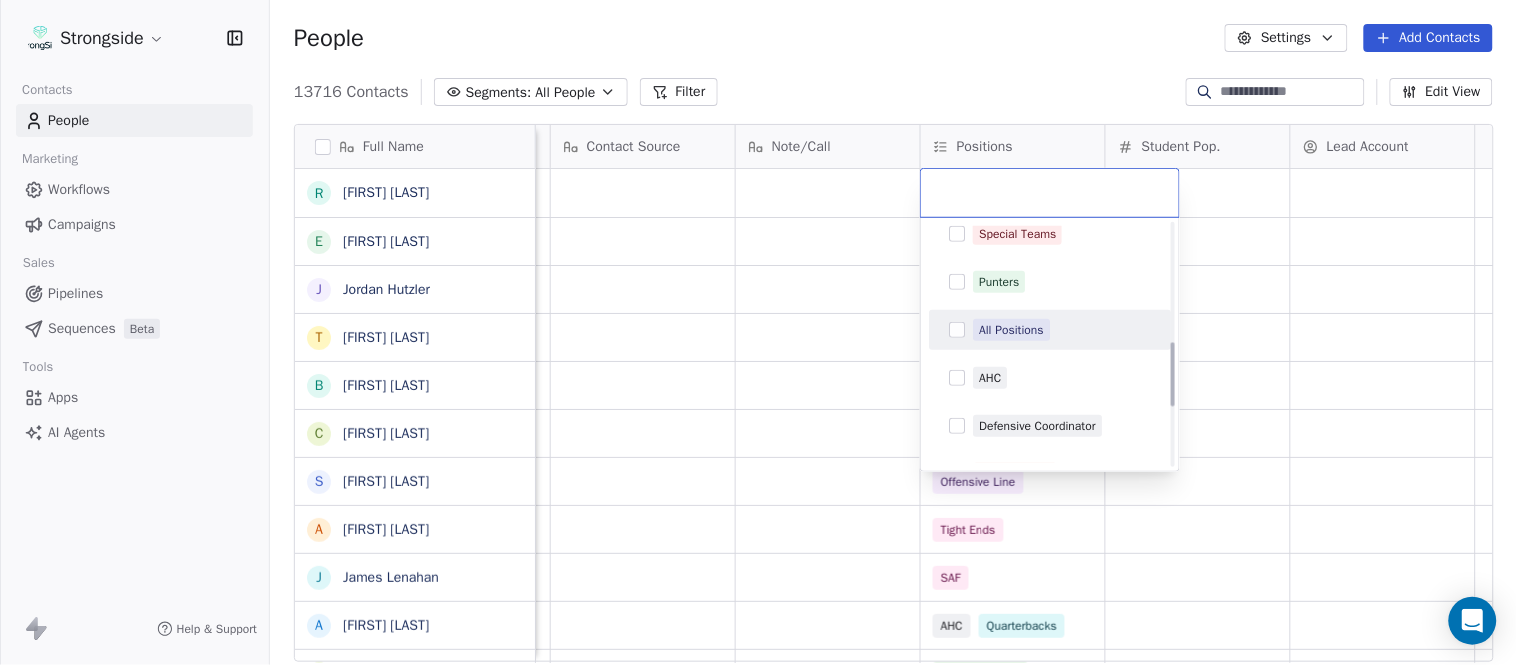 click on "All Positions" at bounding box center (1011, 330) 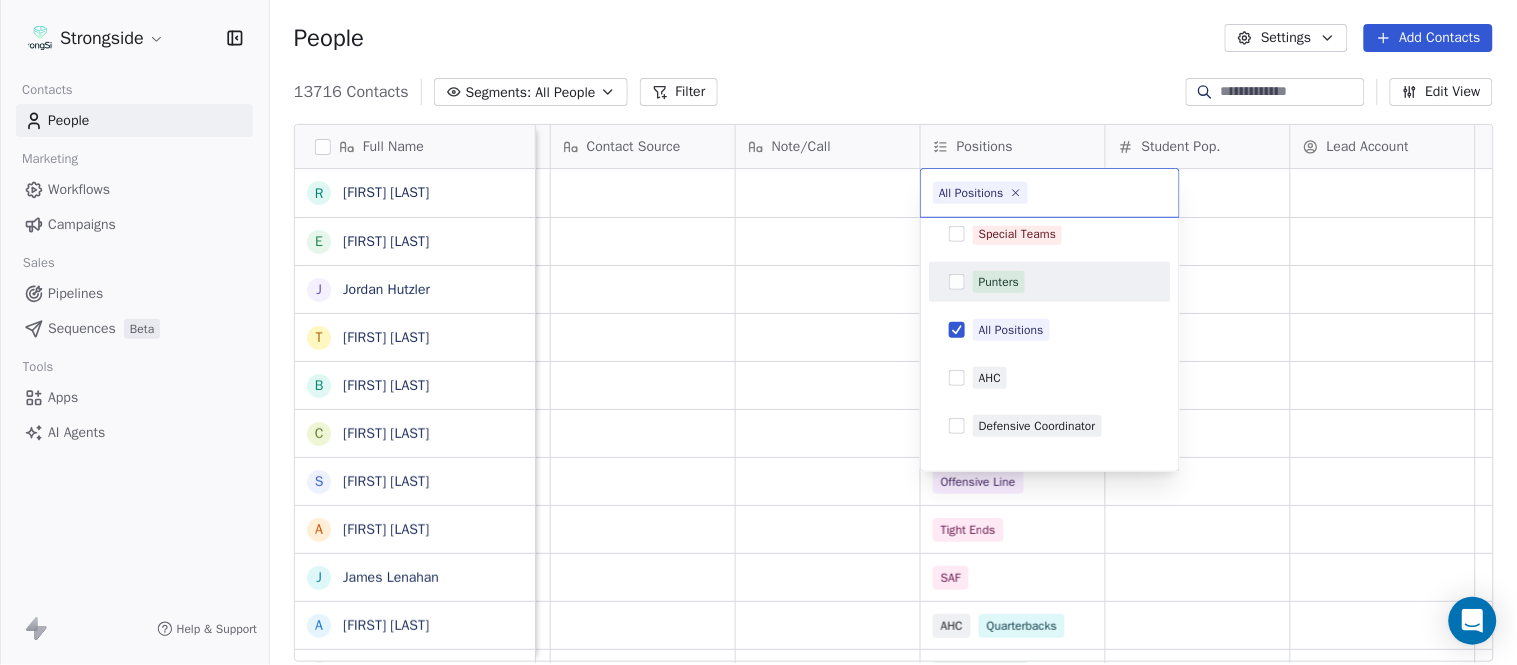click on "Strongside Contacts People Marketing Workflows Campaigns Sales Pipelines Sequences Beta Tools Apps AI Agents Help & Support People Settings  Add Contacts 13716 Contacts Segments: All People Filter  Edit View Tag Add to Sequence Export Full Name R Ron Cooper E Elliott Charles J Jordan Hutzler T Tyler Henderson B Ben Wilkerson C Corey Burns S Steve Ciocci A Andrew DiRienzo J James Lenahan A Art Asselta J Jake Petrarca A Alen Gant J Joe Gilfedder E Erin Cameron E Eric Sanders J Joe DiBari R Rob Luben A Alyssa Plantz P Pat Allinger S Susan Duffy C Charles Guthrie R Ryan Greenhagen E Eric Franklin J Jeff Dittman A Andrew Dees W Will Blanden T Terry Ursin S Sean Reeder M Mike Hatcher J Jared Backus J Jay Andress Priority Emails Auto Clicked Last Activity Date BST In Open Phone Contact Source Note/Call Positions Student Pop. Lead Account   True   False   False All Positions   False Cornerbacks   False Running Back   False Defensive Line   False Offensive Line   False Tight Ends   False SAF   False AHC Quarterbacks" at bounding box center (758, 332) 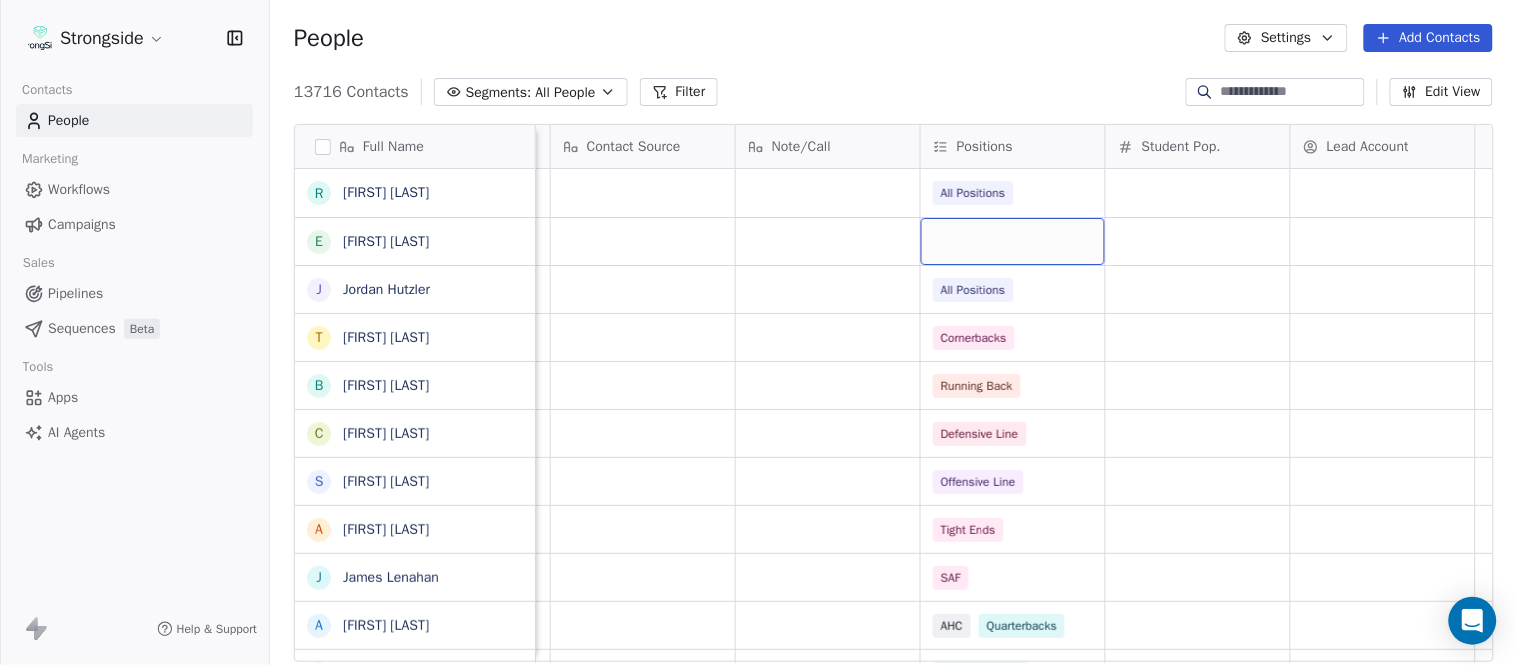 click at bounding box center [1013, 241] 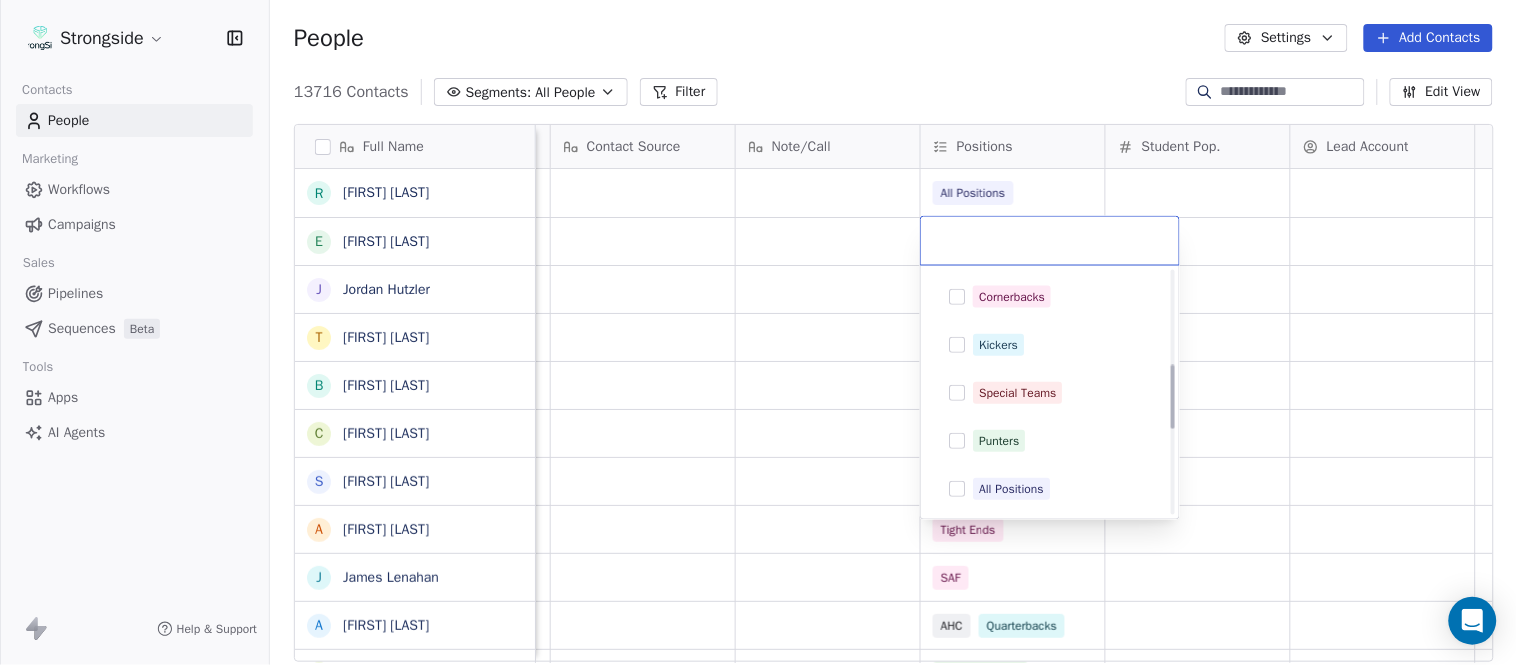 scroll, scrollTop: 444, scrollLeft: 0, axis: vertical 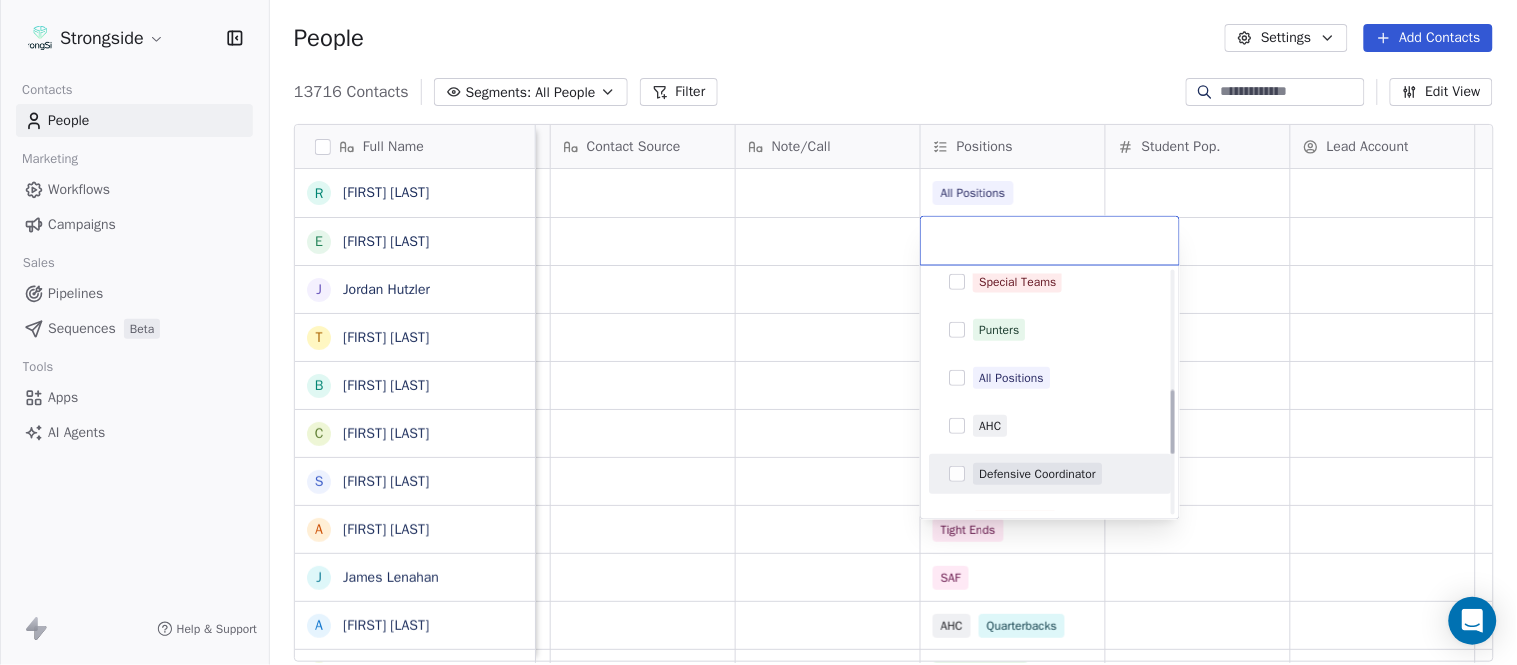click on "All Positions" at bounding box center (1011, 378) 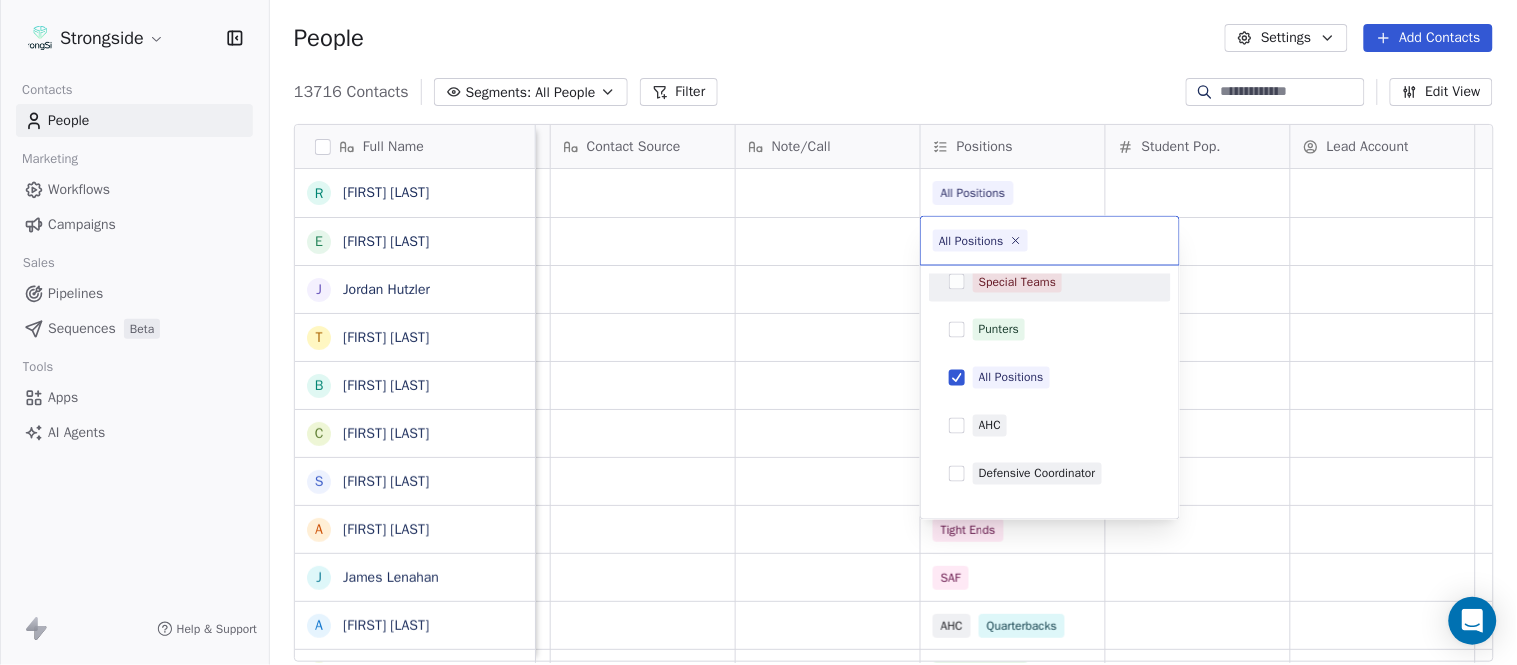 click on "Strongside Contacts People Marketing Workflows Campaigns Sales Pipelines Sequences Beta Tools Apps AI Agents Help & Support People Settings  Add Contacts 13716 Contacts Segments: All People Filter  Edit View Tag Add to Sequence Export Full Name R Ron Cooper E Elliott Charles J Jordan Hutzler T Tyler Henderson B Ben Wilkerson C Corey Burns S Steve Ciocci A Andrew DiRienzo J James Lenahan A Art Asselta J Jake Petrarca A Alen Gant J Joe Gilfedder E Erin Cameron E Eric Sanders J Joe DiBari R Rob Luben A Alyssa Plantz P Pat Allinger S Susan Duffy C Charles Guthrie R Ryan Greenhagen E Eric Franklin J Jeff Dittman A Andrew Dees W Will Blanden T Terry Ursin S Sean Reeder M Mike Hatcher J Jared Backus J Jay Andress Priority Emails Auto Clicked Last Activity Date BST In Open Phone Contact Source Note/Call Positions Student Pop. Lead Account   True All Positions   False   False All Positions   False Cornerbacks   False Running Back   False Defensive Line   False Offensive Line   False Tight Ends   False SAF   False" at bounding box center (758, 332) 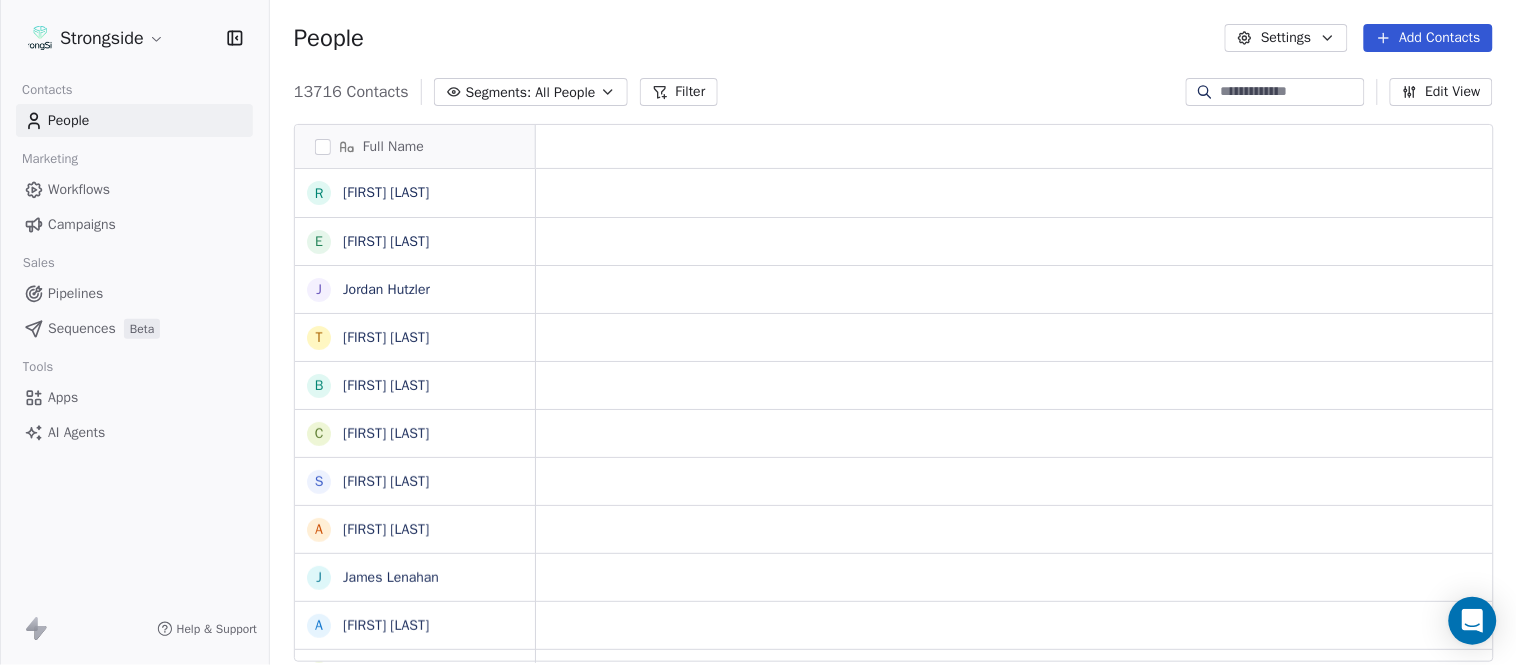 scroll, scrollTop: 0, scrollLeft: 0, axis: both 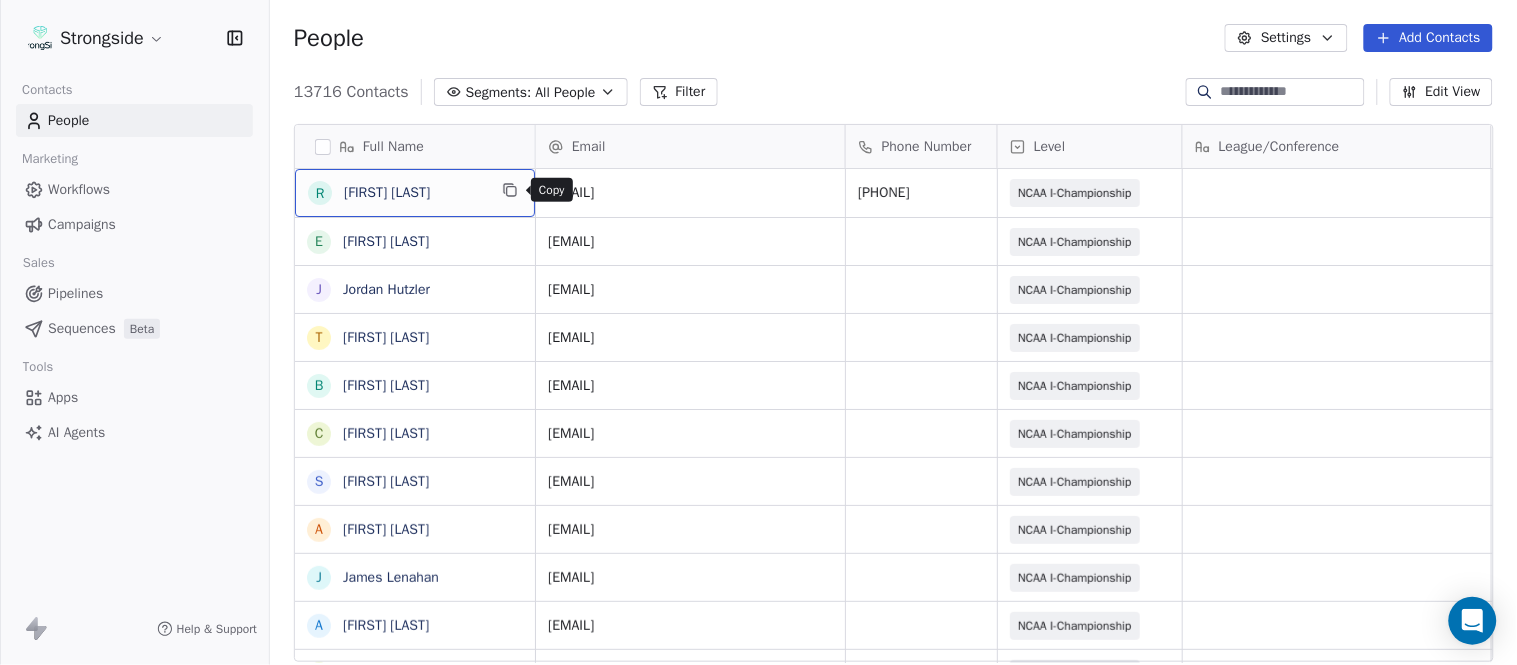 click 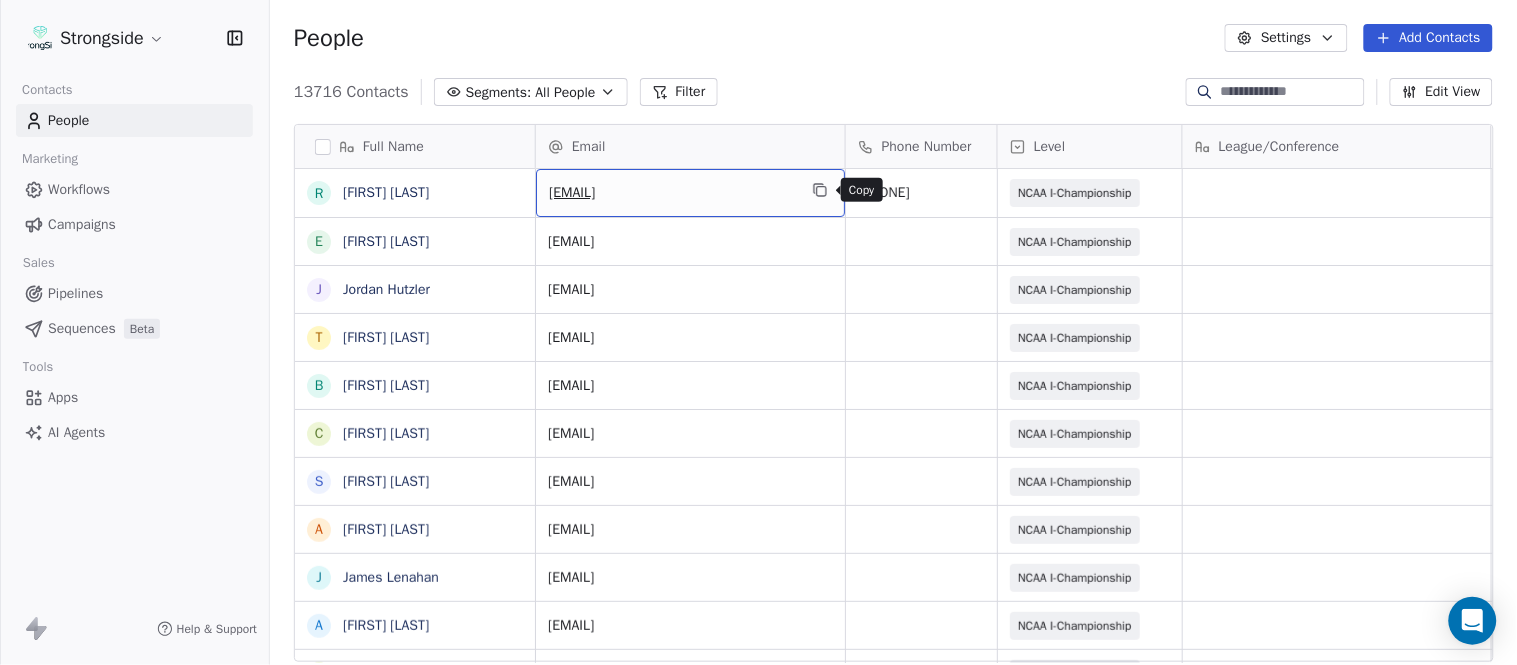 click 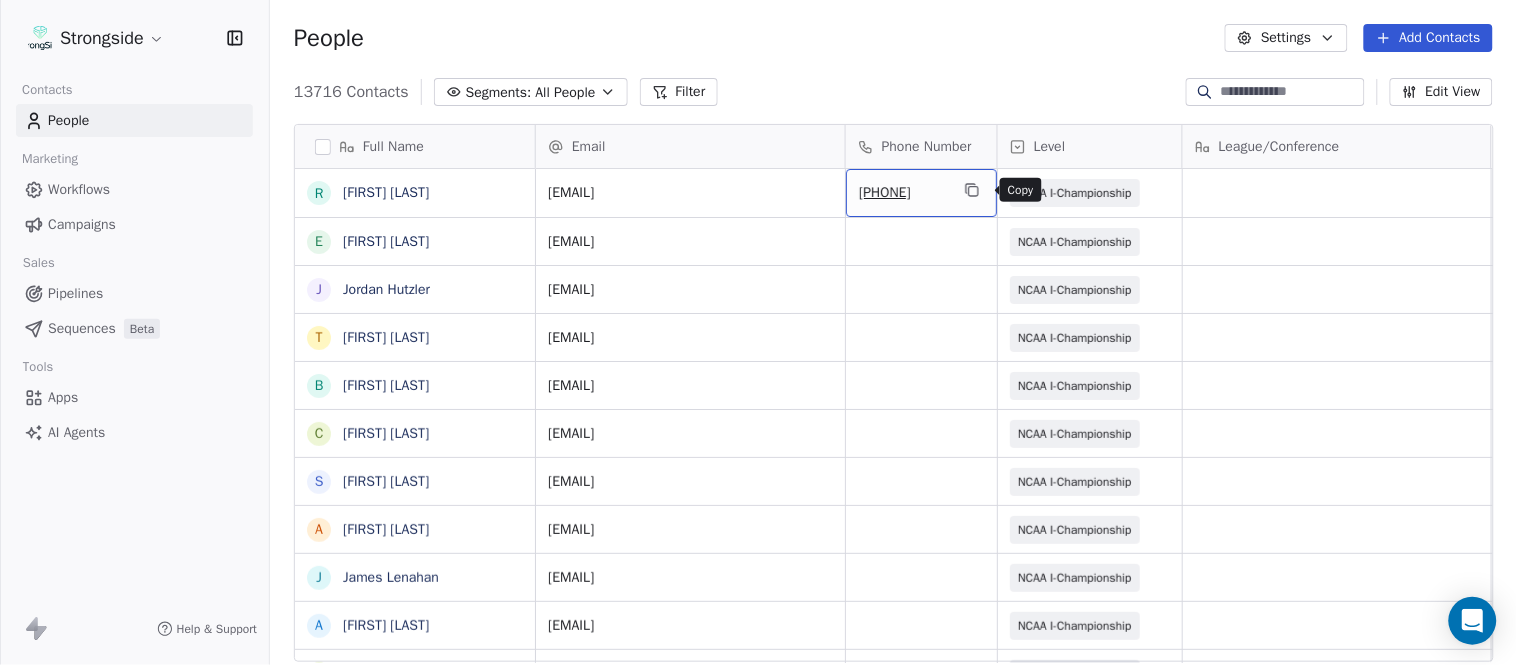 click 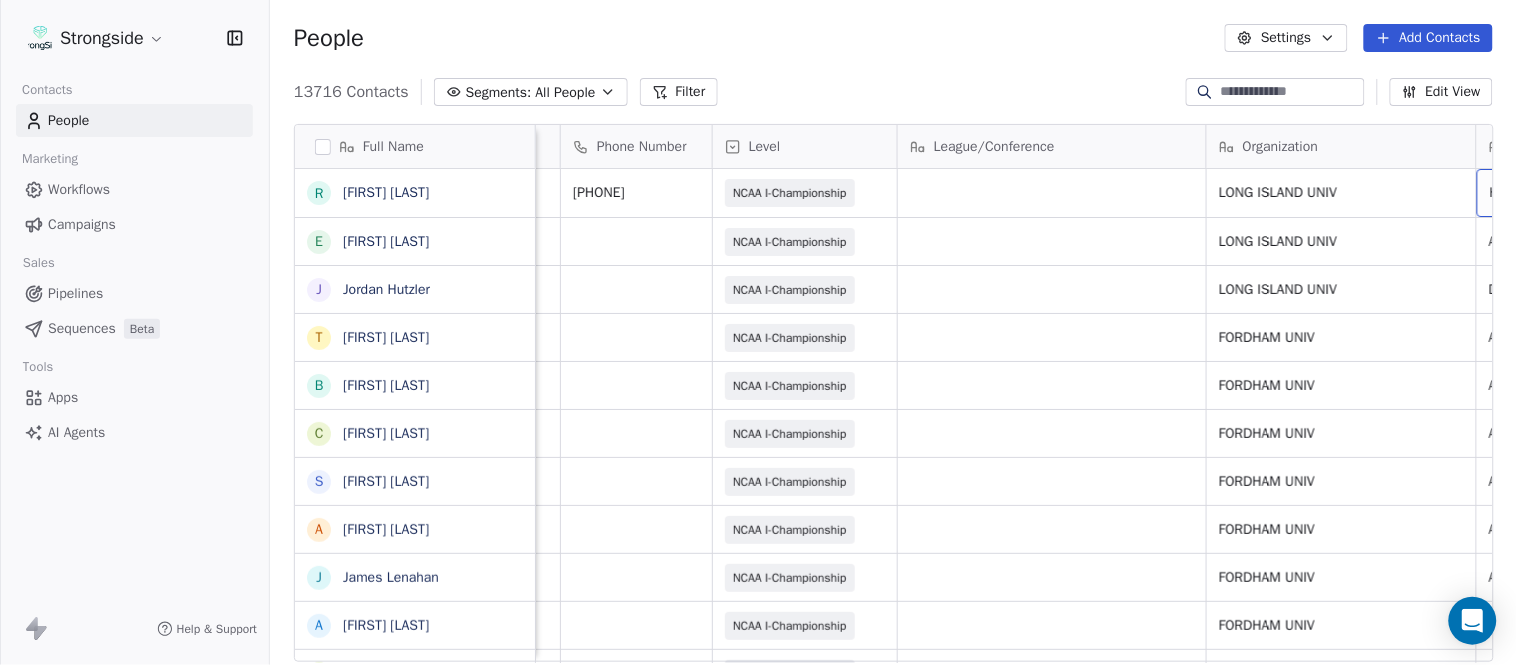 scroll, scrollTop: 0, scrollLeft: 553, axis: horizontal 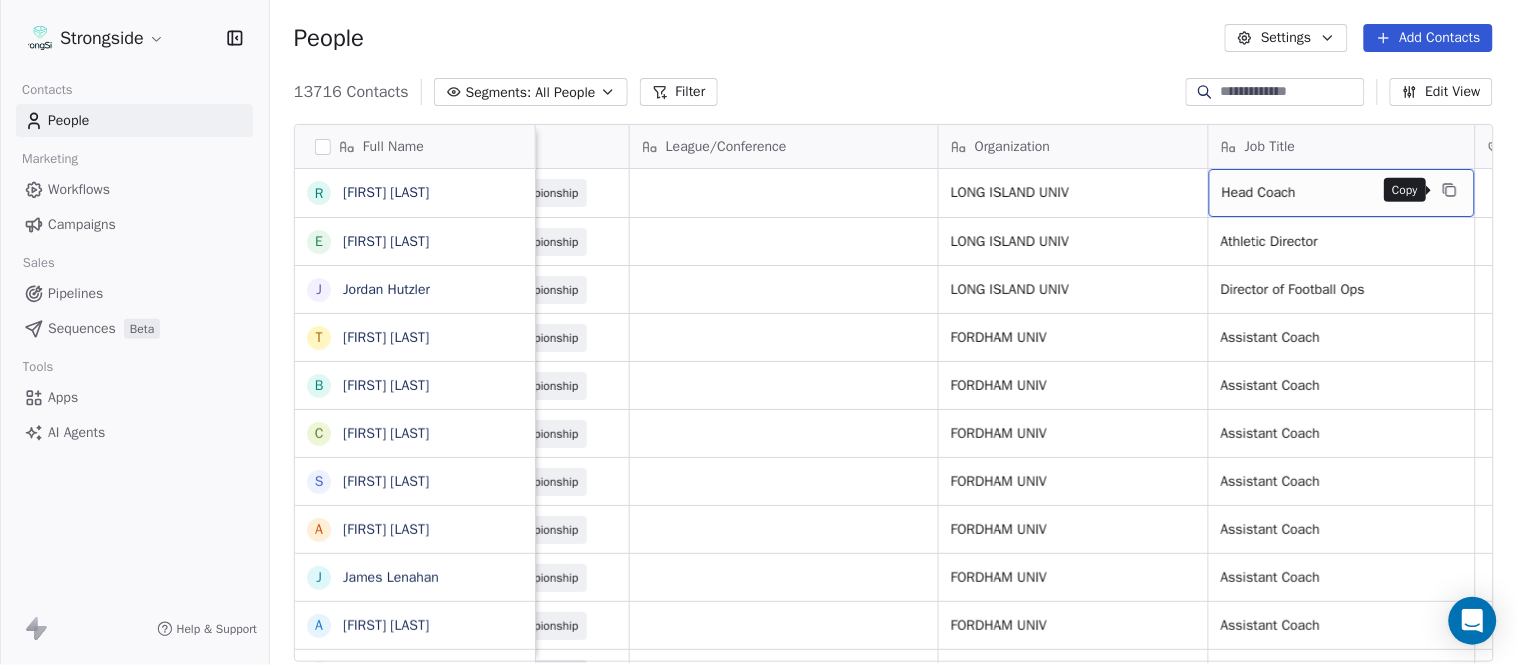 click 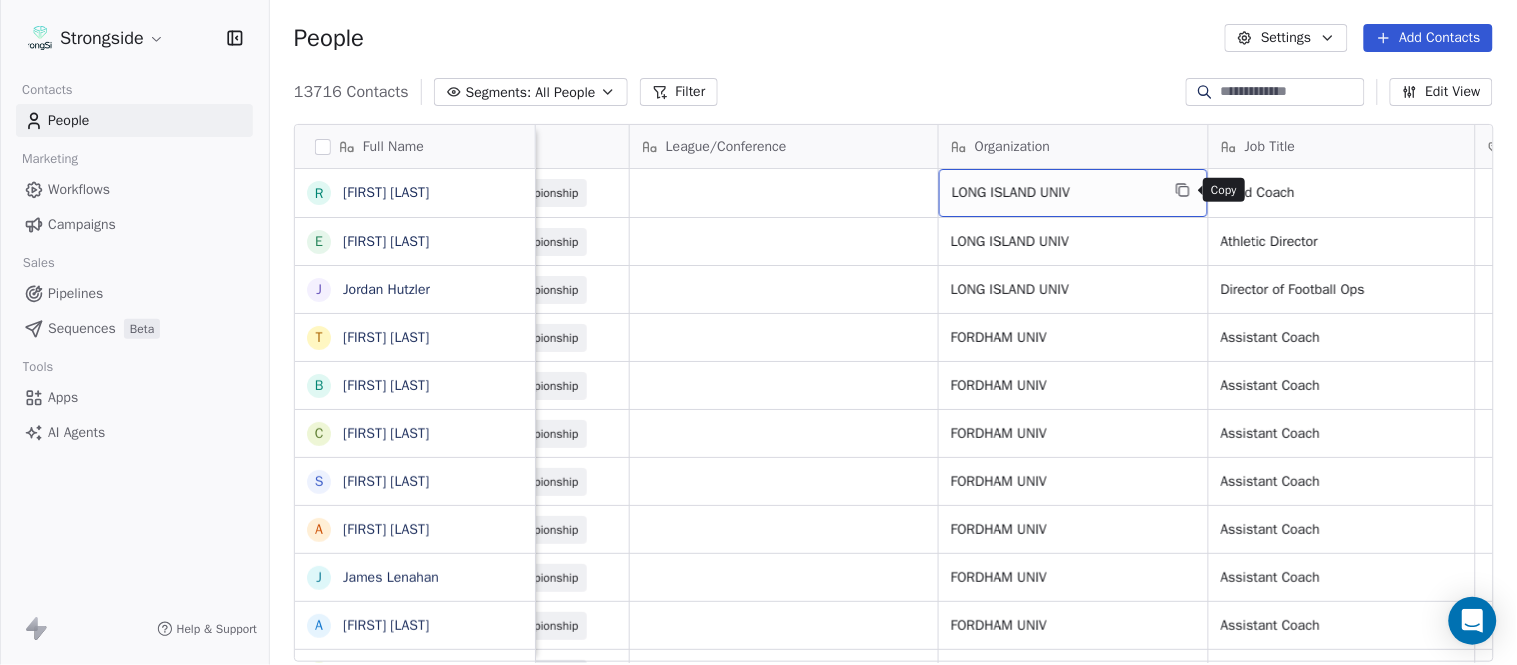 click 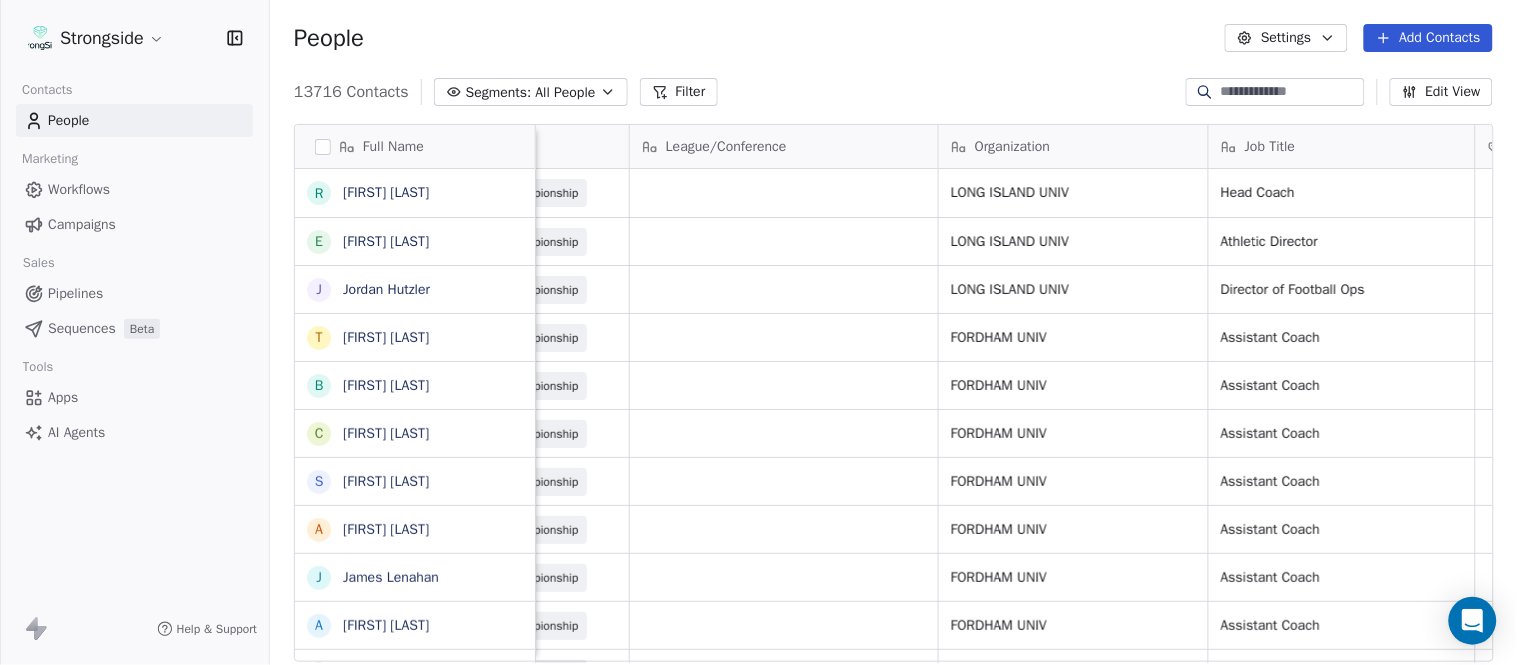 scroll, scrollTop: 0, scrollLeft: 0, axis: both 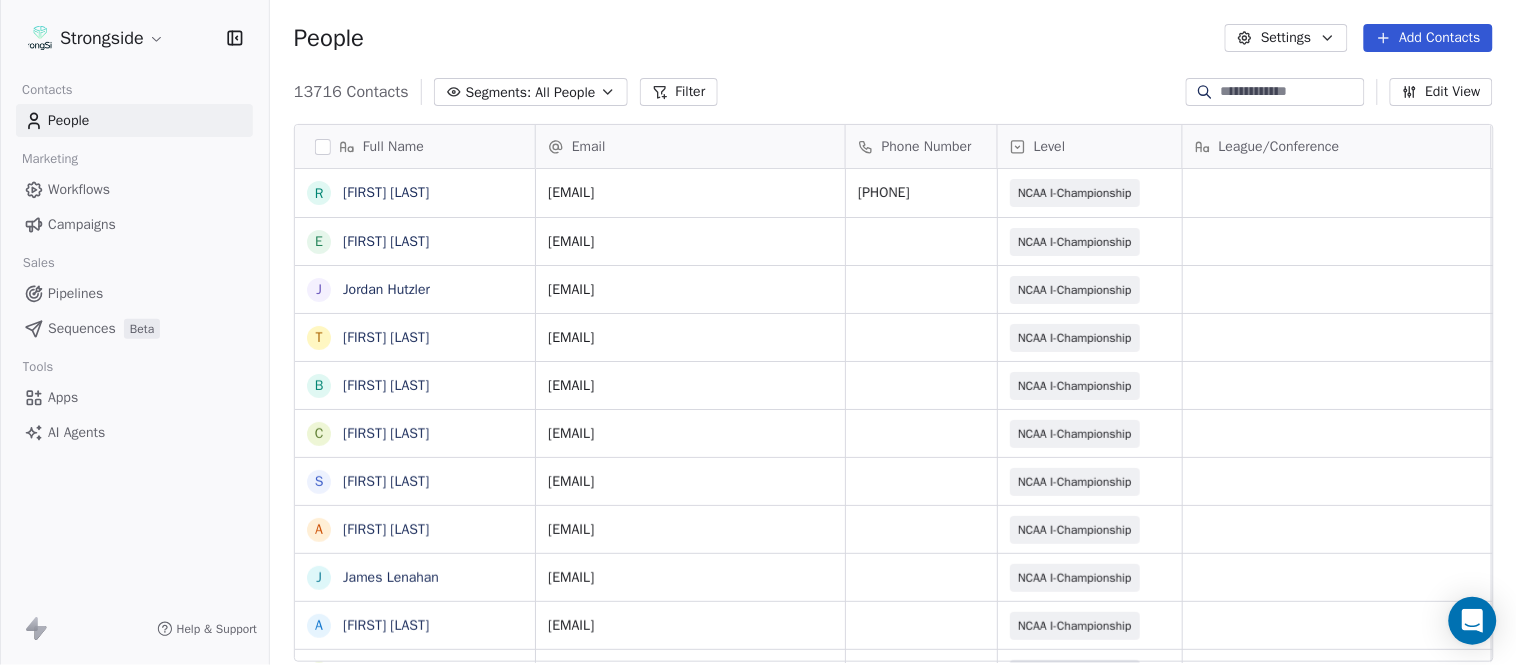 click on "Add Contacts" at bounding box center (1428, 38) 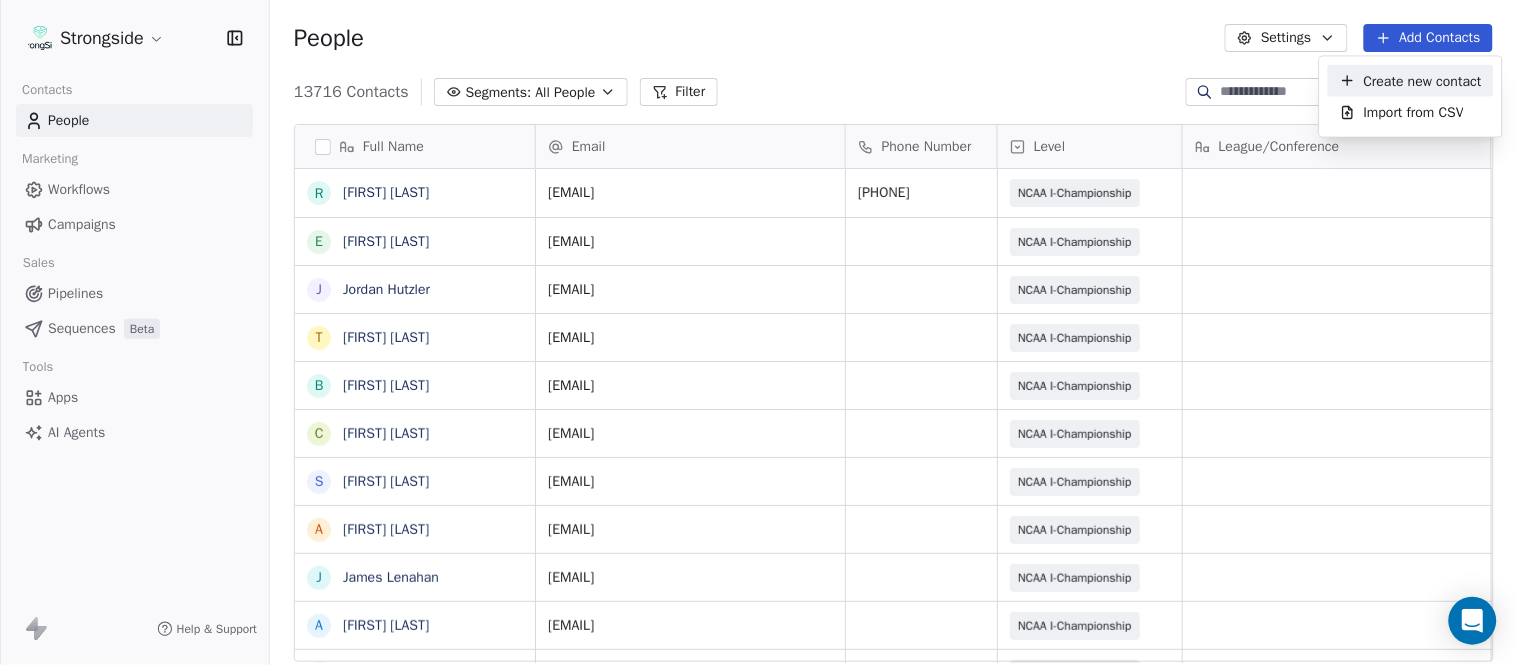 click on "Create new contact" at bounding box center (1423, 80) 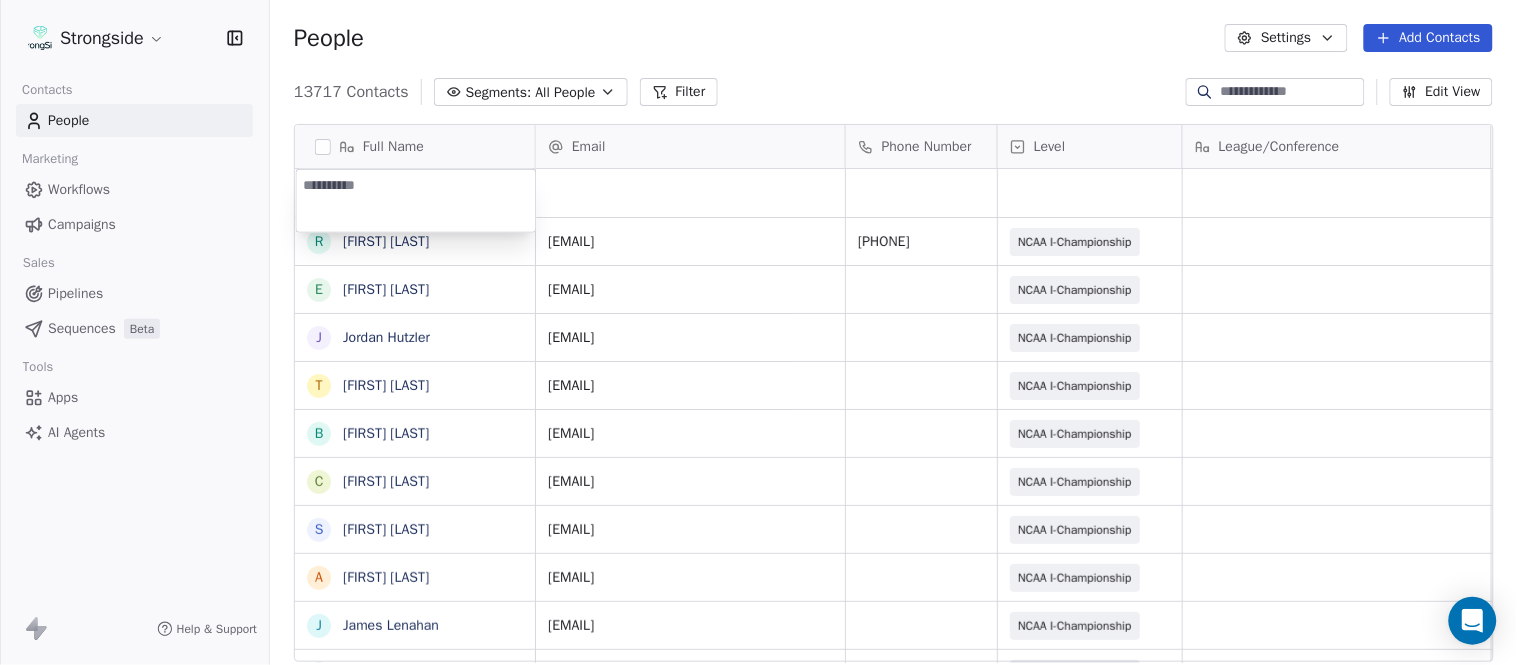type on "**********" 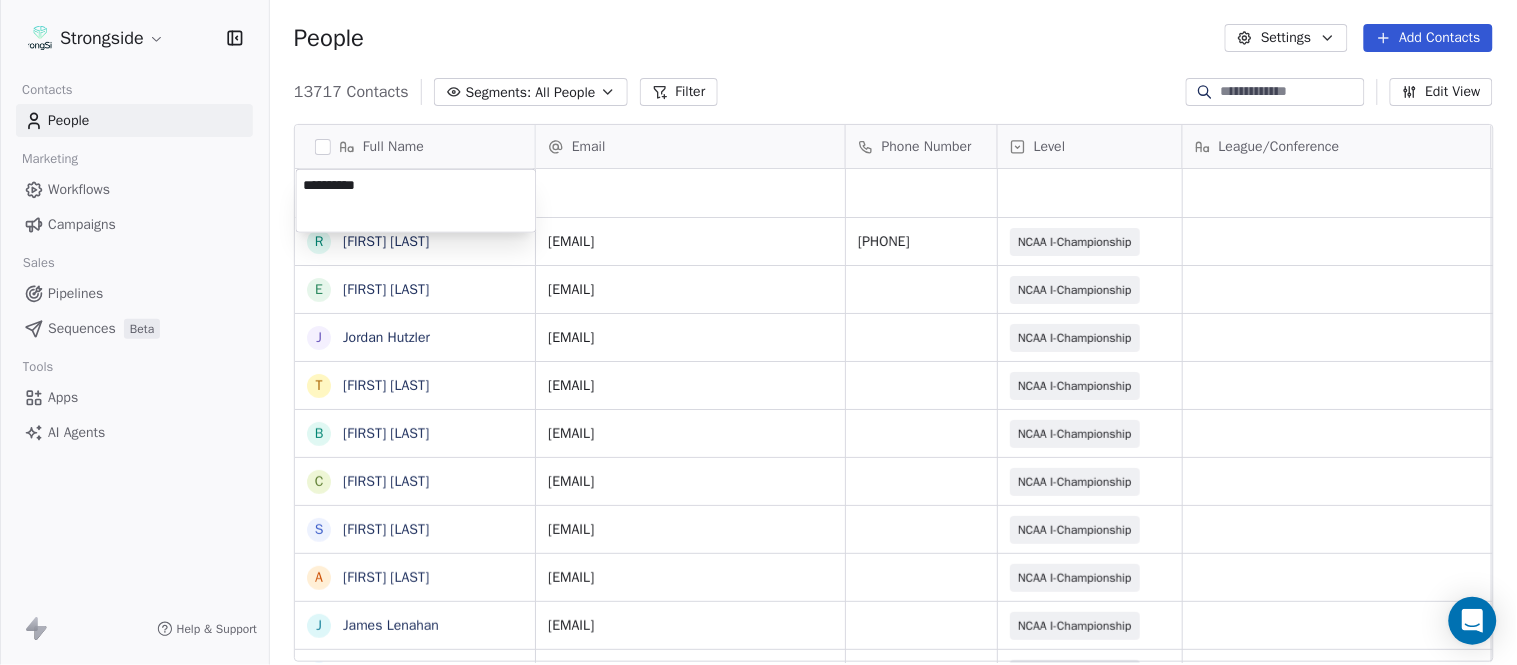 click on "Strongside Contacts People Marketing Workflows Campaigns Sales Pipelines Sequences Beta Tools Apps AI Agents Help & Support People Settings  Add Contacts 13717 Contacts Segments: All People Filter  Edit View Tag Add to Sequence Export Full Name R Ron Cooper E Elliott Charles J Jordan Hutzler T Tyler Henderson B Ben Wilkerson C Corey Burns S Steve Ciocci A Andrew DiRienzo J James Lenahan A Art Asselta J Jake Petrarca A Alen Gant J Joe Gilfedder E Erin Cameron E Eric Sanders J Joe DiBari R Rob Luben A Alyssa Plantz P Pat Allinger S Susan Duffy C Charles Guthrie R Ryan Greenhagen E Eric Franklin J Jeff Dittman A Andrew Dees W Will Blanden T Terry Ursin S Sean Reeder M Mike Hatcher J Jared Backus Email Phone Number Level League/Conference Organization Job Title Tags Created Date BST Aug 08, 2025 11:46 AM ronald.cooper@liu.edu (516) 299-2289 NCAA I-Championship LONG ISLAND UNIV Head Coach Aug 08, 2025 11:44 AM elliott.charles@liu.edu NCAA I-Championship LONG ISLAND UNIV Athletic Director Aug 08, 2025 11:43 AM" at bounding box center (758, 332) 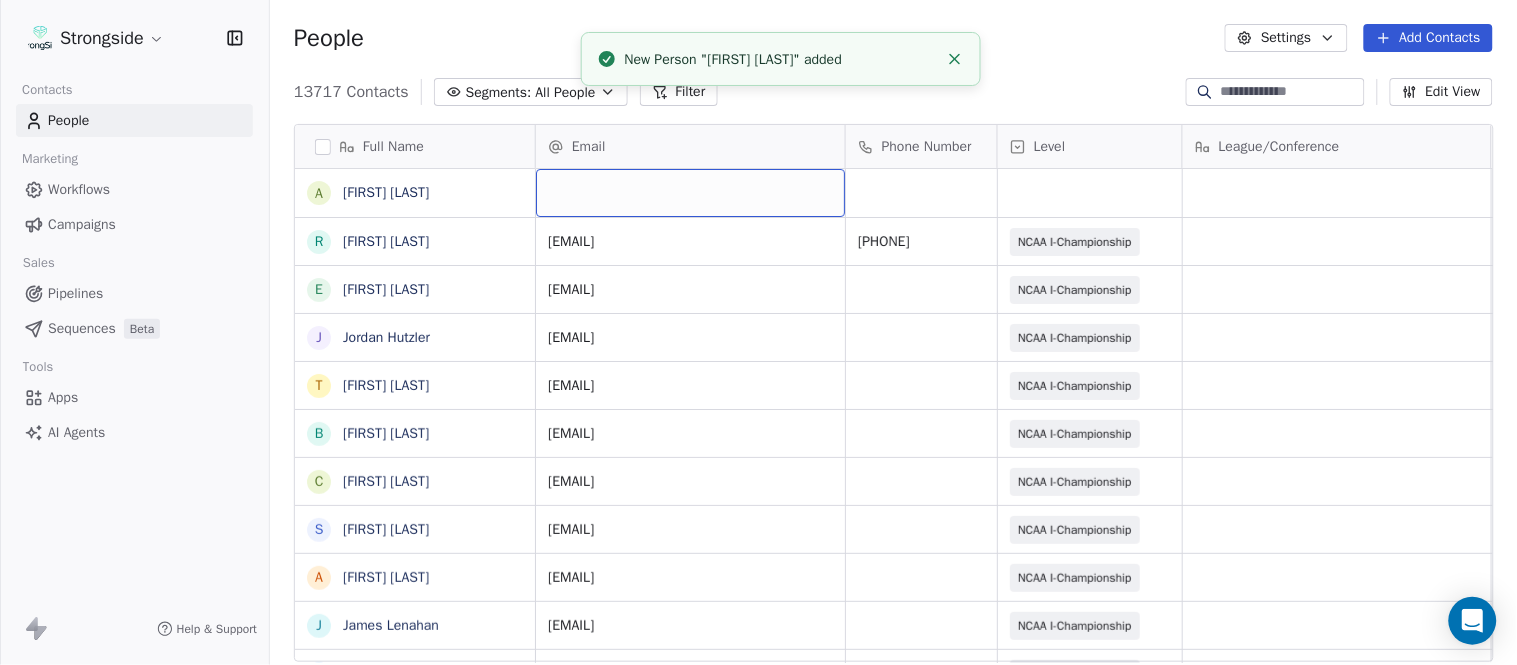 click at bounding box center (690, 193) 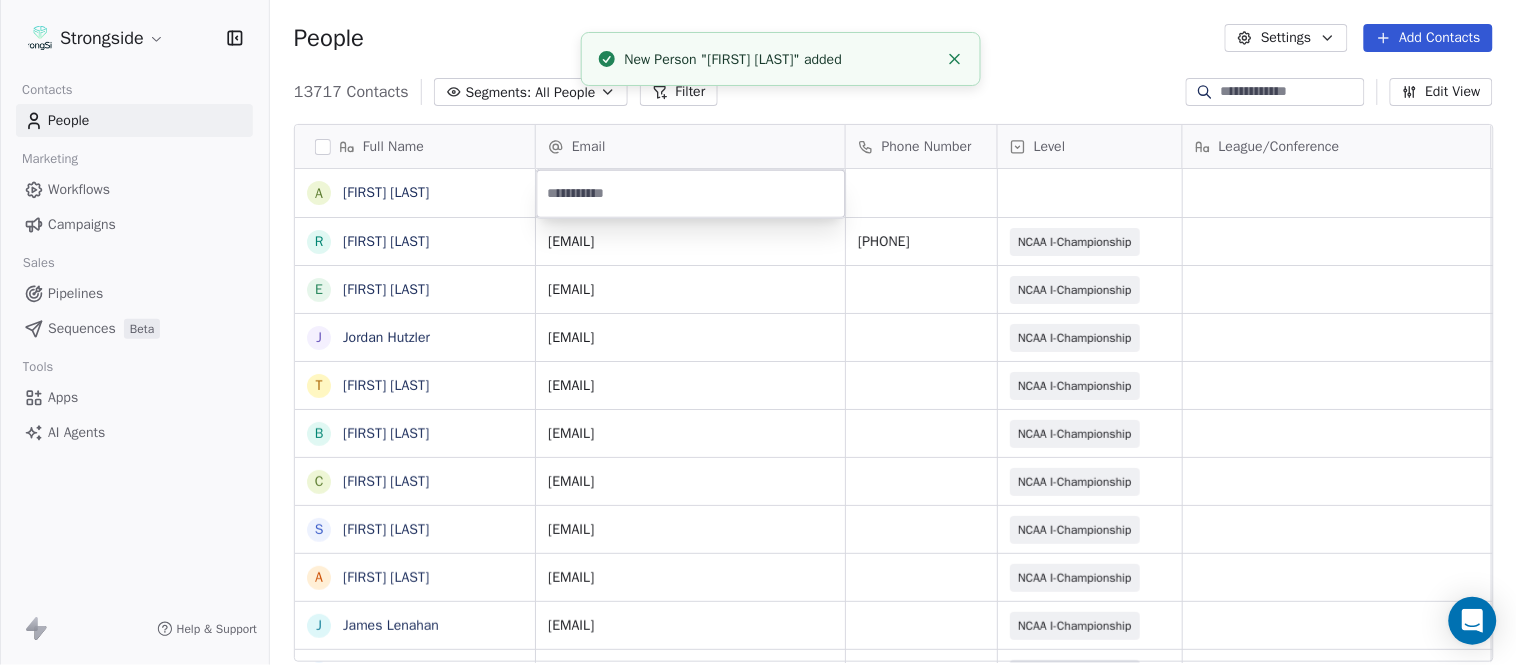 type on "**********" 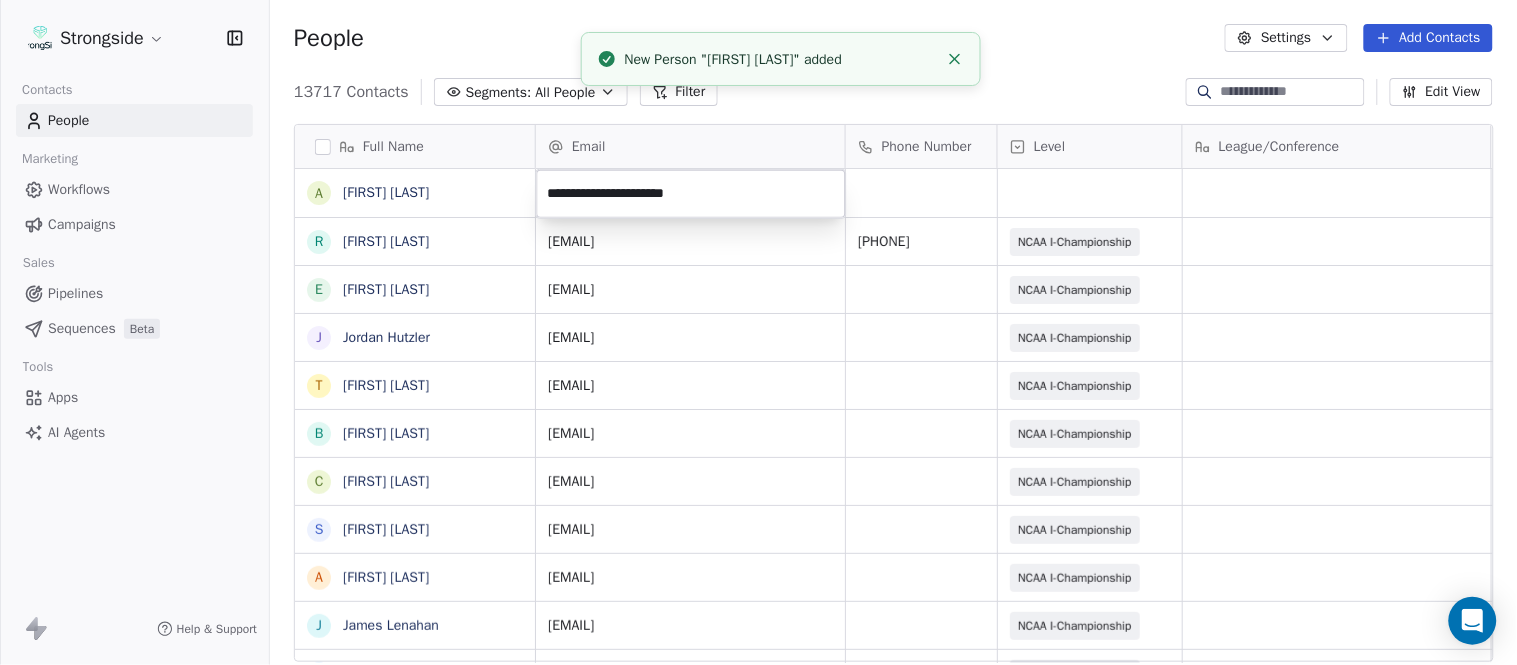 click on "Strongside Contacts People Marketing Workflows Campaigns Sales Pipelines Sequences Beta Tools Apps AI Agents Help & Support People Settings  Add Contacts 13717 Contacts Segments: All People Filter  Edit View Tag Add to Sequence Export Full Name A Alex Green R Ron Cooper E Elliott Charles J Jordan Hutzler T Tyler Henderson B Ben Wilkerson C Corey Burns S Steve Ciocci A Andrew DiRienzo J James Lenahan A Art Asselta J Jake Petrarca A Alen Gant J Joe Gilfedder E Erin Cameron E Eric Sanders J Joe DiBari R Rob Luben A Alyssa Plantz P Pat Allinger S Susan Duffy C Charles Guthrie R Ryan Greenhagen E Eric Franklin J Jeff Dittman A Andrew Dees W Will Blanden T Terry Ursin S Sean Reeder M Mike Hatcher J Jared Backus Email Phone Number Level League/Conference Organization Job Title Tags Created Date BST Aug 08, 2025 11:46 AM ronald.cooper@liu.edu (516) 299-2289 NCAA I-Championship LONG ISLAND UNIV Head Coach Aug 08, 2025 11:44 AM elliott.charles@liu.edu NCAA I-Championship LONG ISLAND UNIV Athletic Director SID" at bounding box center [758, 332] 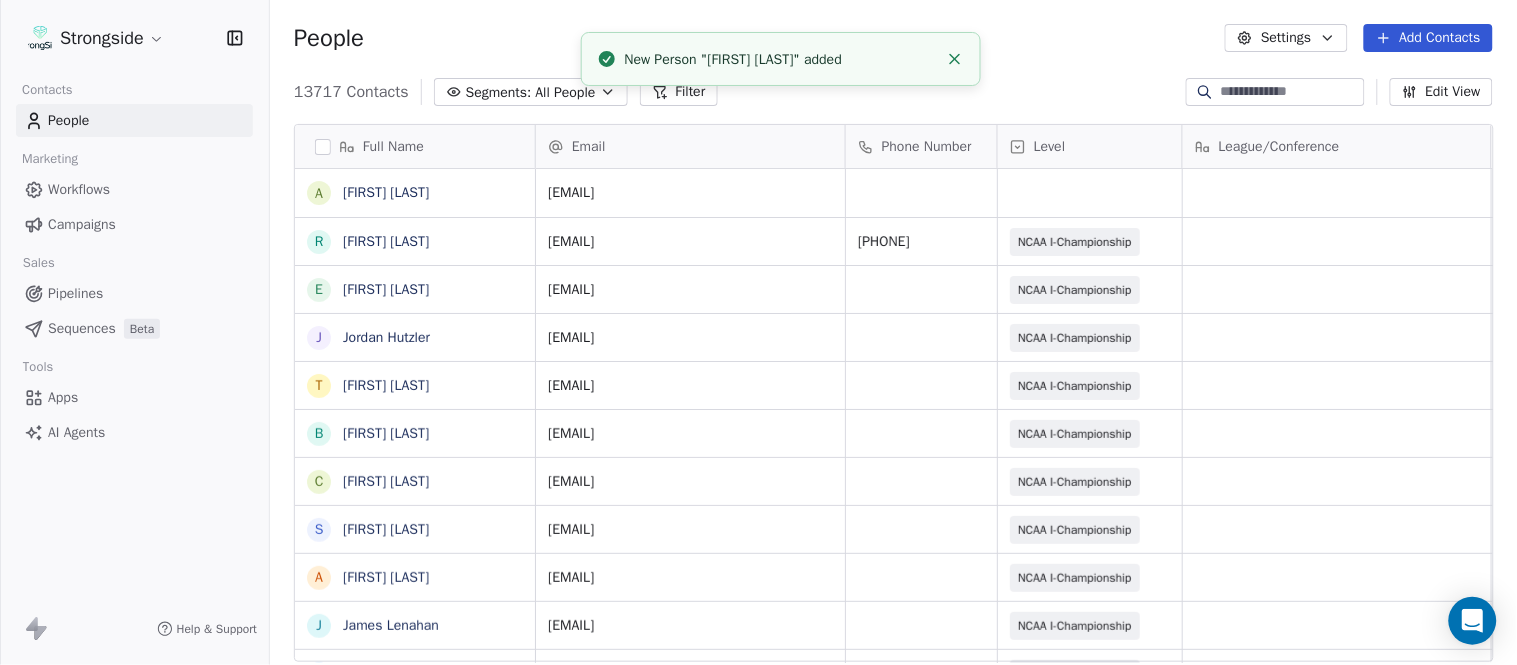 click at bounding box center (955, 59) 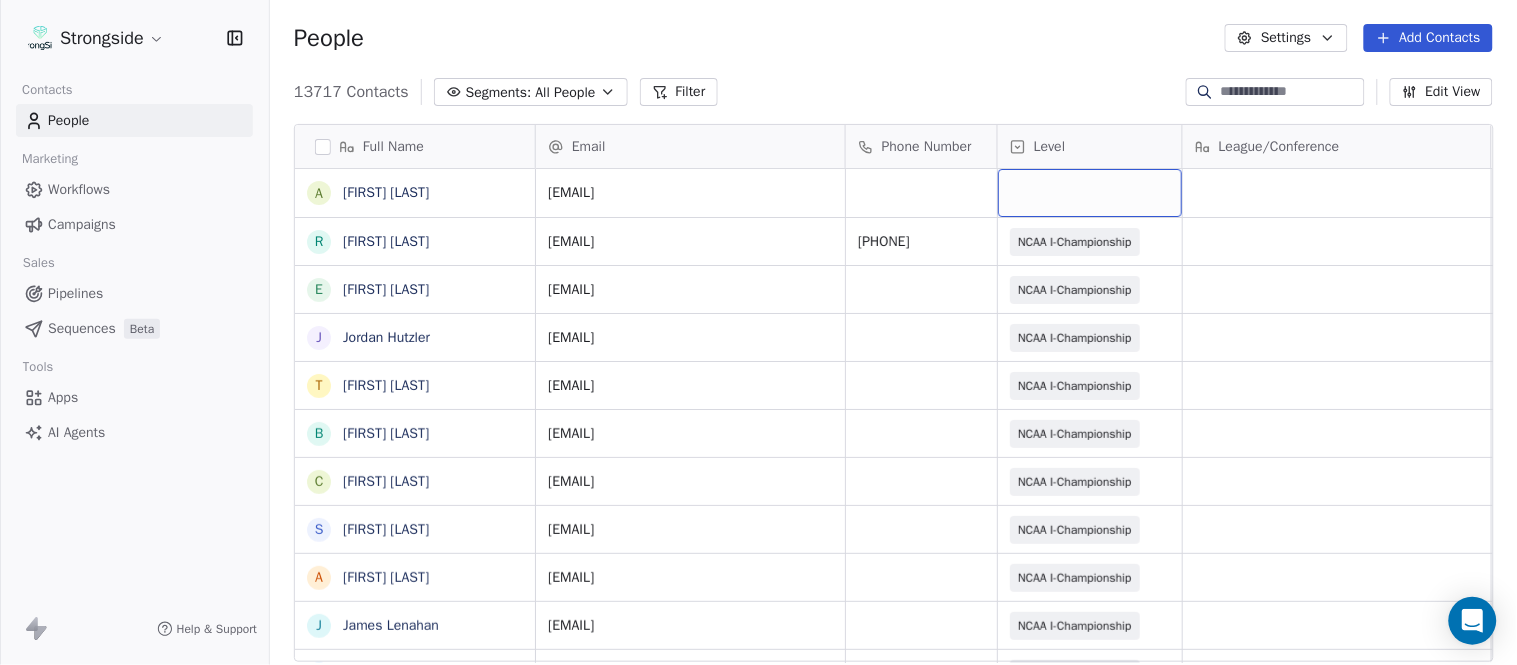 click at bounding box center (1090, 193) 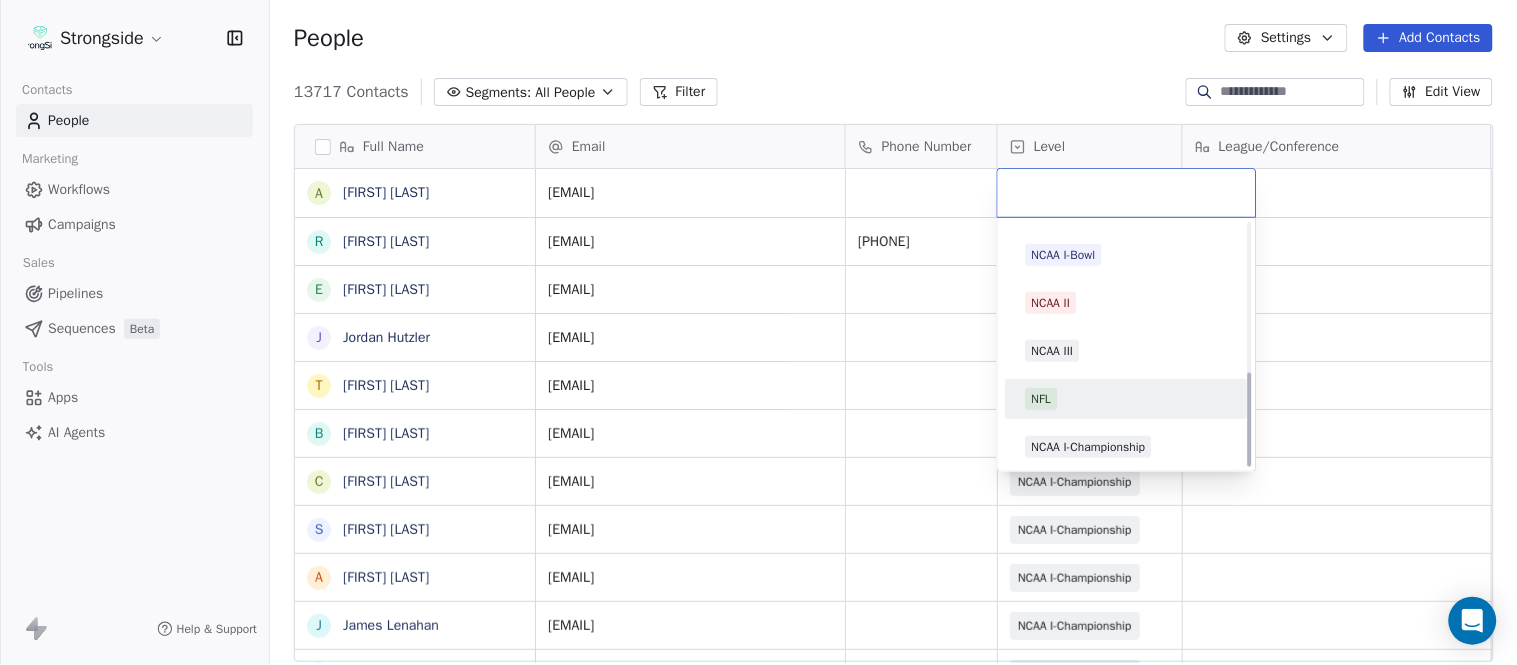 scroll, scrollTop: 378, scrollLeft: 0, axis: vertical 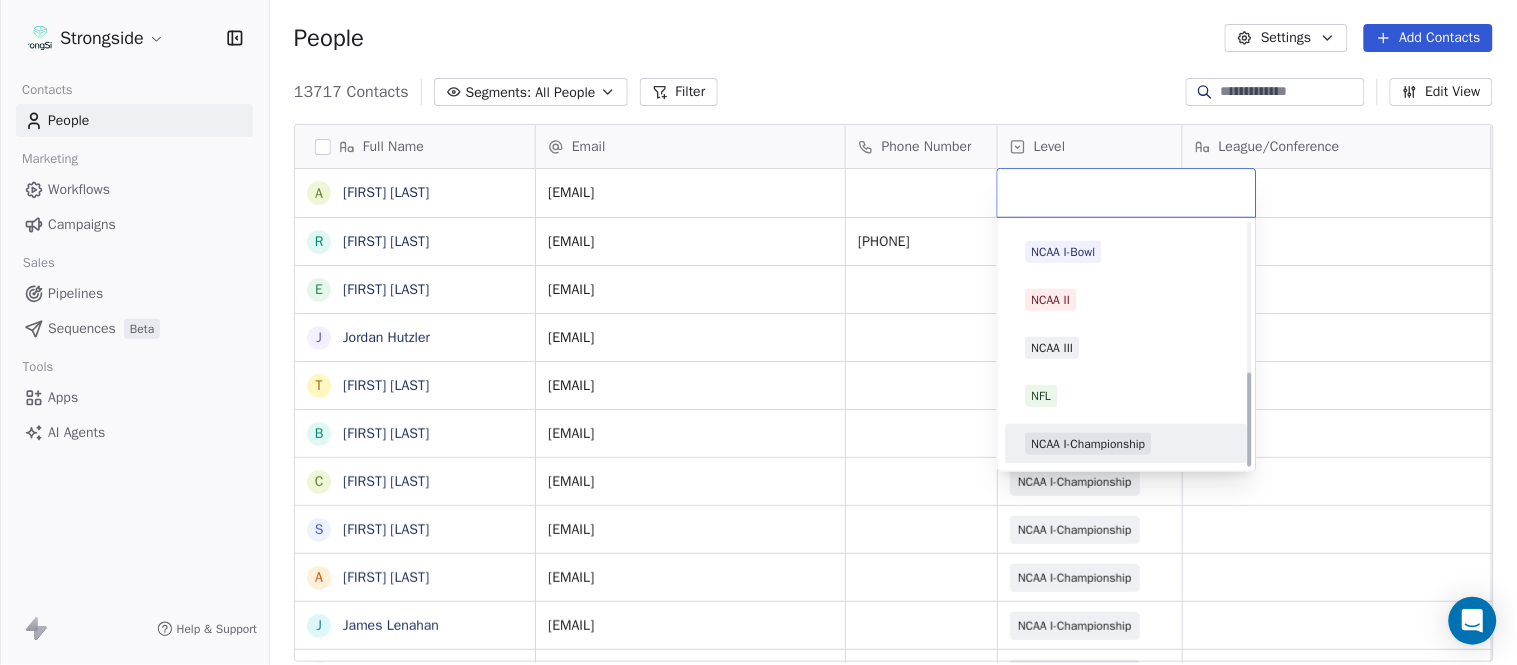 click on "NCAA I-Championship" at bounding box center [1089, 444] 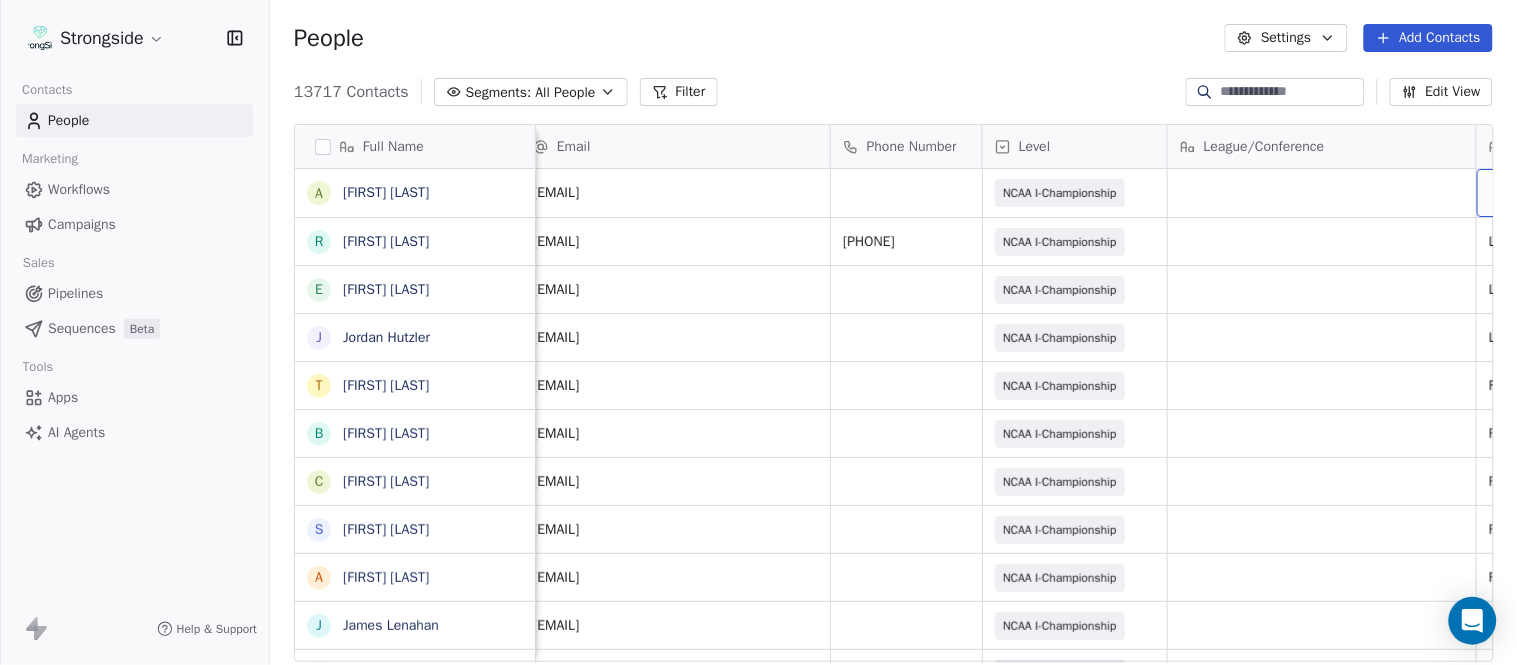 scroll, scrollTop: 0, scrollLeft: 553, axis: horizontal 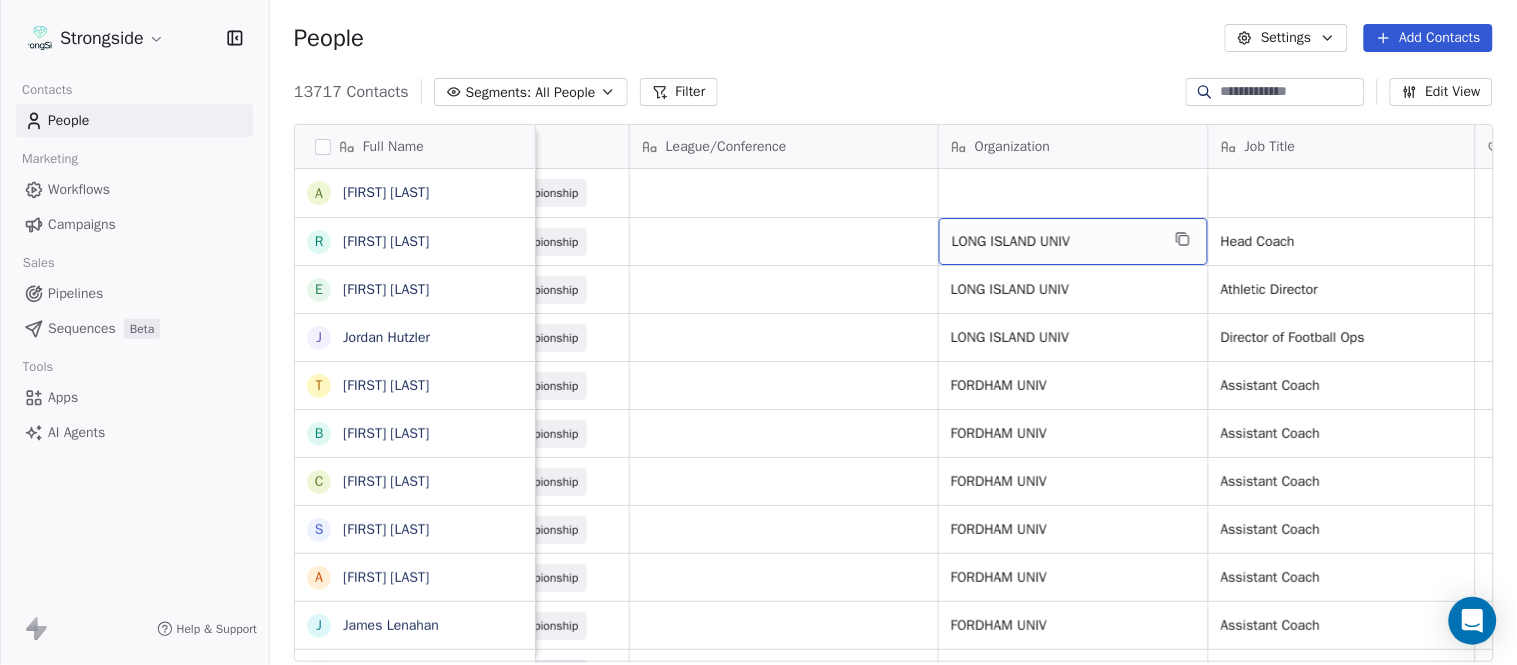 click on "[ORGANIZATION]" at bounding box center [1073, 241] 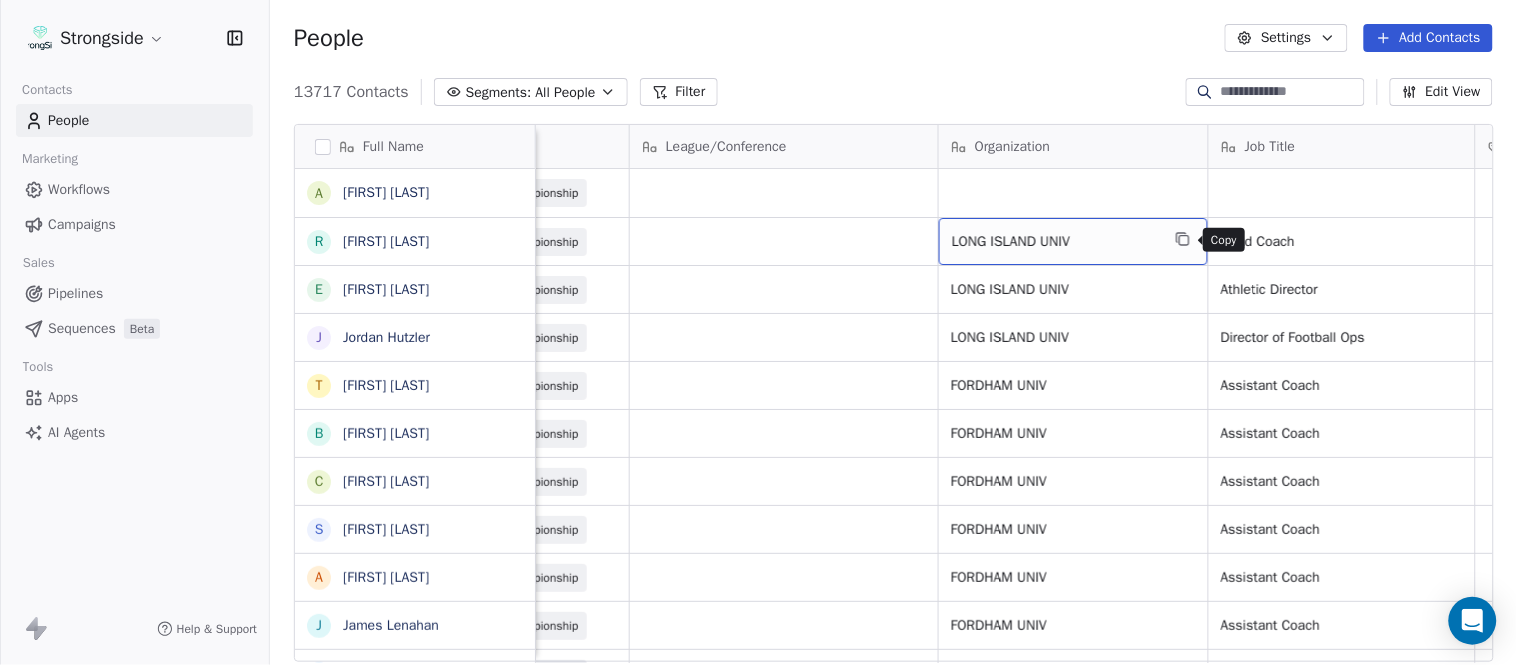 click 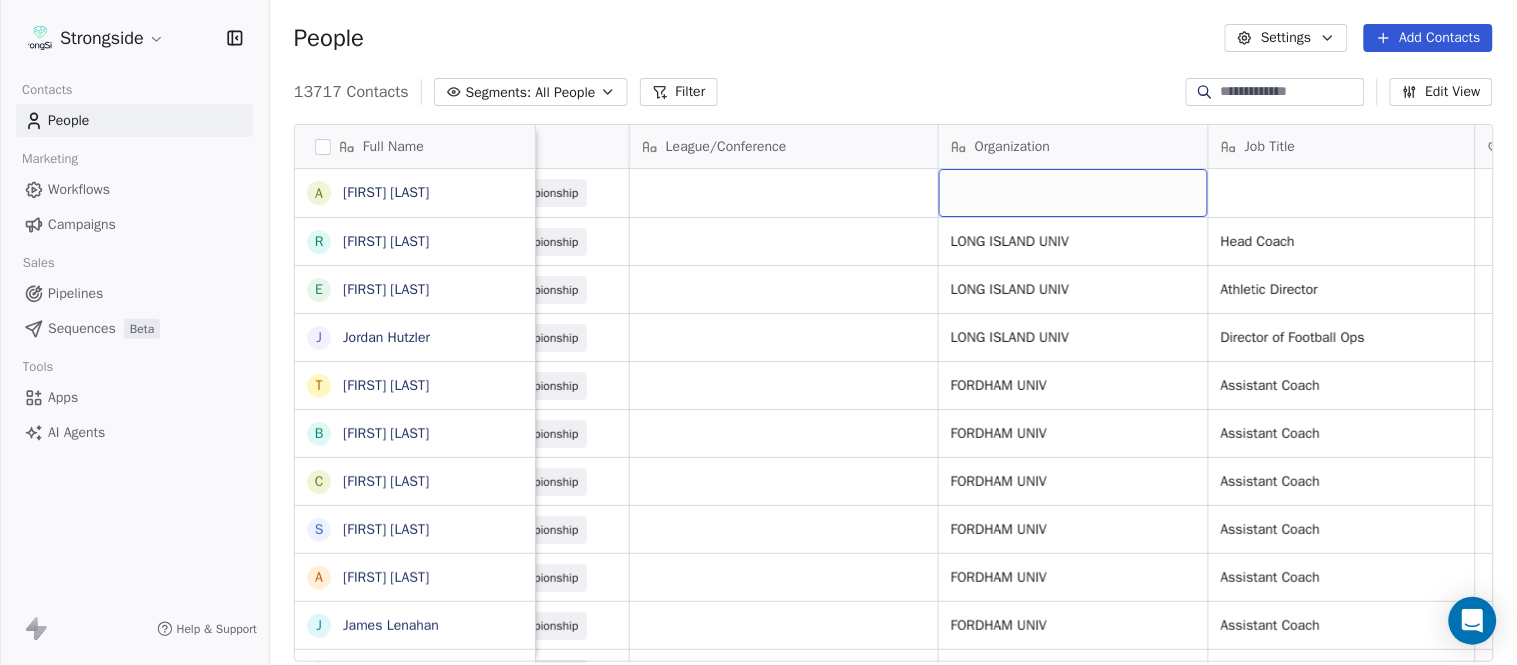 click at bounding box center [1073, 193] 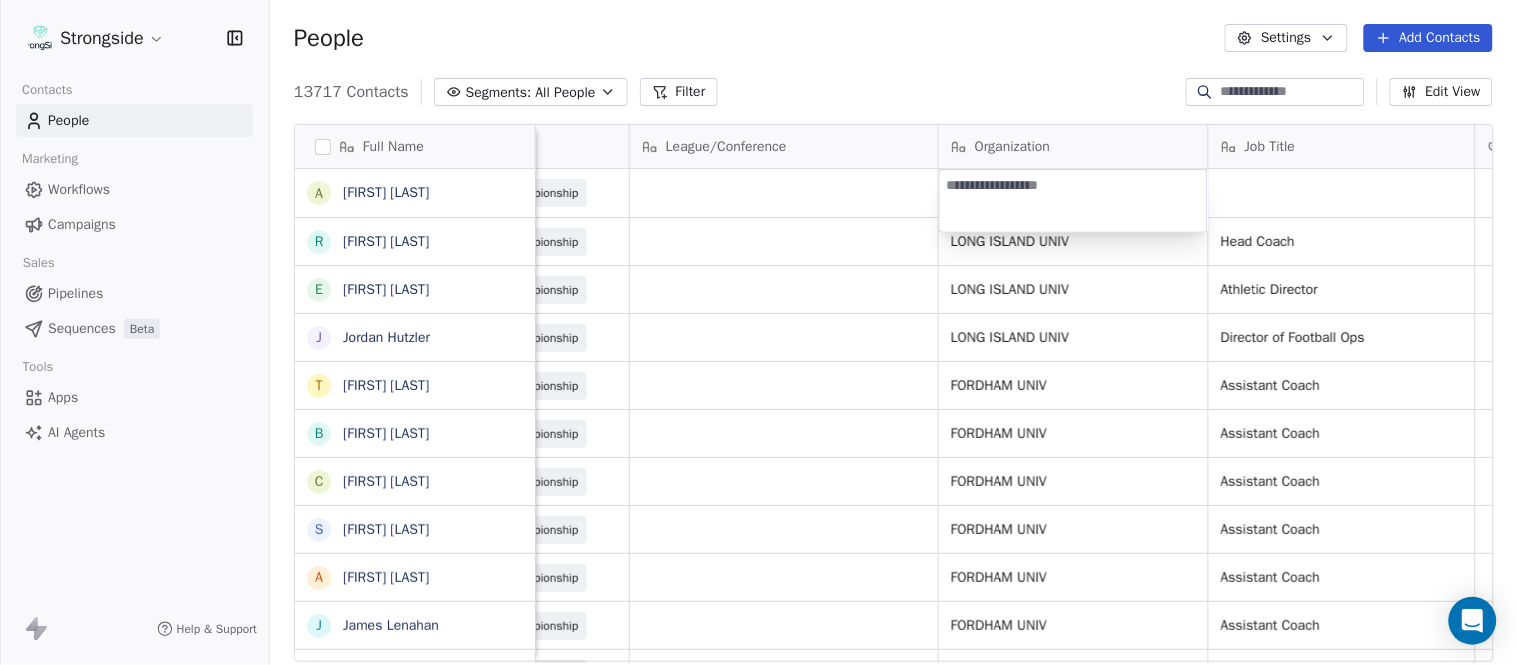 type on "**********" 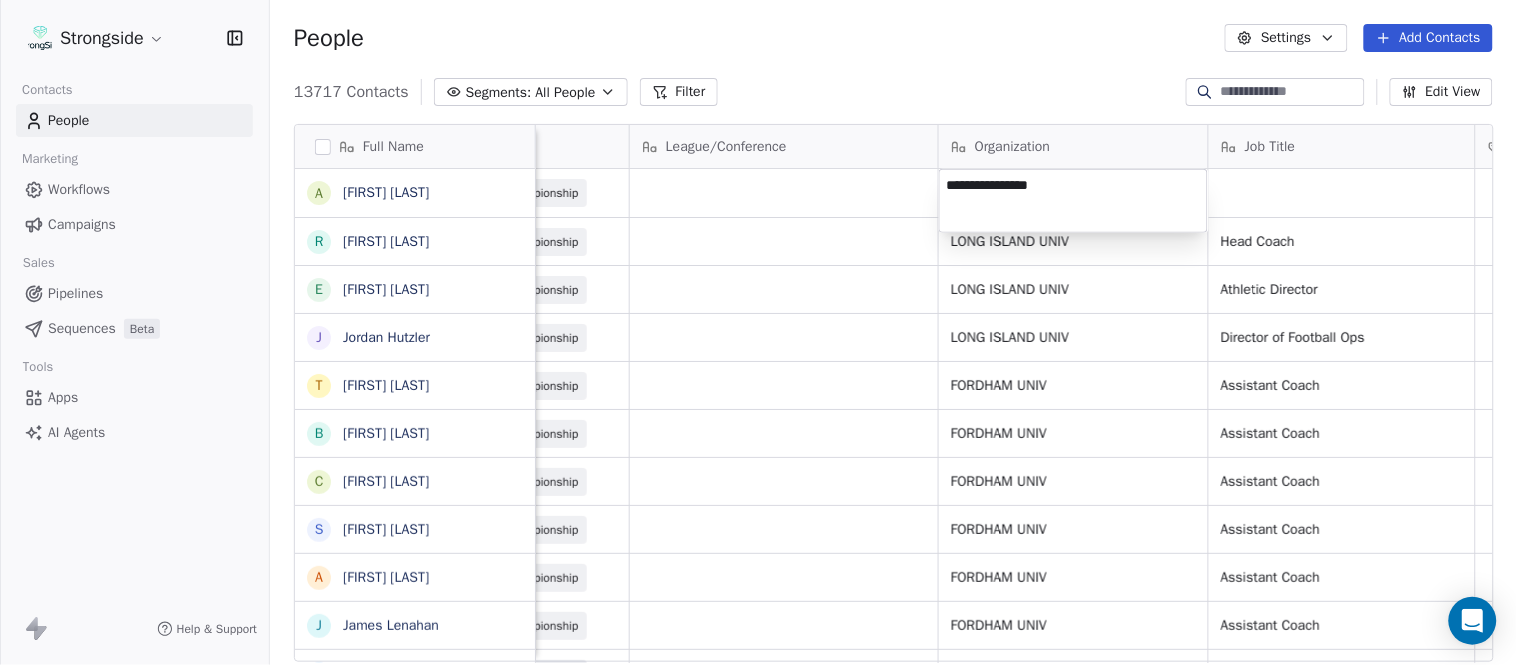 click on "Strongside Contacts People Marketing Workflows Campaigns Sales Pipelines Sequences Beta Tools Apps AI Agents Help & Support People Settings  Add Contacts 13717 Contacts Segments: All People Filter  Edit View Tag Add to Sequence Export Full Name A Alex Green R Ron Cooper E Elliott Charles J Jordan Hutzler T Tyler Henderson B Ben Wilkerson C Corey Burns S Steve Ciocci A Andrew DiRienzo J James Lenahan A Art Asselta J Jake Petrarca A Alen Gant J Joe Gilfedder E Erin Cameron E Eric Sanders J Joe DiBari R Rob Luben A Alyssa Plantz P Pat Allinger S Susan Duffy C Charles Guthrie R Ryan Greenhagen E Eric Franklin J Jeff Dittman A Andrew Dees W Will Blanden T Terry Ursin S Sean Reeder M Mike Hatcher J Jared Backus Email Phone Number Level League/Conference Organization Job Title Tags Created Date BST Status Priority alexander.green@liu.edu NCAA I-Championship Aug 08, 2025 11:46 AM ronald.cooper@liu.edu (516) 299-2289 NCAA I-Championship LONG ISLAND UNIV Head Coach Aug 08, 2025 11:44 AM elliott.charles@liu.edu SID" at bounding box center [758, 332] 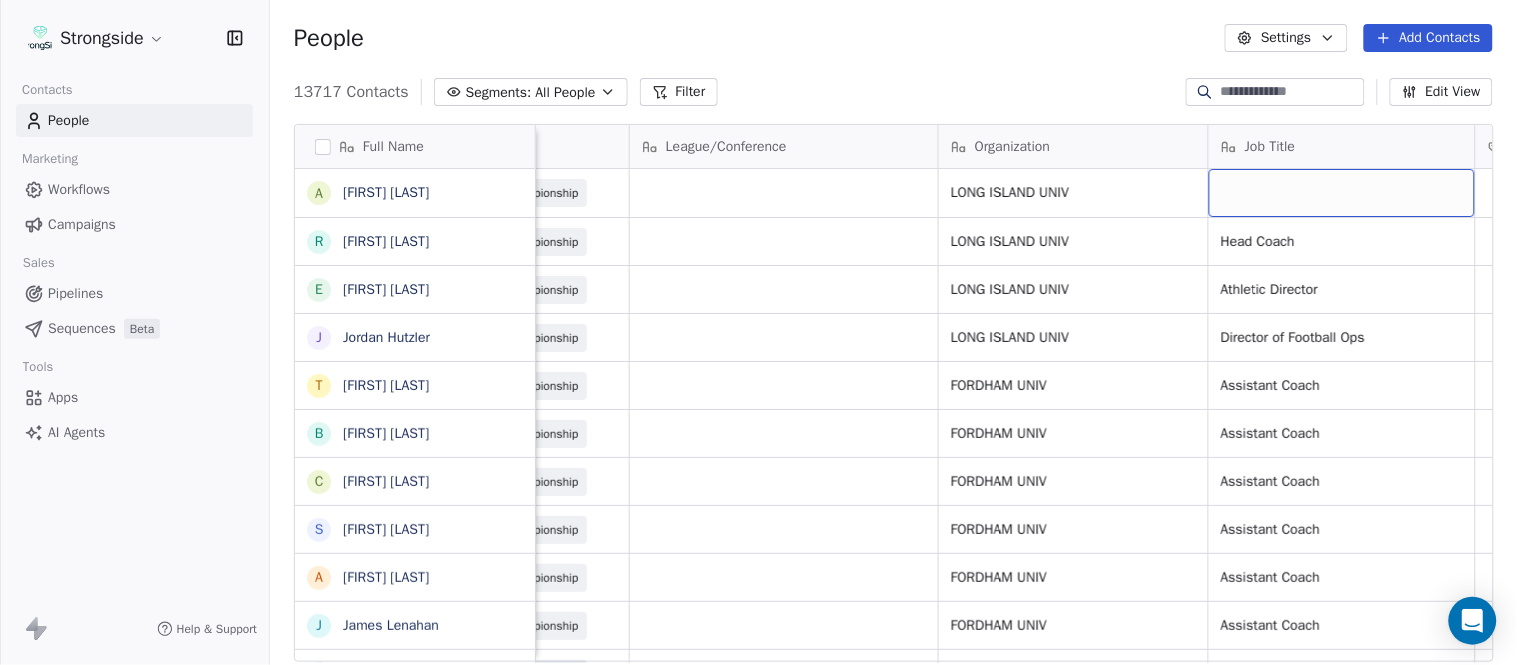 click at bounding box center (1342, 193) 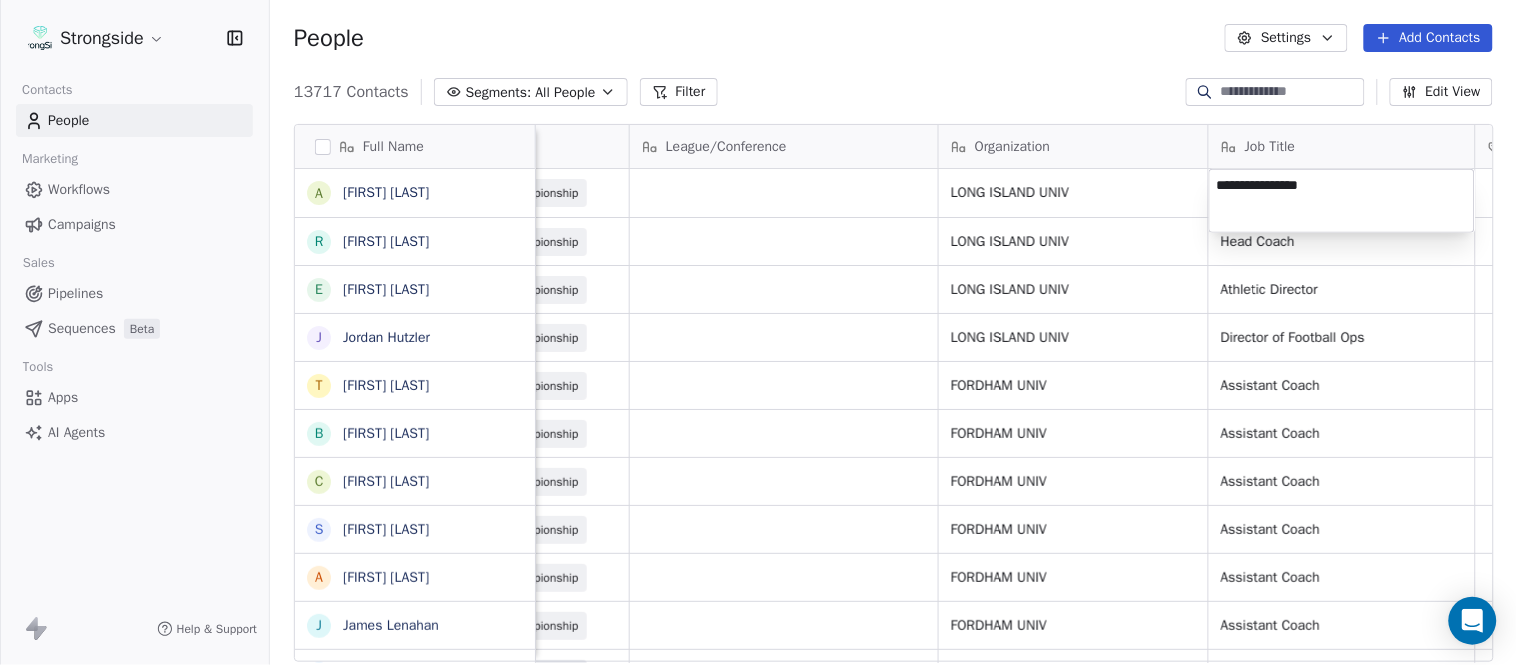 click on "Strongside Contacts People Marketing Workflows Campaigns Sales Pipelines Sequences Beta Tools Apps AI Agents Help & Support People Settings  Add Contacts 13717 Contacts Segments: All People Filter  Edit View Tag Add to Sequence Export Full Name A Alex Green R Ron Cooper E Elliott Charles J Jordan Hutzler T Tyler Henderson B Ben Wilkerson C Corey Burns S Steve Ciocci A Andrew DiRienzo J James Lenahan A Art Asselta J Jake Petrarca A Alen Gant J Joe Gilfedder E Erin Cameron E Eric Sanders J Joe DiBari R Rob Luben A Alyssa Plantz P Pat Allinger S Susan Duffy C Charles Guthrie R Ryan Greenhagen E Eric Franklin J Jeff Dittman A Andrew Dees W Will Blanden T Terry Ursin S Sean Reeder M Mike Hatcher J Jared Backus Email Phone Number Level League/Conference Organization Job Title Tags Created Date BST Status Priority alexander.green@liu.edu NCAA I-Championship LONG ISLAND UNIV Aug 08, 2025 11:46 AM ronald.cooper@liu.edu (516) 299-2289 NCAA I-Championship LONG ISLAND UNIV Head Coach Aug 08, 2025 11:44 AM FORDHAM UNIV" at bounding box center (758, 332) 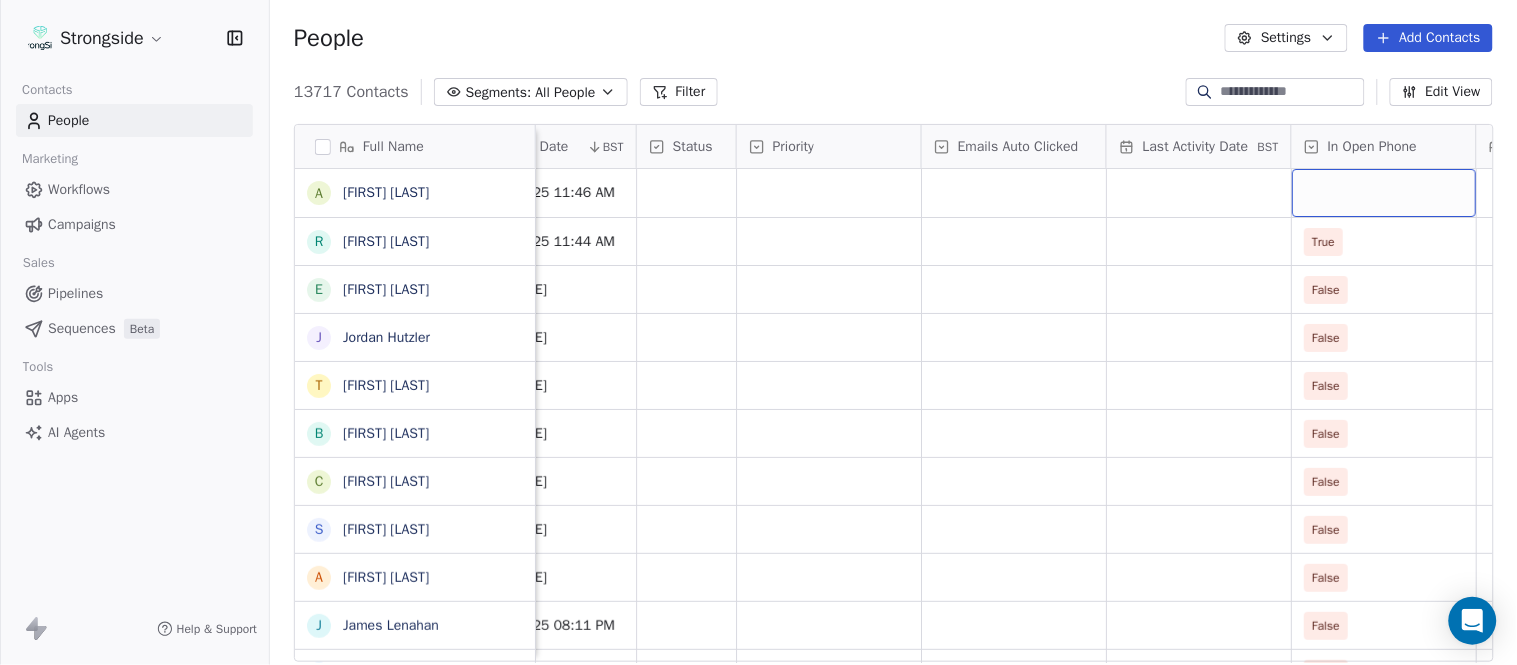 scroll, scrollTop: 0, scrollLeft: 1863, axis: horizontal 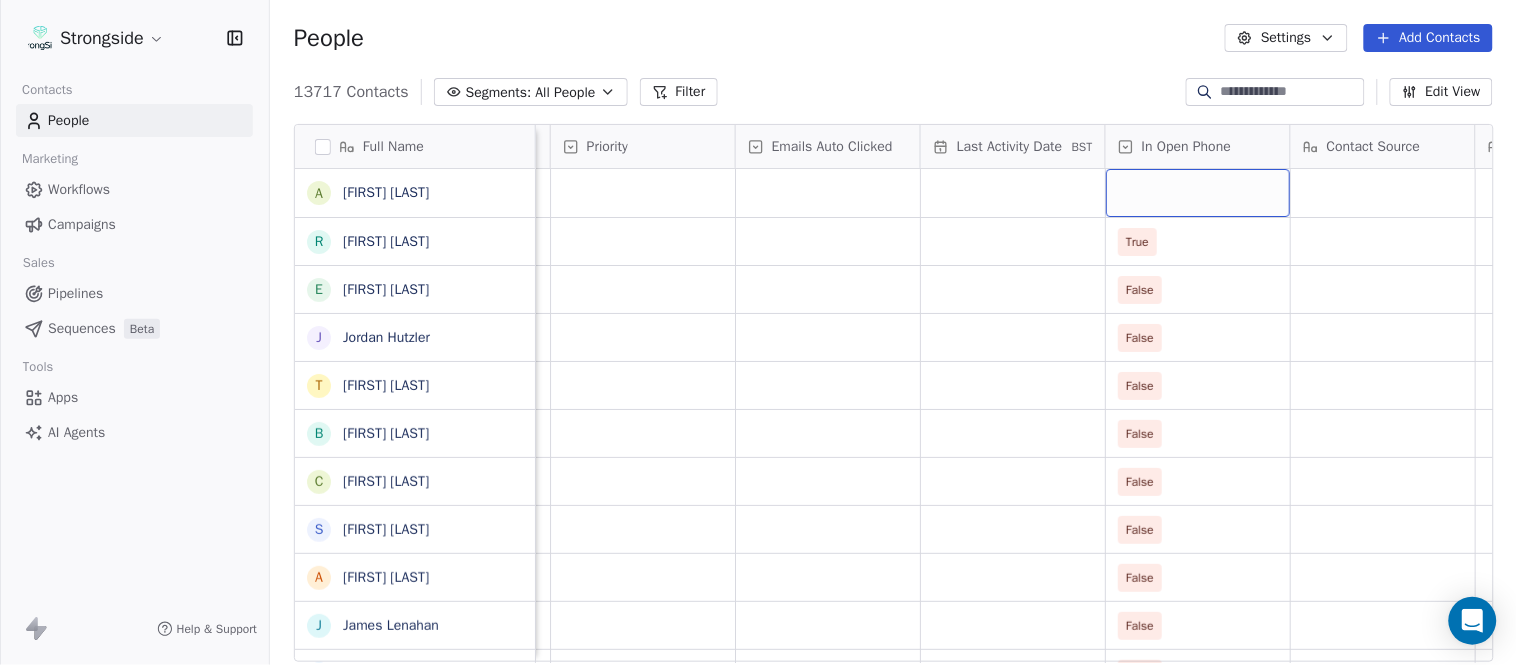 click at bounding box center (1198, 193) 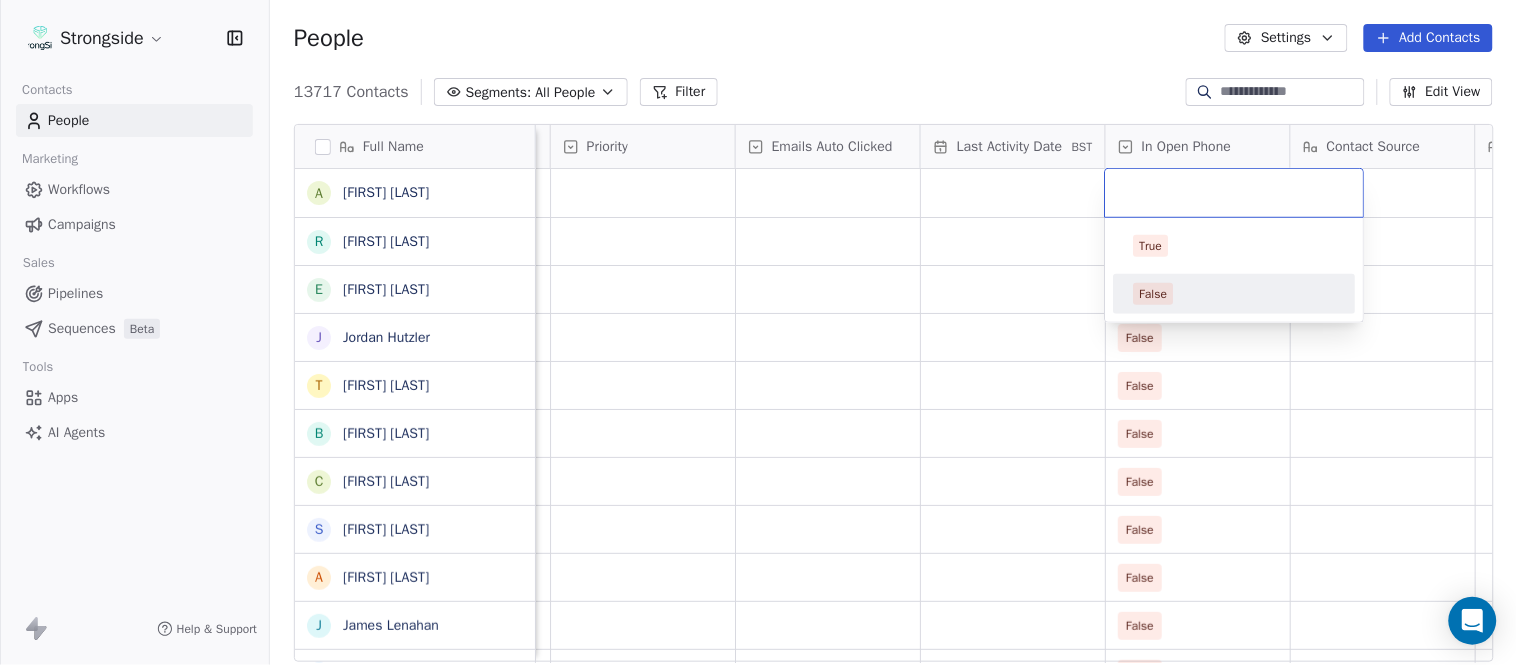 click on "False" at bounding box center [1235, 294] 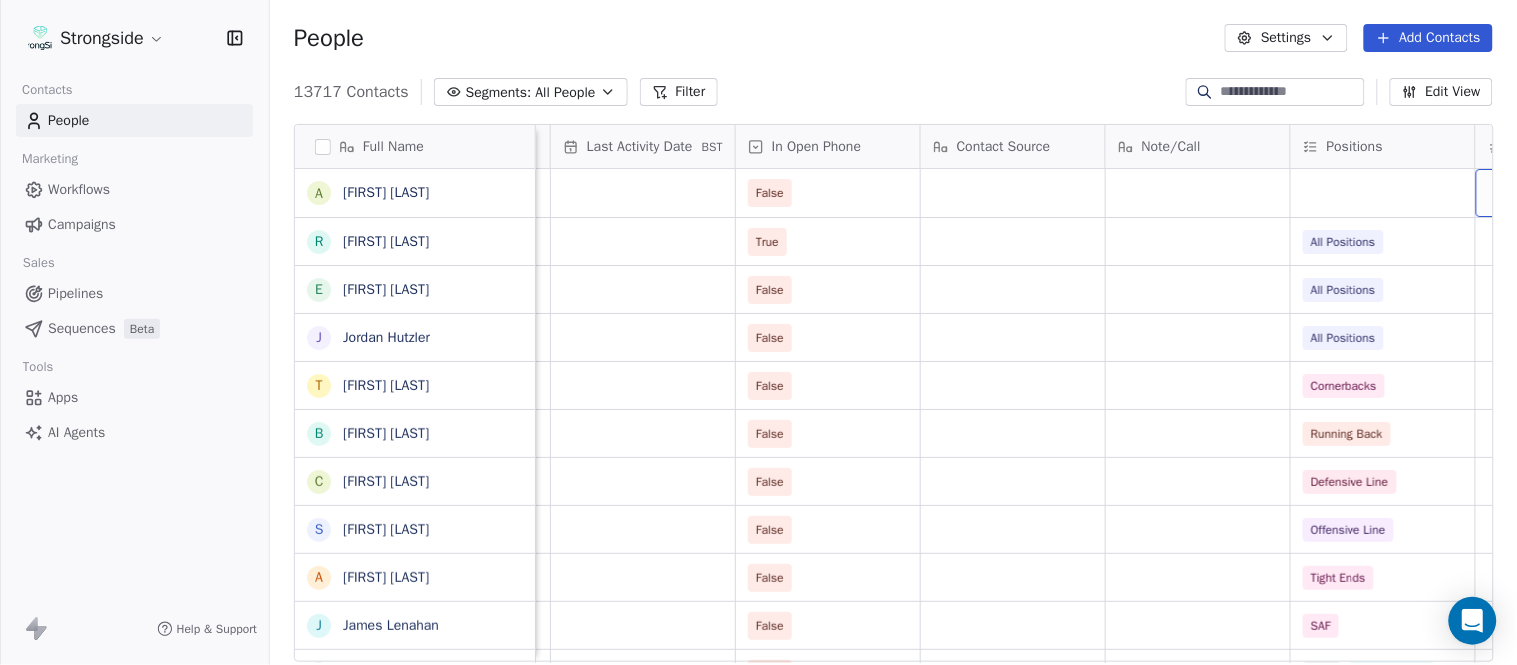 scroll, scrollTop: 0, scrollLeft: 2417, axis: horizontal 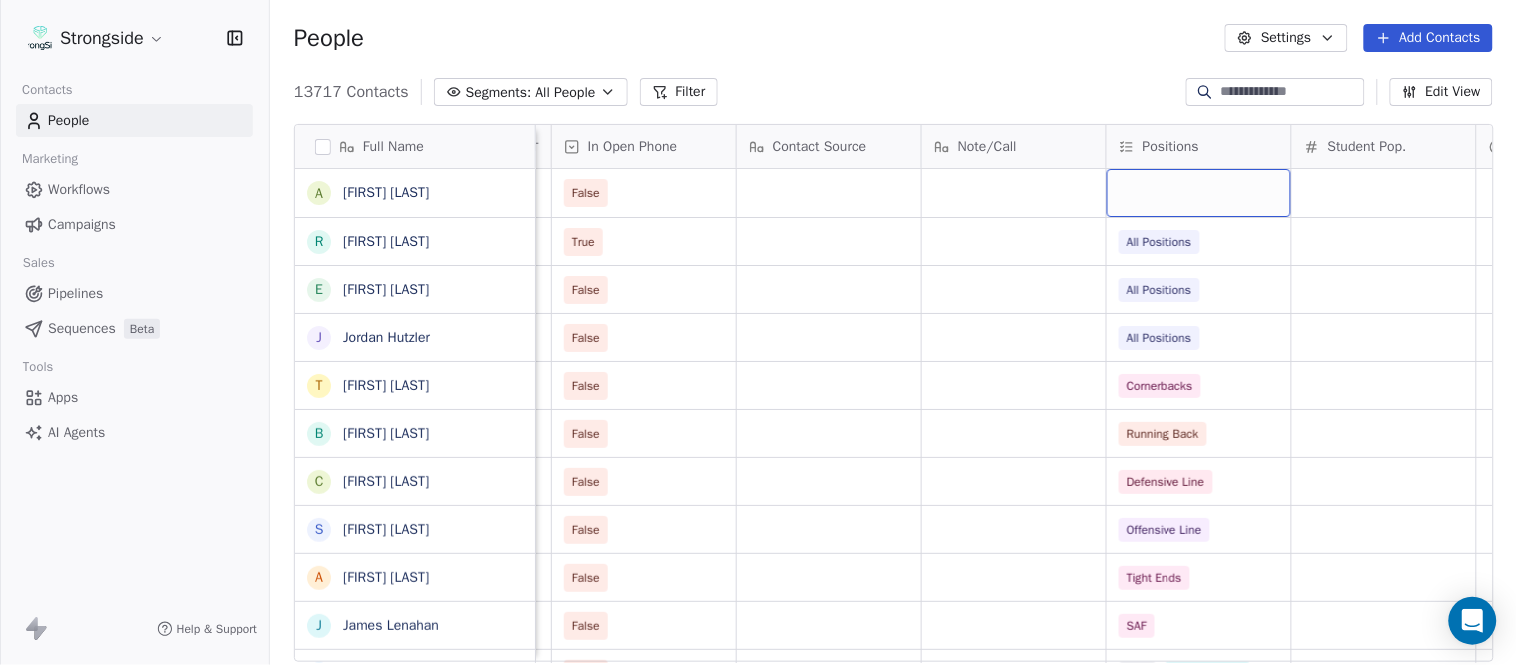 click at bounding box center (1199, 193) 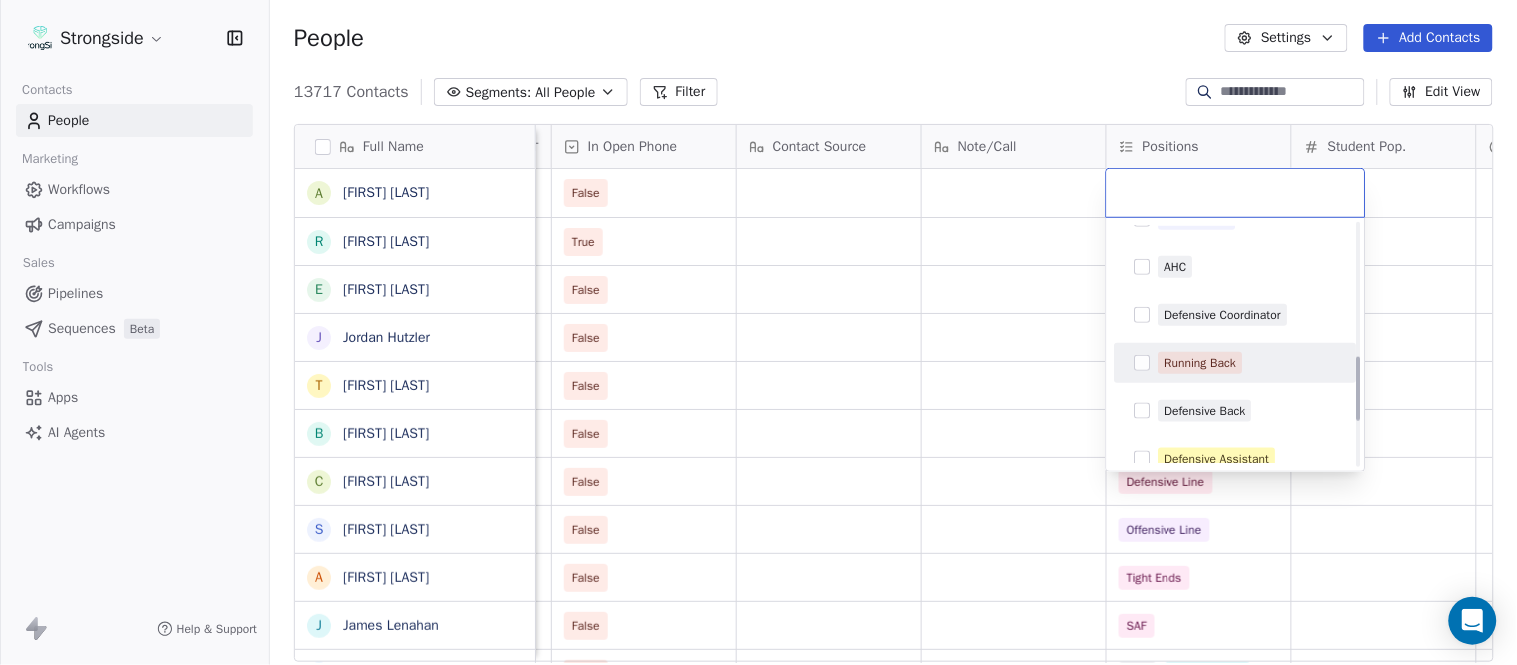 scroll, scrollTop: 444, scrollLeft: 0, axis: vertical 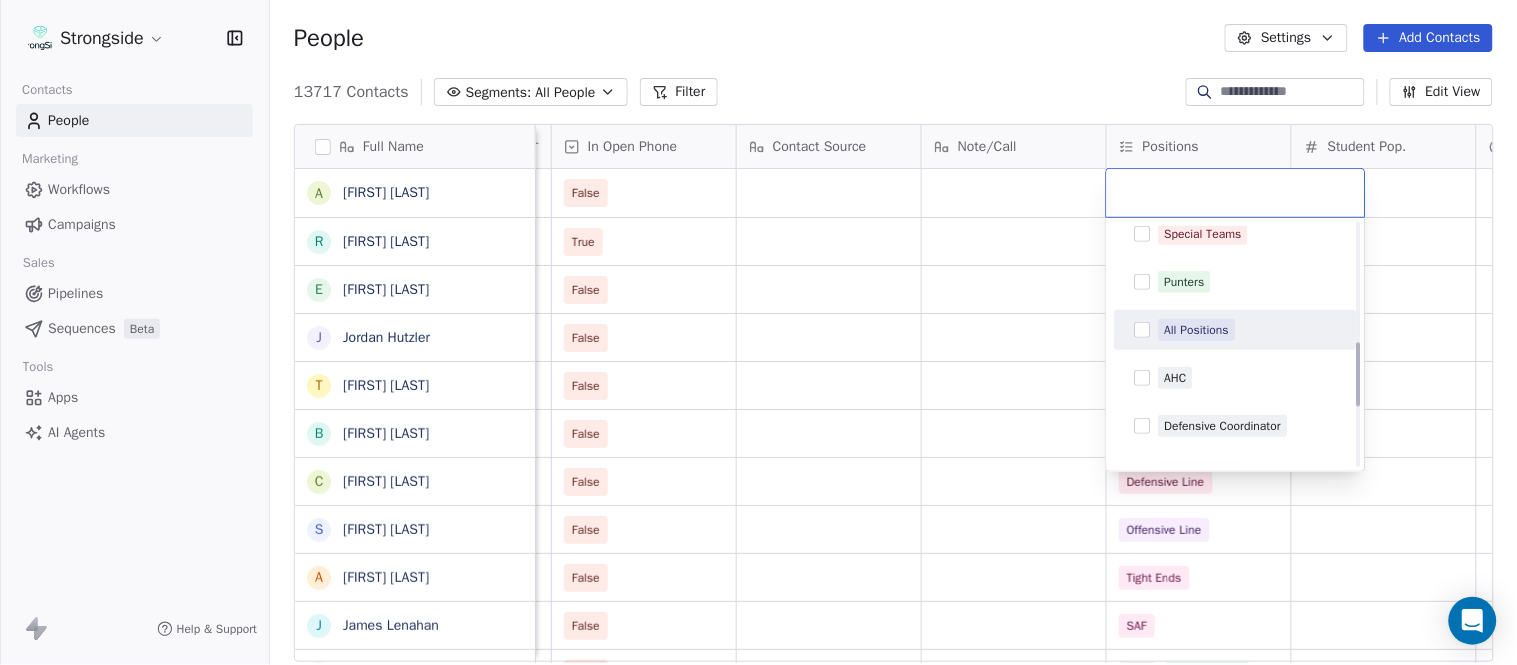click on "All Positions" at bounding box center (1197, 330) 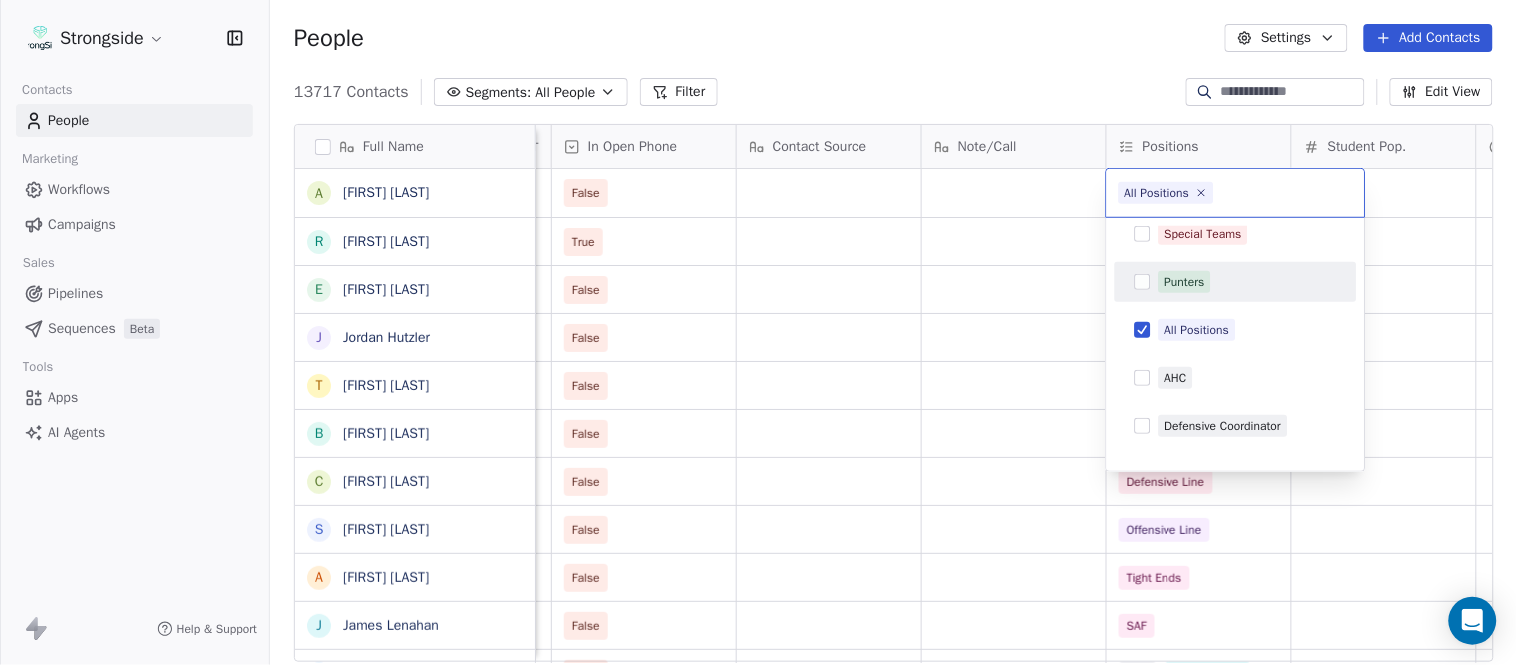 click on "Strongside Contacts People Marketing Workflows Campaigns Sales Pipelines Sequences Beta Tools Apps AI Agents Help & Support People Settings  Add Contacts 13717 Contacts Segments: All People Filter  Edit View Tag Add to Sequence Export Full Name A Alex Green R Ron Cooper E Elliott Charles J Jordan Hutzler T Tyler Henderson B Ben Wilkerson C Corey Burns S Steve Ciocci A Andrew DiRienzo J James Lenahan A Art Asselta J Jake Petrarca A Alen Gant J Joe Gilfedder E Erin Cameron E Eric Sanders J Joe DiBari R Rob Luben A Alyssa Plantz P Pat Allinger S Susan Duffy C Charles Guthrie R Ryan Greenhagen E Eric Franklin J Jeff Dittman A Andrew Dees W Will Blanden T Terry Ursin S Sean Reeder M Mike Hatcher J Jared Backus Status Priority Emails Auto Clicked Last Activity Date BST In Open Phone Contact Source Note/Call Positions Student Pop. Lead Account   False   True All Positions   False All Positions   False All Positions   False Cornerbacks   False Running Back   False Defensive Line   False Offensive Line   False   SAF" at bounding box center (758, 332) 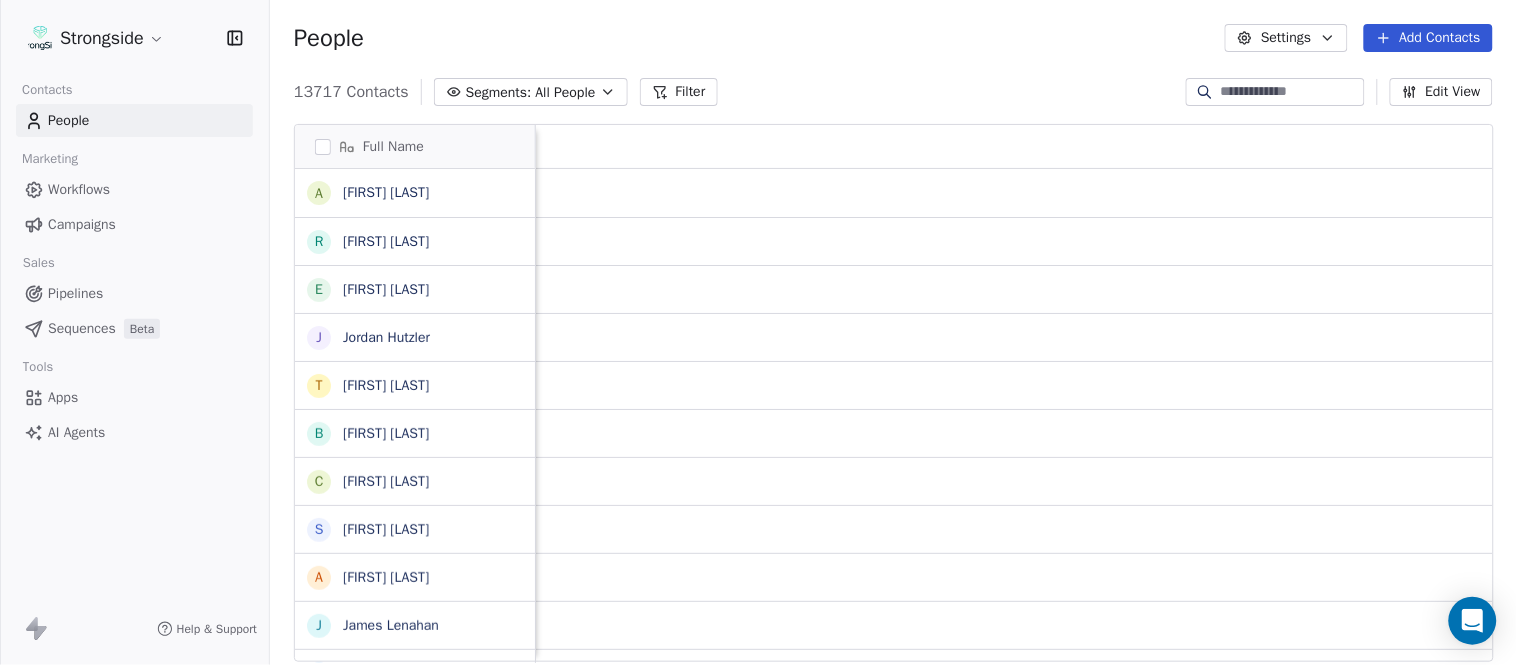 scroll, scrollTop: 0, scrollLeft: 0, axis: both 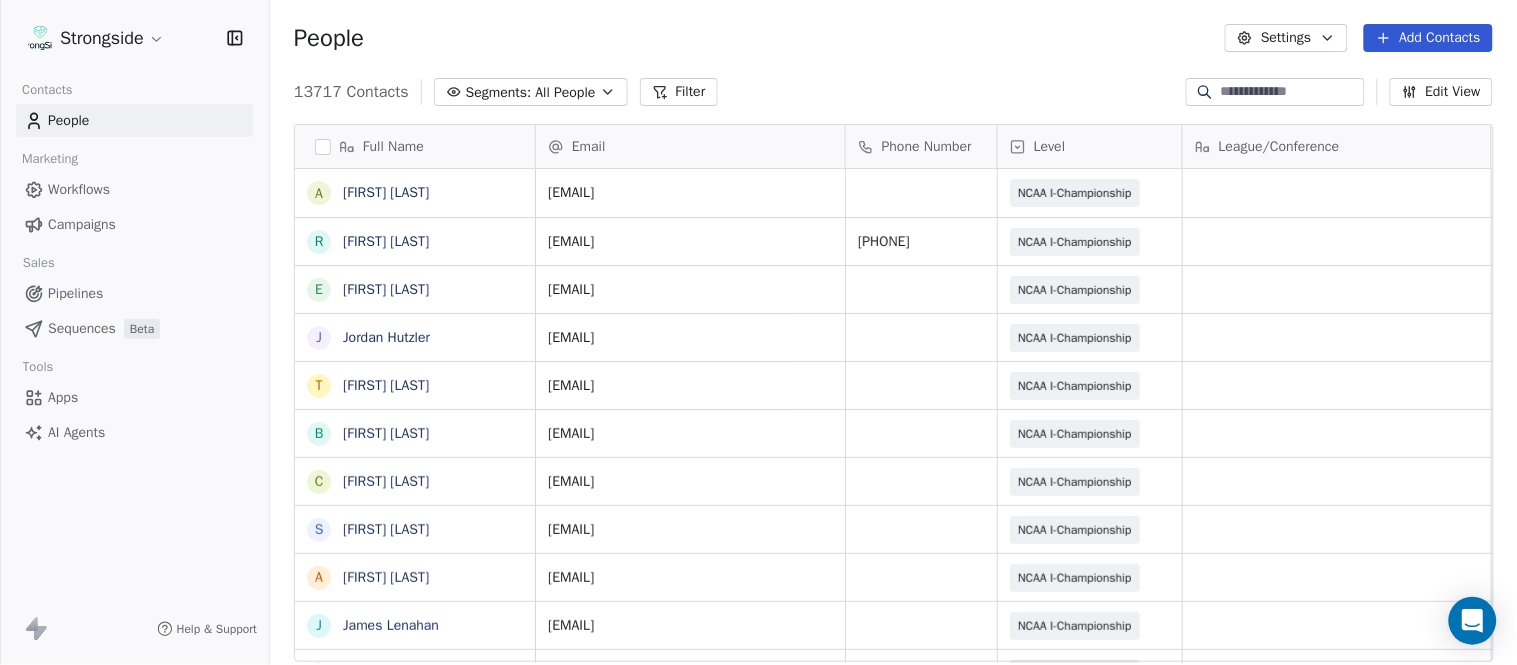 click on "Add Contacts" at bounding box center [1428, 38] 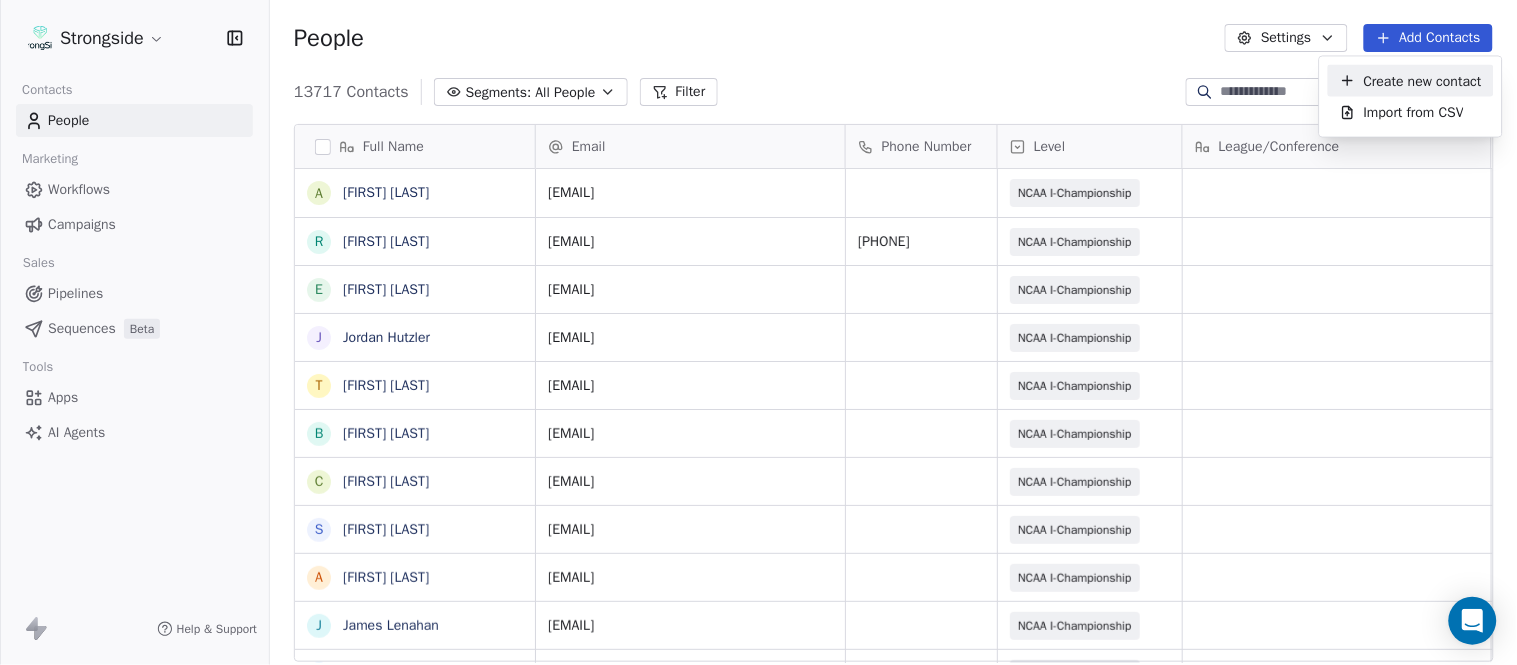 click on "Create new contact" at bounding box center [1423, 80] 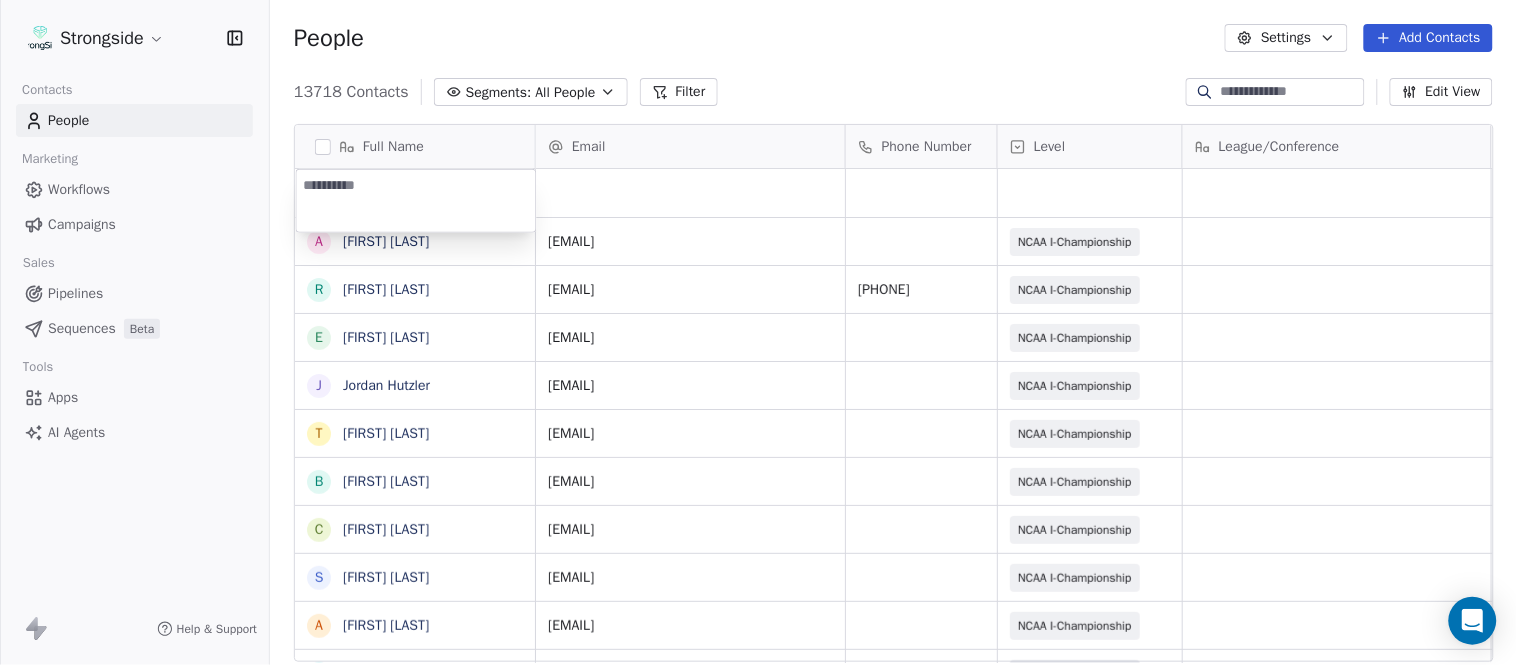 type on "**********" 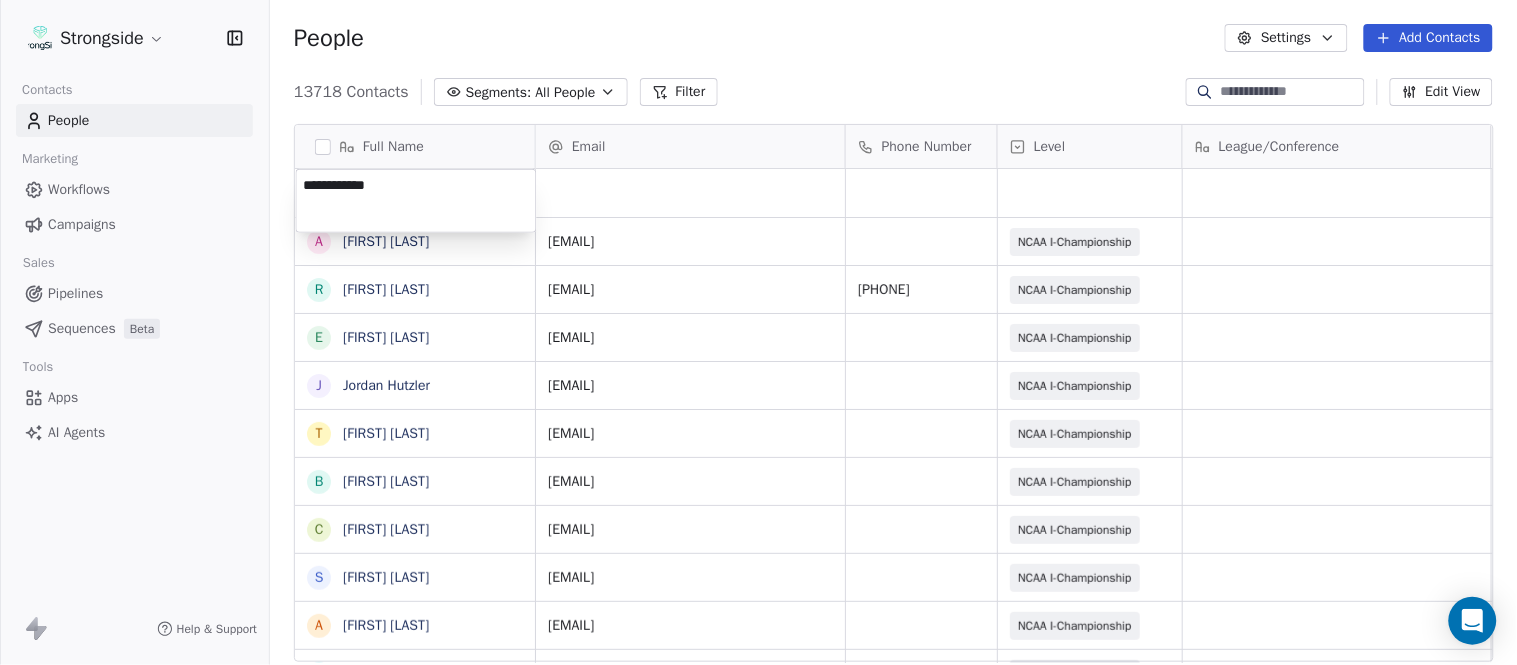 click on "Strongside Contacts People Marketing Workflows Campaigns Sales Pipelines Sequences Beta Tools Apps AI Agents Help & Support People Settings  Add Contacts 13718 Contacts Segments: All People Filter  Edit View Tag Add to Sequence Export Full Name A Alex Green R Ron Cooper E Elliott Charles J Jordan Hutzler T Tyler Henderson B Ben Wilkerson C Corey Burns S Steve Ciocci A Andrew DiRienzo J James Lenahan A Art Asselta J Jake Petrarca A Alen Gant J Joe Gilfedder E Erin Cameron E Eric Sanders J Joe DiBari R Rob Luben A Alyssa Plantz P Pat Allinger S Susan Duffy C Charles Guthrie R Ryan Greenhagen E Eric Franklin J Jeff Dittman A Andrew Dees W Will Blanden T Terry Ursin S Sean Reeder M Mike Hatcher Email Phone Number Level League/Conference Organization Job Title Tags Created Date BST Aug 08, 2025 11:46 AM alexander.green@liu.edu NCAA I-Championship LONG ISLAND UNIV Athletic Trainer Aug 08, 2025 11:46 AM ronald.cooper@liu.edu (516) 299-2289 NCAA I-Championship LONG ISLAND UNIV Head Coach Aug 08, 2025 11:44 AM SID" at bounding box center (758, 332) 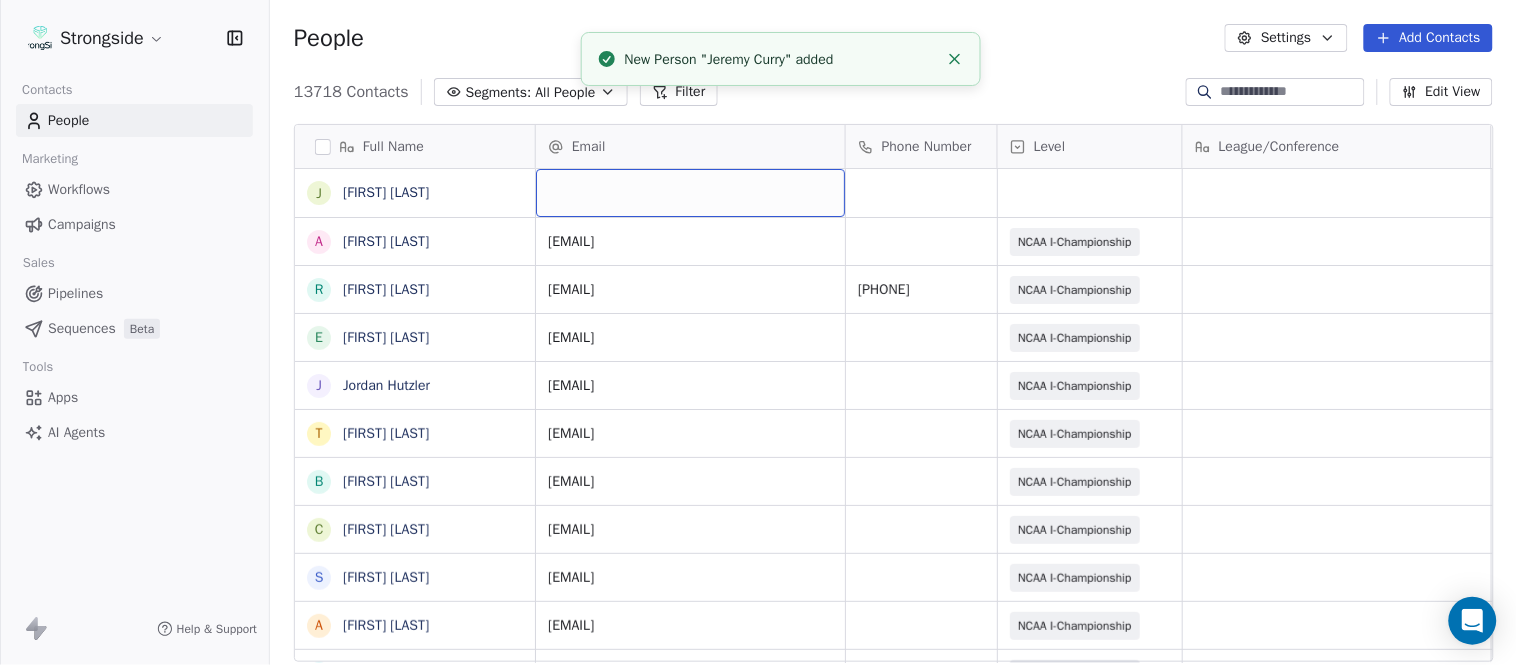 click at bounding box center [690, 193] 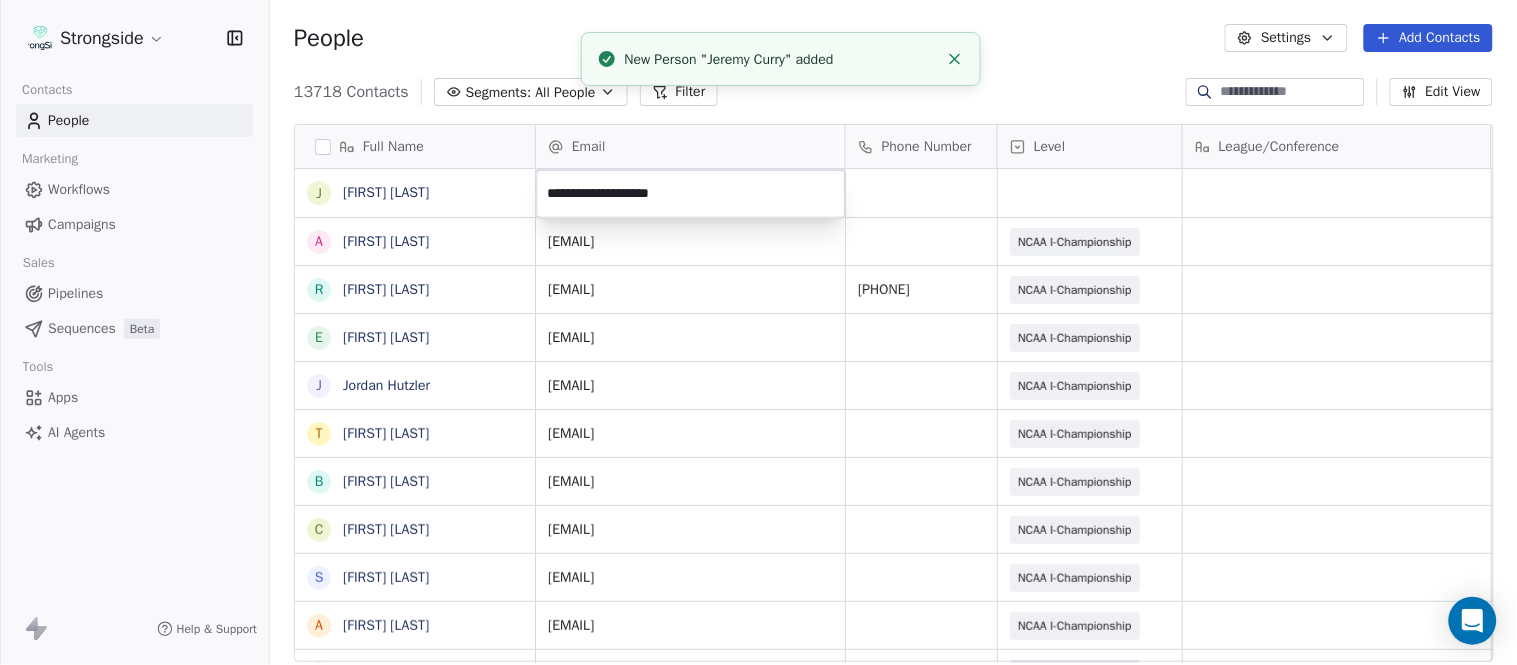 click on "Strongside Contacts People Marketing Workflows Campaigns Sales Pipelines Sequences Beta Tools Apps AI Agents Help & Support People Settings  Add Contacts 13718 Contacts Segments: All People Filter  Edit View Tag Add to Sequence Export Full Name J Jeremy Curry A Alex Green R Ron Cooper E Elliott Charles J Jordan Hutzler T Tyler Henderson B Ben Wilkerson C Corey Burns S Steve Ciocci A Andrew DiRienzo J James Lenahan A Art Asselta J Jake Petrarca A Alen Gant J Joe Gilfedder E Erin Cameron E Eric Sanders J Joe DiBari R Rob Luben A Alyssa Plantz P Pat Allinger S Susan Duffy C Charles Guthrie R Ryan Greenhagen E Eric Franklin J Jeff Dittman A Andrew Dees W Will Blanden T Terry Ursin S Sean Reeder M Mike Hatcher Email Phone Number Level League/Conference Organization Job Title Tags Created Date BST Aug 08, 2025 11:46 AM alexander.green@liu.edu NCAA I-Championship LONG ISLAND UNIV Athletic Trainer Aug 08, 2025 11:46 AM ronald.cooper@liu.edu (516) 299-2289 NCAA I-Championship LONG ISLAND UNIV Head Coach FORDHAM UNIV" at bounding box center (758, 332) 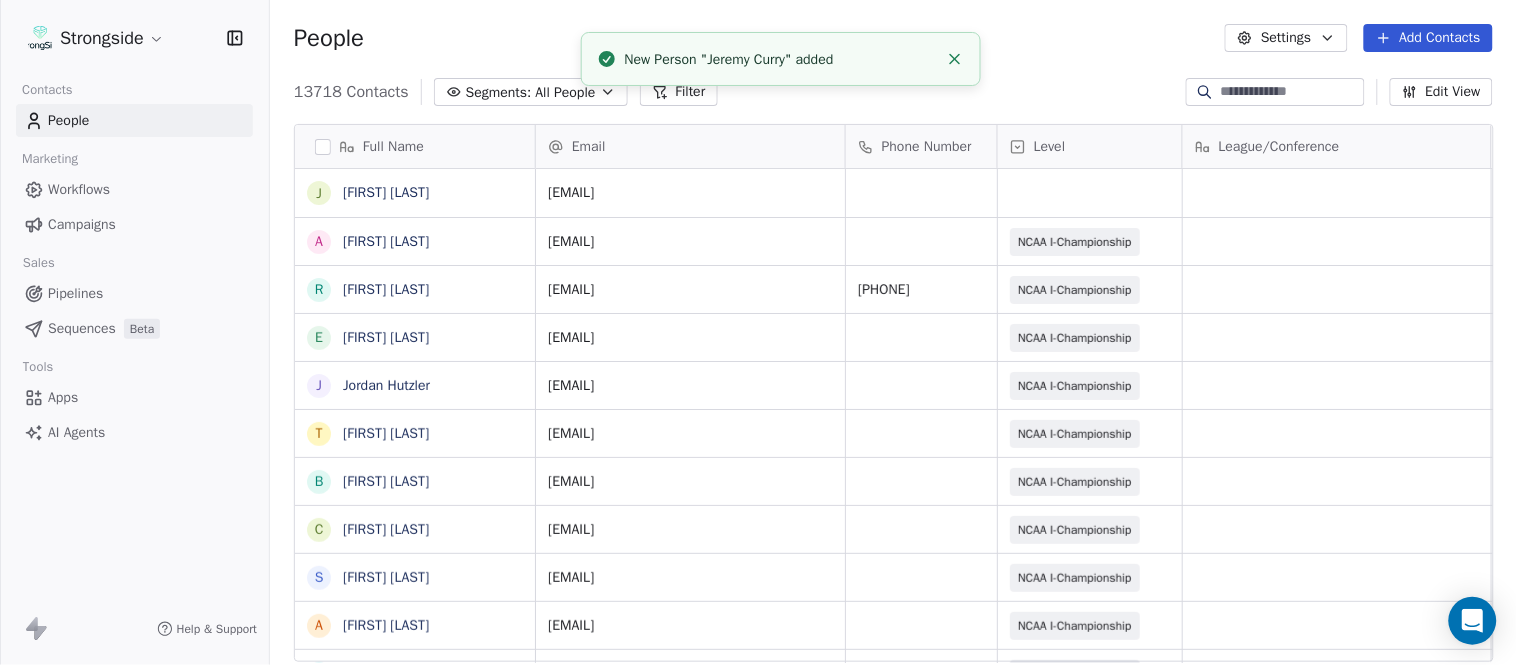 click 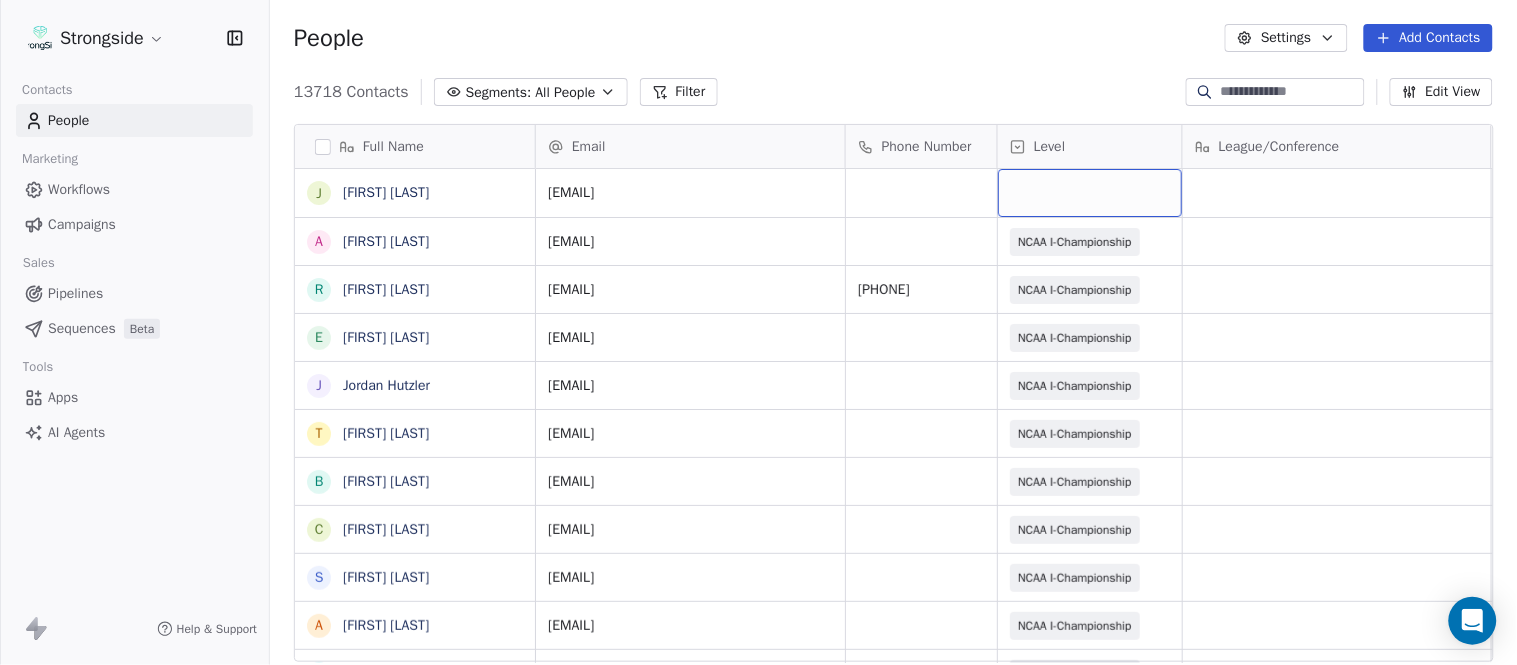 click at bounding box center [1090, 193] 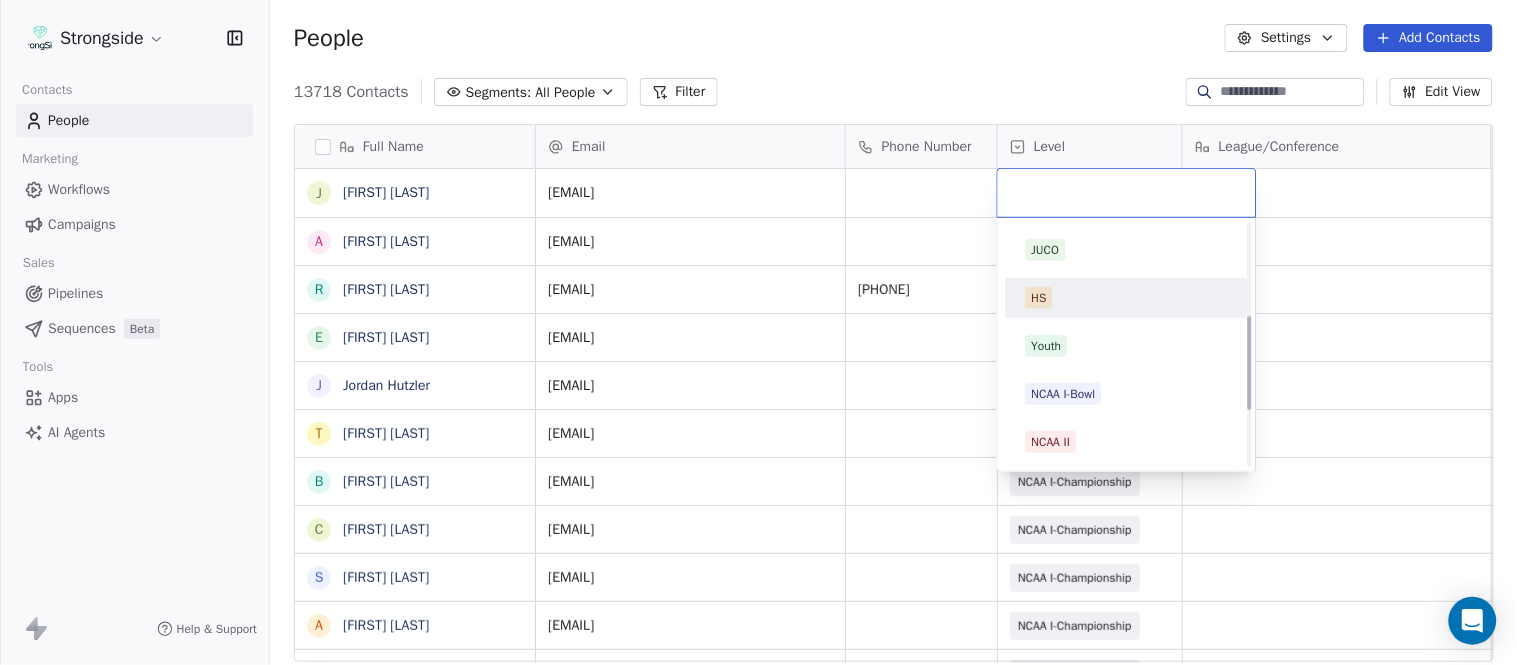 scroll, scrollTop: 378, scrollLeft: 0, axis: vertical 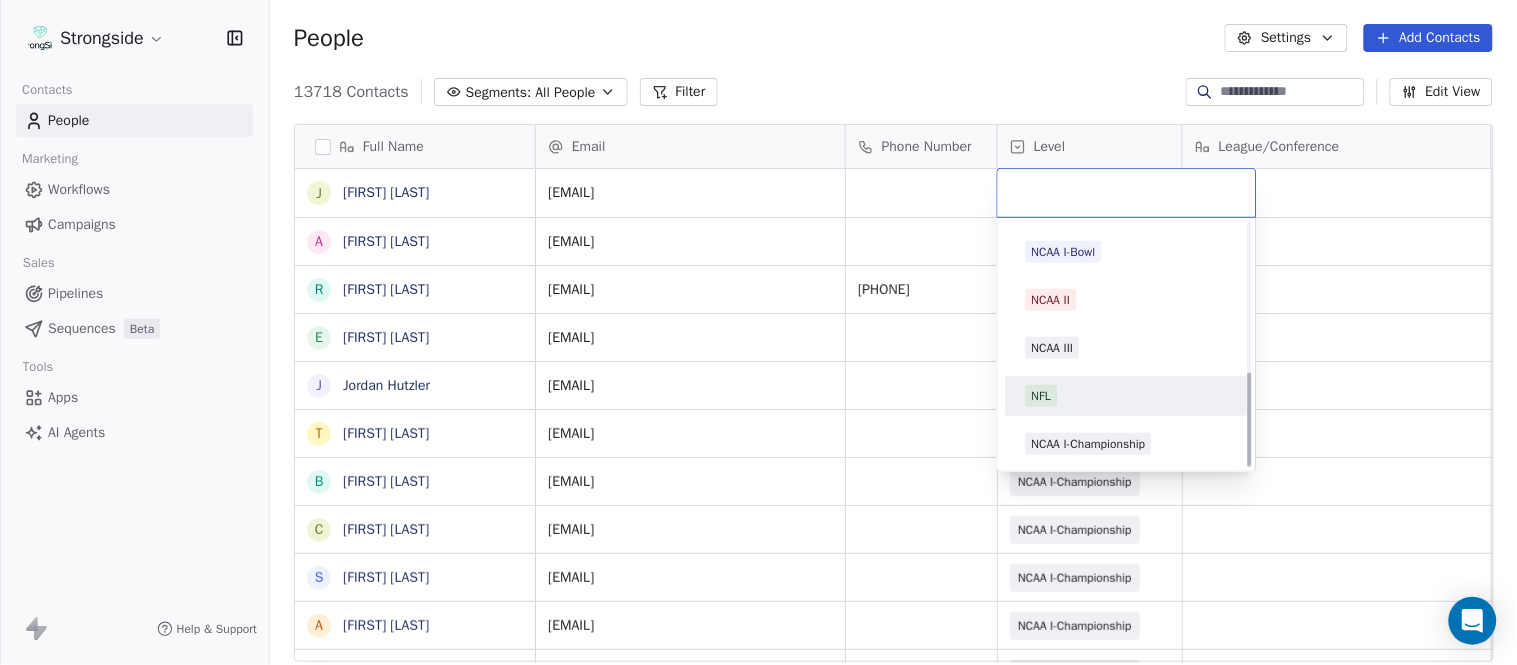 click on "D1 D1 FCS D2 D3 NAIA JUCO HS Youth NCAA I-Bowl NCAA II NCAA III NFL NCAA I-Championship" at bounding box center (1127, 156) 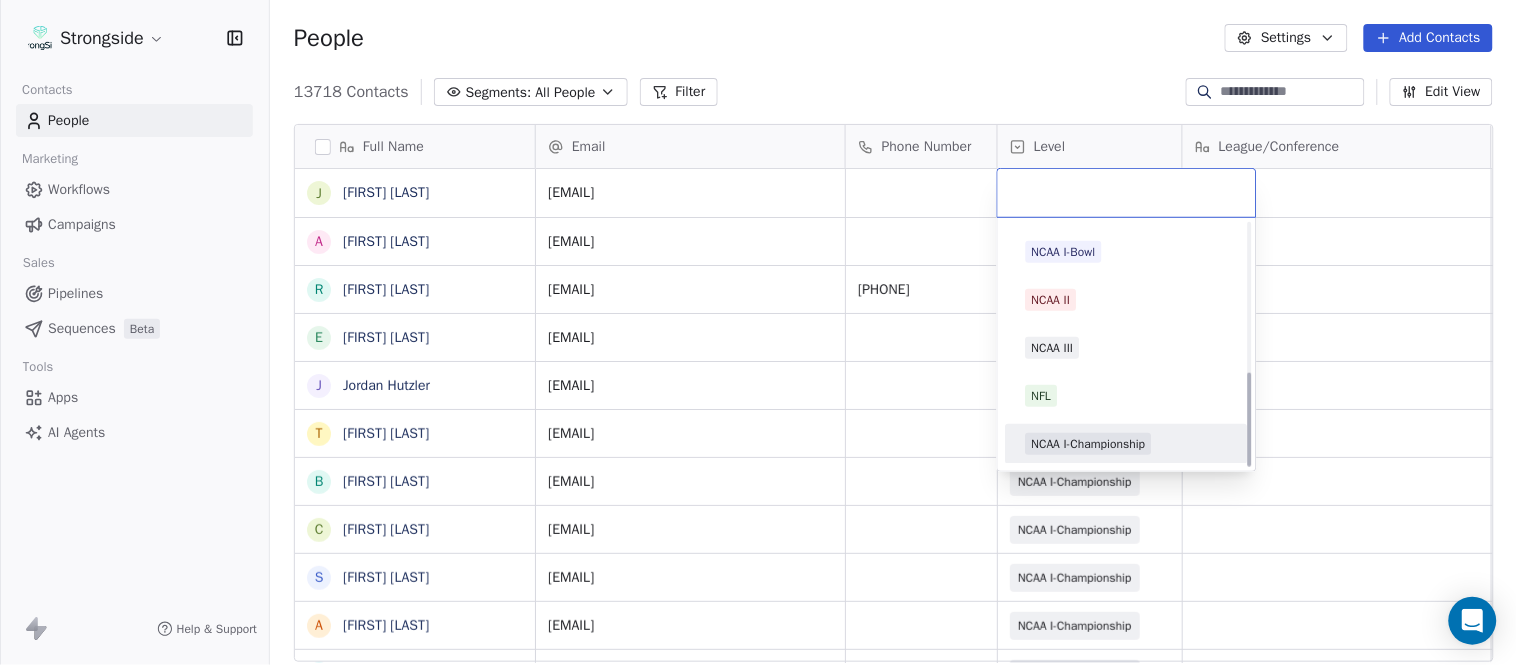 click on "NCAA I-Championship" at bounding box center [1089, 444] 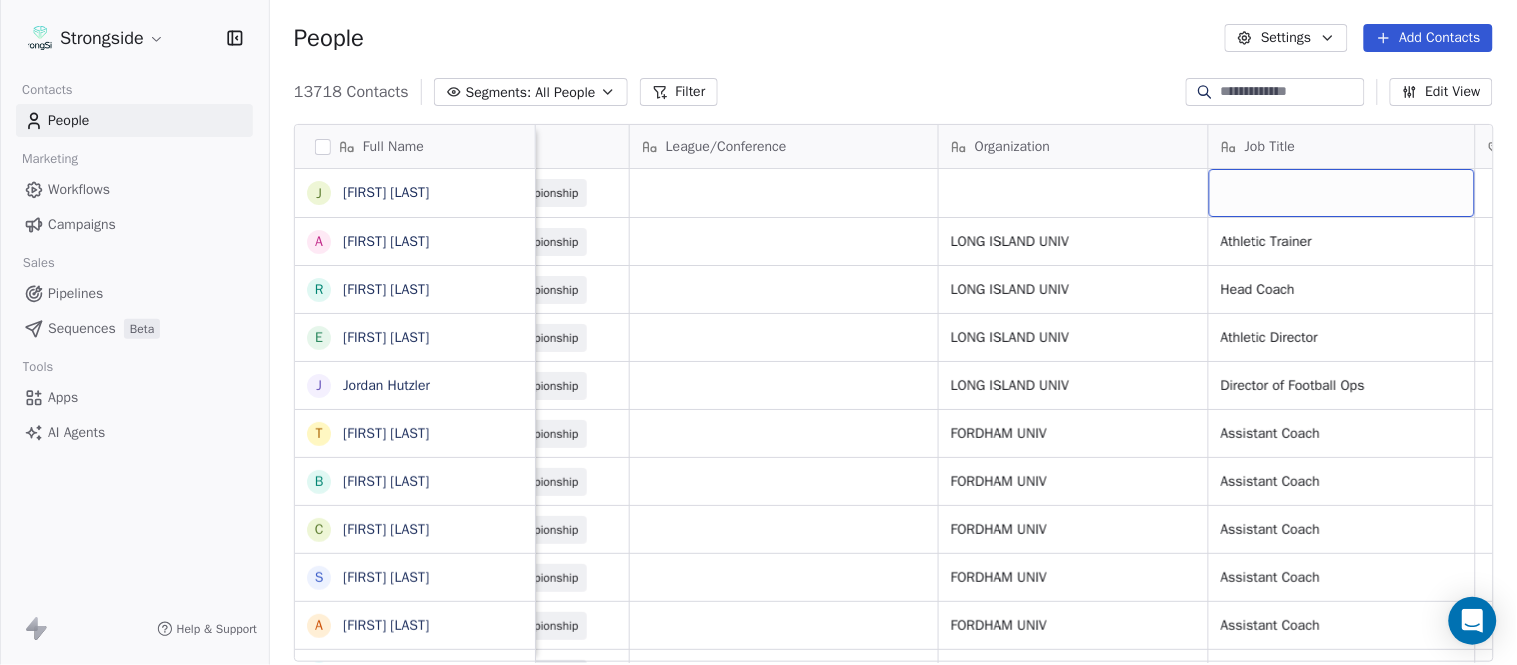 scroll, scrollTop: 0, scrollLeft: 653, axis: horizontal 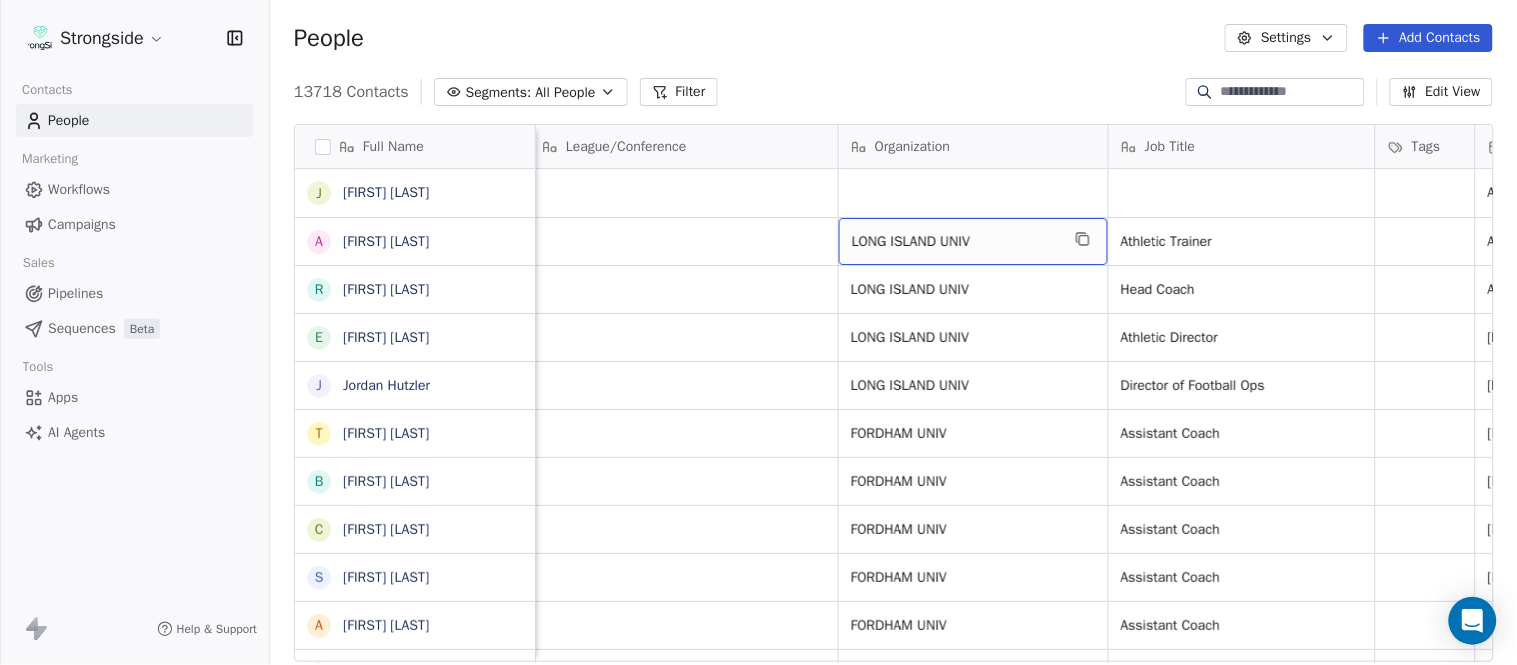 click on "[ORGANIZATION]" at bounding box center [973, 241] 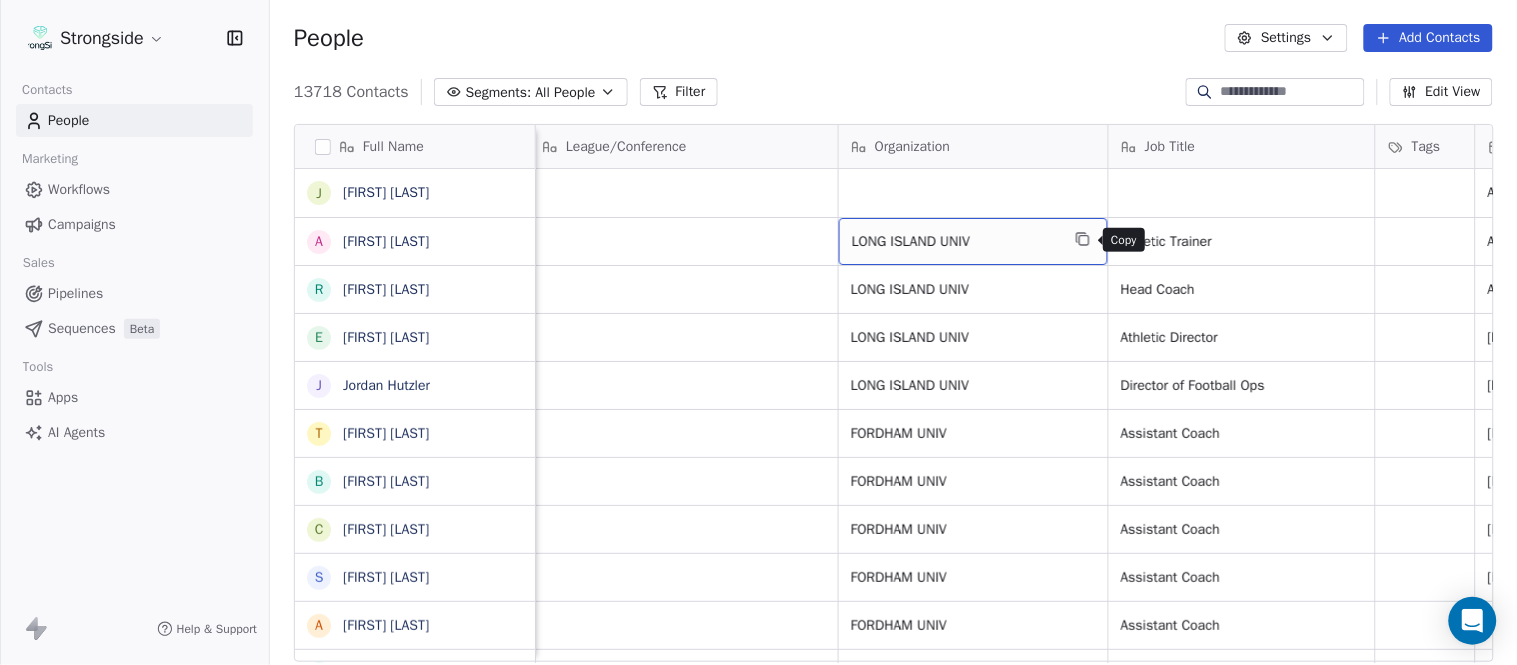 click 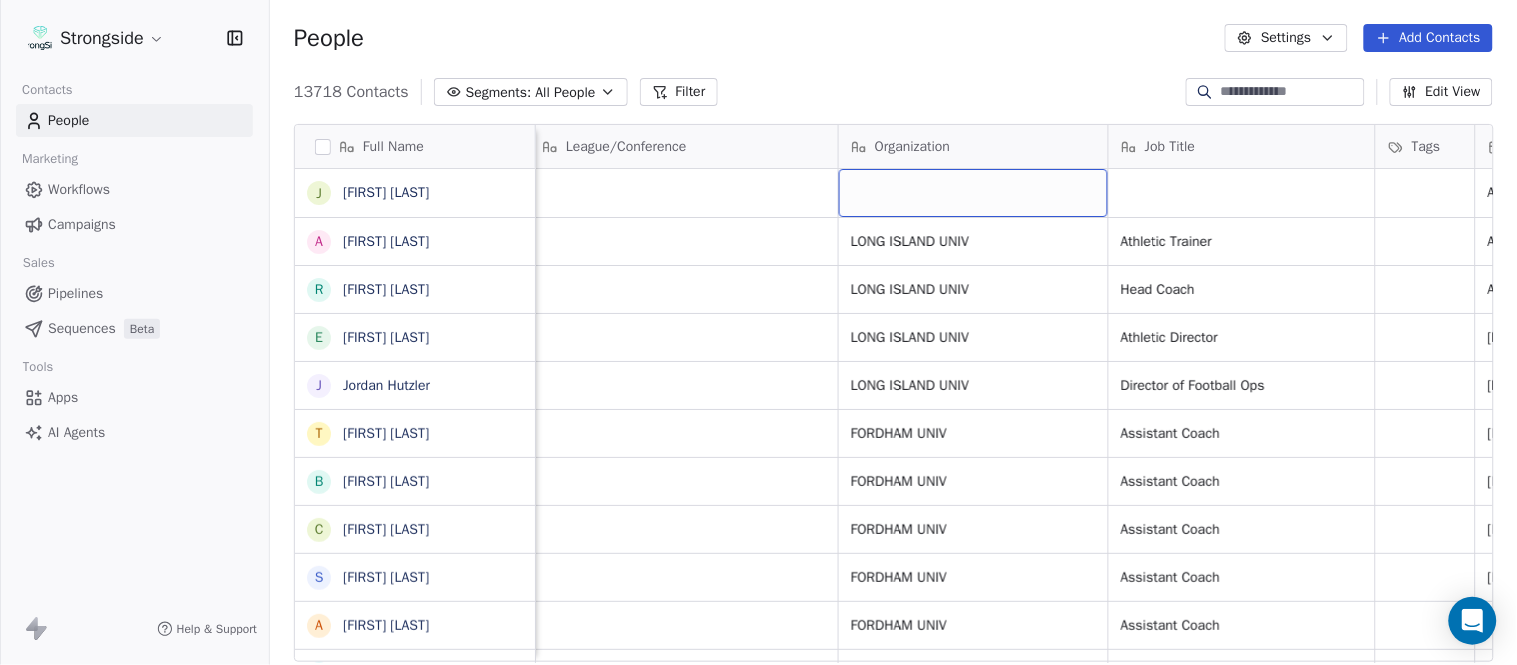 click at bounding box center [973, 193] 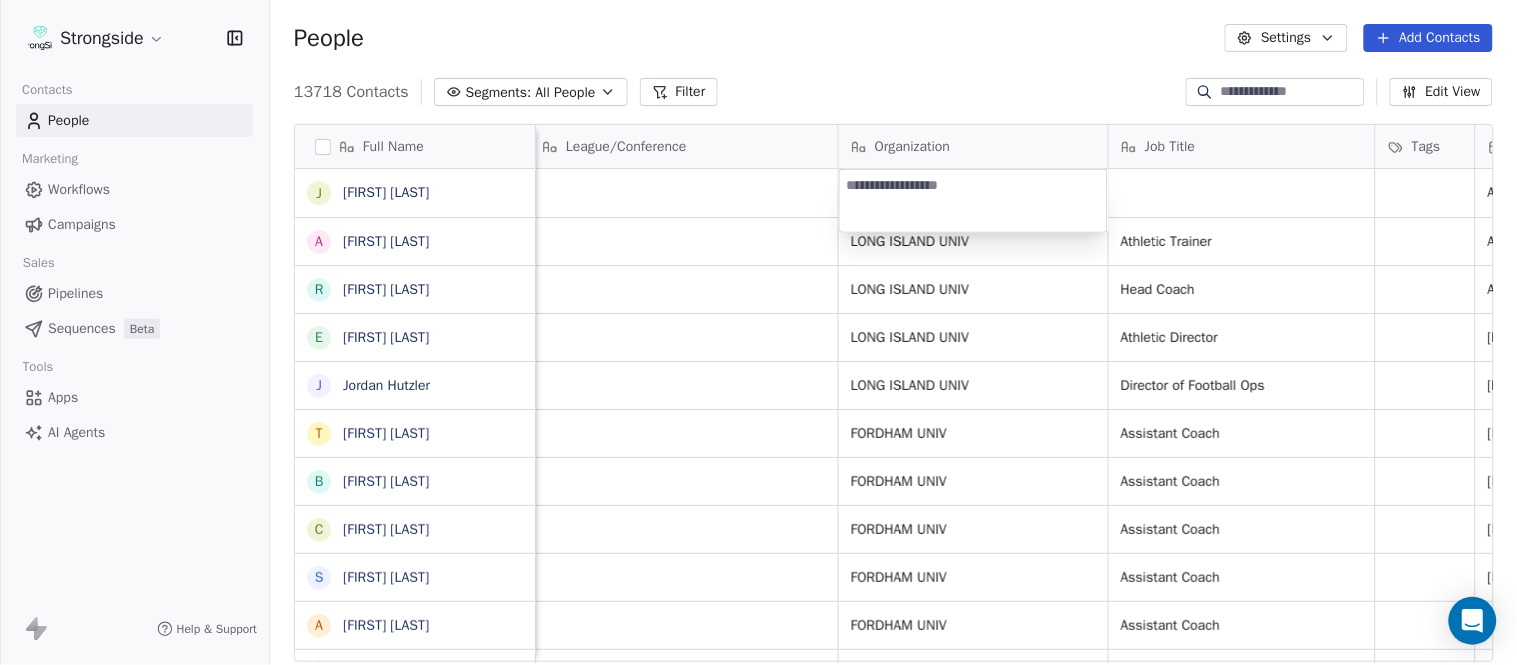 type on "**********" 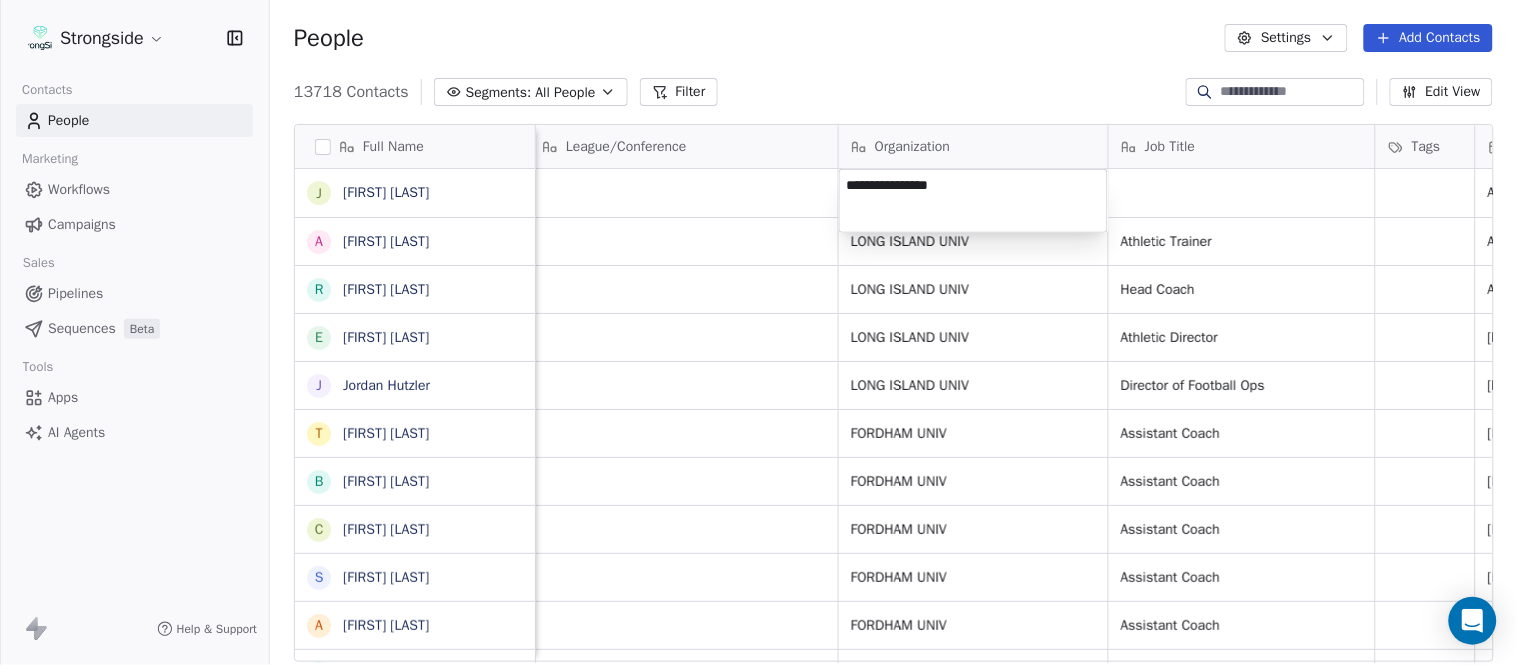 click on "Strongside Contacts People Marketing Workflows Campaigns Sales Pipelines Sequences Beta Tools Apps AI Agents Help & Support People Settings  Add Contacts 13718 Contacts Segments: All People Filter  Edit View Tag Add to Sequence Export Full Name J Jeremy Curry A Alex Green R Ron Cooper E Elliott Charles J Jordan Hutzler T Tyler Henderson B Ben Wilkerson C Corey Burns S Steve Ciocci A Andrew DiRienzo J James Lenahan A Art Asselta J Jake Petrarca A Alen Gant J Joe Gilfedder E Erin Cameron E Eric Sanders J Joe DiBari R Rob Luben A Alyssa Plantz P Pat Allinger S Susan Duffy C Charles Guthrie R Ryan Greenhagen E Eric Franklin J Jeff Dittman A Andrew Dees W Will Blanden T Terry Ursin S Sean Reeder M Mike Hatcher Email Phone Number Level League/Conference Organization Job Title Tags Created Date BST Status Priority Emails Auto Clicked jeremy.curry@liu.edu NCAA I-Championship Aug 08, 2025 11:46 AM alexander.green@liu.edu NCAA I-Championship LONG ISLAND UNIV Athletic Trainer Aug 08, 2025 11:46 AM (516) 299-2289 SID" at bounding box center [758, 332] 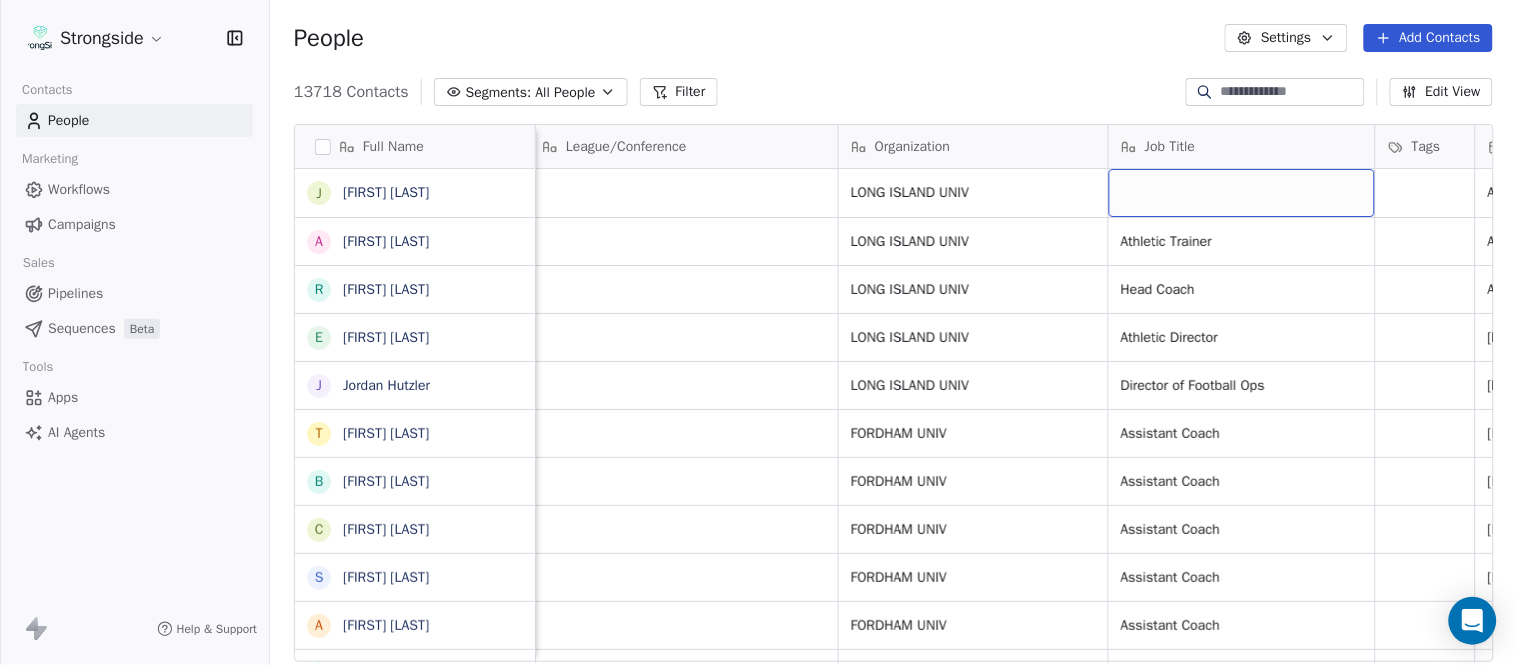 click at bounding box center (1242, 193) 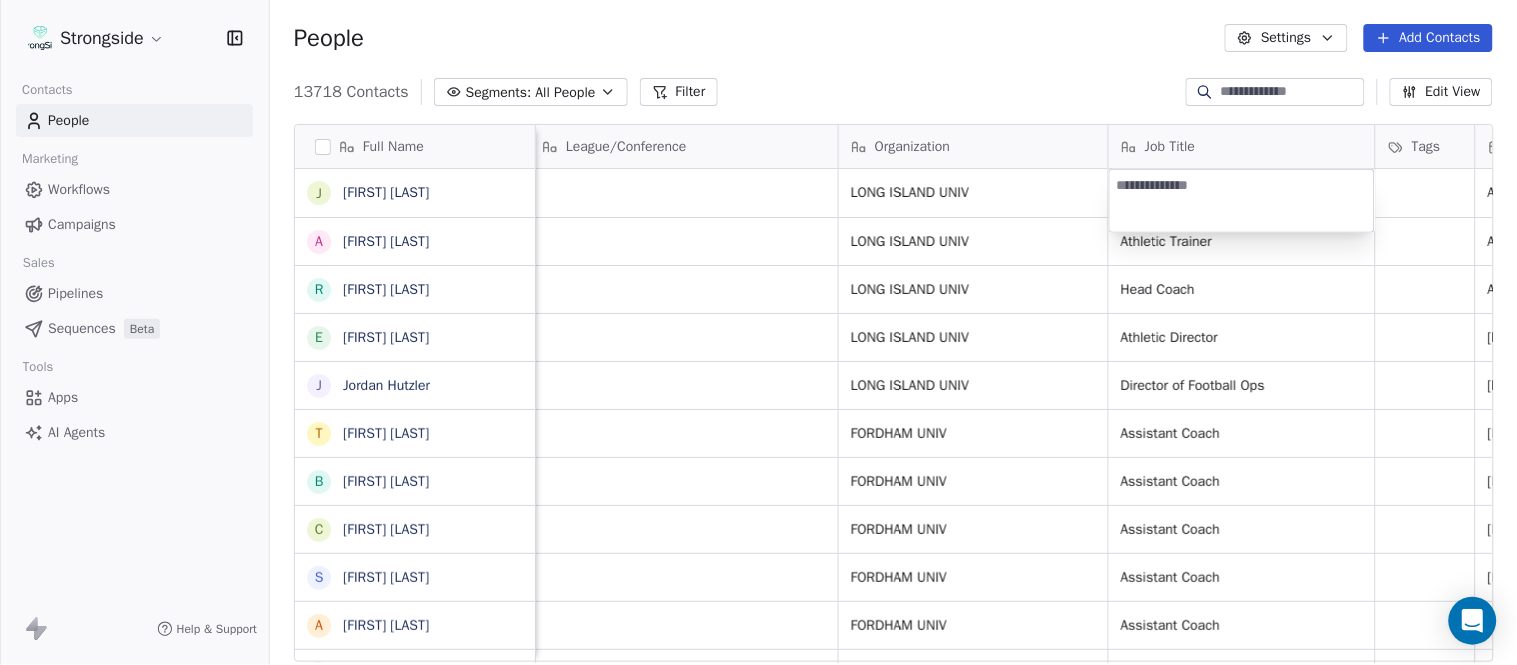 type on "**********" 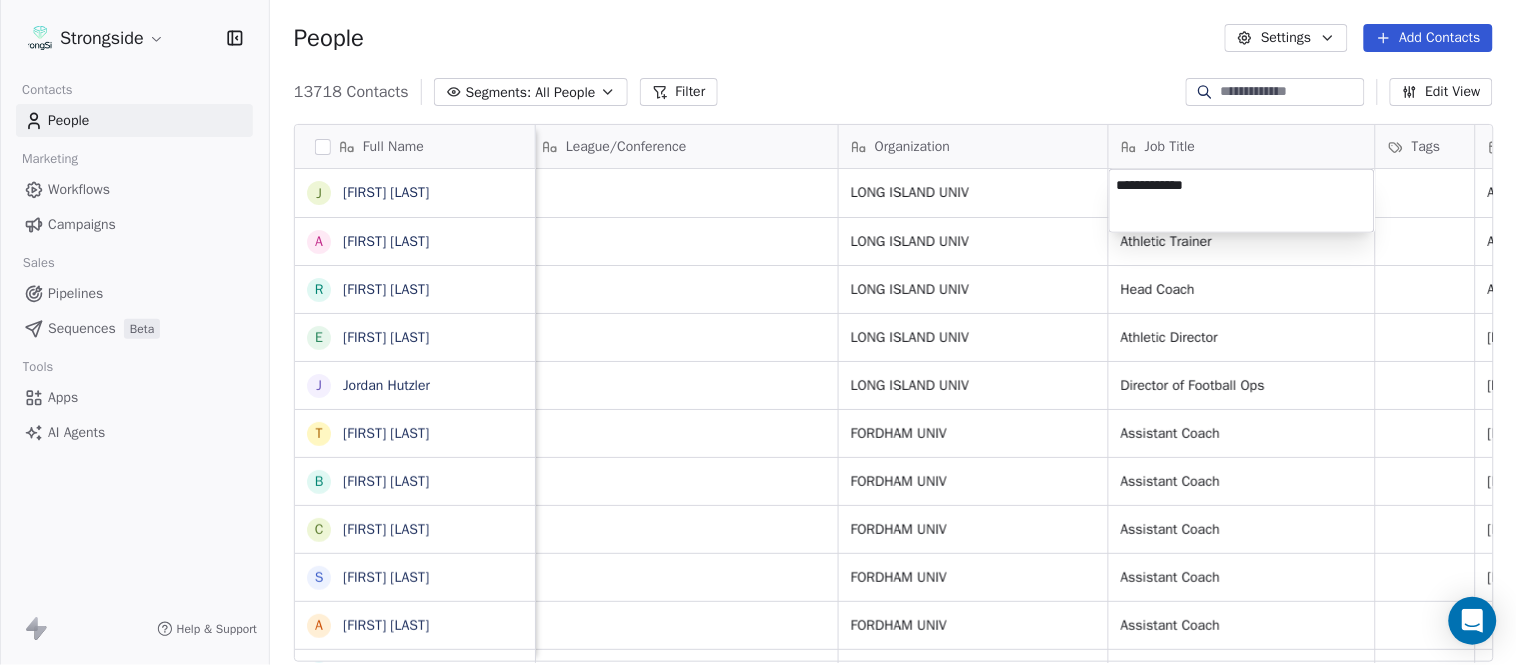 click on "Strongside Contacts People Marketing Workflows Campaigns Sales Pipelines Sequences Beta Tools Apps AI Agents Help & Support People Settings  Add Contacts 13718 Contacts Segments: All People Filter  Edit View Tag Add to Sequence Export Full Name J Jeremy Curry A Alex Green R Ron Cooper E Elliott Charles J Jordan Hutzler T Tyler Henderson B Ben Wilkerson C Corey Burns S Steve Ciocci A Andrew DiRienzo J James Lenahan A Art Asselta J Jake Petrarca A Alen Gant J Joe Gilfedder E Erin Cameron E Eric Sanders J Joe DiBari R Rob Luben A Alyssa Plantz P Pat Allinger S Susan Duffy C Charles Guthrie R Ryan Greenhagen E Eric Franklin J Jeff Dittman A Andrew Dees W Will Blanden T Terry Ursin S Sean Reeder M Mike Hatcher Email Phone Number Level League/Conference Organization Job Title Tags Created Date BST Status Priority Emails Auto Clicked jeremy.curry@liu.edu NCAA I-Championship LONG ISLAND UNIV Aug 08, 2025 11:46 AM alexander.green@liu.edu NCAA I-Championship LONG ISLAND UNIV Athletic Trainer Aug 08, 2025 11:46 AM SID" at bounding box center [758, 332] 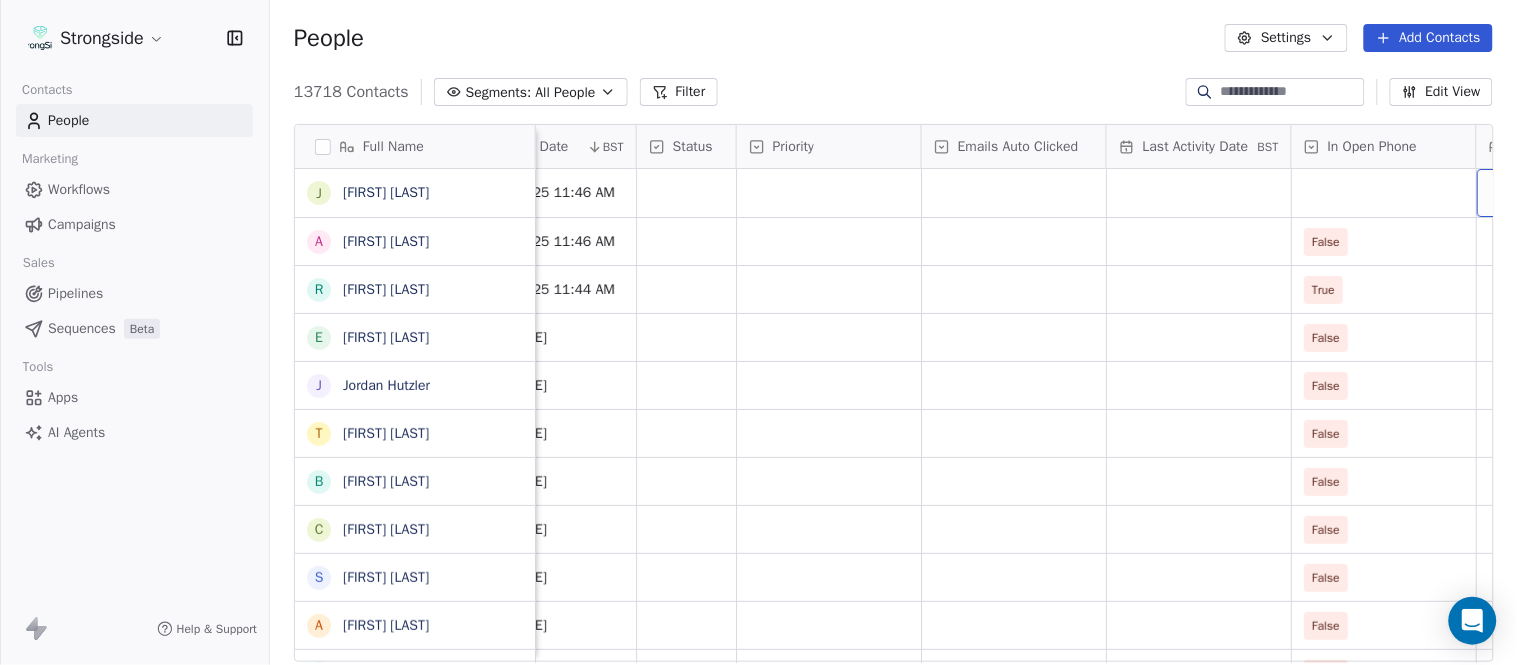 scroll, scrollTop: 0, scrollLeft: 1863, axis: horizontal 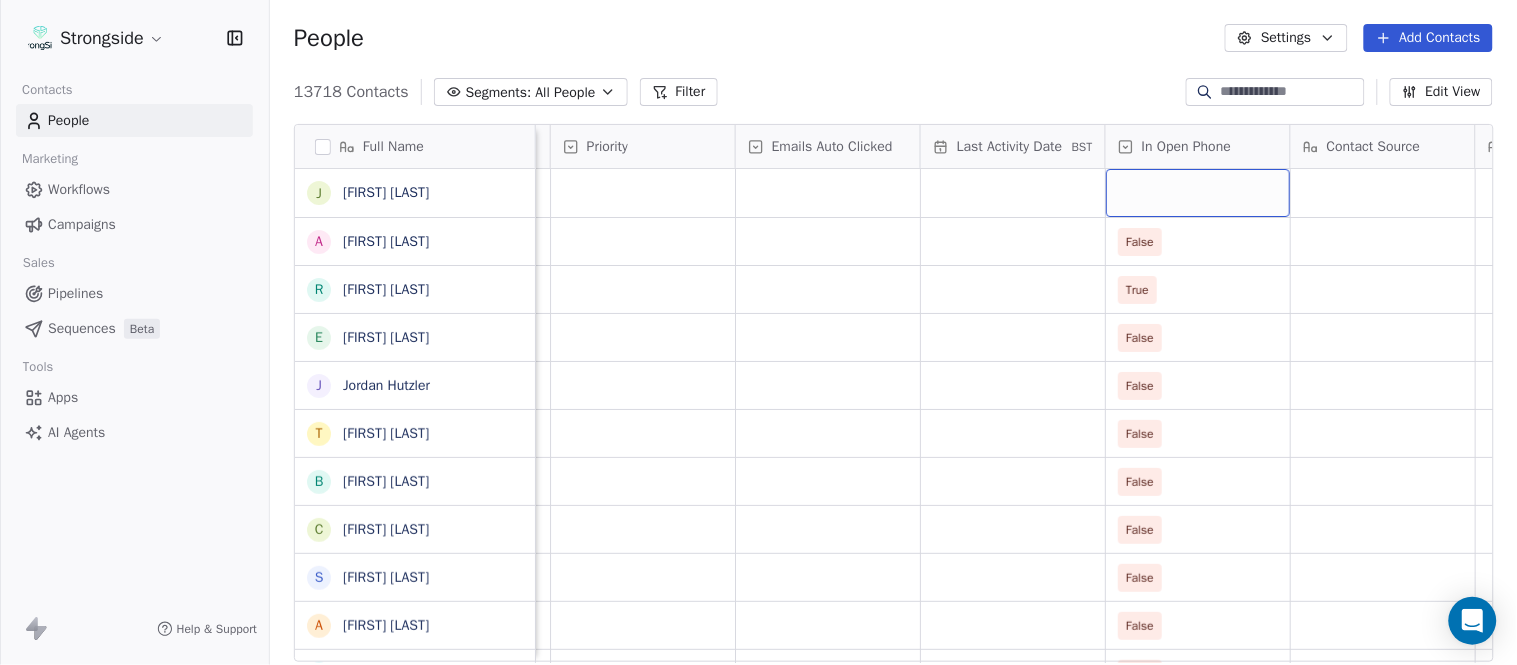 click at bounding box center [1198, 193] 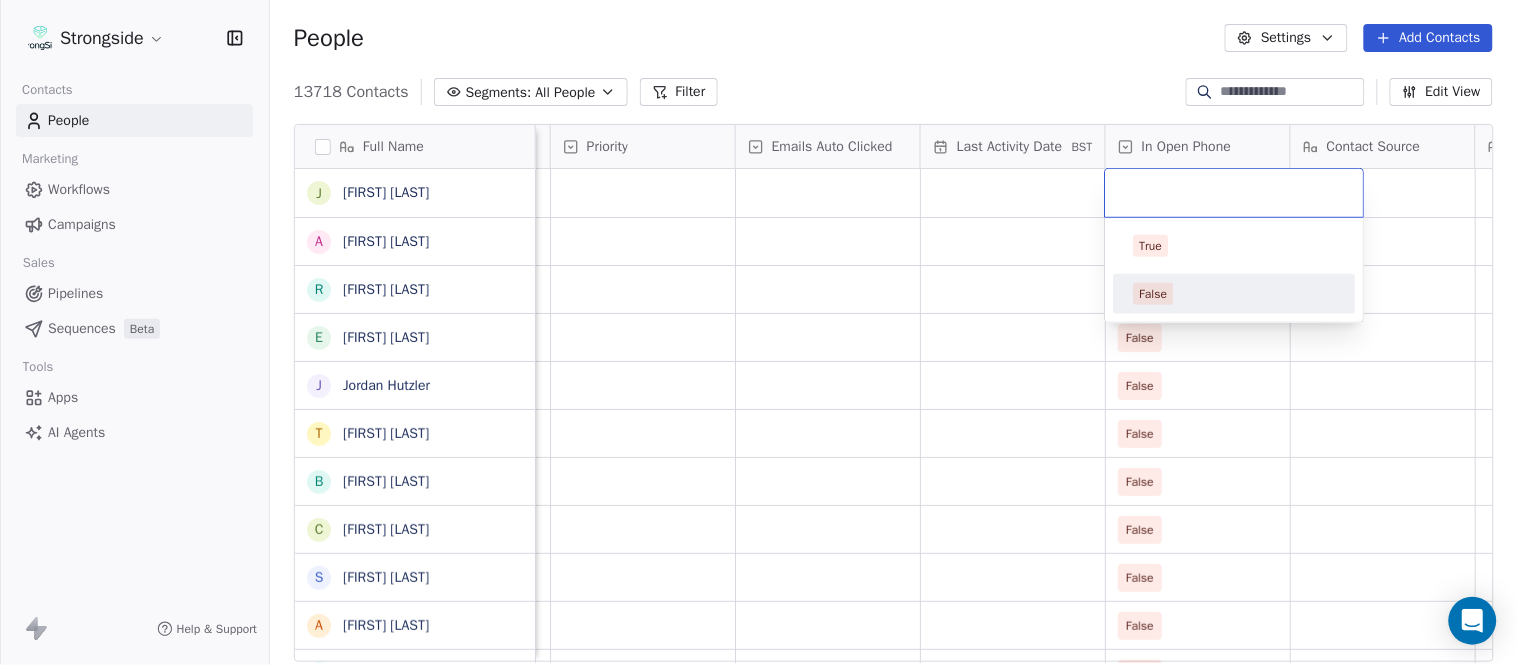 click on "False" at bounding box center [1235, 294] 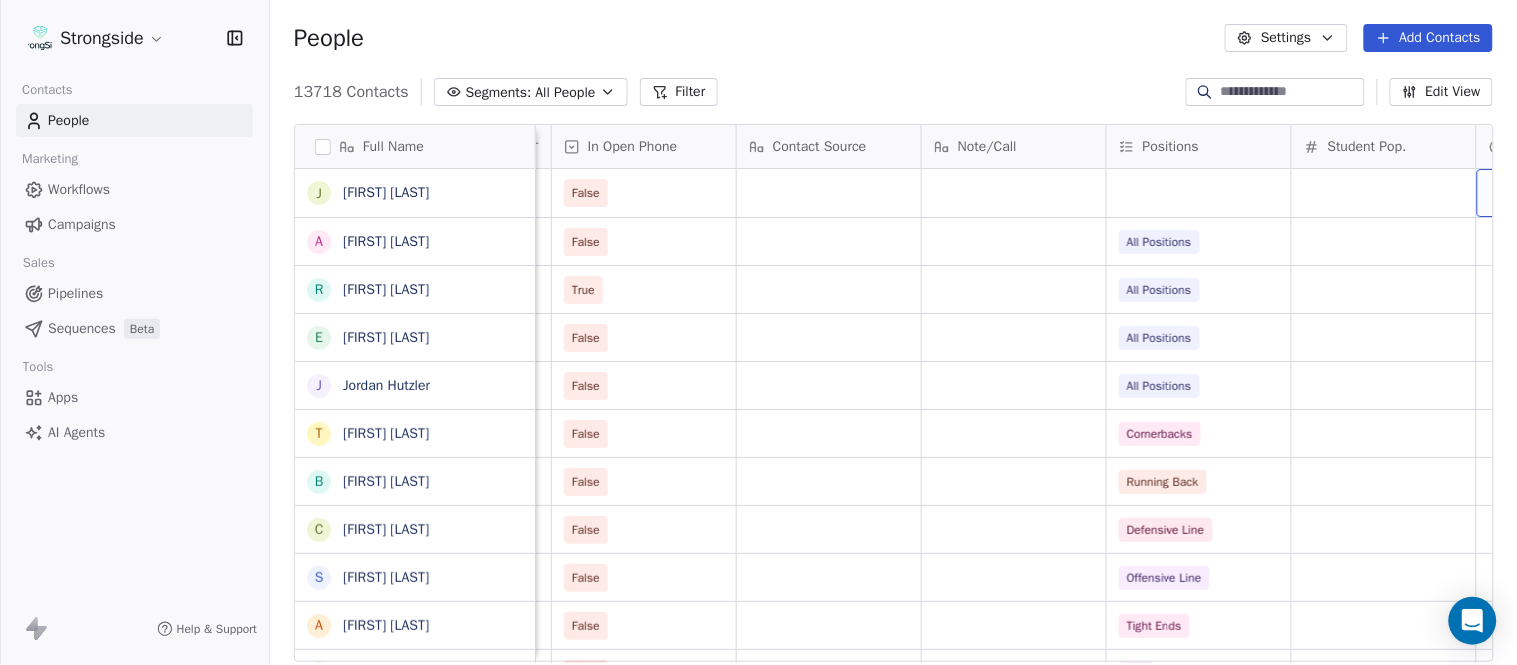 scroll, scrollTop: 0, scrollLeft: 2603, axis: horizontal 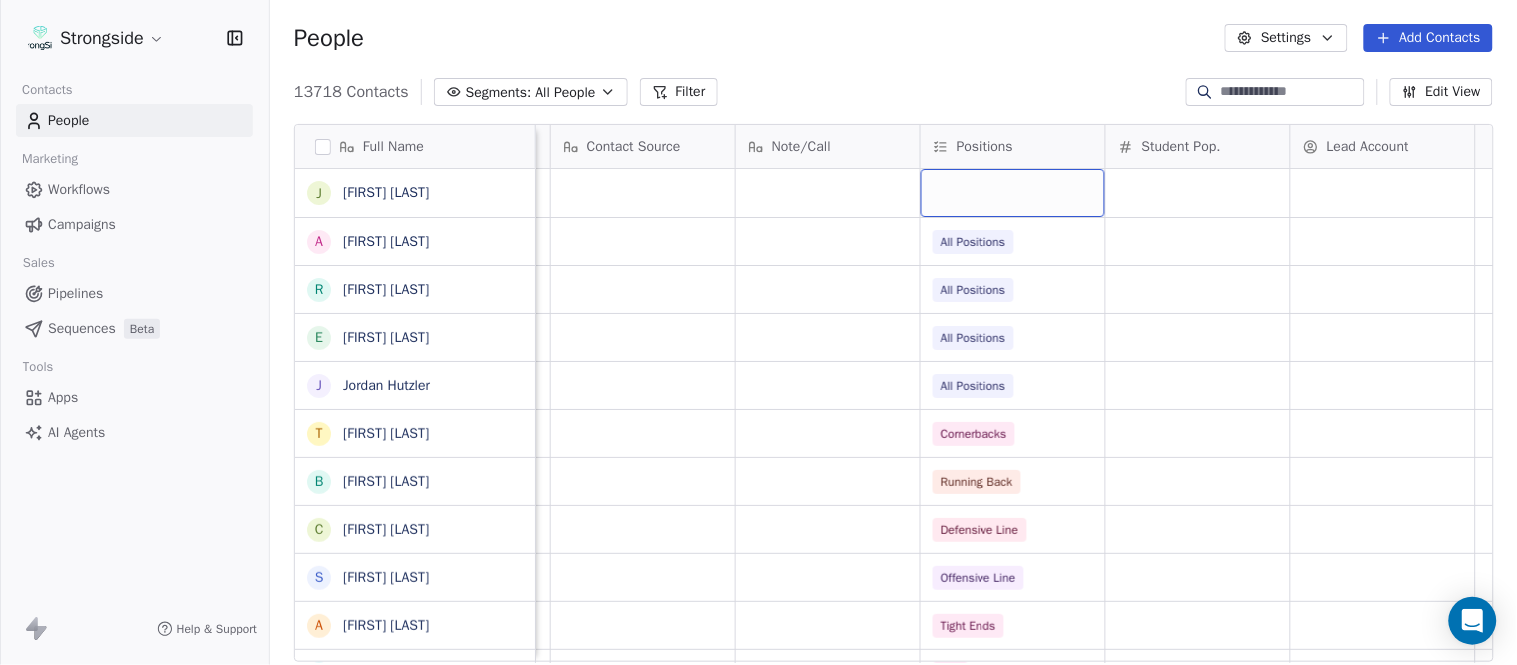 click at bounding box center (1013, 193) 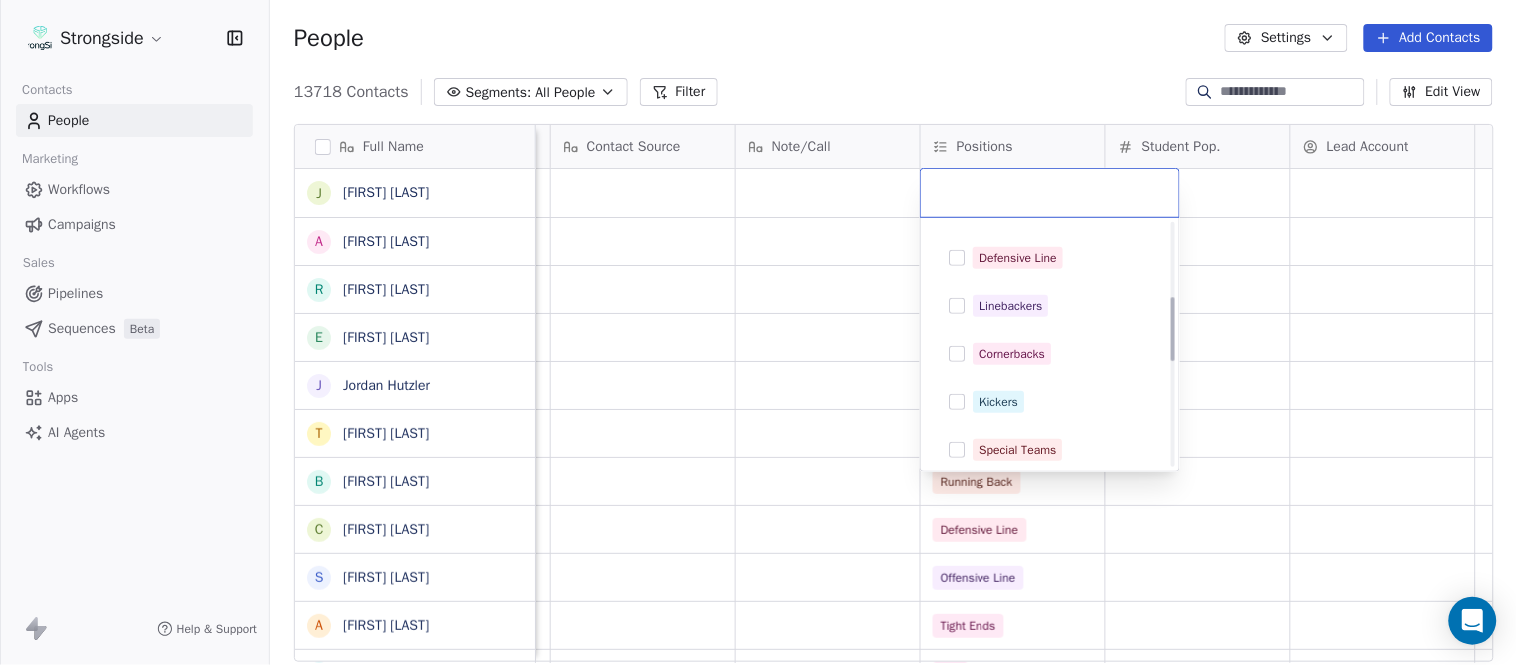 scroll, scrollTop: 333, scrollLeft: 0, axis: vertical 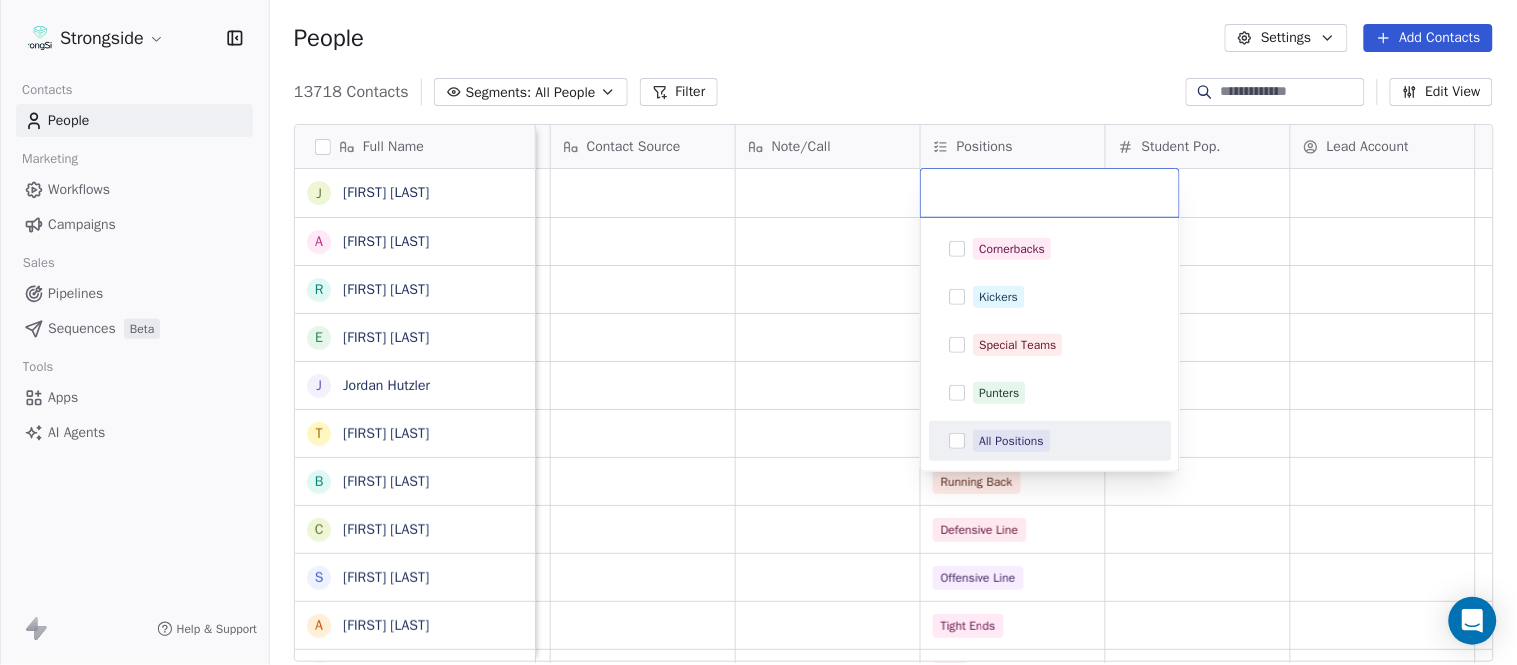 click on "All Positions" at bounding box center [1011, 441] 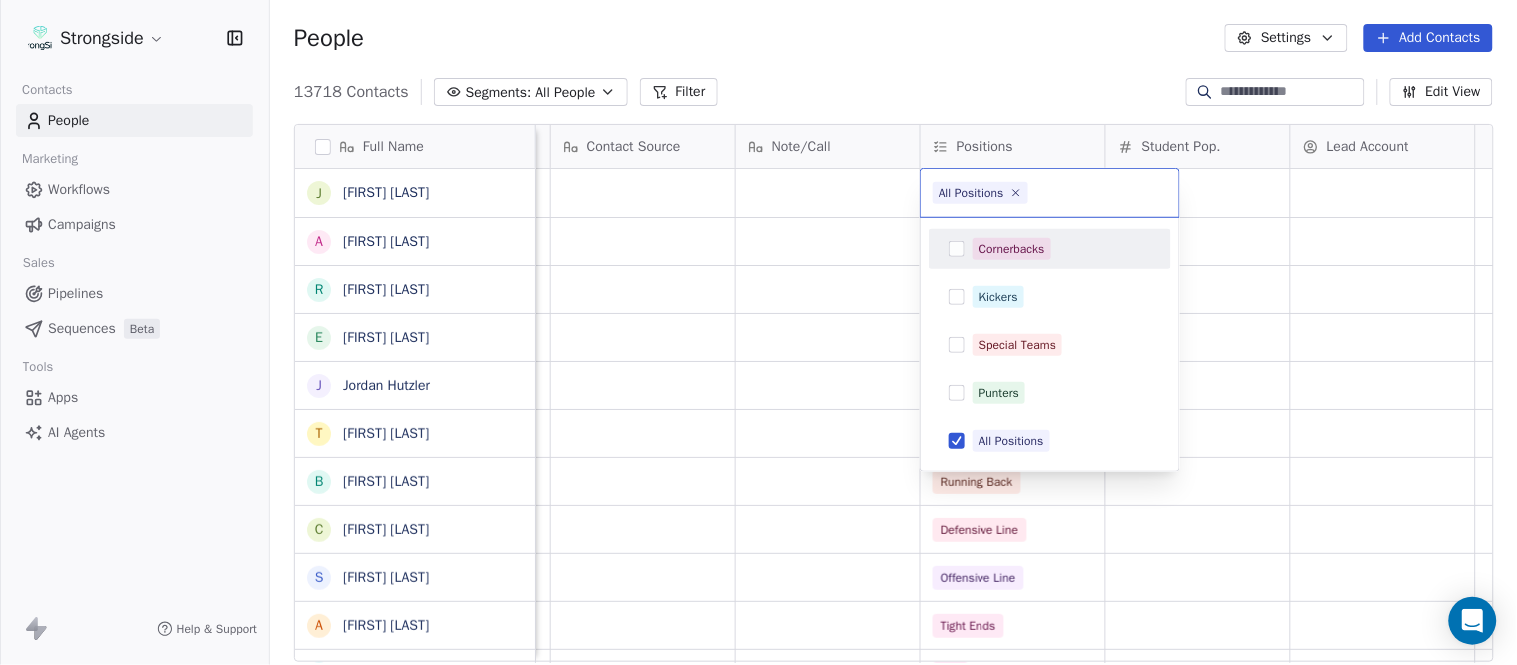 click on "Strongside Contacts People Marketing Workflows Campaigns Sales Pipelines Sequences Beta Tools Apps AI Agents Help & Support People Settings  Add Contacts 13718 Contacts Segments: All People Filter  Edit View Tag Add to Sequence Export Full Name J Jeremy Curry A Alex Green R Ron Cooper E Elliott Charles J Jordan Hutzler T Tyler Henderson B Ben Wilkerson C Corey Burns S Steve Ciocci A Andrew DiRienzo J James Lenahan A Art Asselta J Jake Petrarca A Alen Gant J Joe Gilfedder E Erin Cameron E Eric Sanders J Joe DiBari R Rob Luben A Alyssa Plantz P Pat Allinger S Susan Duffy C Charles Guthrie R Ryan Greenhagen E Eric Franklin J Jeff Dittman A Andrew Dees W Will Blanden T Terry Ursin S Sean Reeder M Mike Hatcher Priority Emails Auto Clicked Last Activity Date BST In Open Phone Contact Source Note/Call Positions Student Pop. Lead Account   False   False All Positions   True All Positions   False All Positions   False All Positions   False Cornerbacks   False Running Back   False Defensive Line   False   False   SAF" at bounding box center (758, 332) 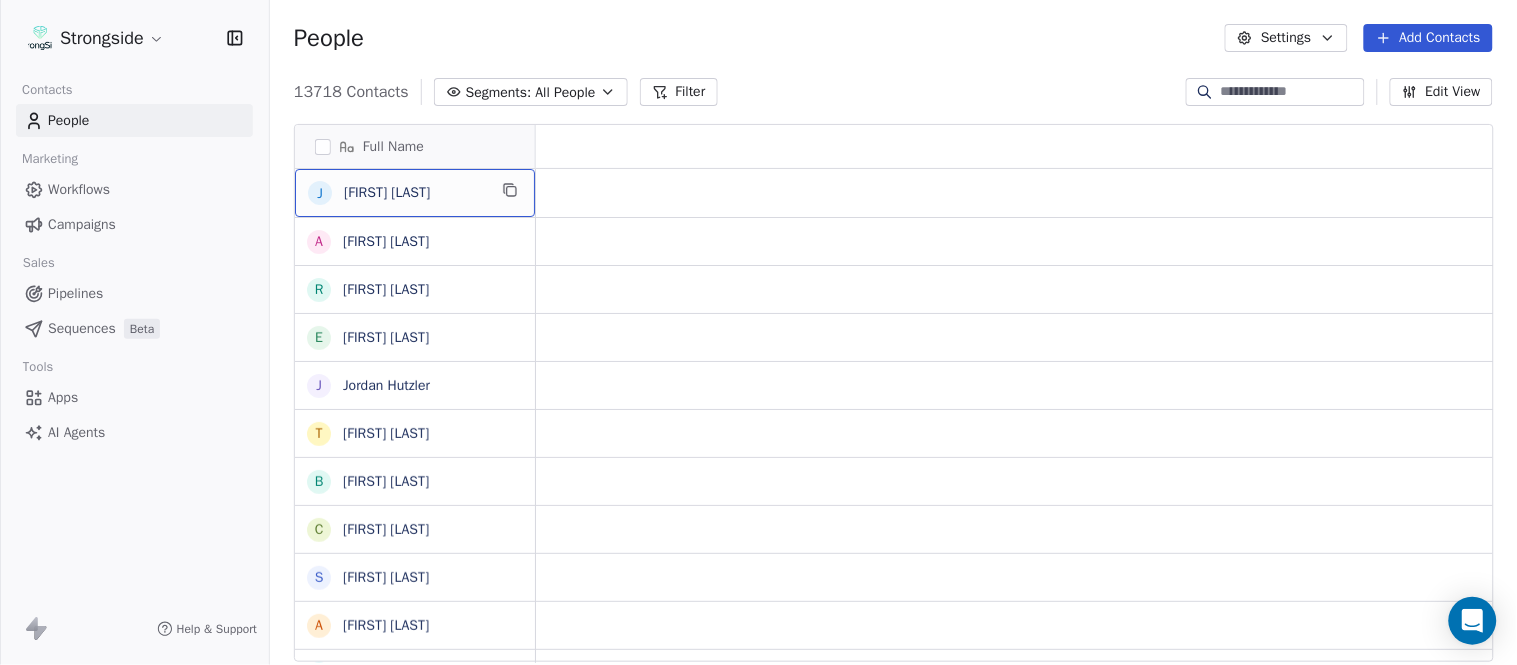scroll, scrollTop: 0, scrollLeft: 0, axis: both 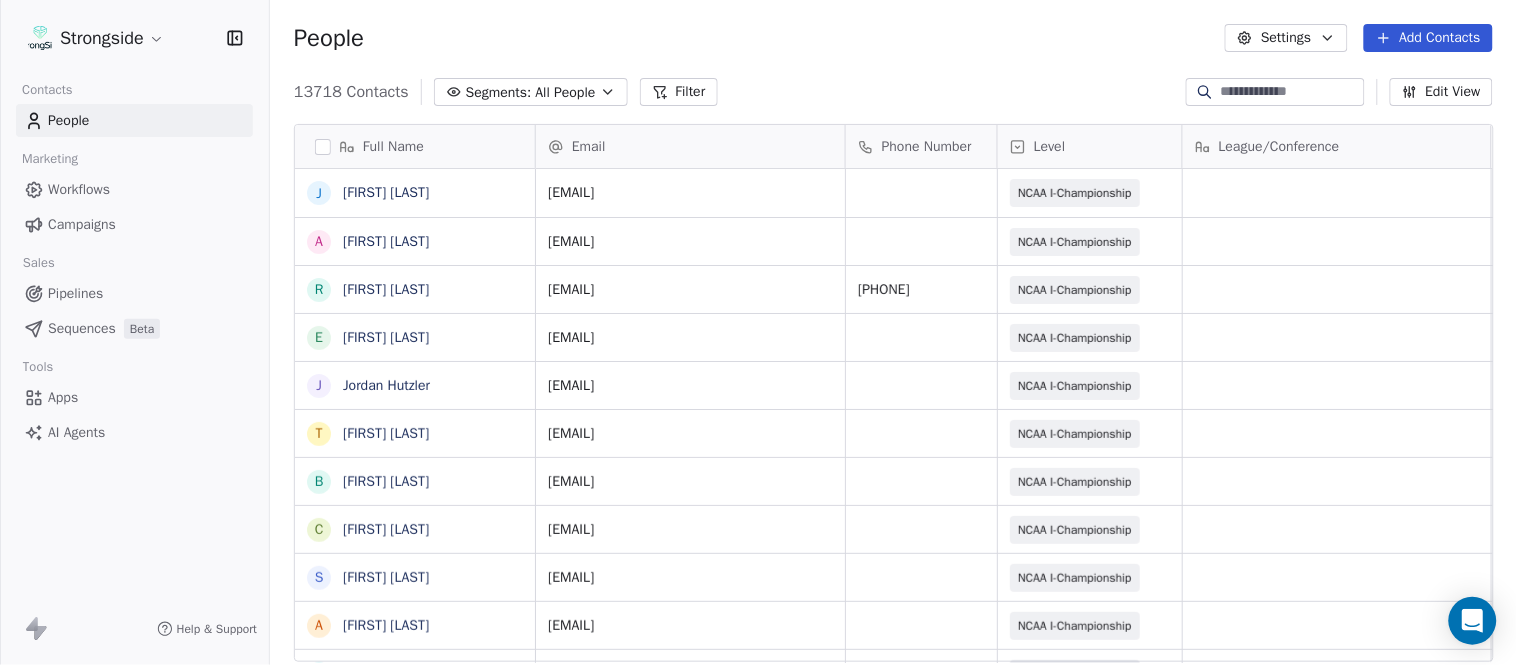click on "Add Contacts" at bounding box center [1428, 38] 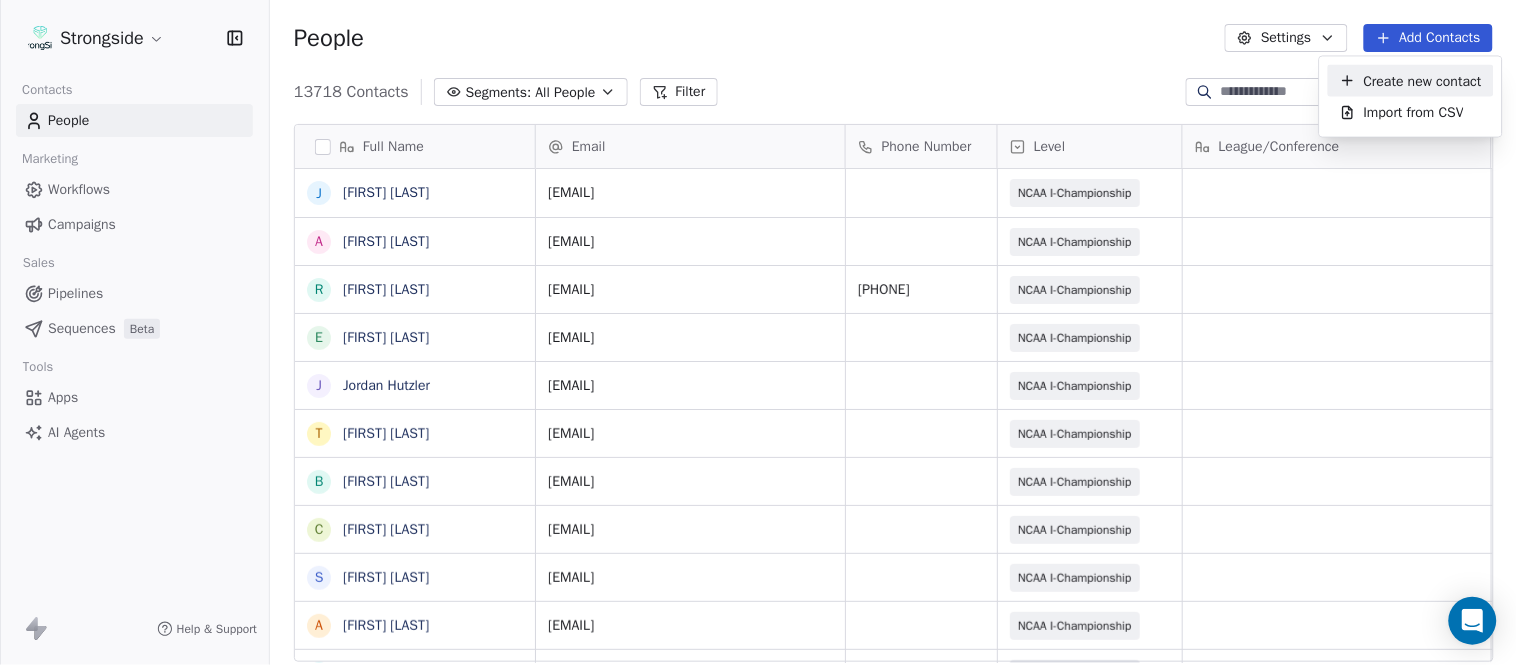 click on "Create new contact" at bounding box center (1423, 80) 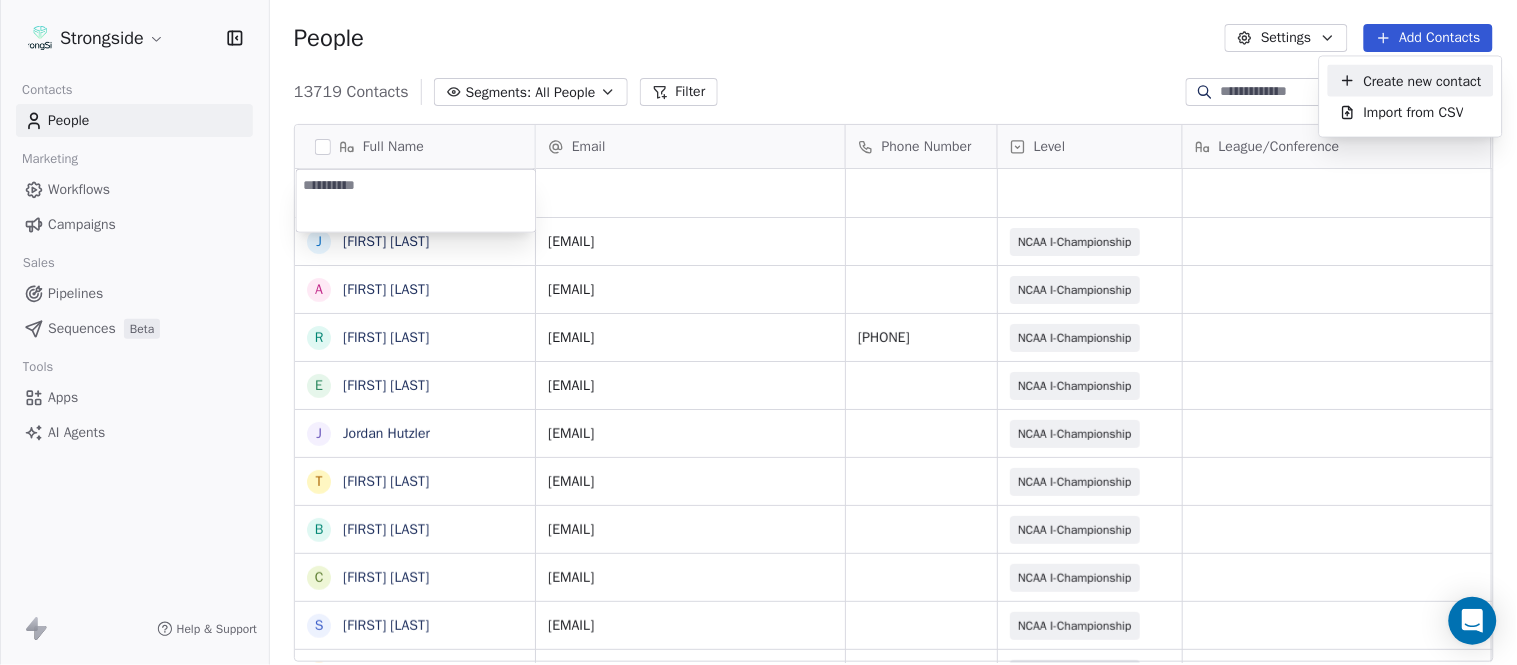 type on "**********" 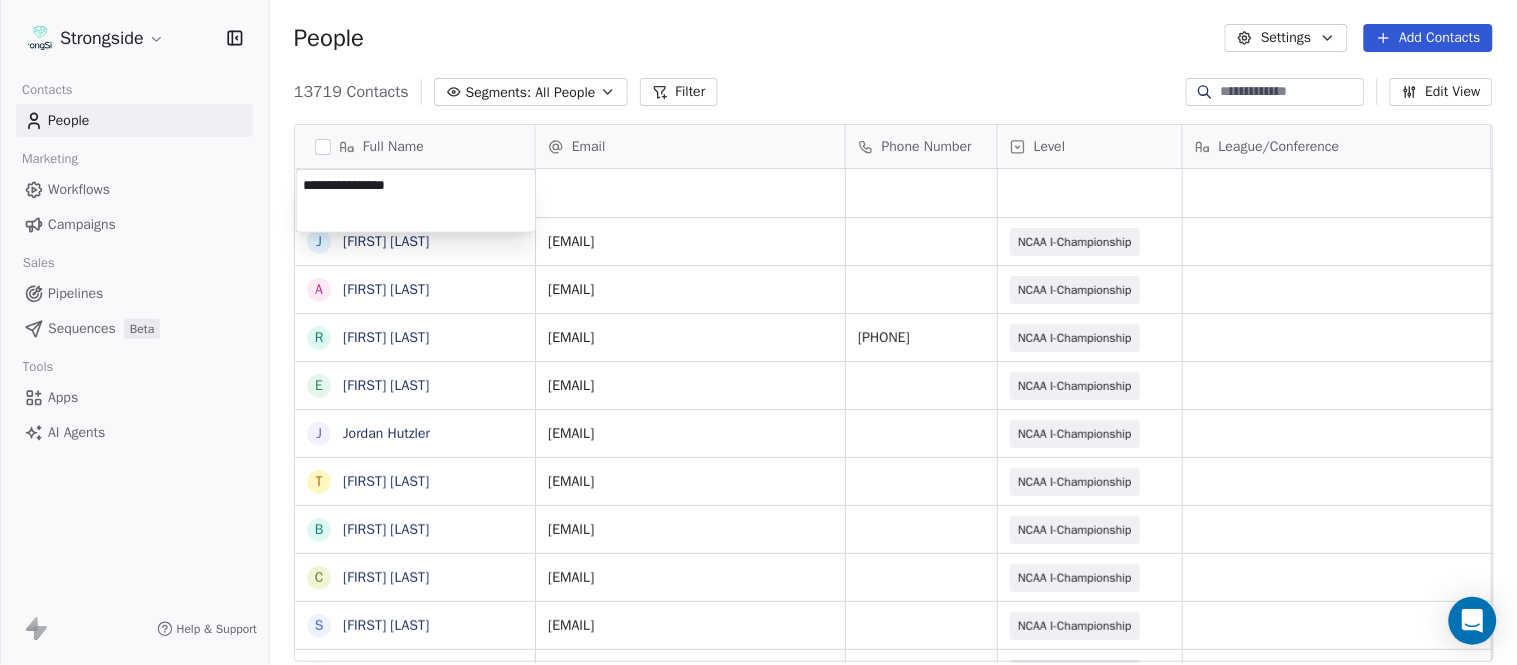 click on "Strongside Contacts People Marketing Workflows Campaigns Sales Pipelines Sequences Beta Tools Apps AI Agents Help & Support People Settings  Add Contacts 13719 Contacts Segments: All People Filter  Edit View Tag Add to Sequence Export Full Name J Jeremy Curry A Alex Green R Ron Cooper E Elliott Charles J Jordan Hutzler T Tyler Henderson B Ben Wilkerson C Corey Burns S Steve Ciocci A Andrew DiRienzo J James Lenahan A Art Asselta J Jake Petrarca A Alen Gant J Joe Gilfedder E Erin Cameron E Eric Sanders J Joe DiBari R Rob Luben A Alyssa Plantz P Pat Allinger S Susan Duffy C Charles Guthrie R Ryan Greenhagen E Eric Franklin J Jeff Dittman A Andrew Dees W Will Blanden T Terry Ursin S Sean Reeder Email Phone Number Level League/Conference Organization Job Title Tags Created Date BST Aug 08, 2025 11:47 AM jeremy.curry@liu.edu NCAA I-Championship LONG ISLAND UNIV Equipment Mgr Aug 08, 2025 11:46 AM alexander.green@liu.edu NCAA I-Championship LONG ISLAND UNIV Athletic Trainer Aug 08, 2025 11:46 AM (516) 299-2289 SID" at bounding box center [758, 332] 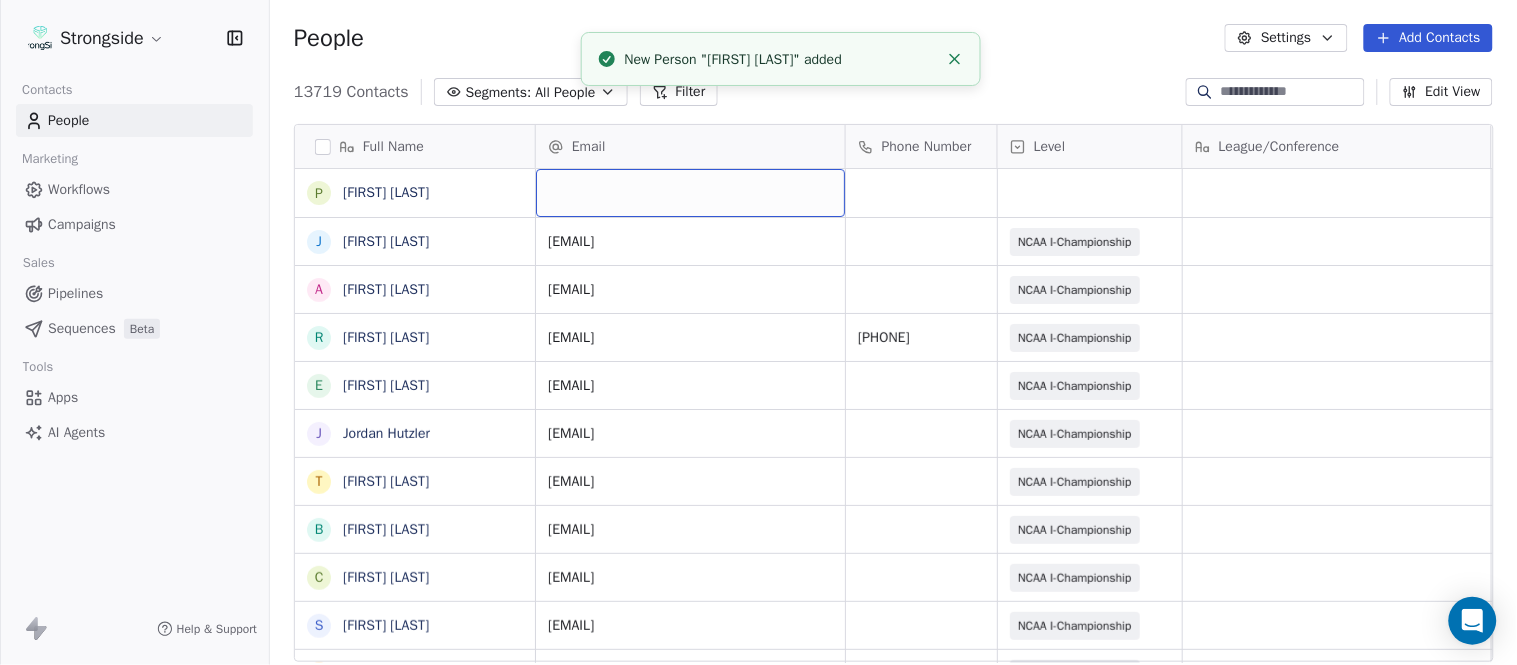 click at bounding box center [690, 193] 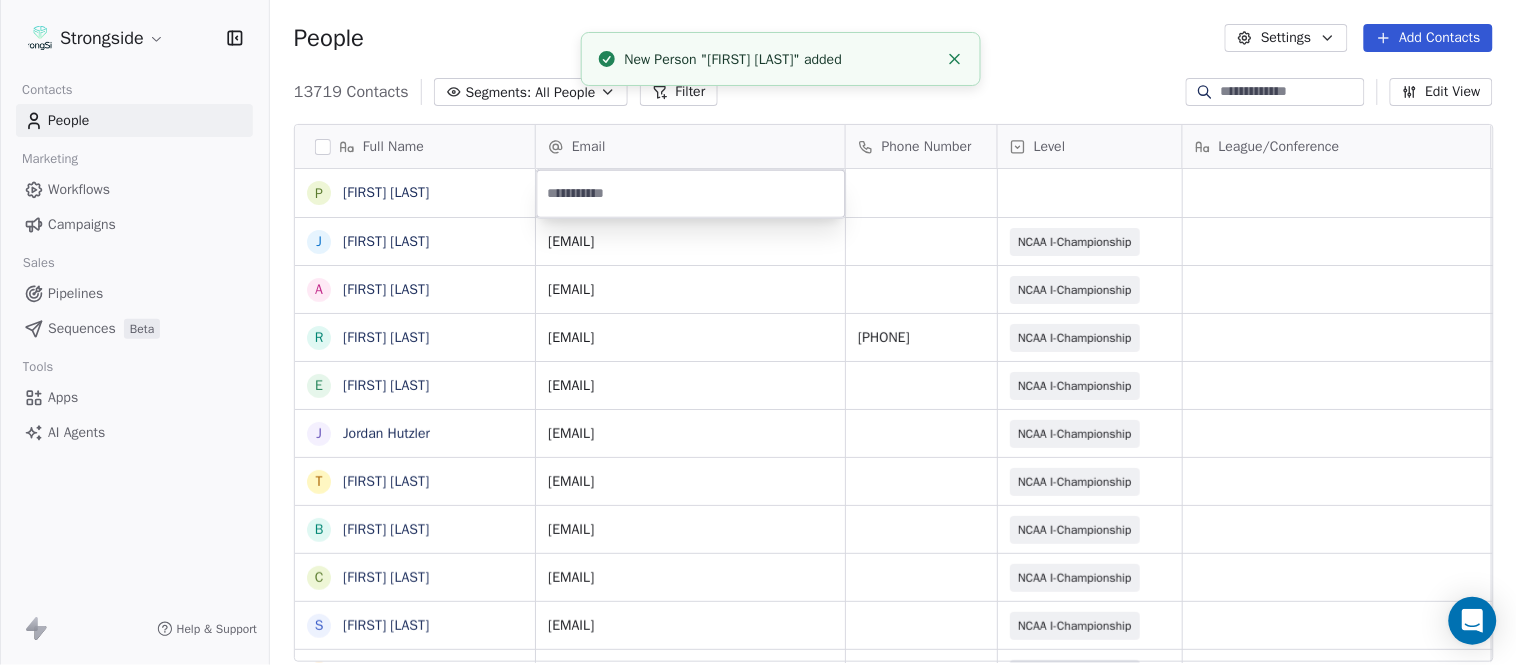 type on "**********" 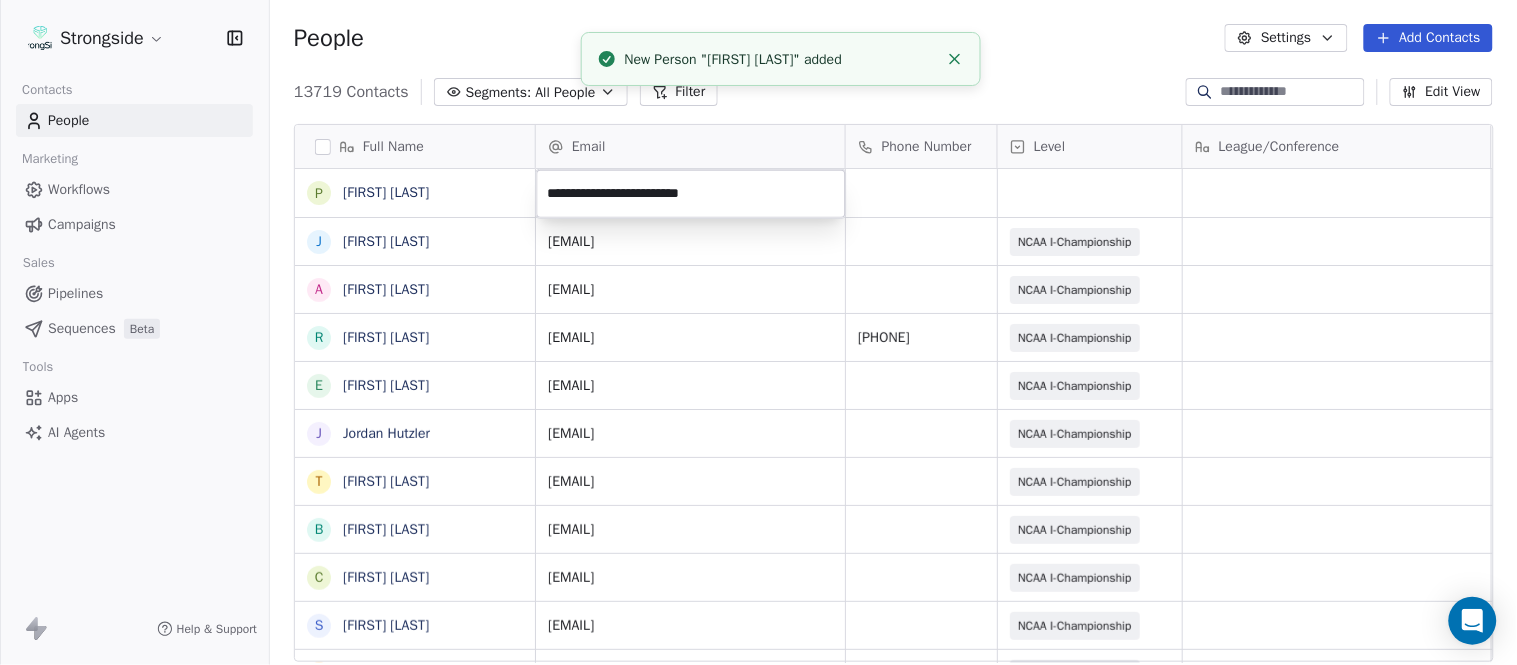 drag, startPoint x: 1123, startPoint y: 40, endPoint x: 1077, endPoint y: 42, distance: 46.043457 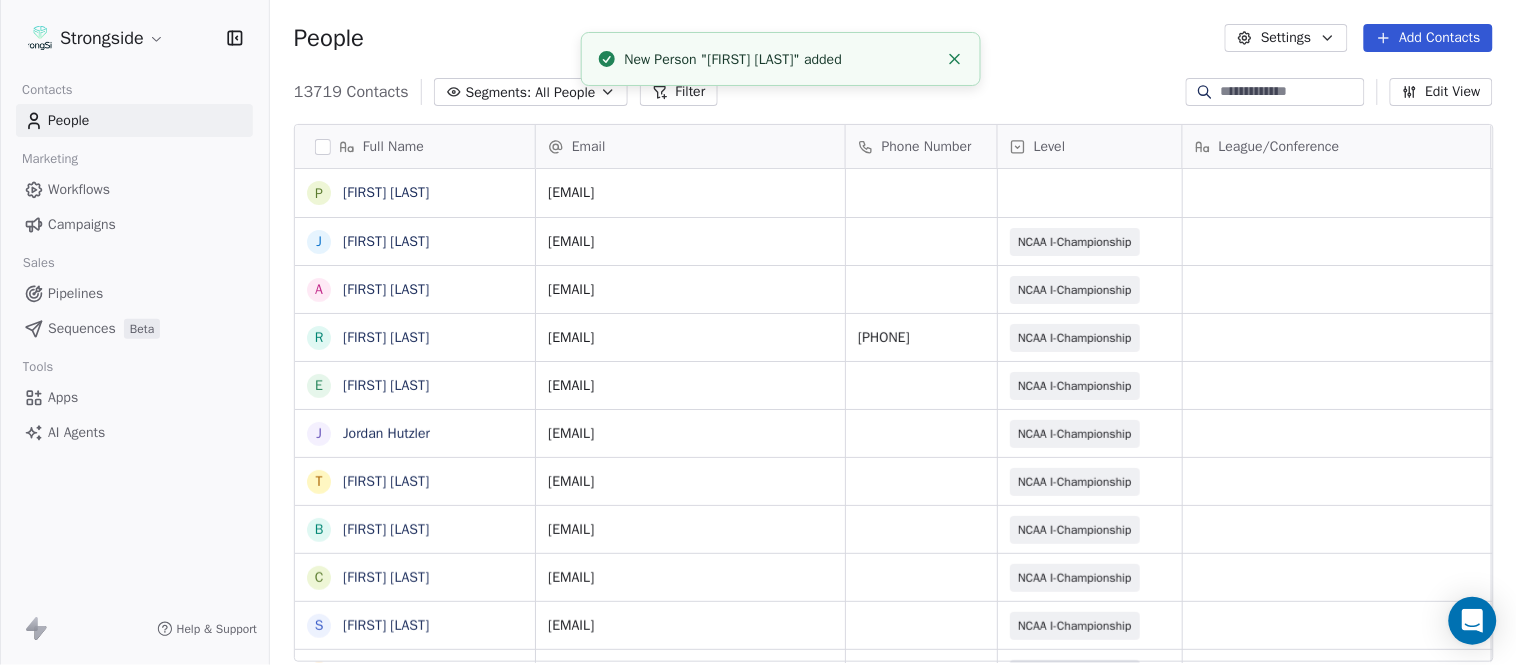 click 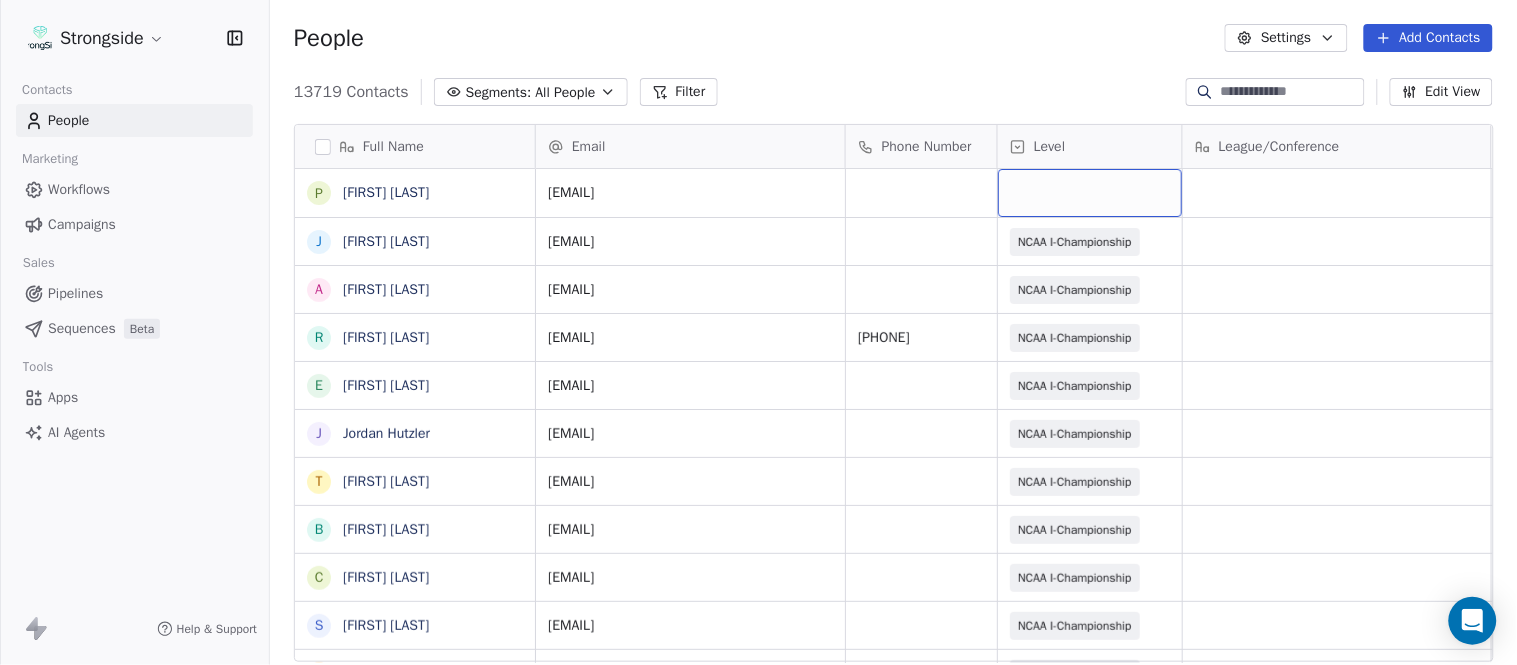 click at bounding box center [1090, 193] 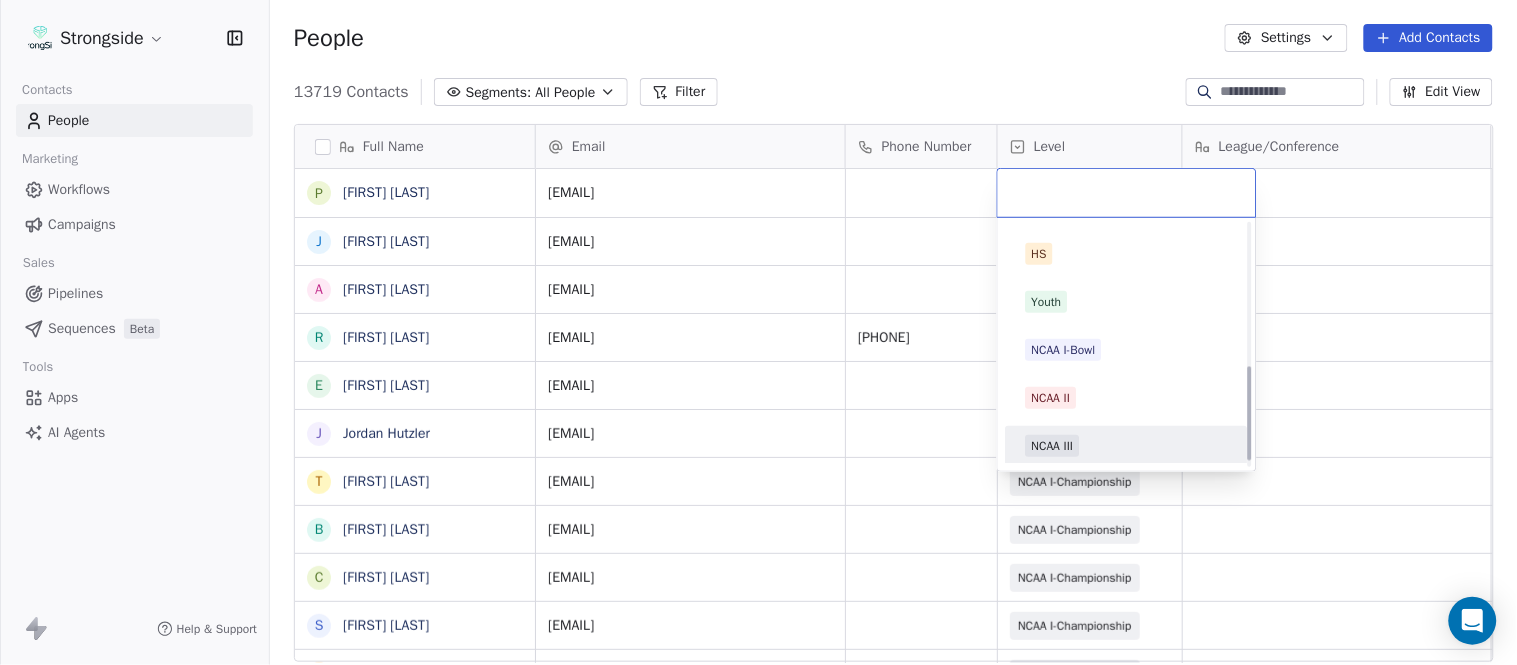 scroll, scrollTop: 378, scrollLeft: 0, axis: vertical 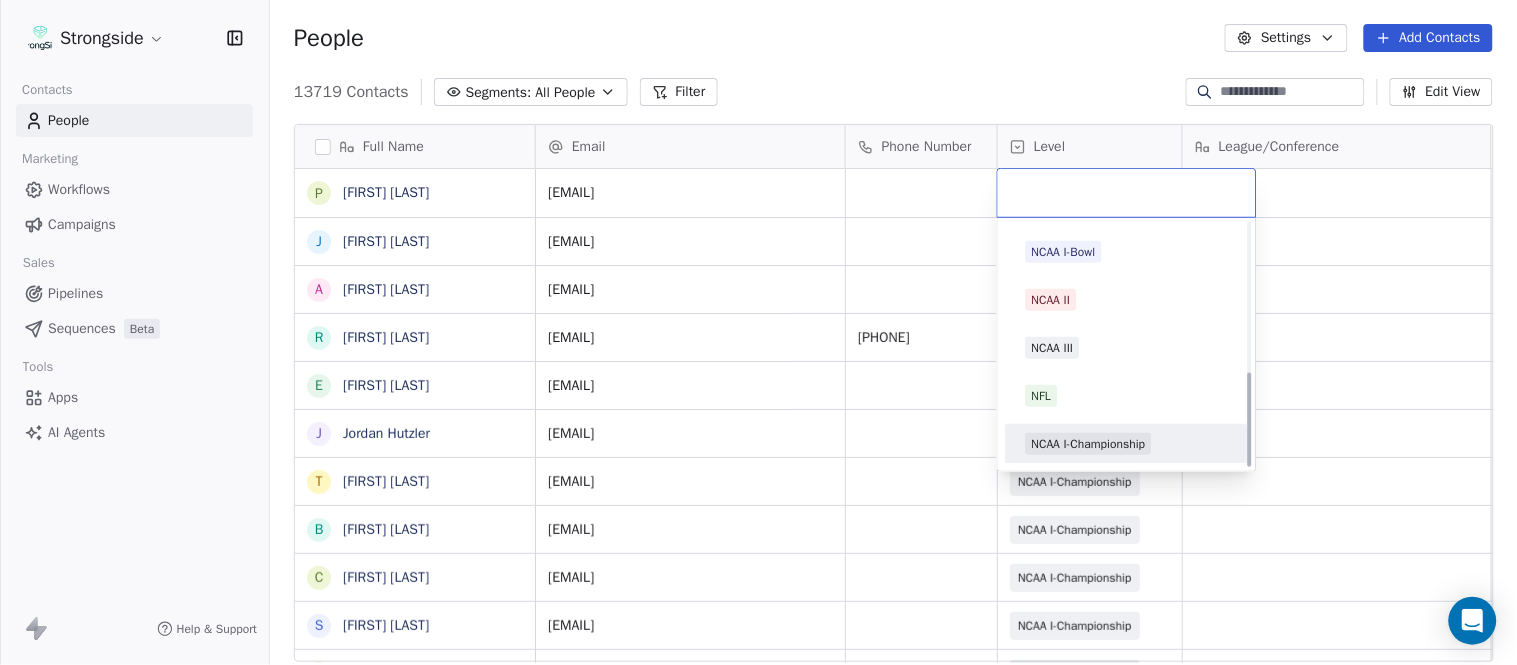 click on "NCAA I-Championship" at bounding box center (1089, 444) 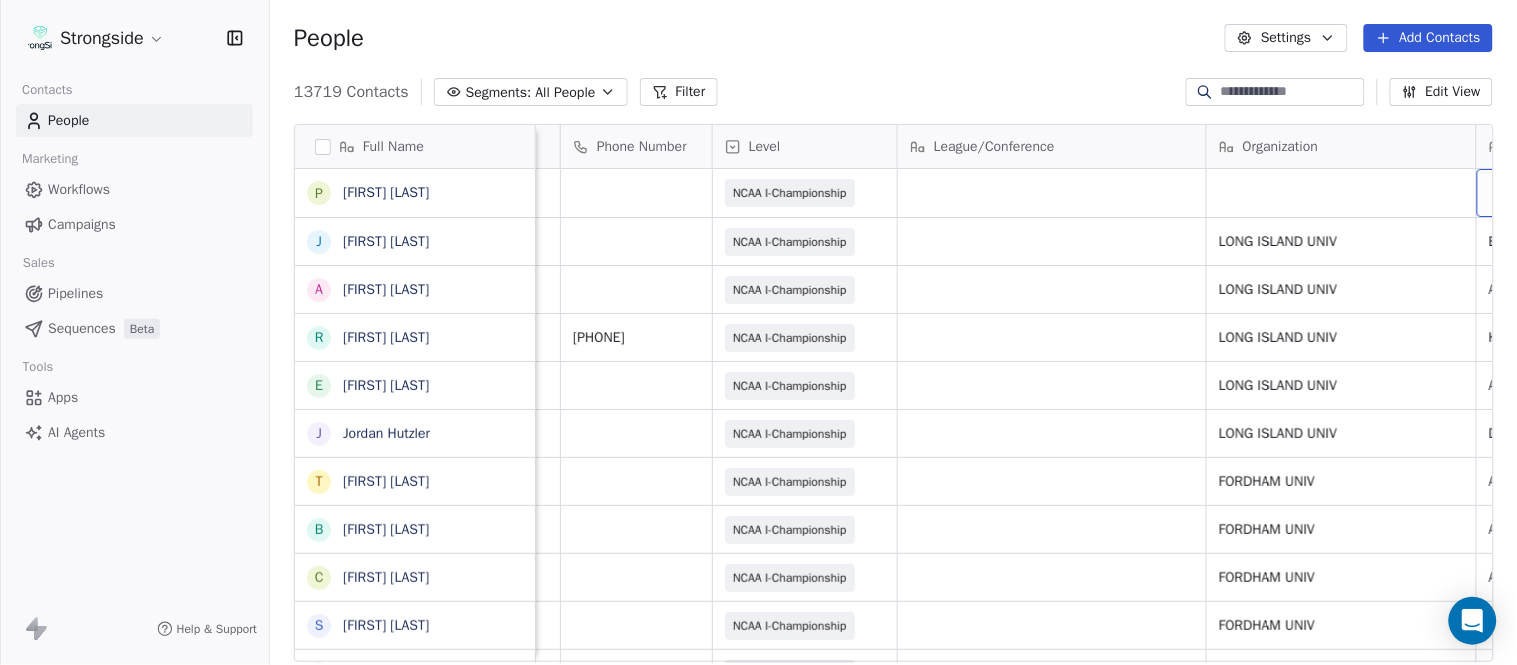 scroll, scrollTop: 0, scrollLeft: 553, axis: horizontal 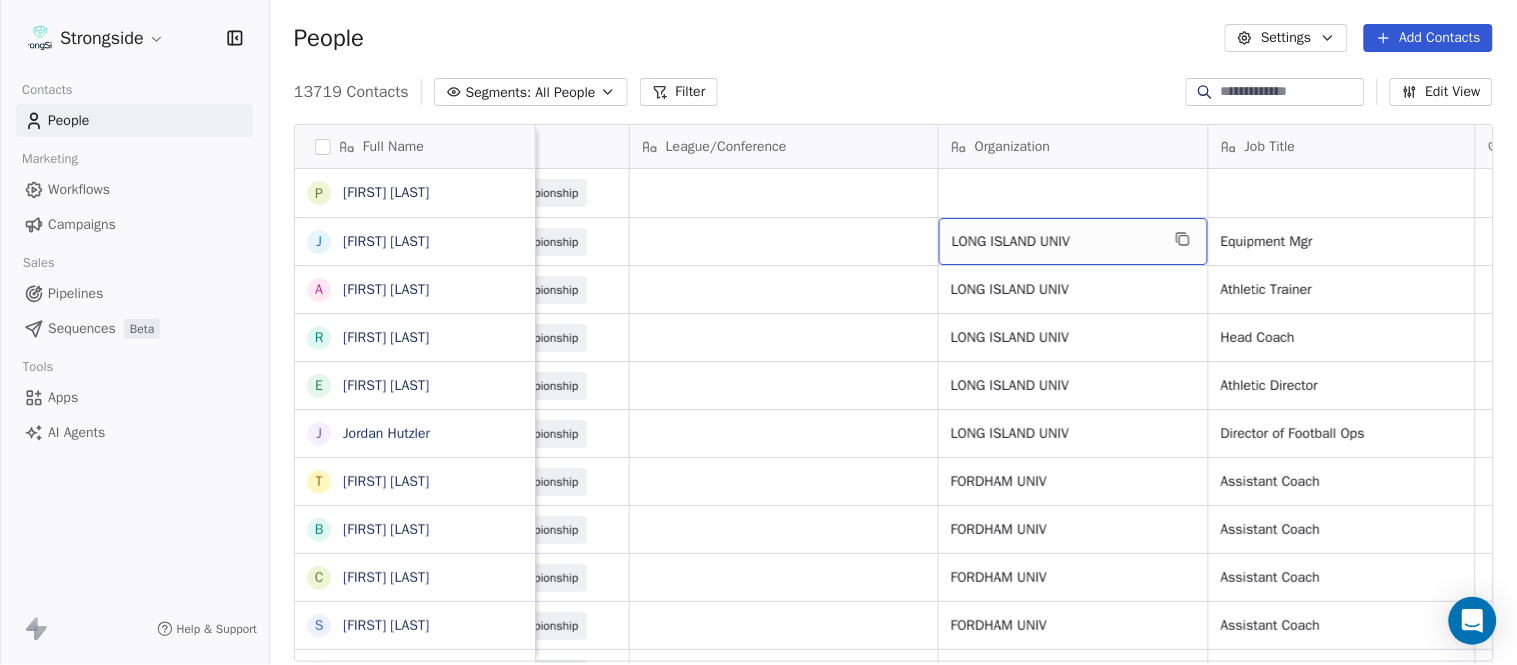 click at bounding box center (1183, 239) 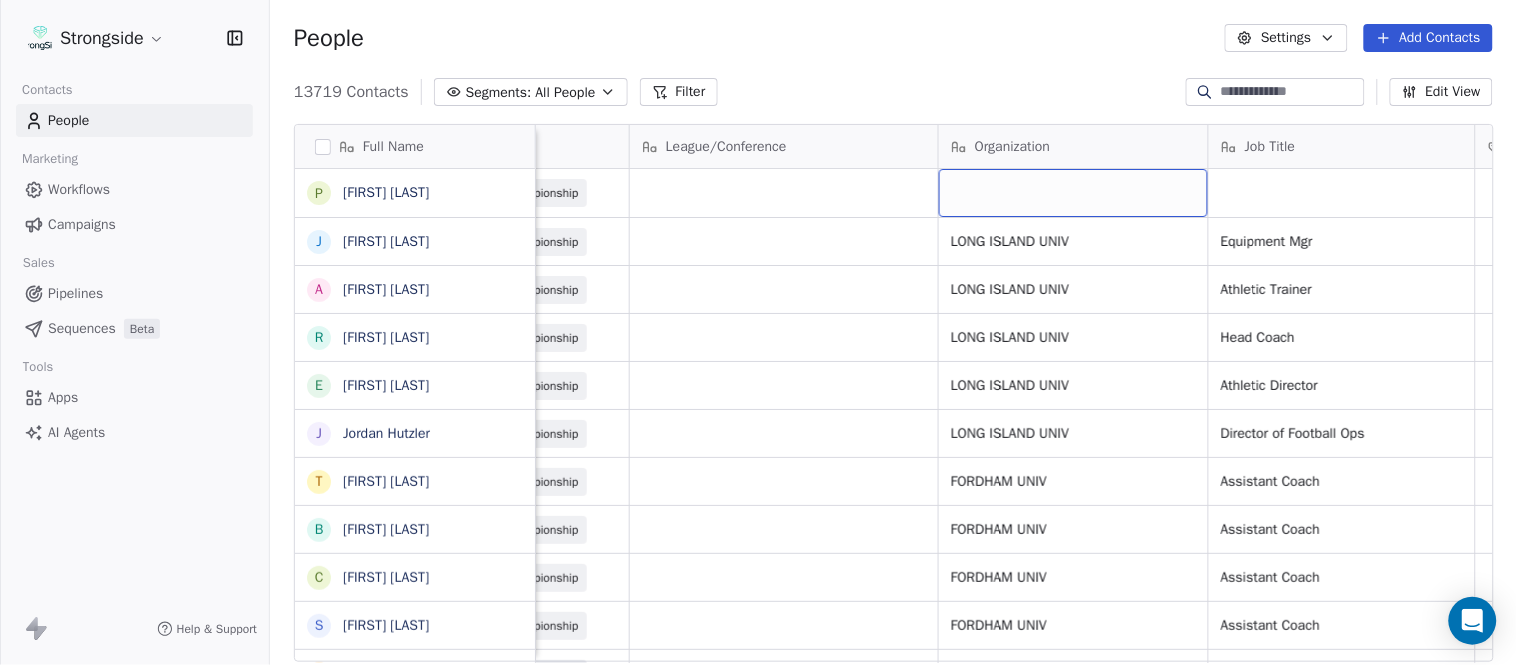 click at bounding box center [1073, 193] 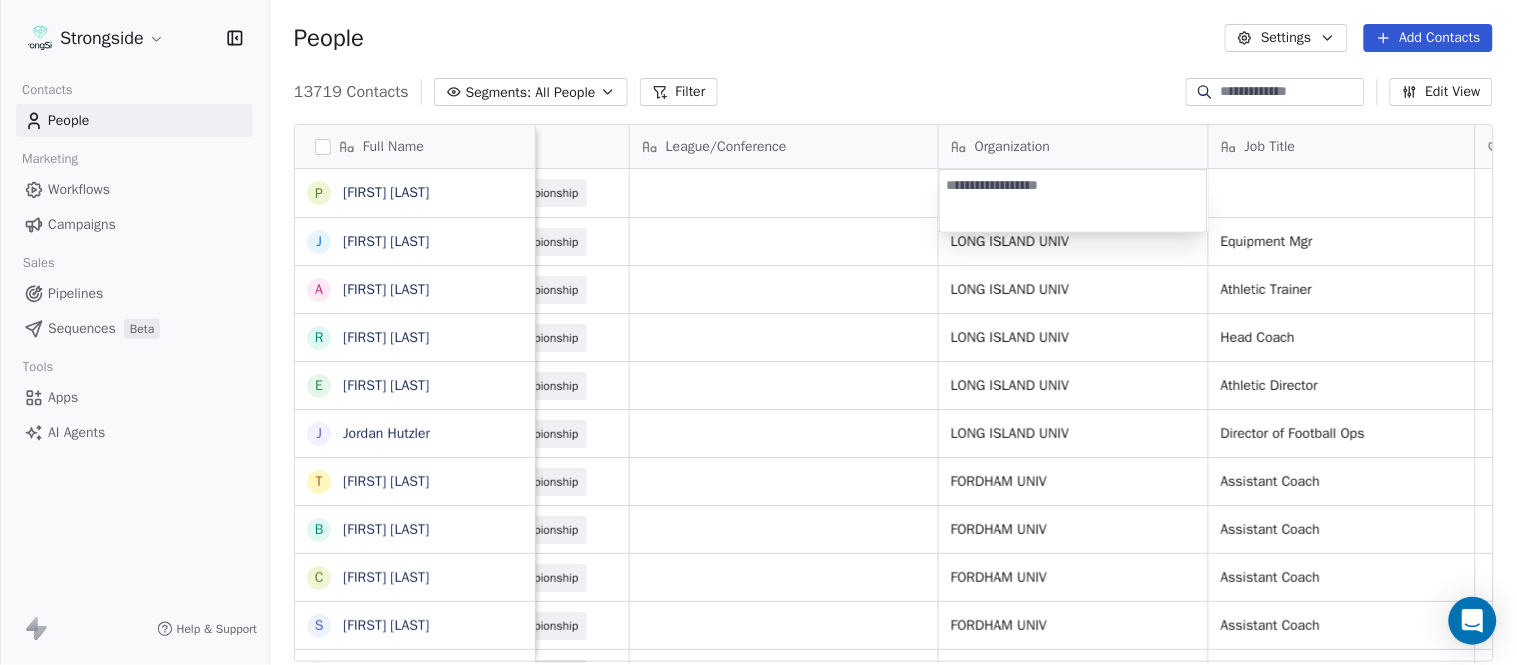 type on "**********" 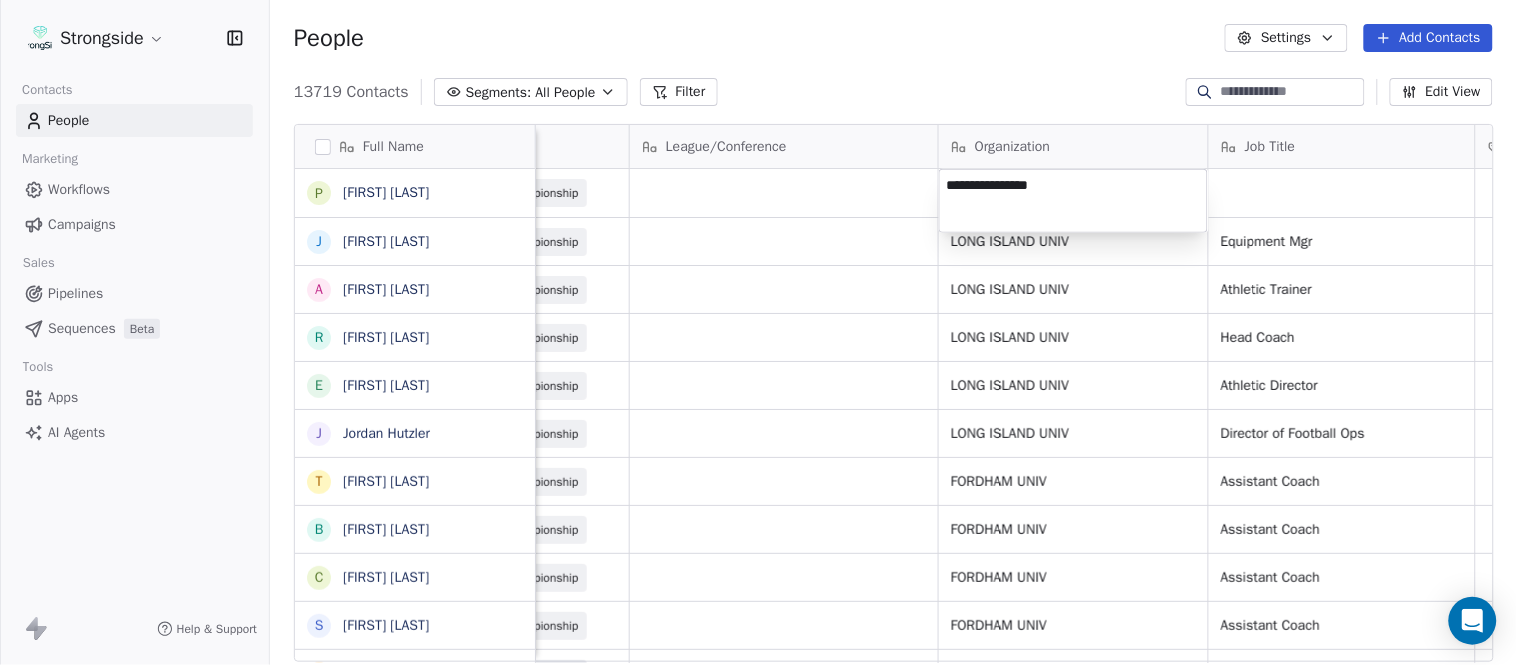 click on "Strongside Contacts People Marketing Workflows Campaigns Sales Pipelines Sequences Beta Tools Apps AI Agents Help & Support People Settings  Add Contacts 13719 Contacts Segments: All People Filter  Edit View Tag Add to Sequence Export Full Name P Phil Constantino J Jeremy Curry A Alex Green R Ron Cooper E Elliott Charles J Jordan Hutzler T Tyler Henderson B Ben Wilkerson C Corey Burns S Steve Ciocci A Andrew DiRienzo J James Lenahan A Art Asselta J Jake Petrarca A Alen Gant J Joe Gilfedder E Erin Cameron E Eric Sanders J Joe DiBari R Rob Luben A Alyssa Plantz P Pat Allinger S Susan Duffy C Charles Guthrie R Ryan Greenhagen E Eric Franklin J Jeff Dittman A Andrew Dees W Will Blanden T Terry Ursin S Sean Reeder Email Phone Number Level League/Conference Organization Job Title Tags Created Date BST Status Priority philip.constantino@liu.edu NCAA I-Championship Aug 08, 2025 11:47 AM jeremy.curry@liu.edu NCAA I-Championship LONG ISLAND UNIV Equipment Mgr Aug 08, 2025 11:46 AM alexander.green@liu.edu Head Coach" at bounding box center [758, 332] 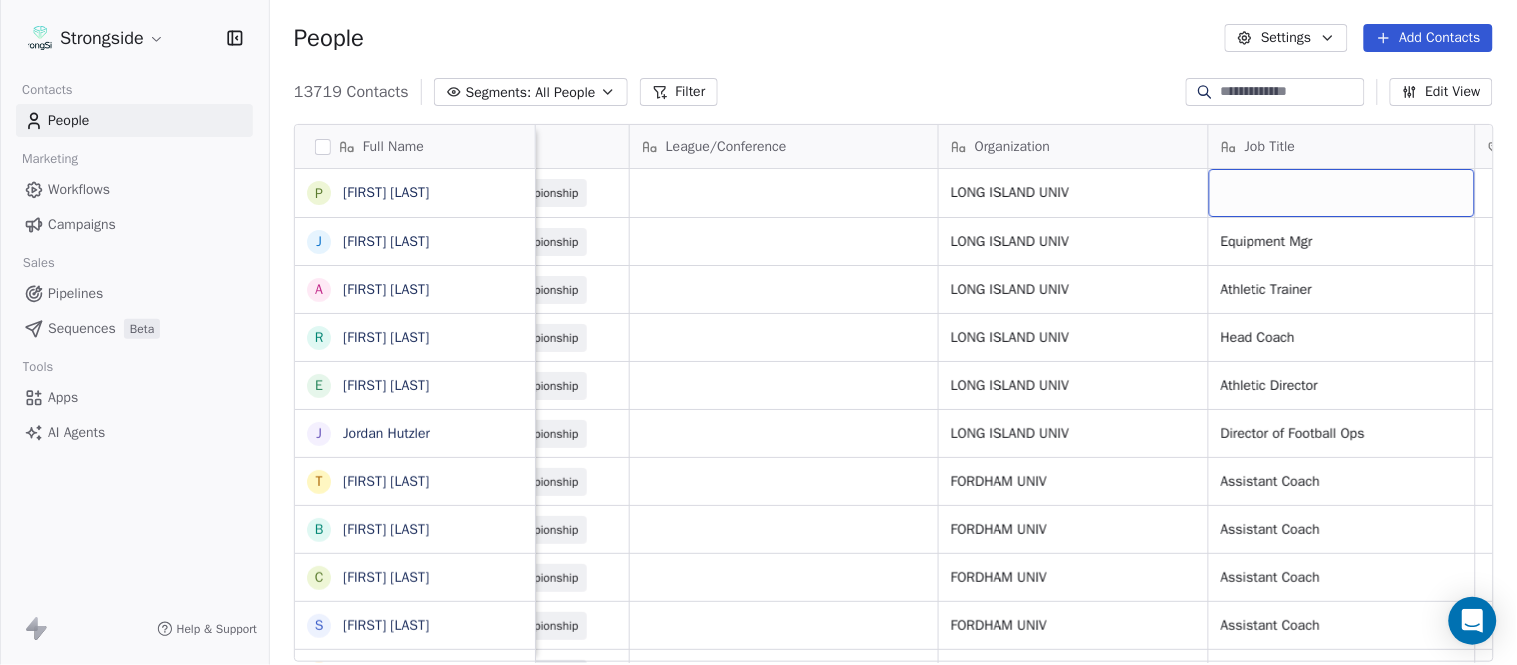 click at bounding box center (1342, 193) 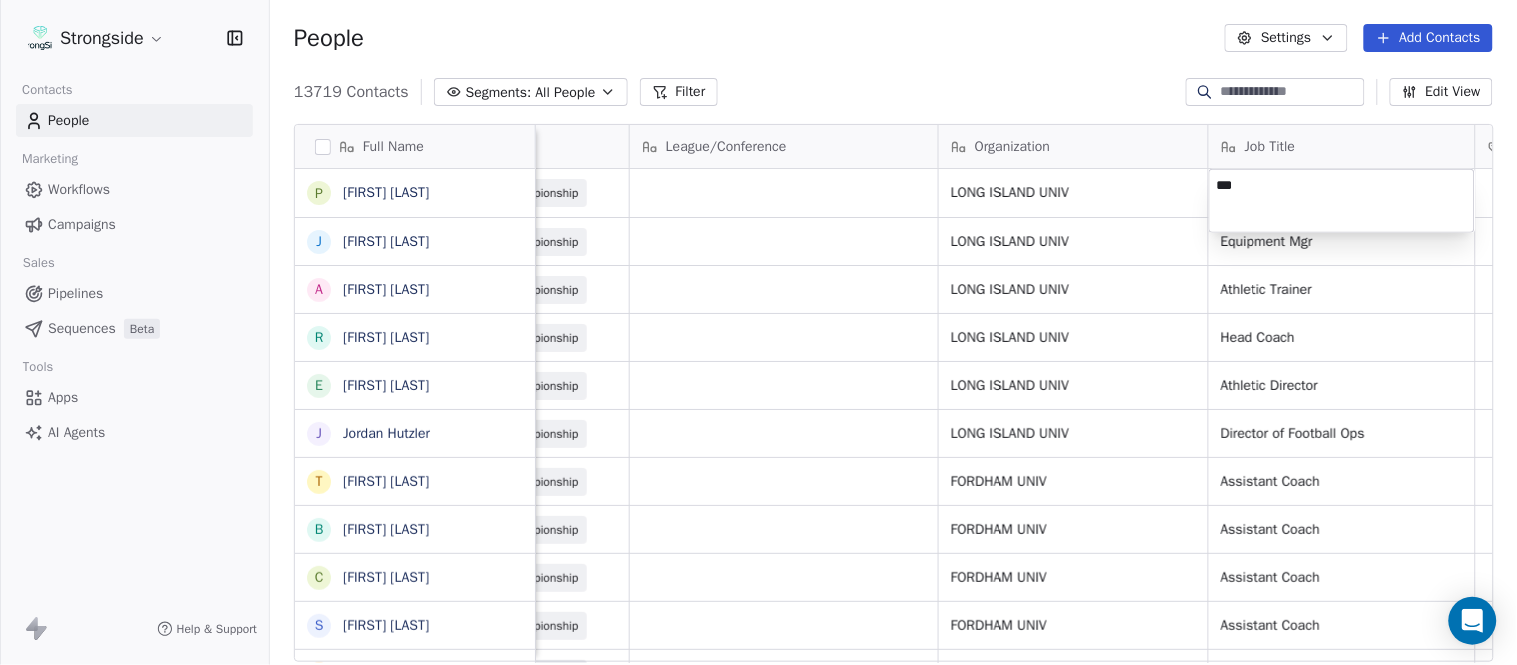 click on "Strongside Contacts People Marketing Workflows Campaigns Sales Pipelines Sequences Beta Tools Apps AI Agents Help & Support People Settings  Add Contacts 13719 Contacts Segments: All People Filter  Edit View Tag Add to Sequence Export Full Name P Phil Constantino J Jeremy Curry A Alex Green R Ron Cooper E Elliott Charles J Jordan Hutzler T Tyler Henderson B Ben Wilkerson C Corey Burns S Steve Ciocci A Andrew DiRienzo J James Lenahan A Art Asselta J Jake Petrarca A Alen Gant J Joe Gilfedder E Erin Cameron E Eric Sanders J Joe DiBari R Rob Luben A Alyssa Plantz P Pat Allinger S Susan Duffy C Charles Guthrie R Ryan Greenhagen E Eric Franklin J Jeff Dittman A Andrew Dees W Will Blanden T Terry Ursin S Sean Reeder Email Phone Number Level League/Conference Organization Job Title Tags Created Date BST Status Priority philip.constantino@liu.edu NCAA I-Championship LONG ISLAND UNIV Aug 08, 2025 11:47 AM jeremy.curry@liu.edu NCAA I-Championship LONG ISLAND UNIV Equipment Mgr Aug 08, 2025 11:46 AM NCAA I-Championship" at bounding box center (758, 332) 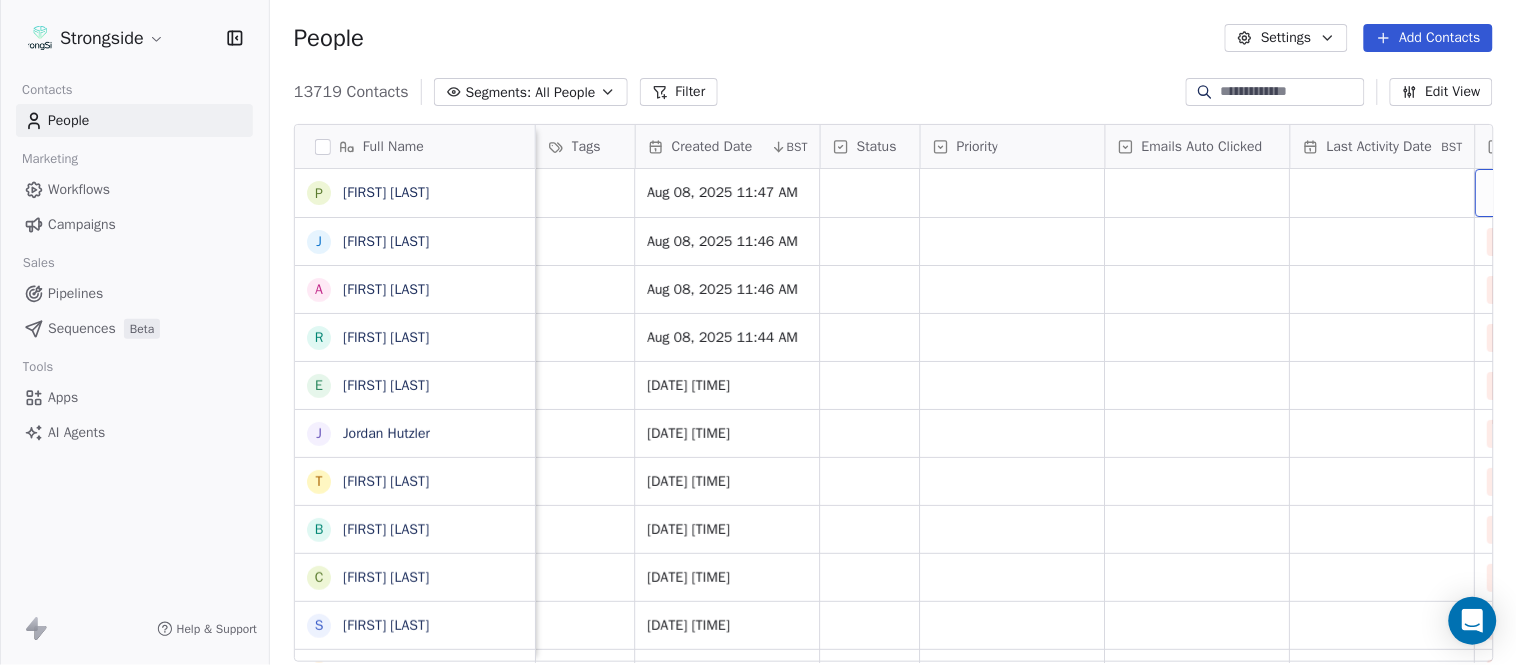 scroll, scrollTop: 0, scrollLeft: 1677, axis: horizontal 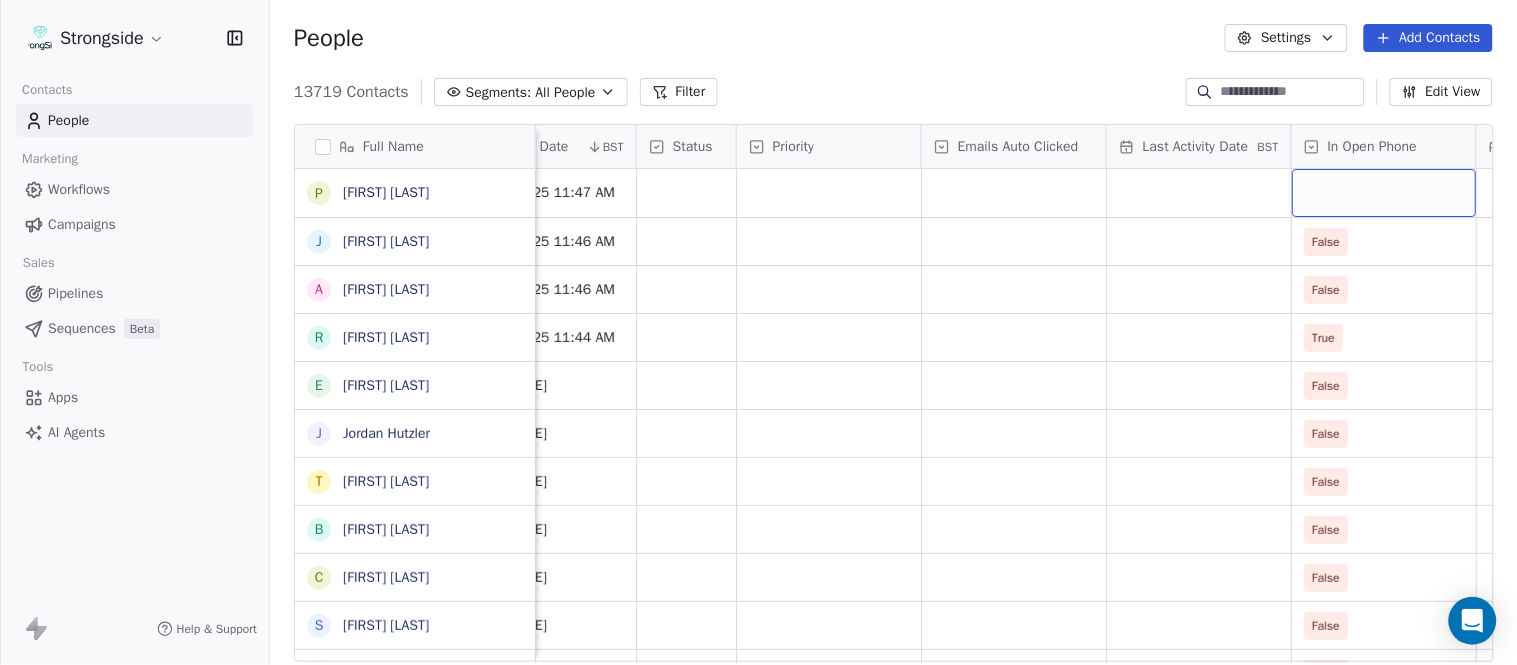click at bounding box center (1384, 193) 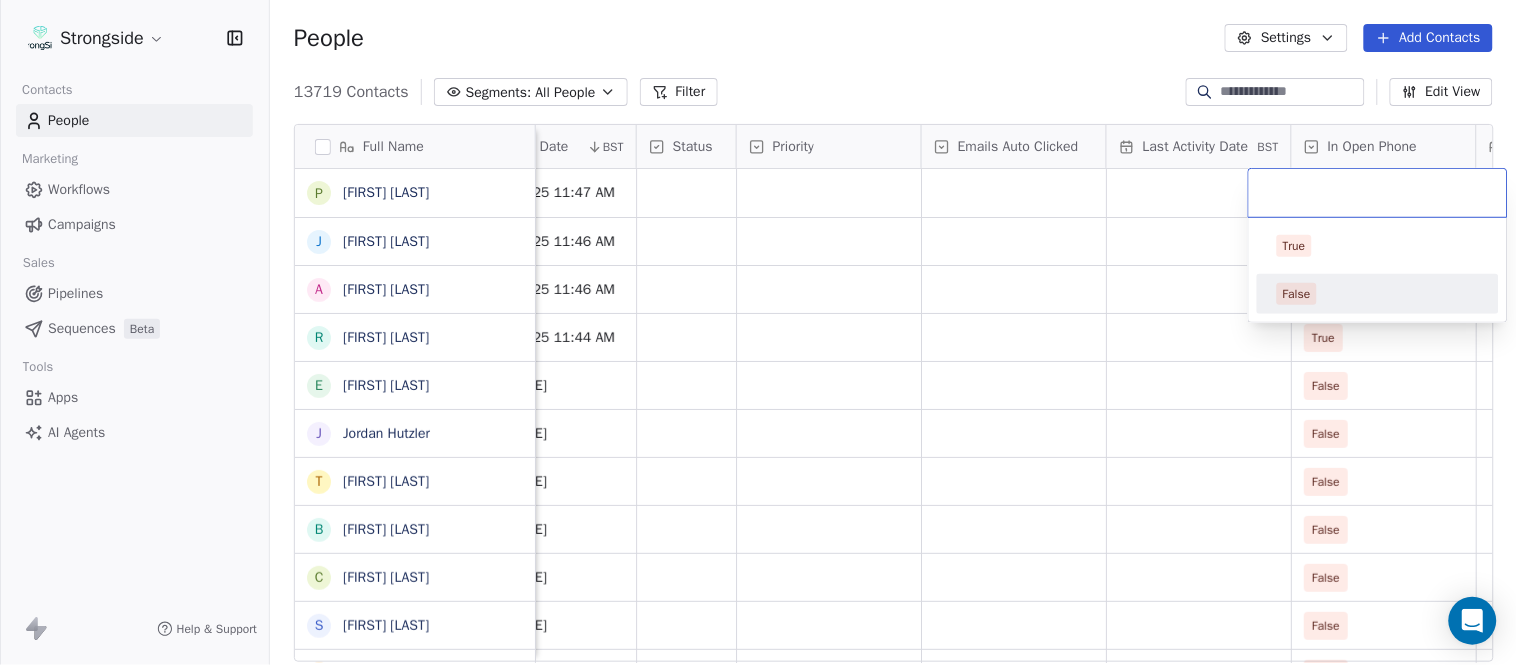 click on "False" at bounding box center [1378, 294] 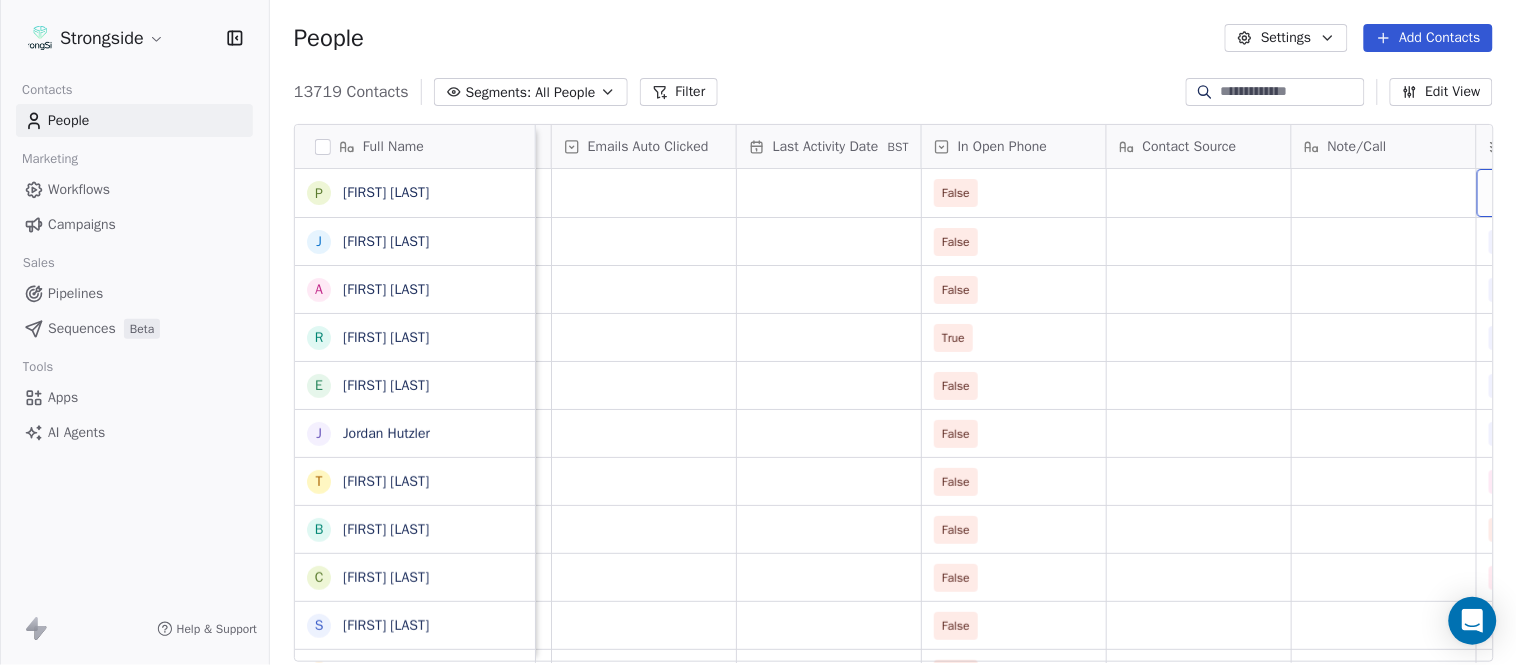 scroll, scrollTop: 0, scrollLeft: 2233, axis: horizontal 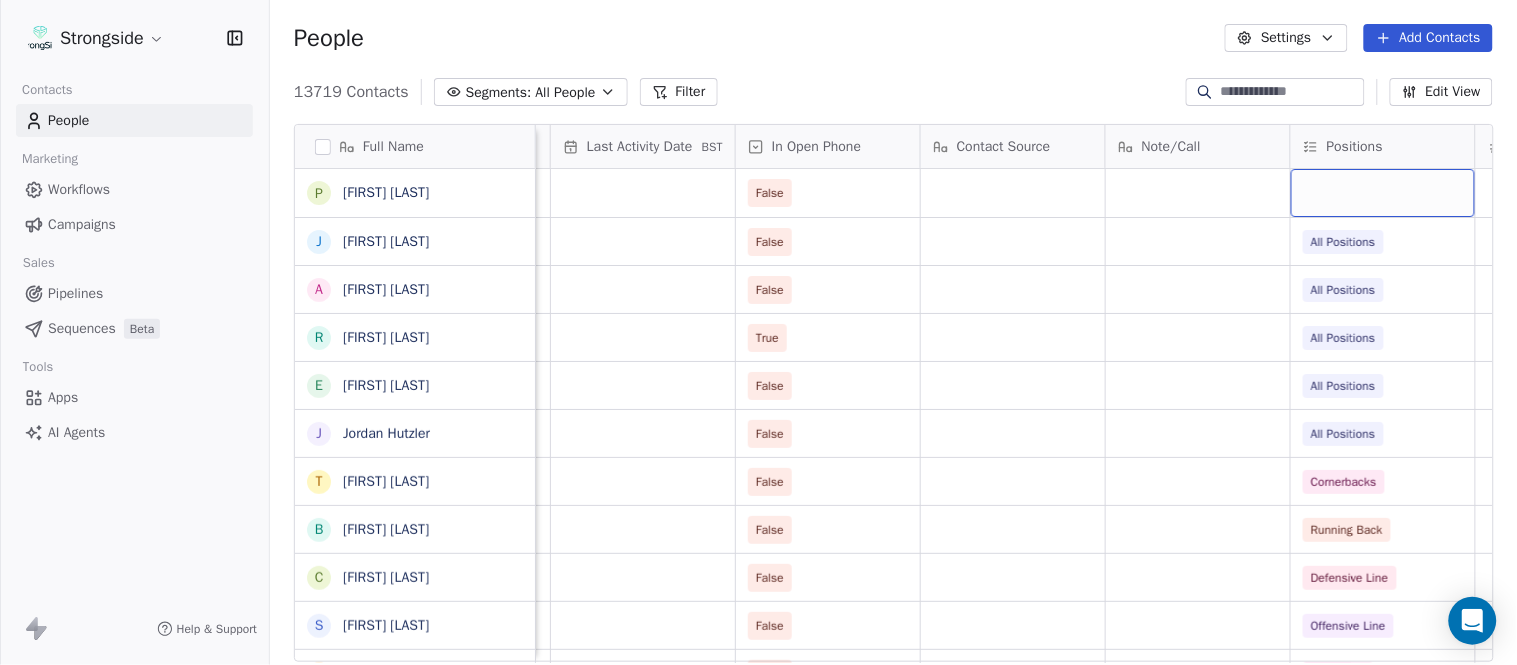 click at bounding box center (1383, 193) 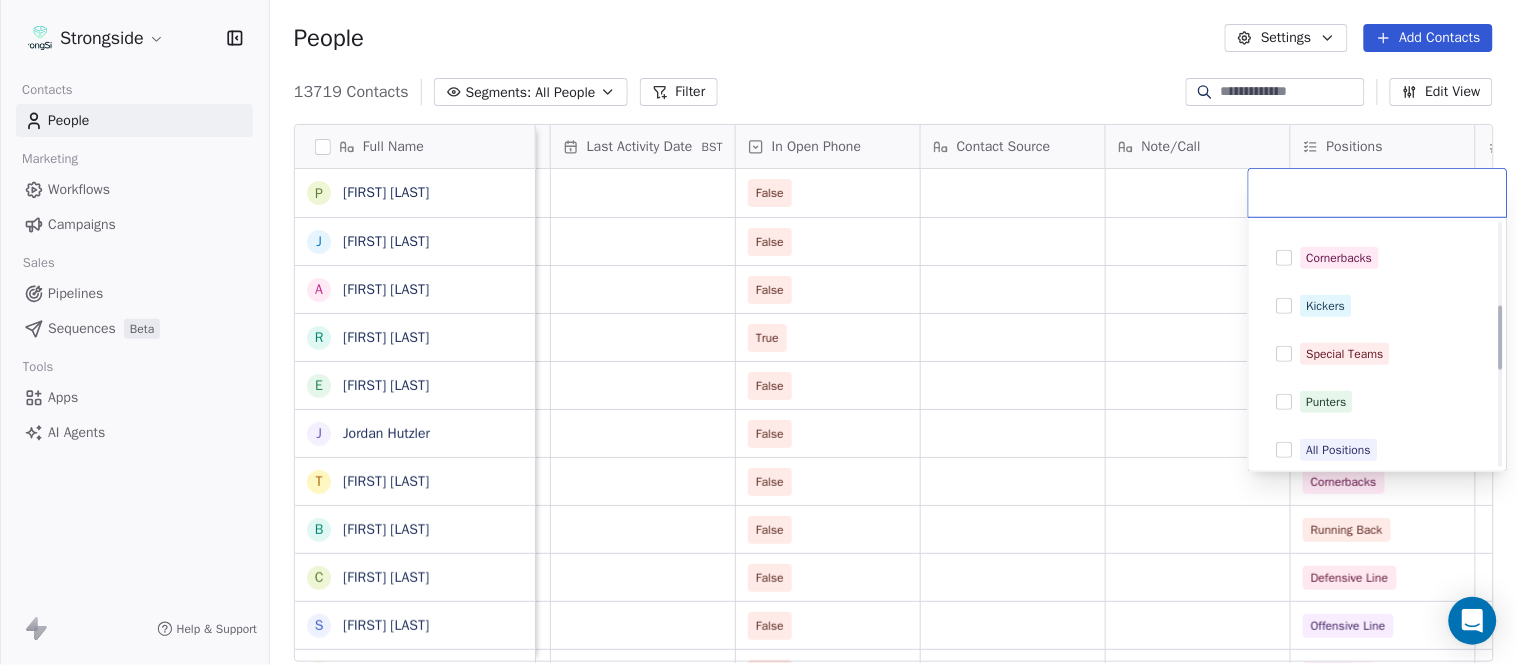 scroll, scrollTop: 333, scrollLeft: 0, axis: vertical 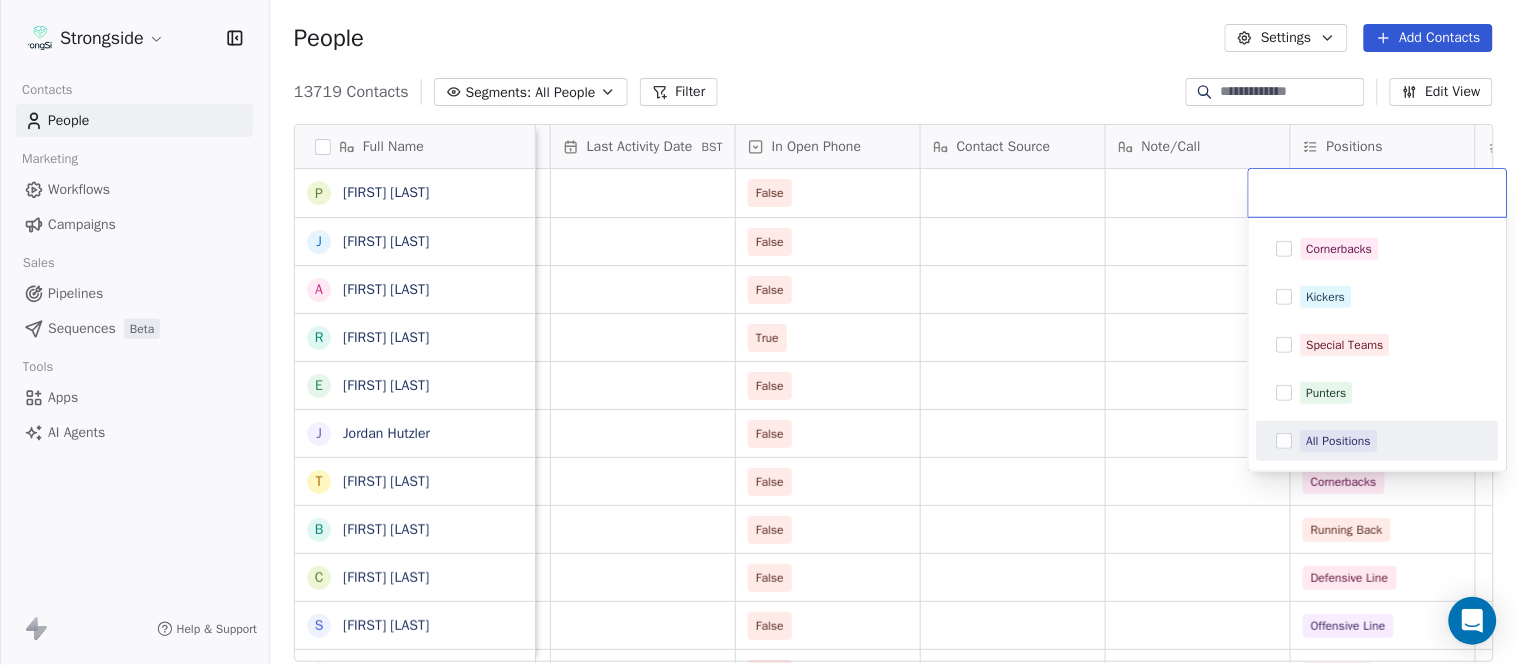 click on "All Positions" at bounding box center [1339, 441] 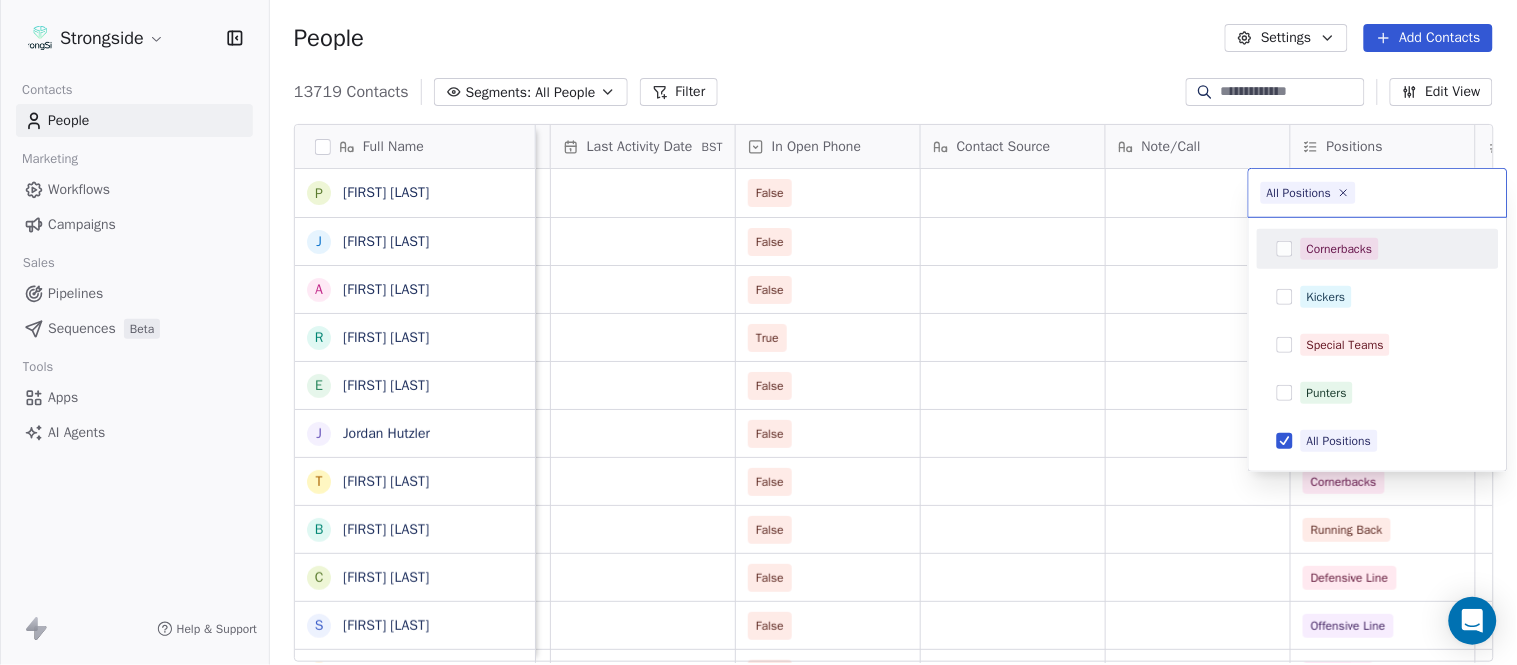 click on "Strongside Contacts People Marketing Workflows Campaigns Sales Pipelines Sequences Beta Tools Apps AI Agents Help & Support People Settings  Add Contacts 13719 Contacts Segments: All People Filter  Edit View Tag Add to Sequence Export Full Name P Phil Constantino J Jeremy Curry A Alex Green R Ron Cooper E Elliott Charles J Jordan Hutzler T Tyler Henderson B Ben Wilkerson C Corey Burns S Steve Ciocci A Andrew DiRienzo J James Lenahan A Art Asselta J Jake Petrarca A Alen Gant J Joe Gilfedder E Erin Cameron E Eric Sanders J Joe DiBari R Rob Luben A Alyssa Plantz P Pat Allinger S Susan Duffy C Charles Guthrie R Ryan Greenhagen E Eric Franklin J Jeff Dittman A Andrew Dees W Will Blanden T Terry Ursin S Sean Reeder Created Date BST Status Priority Emails Auto Clicked Last Activity Date BST In Open Phone Contact Source Note/Call Positions Student Pop. Lead Account   Aug 08, 2025 11:47 AM False   Aug 08, 2025 11:46 AM False All Positions   Aug 08, 2025 11:46 AM False All Positions   Aug 08, 2025 11:44 AM True" at bounding box center [758, 332] 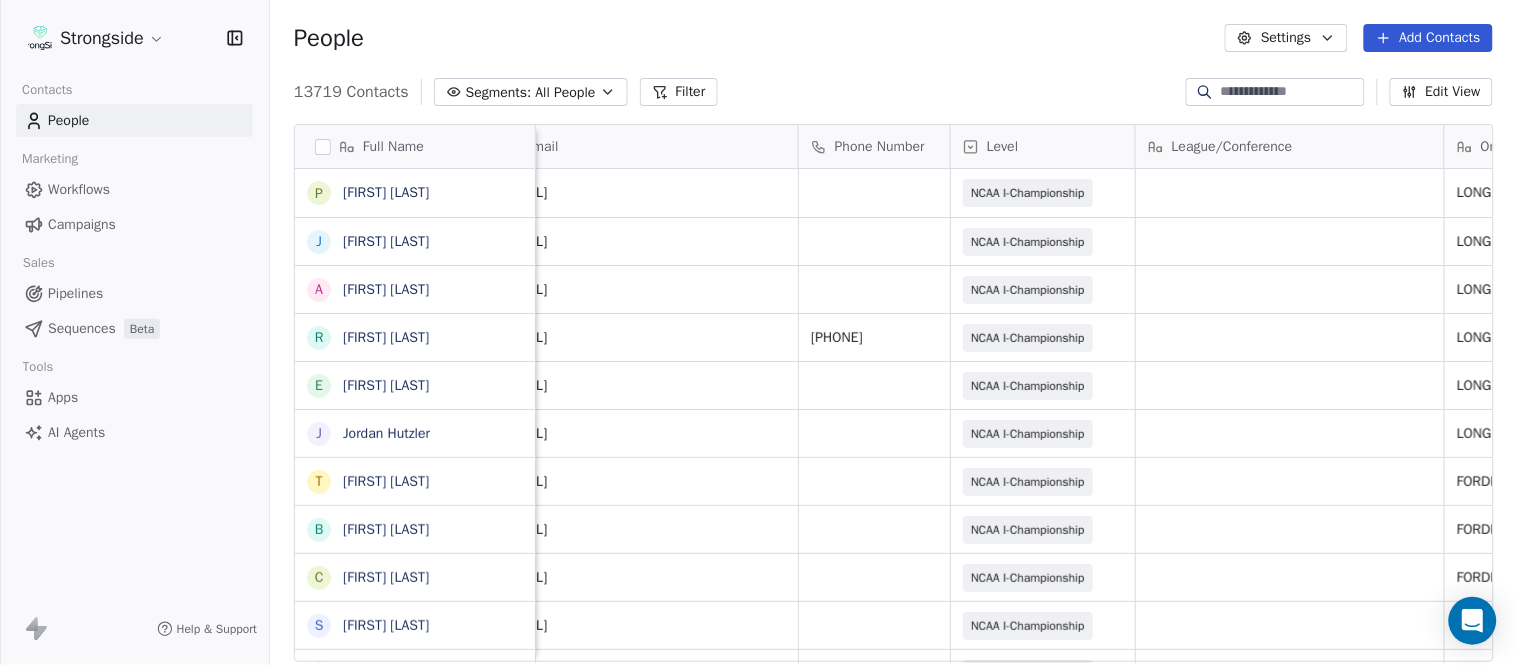 scroll, scrollTop: 0, scrollLeft: 0, axis: both 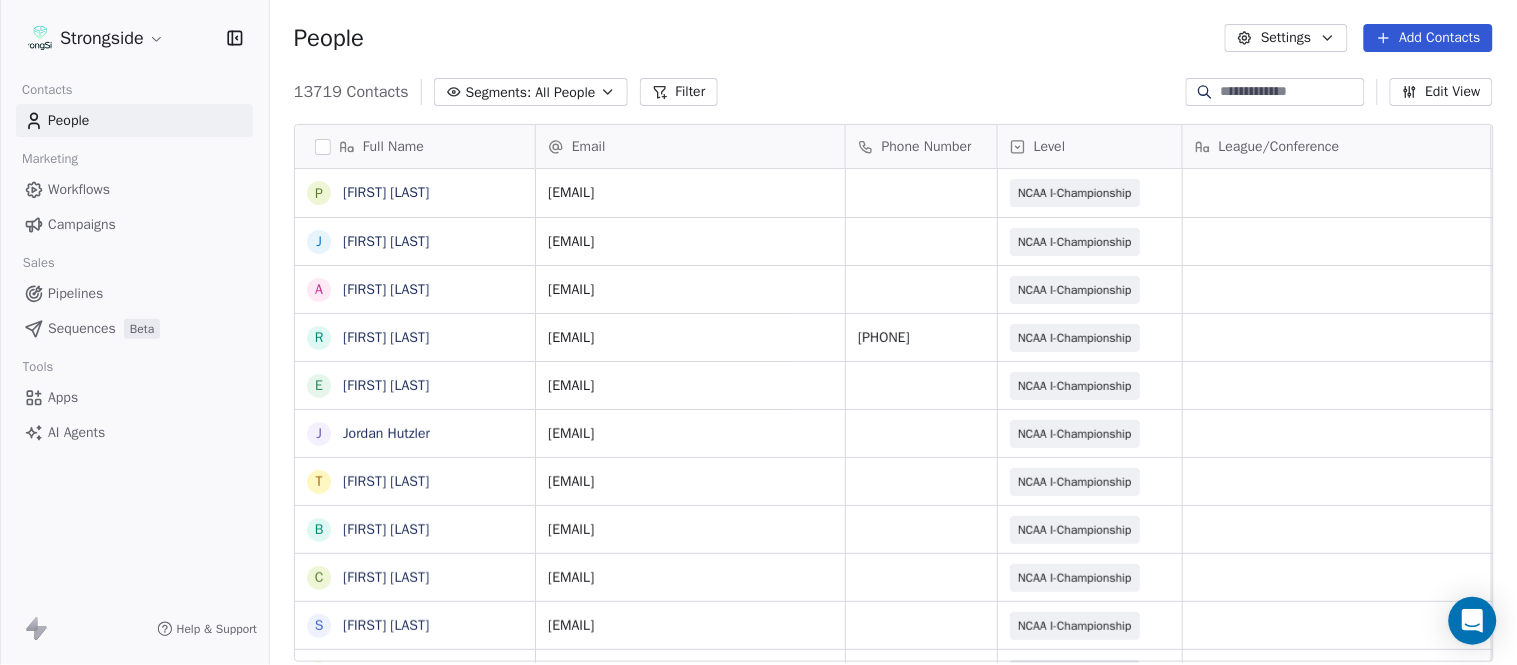 click on "Add Contacts" at bounding box center (1428, 38) 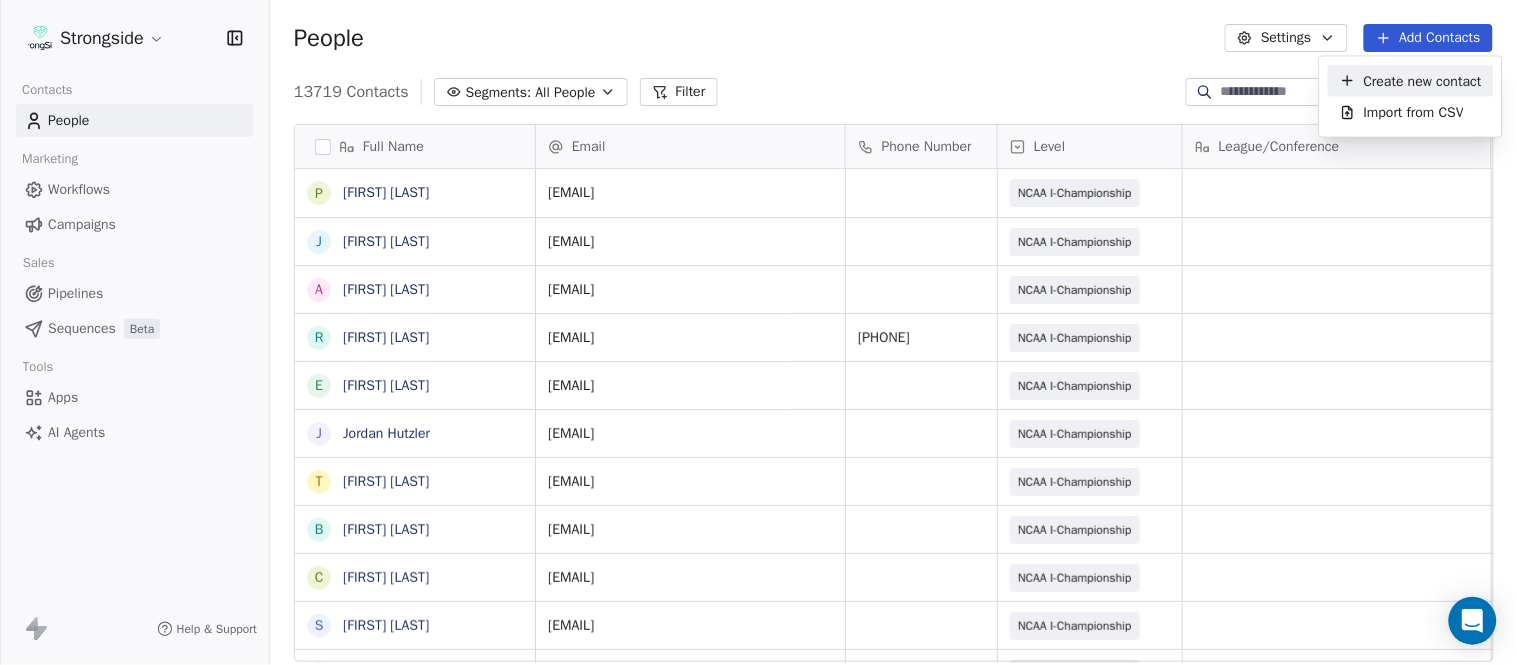 click on "Create new contact" at bounding box center (1423, 80) 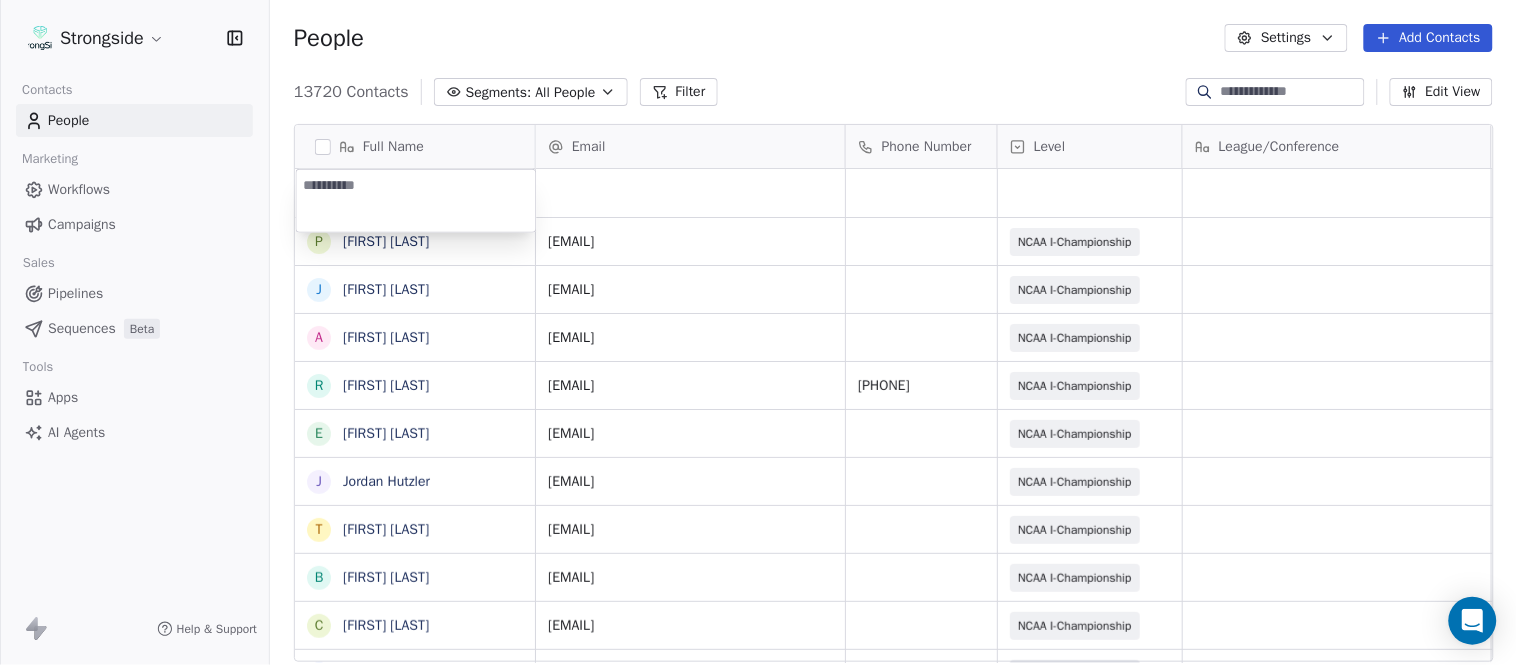 type on "**********" 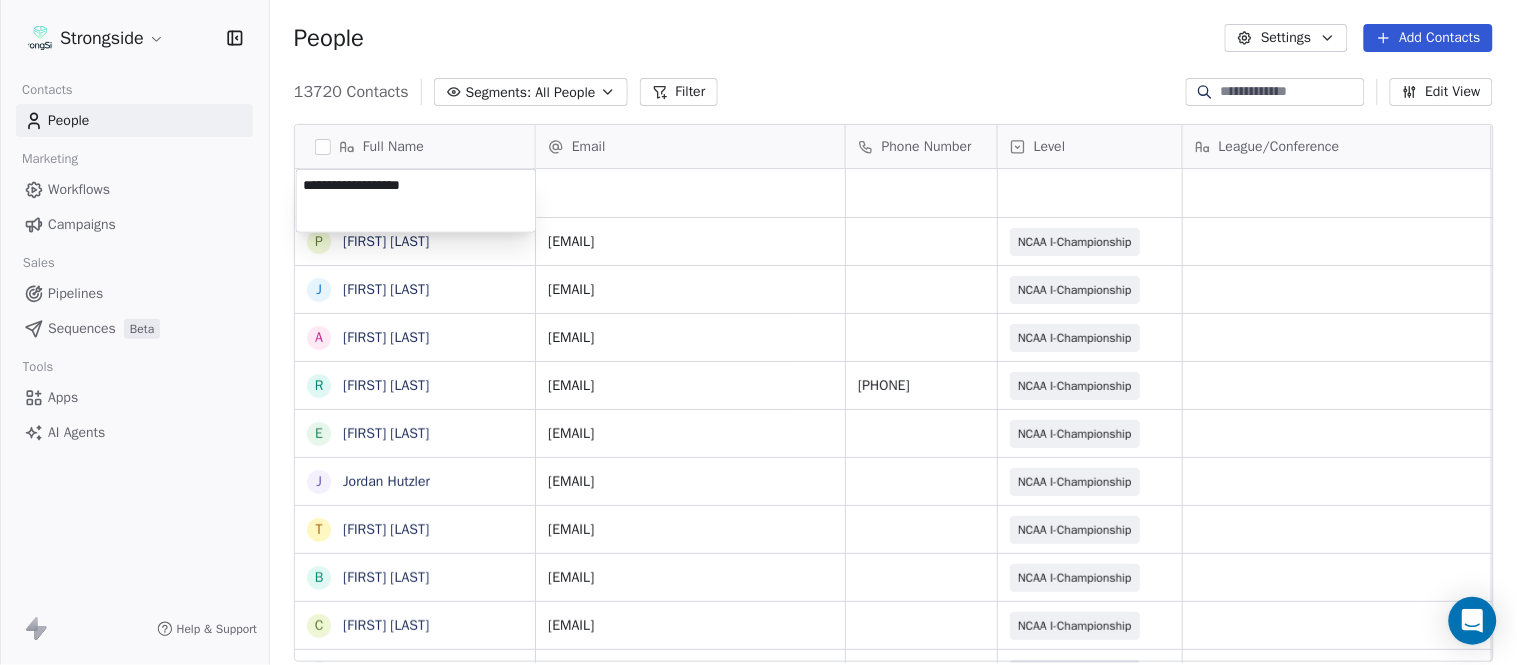click on "Strongside Contacts People Marketing Workflows Campaigns Sales Pipelines Sequences Beta Tools Apps AI Agents Help & Support People Settings  Add Contacts 13720 Contacts Segments: All People Filter  Edit View Tag Add to Sequence Export Full Name P Phil Constantino J Jeremy Curry A Alex Green R Ron Cooper E Elliott Charles J Jordan Hutzler T Tyler Henderson B Ben Wilkerson C Corey Burns S Steve Ciocci A Andrew DiRienzo J James Lenahan A Art Asselta J Jake Petrarca A Alen Gant J Joe Gilfedder E Erin Cameron E Eric Sanders J Joe DiBari R Rob Luben A Alyssa Plantz P Pat Allinger S Susan Duffy C Charles Guthrie R Ryan Greenhagen E Eric Franklin J Jeff Dittman A Andrew Dees W Will Blanden T Terry Ursin Email Phone Number Level League/Conference Organization Job Title Tags Created Date BST Aug 08, 2025 11:48 AM philip.constantino@liu.edu NCAA I-Championship LONG ISLAND UNIV SID Aug 08, 2025 11:47 AM jeremy.curry@liu.edu NCAA I-Championship LONG ISLAND UNIV Equipment Mgr Aug 08, 2025 11:46 AM alexander.green@liu.edu" at bounding box center [758, 332] 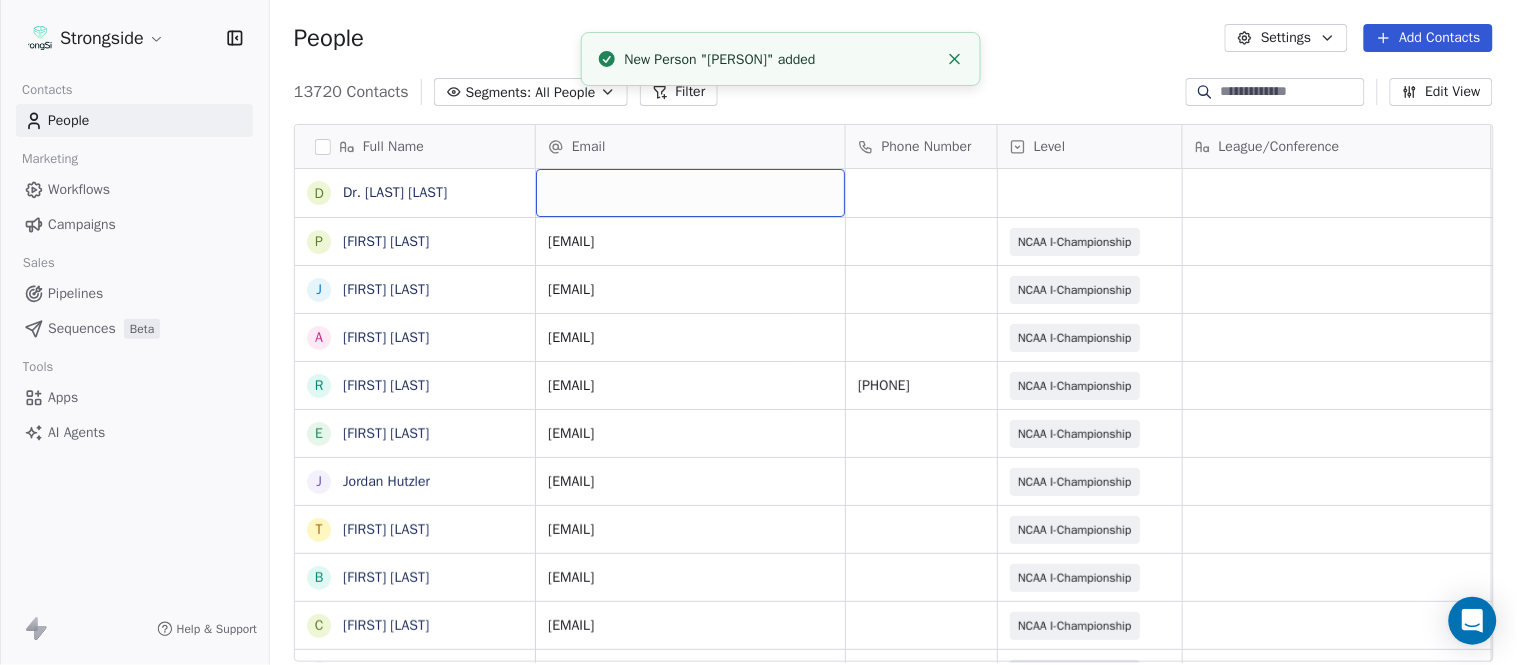 click at bounding box center (690, 193) 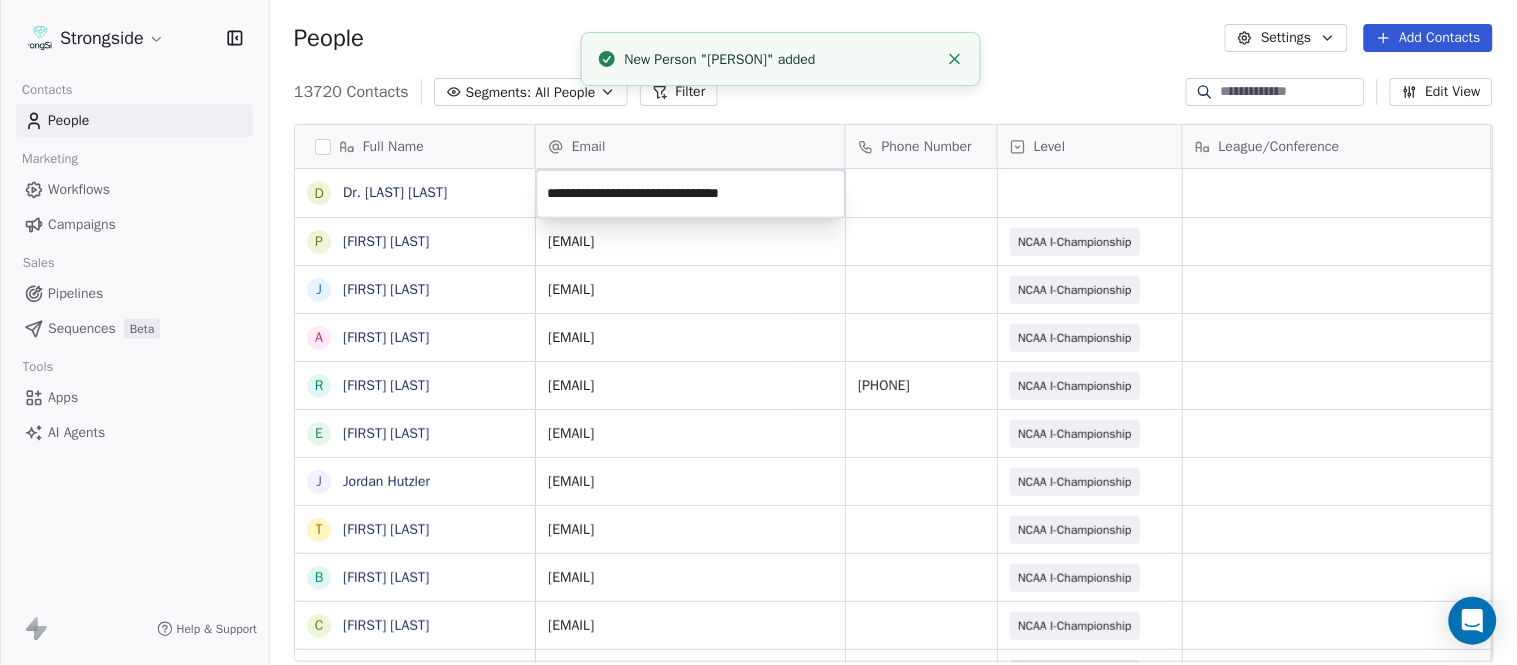 click on "Strongside Contacts People Marketing Workflows Campaigns Sales Pipelines Sequences Beta Tools Apps AI Agents Help & Support People Settings  Add Contacts 13720 Contacts Segments: All People Filter  Edit View Tag Add to Sequence Export Full Name D Dr. William Schwarz P Phil Constantino J Jeremy Curry A Alex Green R Ron Cooper E Elliott Charles J Jordan Hutzler T Tyler Henderson B Ben Wilkerson C Corey Burns S Steve Ciocci A Andrew DiRienzo J James Lenahan A Art Asselta J Jake Petrarca A Alen Gant J Joe Gilfedder E Erin Cameron E Eric Sanders J Joe DiBari R Rob Luben A Alyssa Plantz P Pat Allinger S Susan Duffy C Charles Guthrie R Ryan Greenhagen E Eric Franklin J Jeff Dittman A Andrew Dees W Will Blanden T Terry Ursin Email Phone Number Level League/Conference Organization Job Title Tags Created Date BST Aug 08, 2025 11:48 AM philip.constantino@liu.edu NCAA I-Championship LONG ISLAND UNIV SID Aug 08, 2025 11:47 AM jeremy.curry@liu.edu NCAA I-Championship LONG ISLAND UNIV Equipment Mgr Aug 08, 2025 11:46 AM" at bounding box center (758, 332) 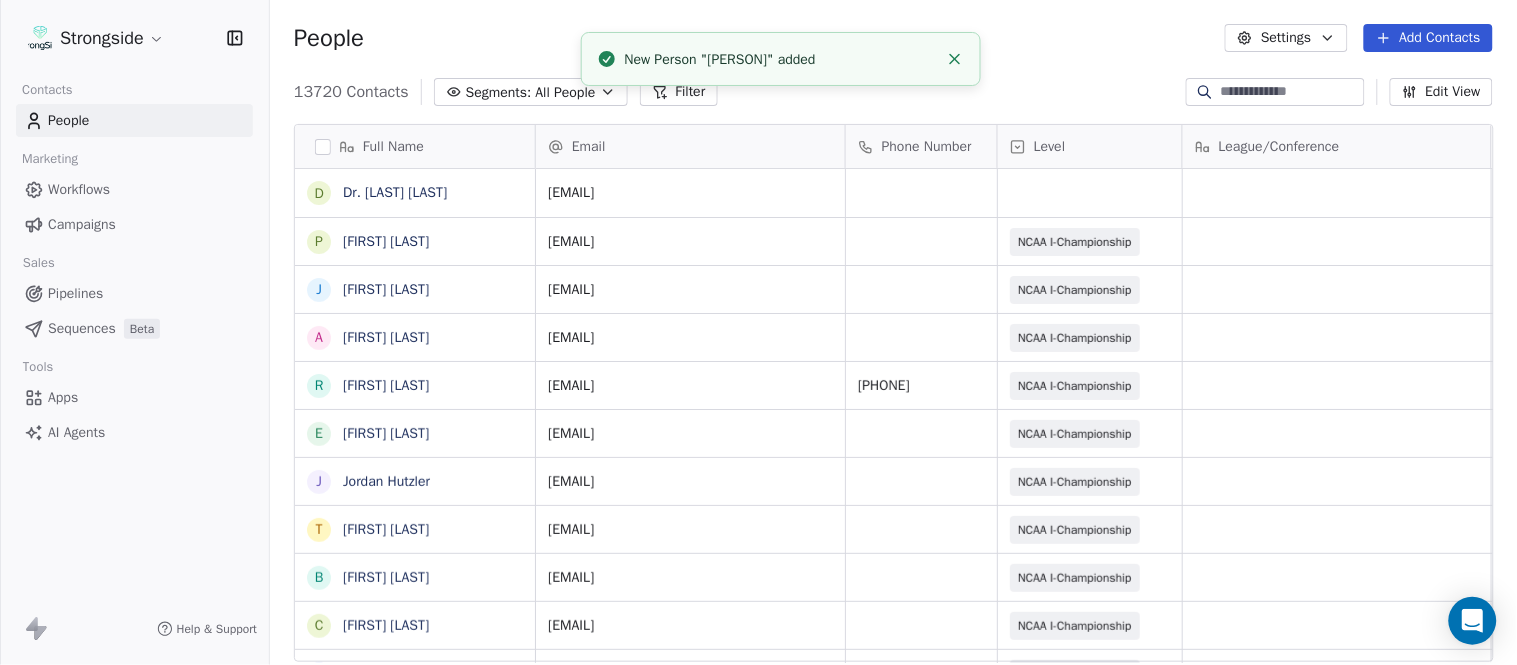 click 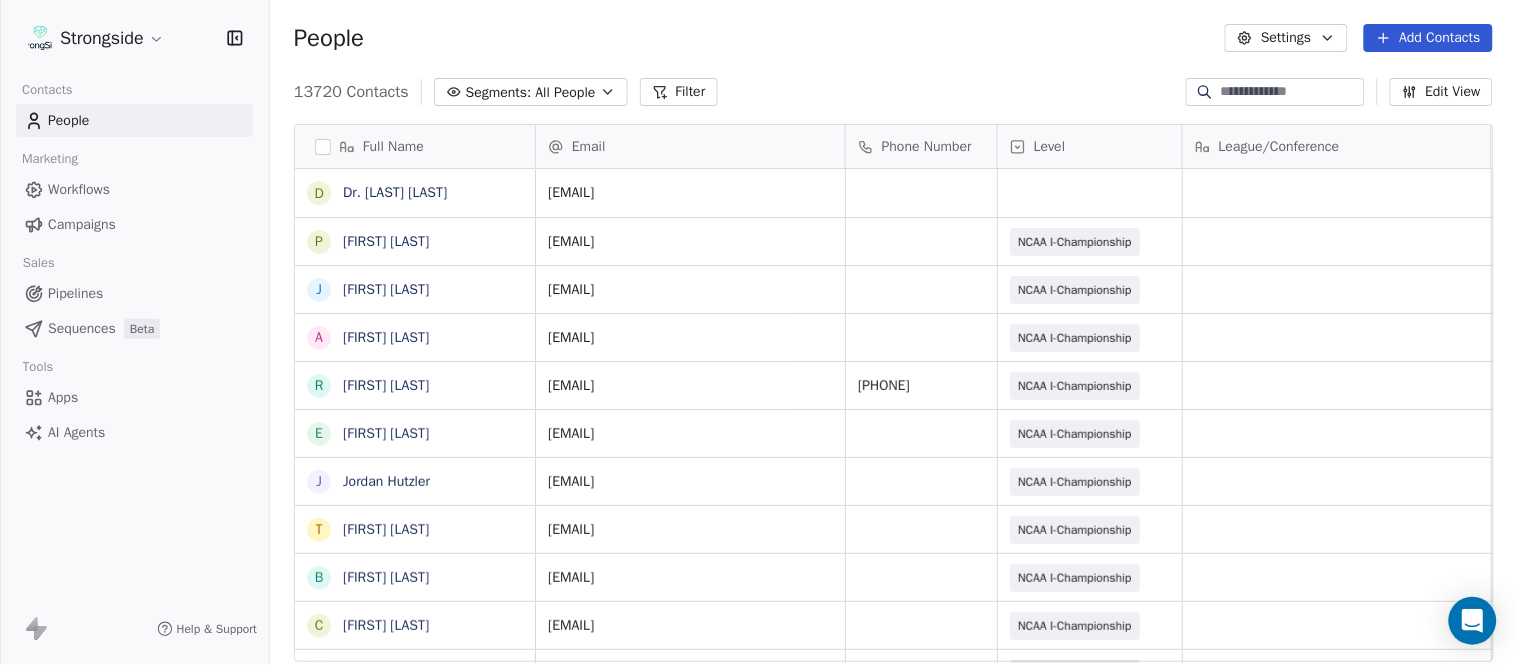 click on "Level" at bounding box center [1090, 146] 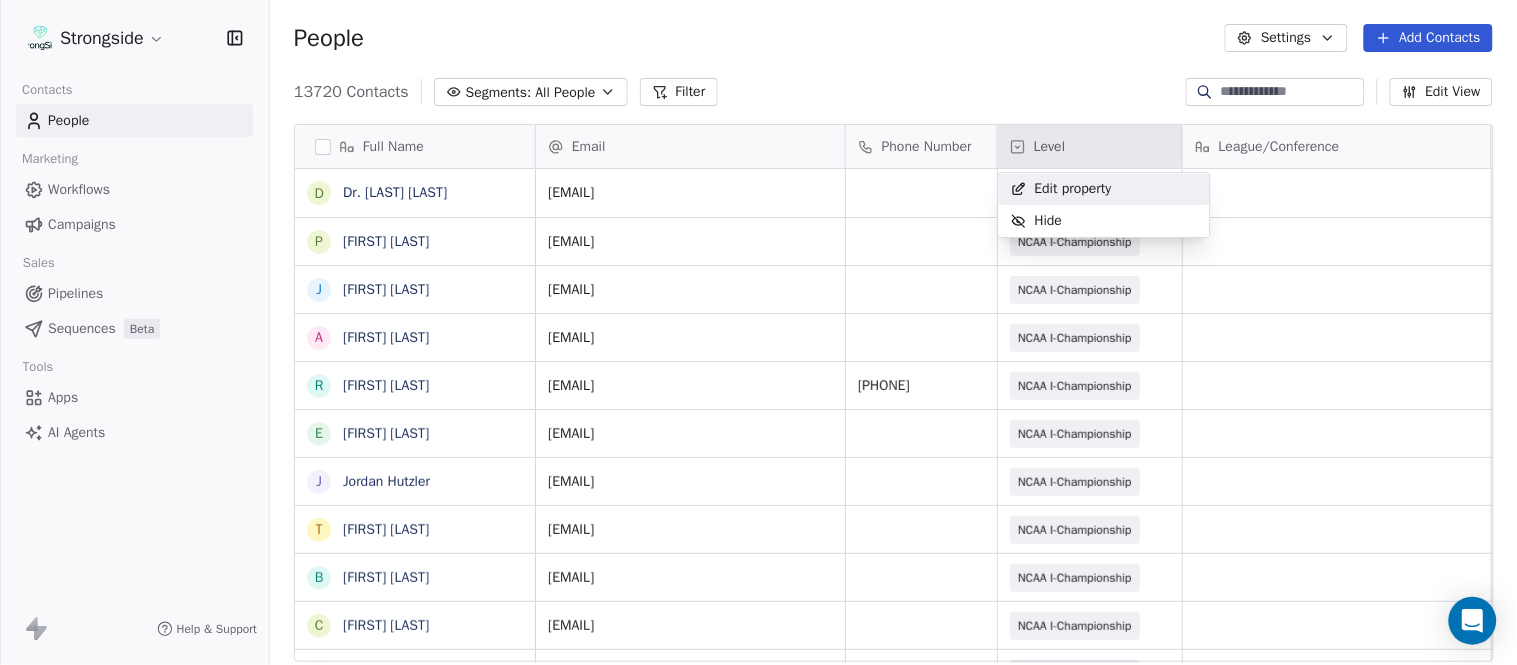 click on "Strongside Contacts People Marketing Workflows Campaigns Sales Pipelines Sequences Beta Tools Apps AI Agents Help & Support People Settings  Add Contacts 13720 Contacts Segments: All People Filter  Edit View Tag Add to Sequence Export Full Name D Dr. William Schwarz P Phil Constantino J Jeremy Curry A Alex Green R Ron Cooper E Elliott Charles J Jordan Hutzler T Tyler Henderson B Ben Wilkerson C Corey Burns S Steve Ciocci A Andrew DiRienzo J James Lenahan A Art Asselta J Jake Petrarca A Alen Gant J Joe Gilfedder E Erin Cameron E Eric Sanders J Joe DiBari R Rob Luben A Alyssa Plantz P Pat Allinger S Susan Duffy C Charles Guthrie R Ryan Greenhagen E Eric Franklin J Jeff Dittman A Andrew Dees W Will Blanden T Terry Ursin Email Phone Number Level League/Conference Organization Job Title Tags Created Date BST bill@longislandphysicaltherapy.com Aug 08, 2025 11:48 AM philip.constantino@liu.edu NCAA I-Championship LONG ISLAND UNIV SID Aug 08, 2025 11:47 AM jeremy.curry@liu.edu NCAA I-Championship LONG ISLAND UNIV" at bounding box center [758, 332] 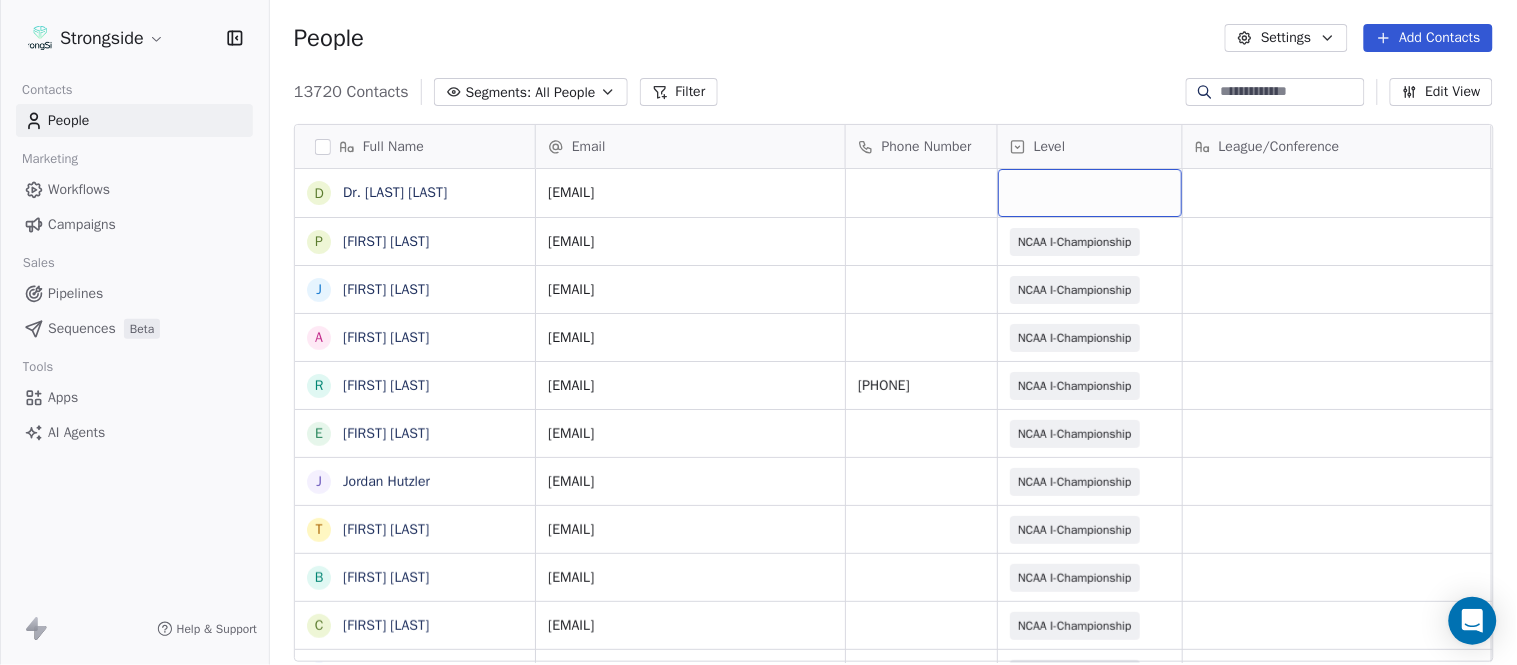 click at bounding box center (1090, 193) 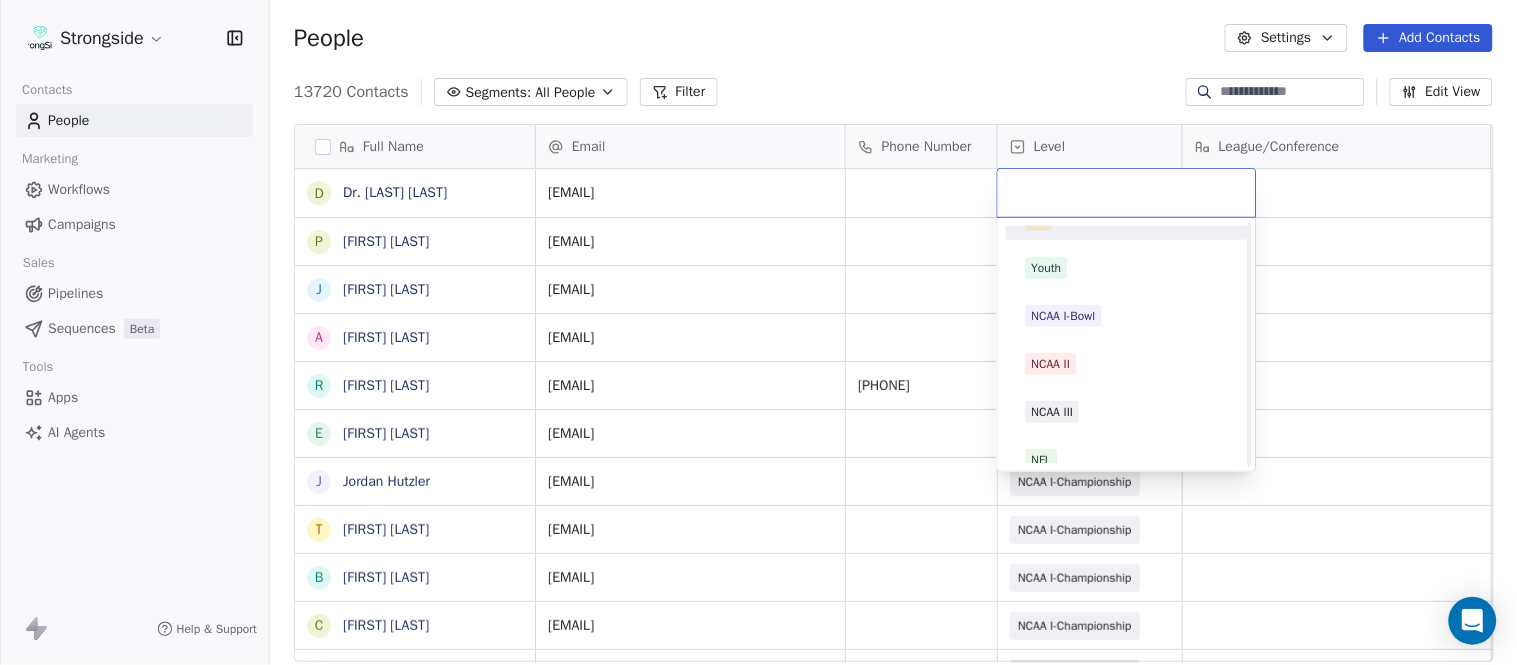 scroll, scrollTop: 378, scrollLeft: 0, axis: vertical 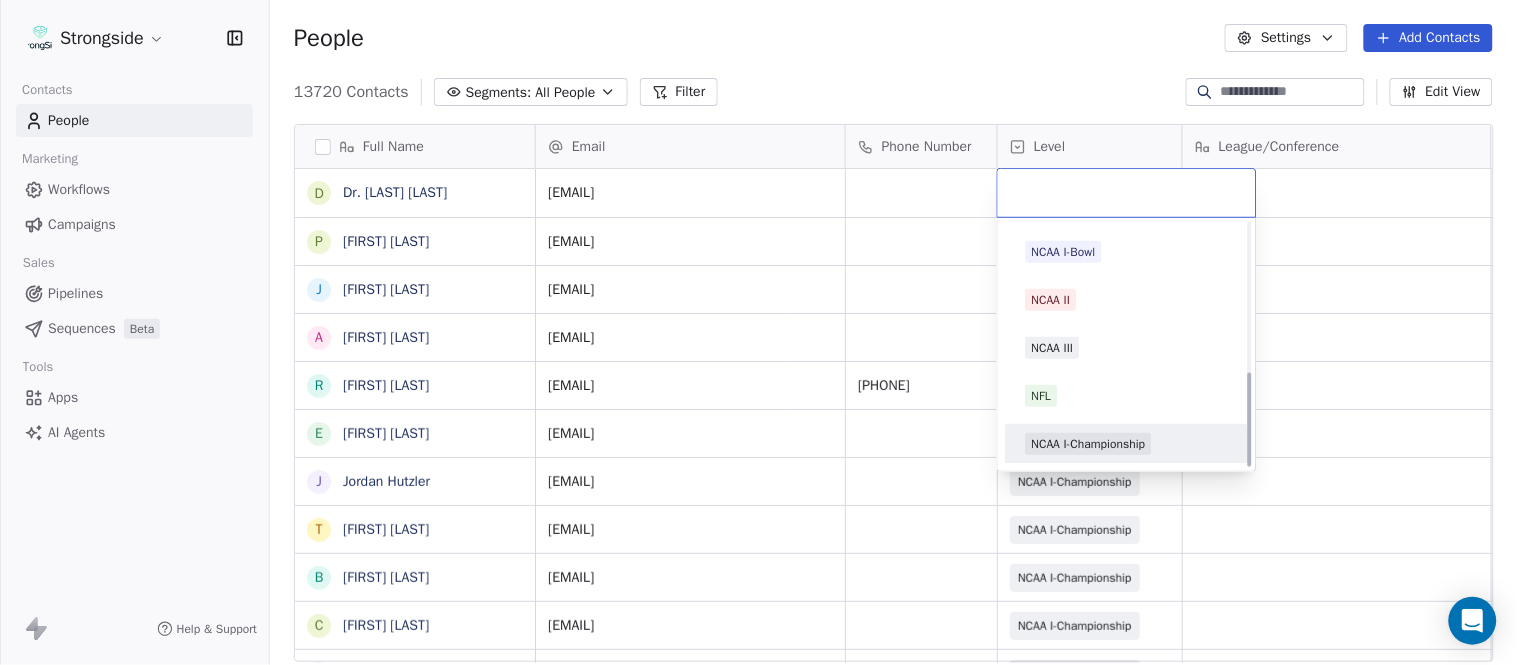 click on "NCAA I-Championship" at bounding box center (1089, 444) 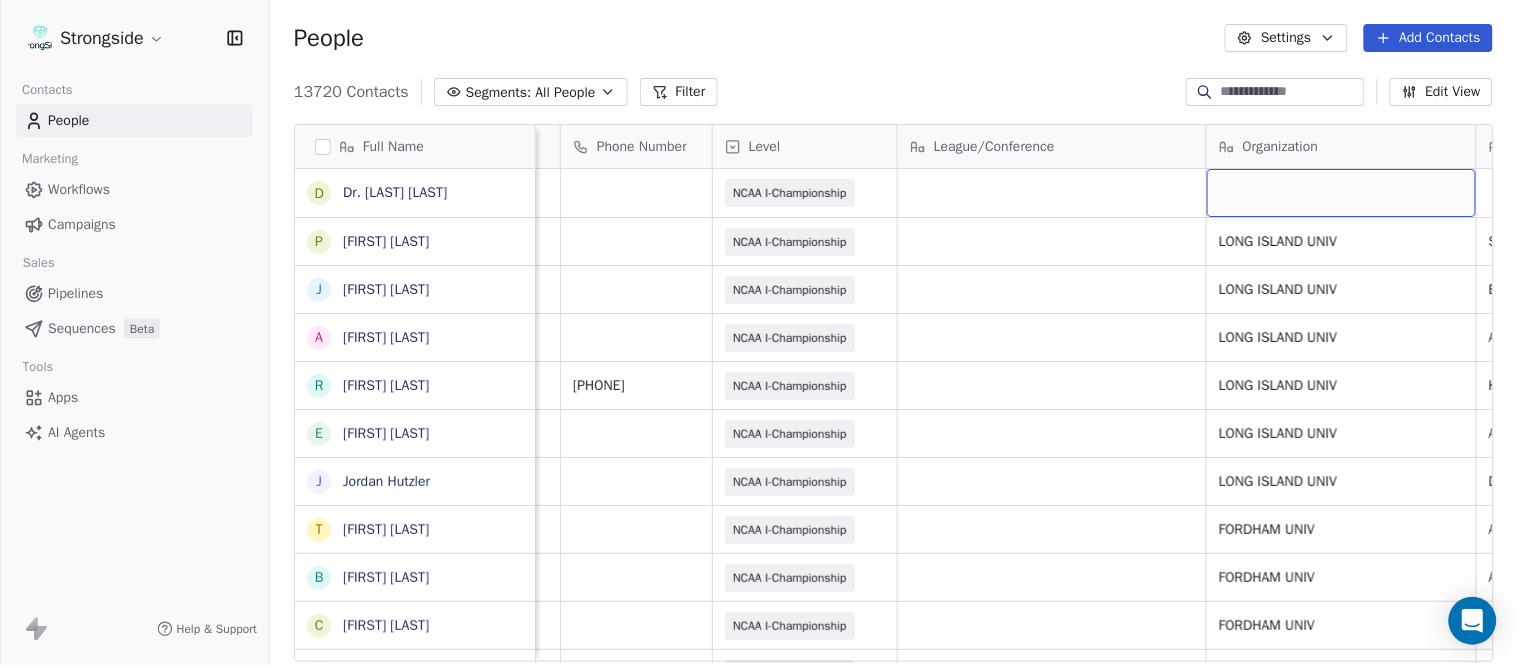 scroll, scrollTop: 0, scrollLeft: 553, axis: horizontal 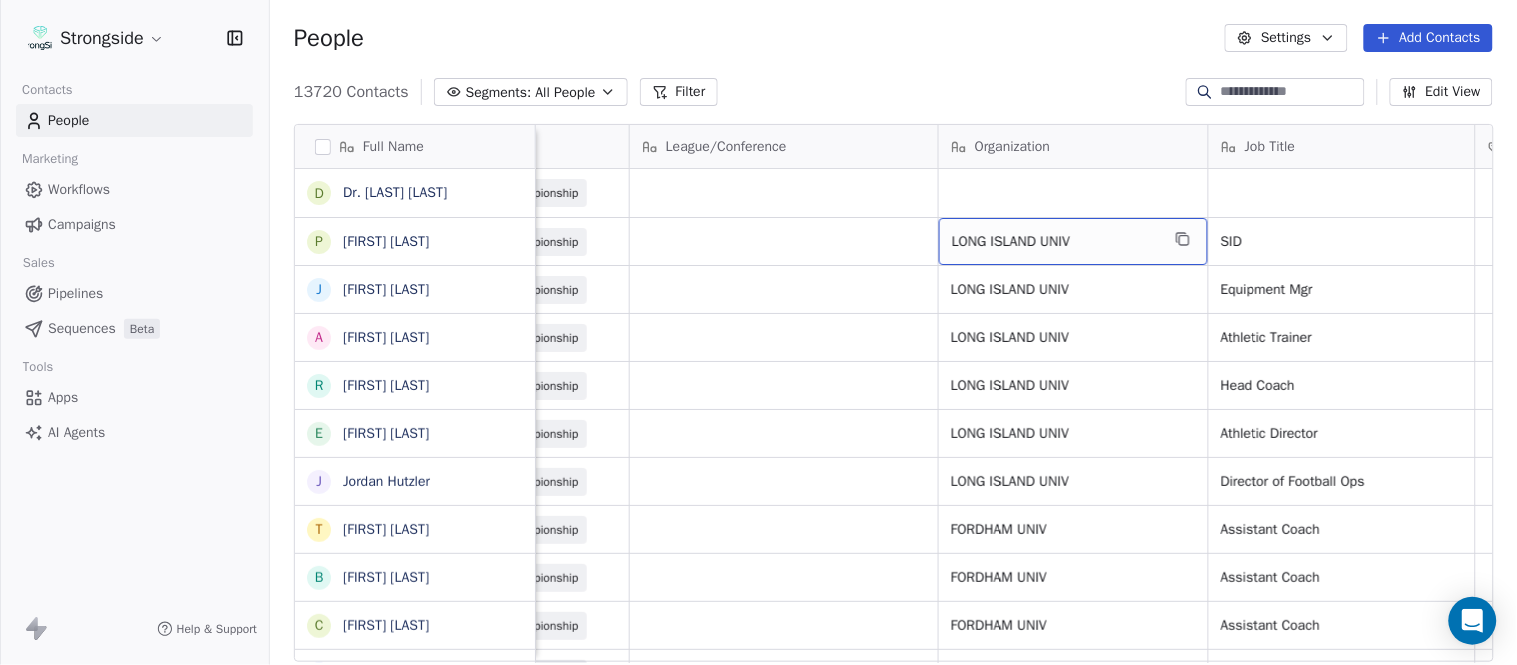 drag, startPoint x: 1162, startPoint y: 226, endPoint x: 1195, endPoint y: 226, distance: 33 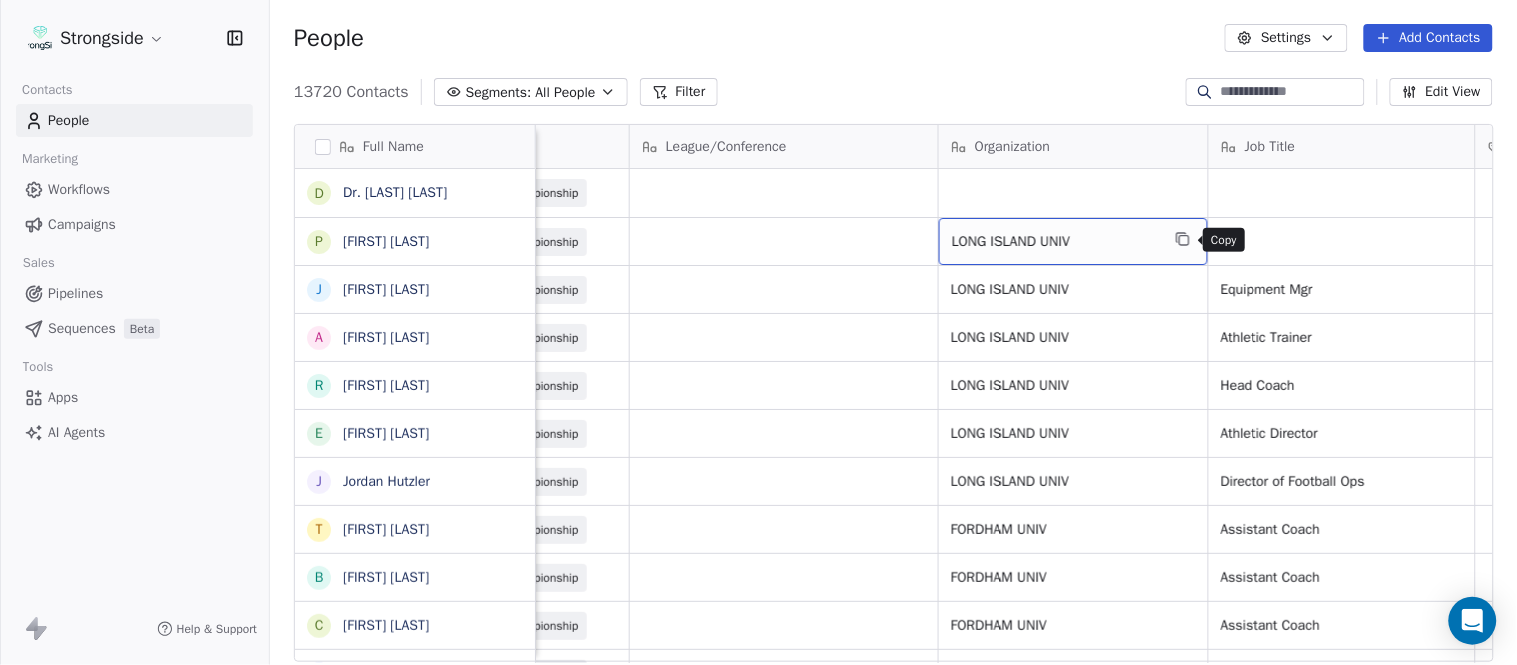 click 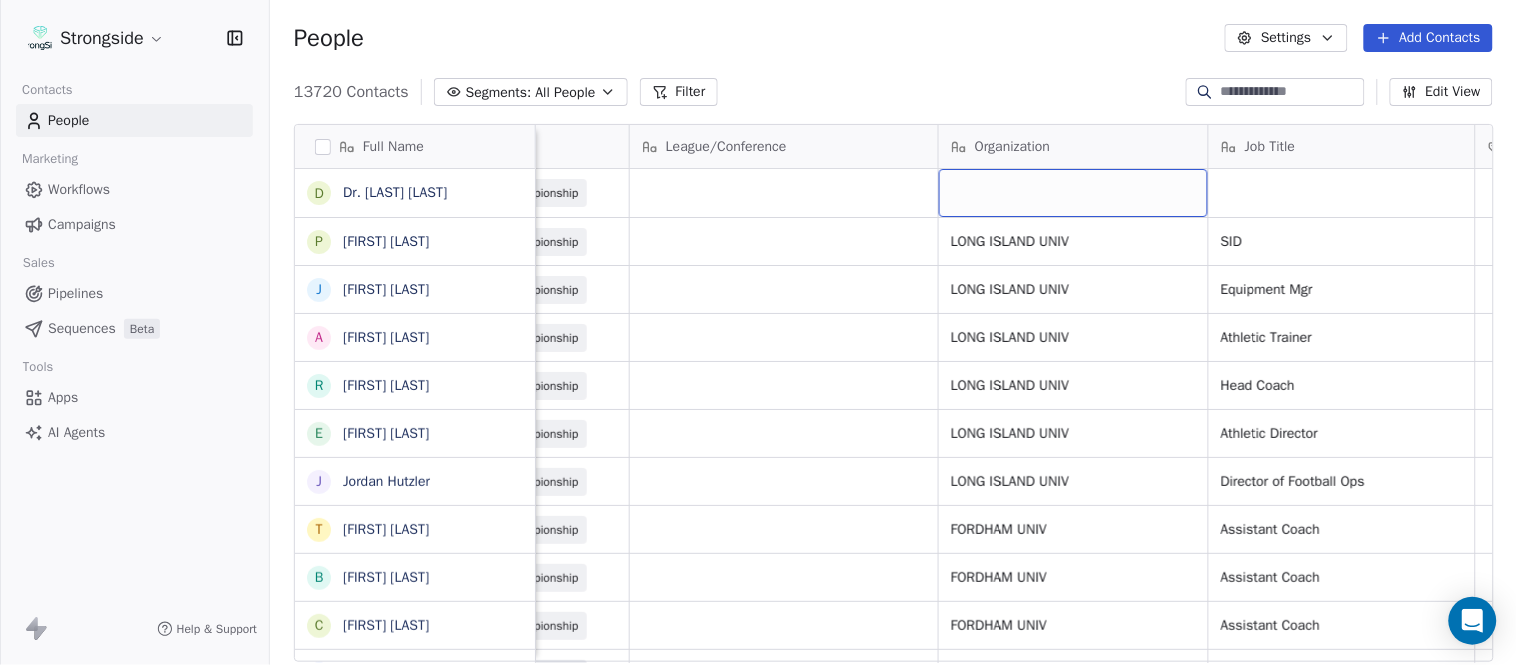 click at bounding box center (1073, 193) 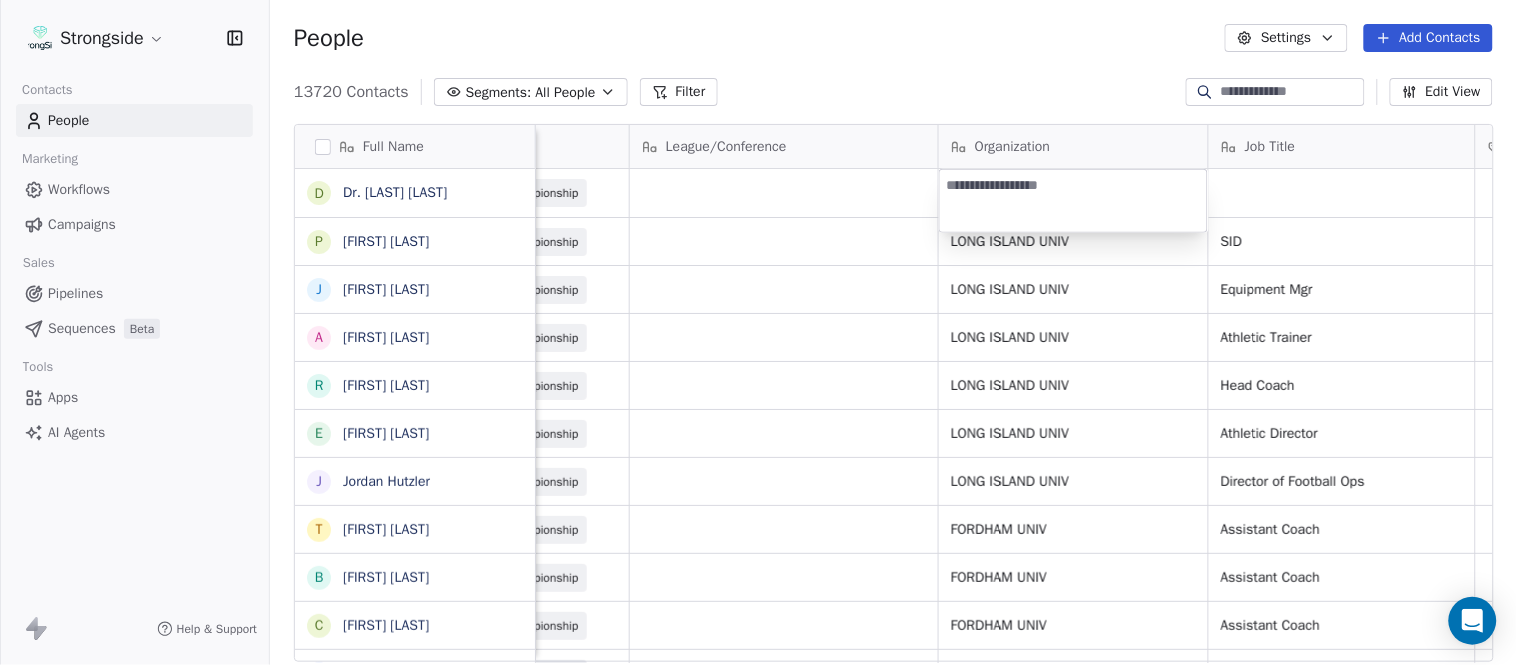 type on "**********" 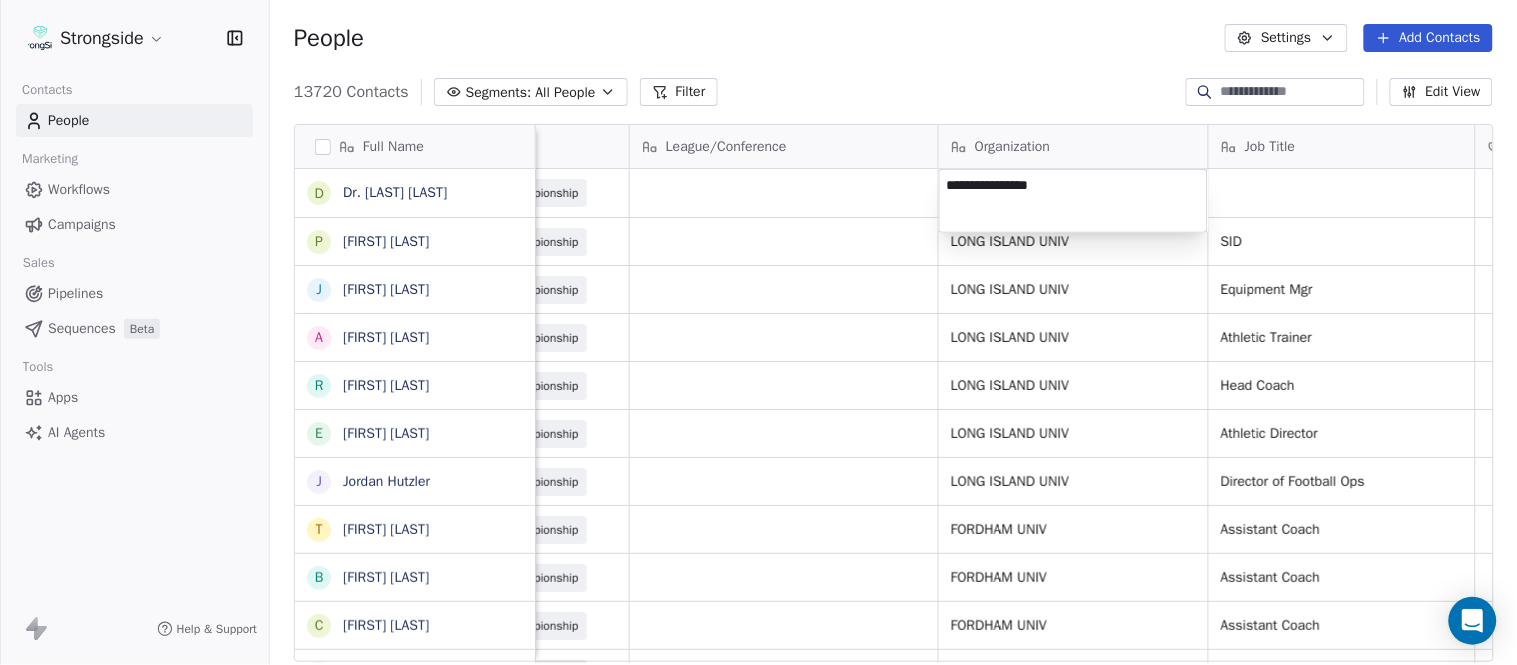 click on "Strongside Contacts People Marketing Workflows Campaigns Sales Pipelines Sequences Beta Tools Apps AI Agents Help & Support People Settings  Add Contacts 13720 Contacts Segments: All People Filter  Edit View Tag Add to Sequence Export Full Name D Dr. William Schwarz P Phil Constantino J Jeremy Curry A Alex Green R Ron Cooper E Elliott Charles J Jordan Hutzler T Tyler Henderson B Ben Wilkerson C Corey Burns S Steve Ciocci A Andrew DiRienzo J James Lenahan A Art Asselta J Jake Petrarca A Alen Gant J Joe Gilfedder E Erin Cameron E Eric Sanders J Joe DiBari R Rob Luben A Alyssa Plantz P Pat Allinger S Susan Duffy C Charles Guthrie R Ryan Greenhagen E Eric Franklin J Jeff Dittman A Andrew Dees W Will Blanden T Terry Ursin Email Phone Number Level League/Conference Organization Job Title Tags Created Date BST Status Priority bill@longislandphysicaltherapy.com NCAA I-Championship Aug 08, 2025 11:48 AM philip.constantino@liu.edu NCAA I-Championship LONG ISLAND UNIV SID Aug 08, 2025 11:47 AM jeremy.curry@liu.edu SID" at bounding box center [758, 332] 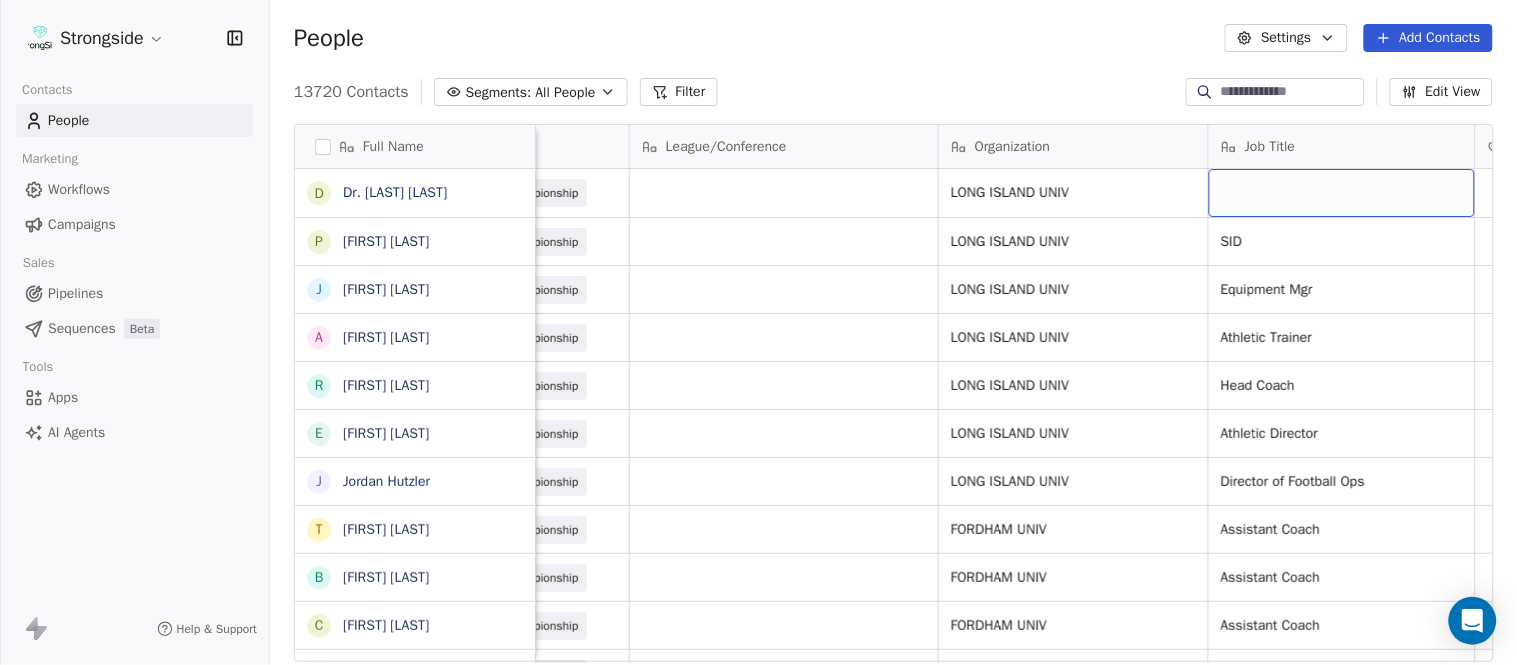 click at bounding box center (1342, 193) 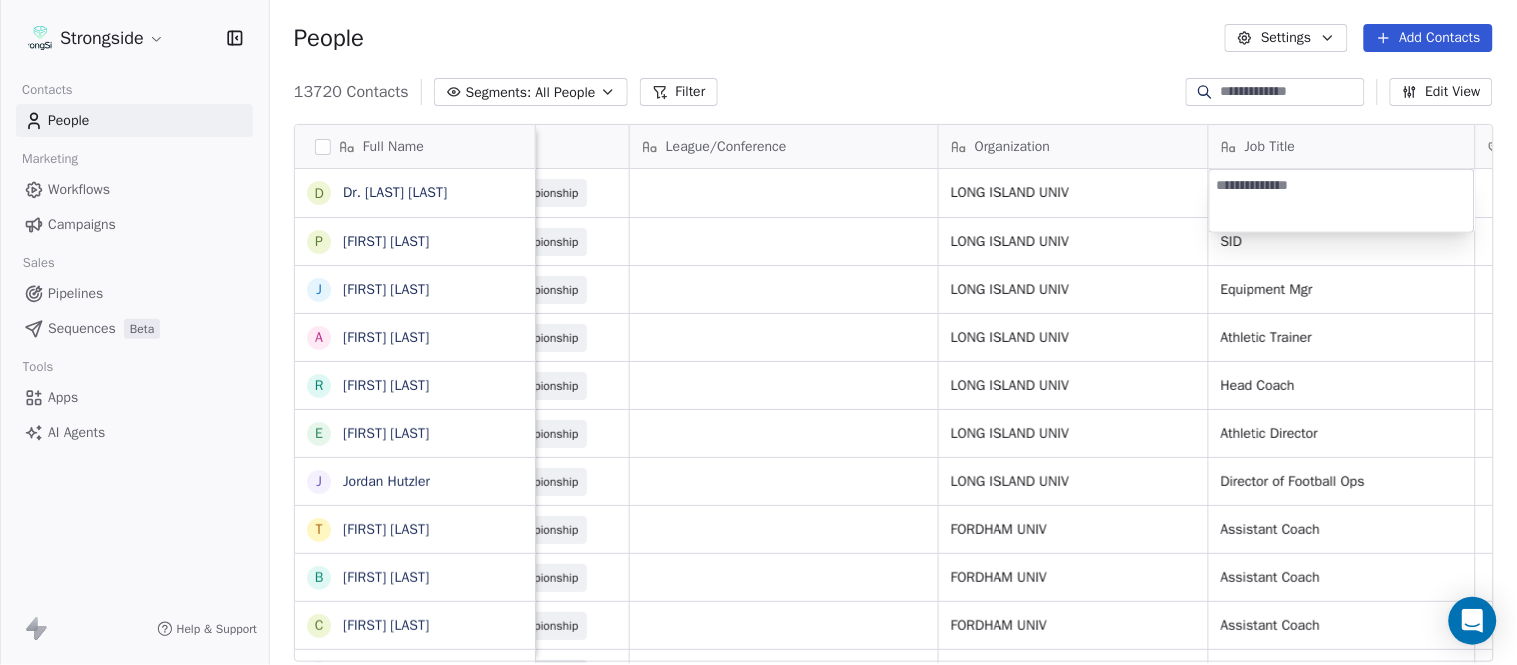 type on "**********" 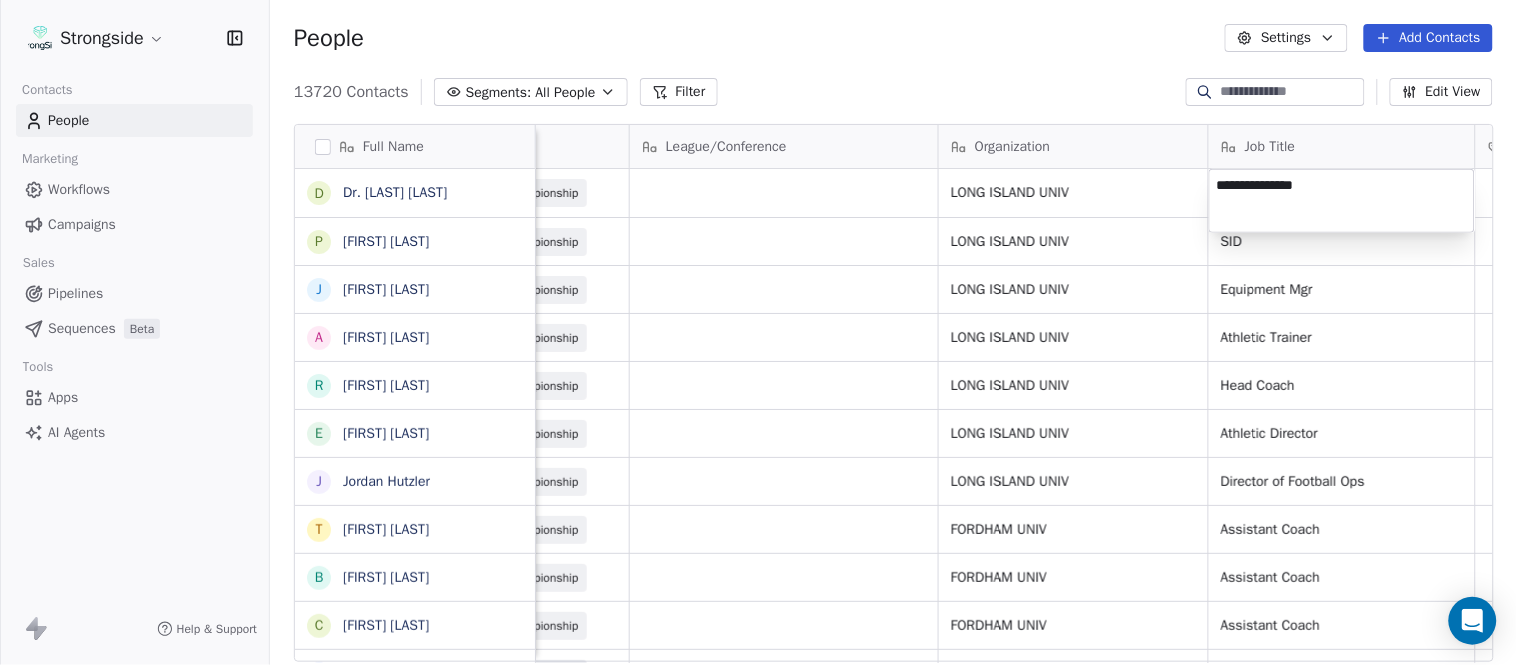 click on "Strongside Contacts People Marketing Workflows Campaigns Sales Pipelines Sequences Beta Tools Apps AI Agents Help & Support People Settings  Add Contacts 13720 Contacts Segments: All People Filter  Edit View Tag Add to Sequence Export Full Name D Dr. William Schwarz P Phil Constantino J Jeremy Curry A Alex Green R Ron Cooper E Elliott Charles J Jordan Hutzler T Tyler Henderson B Ben Wilkerson C Corey Burns S Steve Ciocci A Andrew DiRienzo J James Lenahan A Art Asselta J Jake Petrarca A Alen Gant J Joe Gilfedder E Erin Cameron E Eric Sanders J Joe DiBari R Rob Luben A Alyssa Plantz P Pat Allinger S Susan Duffy C Charles Guthrie R Ryan Greenhagen E Eric Franklin J Jeff Dittman A Andrew Dees W Will Blanden T Terry Ursin Email Phone Number Level League/Conference Organization Job Title Tags Created Date BST Status Priority bill@longislandphysicaltherapy.com NCAA I-Championship LONG ISLAND UNIV Aug 08, 2025 11:48 AM philip.constantino@liu.edu NCAA I-Championship LONG ISLAND UNIV SID Aug 08, 2025 11:47 AM SID" at bounding box center (758, 332) 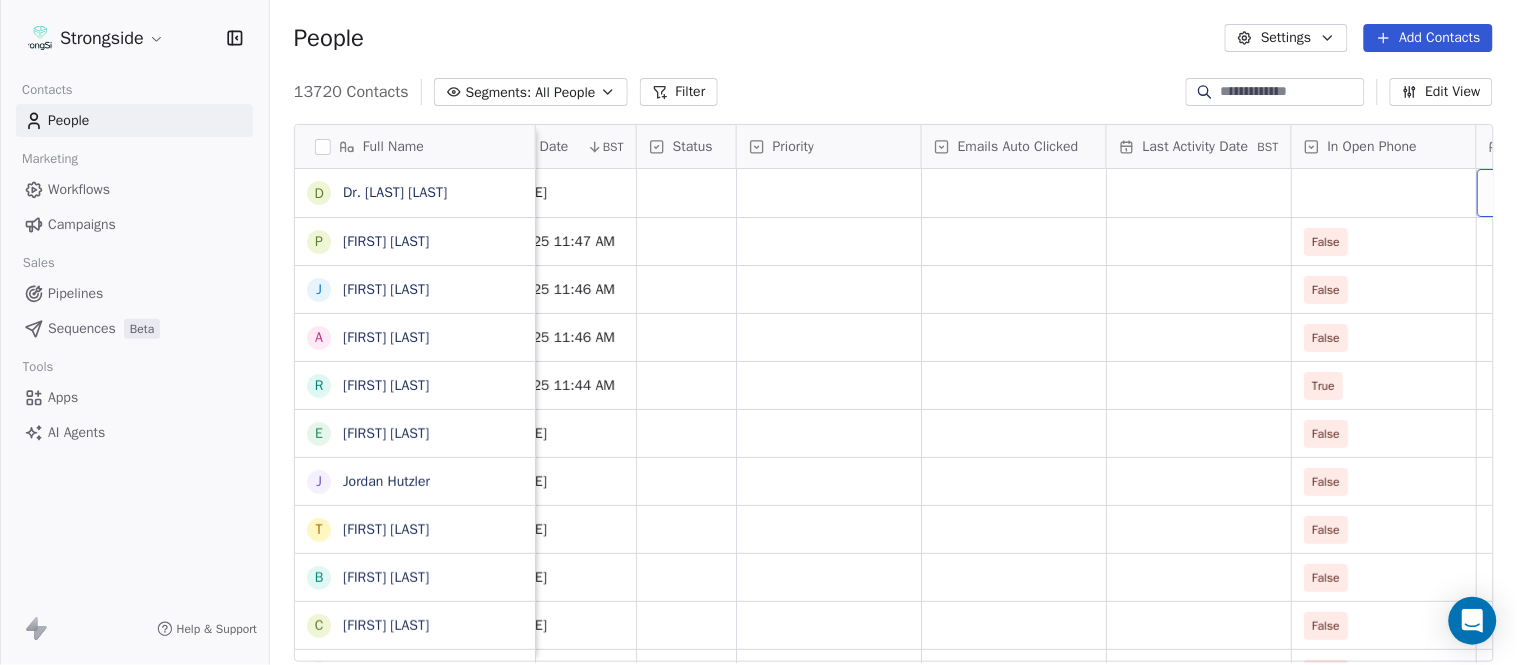 scroll, scrollTop: 0, scrollLeft: 1863, axis: horizontal 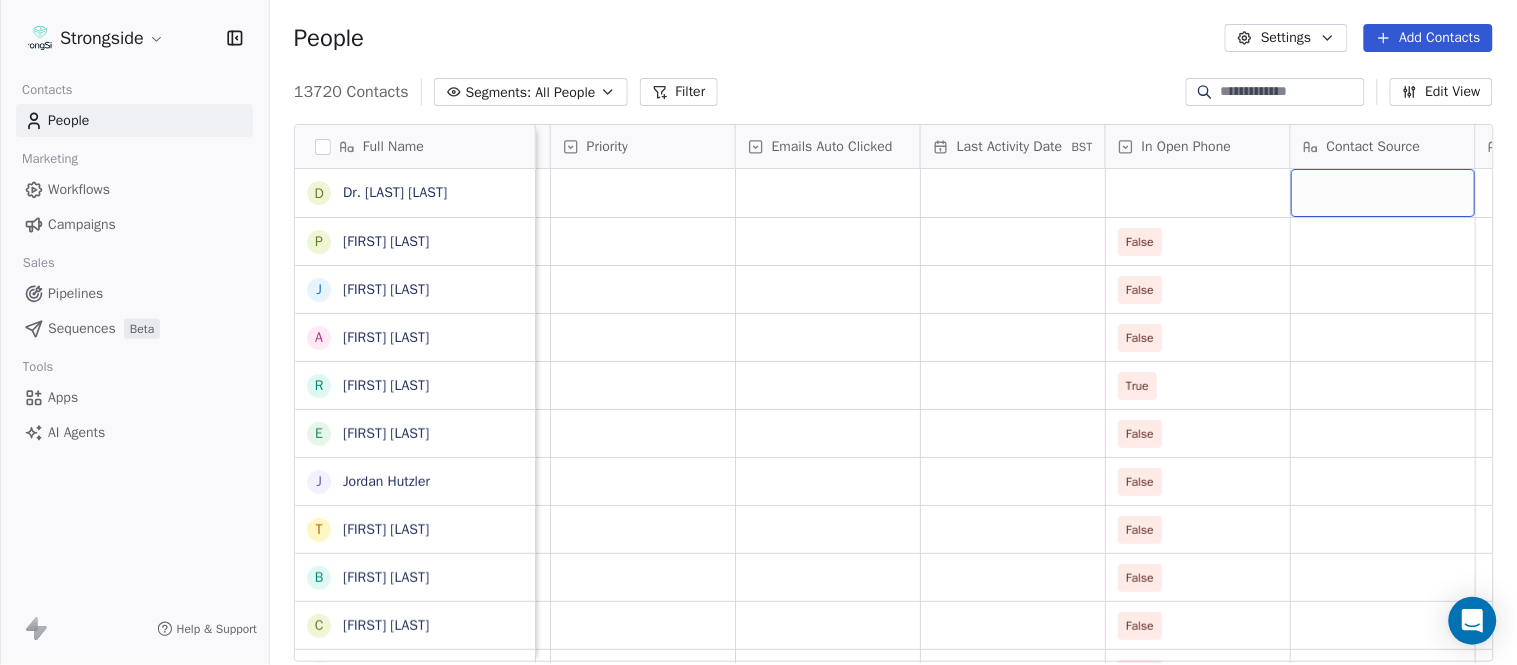 click at bounding box center [1383, 193] 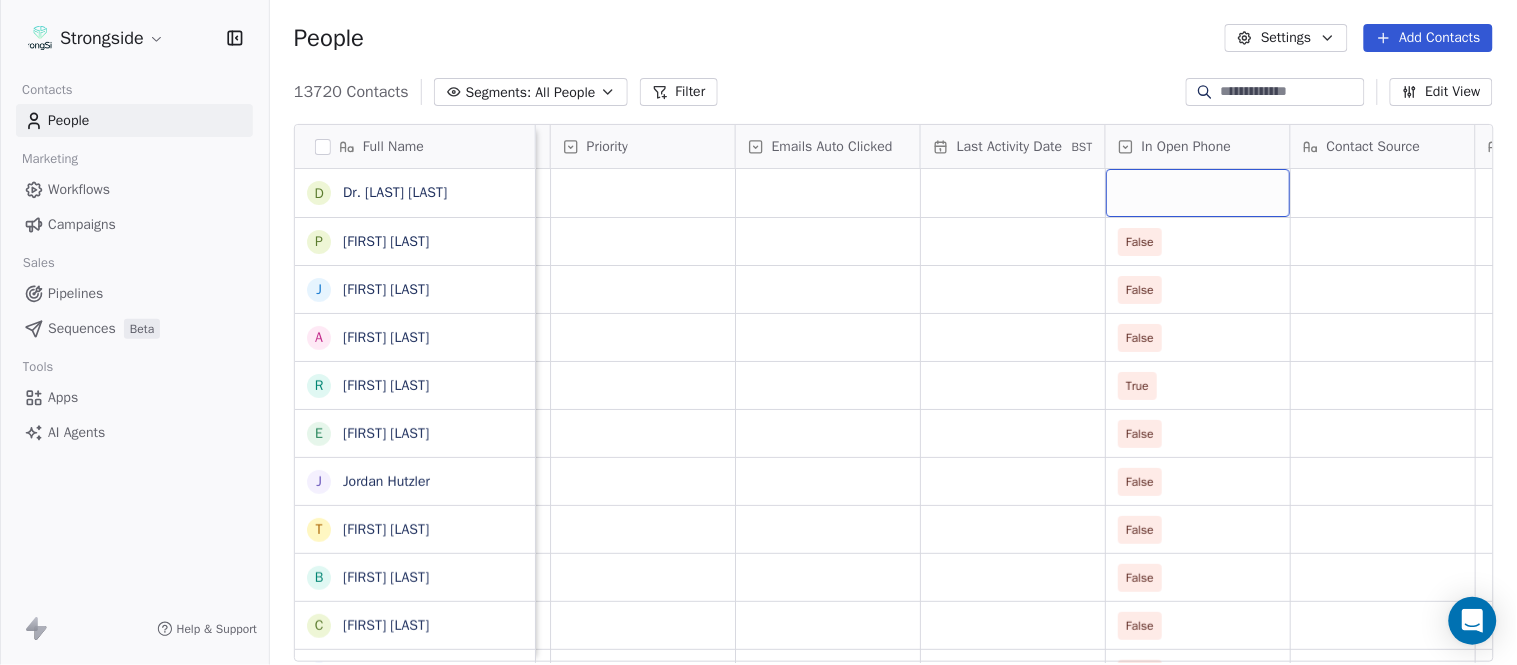 click at bounding box center [1198, 193] 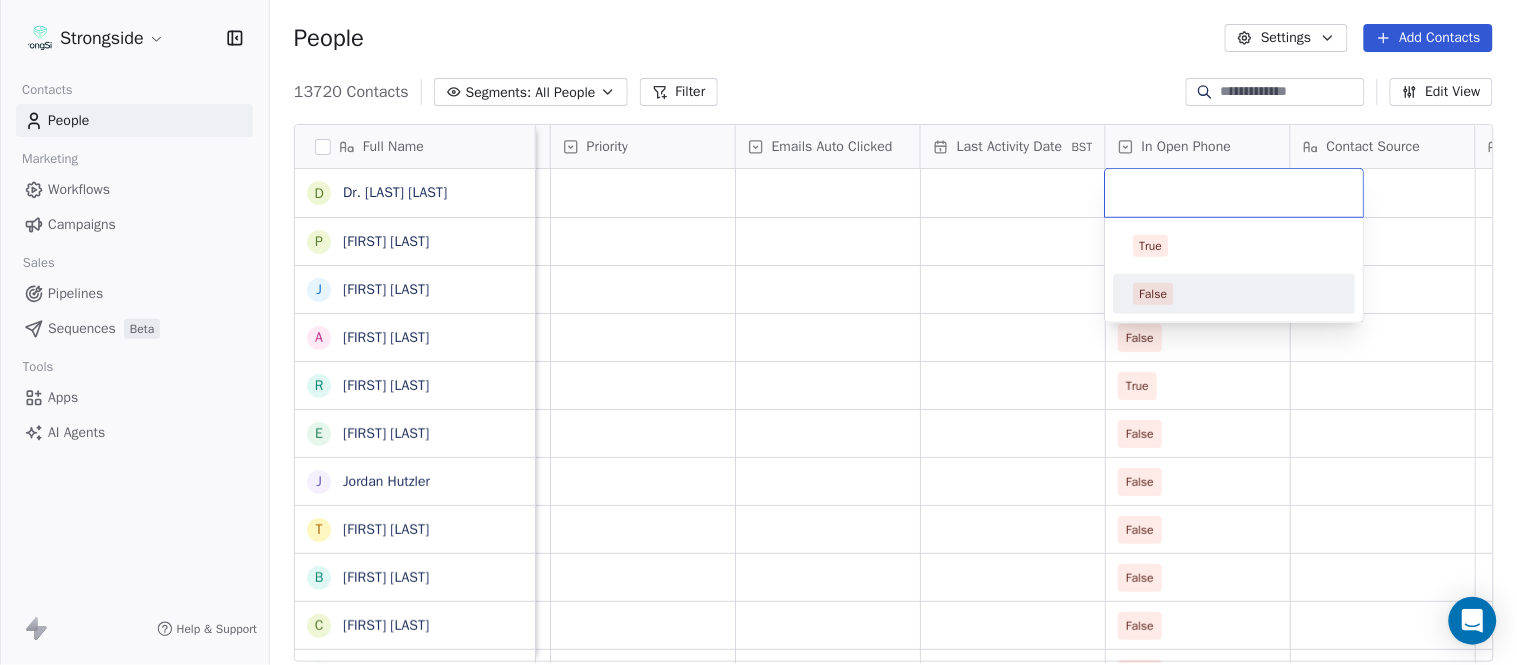 click on "False" at bounding box center [1235, 294] 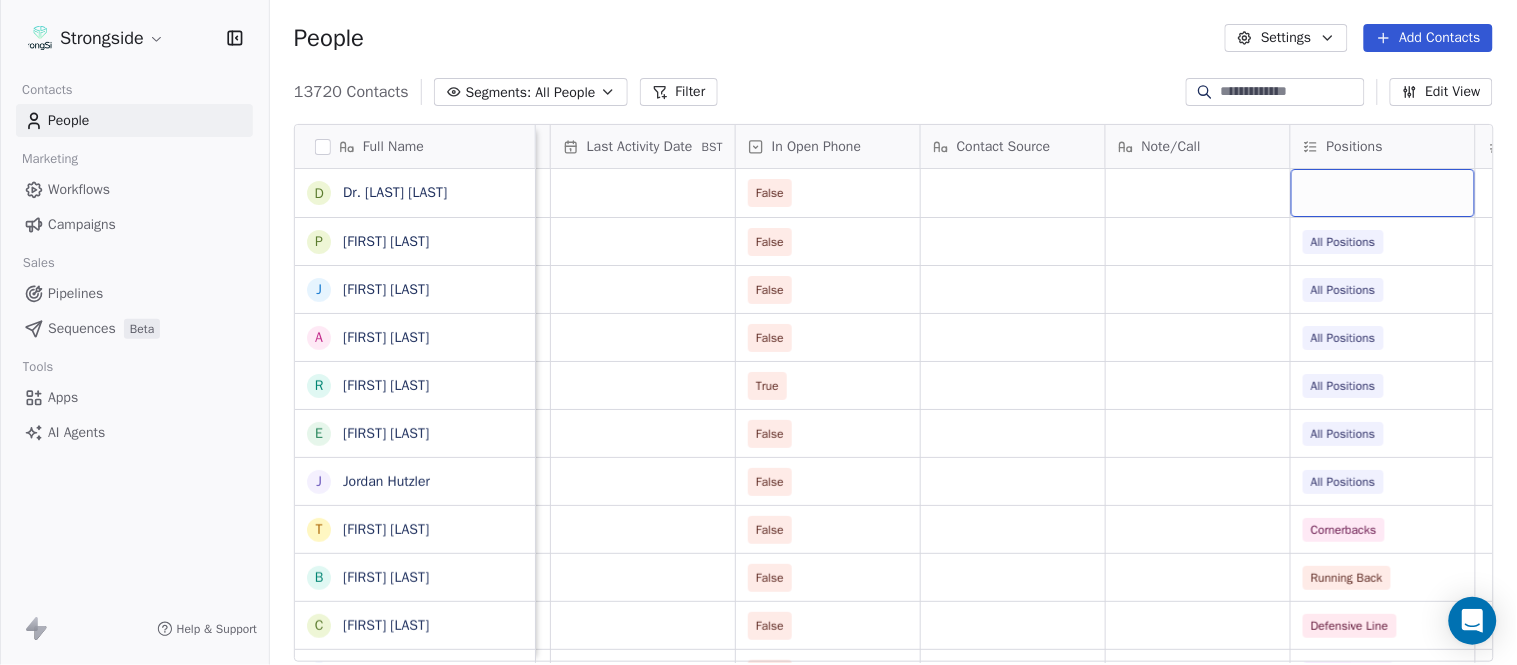 scroll, scrollTop: 0, scrollLeft: 2417, axis: horizontal 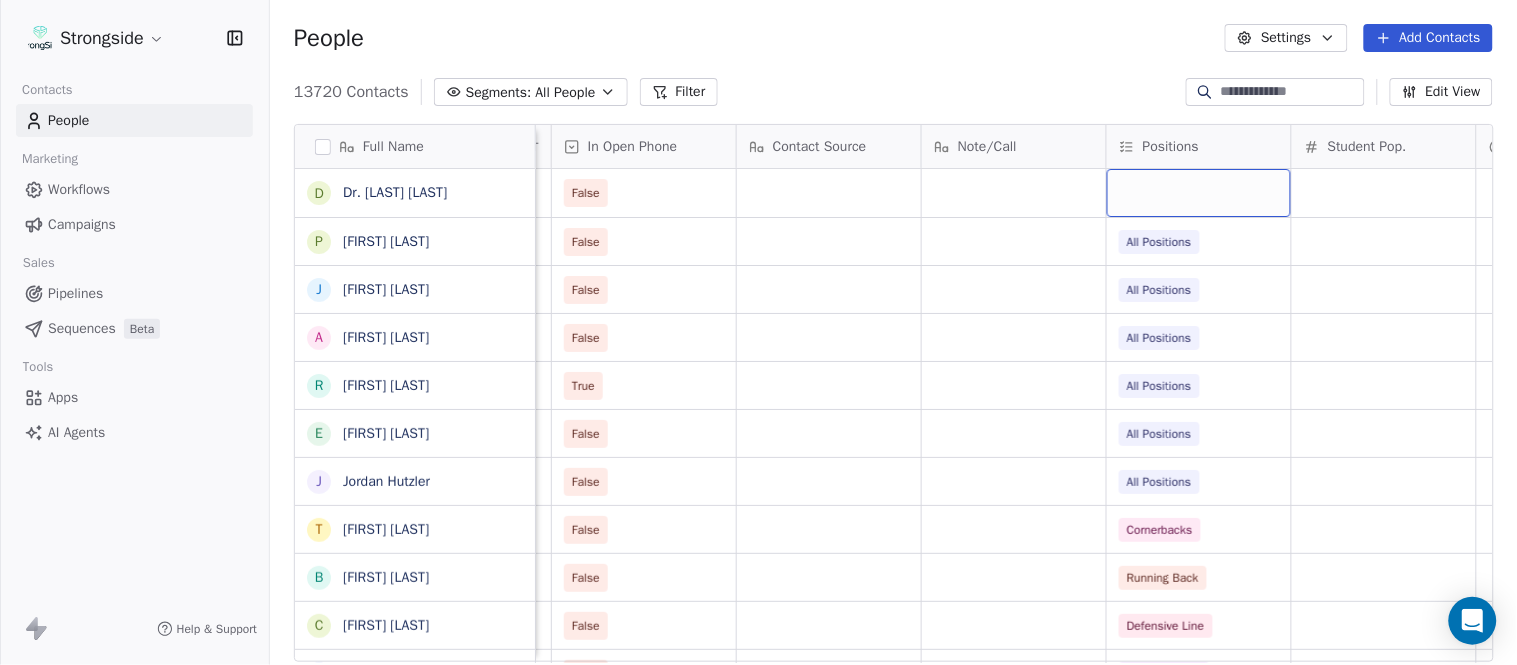 click at bounding box center [1199, 193] 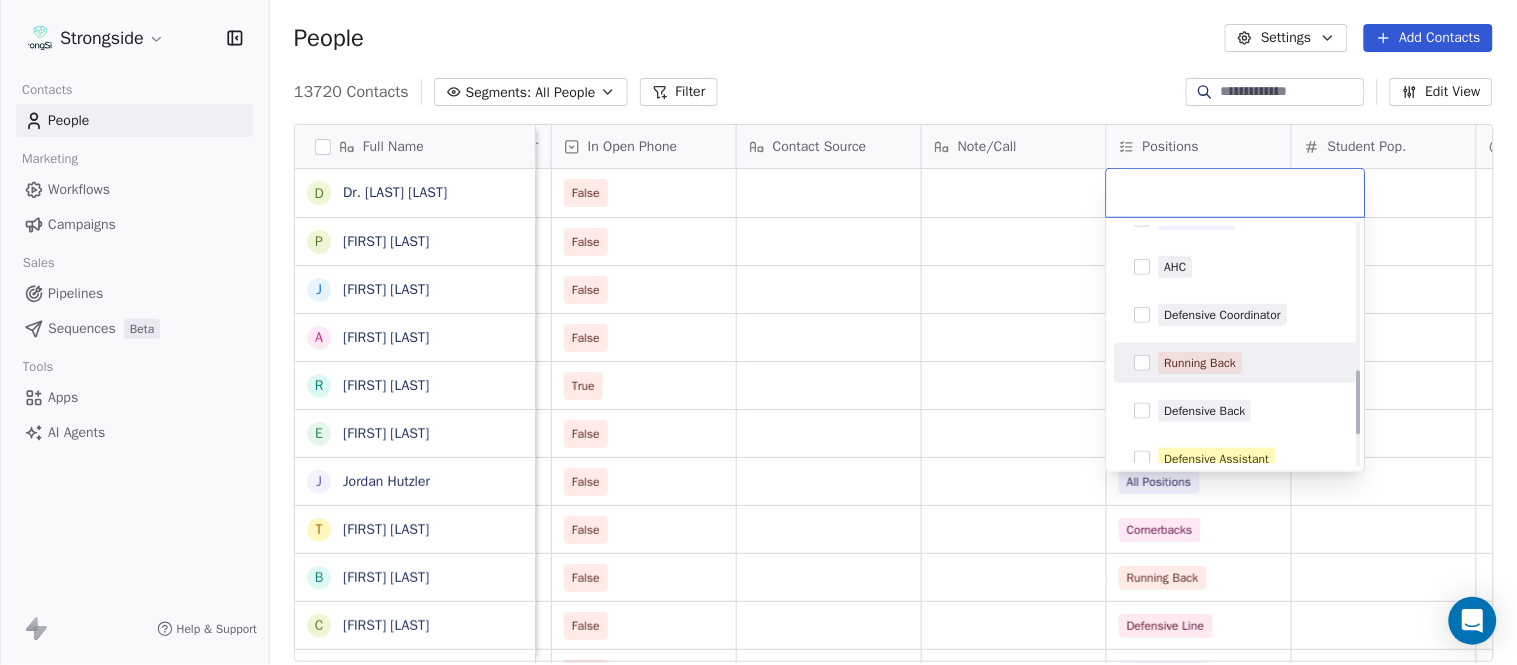 scroll, scrollTop: 444, scrollLeft: 0, axis: vertical 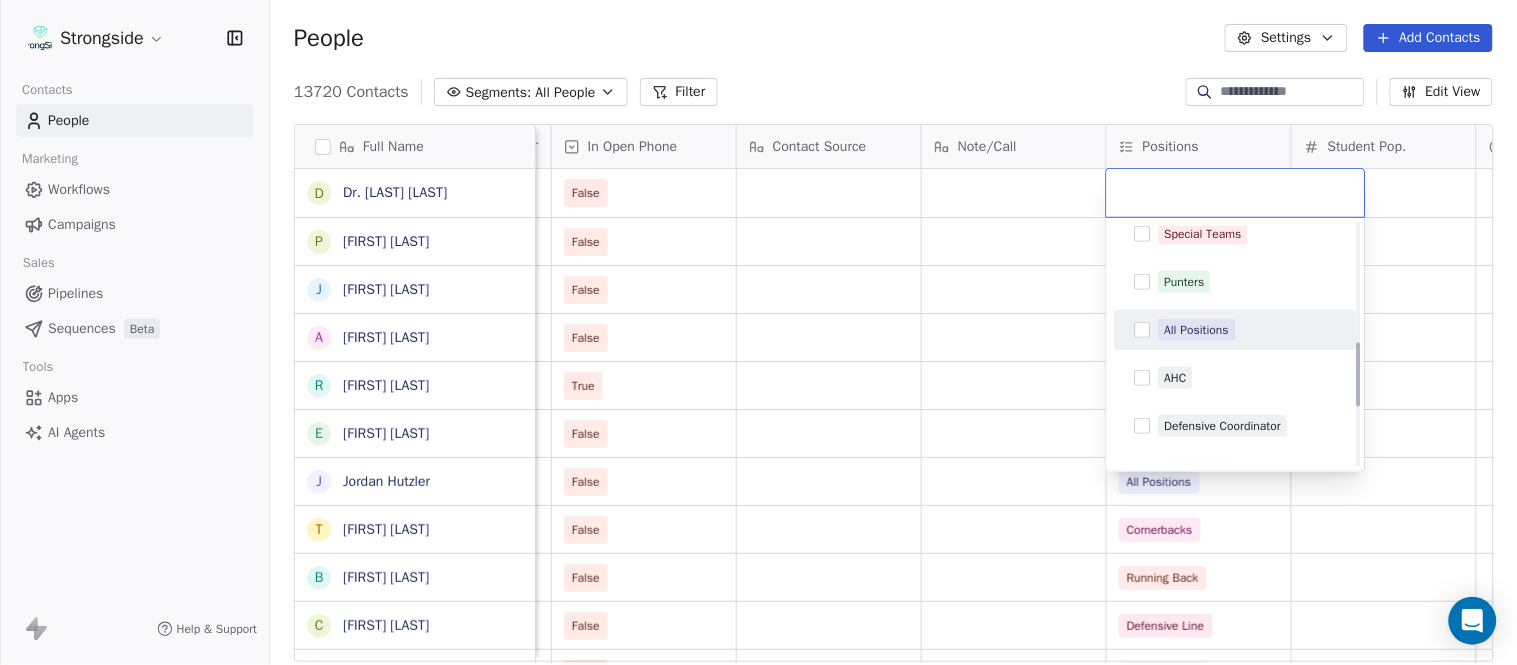 click on "All Positions" at bounding box center [1197, 330] 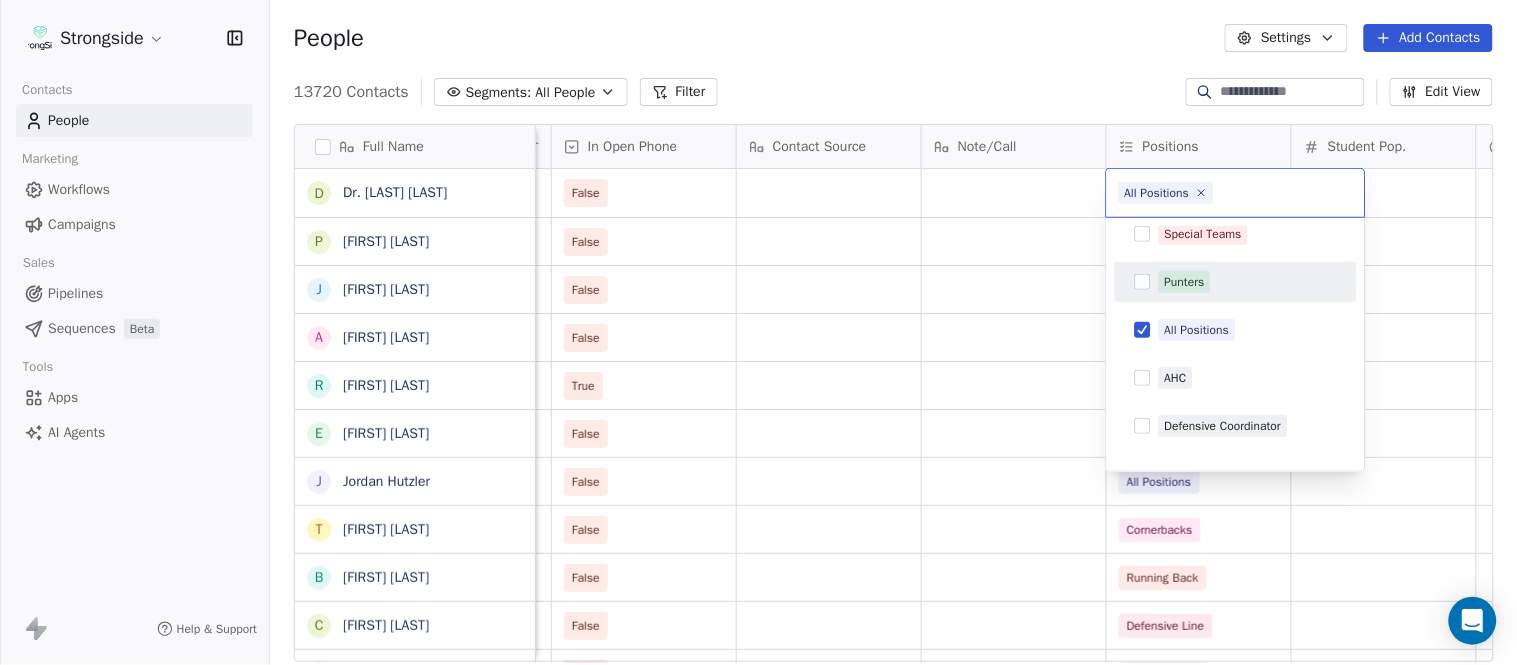 click on "Strongside Contacts People Marketing Workflows Campaigns Sales Pipelines Sequences Beta Tools Apps AI Agents Help & Support People Settings  Add Contacts 13720 Contacts Segments: All People Filter  Edit View Tag Add to Sequence Export Full Name D Dr. William Schwarz P Phil Constantino J Jeremy Curry A Alex Green R Ron Cooper E Elliott Charles J Jordan Hutzler T Tyler Henderson B Ben Wilkerson C Corey Burns S Steve Ciocci A Andrew DiRienzo J James Lenahan A Art Asselta J Jake Petrarca A Alen Gant J Joe Gilfedder E Erin Cameron E Eric Sanders J Joe DiBari R Rob Luben A Alyssa Plantz P Pat Allinger S Susan Duffy C Charles Guthrie R Ryan Greenhagen E Eric Franklin J Jeff Dittman A Andrew Dees W Will Blanden T Terry Ursin Status Priority Emails Auto Clicked Last Activity Date BST In Open Phone Contact Source Note/Call Positions Student Pop. Lead Account   False   False All Positions   False All Positions   False All Positions   True All Positions   False All Positions   False All Positions   False Cornerbacks" at bounding box center [758, 332] 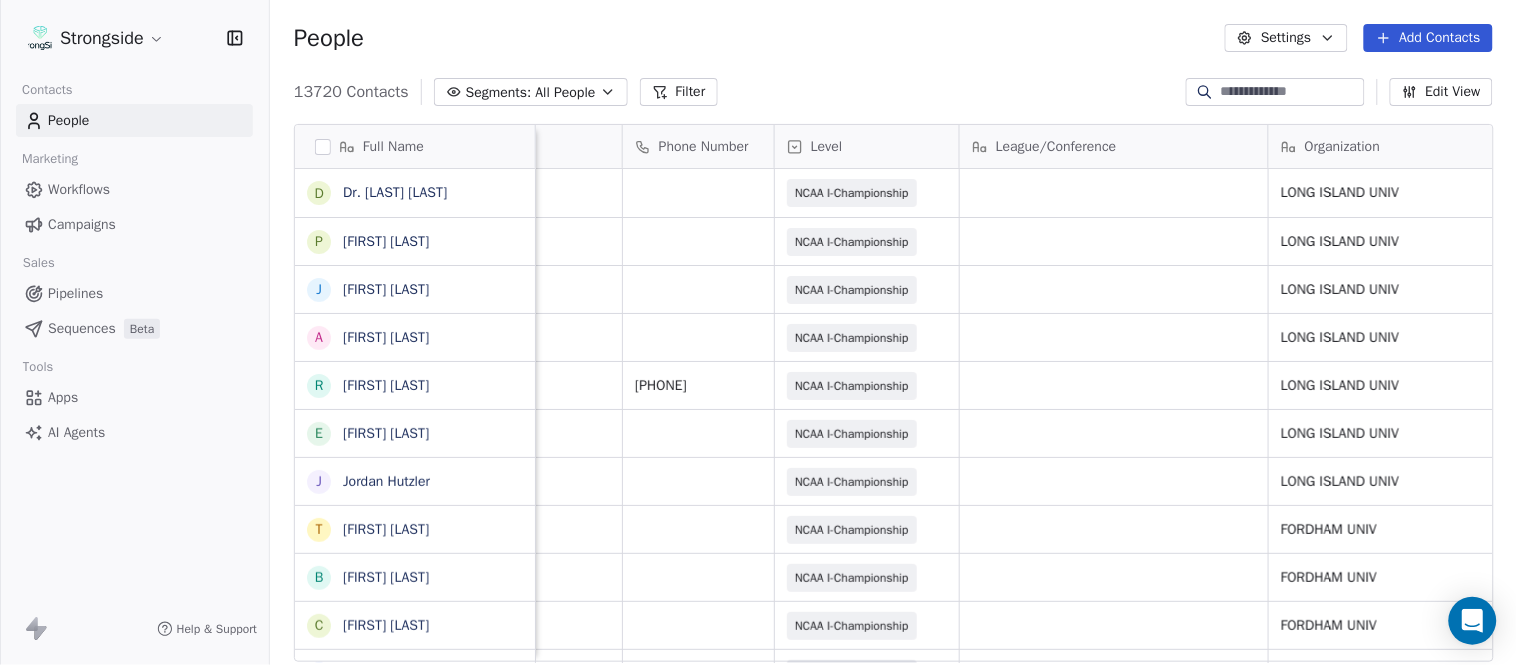 scroll, scrollTop: 0, scrollLeft: 0, axis: both 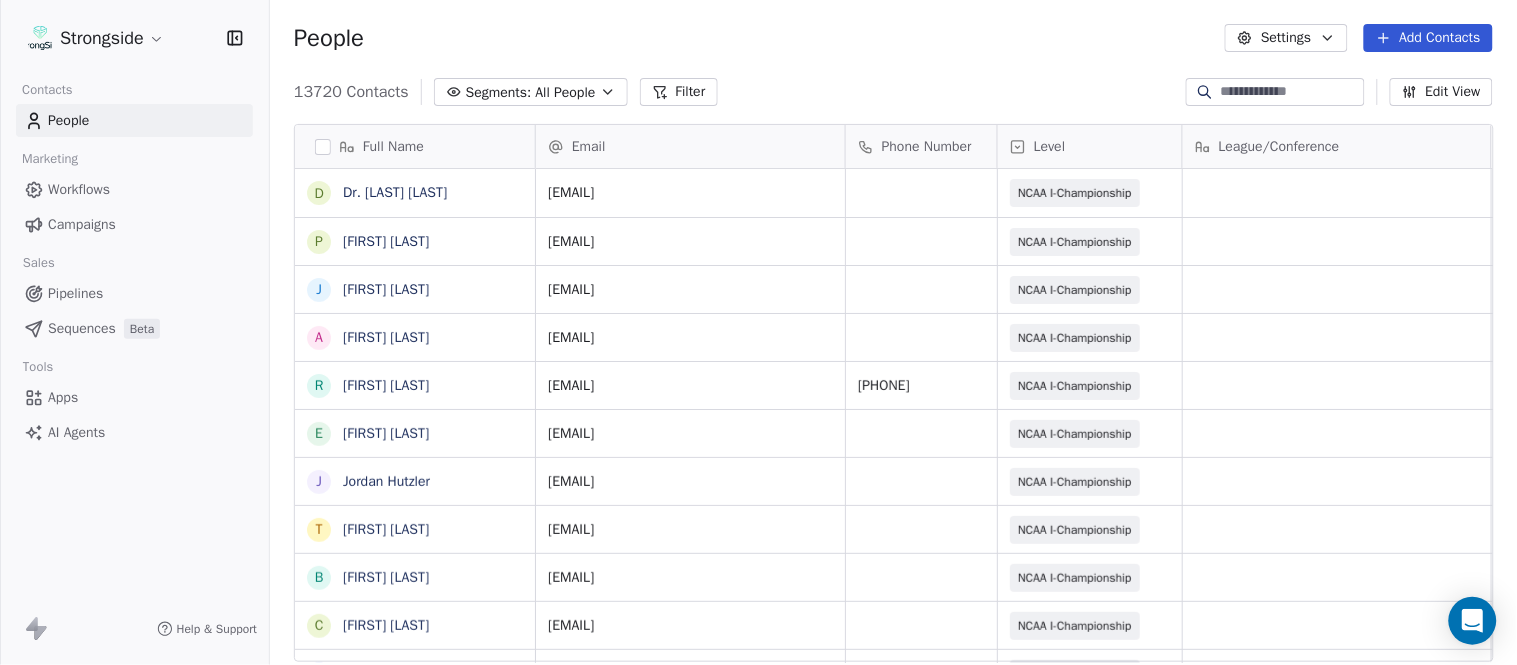 click on "Add Contacts" at bounding box center [1428, 38] 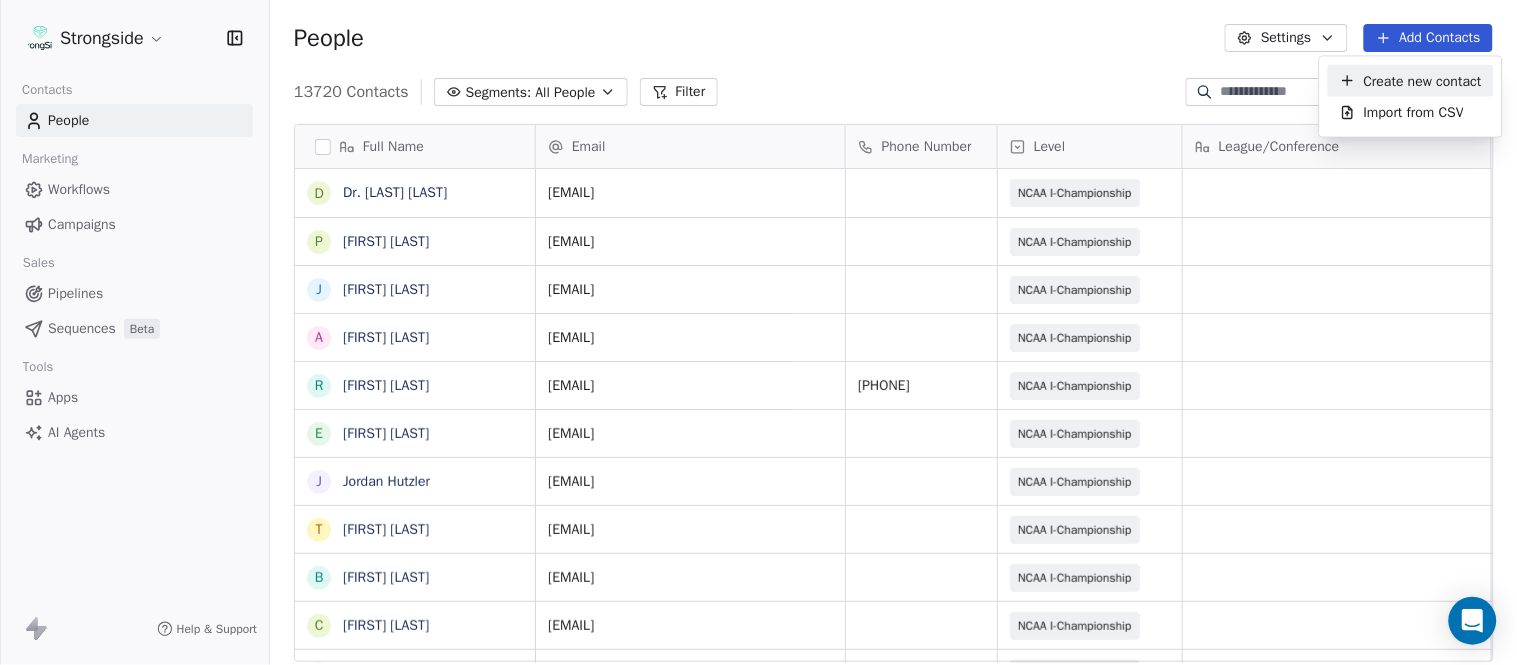 click on "Create new contact" at bounding box center (1423, 80) 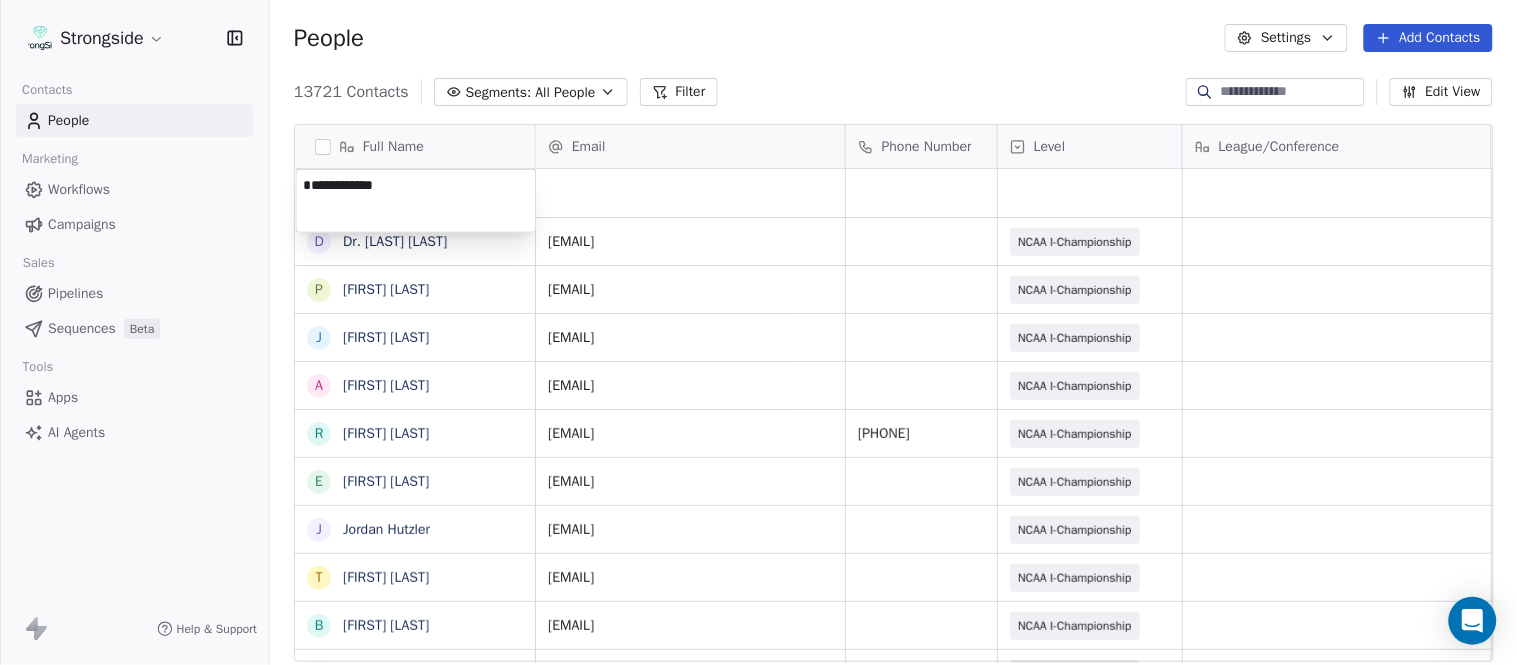 type on "**********" 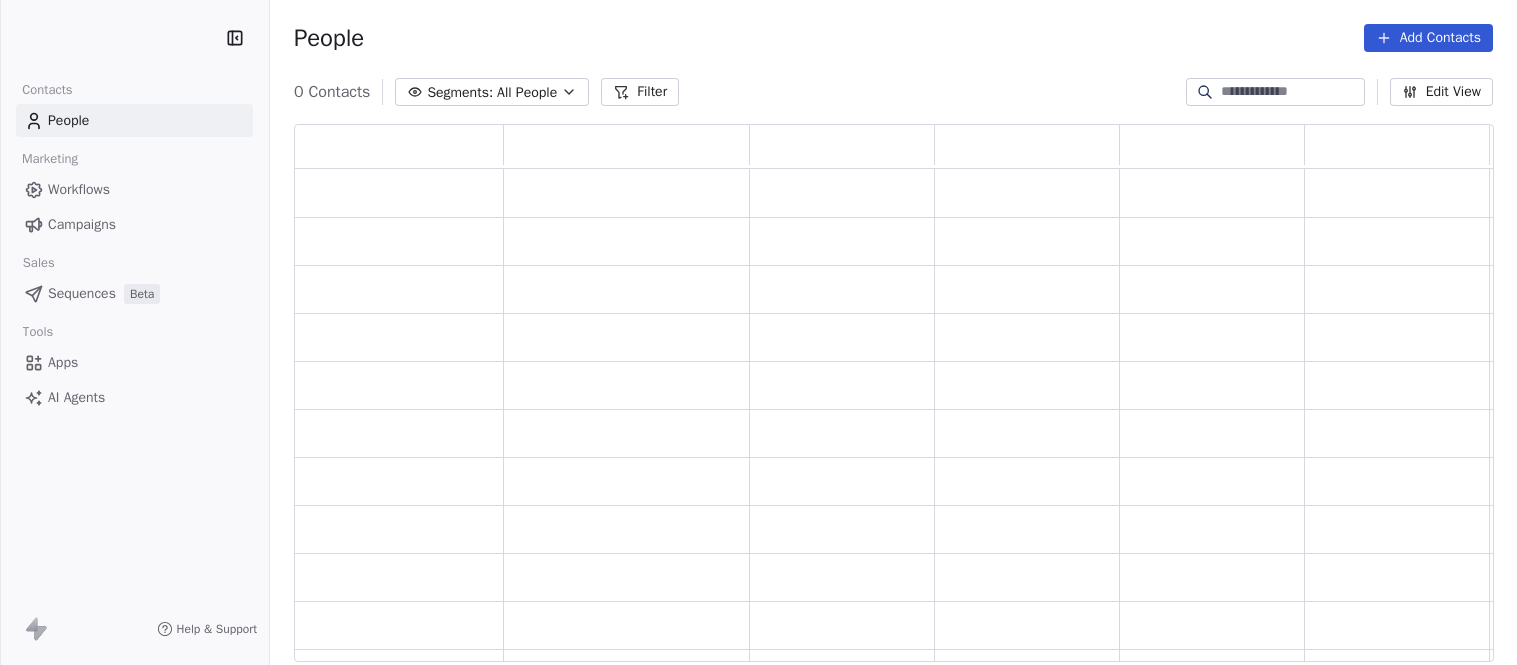 scroll, scrollTop: 0, scrollLeft: 0, axis: both 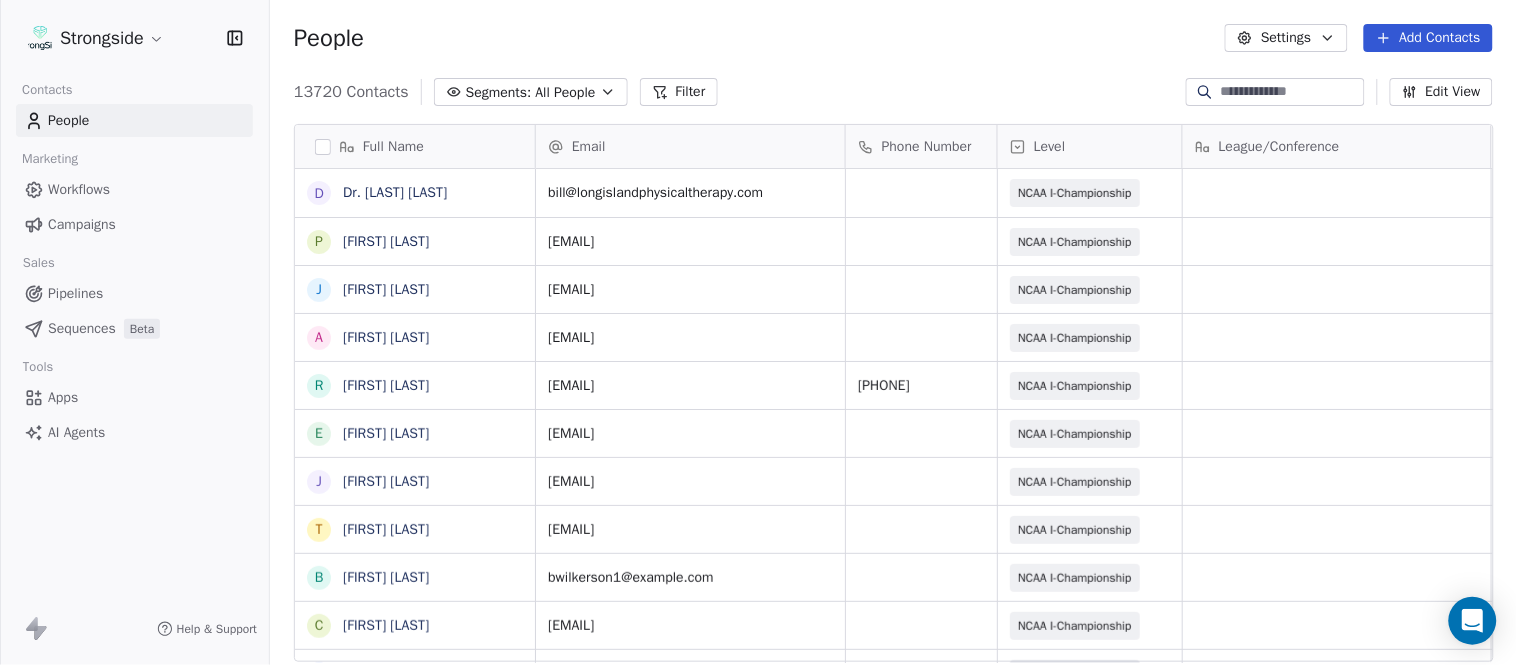 click on "Add Contacts" at bounding box center [1428, 38] 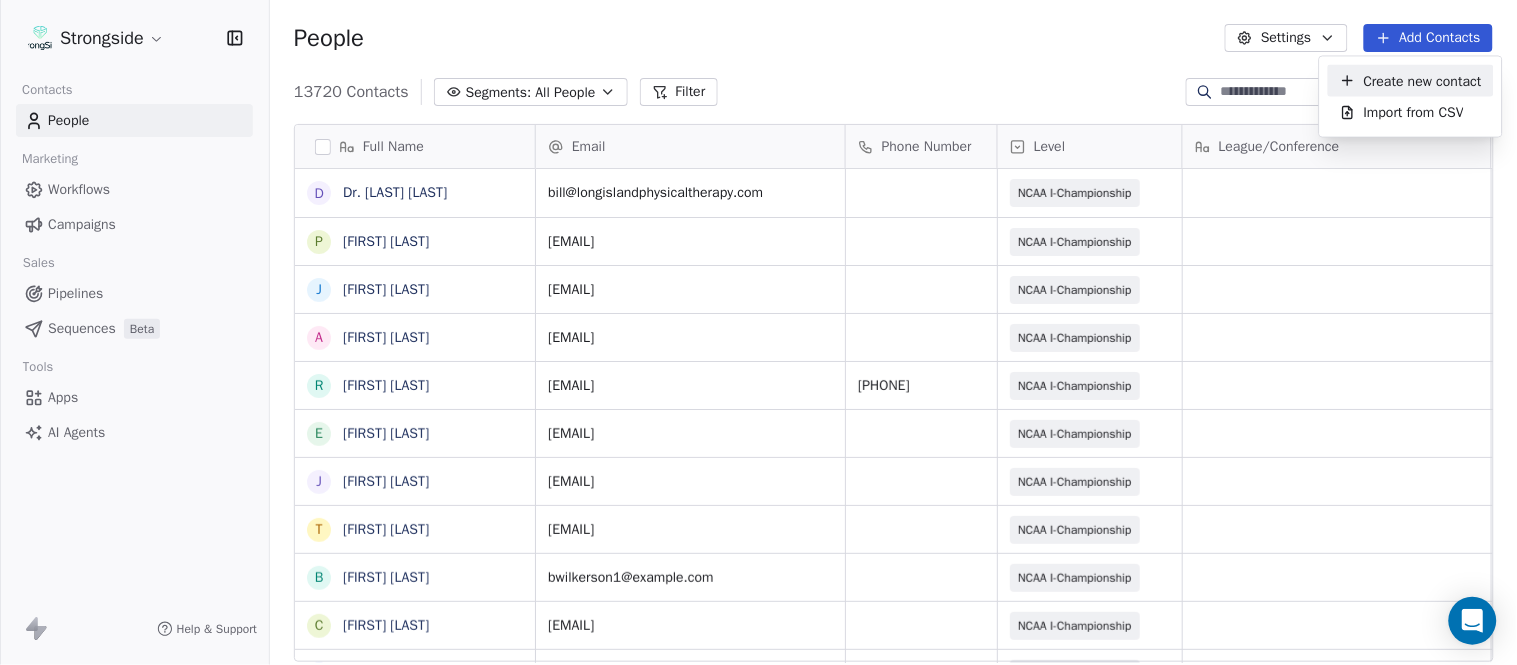 click on "Create new contact" at bounding box center (1423, 80) 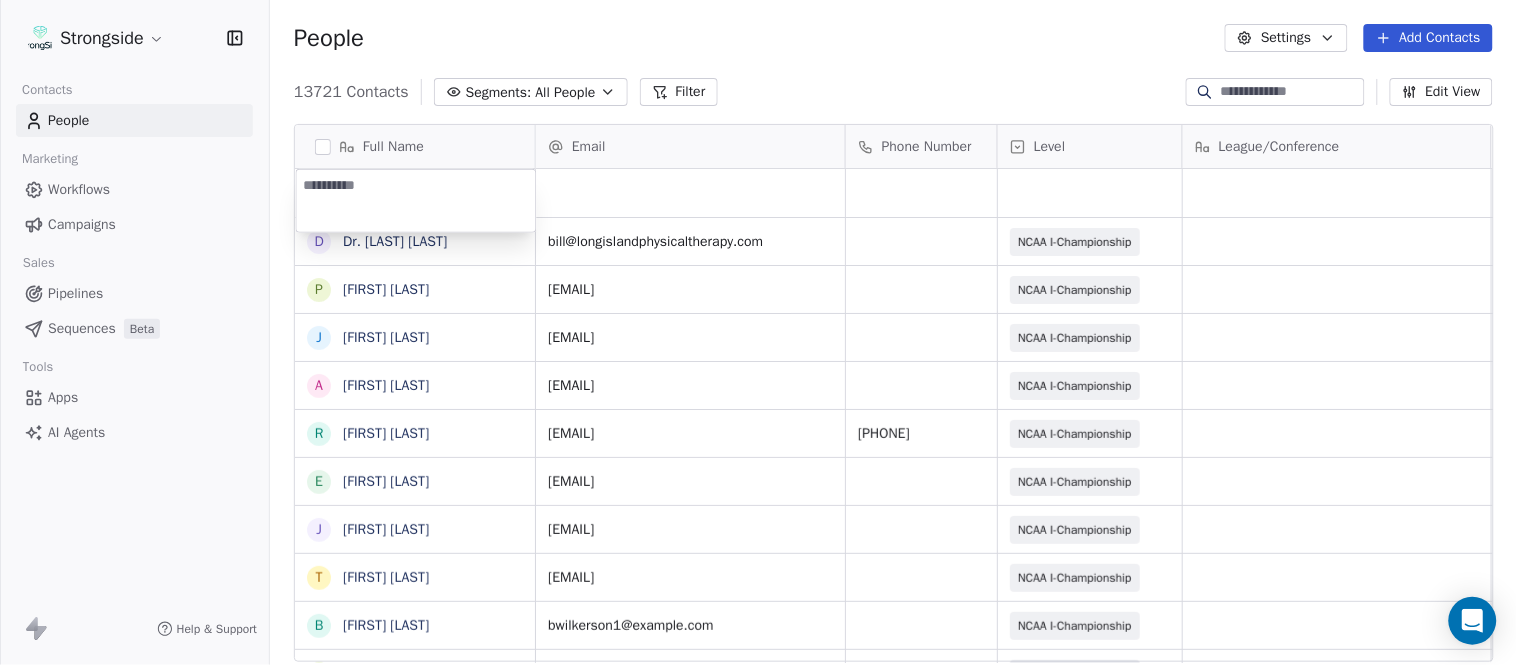 type on "**********" 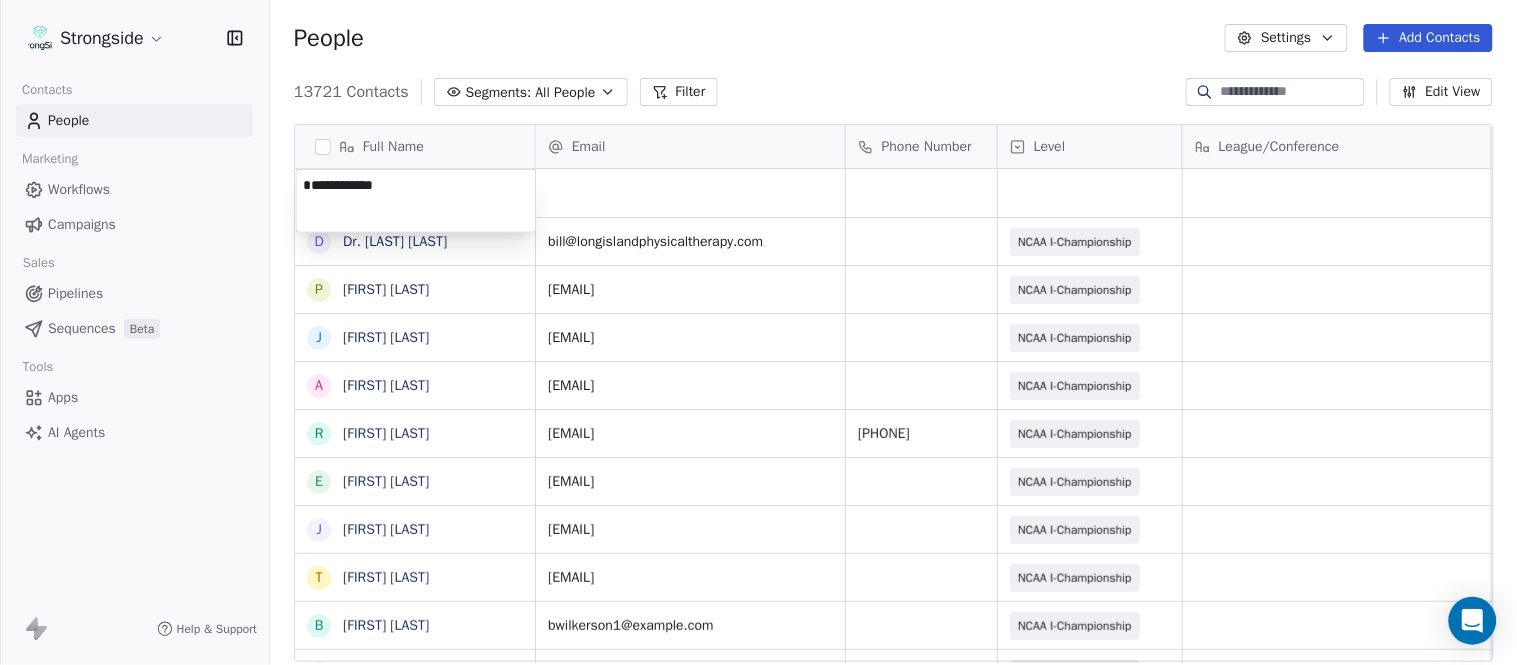 click on "Strongside Contacts People Marketing Workflows Campaigns Sales Pipelines Sequences Beta Tools Apps AI Agents Help & Support People Settings  Add Contacts 13721 Contacts Segments: All People Filter  Edit View Tag Add to Sequence Export Full Name D Dr. William Schwarz P Phil Constantino J Jeremy Curry A Alex Green R Ron Cooper E Elliott Charles J Jordan Hutzler T Tyler Henderson B Ben Wilkerson C Corey Burns S Steve Ciocci A Andrew DiRienzo J James Lenahan A Art Asselta J Jake Petrarca A Alen Gant J Joe Gilfedder E Erin Cameron E Eric Sanders J Joe DiBari R Rob Luben A Alyssa Plantz P Pat Allinger S Susan Duffy C Charles Guthrie R Ryan Greenhagen E Eric Franklin J Jeff Dittman A Andrew Dees W Will Blanden Email Phone Number Level League/Conference Organization Job Title Tags Created Date BST Aug 08, 2025 11:49 AM bill@longislandphysicaltherapy.com NCAA I-Championship LONG ISLAND UNIV Sports Medicine Aug 08, 2025 11:48 AM philip.constantino@liu.edu NCAA I-Championship LONG ISLAND UNIV SID Aug 08, 2025 11:47 AM" at bounding box center (758, 332) 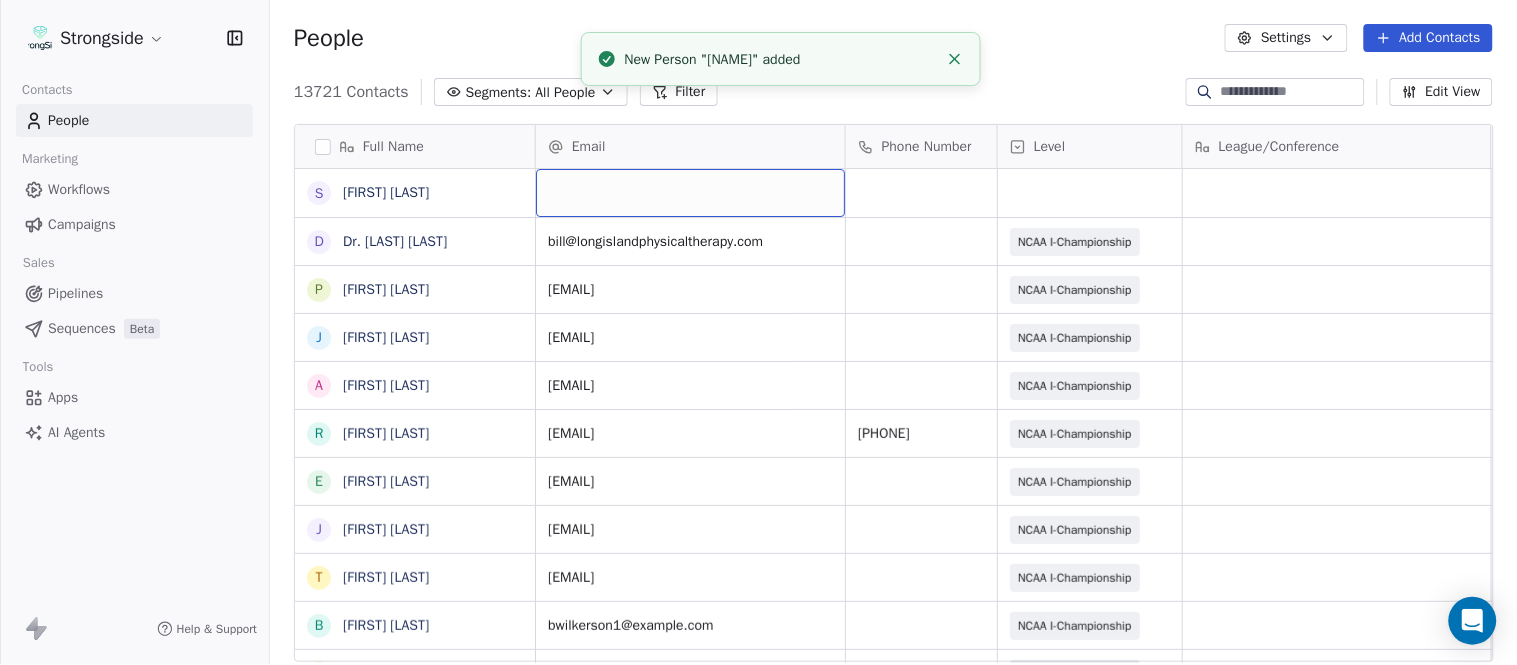 click at bounding box center (690, 193) 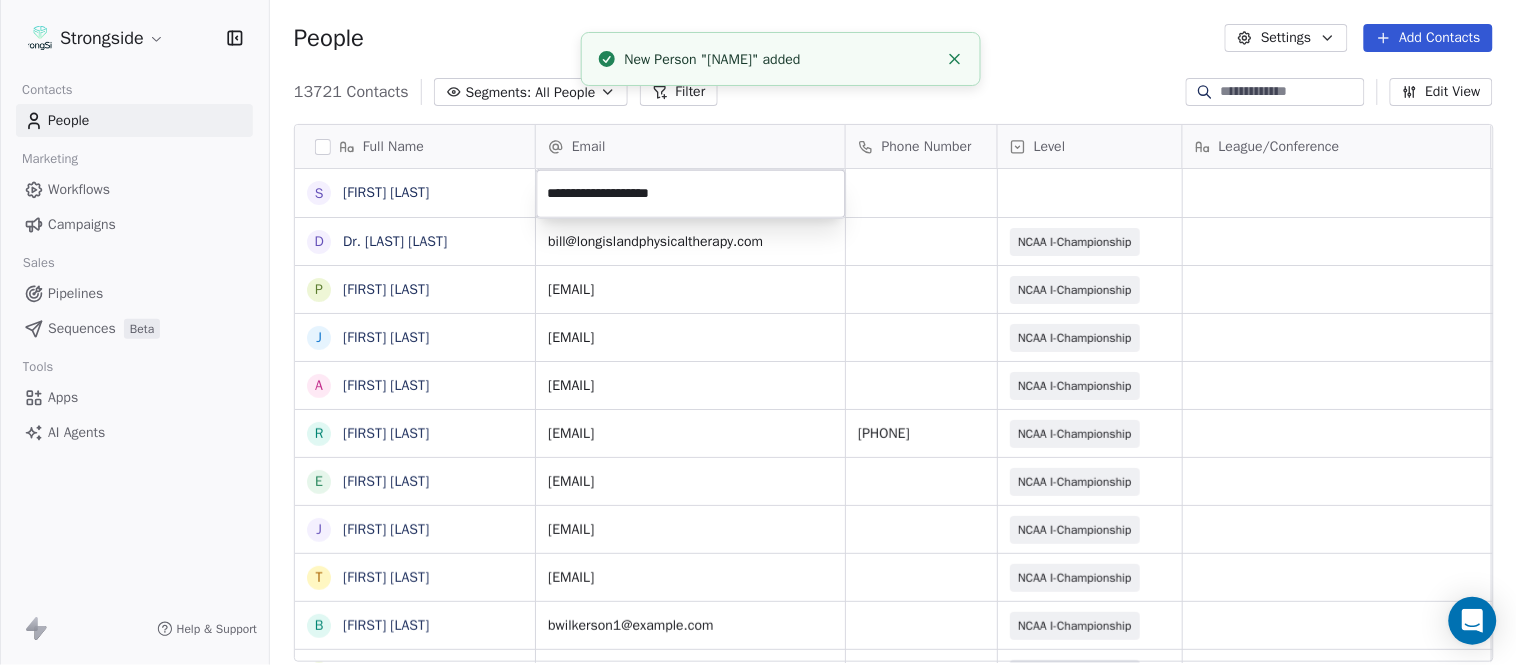 type on "**********" 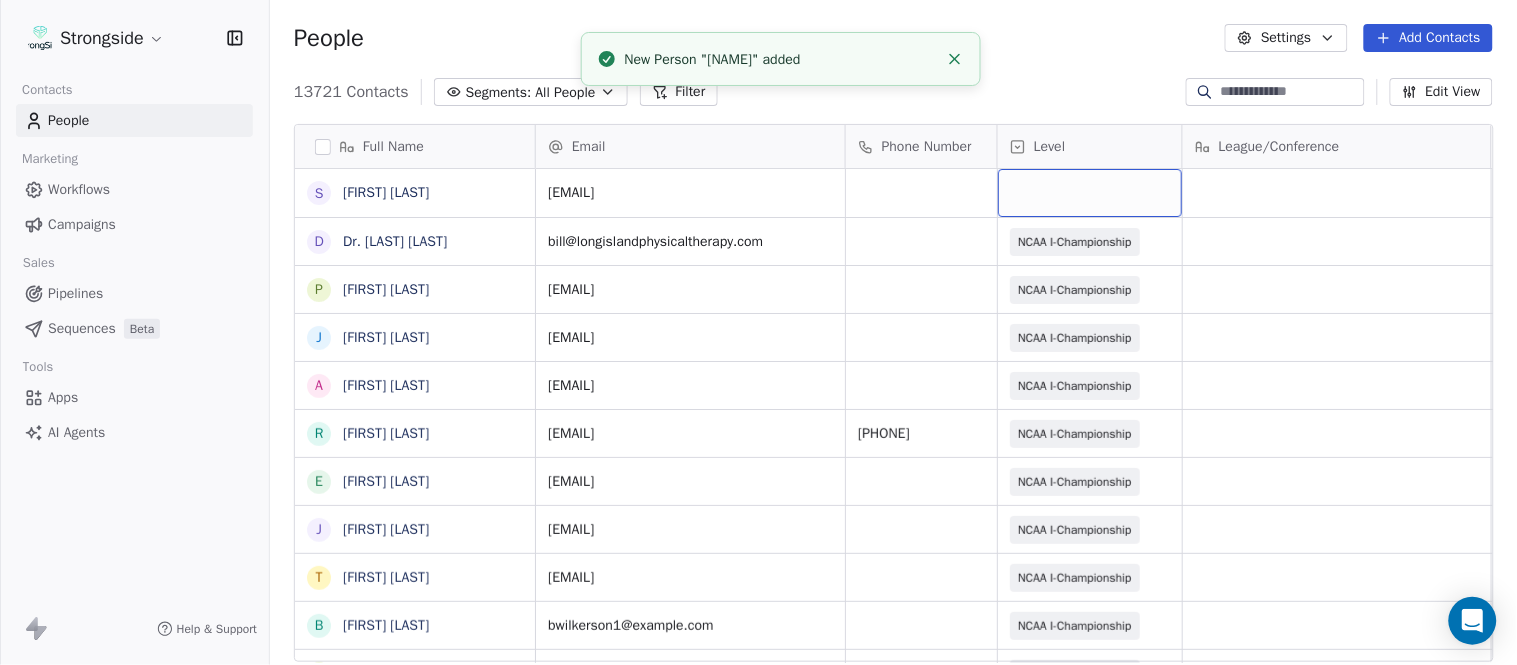 click at bounding box center [1090, 193] 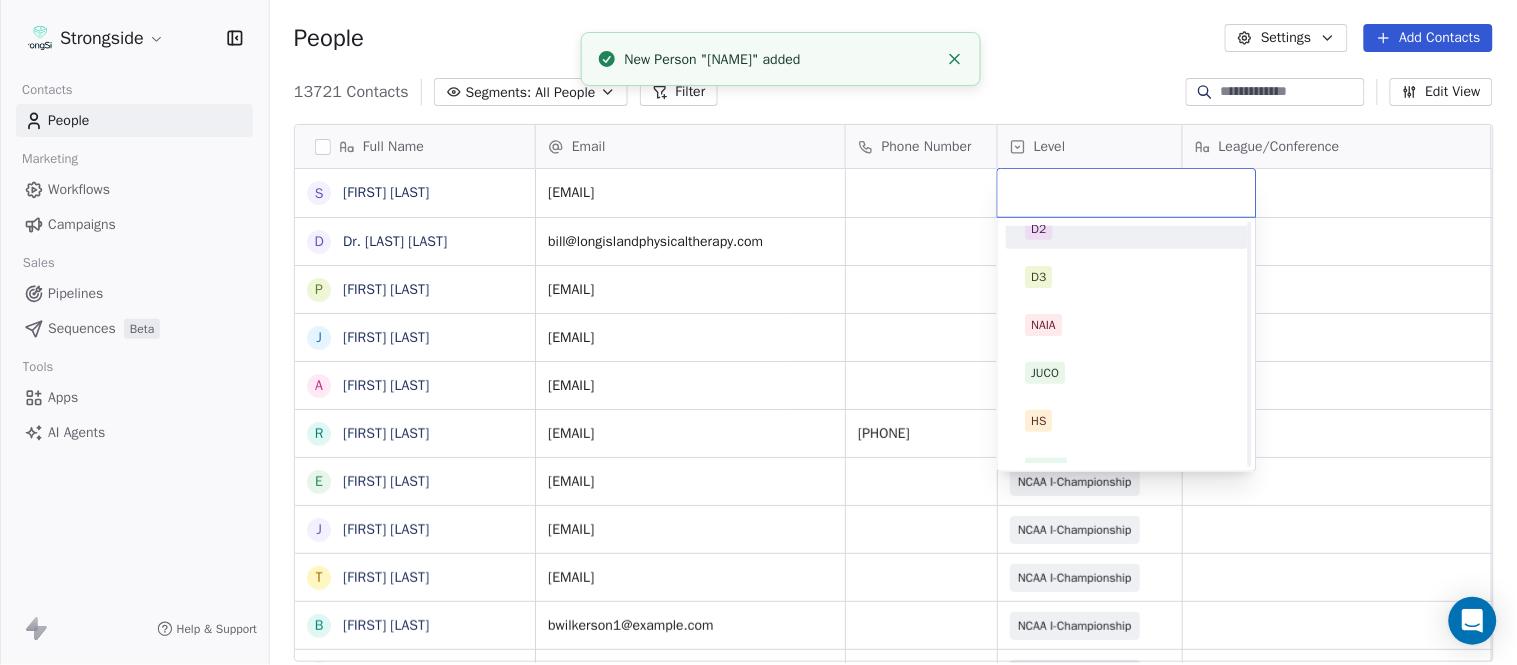 scroll, scrollTop: 378, scrollLeft: 0, axis: vertical 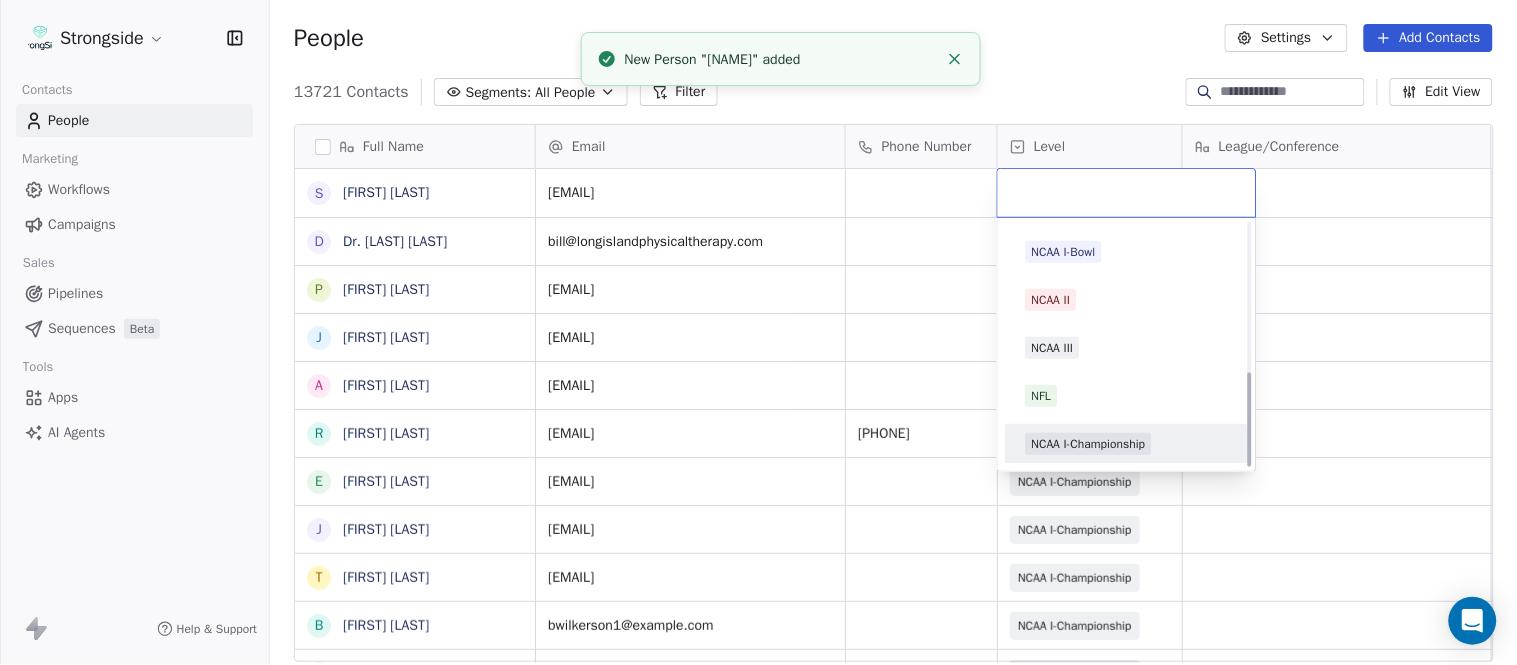 click on "NCAA I-Championship" at bounding box center [1089, 444] 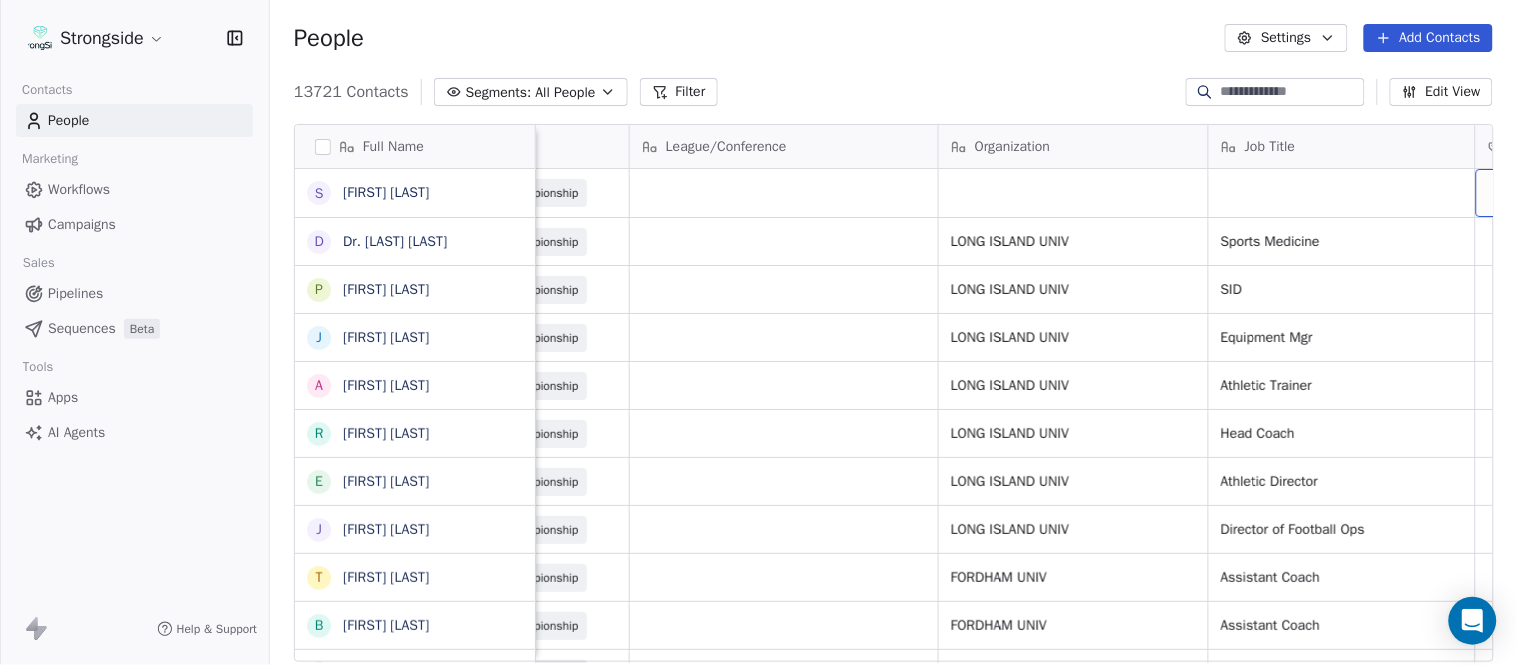 scroll, scrollTop: 0, scrollLeft: 653, axis: horizontal 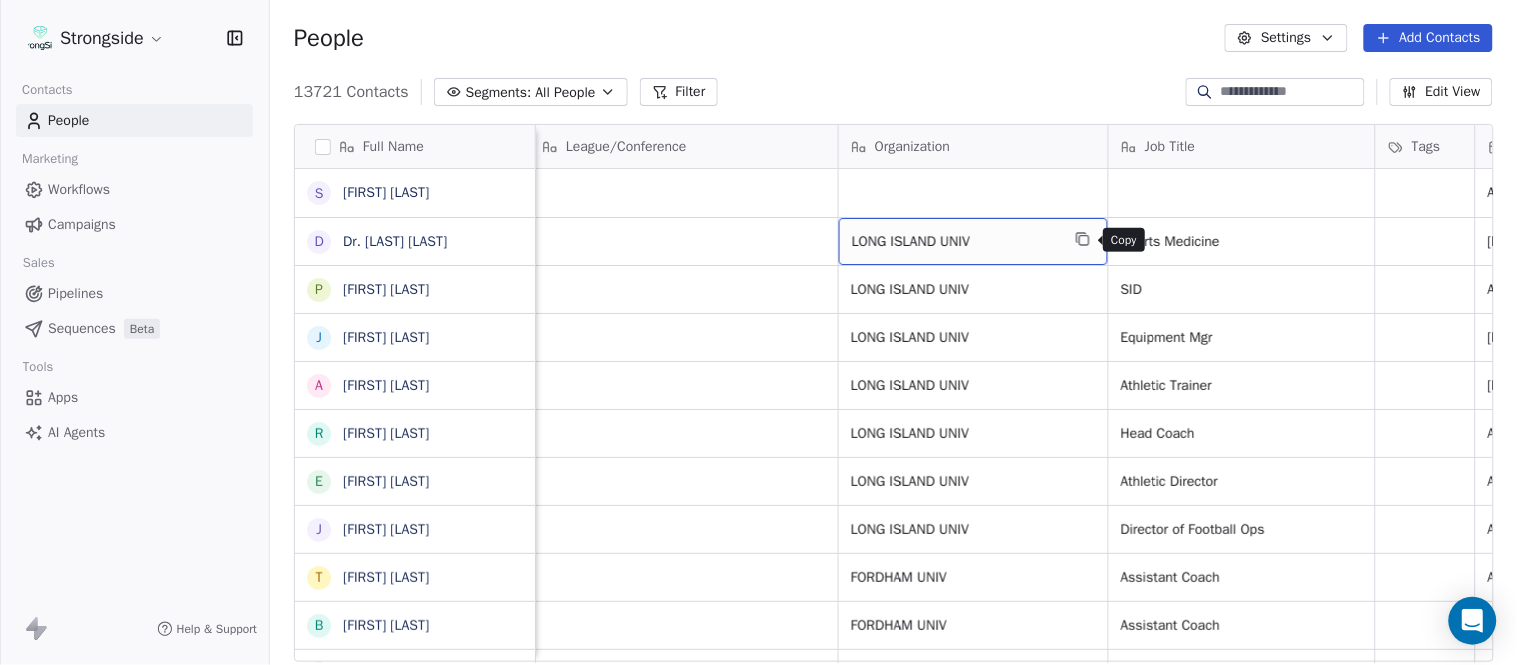 click 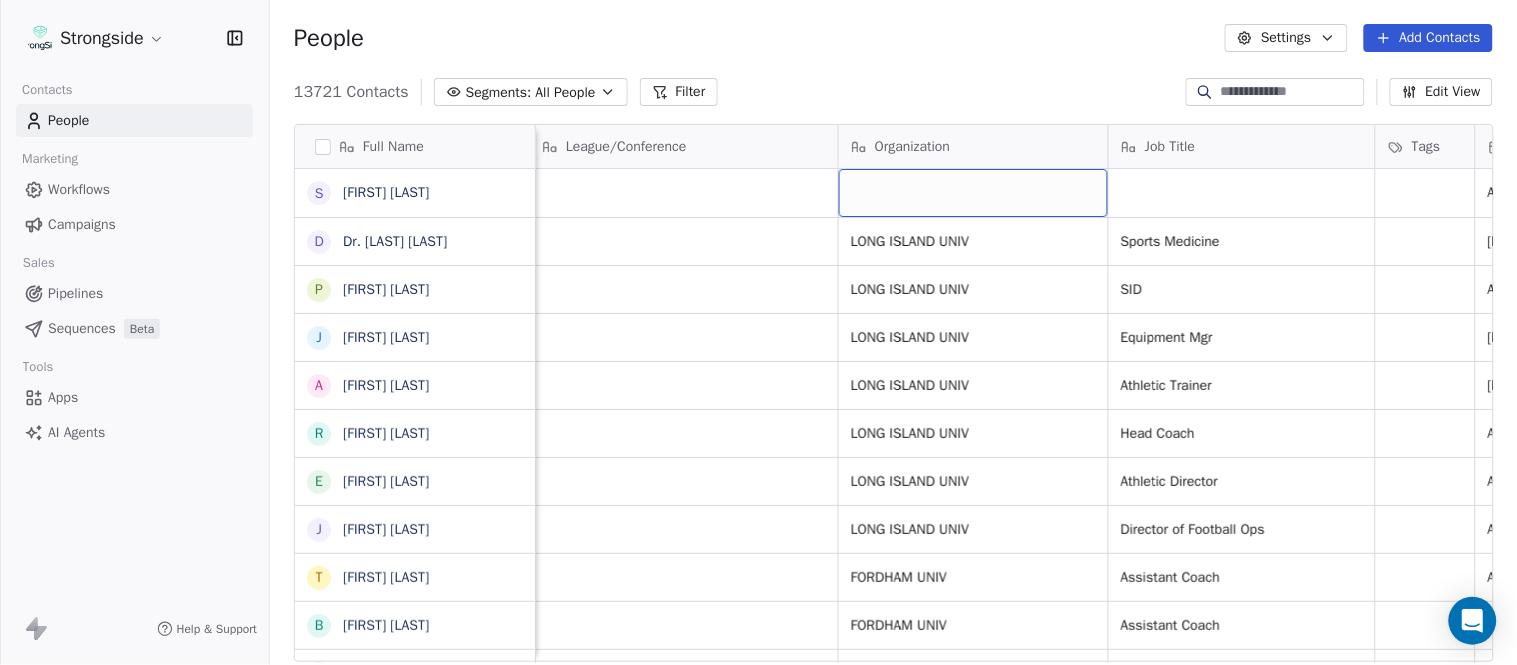 click at bounding box center [973, 193] 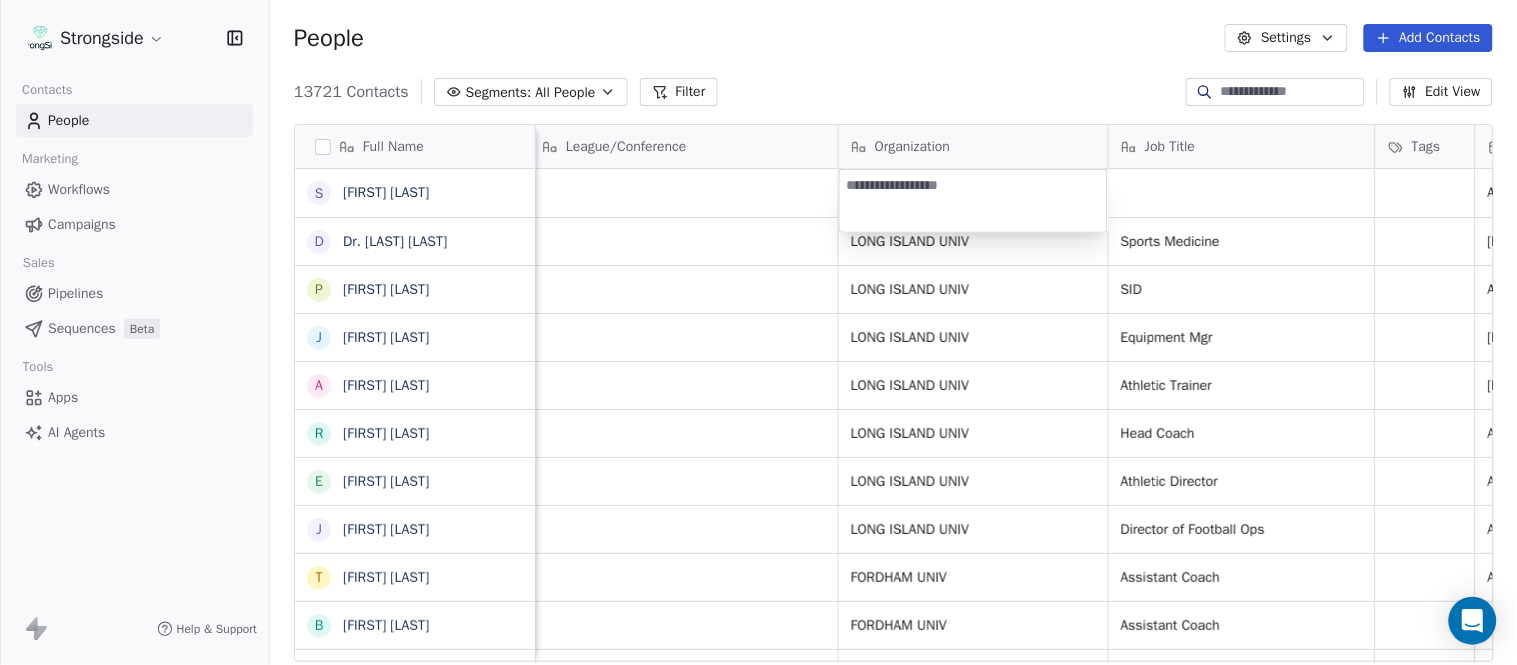type on "**********" 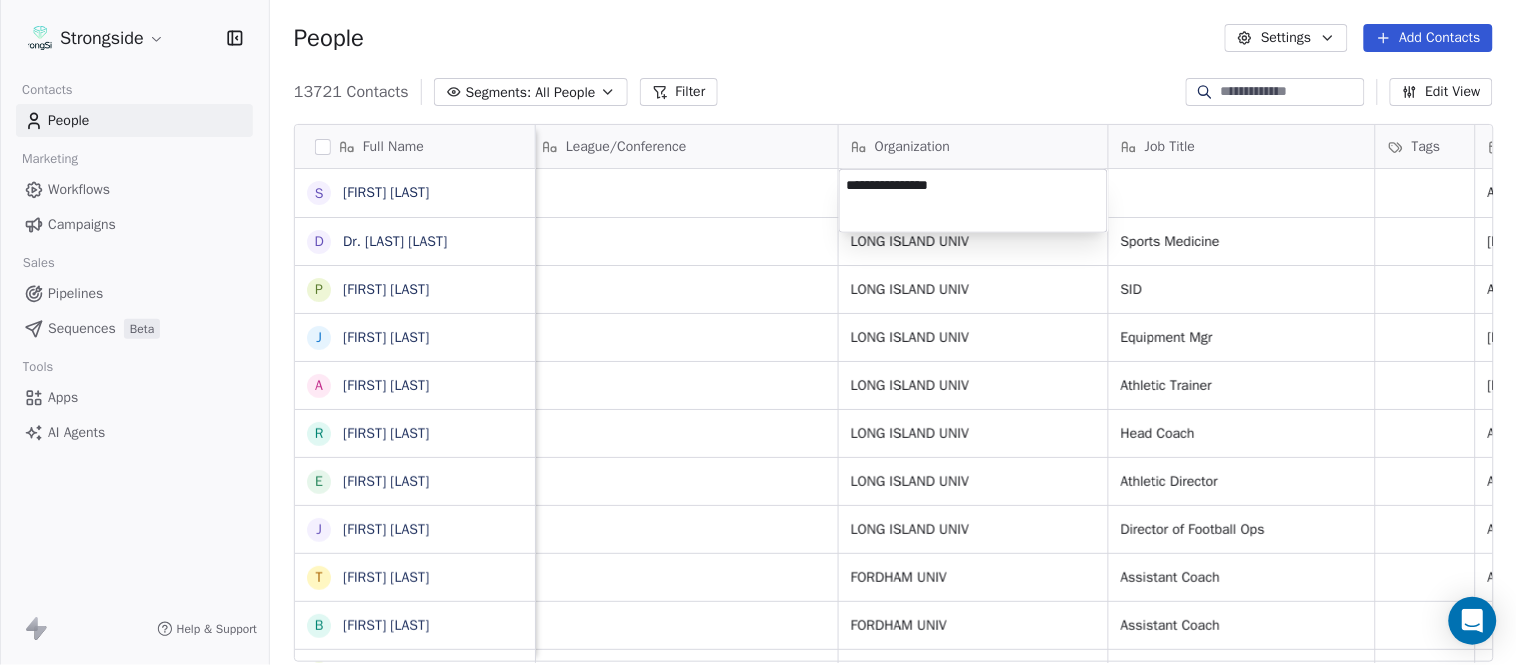 click on "Strongside Contacts People Marketing Workflows Campaigns Sales Pipelines Sequences Beta Tools Apps AI Agents Help & Support People Settings  Add Contacts 13721 Contacts Segments: All People Filter  Edit View Tag Add to Sequence Export Full Name S Scott Schulz D Dr. William Schwarz P Phil Constantino J Jeremy Curry A Alex Green R Ron Cooper E Elliott Charles J Jordan Hutzler T Tyler Henderson B Ben Wilkerson C Corey Burns S Steve Ciocci A Andrew DiRienzo J James Lenahan A Art Asselta J Jake Petrarca A Alen Gant J Joe Gilfedder E Erin Cameron E Eric Sanders J Joe DiBari R Rob Luben A Alyssa Plantz P Pat Allinger S Susan Duffy C Charles Guthrie R Ryan Greenhagen E Eric Franklin J Jeff Dittman A Andrew Dees W Will Blanden Email Phone Number Level League/Conference Organization Job Title Tags Created Date BST Status Priority Emails Auto Clicked scott.schulz@liu.edu NCAA I-Championship Aug 08, 2025 11:49 AM bill@longislandphysicaltherapy.com NCAA I-Championship LONG ISLAND UNIV Sports Medicine NCAA I-Championship" at bounding box center [758, 332] 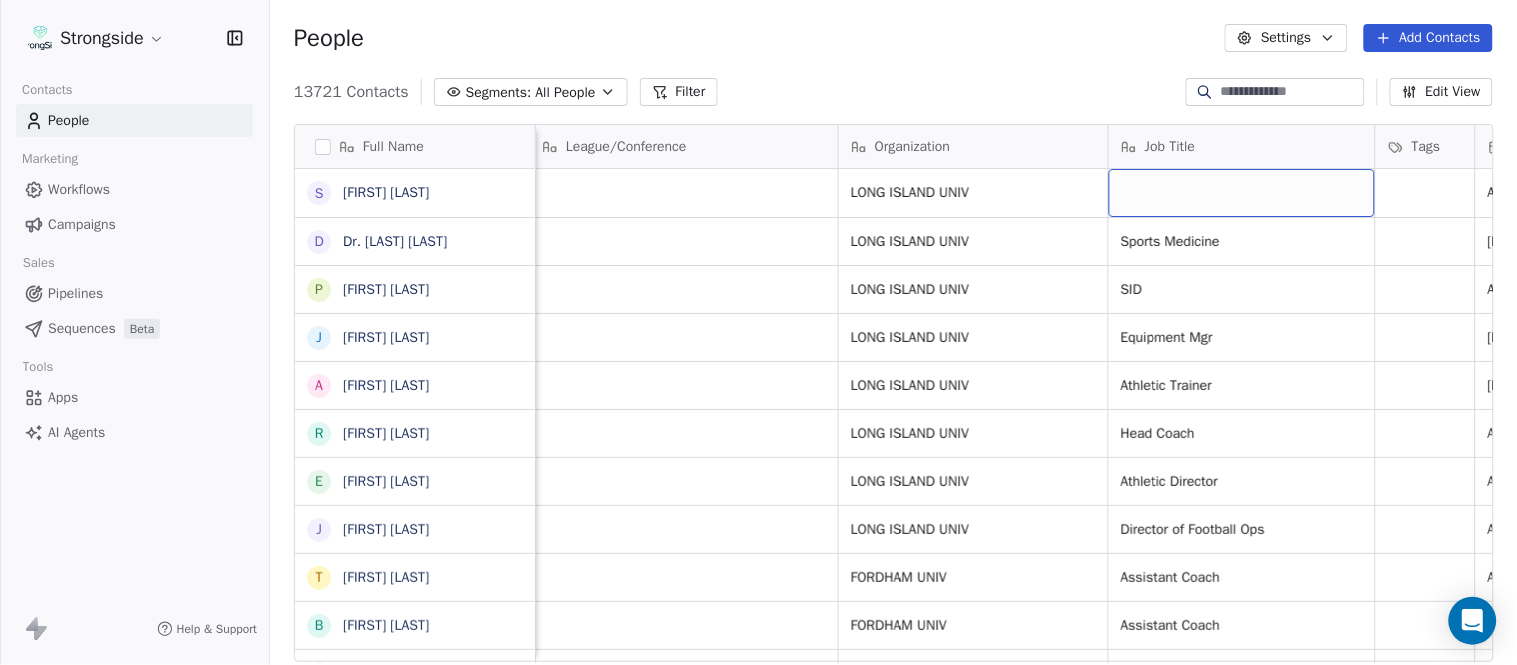 click at bounding box center (1242, 193) 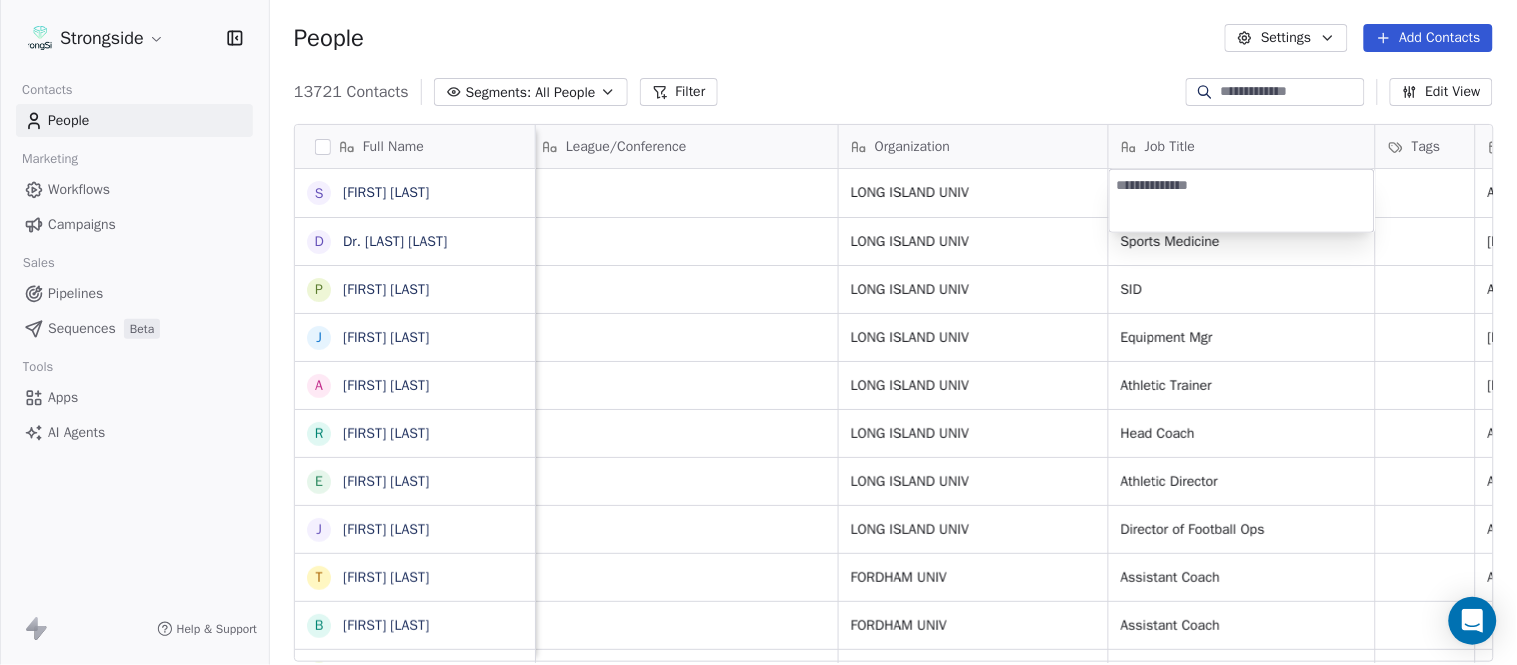 type on "**********" 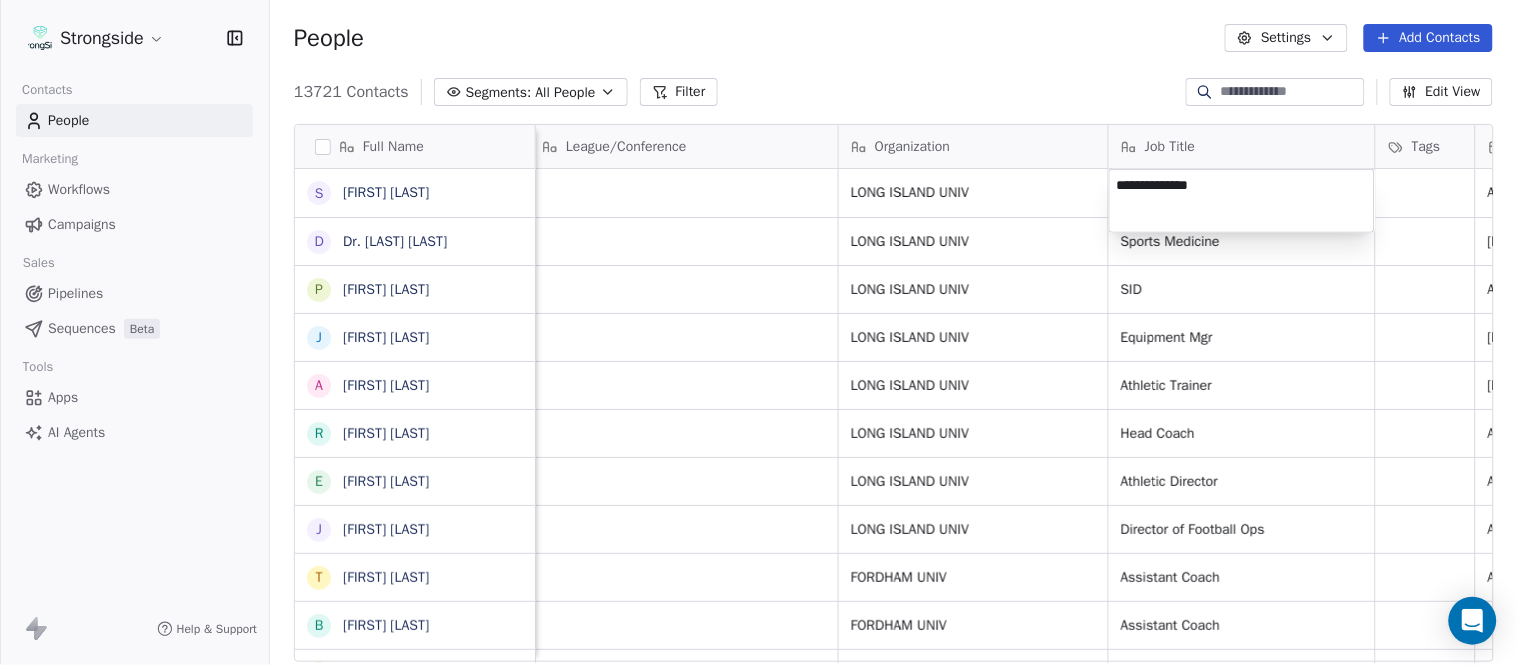 click on "Strongside Contacts People Marketing Workflows Campaigns Sales Pipelines Sequences Beta Tools Apps AI Agents Help & Support People Settings  Add Contacts 13721 Contacts Segments: All People Filter  Edit View Tag Add to Sequence Export Full Name S Scott Schulz D Dr. William Schwarz P Phil Constantino J Jeremy Curry A Alex Green R Ron Cooper E Elliott Charles J Jordan Hutzler T Tyler Henderson B Ben Wilkerson C Corey Burns S Steve Ciocci A Andrew DiRienzo J James Lenahan A Art Asselta J Jake Petrarca A Alen Gant J Joe Gilfedder E Erin Cameron E Eric Sanders J Joe DiBari R Rob Luben A Alyssa Plantz P Pat Allinger S Susan Duffy C Charles Guthrie R Ryan Greenhagen E Eric Franklin J Jeff Dittman A Andrew Dees W Will Blanden Email Phone Number Level League/Conference Organization Job Title Tags Created Date BST Status Priority Emails Auto Clicked scott.schulz@liu.edu NCAA I-Championship LONG ISLAND UNIV Aug 08, 2025 11:49 AM bill@longislandphysicaltherapy.com NCAA I-Championship LONG ISLAND UNIV Sports Medicine" at bounding box center (758, 332) 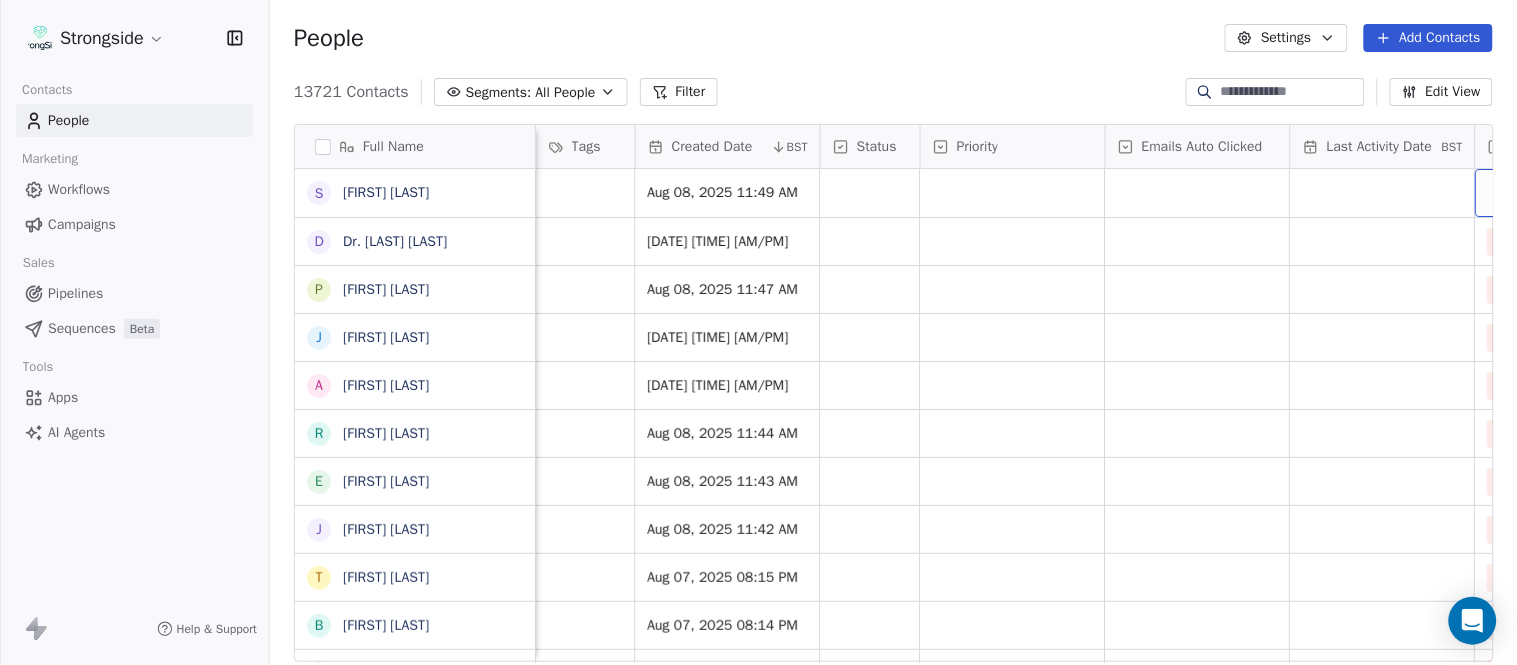 scroll, scrollTop: 0, scrollLeft: 1863, axis: horizontal 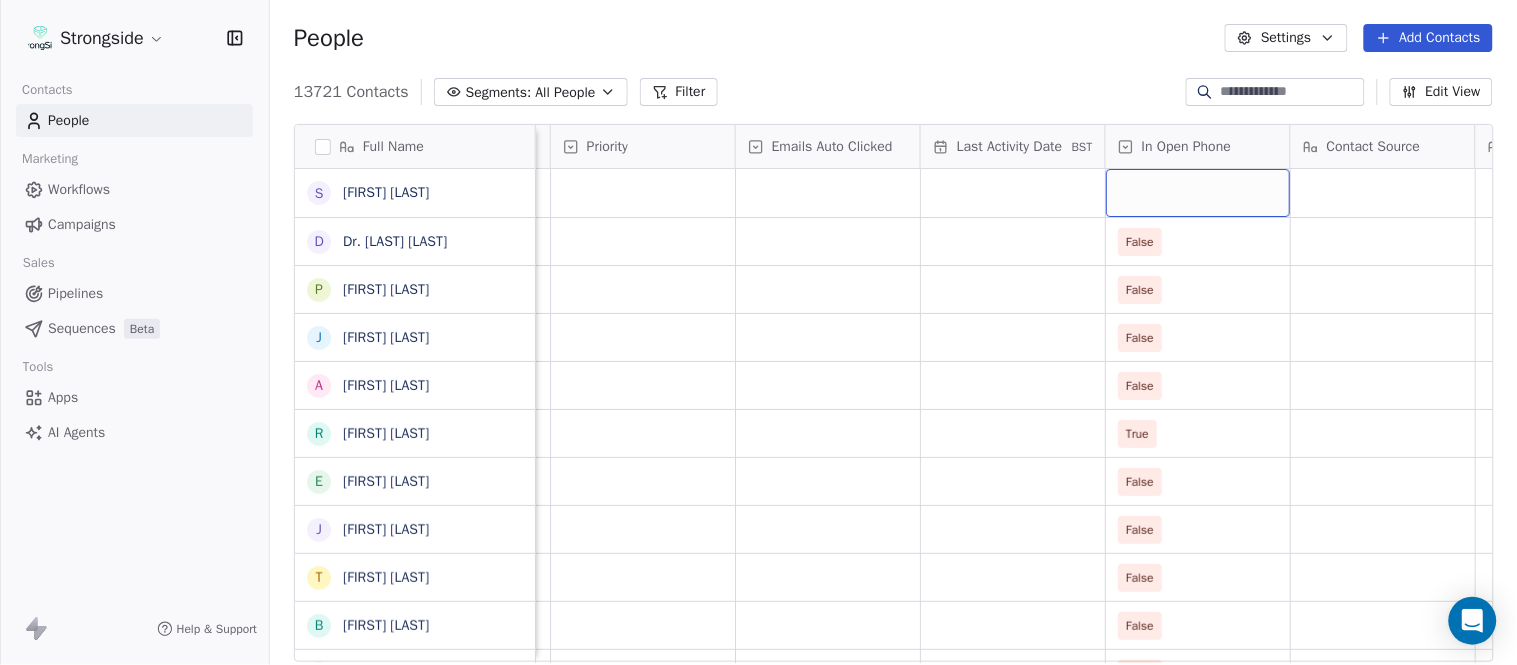 click at bounding box center (1198, 193) 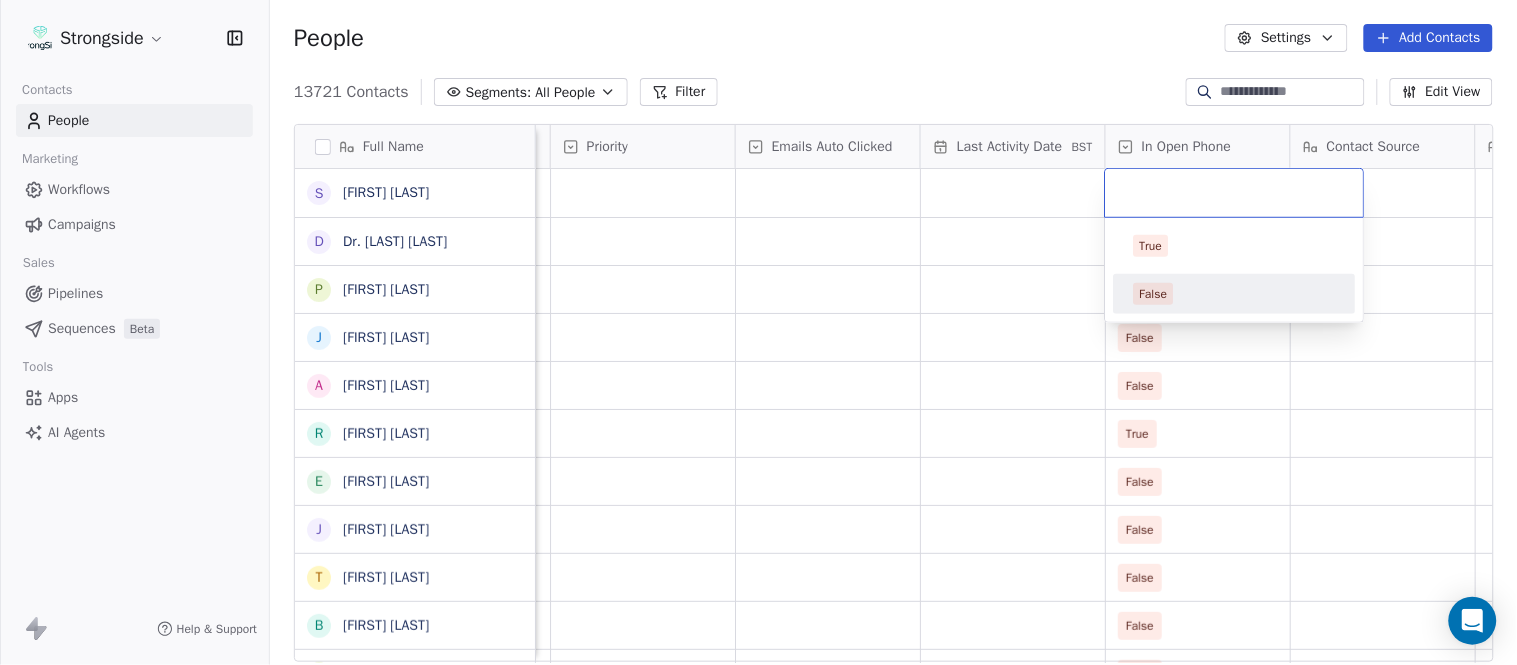 click on "False" at bounding box center [1235, 294] 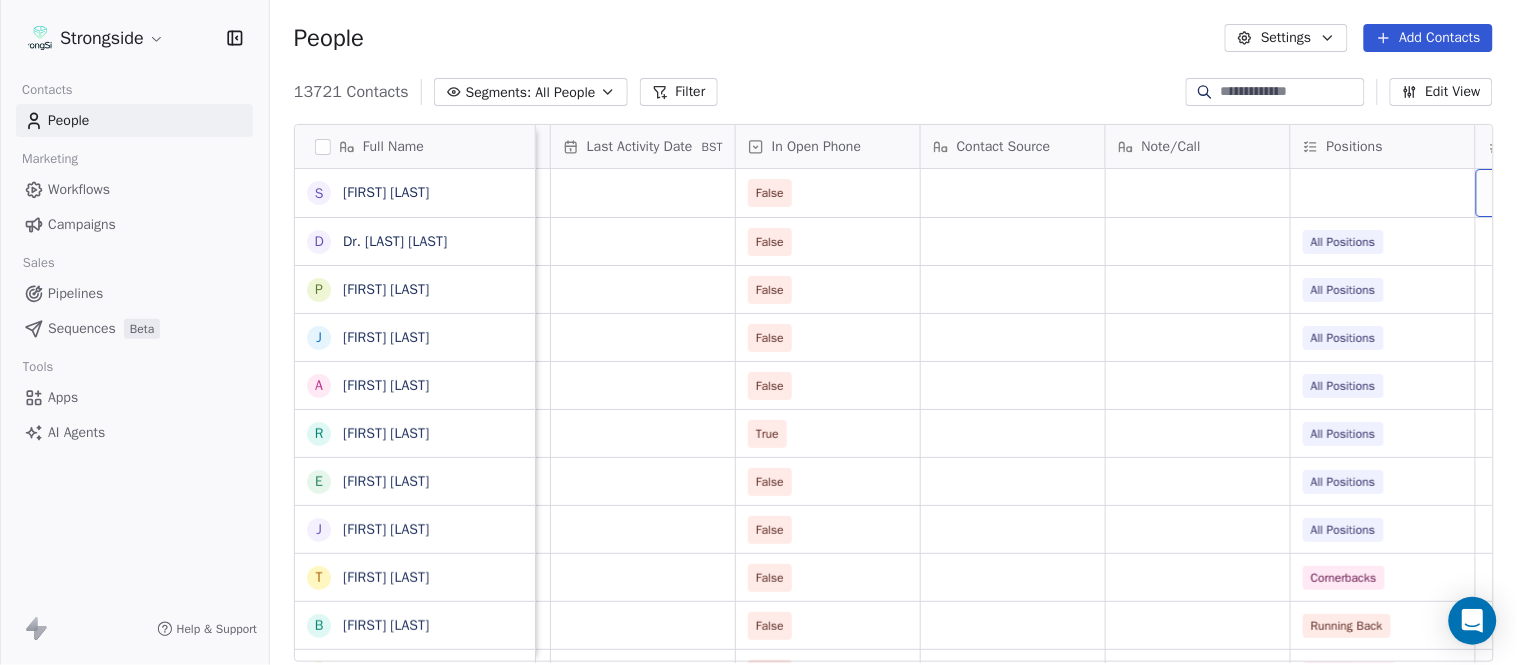 scroll, scrollTop: 0, scrollLeft: 2417, axis: horizontal 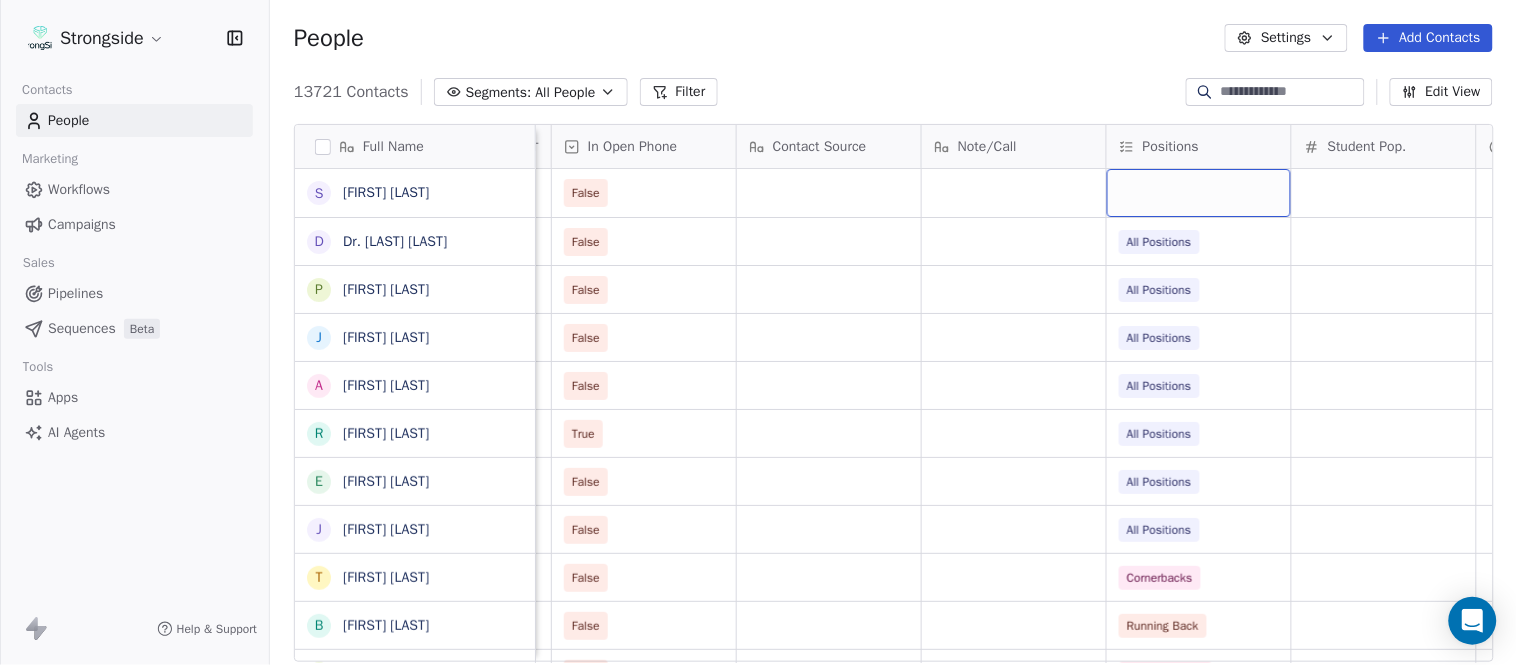 click at bounding box center [1199, 193] 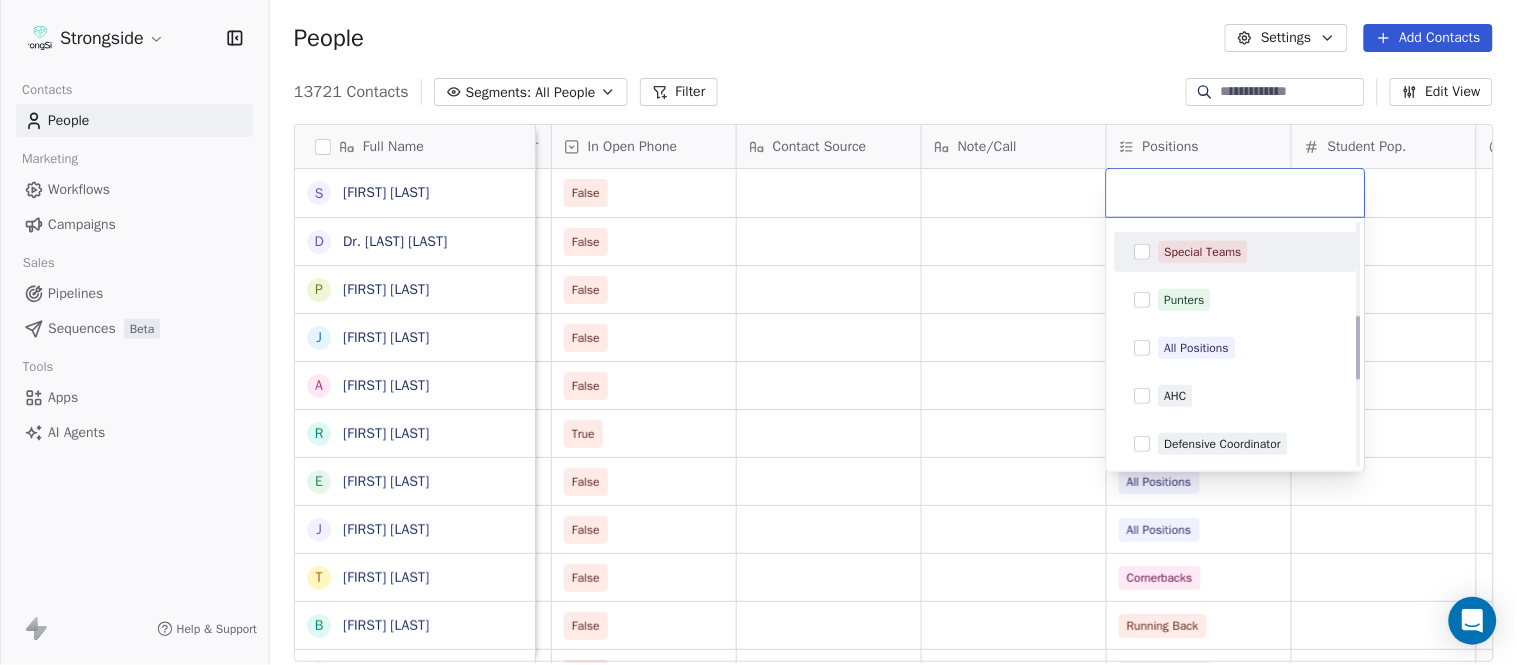 scroll, scrollTop: 444, scrollLeft: 0, axis: vertical 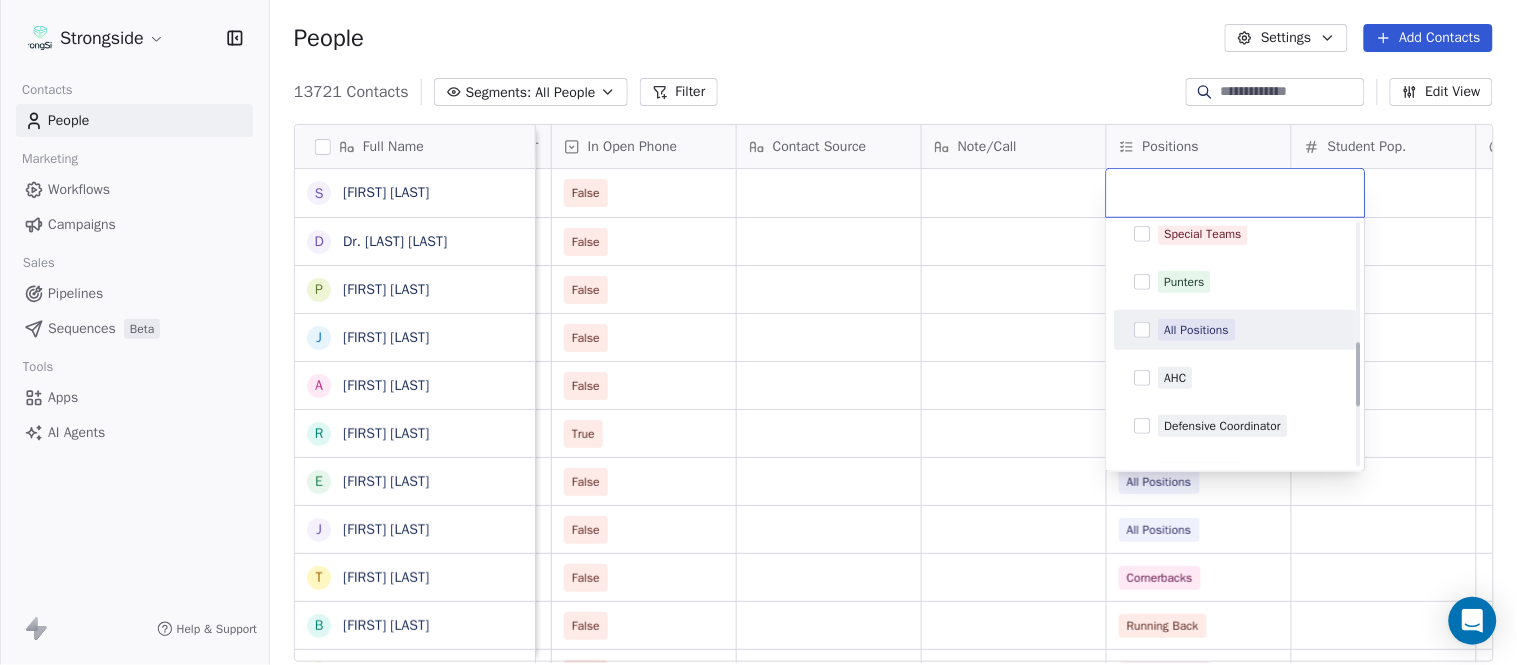 click on "All Positions" at bounding box center [1197, 330] 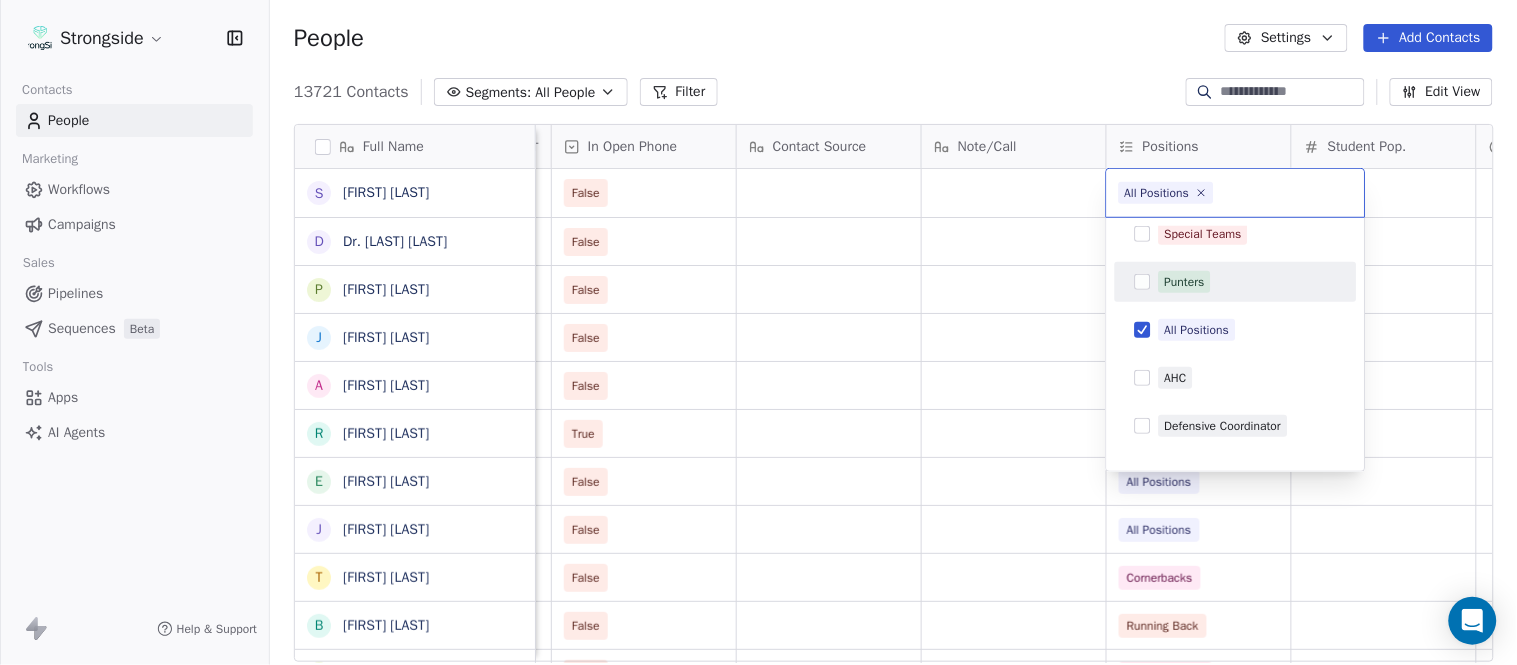 click on "Strongside Contacts People Marketing Workflows Campaigns Sales Pipelines Sequences Beta Tools Apps AI Agents Help & Support People Settings  Add Contacts 13721 Contacts Segments: All People Filter  Edit View Tag Add to Sequence Export Full Name S Scott Schulz D Dr. William Schwarz P Phil Constantino J Jeremy Curry A Alex Green R Ron Cooper E Elliott Charles J Jordan Hutzler T Tyler Henderson B Ben Wilkerson C Corey Burns S Steve Ciocci A Andrew DiRienzo J James Lenahan A Art Asselta J Jake Petrarca A Alen Gant J Joe Gilfedder E Erin Cameron E Eric Sanders J Joe DiBari R Rob Luben A Alyssa Plantz P Pat Allinger S Susan Duffy C Charles Guthrie R Ryan Greenhagen E Eric Franklin J Jeff Dittman A Andrew Dees W Will Blanden Status Priority Emails Auto Clicked Last Activity Date BST In Open Phone Contact Source Note/Call Positions Student Pop. Lead Account   False   False All Positions   False All Positions   False All Positions   False All Positions   True All Positions   False All Positions   False All Positions" at bounding box center [758, 332] 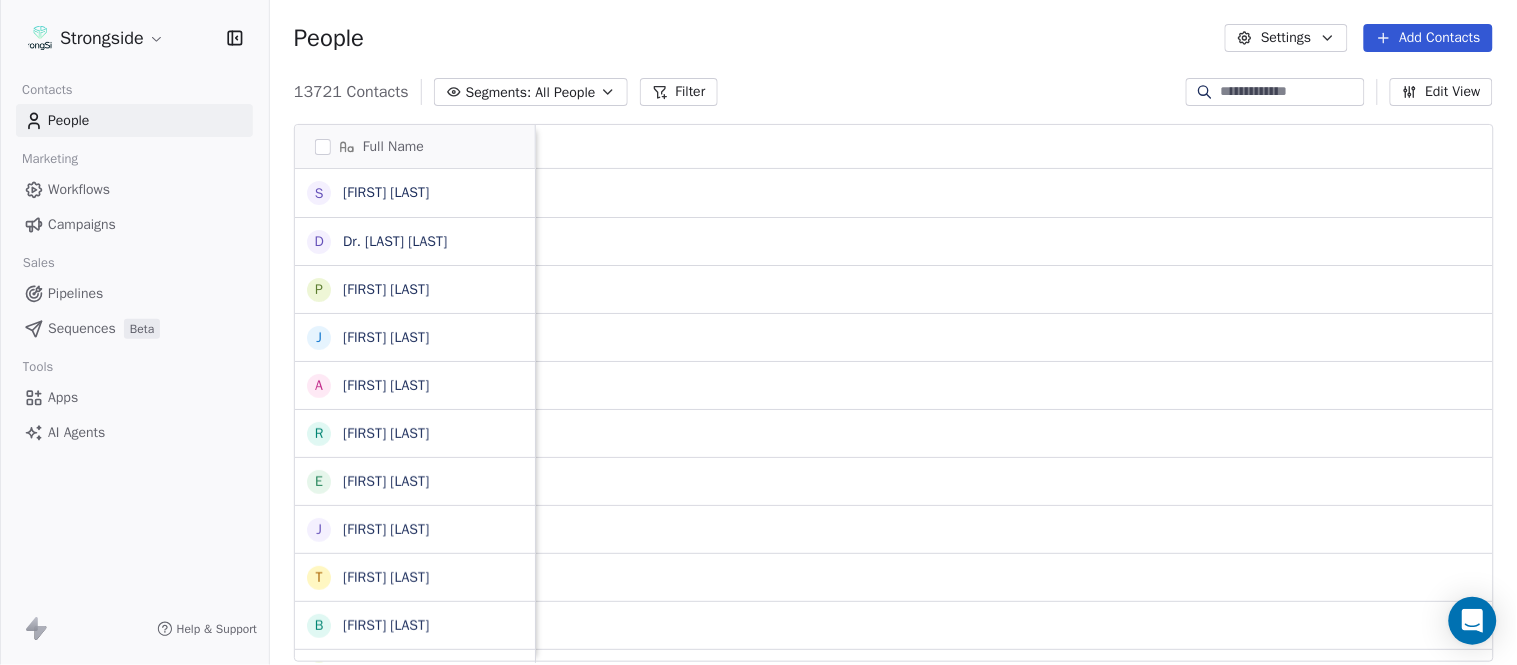 scroll, scrollTop: 0, scrollLeft: 0, axis: both 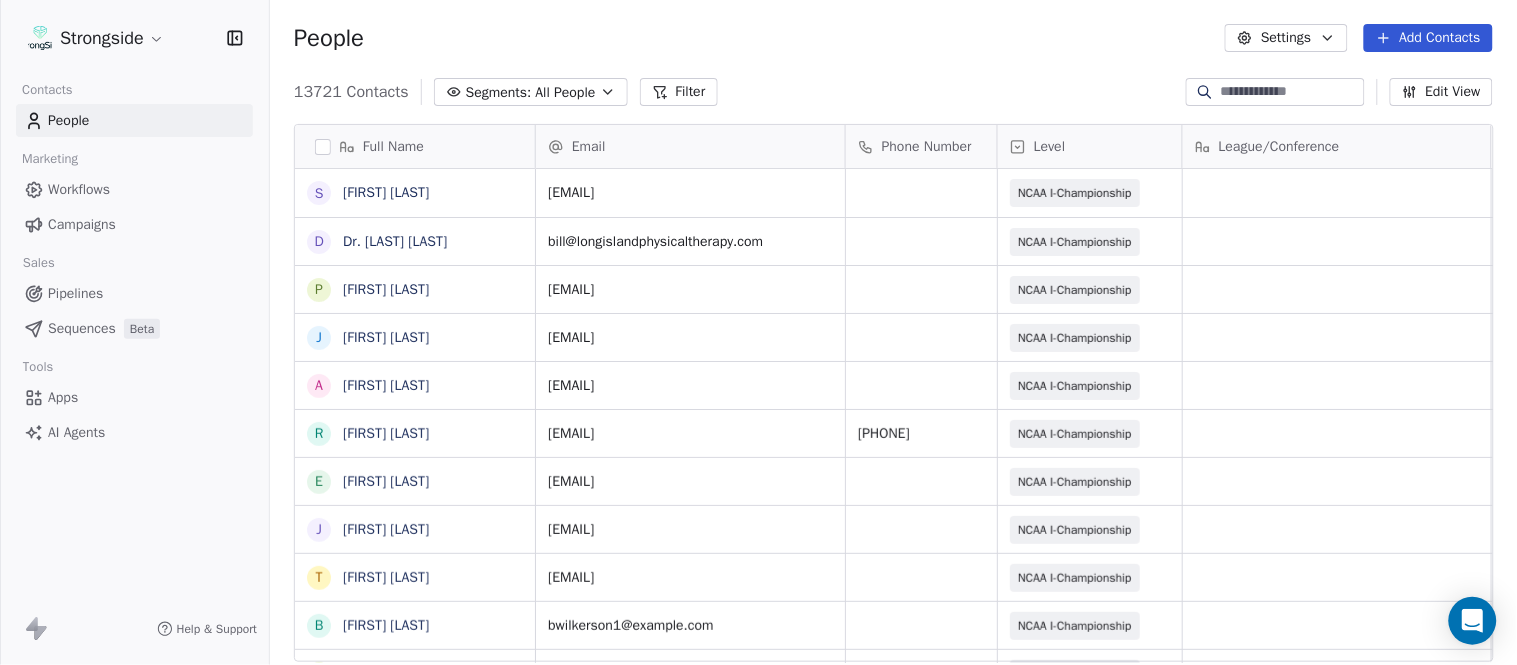 click on "Add Contacts" at bounding box center (1428, 38) 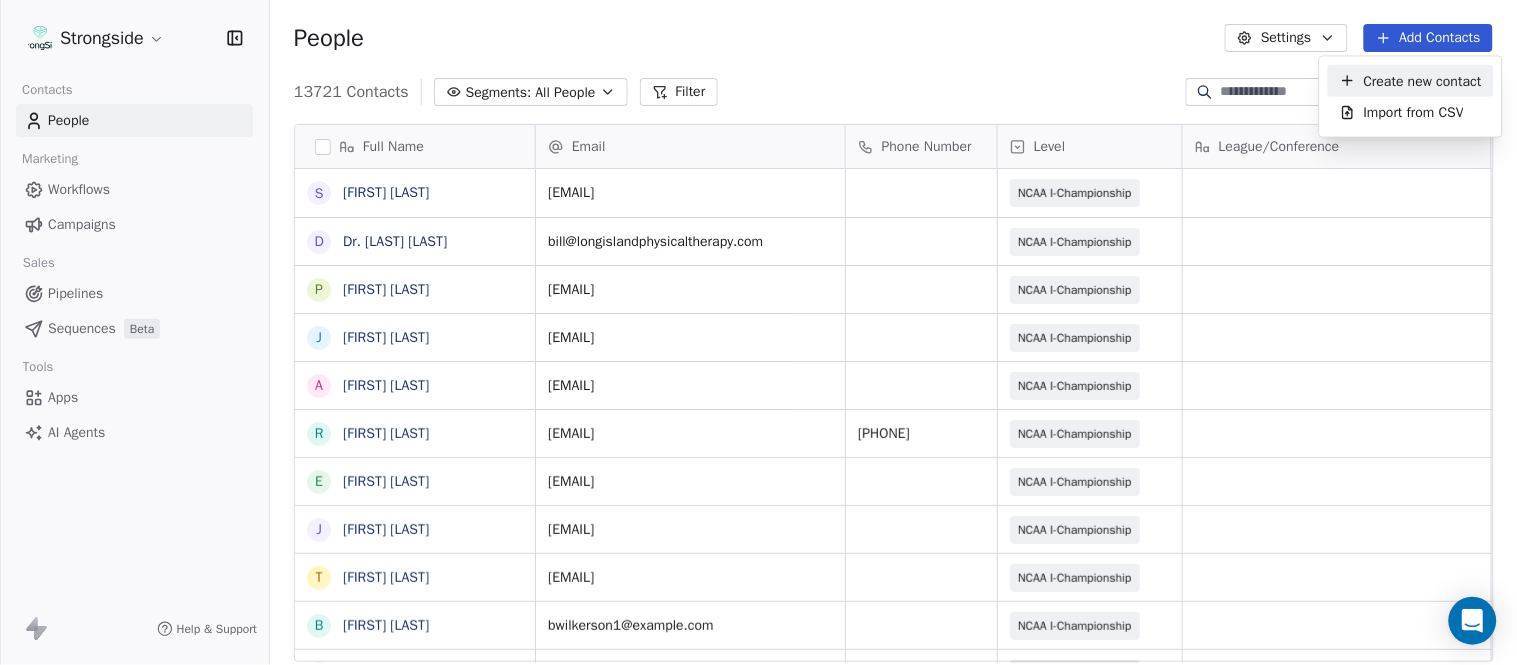 click on "Create new contact" at bounding box center (1423, 80) 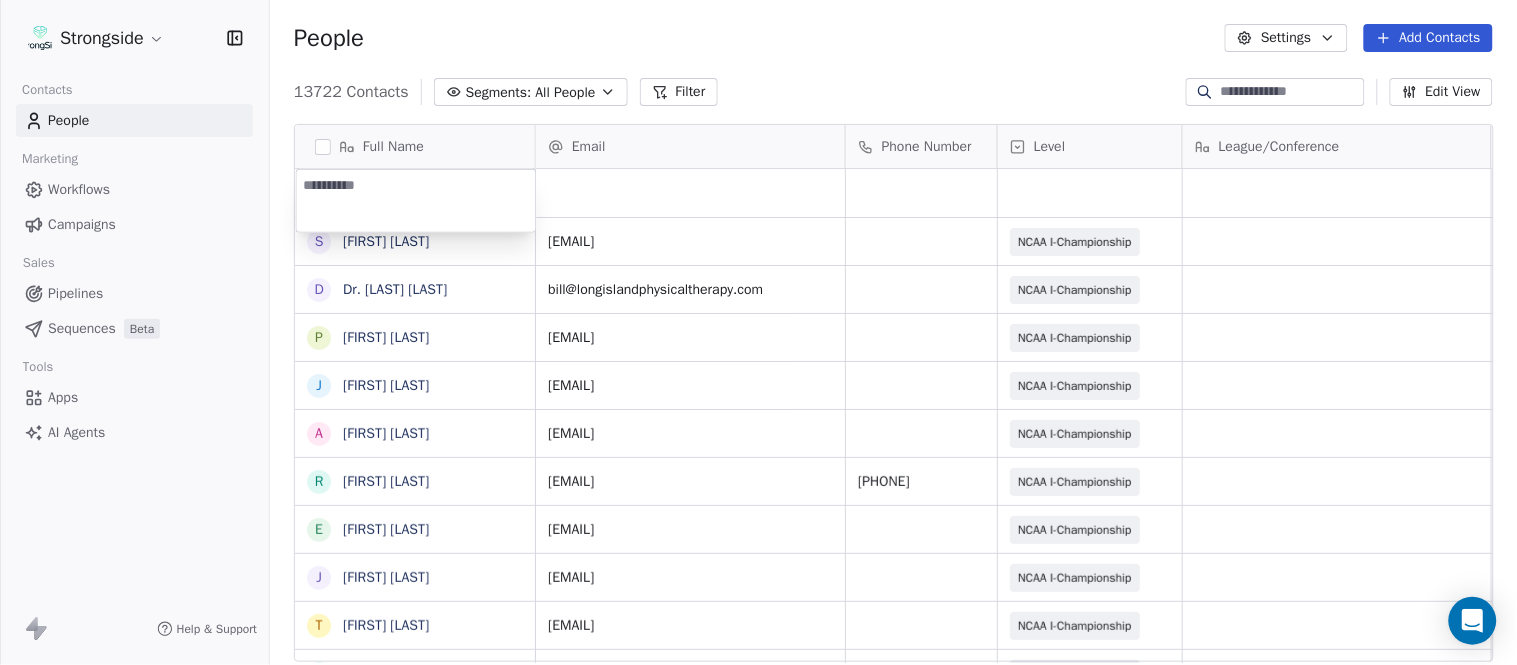 type on "**********" 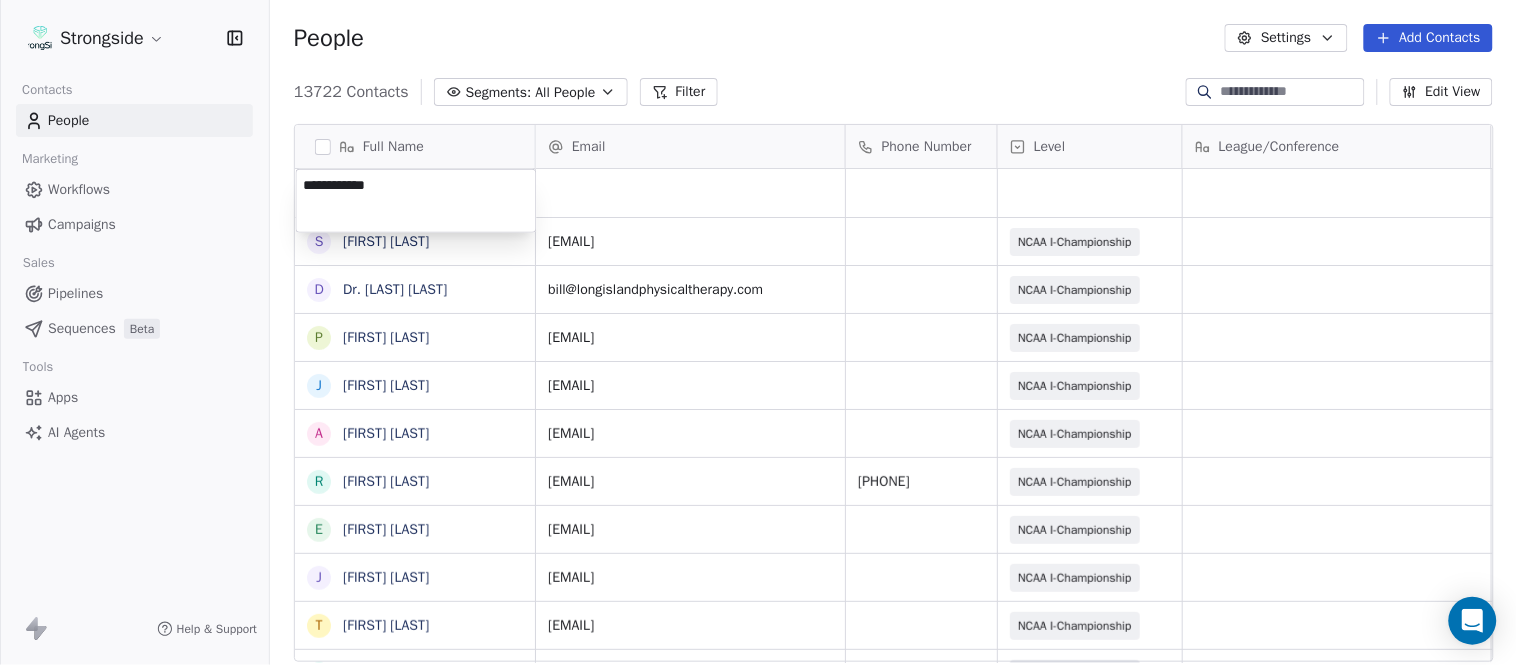 click on "Strongside Contacts People Marketing Workflows Campaigns Sales Pipelines Sequences Beta Tools Apps AI Agents Help & Support People Settings  Add Contacts 13722 Contacts Segments: All People Filter  Edit View Tag Add to Sequence Export Full Name S Scott Schulz D Dr. William Schwarz P Phil Constantino J Jeremy Curry A Alex Green R Ron Cooper E Elliott Charles J Jordan Hutzler T Tyler Henderson B Ben Wilkerson C Corey Burns S Steve Ciocci A Andrew DiRienzo J James Lenahan A Art Asselta J Jake Petrarca A Alen Gant J Joe Gilfedder E Erin Cameron E Eric Sanders J Joe DiBari R Rob Luben A Alyssa Plantz P Pat Allinger S Susan Duffy C Charles Guthrie R Ryan Greenhagen E Eric Franklin J Jeff Dittman A Andrew Dees Email Phone Number Level League/Conference Organization Job Title Tags Created Date BST Aug 08, 2025 11:50 AM scott.schulz@liu.edu NCAA I-Championship LONG ISLAND UNIV Strength Coach Aug 08, 2025 11:49 AM bill@longislandphysicaltherapy.com NCAA I-Championship LONG ISLAND UNIV Sports Medicine LONG ISLAND UNIV" at bounding box center [758, 332] 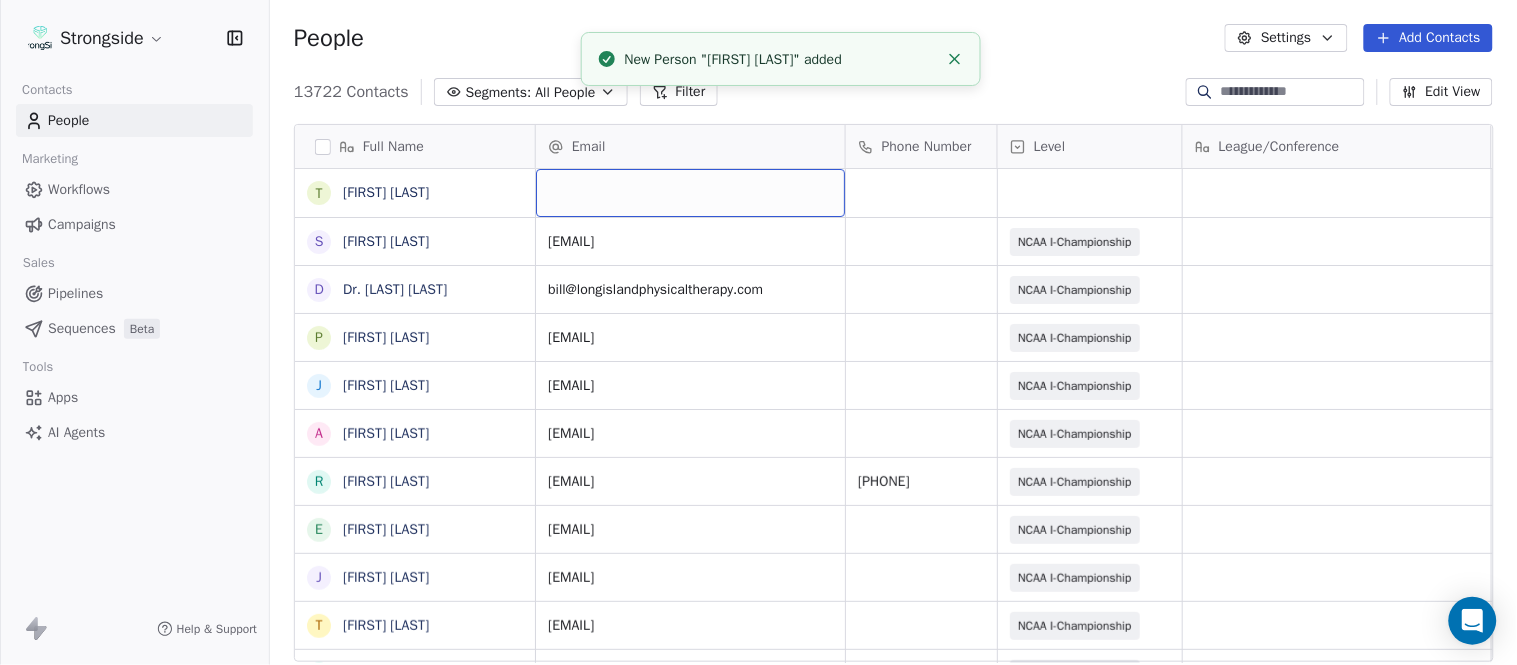 click at bounding box center (690, 193) 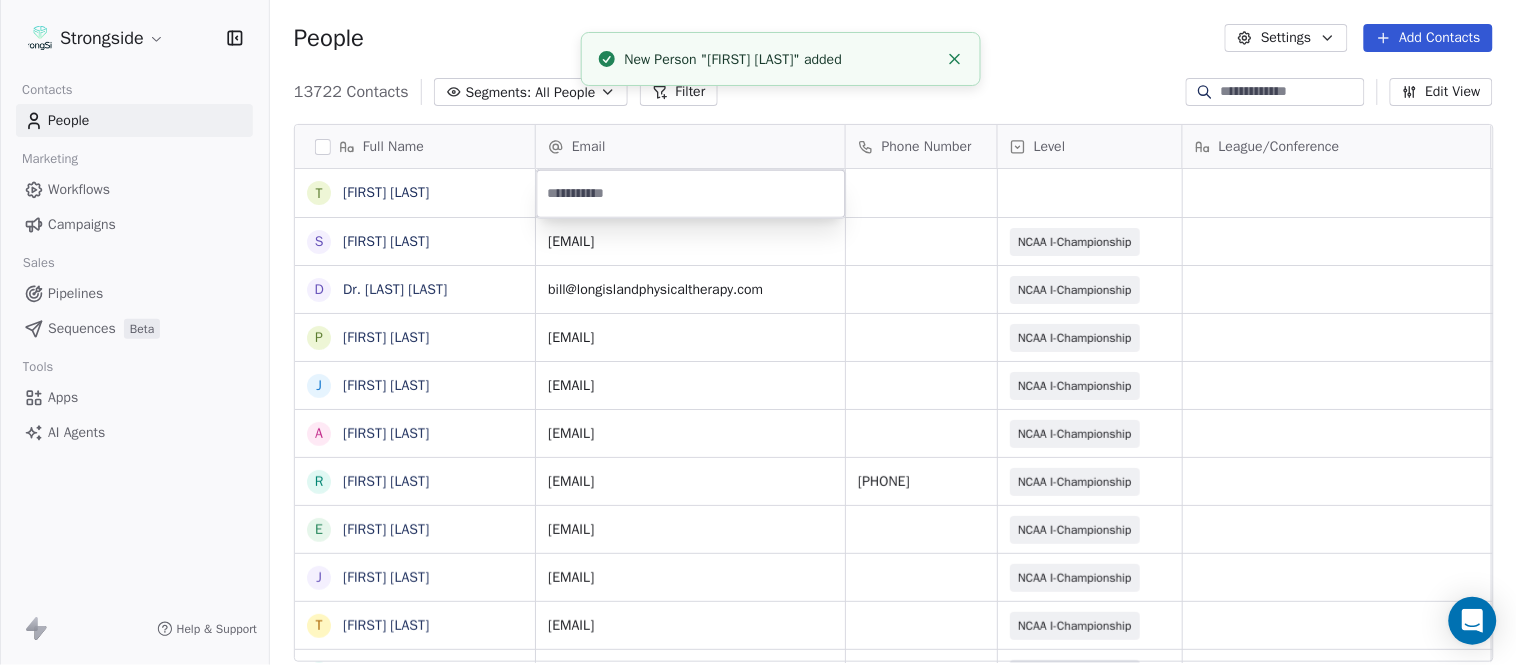 type on "**********" 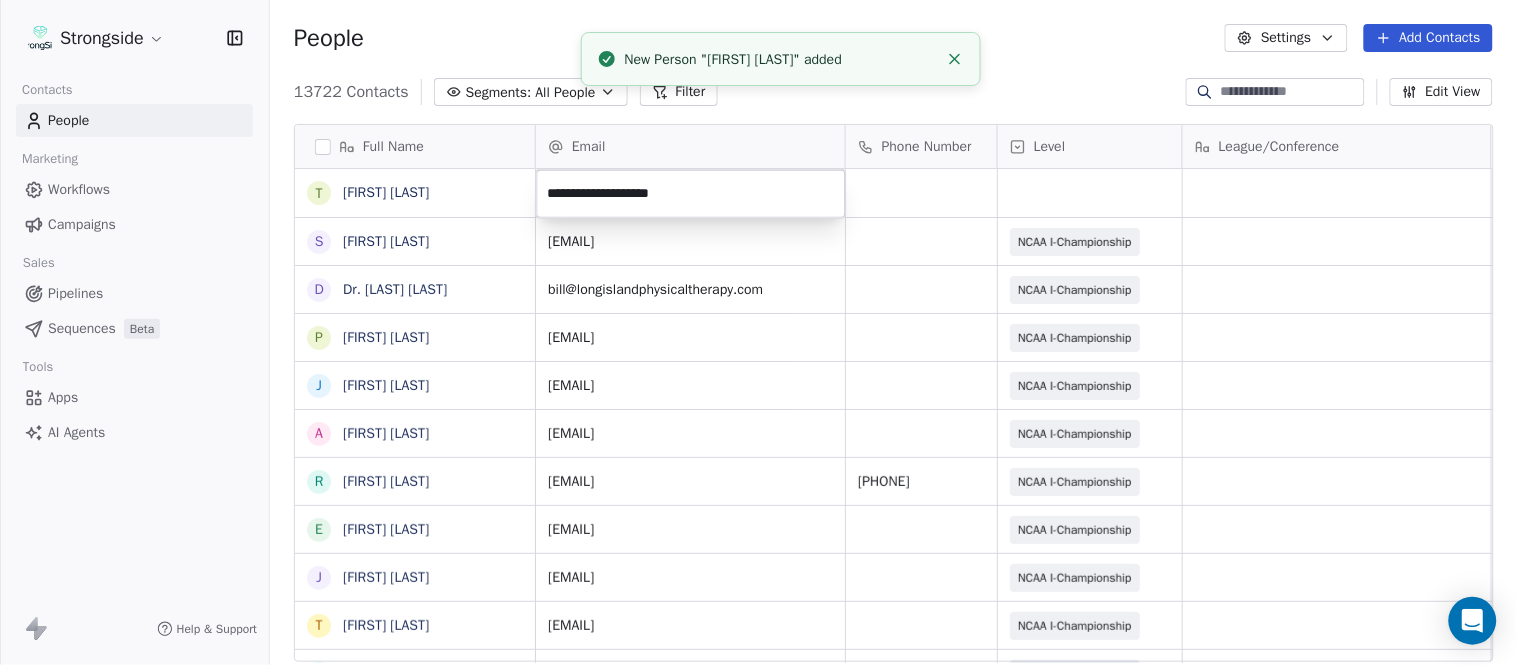 click on "Strongside Contacts People Marketing Workflows Campaigns Sales Pipelines Sequences Beta Tools Apps AI Agents Help & Support People Settings  Add Contacts 13722 Contacts Segments: All People Filter  Edit View Tag Add to Sequence Export Full Name T Troy Douglas S Scott Schulz D Dr. William Schwarz P Phil Constantino J Jeremy Curry A Alex Green R Ron Cooper E Elliott Charles J Jordan Hutzler T Tyler Henderson B Ben Wilkerson C Corey Burns S Steve Ciocci A Andrew DiRienzo J James Lenahan A Art Asselta J Jake Petrarca A Alen Gant J Joe Gilfedder E Erin Cameron E Eric Sanders J Joe DiBari R Rob Luben A Alyssa Plantz P Pat Allinger S Susan Duffy C Charles Guthrie R Ryan Greenhagen E Eric Franklin J Jeff Dittman A Andrew Dees Email Phone Number Level League/Conference Organization Job Title Tags Created Date BST Aug 08, 2025 11:50 AM scott.schulz@liu.edu NCAA I-Championship LONG ISLAND UNIV Strength Coach Aug 08, 2025 11:49 AM bill@longislandphysicaltherapy.com NCAA I-Championship LONG ISLAND UNIV Sports Medicine" at bounding box center (758, 332) 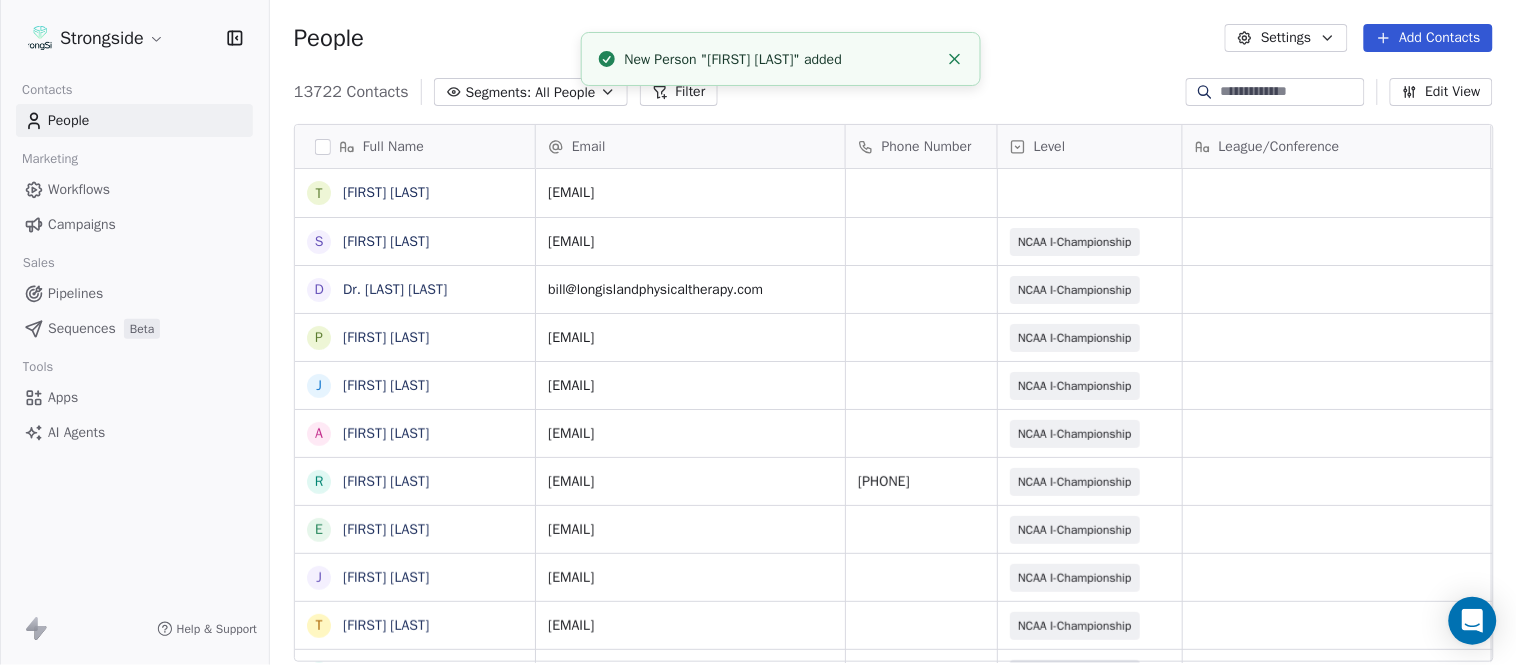 click 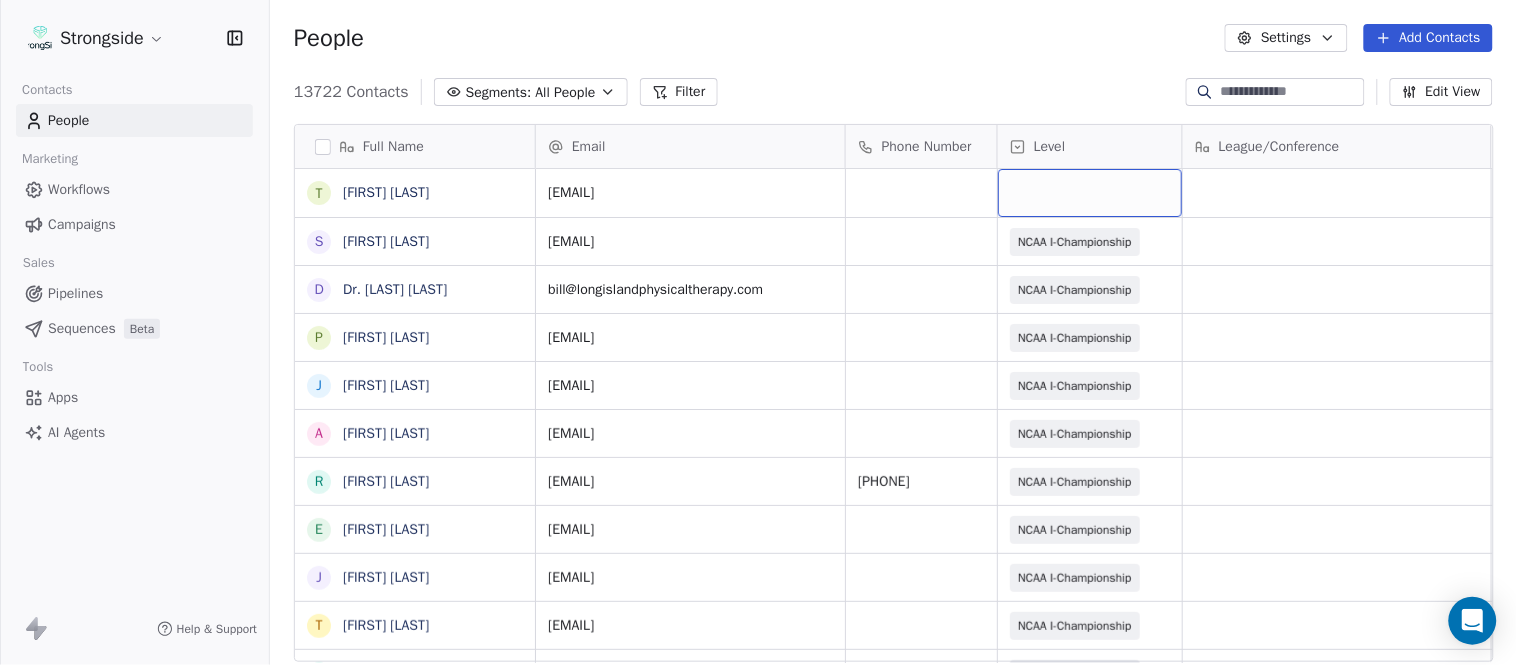 click at bounding box center [1090, 193] 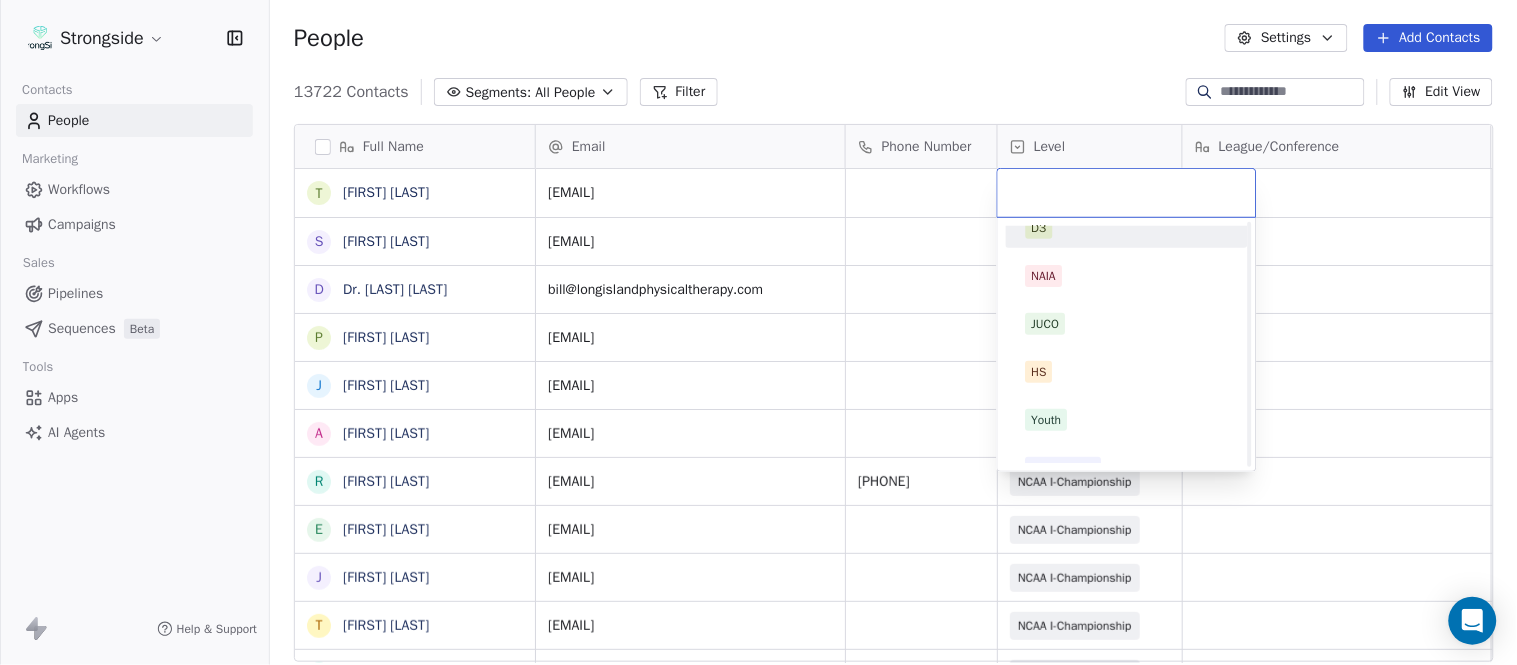 scroll, scrollTop: 378, scrollLeft: 0, axis: vertical 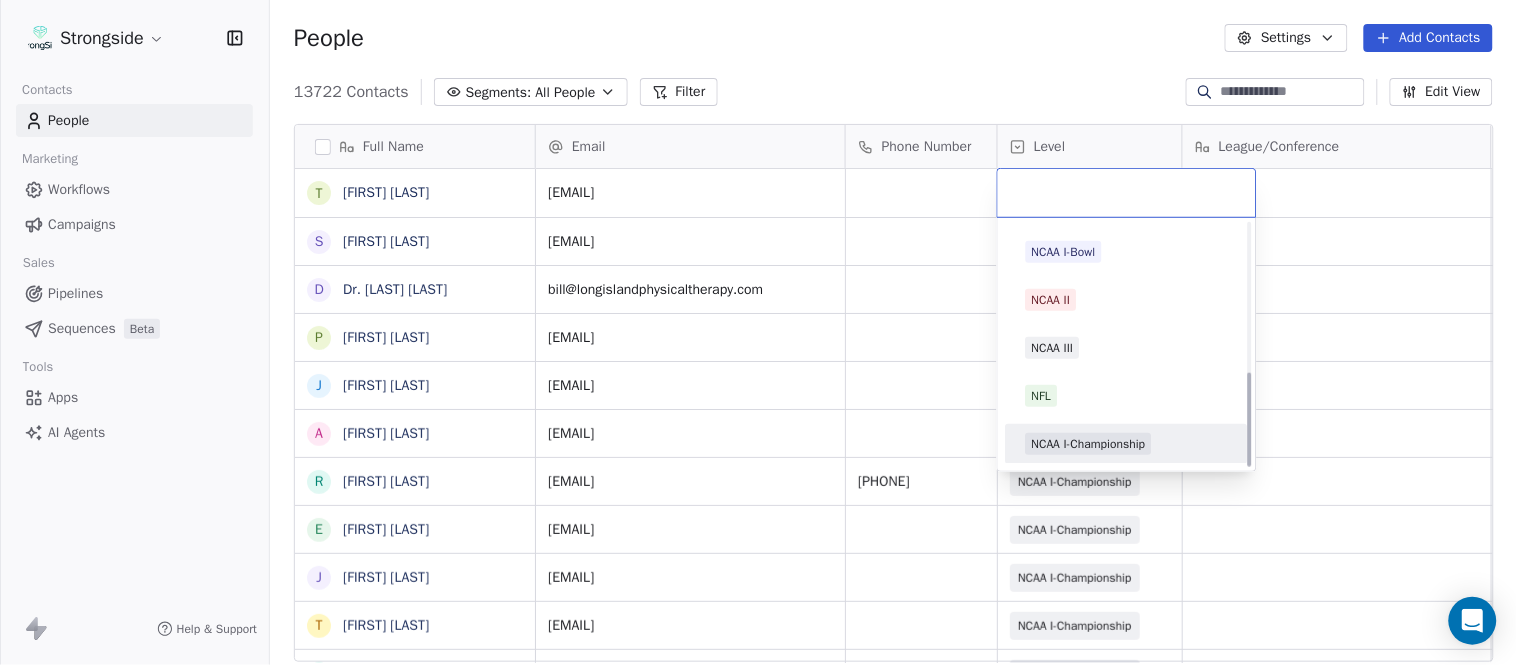 click on "NCAA I-Championship" at bounding box center (1089, 444) 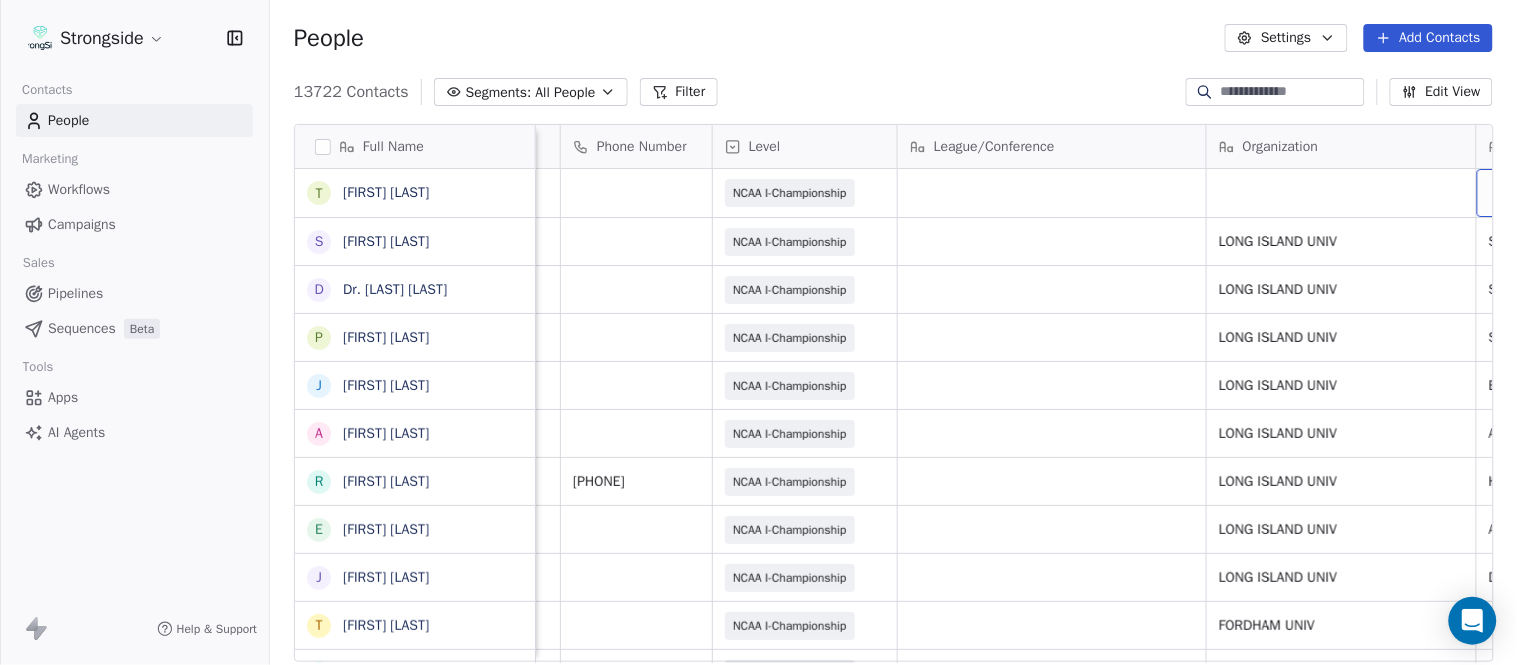 scroll, scrollTop: 0, scrollLeft: 553, axis: horizontal 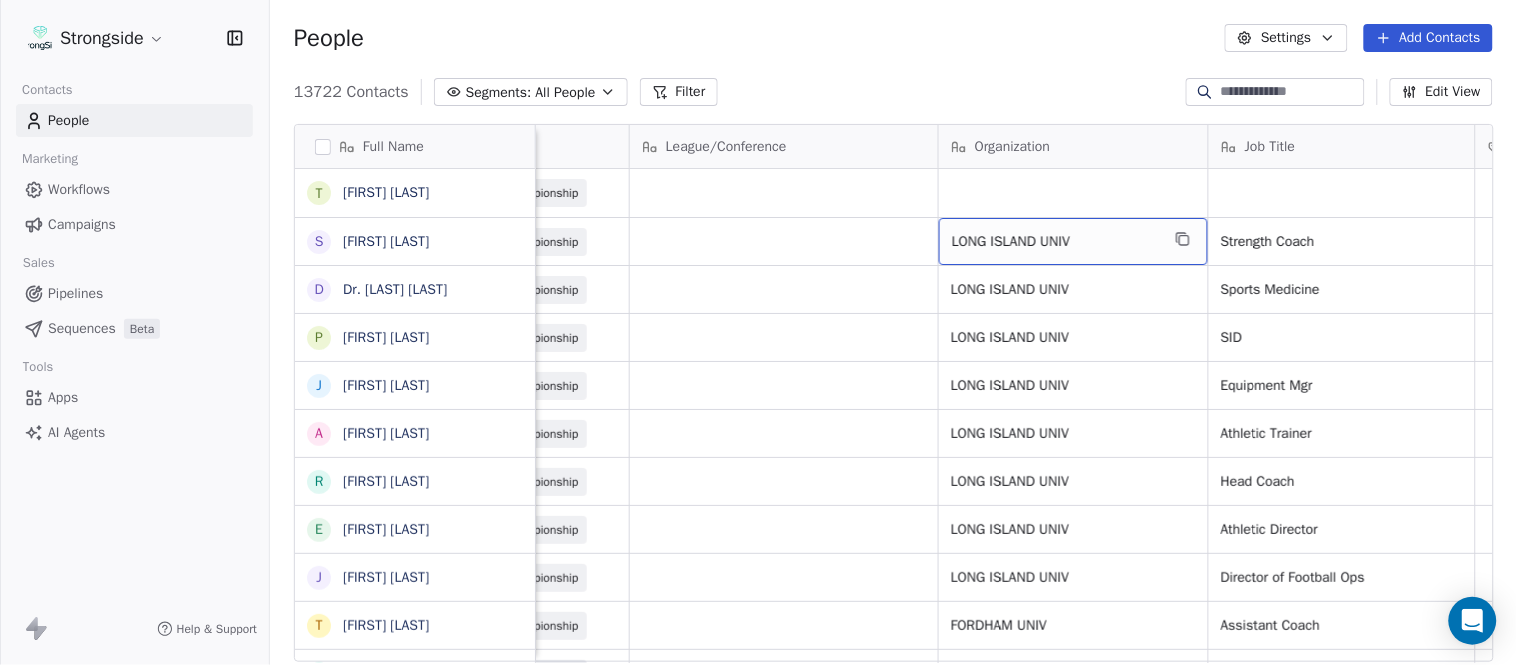 click on "[ORGANIZATION]" at bounding box center [1055, 242] 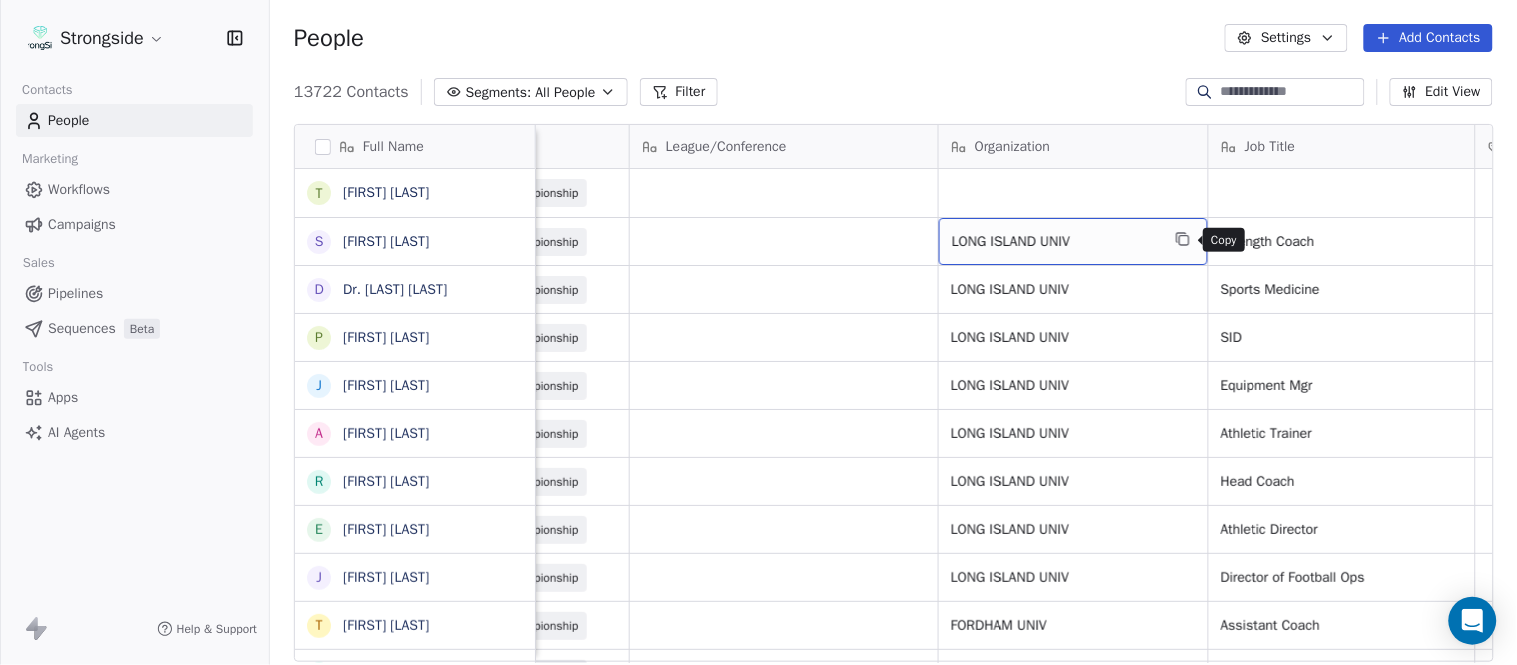 click 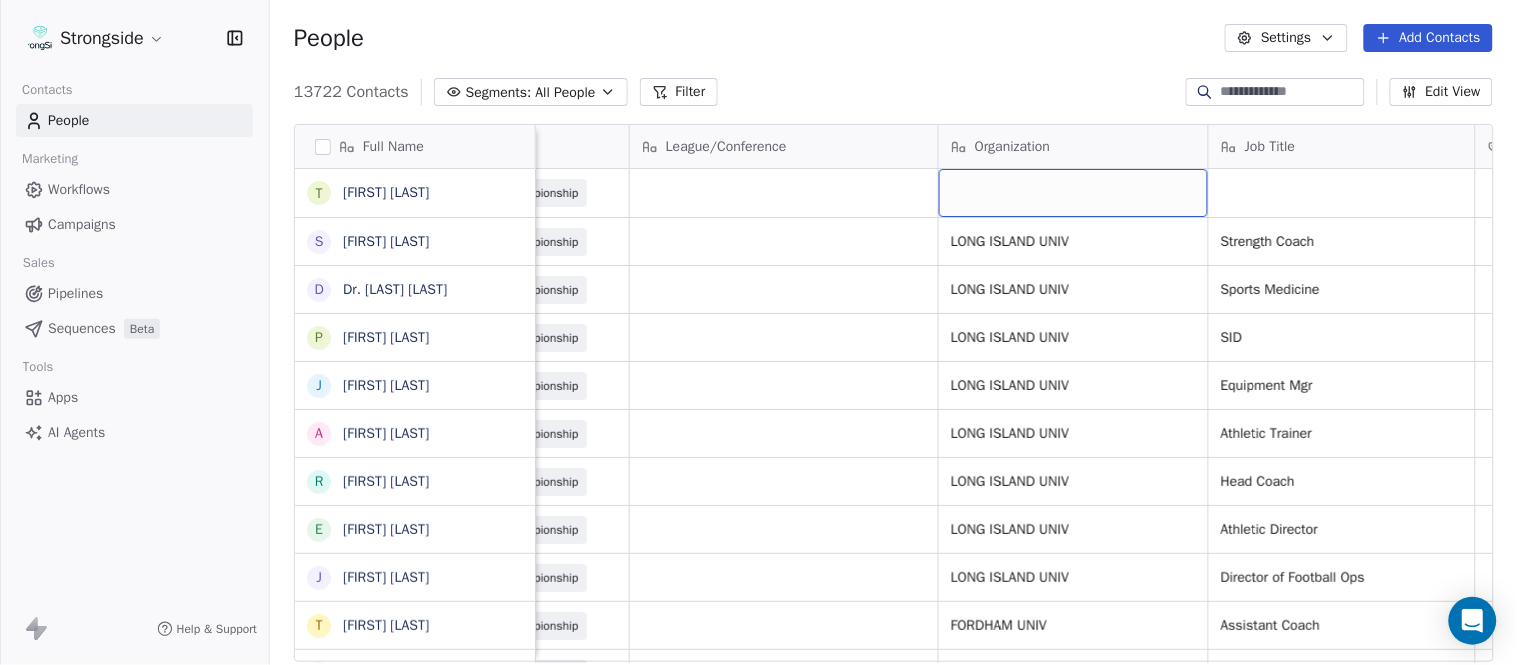 click at bounding box center (1073, 193) 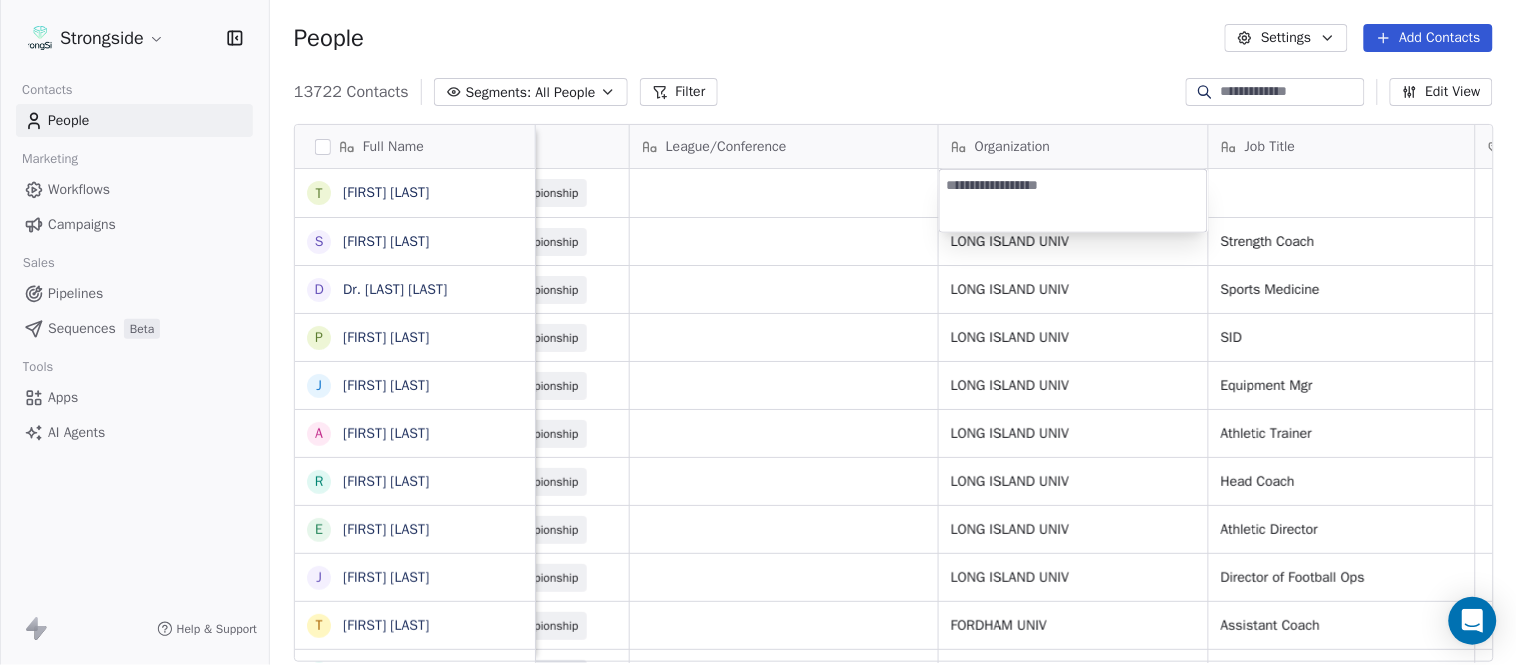 type on "**********" 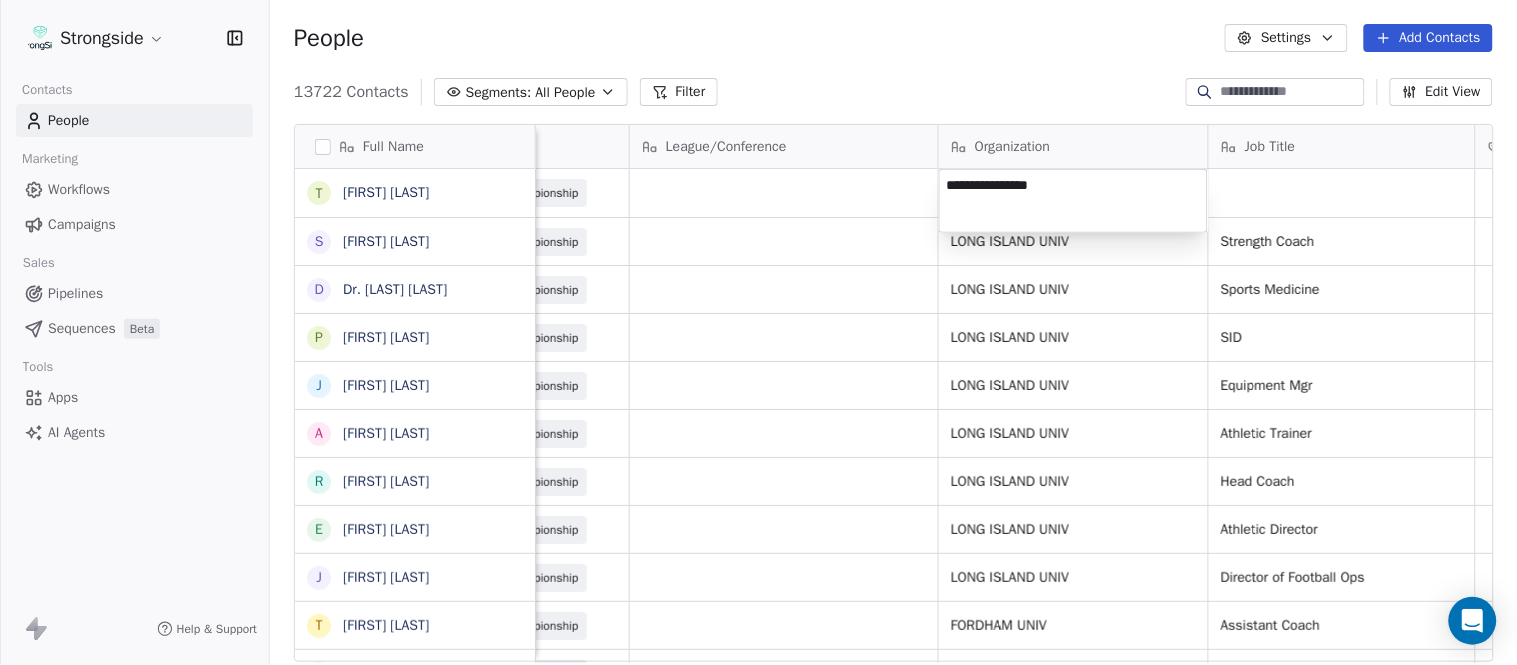 click on "Strongside Contacts People Marketing Workflows Campaigns Sales Pipelines Sequences Beta Tools Apps AI Agents Help & Support People Settings  Add Contacts 13722 Contacts Segments: All People Filter  Edit View Tag Add to Sequence Export Full Name T Troy Douglas S Scott Schulz D Dr. William Schwarz P Phil Constantino J Jeremy Curry A Alex Green R Ron Cooper E Elliott Charles J Jordan Hutzler T Tyler Henderson B Ben Wilkerson C Corey Burns S Steve Ciocci A Andrew DiRienzo J James Lenahan A Art Asselta J Jake Petrarca A Alen Gant J Joe Gilfedder E Erin Cameron E Eric Sanders J Joe DiBari R Rob Luben A Alyssa Plantz P Pat Allinger S Susan Duffy C Charles Guthrie R Ryan Greenhagen E Eric Franklin J Jeff Dittman A Andrew Dees Email Phone Number Level League/Conference Organization Job Title Tags Created Date BST Status Priority troy.douglas@liu.edu NCAA I-Championship Aug 08, 2025 11:50 AM scott.schulz@liu.edu NCAA I-Championship LONG ISLAND UNIV Strength Coach Aug 08, 2025 11:49 AM NCAA I-Championship SID SID" at bounding box center (758, 332) 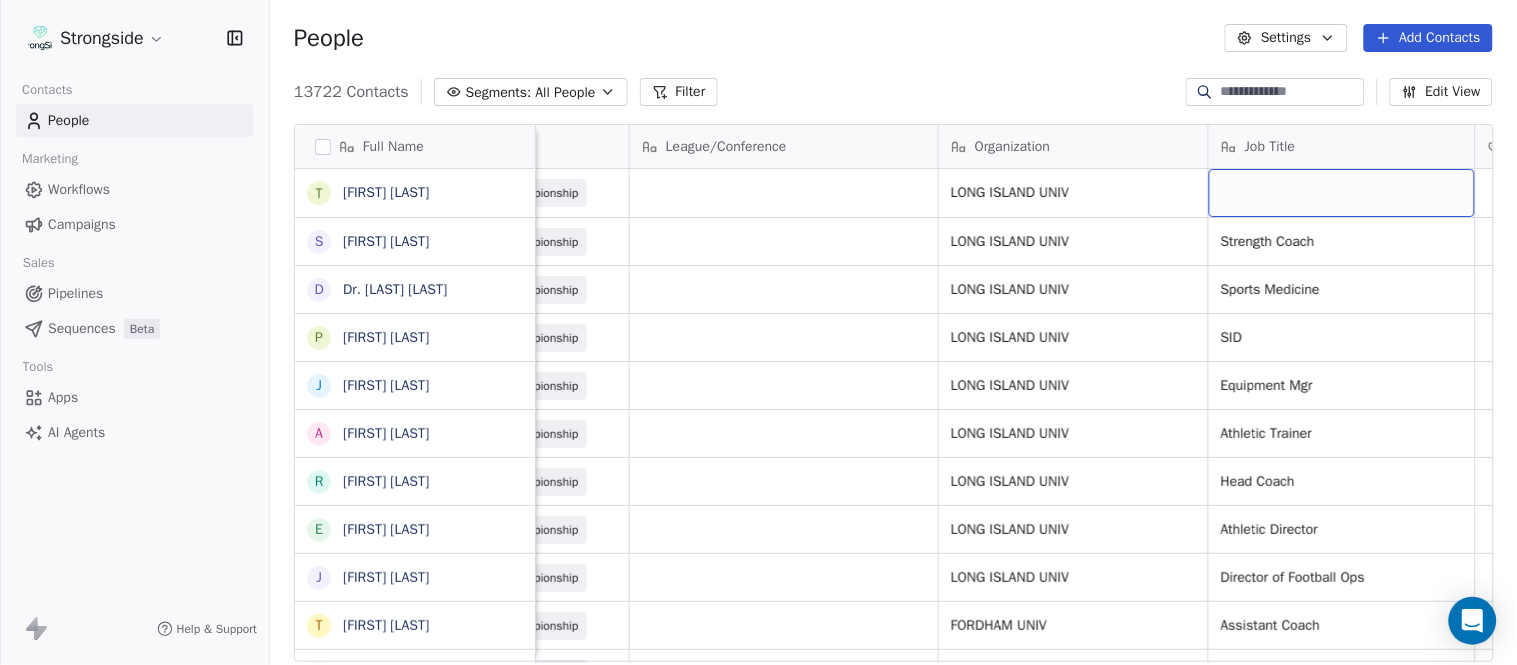 click at bounding box center (1342, 193) 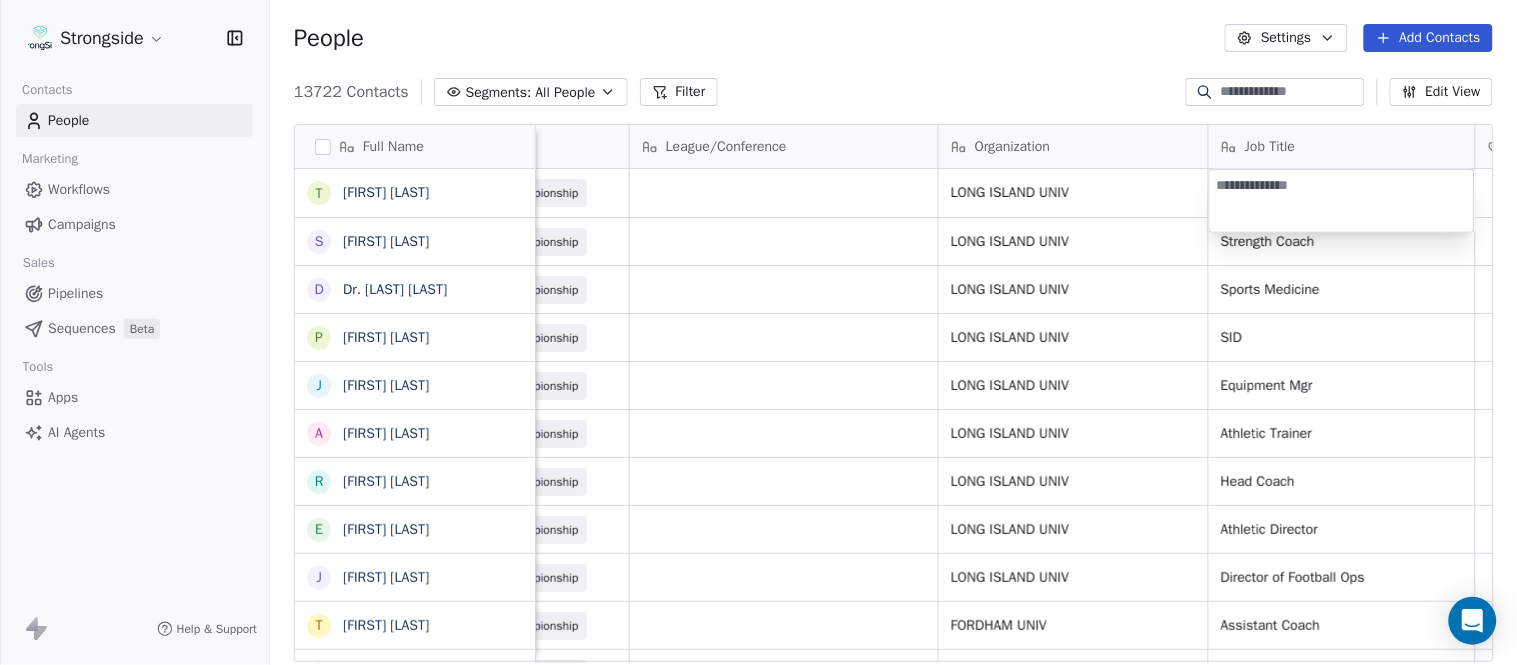type on "**********" 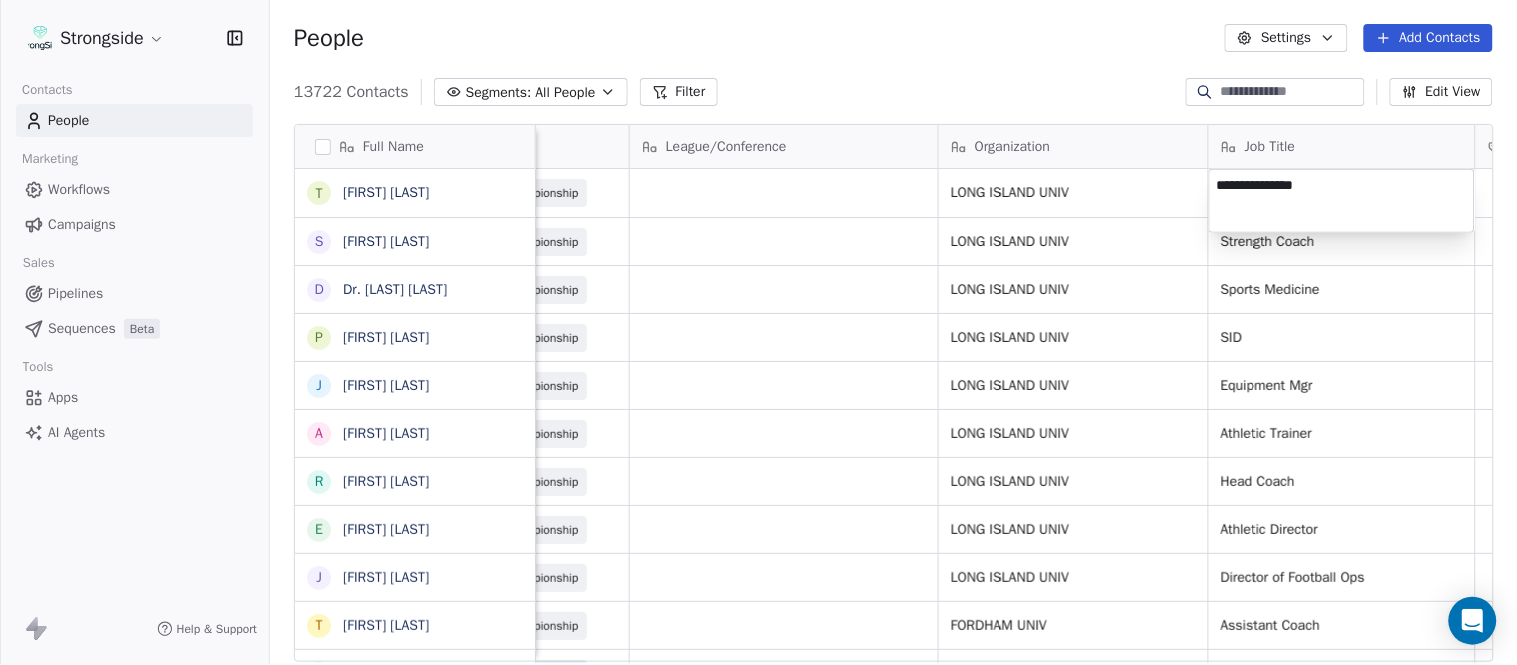click on "Strongside Contacts People Marketing Workflows Campaigns Sales Pipelines Sequences Beta Tools Apps AI Agents Help & Support People Settings  Add Contacts 13722 Contacts Segments: All People Filter  Edit View Tag Add to Sequence Export Full Name T Troy Douglas S Scott Schulz D Dr. William Schwarz P Phil Constantino J Jeremy Curry A Alex Green R Ron Cooper E Elliott Charles J Jordan Hutzler T Tyler Henderson B Ben Wilkerson C Corey Burns S Steve Ciocci A Andrew DiRienzo J James Lenahan A Art Asselta J Jake Petrarca A Alen Gant J Joe Gilfedder E Erin Cameron E Eric Sanders J Joe DiBari R Rob Luben A Alyssa Plantz P Pat Allinger S Susan Duffy C Charles Guthrie R Ryan Greenhagen E Eric Franklin J Jeff Dittman A Andrew Dees Email Phone Number Level League/Conference Organization Job Title Tags Created Date BST Status Priority troy.douglas@liu.edu NCAA I-Championship LONG ISLAND UNIV Aug 08, 2025 11:50 AM scott.schulz@liu.edu NCAA I-Championship LONG ISLAND UNIV Strength Coach Aug 08, 2025 11:49 AM Sports Medicine" at bounding box center [758, 332] 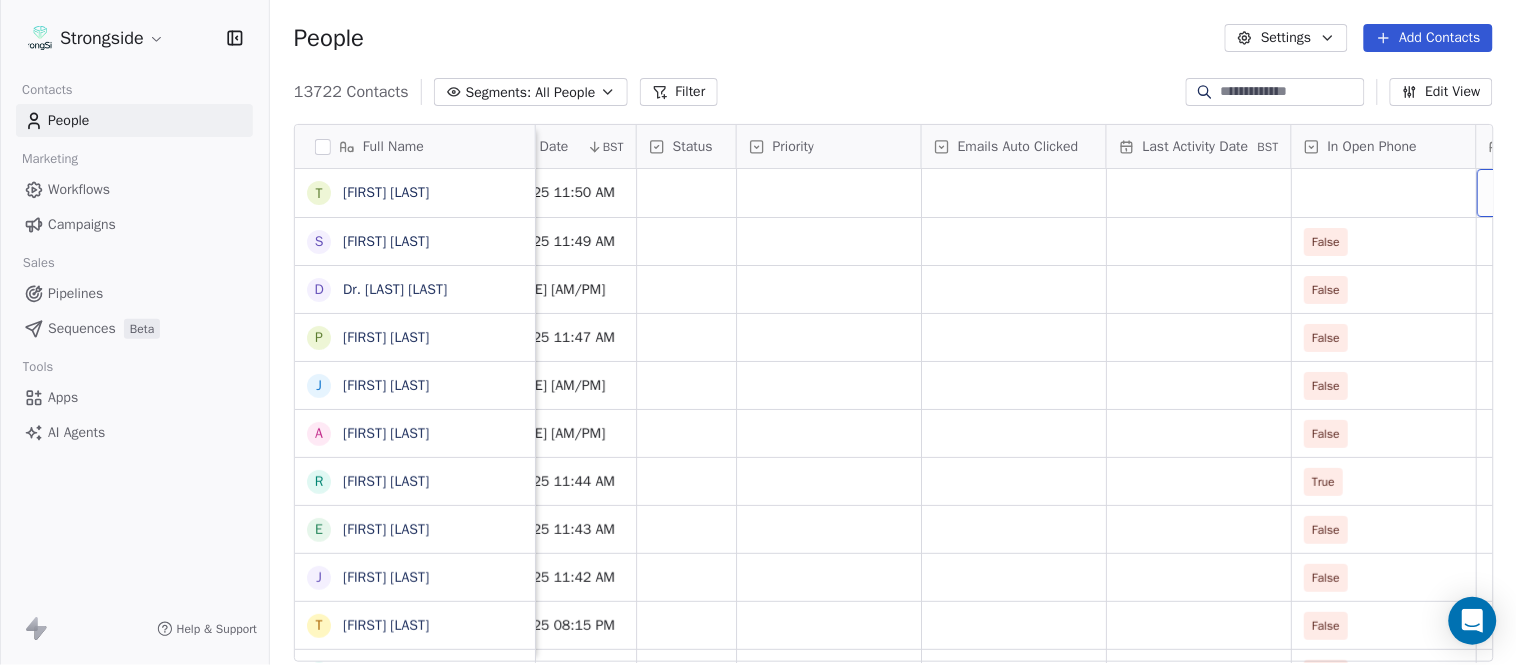scroll, scrollTop: 0, scrollLeft: 1863, axis: horizontal 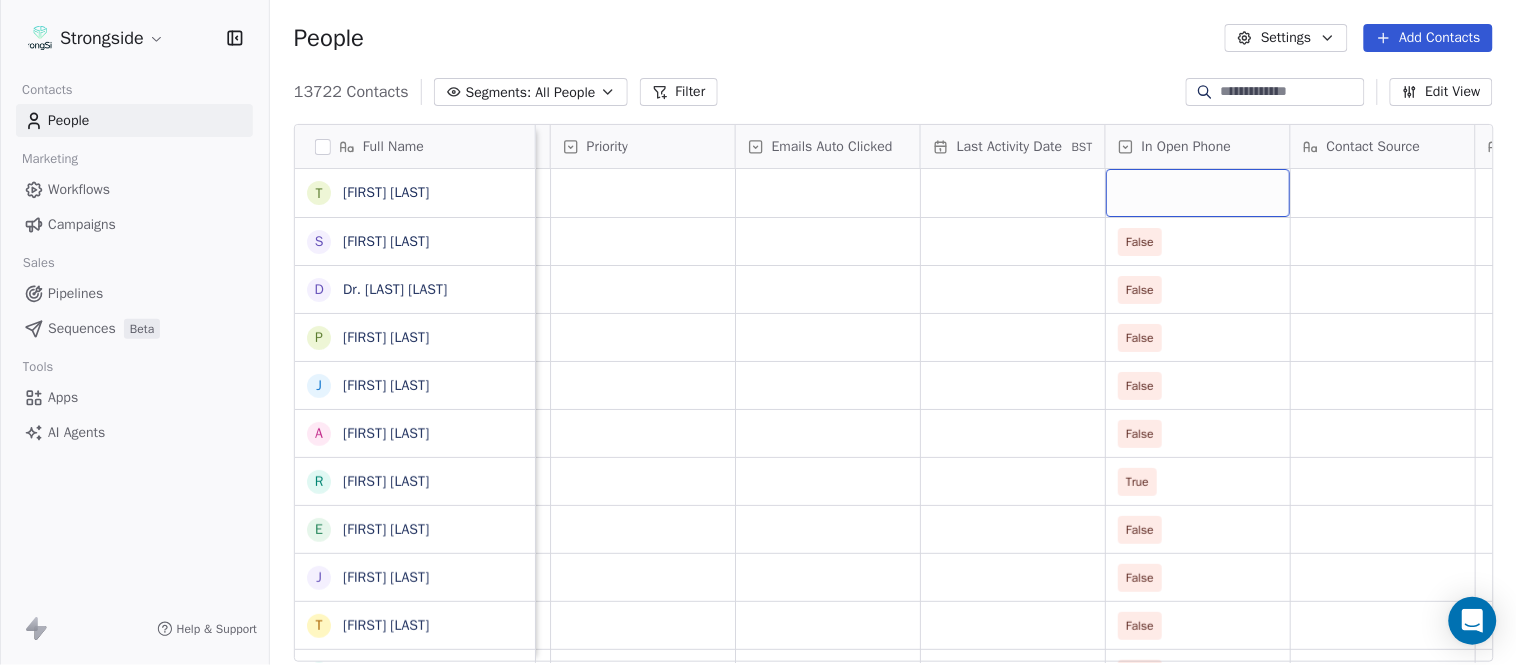 click at bounding box center [1198, 193] 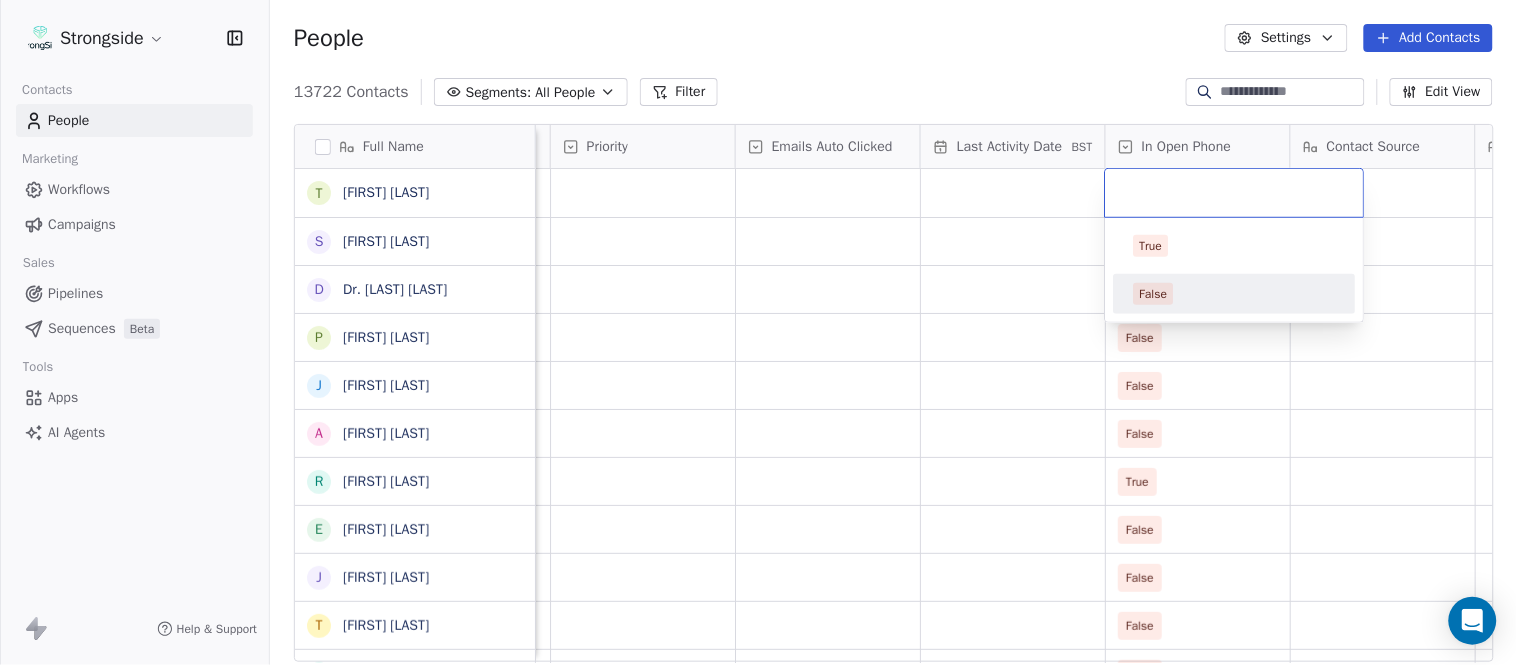 click on "Strongside Contacts People Marketing Workflows Campaigns Sales Pipelines Sequences Beta Tools Apps AI Agents Help & Support People Settings  Add Contacts 13722 Contacts Segments: All People Filter  Edit View Tag Add to Sequence Export Full Name T Troy Douglas S Scott Schulz D Dr. William Schwarz P Phil Constantino J Jeremy Curry A Alex Green R Ron Cooper E Elliott Charles J Jordan Hutzler T Tyler Henderson B Ben Wilkerson C Corey Burns S Steve Ciocci A Andrew DiRienzo J James Lenahan A Art Asselta J Jake Petrarca A Alen Gant J Joe Gilfedder E Erin Cameron E Eric Sanders J Joe DiBari R Rob Luben A Alyssa Plantz P Pat Allinger S Susan Duffy C Charles Guthrie R Ryan Greenhagen E Eric Franklin J Jeff Dittman A Andrew Dees Job Title Tags Created Date BST Status Priority Emails Auto Clicked Last Activity Date BST In Open Phone Contact Source Note/Call Positions Student Pop. Lead Account   Assistant Coach Aug 08, 2025 11:50 AM   Strength Coach Aug 08, 2025 11:49 AM False All Positions   Sports Medicine False   SID" at bounding box center (758, 332) 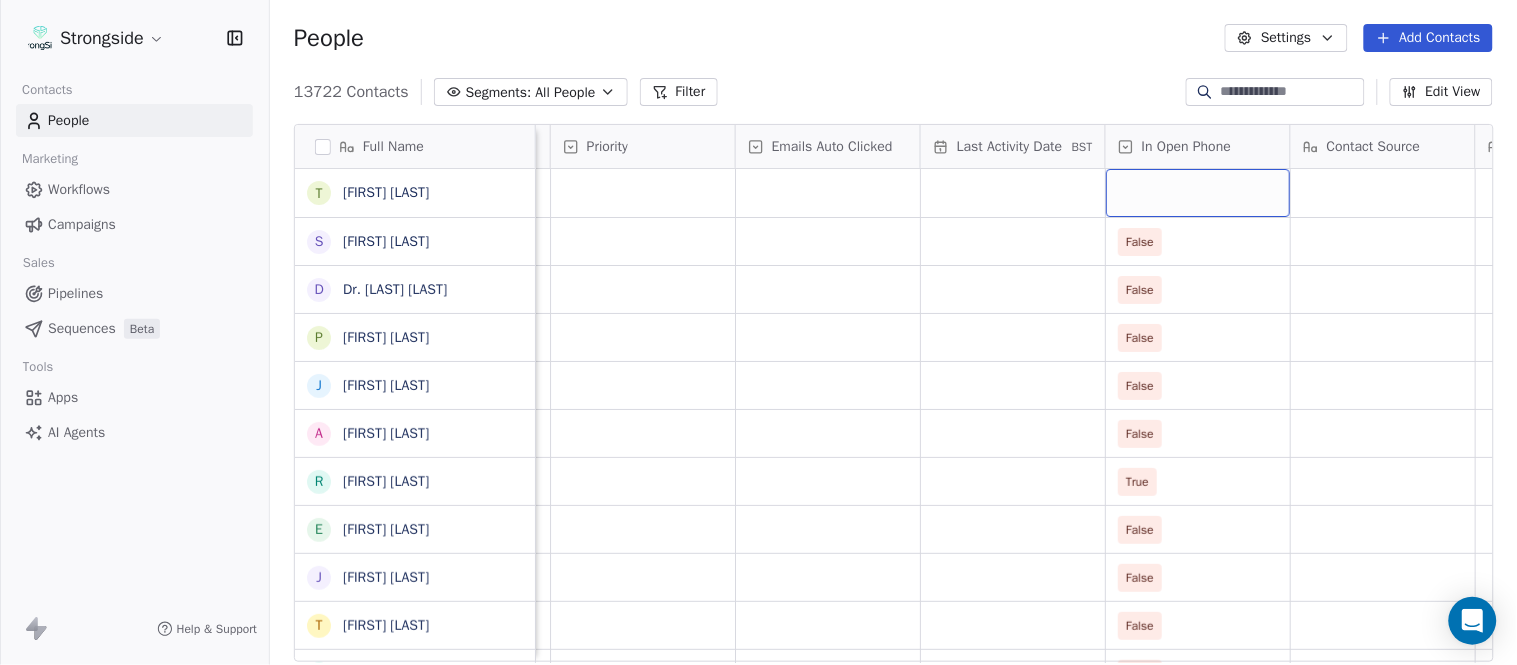 click at bounding box center (1198, 193) 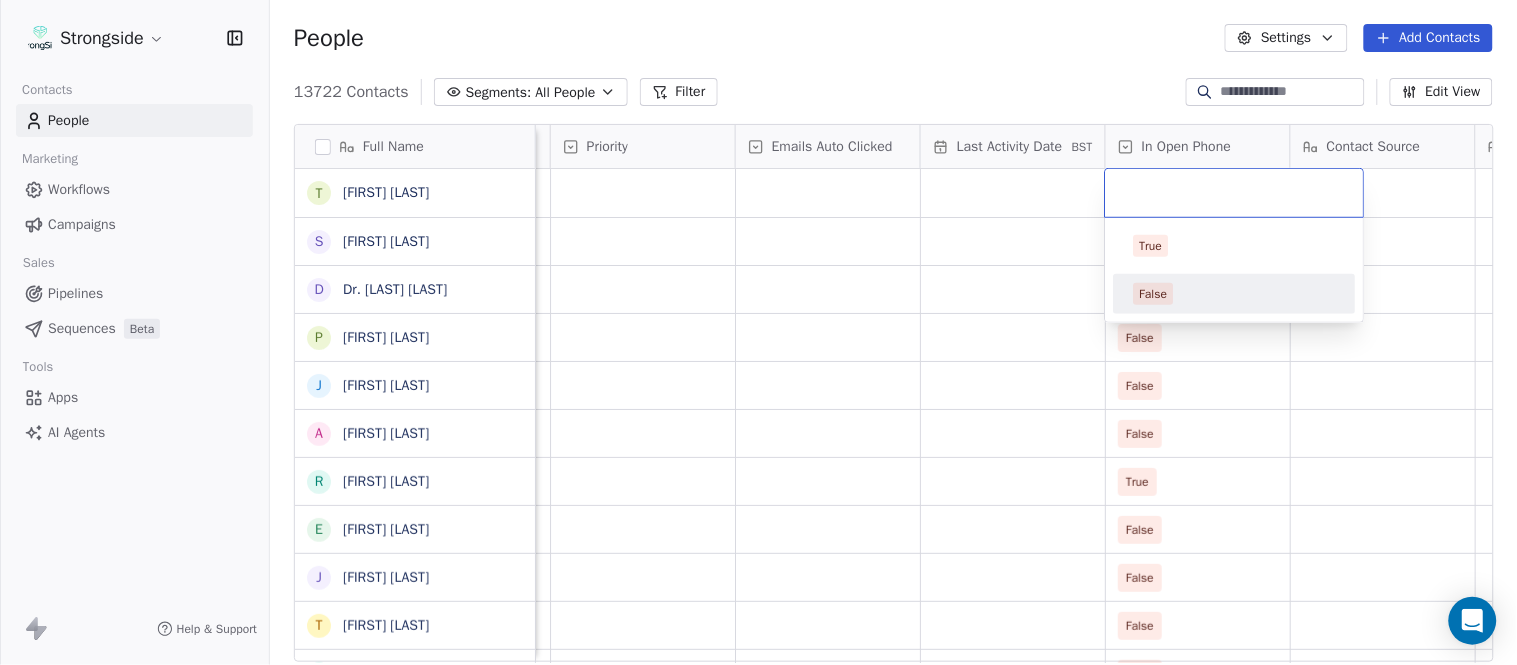 click on "False" at bounding box center (1235, 294) 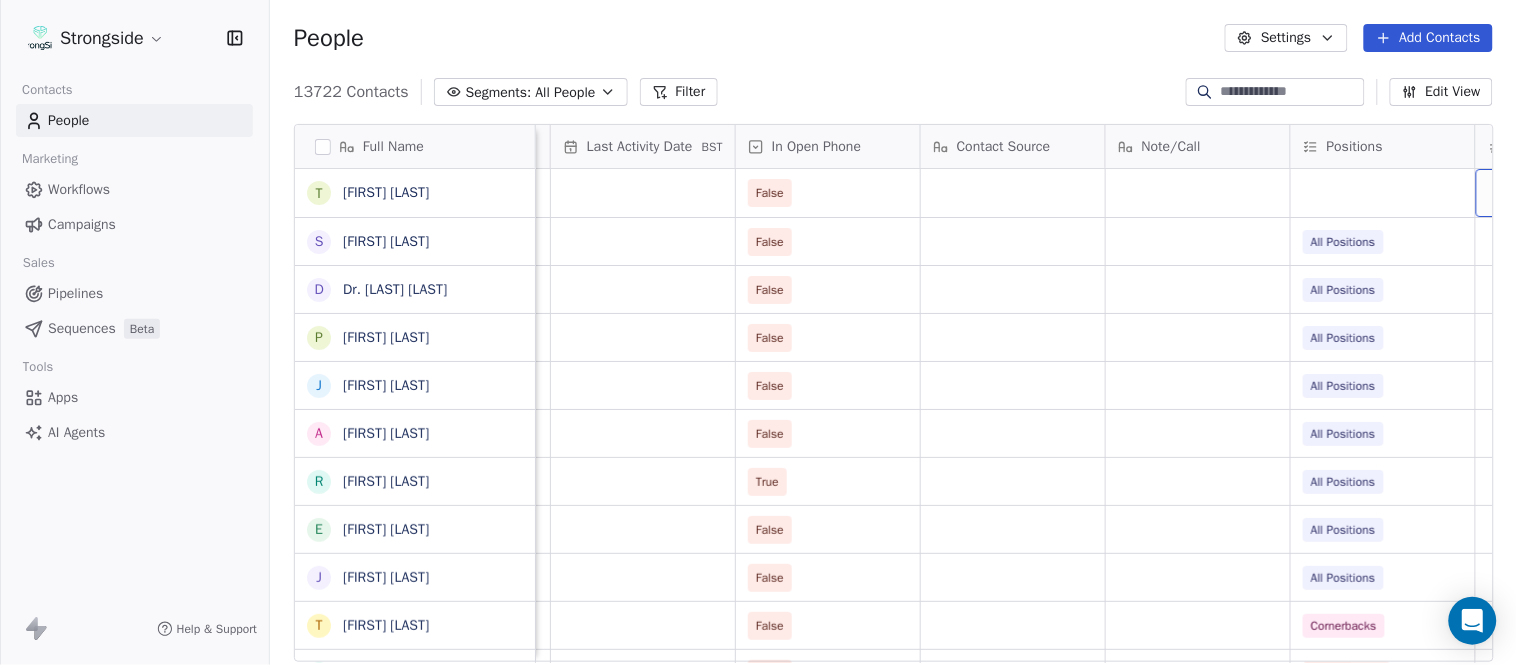 scroll, scrollTop: 0, scrollLeft: 2417, axis: horizontal 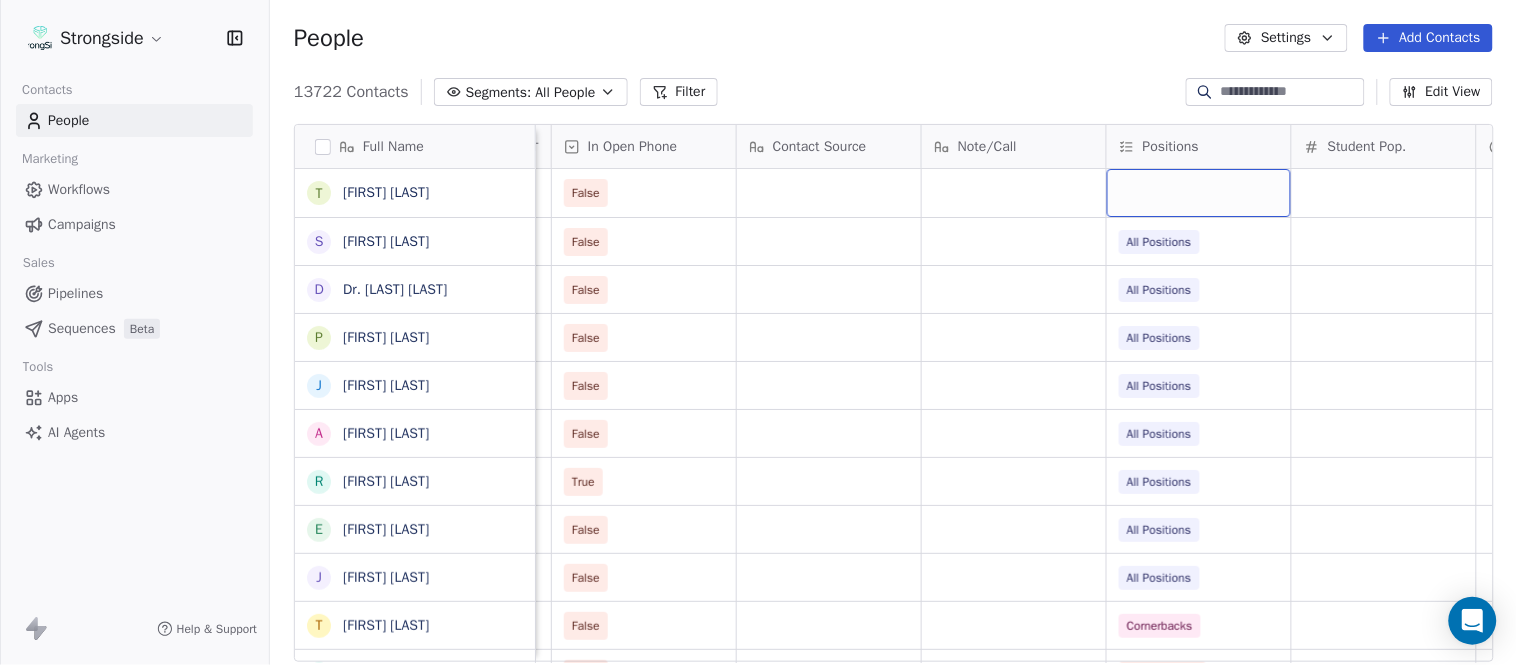 click at bounding box center (1199, 193) 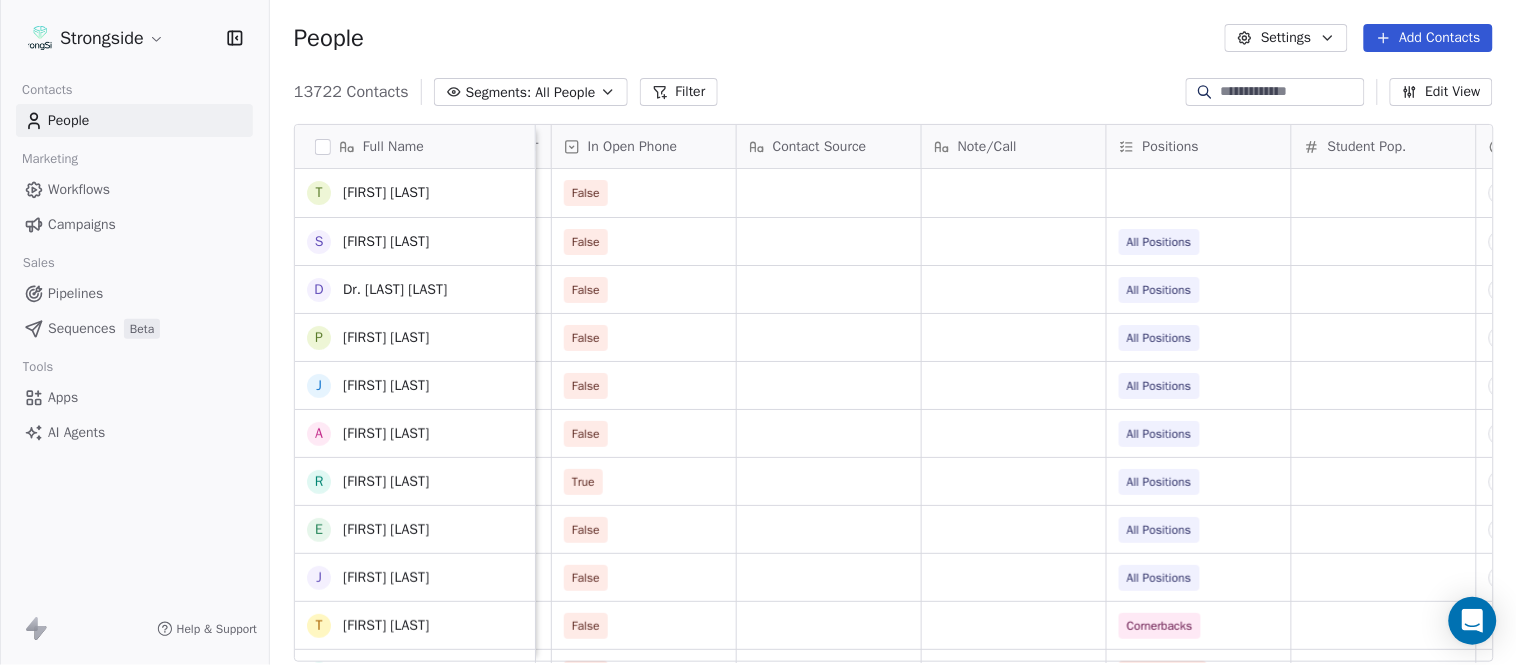 scroll, scrollTop: 110, scrollLeft: 0, axis: vertical 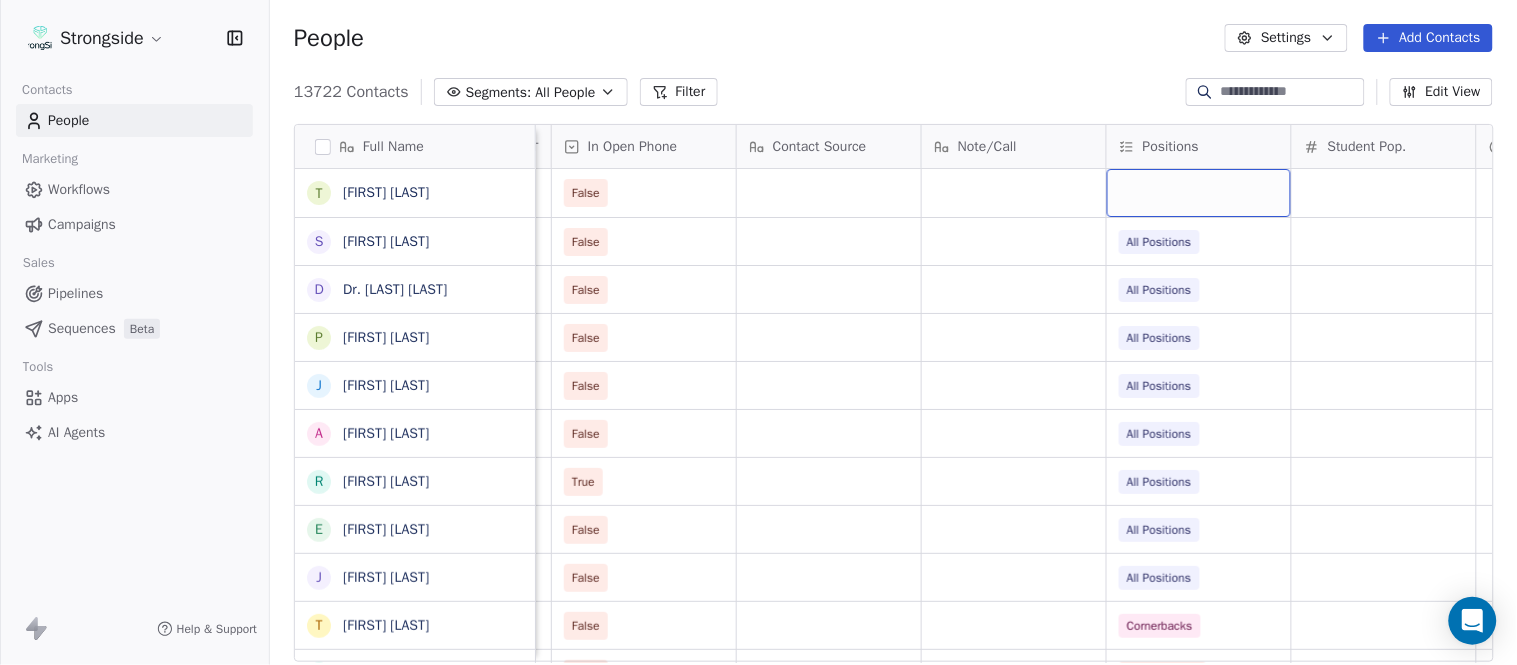 click at bounding box center [1199, 193] 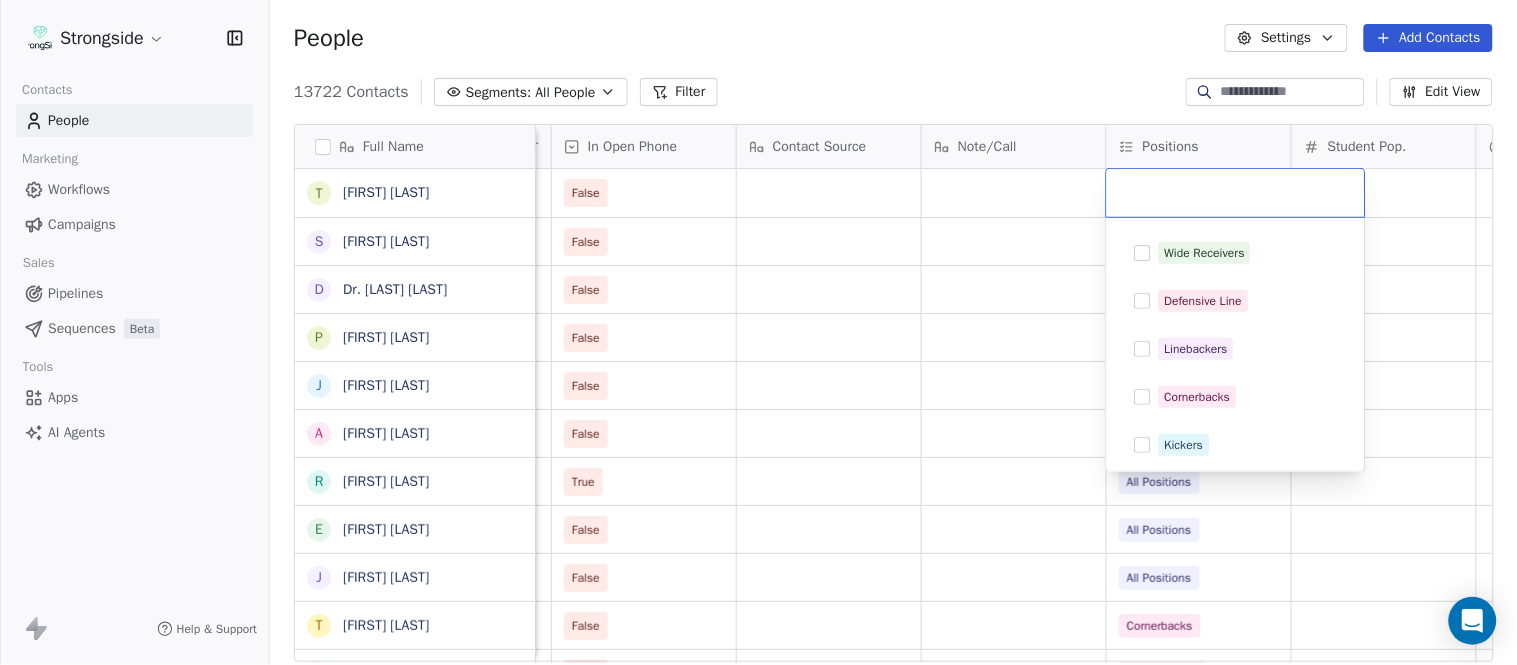 scroll, scrollTop: 444, scrollLeft: 0, axis: vertical 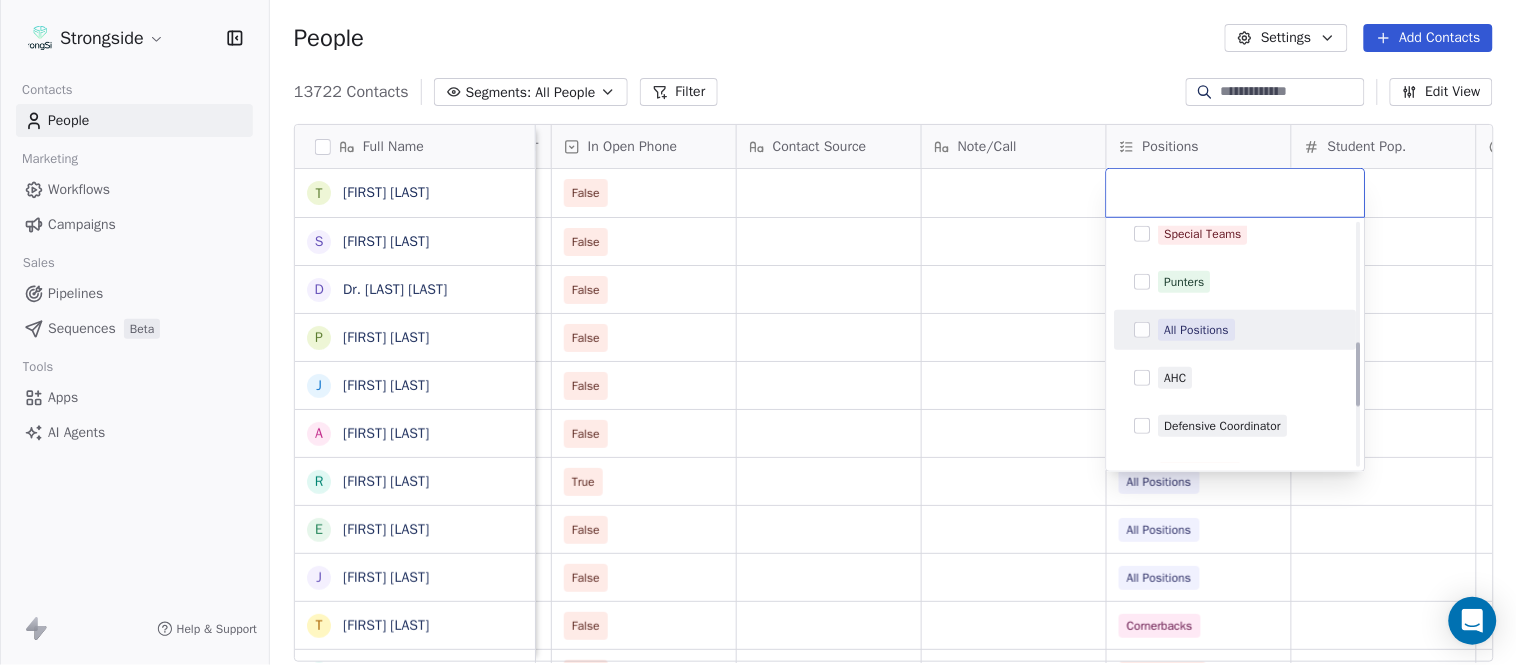 click on "All Positions" at bounding box center [1197, 330] 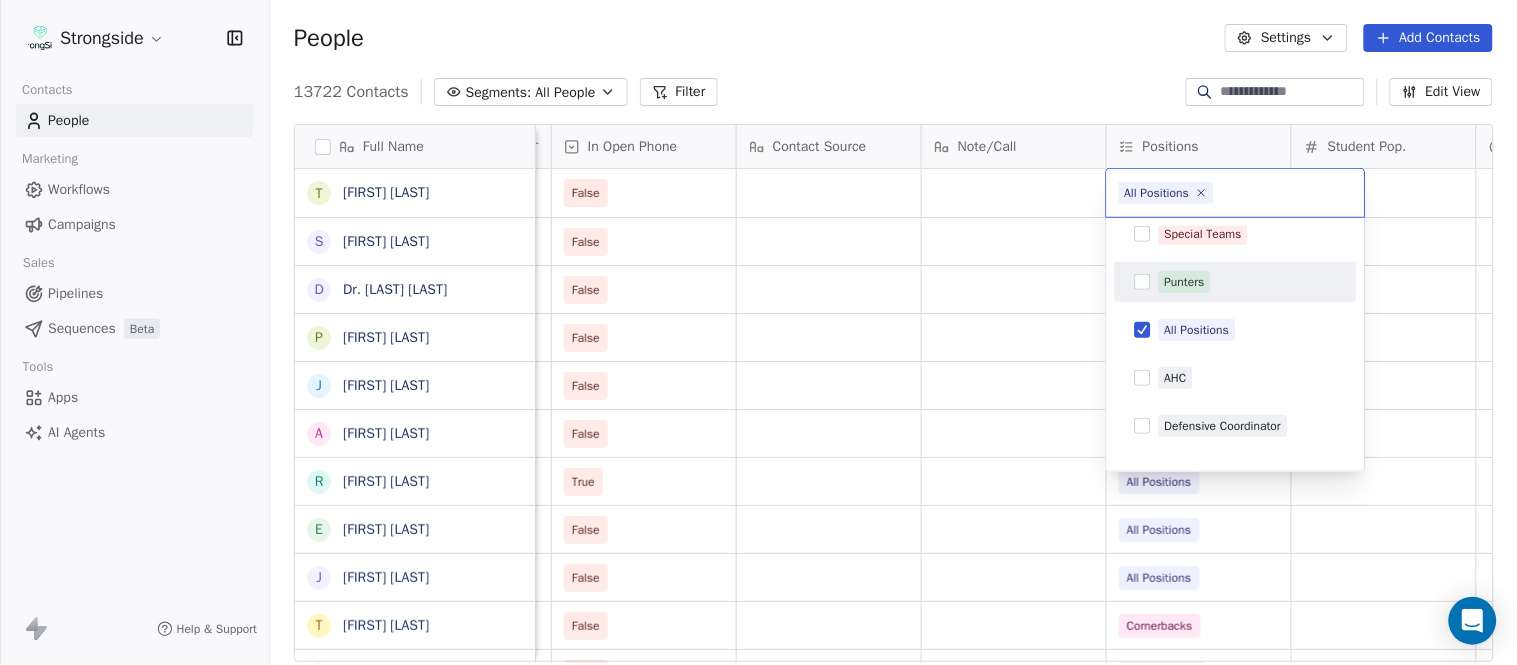 click on "Strongside Contacts People Marketing Workflows Campaigns Sales Pipelines Sequences Beta Tools Apps AI Agents Help & Support People Settings  Add Contacts 13722 Contacts Segments: All People Filter  Edit View Tag Add to Sequence Export Full Name T Troy Douglas S Scott Schulz D Dr. William Schwarz P Phil Constantino J Jeremy Curry A Alex Green R Ron Cooper E Elliott Charles J Jordan Hutzler T Tyler Henderson B Ben Wilkerson C Corey Burns S Steve Ciocci A Andrew DiRienzo J James Lenahan A Art Asselta J Jake Petrarca A Alen Gant J Joe Gilfedder E Erin Cameron E Eric Sanders J Joe DiBari R Rob Luben A Alyssa Plantz P Pat Allinger S Susan Duffy C Charles Guthrie R Ryan Greenhagen E Eric Franklin J Jeff Dittman A Andrew Dees Status Priority Emails Auto Clicked Last Activity Date BST In Open Phone Contact Source Note/Call Positions Student Pop. Lead Account   False   False All Positions   False All Positions   False All Positions   False All Positions   False All Positions   True All Positions   False All Positions" at bounding box center (758, 332) 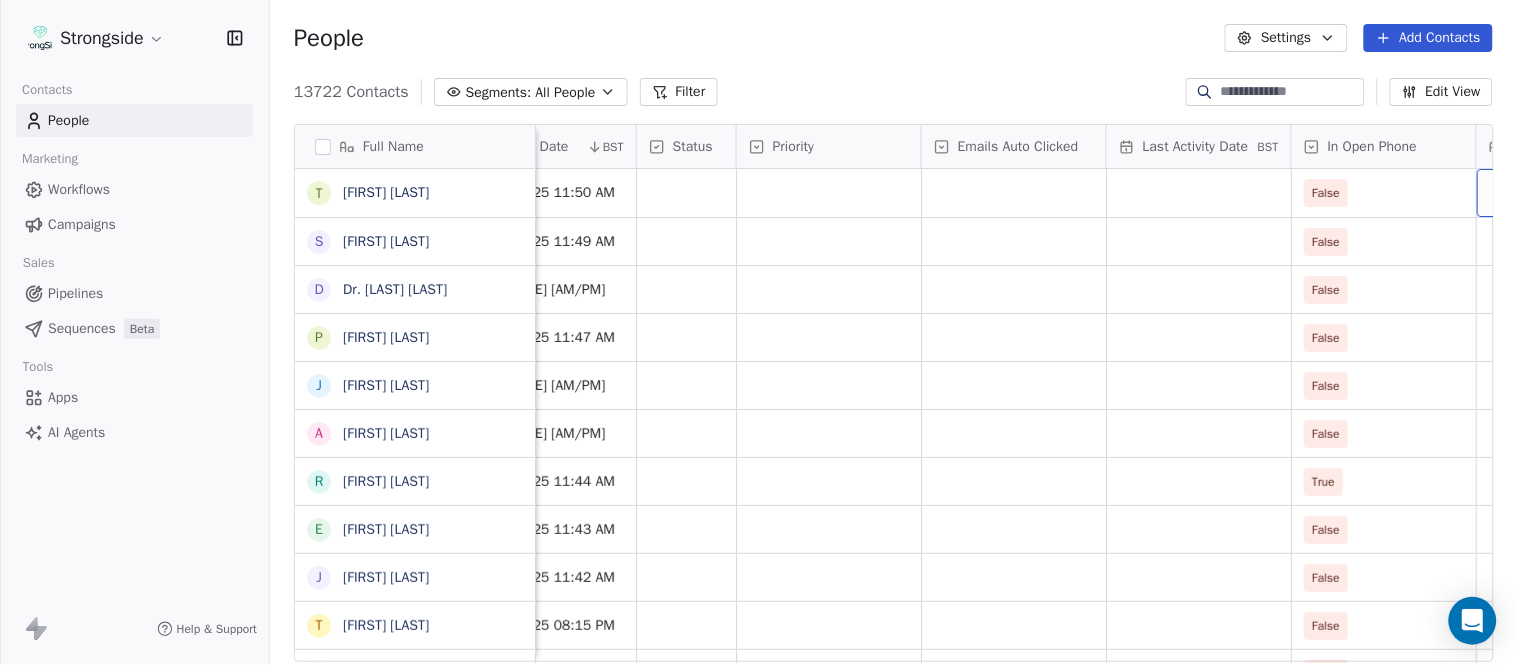 scroll, scrollTop: 0, scrollLeft: 1863, axis: horizontal 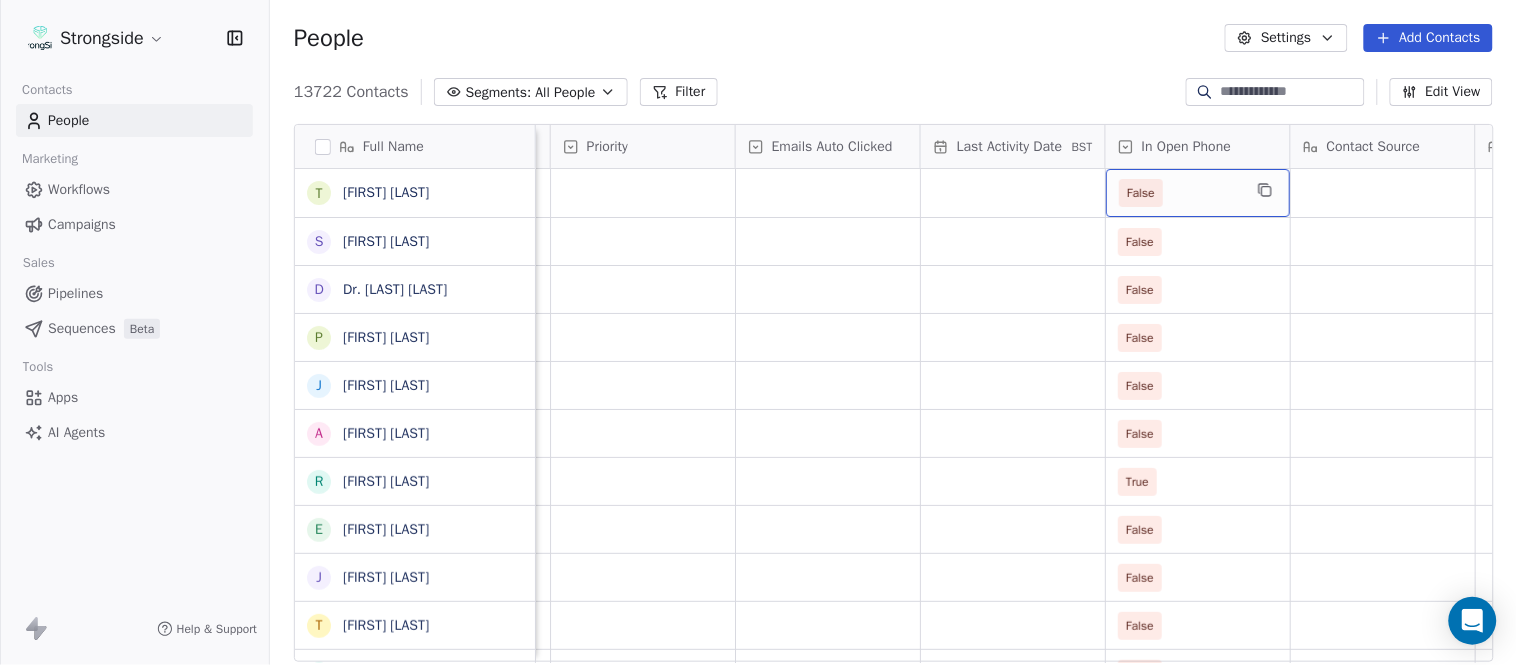 click on "False" at bounding box center [1141, 193] 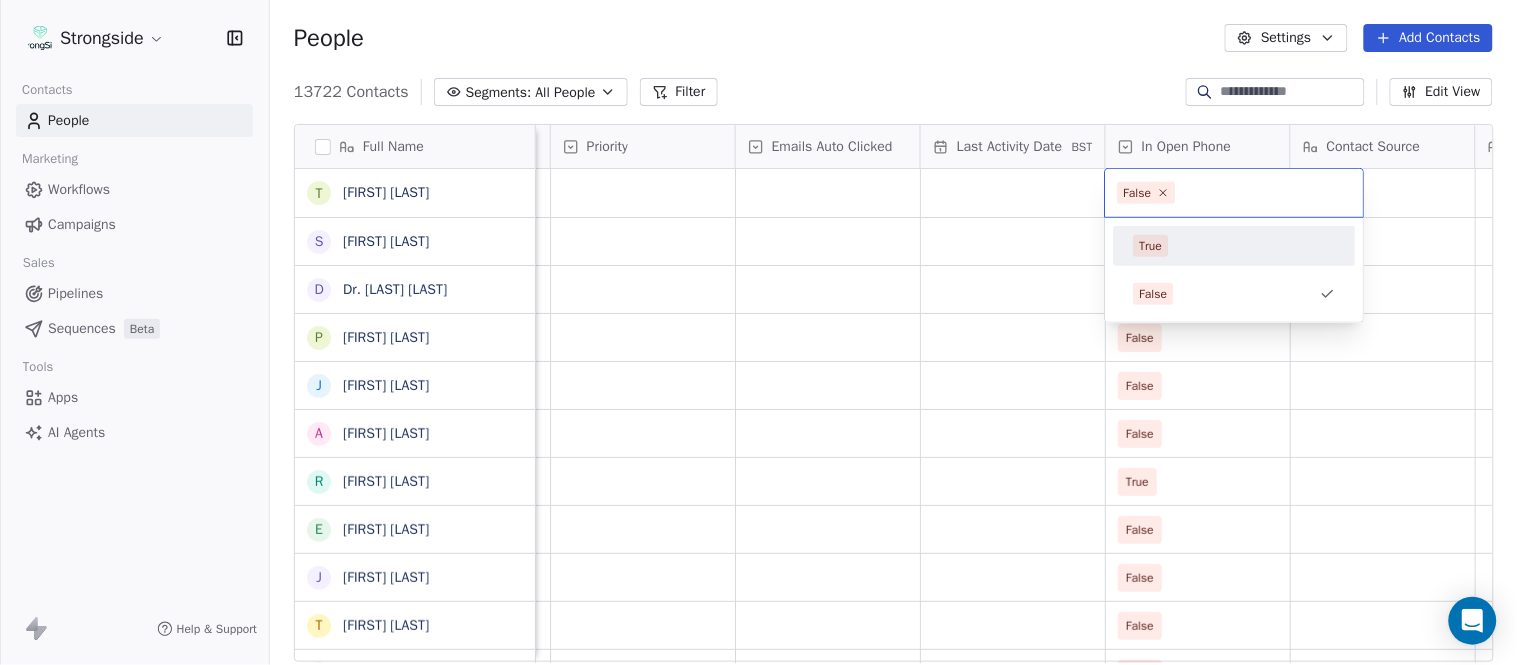 click at bounding box center [1266, 193] 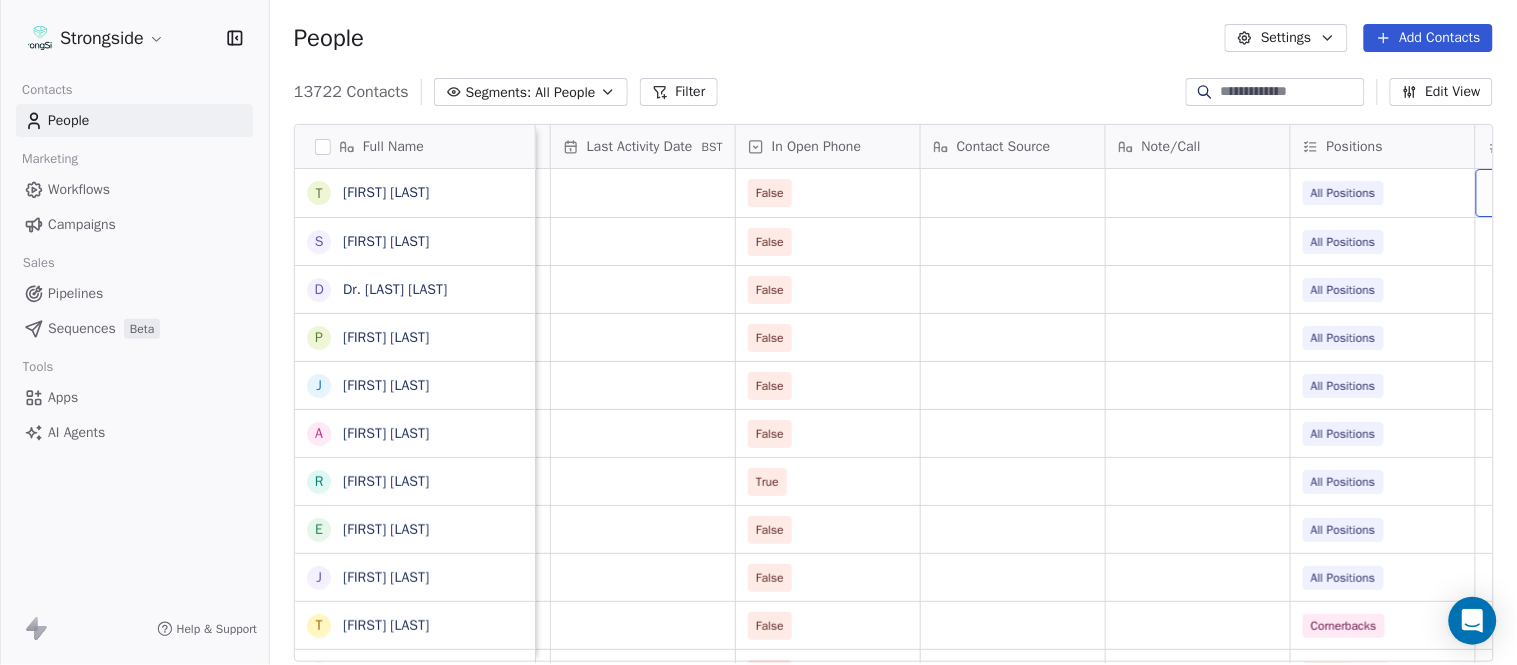 scroll, scrollTop: 0, scrollLeft: 2417, axis: horizontal 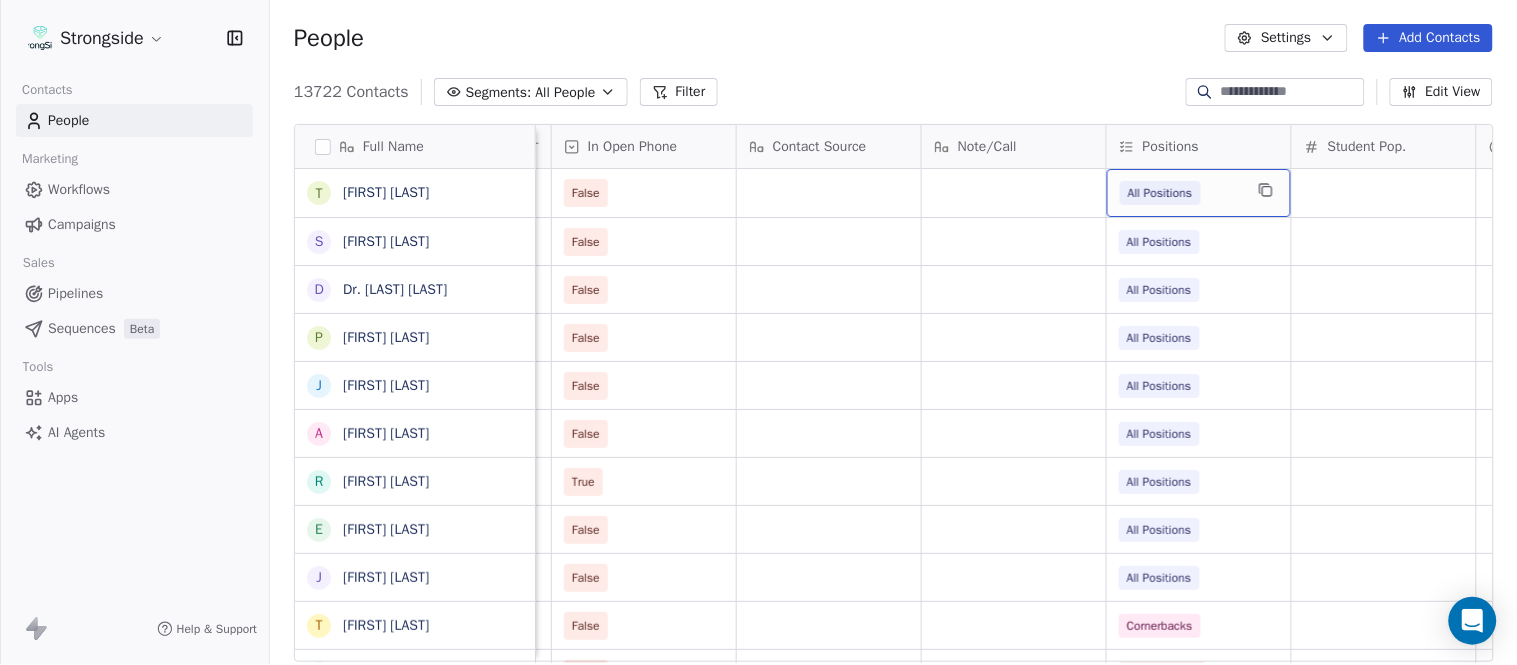 click on "All Positions" at bounding box center (1160, 193) 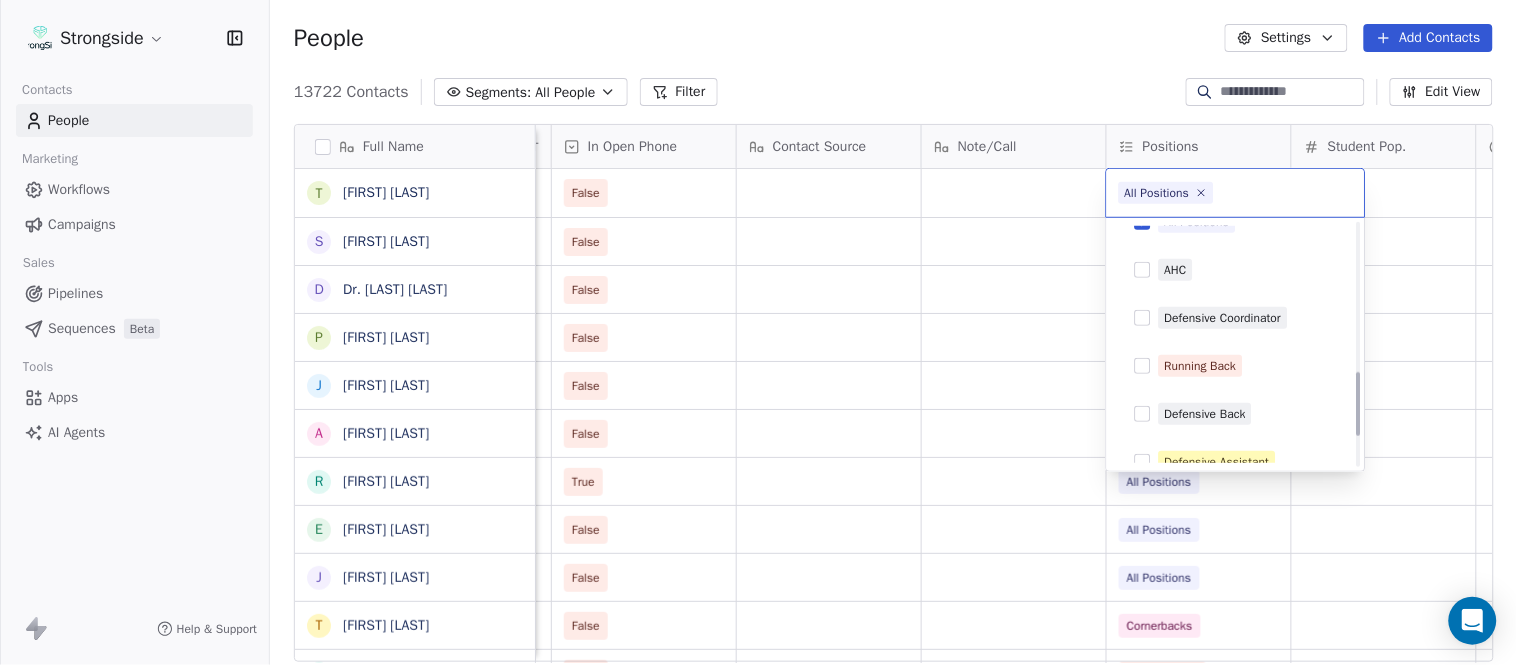 scroll, scrollTop: 553, scrollLeft: 0, axis: vertical 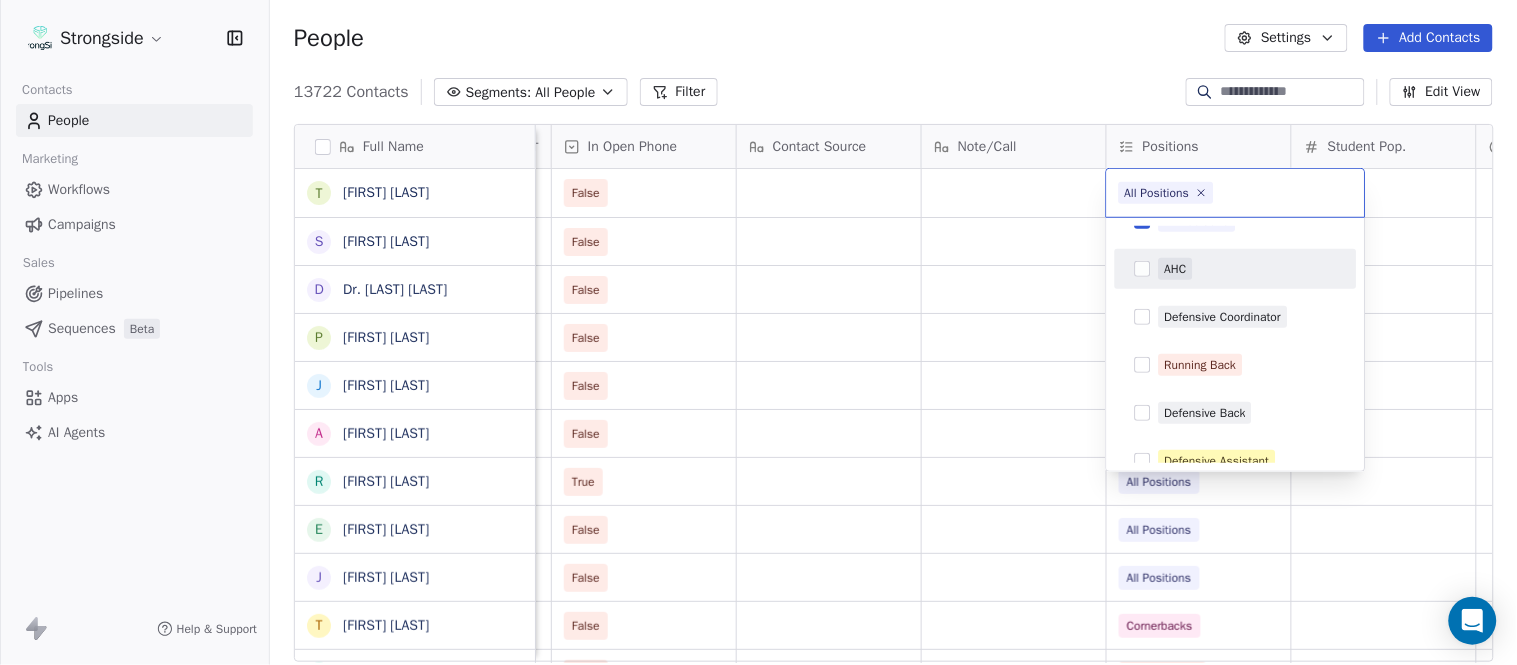 click on "AHC" at bounding box center [1176, 269] 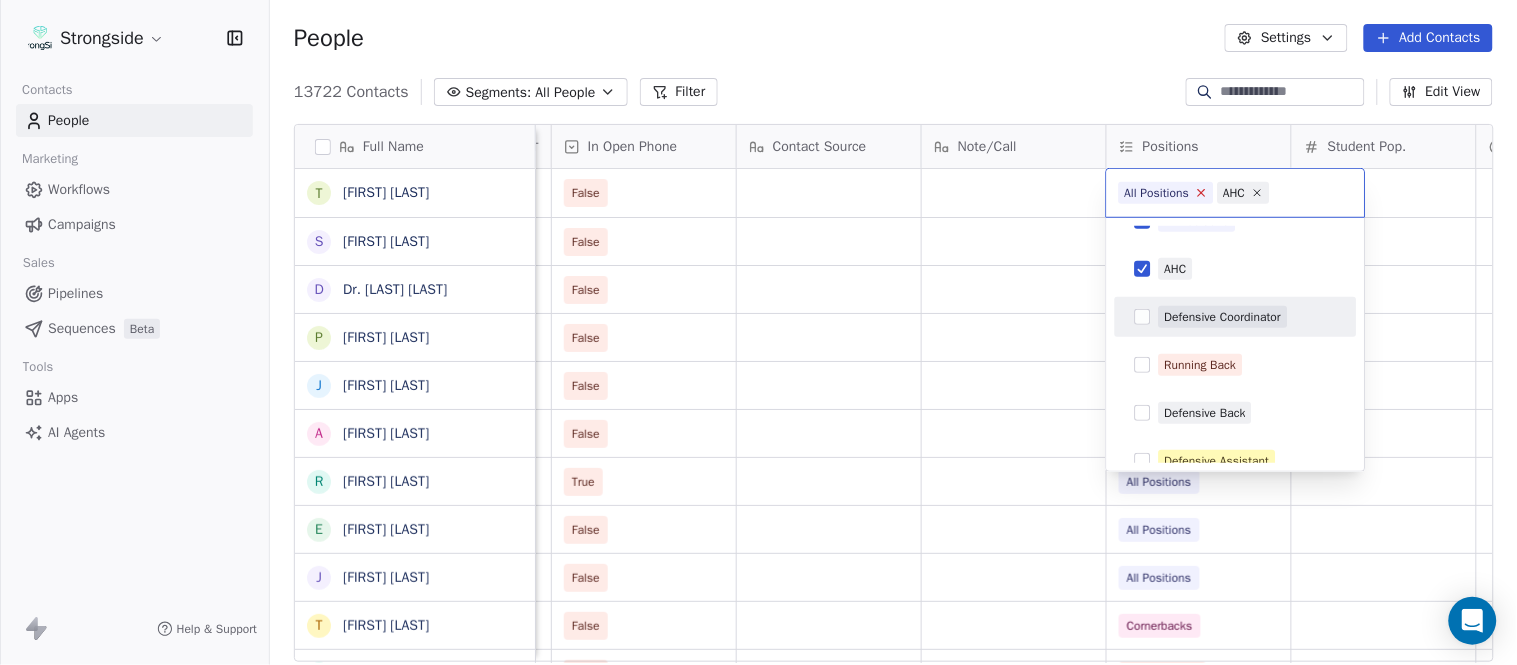 click 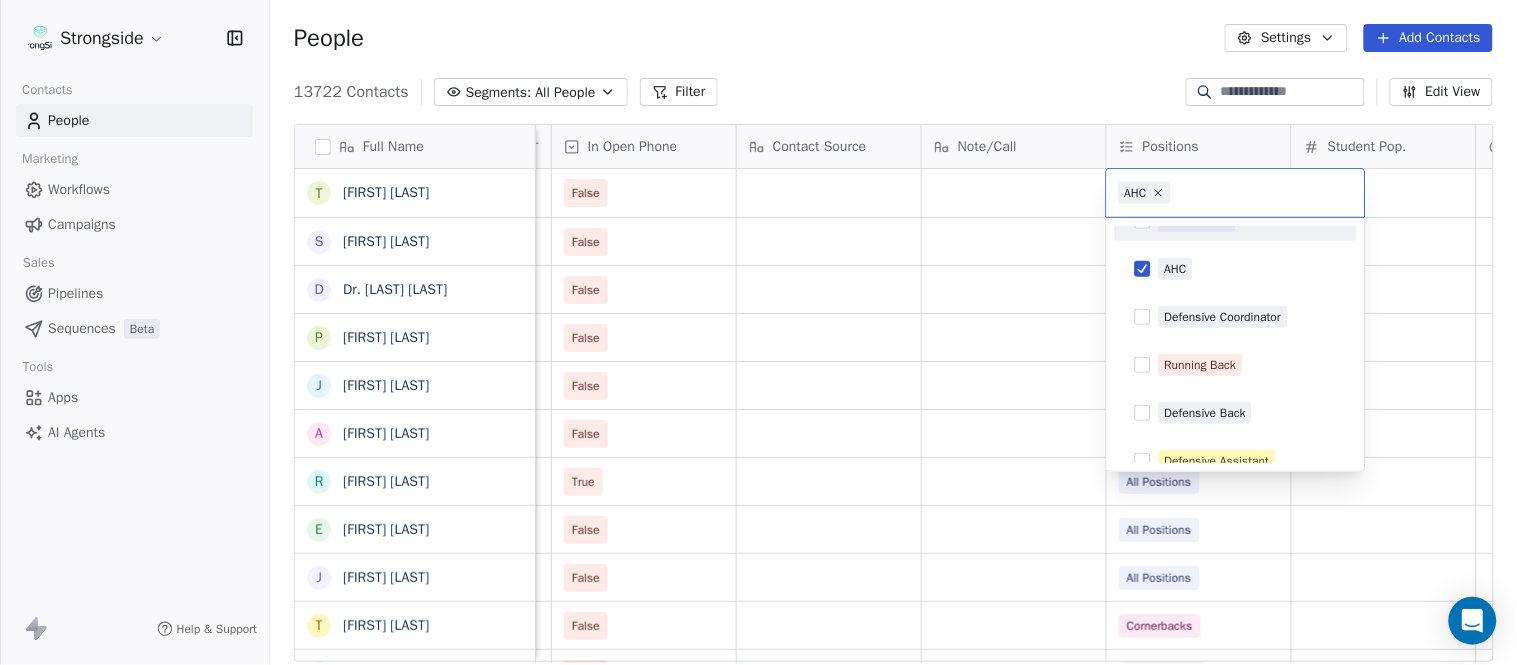 click on "Strongside Contacts People Marketing Workflows Campaigns Sales Pipelines Sequences Beta Tools Apps AI Agents Help & Support People Settings  Add Contacts 13722 Contacts Segments: All People Filter  Edit View Tag Add to Sequence Export Full Name T Troy Douglas S Scott Schulz D Dr. William Schwarz P Phil Constantino J Jeremy Curry A Alex Green R Ron Cooper E Elliott Charles J Jordan Hutzler T Tyler Henderson B Ben Wilkerson C Corey Burns S Steve Ciocci A Andrew DiRienzo J James Lenahan A Art Asselta J Jake Petrarca A Alen Gant J Joe Gilfedder E Erin Cameron E Eric Sanders J Joe DiBari R Rob Luben A Alyssa Plantz P Pat Allinger S Susan Duffy C Charles Guthrie R Ryan Greenhagen E Eric Franklin J Jeff Dittman A Andrew Dees Status Priority Emails Auto Clicked Last Activity Date BST In Open Phone Contact Source Note/Call Positions Student Pop. Lead Account   False All Positions   False All Positions   False All Positions   False All Positions   False All Positions   False All Positions   True All Positions   False" at bounding box center [758, 332] 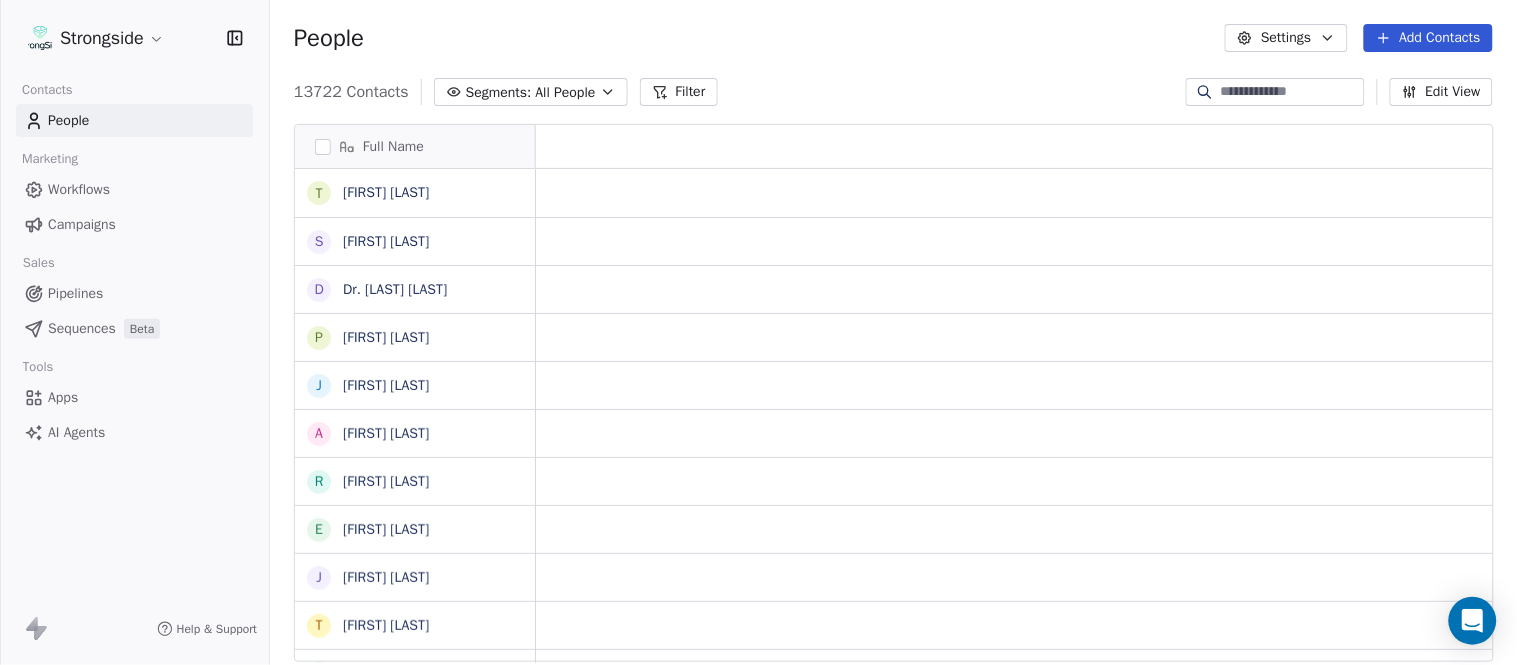 scroll, scrollTop: 0, scrollLeft: 0, axis: both 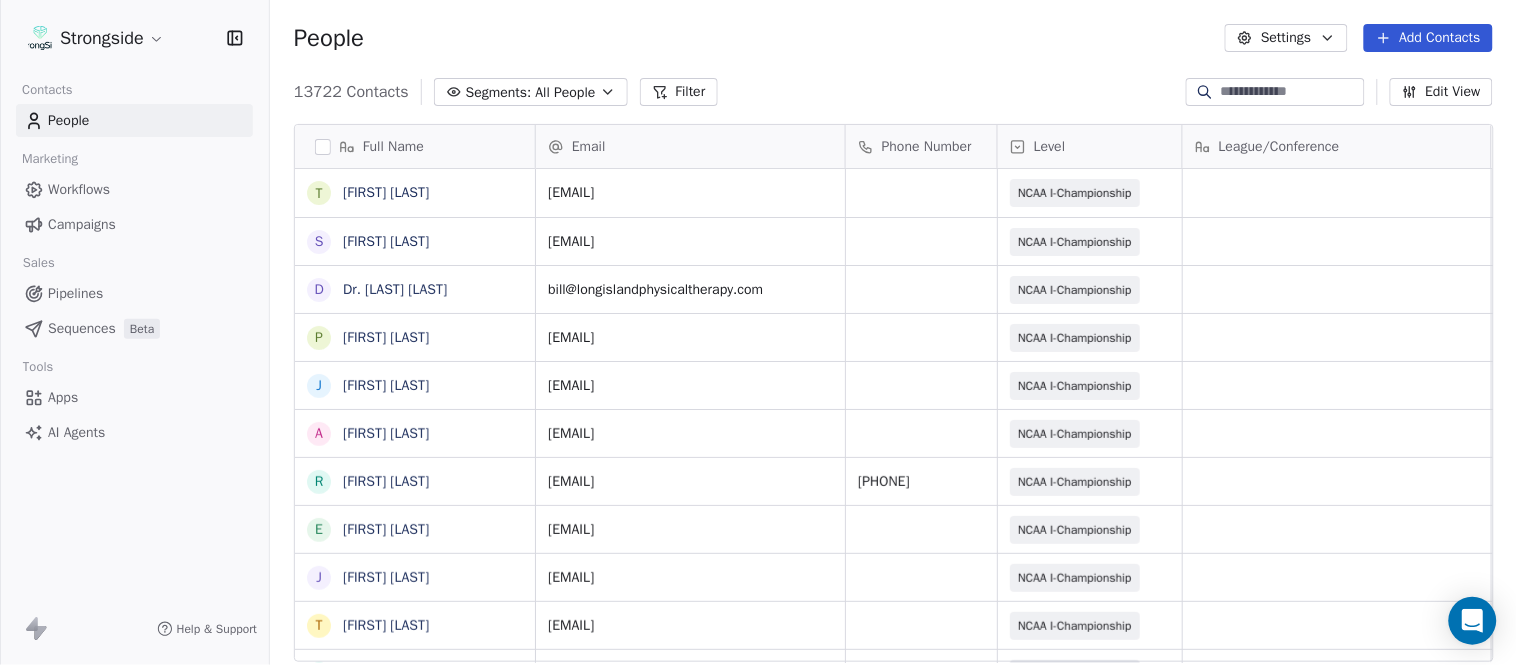 click on "Add Contacts" at bounding box center (1428, 38) 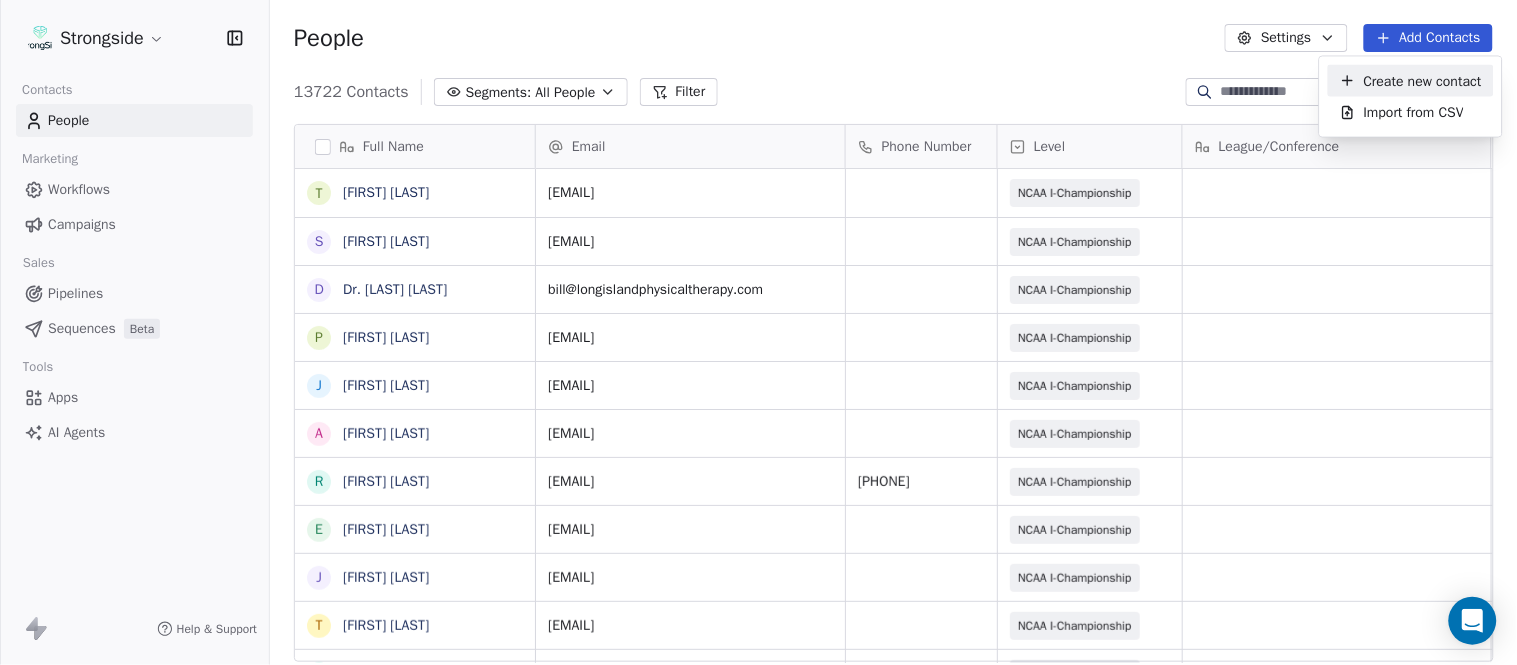 click on "Create new contact" at bounding box center [1411, 81] 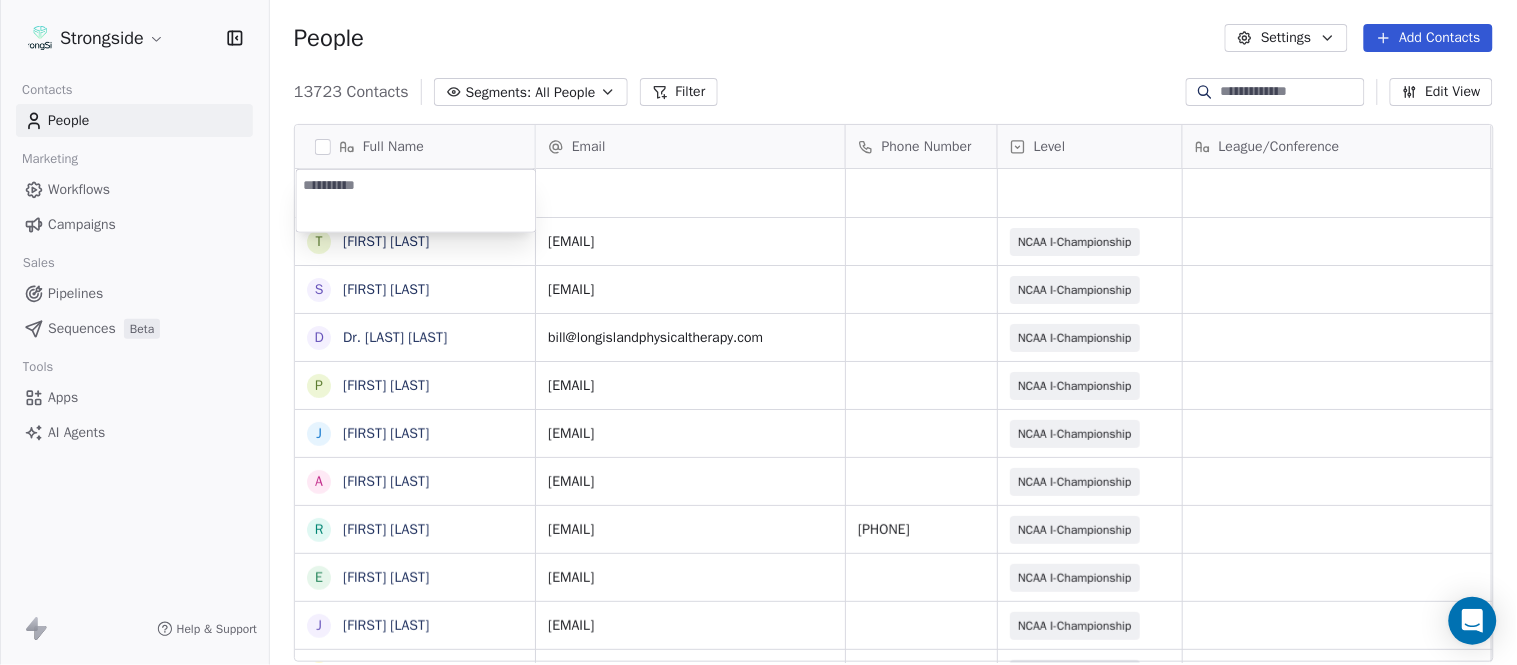 type on "**********" 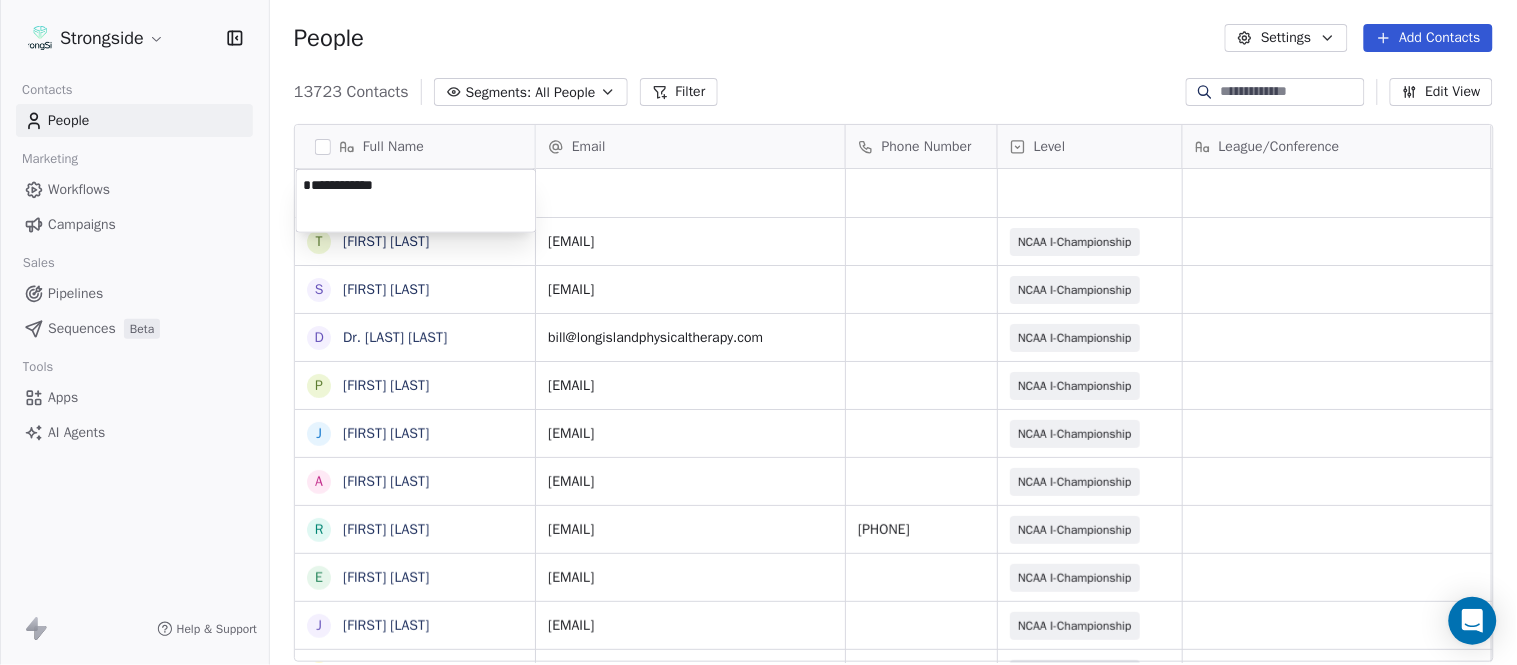 click on "Strongside Contacts People Marketing Workflows Campaigns Sales Pipelines Sequences Beta Tools Apps AI Agents Help & Support People Settings  Add Contacts 13723 Contacts Segments: All People Filter  Edit View Tag Add to Sequence Export Full Name T Troy Douglas S Scott Schulz D Dr. William Schwarz P Phil Constantino J Jeremy Curry A Alex Green R Ron Cooper E Elliott Charles J Jordan Hutzler T Tyler Henderson B Ben Wilkerson C Corey Burns S Steve Ciocci A Andrew DiRienzo J James Lenahan A Art Asselta J Jake Petrarca A Alen Gant J Joe Gilfedder E Erin Cameron E Eric Sanders J Joe DiBari R Rob Luben A Alyssa Plantz P Pat Allinger S Susan Duffy C Charles Guthrie R Ryan Greenhagen E Eric Franklin J Jeff Dittman Email Phone Number Level League/Conference Organization Job Title Tags Created Date BST Aug 08, 2025 11:51 AM troy.douglas@liu.edu NCAA I-Championship LONG ISLAND UNIV Assistant Coach Aug 08, 2025 11:50 AM scott.schulz@liu.edu NCAA I-Championship LONG ISLAND UNIV Strength Coach Aug 08, 2025 11:49 AM SID SID" at bounding box center (758, 332) 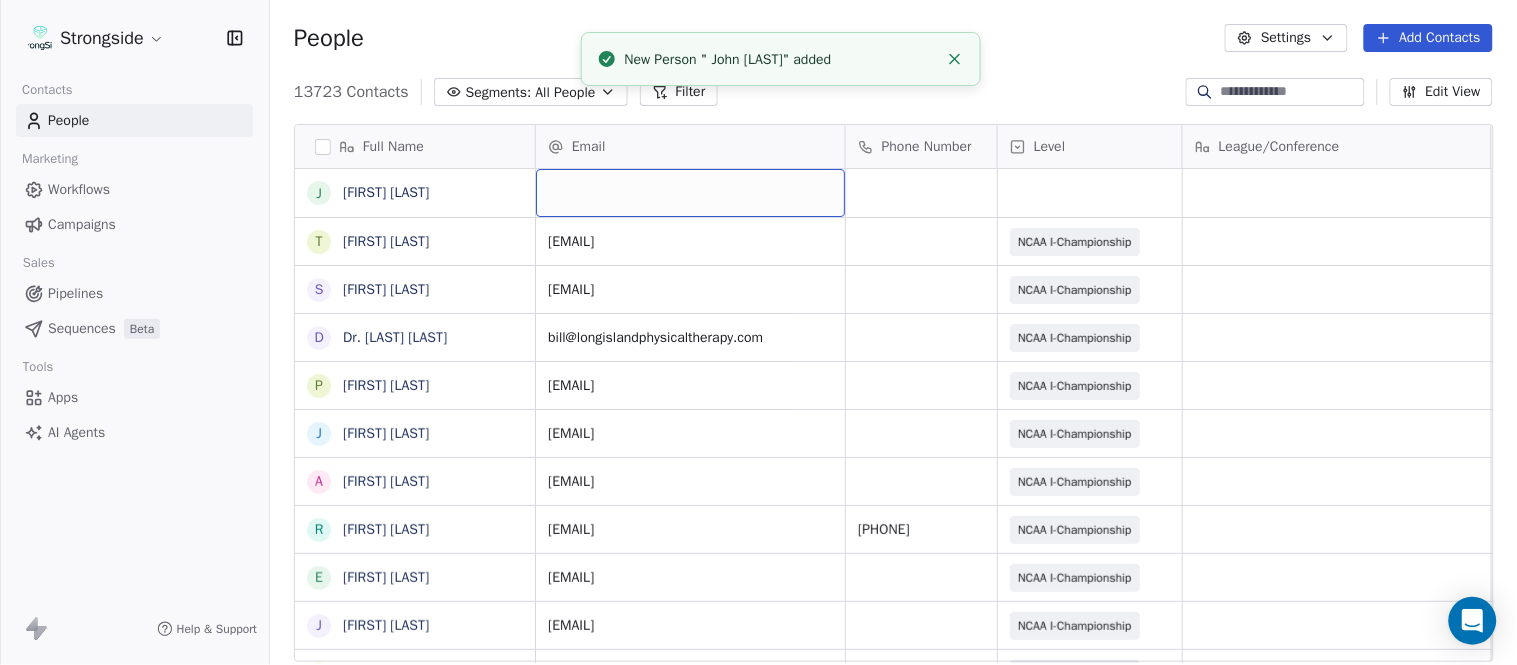 click at bounding box center [690, 193] 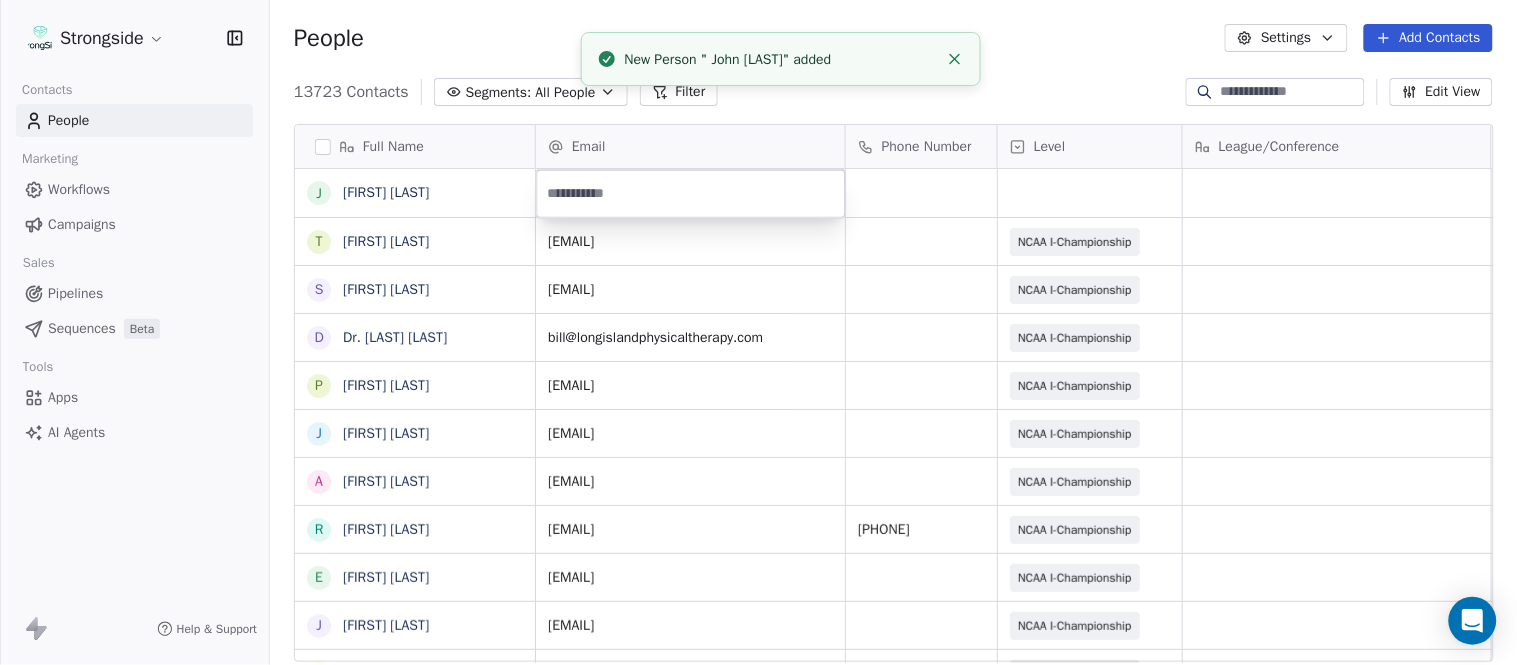 type on "**********" 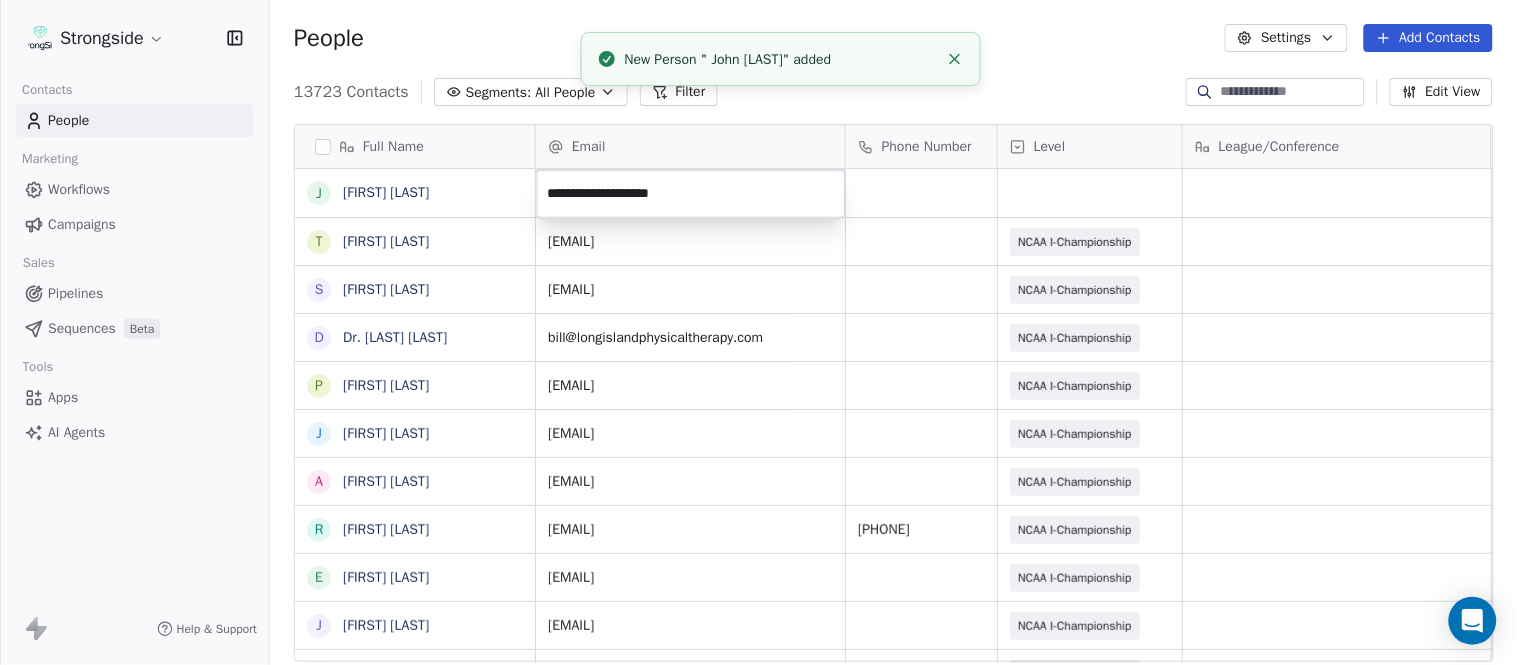 click on "Strongside Contacts People Marketing Workflows Campaigns Sales Pipelines Sequences Beta Tools Apps AI Agents Help & Support People Settings  Add Contacts 13723 Contacts Segments: All People Filter  Edit View Tag Add to Sequence Export Full Name J John Roberts T Troy Douglas S Scott Schulz D Dr. William Schwarz P Phil Constantino J Jeremy Curry A Alex Green R Ron Cooper E Elliott Charles J Jordan Hutzler T Tyler Henderson B Ben Wilkerson C Corey Burns S Steve Ciocci A Andrew DiRienzo J James Lenahan A Art Asselta J Jake Petrarca A Alen Gant J Joe Gilfedder E Erin Cameron E Eric Sanders J Joe DiBari R Rob Luben A Alyssa Plantz P Pat Allinger S Susan Duffy C Charles Guthrie R Ryan Greenhagen E Eric Franklin J Jeff Dittman Email Phone Number Level League/Conference Organization Job Title Tags Created Date BST Aug 08, 2025 11:51 AM troy.douglas@liu.edu NCAA I-Championship LONG ISLAND UNIV Assistant Coach Aug 08, 2025 11:50 AM scott.schulz@liu.edu NCAA I-Championship LONG ISLAND UNIV Strength Coach SID Head Coach" at bounding box center [758, 332] 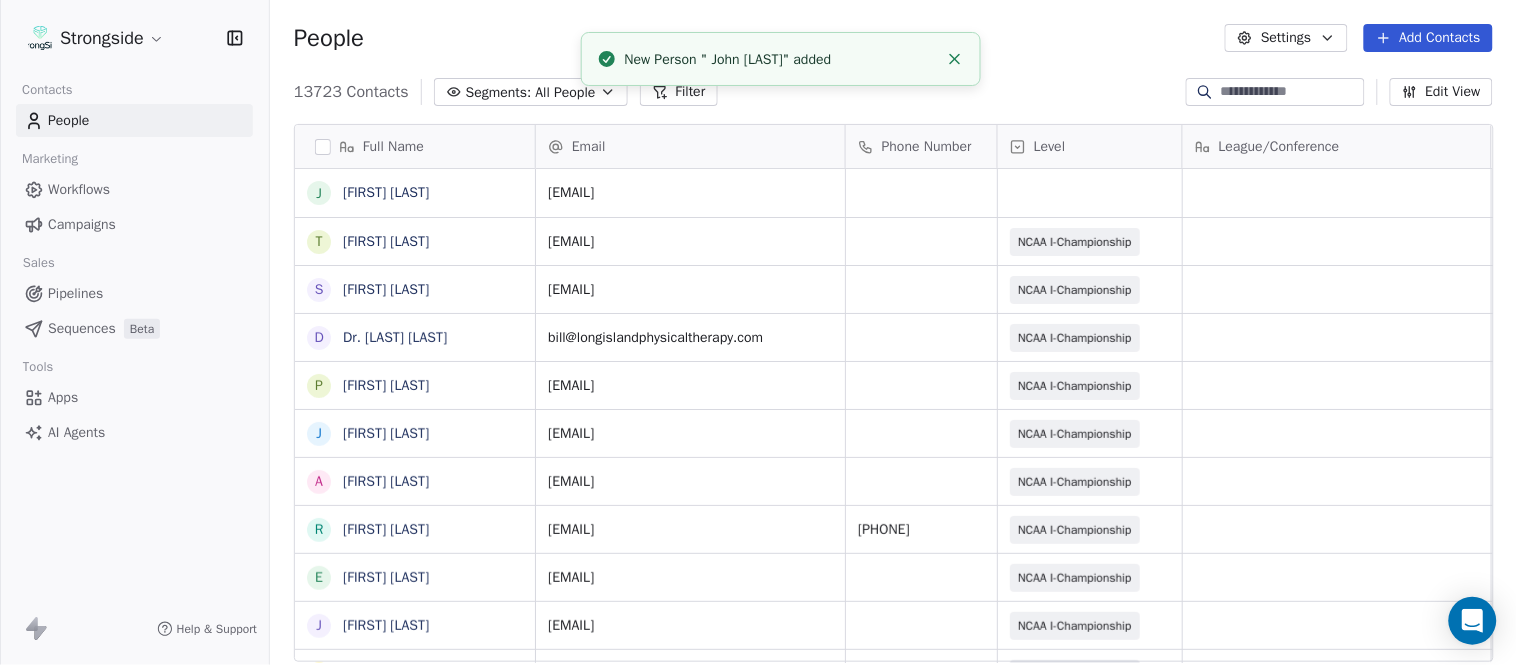 click 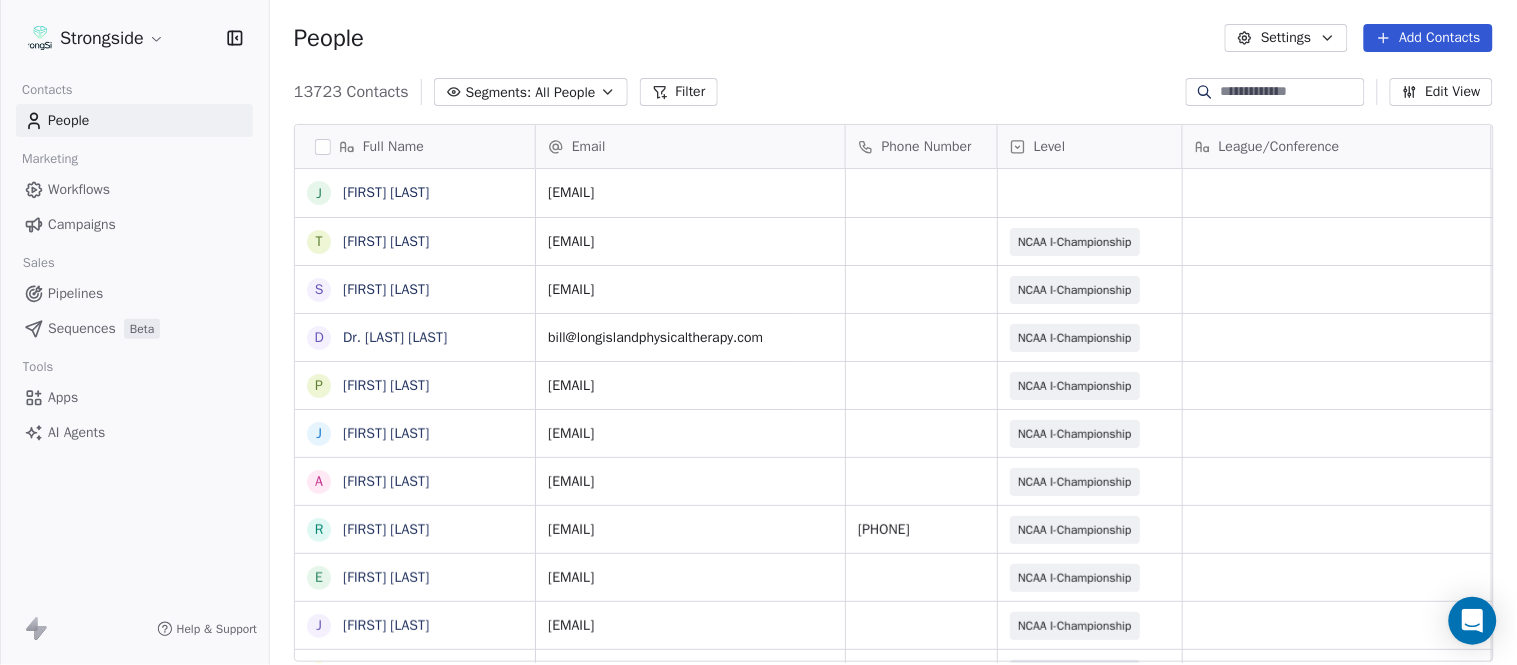 click on "Level" at bounding box center [1090, 146] 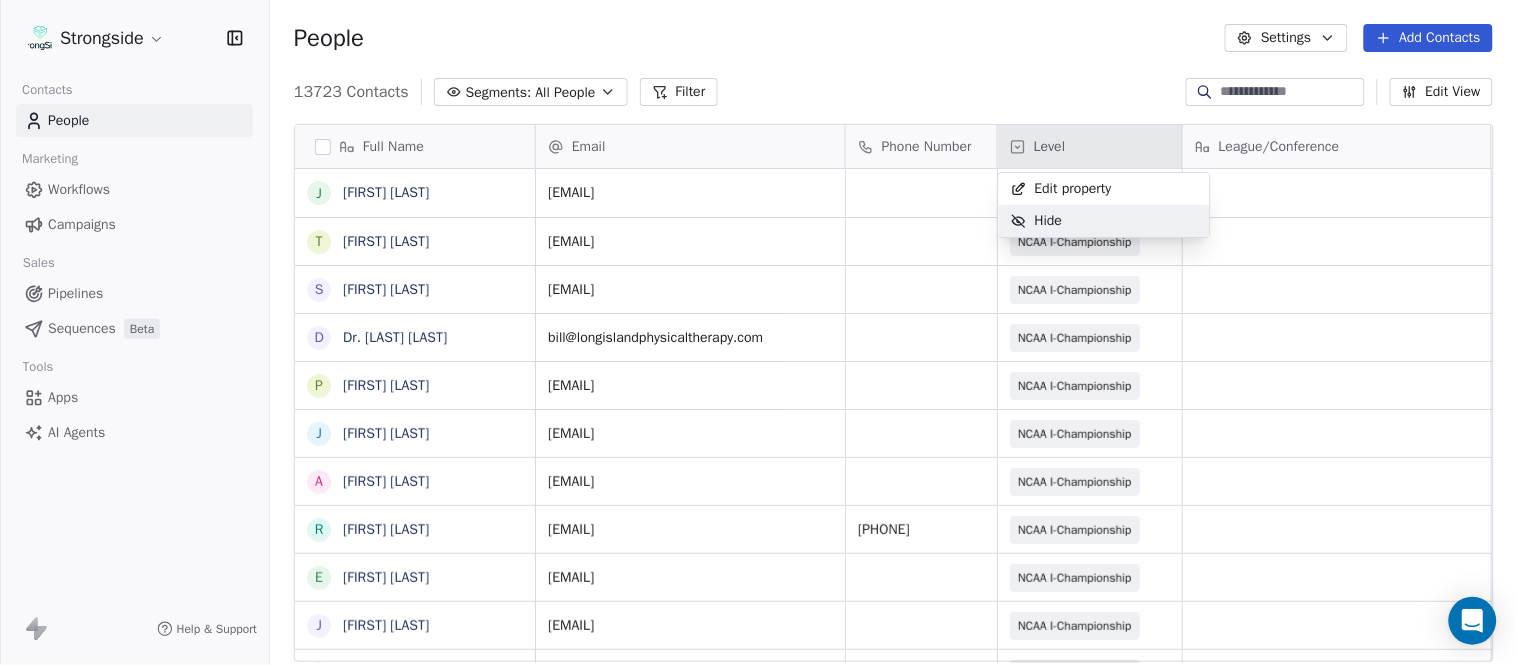 click on "Hide" at bounding box center (1104, 221) 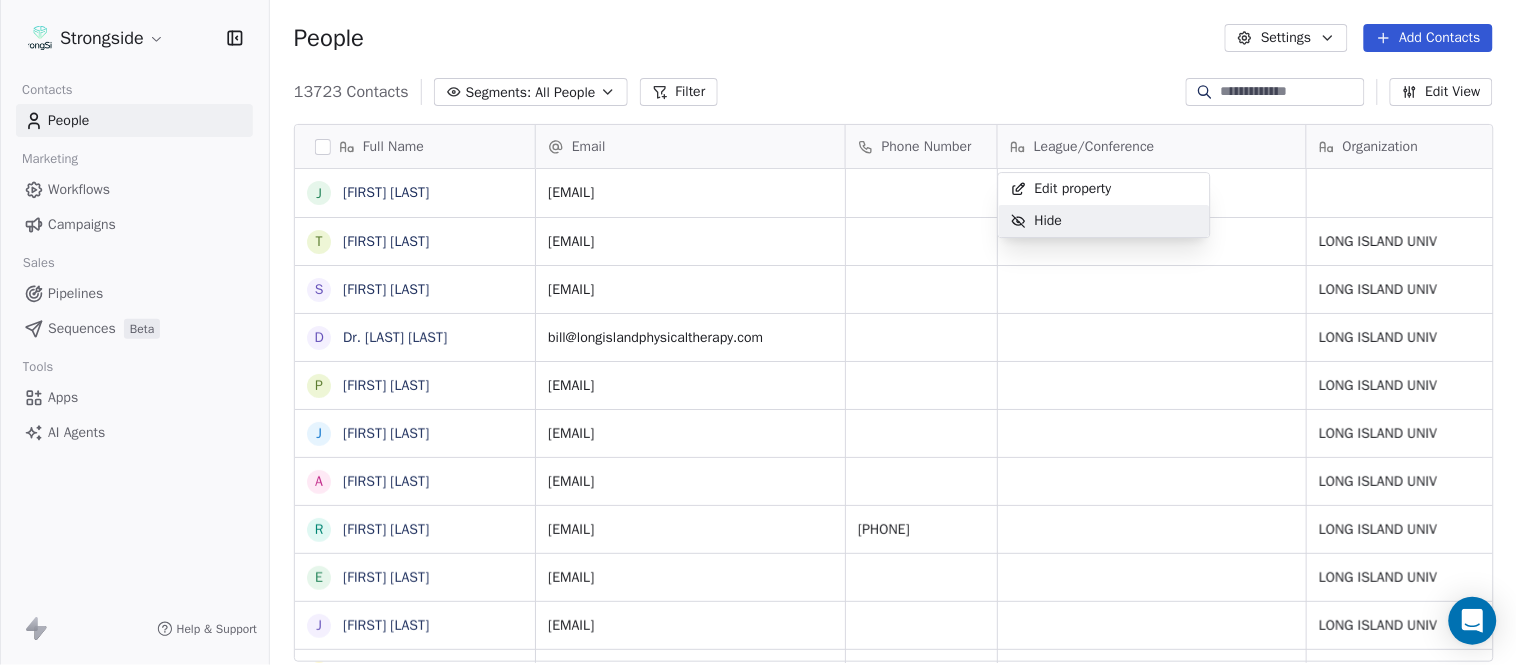 click on "Hide" at bounding box center (1104, 221) 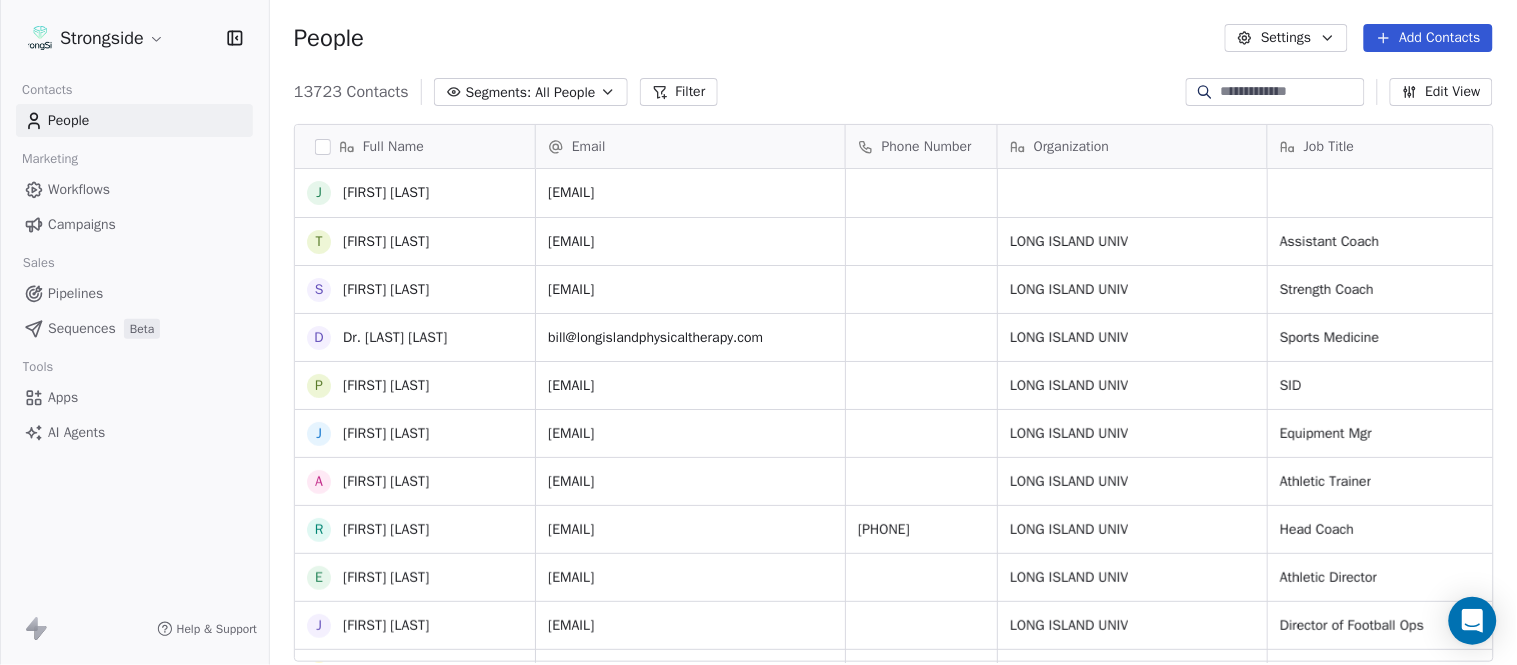 scroll, scrollTop: 222, scrollLeft: 0, axis: vertical 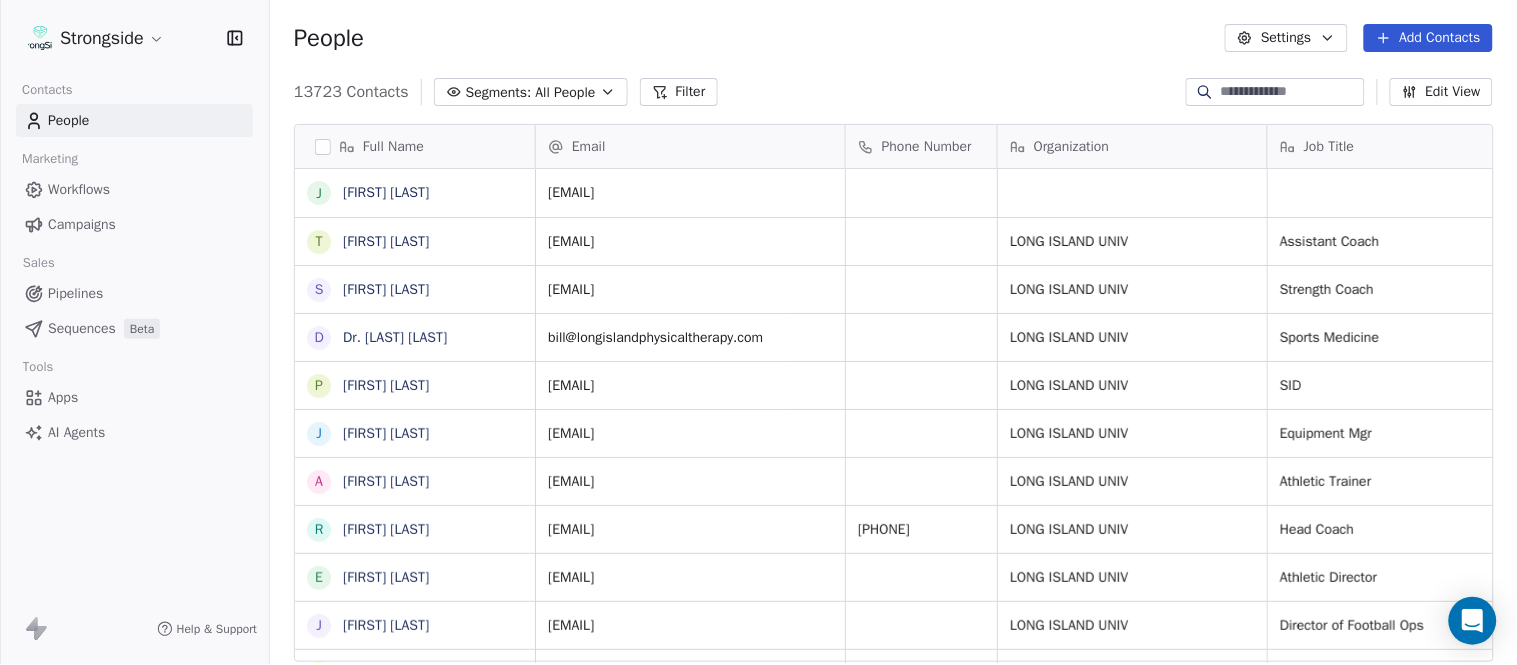 click on "Organization" at bounding box center [1071, 147] 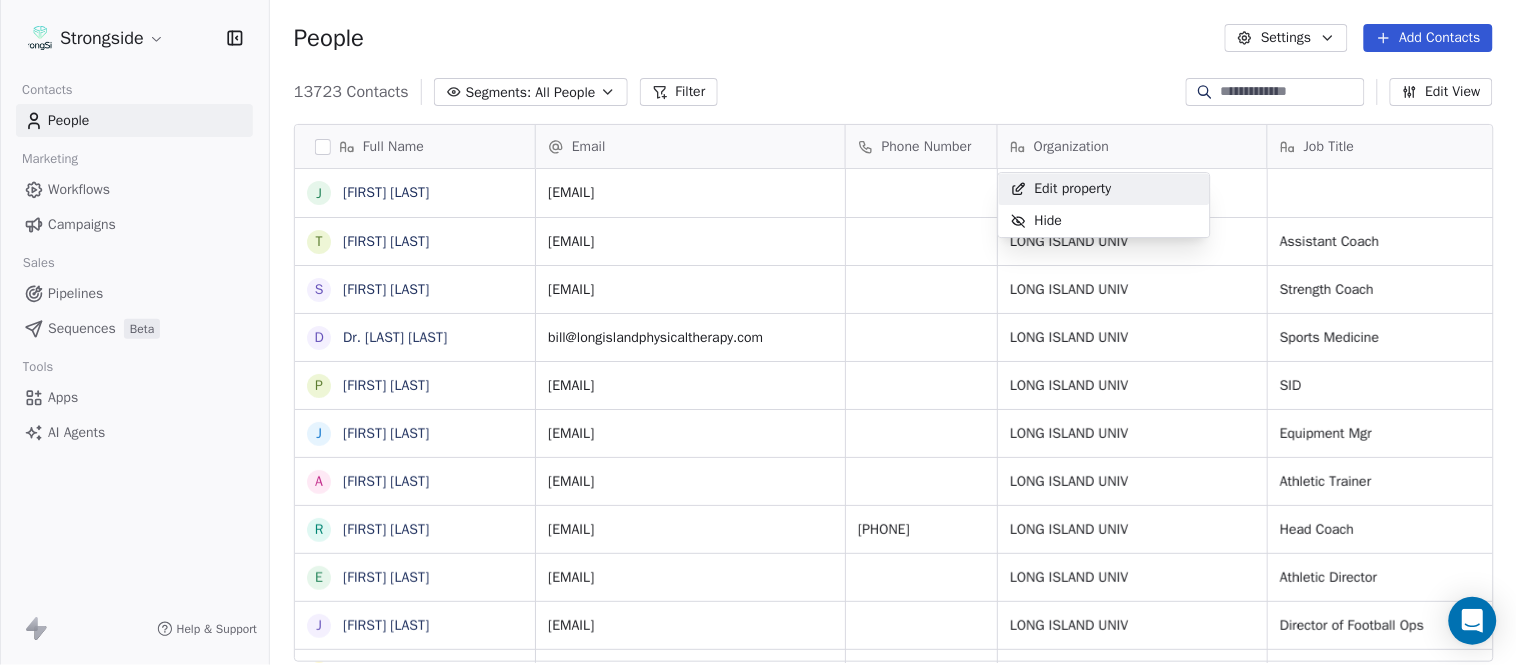 click on "Strongside Contacts People Marketing Workflows Campaigns Sales Pipelines Sequences Beta Tools Apps AI Agents Help & Support People Settings  Add Contacts 13723 Contacts Segments: All People Filter  Edit View Tag Add to Sequence Export Full Name J John Roberts T Troy Douglas S Scott Schulz D Dr. William Schwarz P Phil Constantino J Jeremy Curry A Alex Green R Ron Cooper E Elliott Charles J Jordan Hutzler T Tyler Henderson B Ben Wilkerson C Corey Burns S Steve Ciocci A Andrew DiRienzo J James Lenahan A Art Asselta J Jake Petrarca A Alen Gant J Joe Gilfedder E Erin Cameron E Eric Sanders J Joe DiBari R Rob Luben A Alyssa Plantz P Pat Allinger S Susan Duffy C Charles Guthrie R Ryan Greenhagen E Eric Franklin J Jeff Dittman Email Phone Number Organization Job Title Tags Created Date BST Status john.roberts@liu.edu Aug 08, 2025 11:51 AM troy.douglas@liu.edu LONG ISLAND UNIV Assistant Coach Aug 08, 2025 11:50 AM scott.schulz@liu.edu LONG ISLAND UNIV Strength Coach Aug 08, 2025 11:49 AM LONG ISLAND UNIV SID SID" at bounding box center [758, 332] 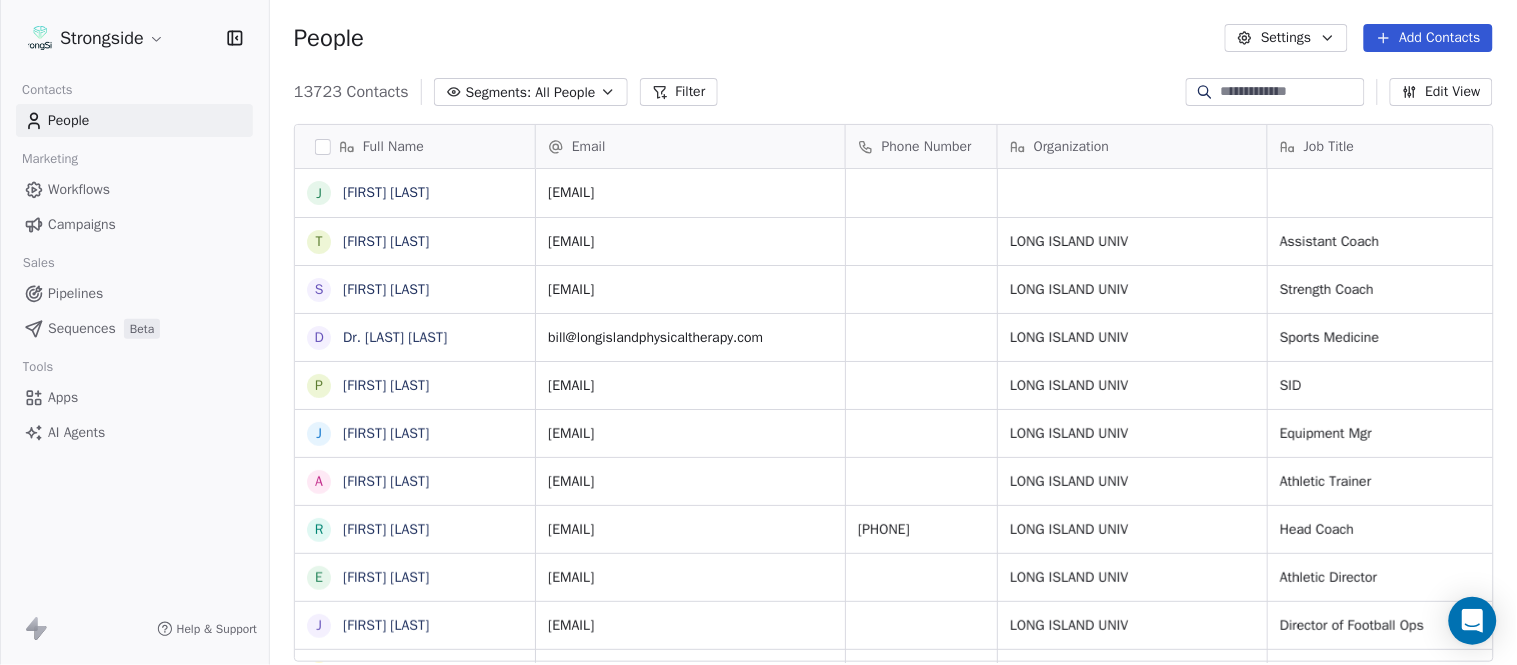 click on "Edit View" at bounding box center (1441, 92) 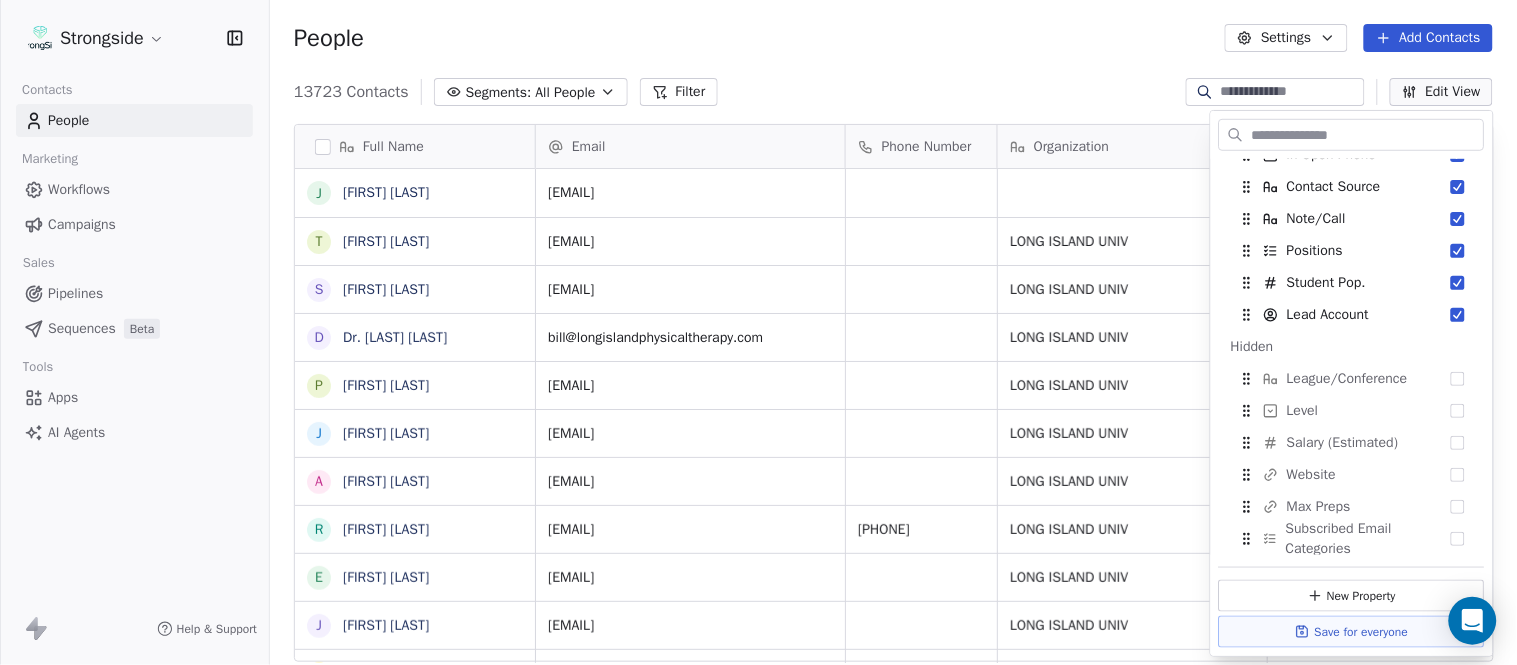 scroll, scrollTop: 444, scrollLeft: 0, axis: vertical 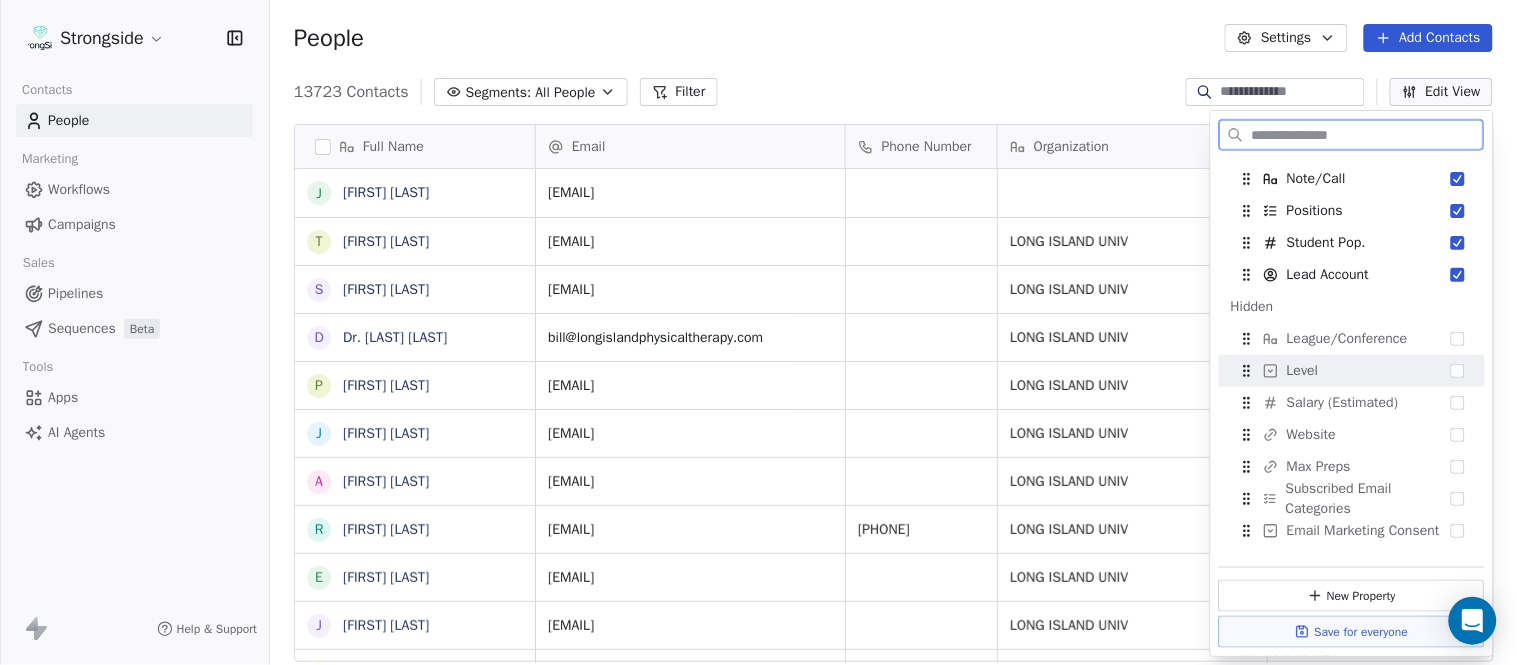 click at bounding box center (1458, 371) 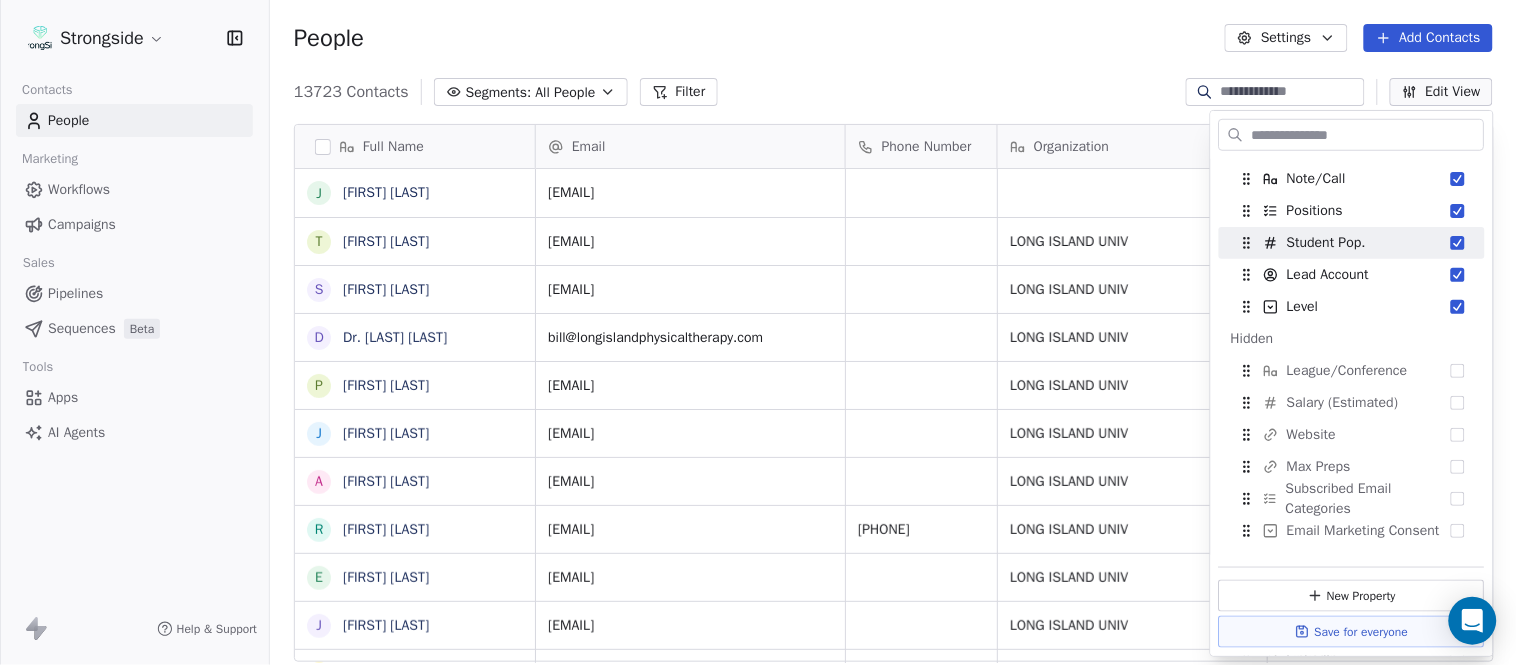 click on "People Settings  Add Contacts" at bounding box center (893, 38) 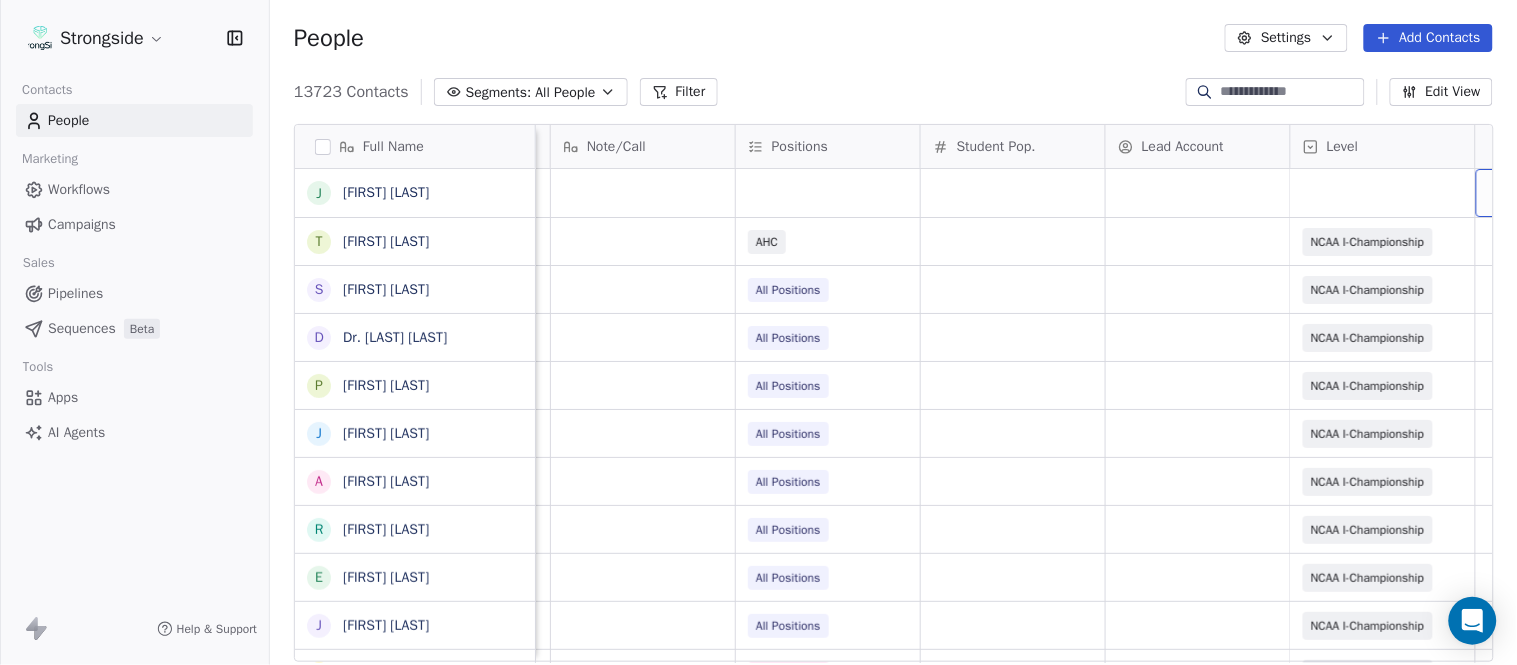 scroll, scrollTop: 0, scrollLeft: 2342, axis: horizontal 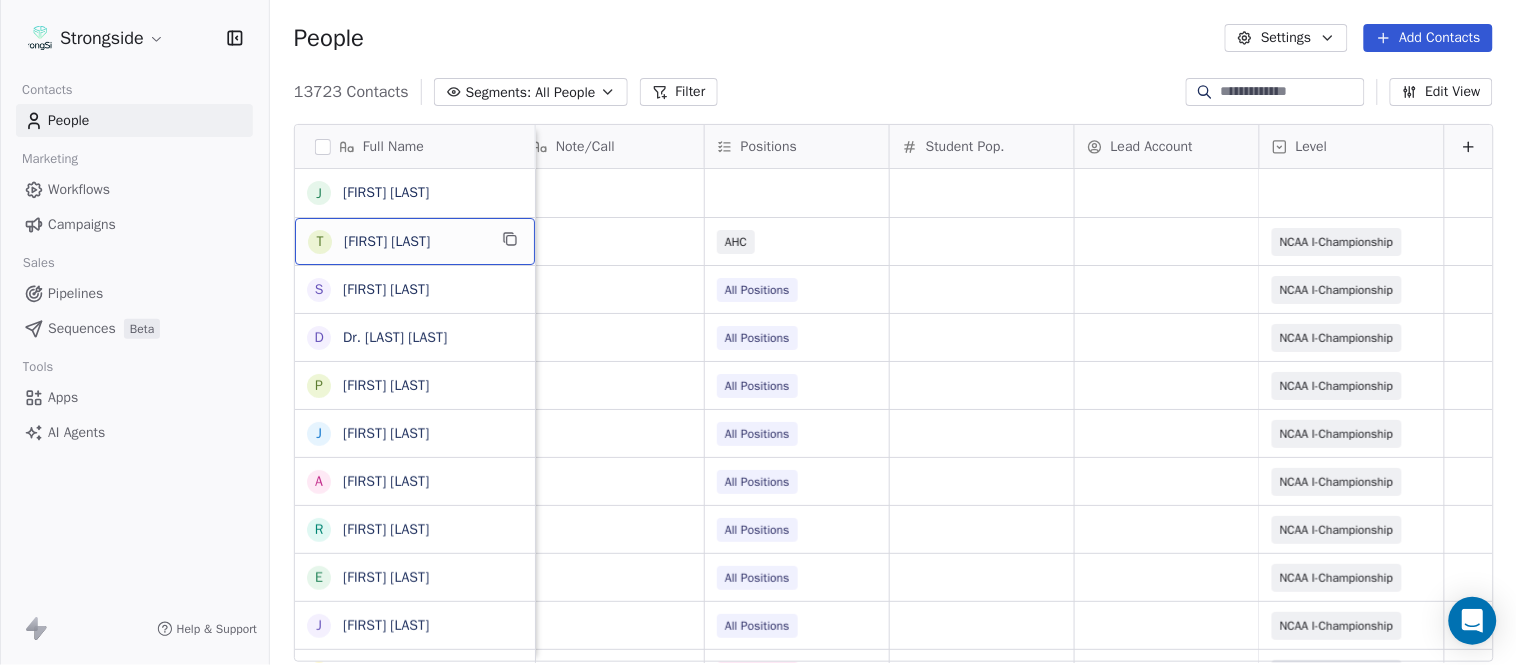 click on "Level" at bounding box center (1350, 147) 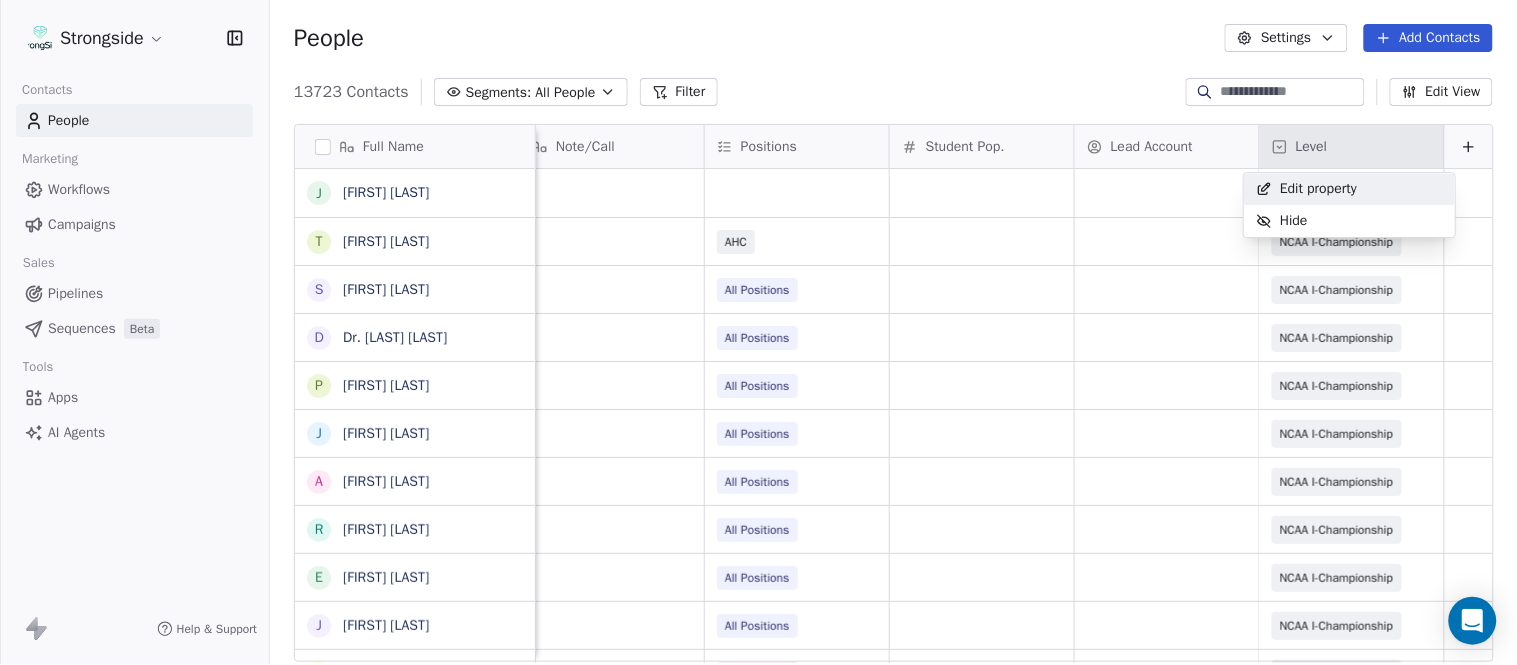 click on "Strongside Contacts People Marketing Workflows Campaigns Sales Pipelines Sequences Beta Tools Apps AI Agents Help & Support People Settings  Add Contacts 13723 Contacts Segments: All People Filter  Edit View Tag Add to Sequence Export Full Name J John Roberts T Troy Douglas S Scott Schulz D Dr. William Schwarz P Phil Constantino J Jeremy Curry A Alex Green R Ron Cooper E Elliott Charles J Jordan Hutzler T Tyler Henderson B Ben Wilkerson C Corey Burns S Steve Ciocci A Andrew DiRienzo J James Lenahan A Art Asselta J Jake Petrarca A Alen Gant J Joe Gilfedder E Erin Cameron E Eric Sanders J Joe DiBari R Rob Luben A Alyssa Plantz P Pat Allinger S Susan Duffy C Charles Guthrie R Ryan Greenhagen E Eric Franklin J Jeff Dittman Last Activity Date BST In Open Phone Contact Source Note/Call Positions Student Pop. Lead Account Level     False AHC NCAA I-Championship   False All Positions NCAA I-Championship   False All Positions NCAA I-Championship   False All Positions NCAA I-Championship   False All Positions   False" at bounding box center (758, 332) 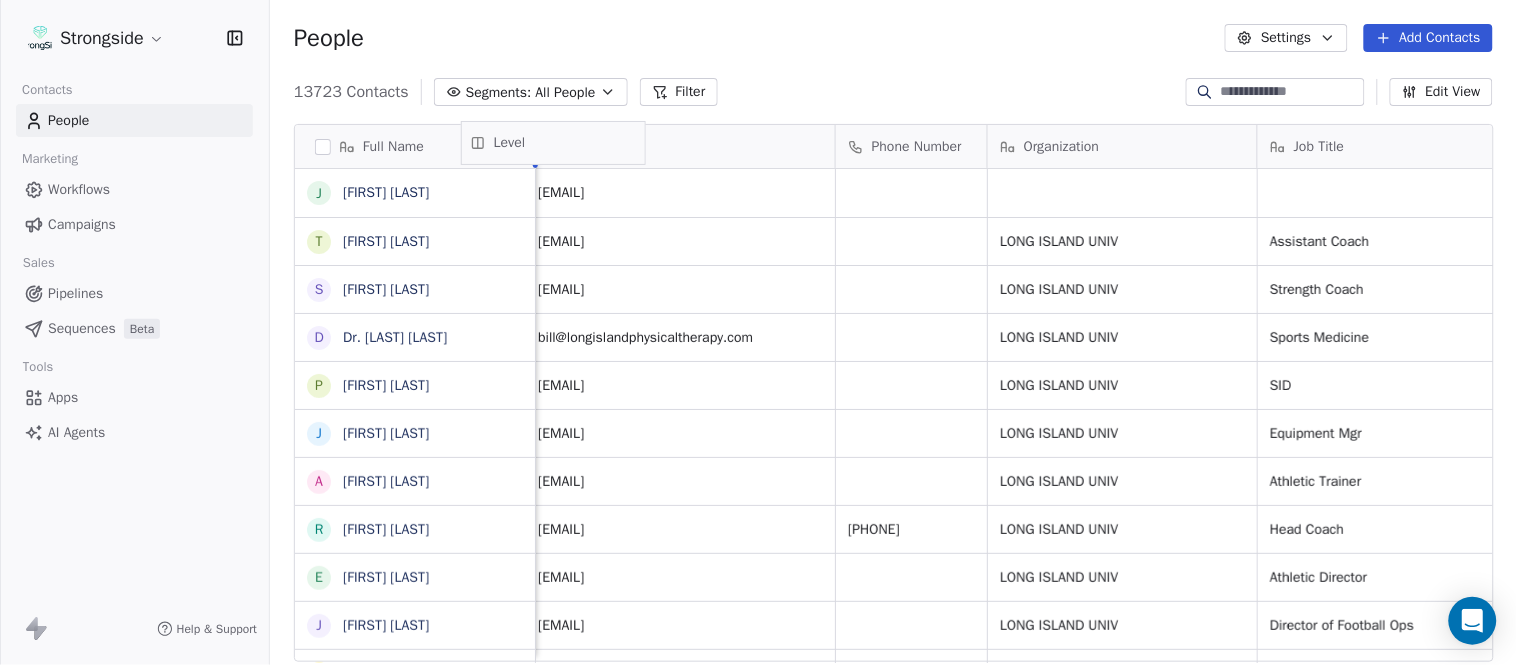 scroll, scrollTop: 0, scrollLeft: 0, axis: both 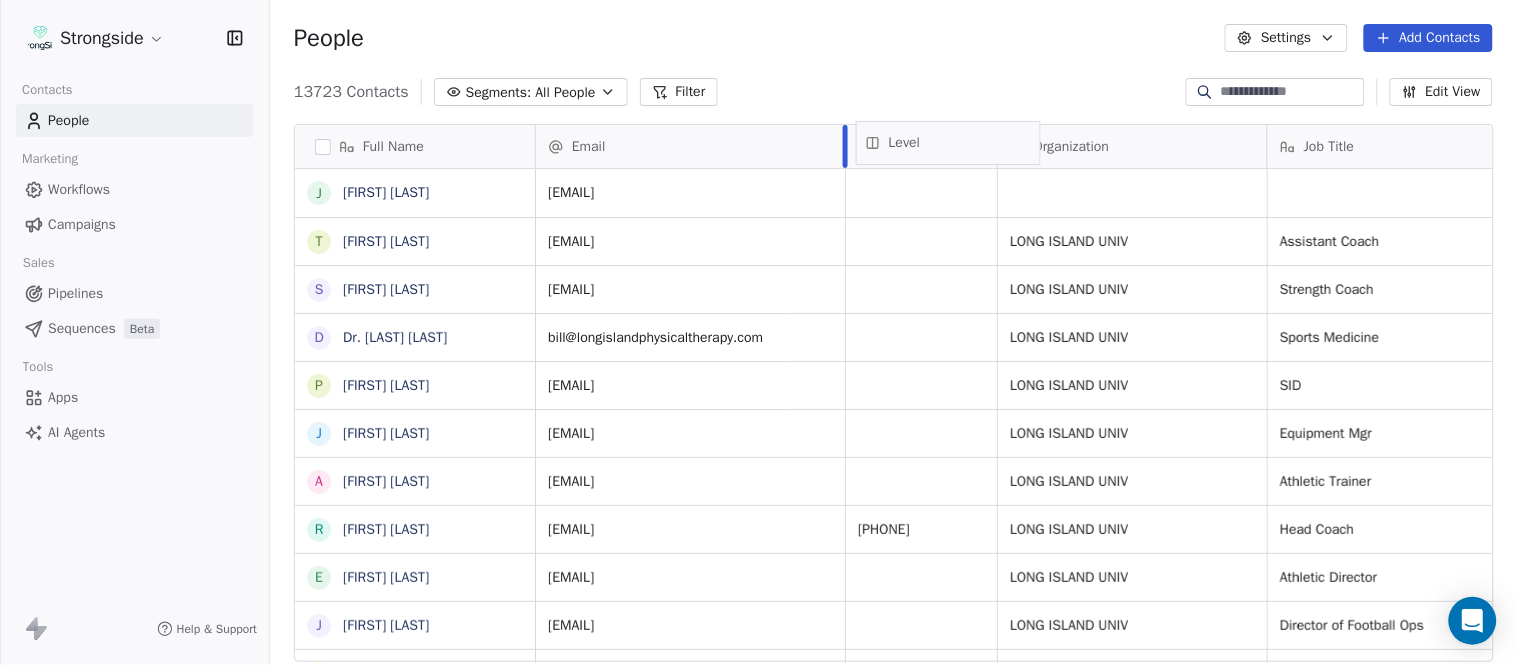 drag, startPoint x: 1344, startPoint y: 137, endPoint x: 957, endPoint y: 133, distance: 387.02066 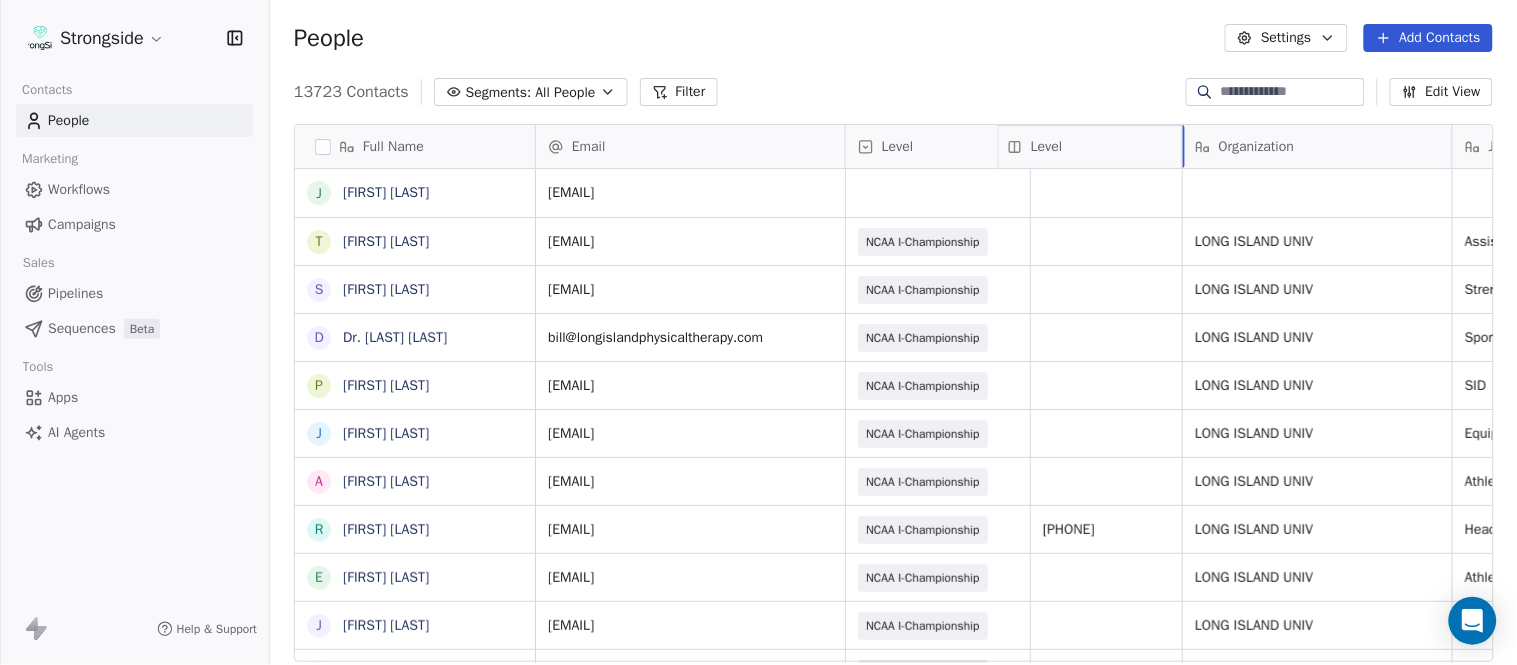 drag, startPoint x: 932, startPoint y: 145, endPoint x: 1121, endPoint y: 146, distance: 189.00264 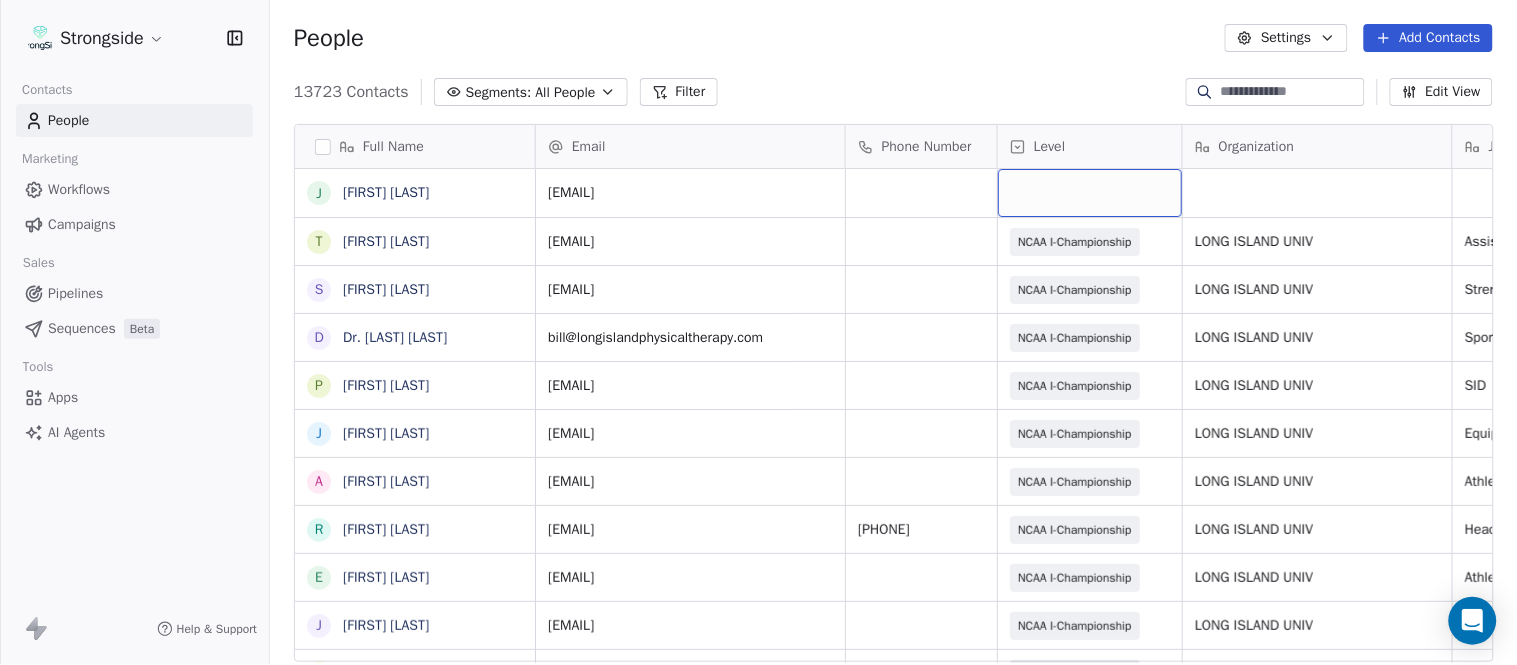 click at bounding box center (1090, 193) 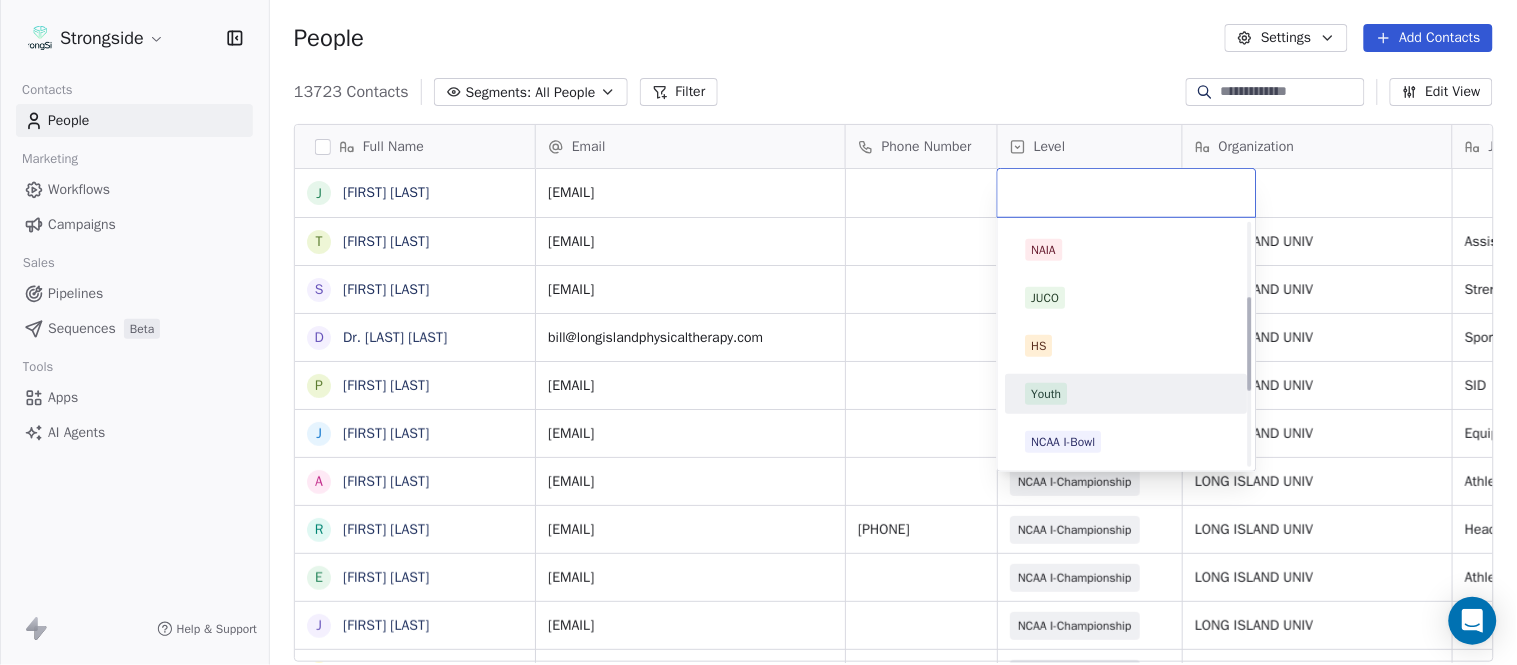 scroll, scrollTop: 378, scrollLeft: 0, axis: vertical 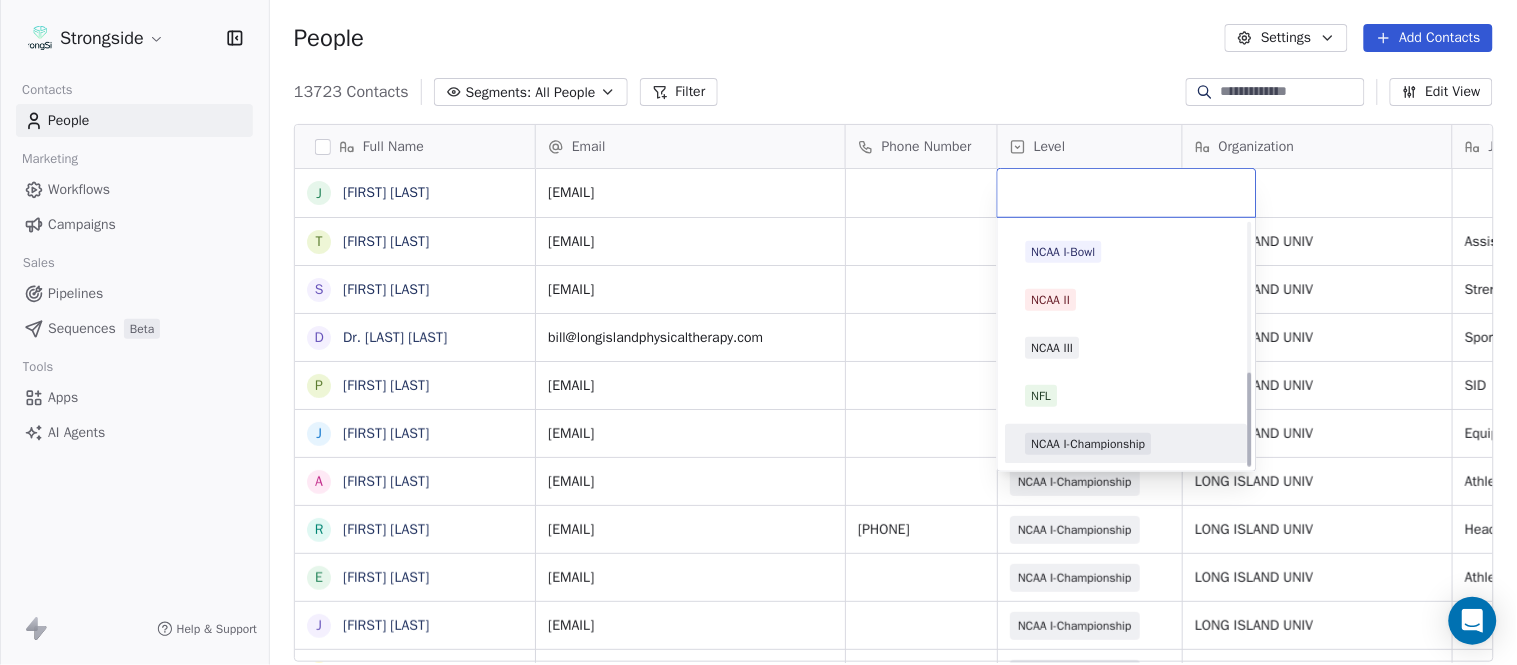 click on "NCAA I-Championship" at bounding box center (1089, 444) 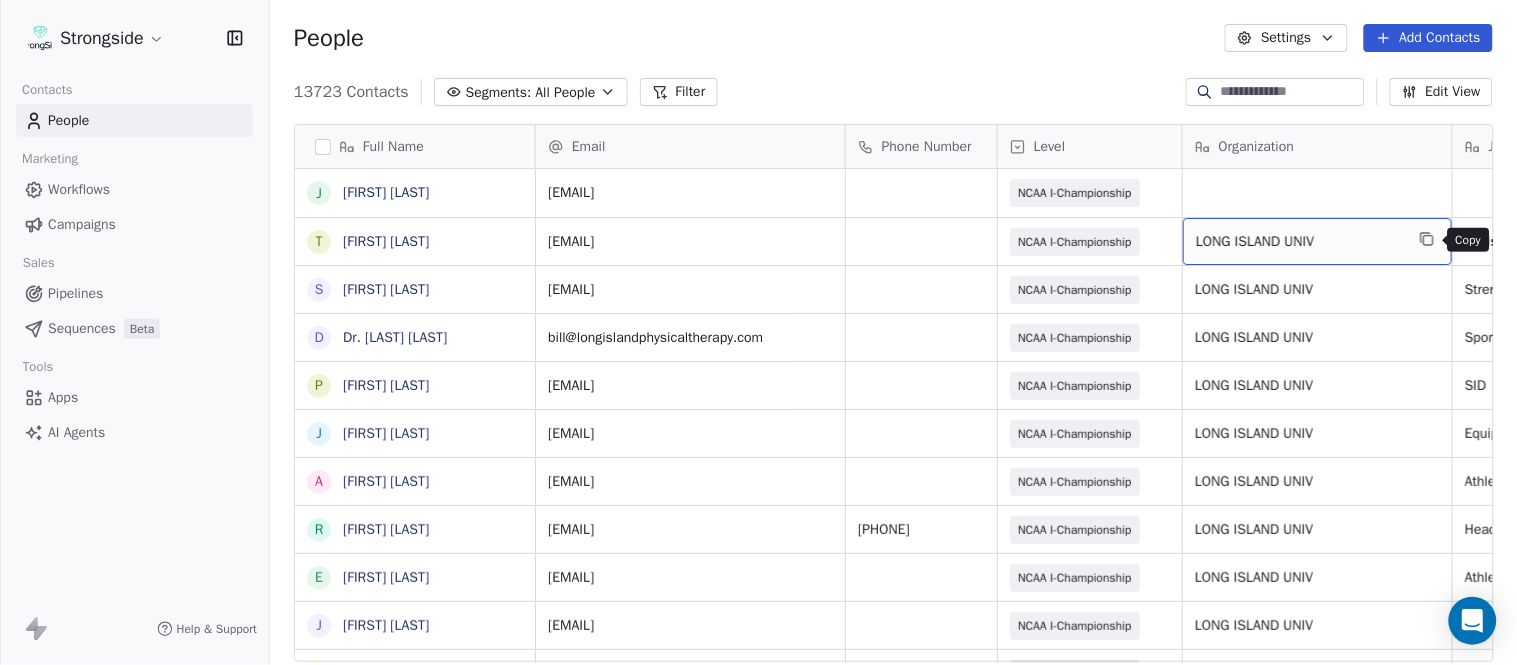 click 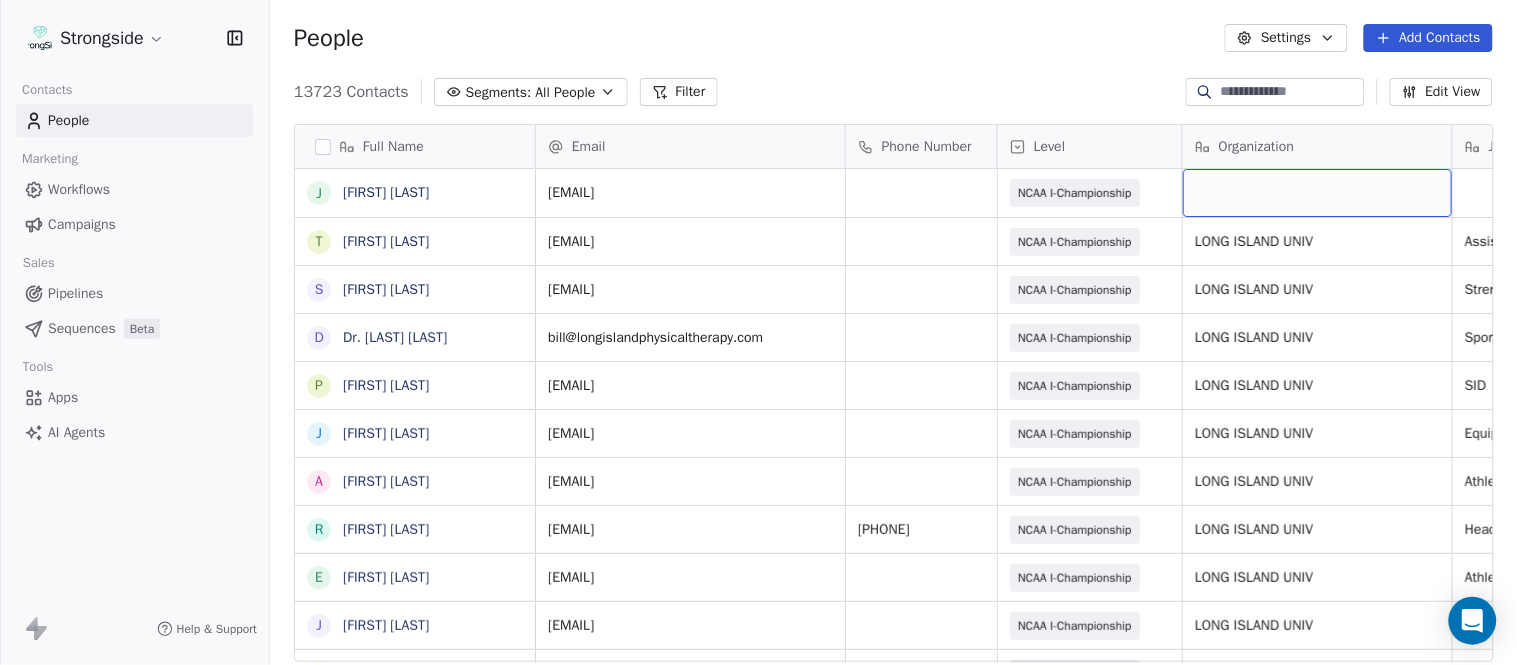 click at bounding box center (1317, 193) 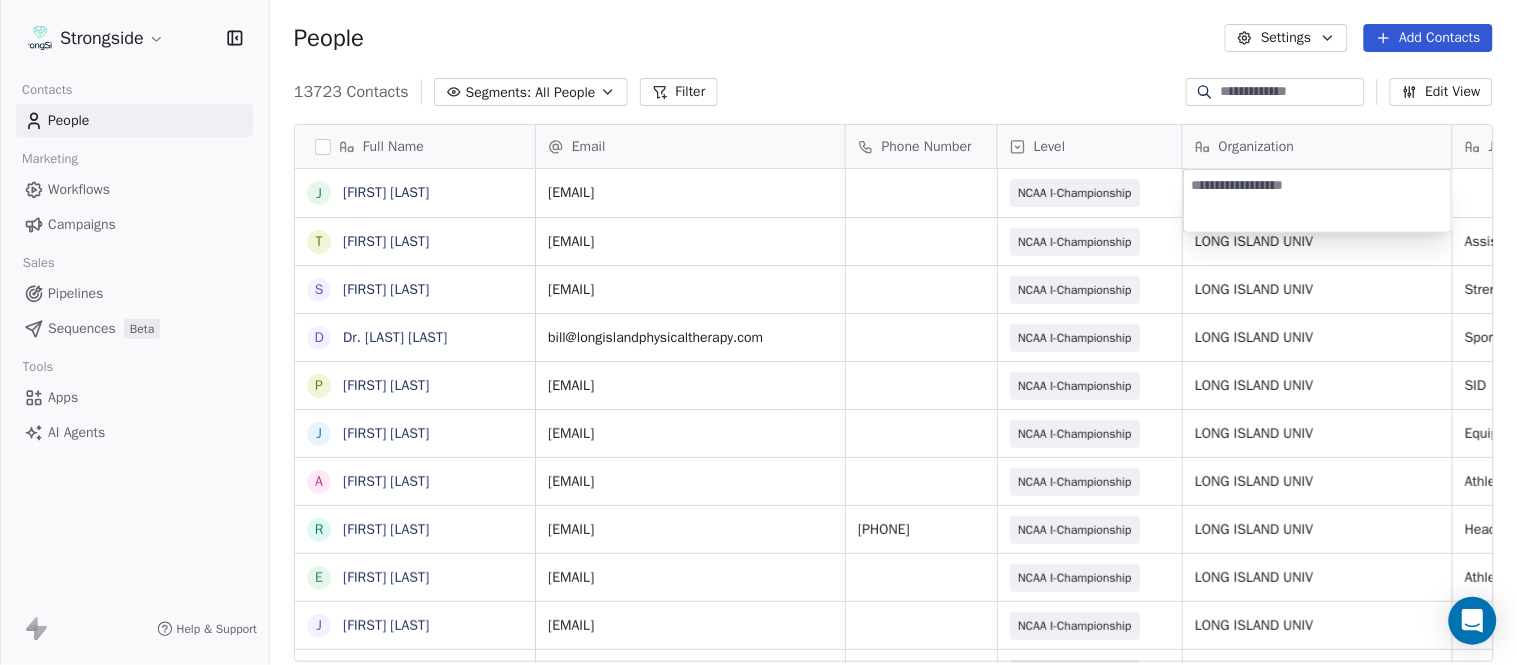 type on "**********" 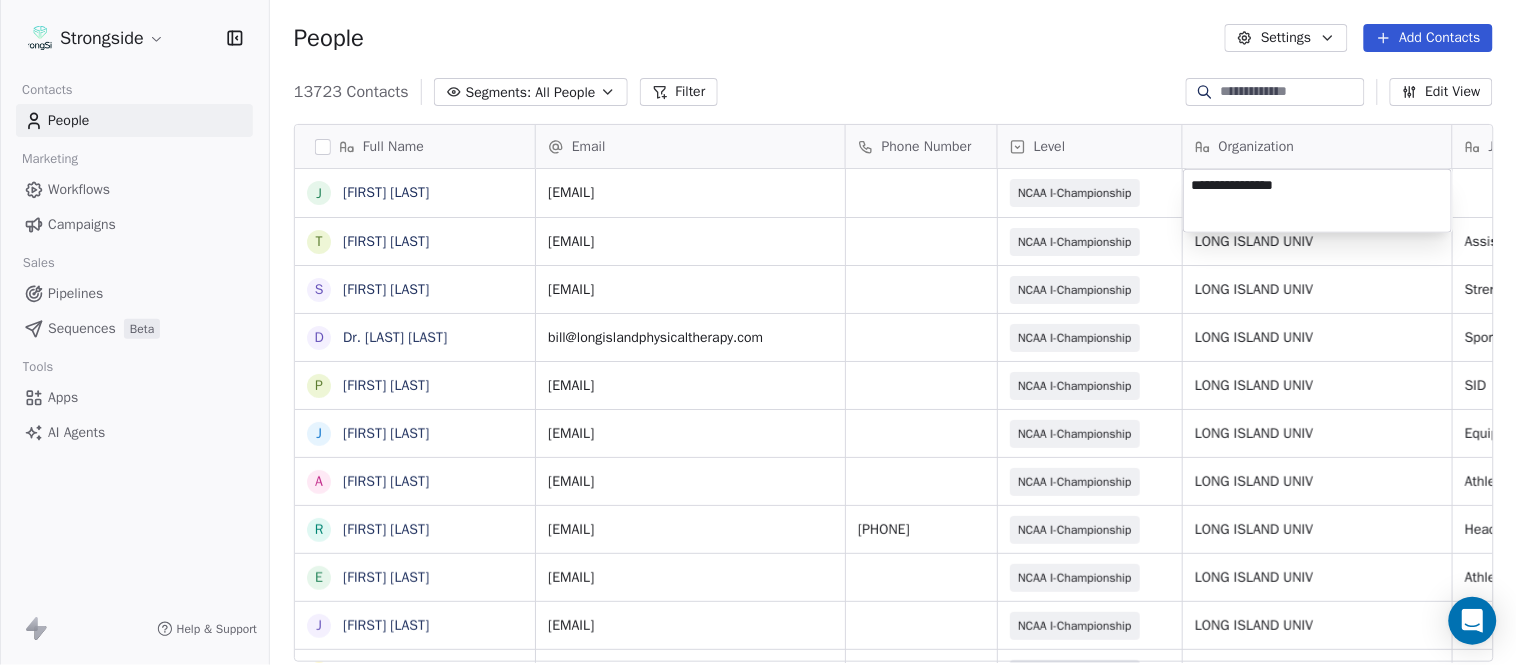 click on "Strongside Contacts People Marketing Workflows Campaigns Sales Pipelines Sequences Beta Tools Apps AI Agents Help & Support People Settings  Add Contacts 13723 Contacts Segments: All People Filter  Edit View Tag Add to Sequence Export Full Name J John Roberts T Troy Douglas S Scott Schulz D Dr. William Schwarz P Phil Constantino J Jeremy Curry A Alex Green R Ron Cooper E Elliott Charles J Jordan Hutzler T Tyler Henderson B Ben Wilkerson C Corey Burns S Steve Ciocci A Andrew DiRienzo J James Lenahan A Art Asselta J Jake Petrarca A Alen Gant J Joe Gilfedder E Erin Cameron E Eric Sanders J Joe DiBari R Rob Luben A Alyssa Plantz P Pat Allinger S Susan Duffy C Charles Guthrie R Ryan Greenhagen E Eric Franklin J Jeff Dittman Email Phone Number Level Organization Job Title Tags Created Date BST Status john.roberts@liu.edu NCAA I-Championship Aug 08, 2025 11:51 AM troy.douglas@liu.edu NCAA I-Championship LONG ISLAND UNIV Assistant Coach Aug 08, 2025 11:50 AM scott.schulz@liu.edu NCAA I-Championship LONG ISLAND UNIV" at bounding box center [758, 332] 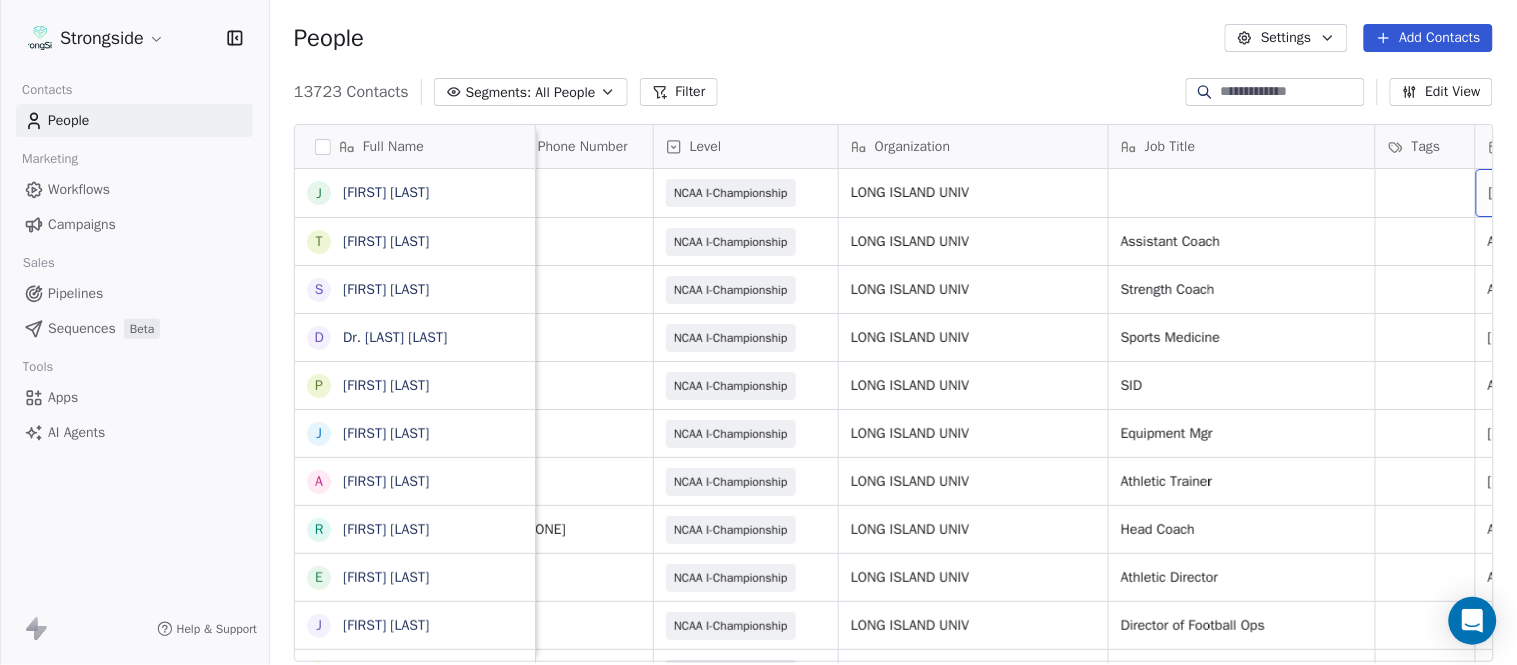 scroll, scrollTop: 0, scrollLeft: 528, axis: horizontal 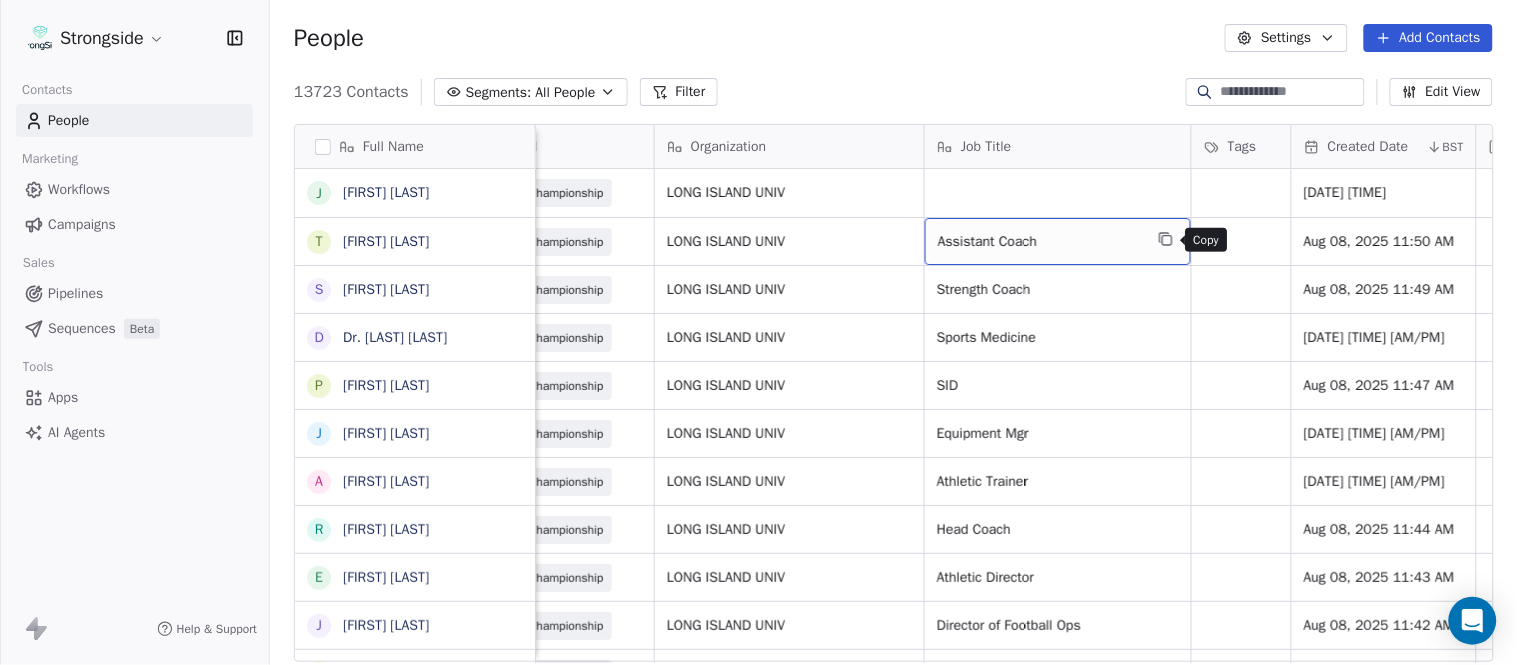 click 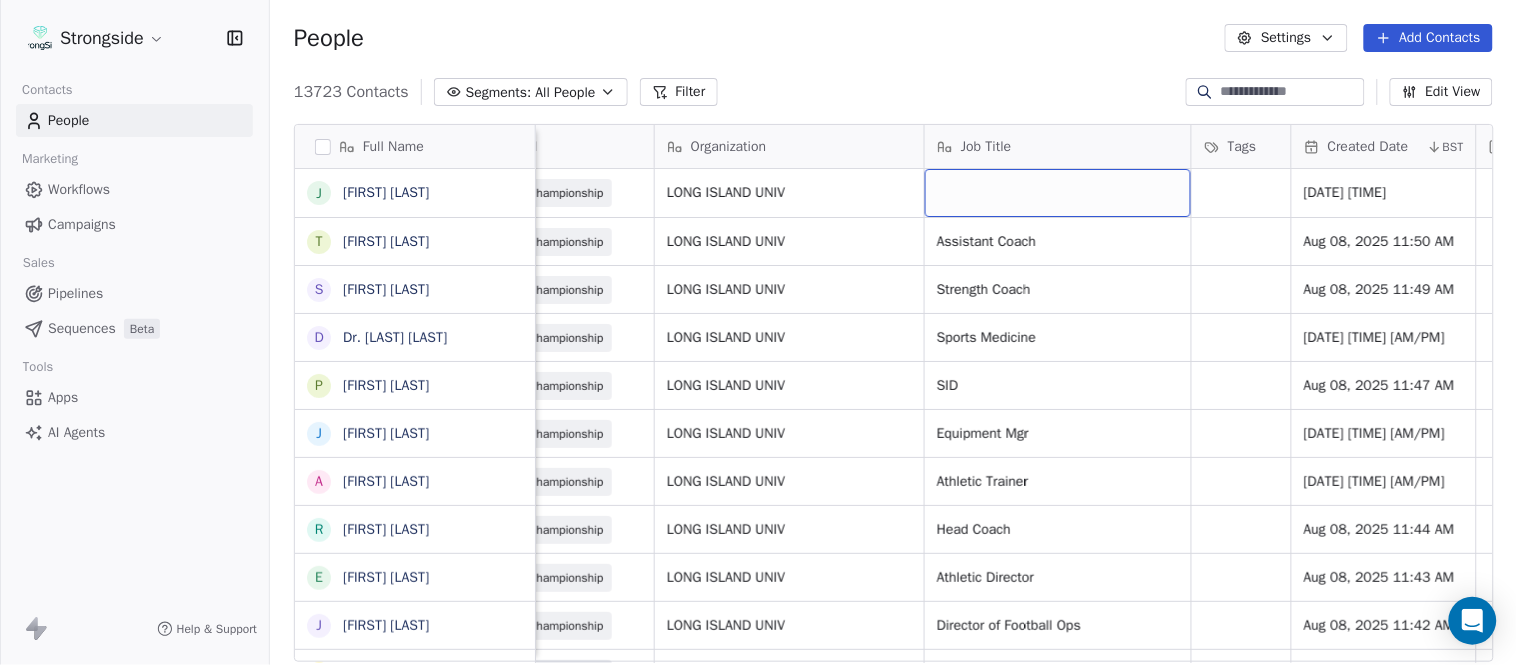 click at bounding box center [1058, 193] 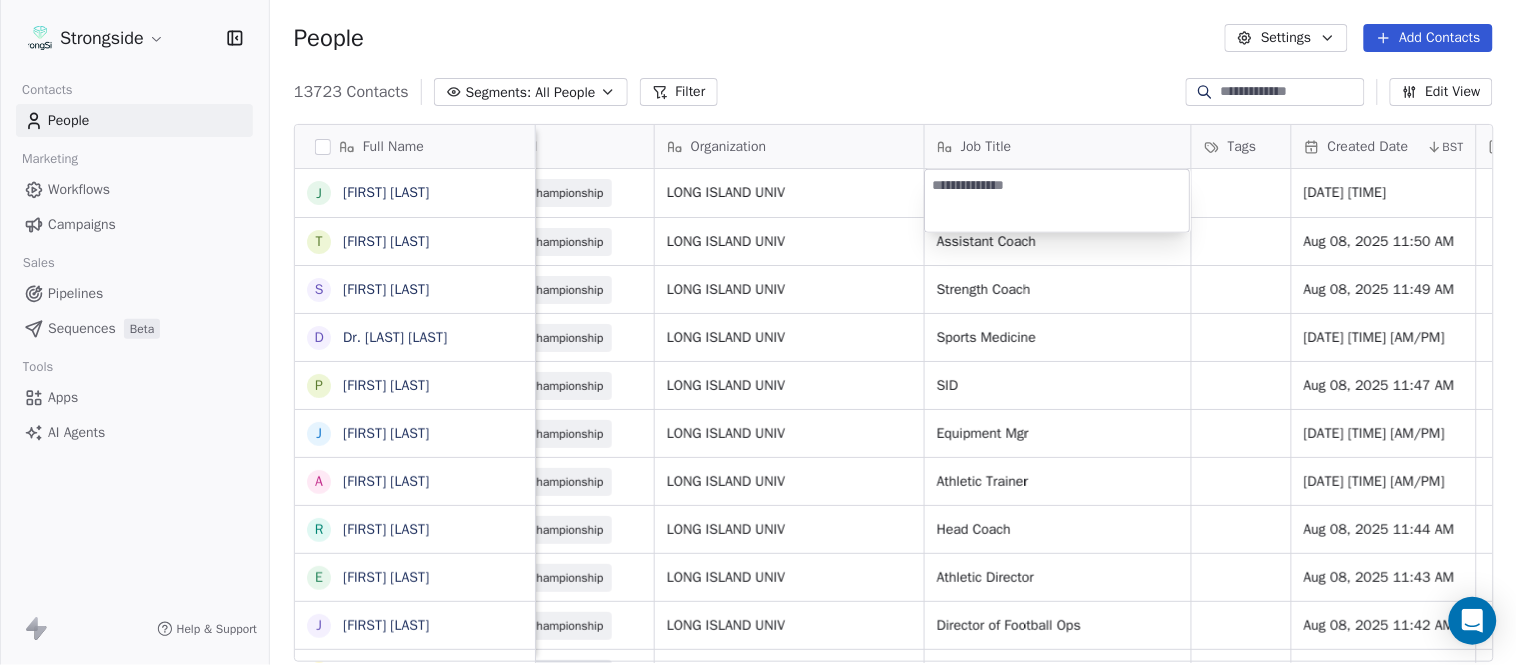 type on "**********" 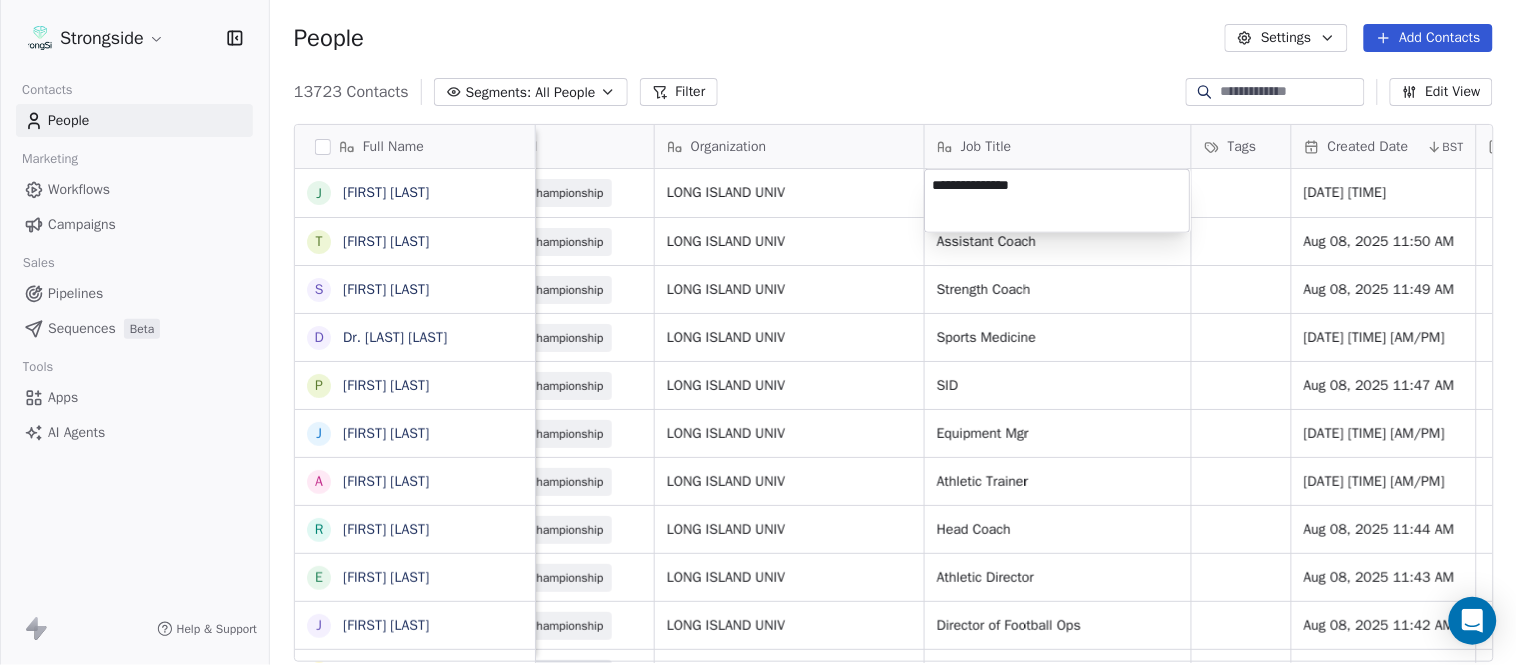click on "Strongside Contacts People Marketing Workflows Campaigns Sales Pipelines Sequences Beta Tools Apps AI Agents Help & Support People Settings  Add Contacts 13723 Contacts Segments: All People Filter  Edit View Tag Add to Sequence Export Full Name J John Roberts T Troy Douglas S Scott Schulz D Dr. William Schwarz P Phil Constantino J Jeremy Curry A Alex Green R Ron Cooper E Elliott Charles J Jordan Hutzler T Tyler Henderson B Ben Wilkerson C Corey Burns S Steve Ciocci A Andrew DiRienzo J James Lenahan A Art Asselta J Jake Petrarca A Alen Gant J Joe Gilfedder E Erin Cameron E Eric Sanders J Joe DiBari R Rob Luben A Alyssa Plantz P Pat Allinger S Susan Duffy C Charles Guthrie R Ryan Greenhagen E Eric Franklin J Jeff Dittman Email Phone Number Level Organization Job Title Tags Created Date BST Status Priority Emails Auto Clicked Last Activity Date BST john.roberts@liu.edu NCAA I-Championship LONG ISLAND UNIV Aug 08, 2025 11:51 AM troy.douglas@liu.edu NCAA I-Championship LONG ISLAND UNIV Assistant Coach SID SID" at bounding box center (758, 332) 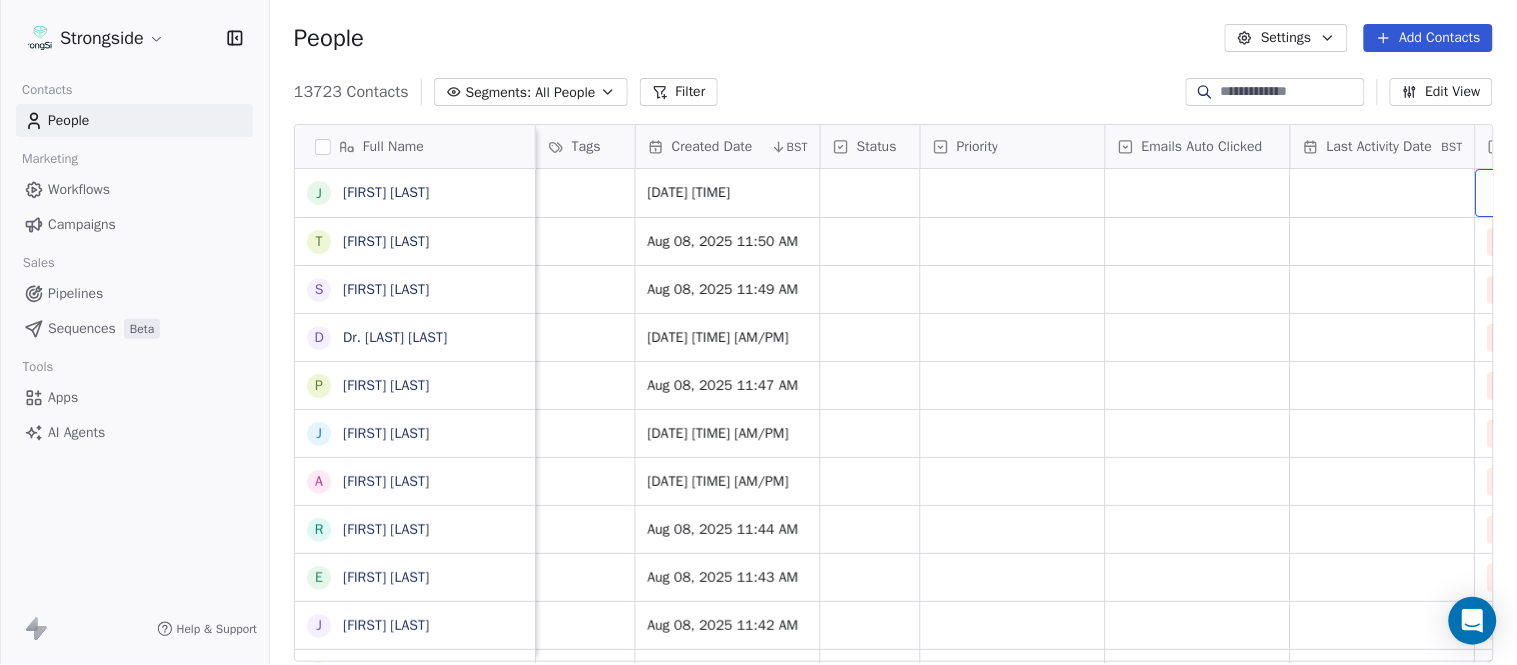 scroll, scrollTop: 0, scrollLeft: 1554, axis: horizontal 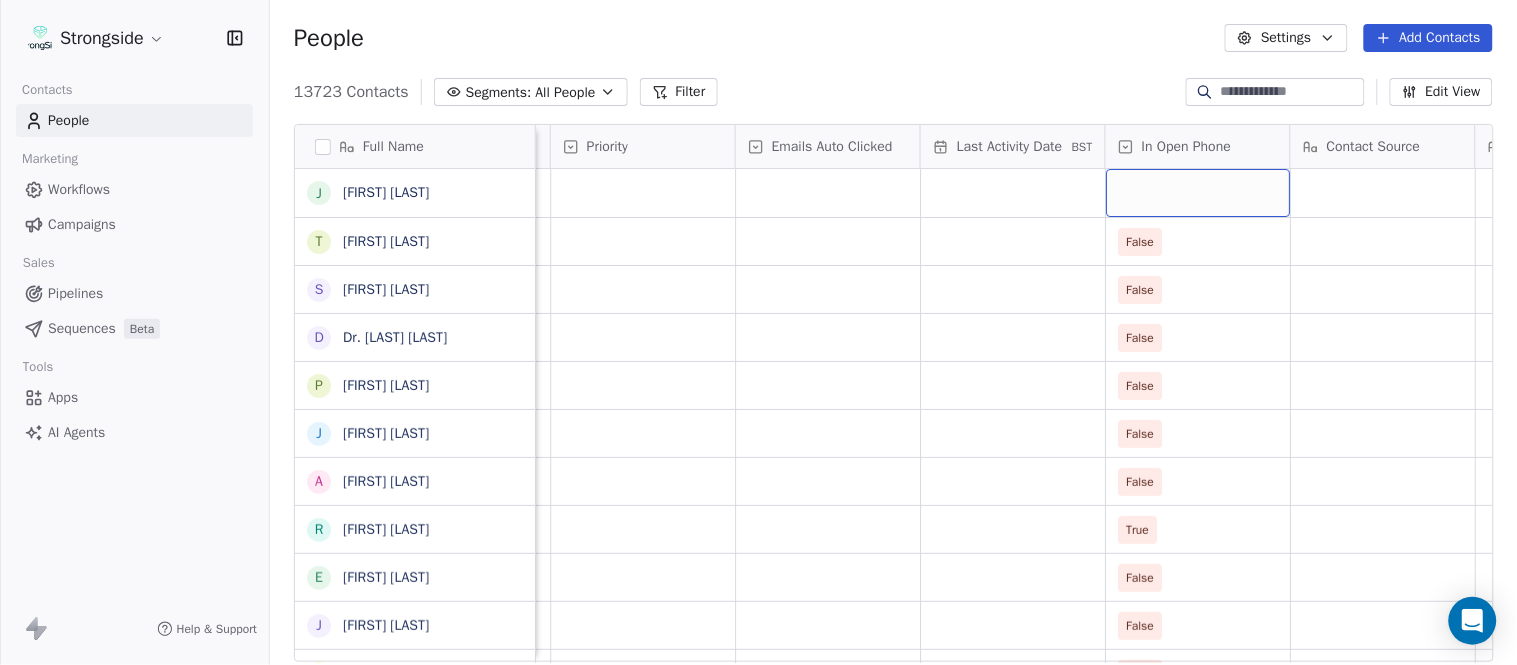 click at bounding box center (1198, 193) 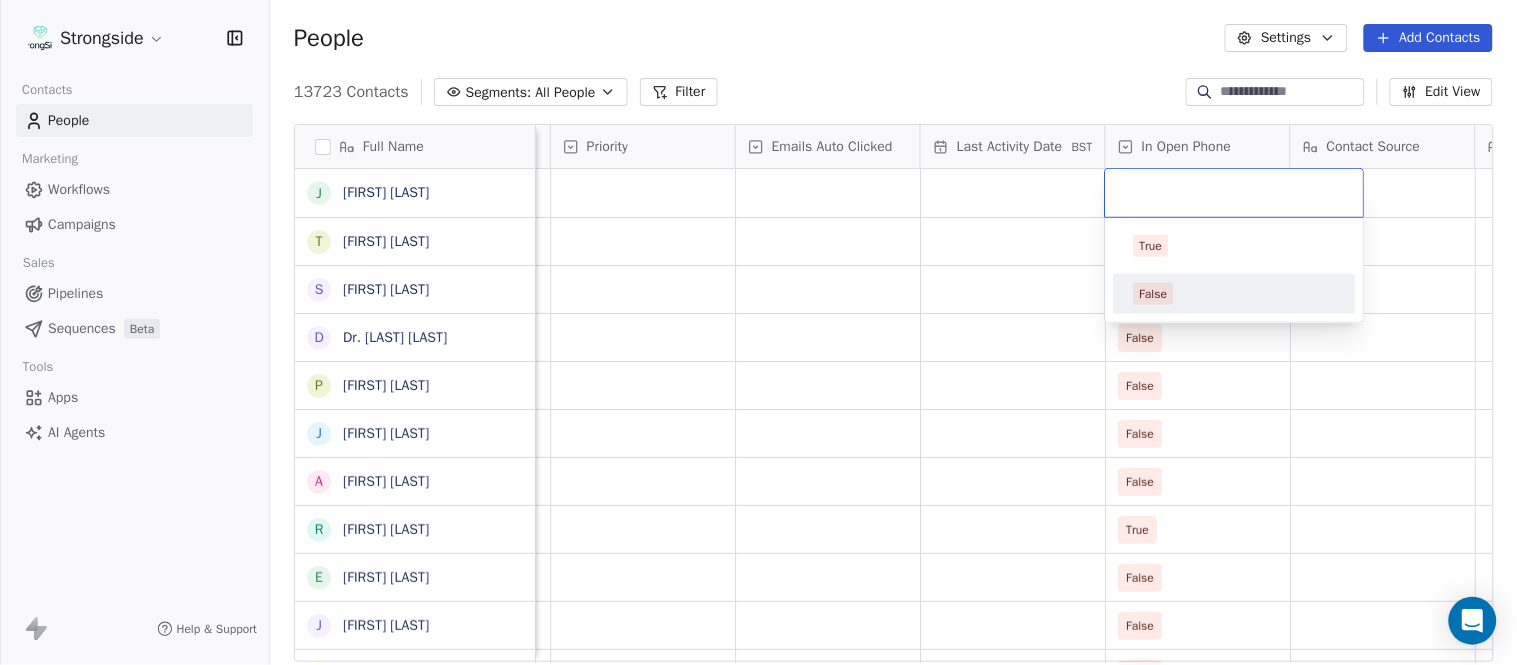 click on "False" at bounding box center (1235, 294) 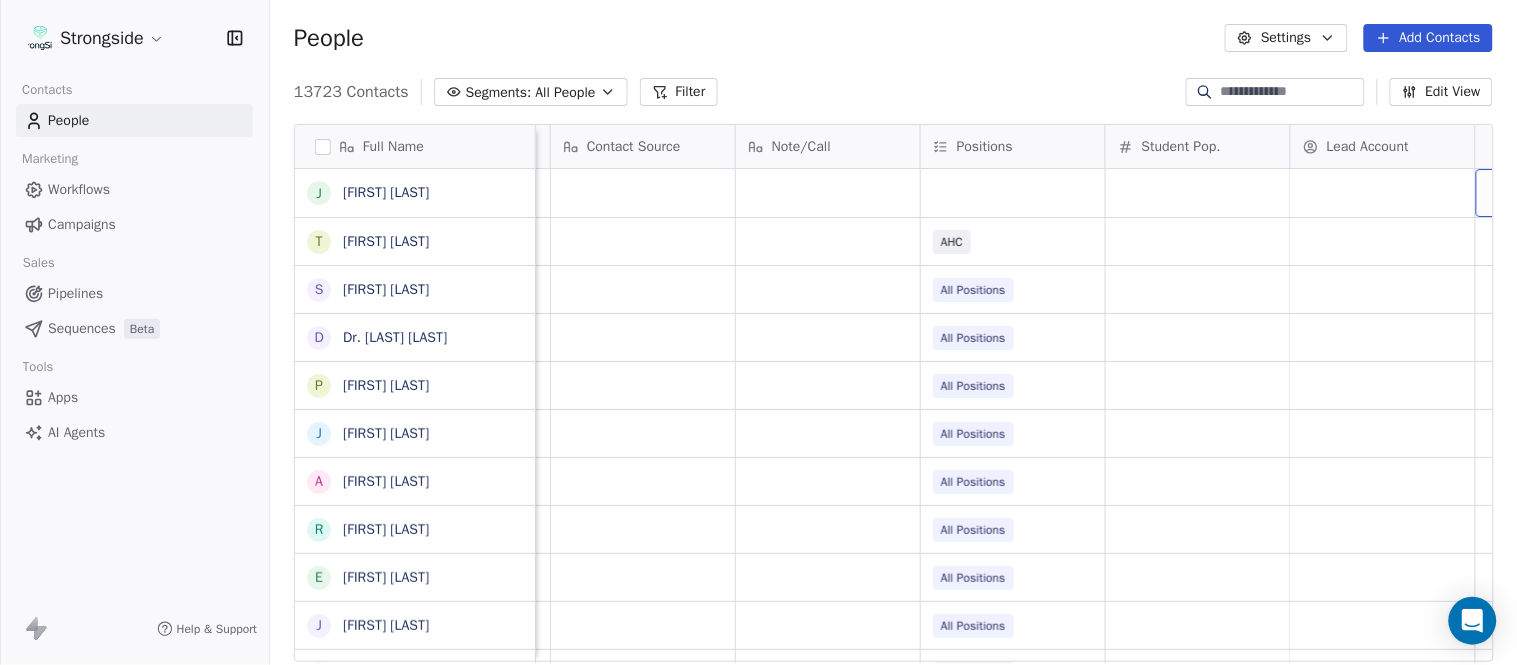 scroll, scrollTop: 0, scrollLeft: 2342, axis: horizontal 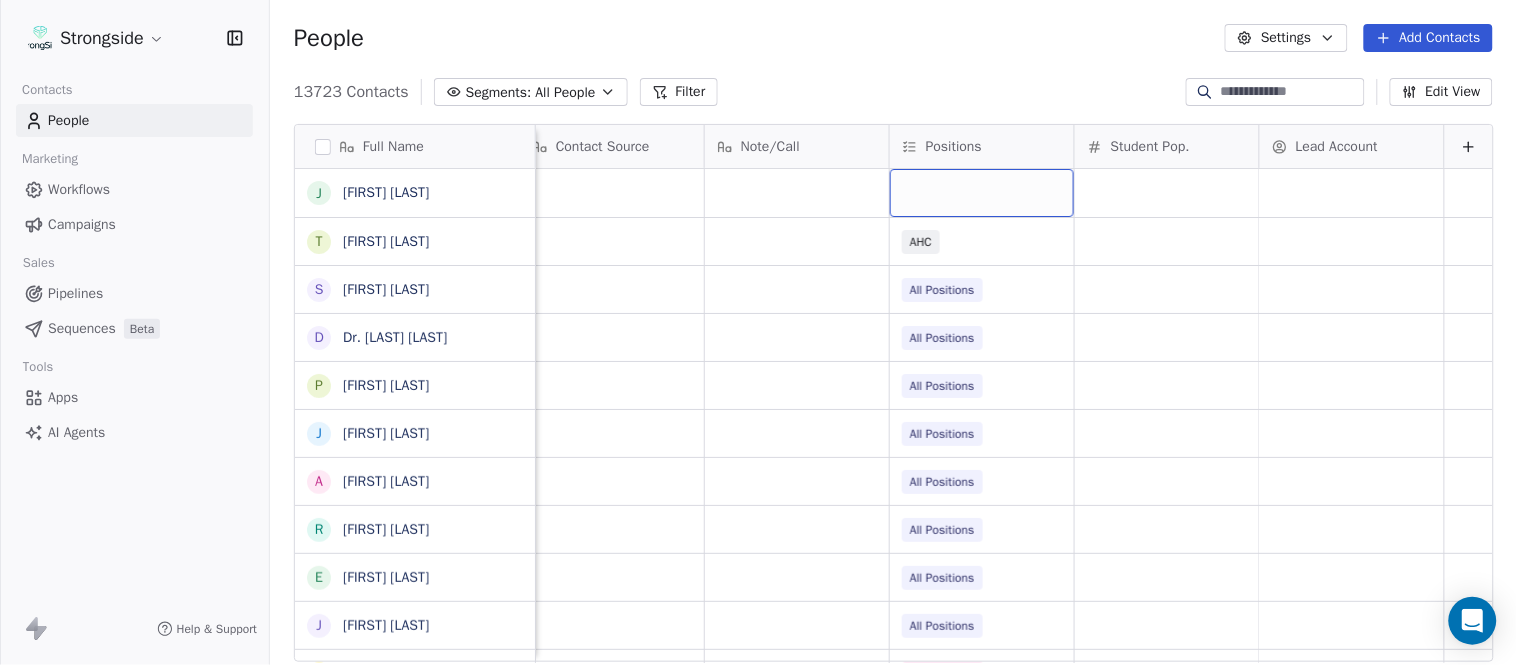 click at bounding box center [982, 193] 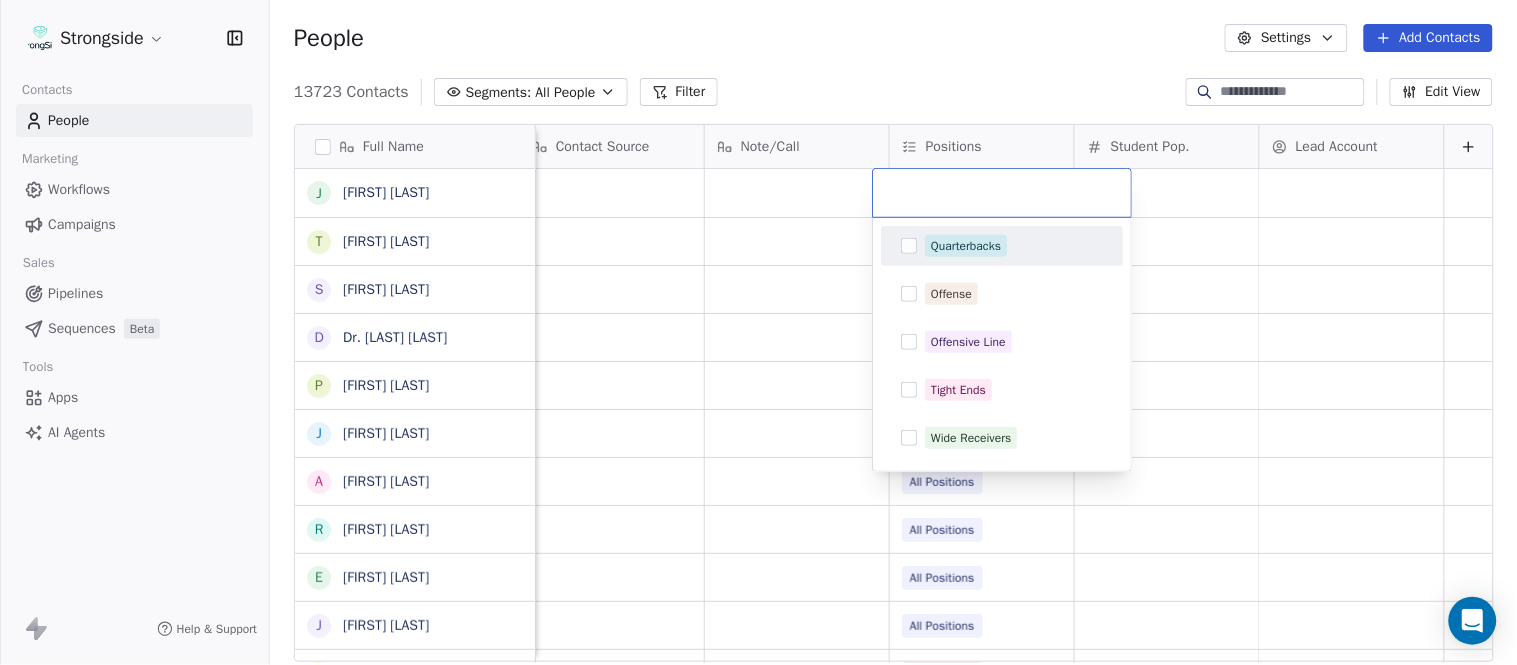 click on "Quarterbacks" at bounding box center (966, 246) 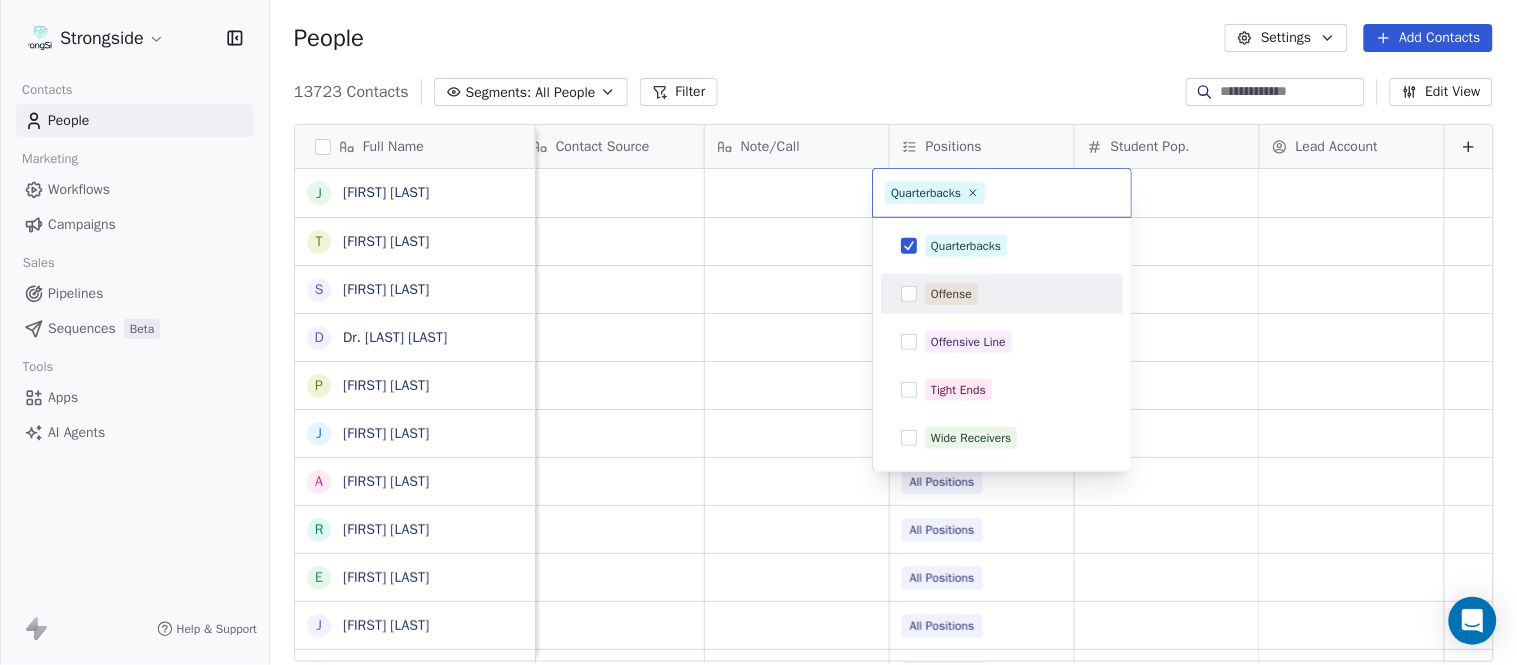 click on "Offense" at bounding box center [1014, 294] 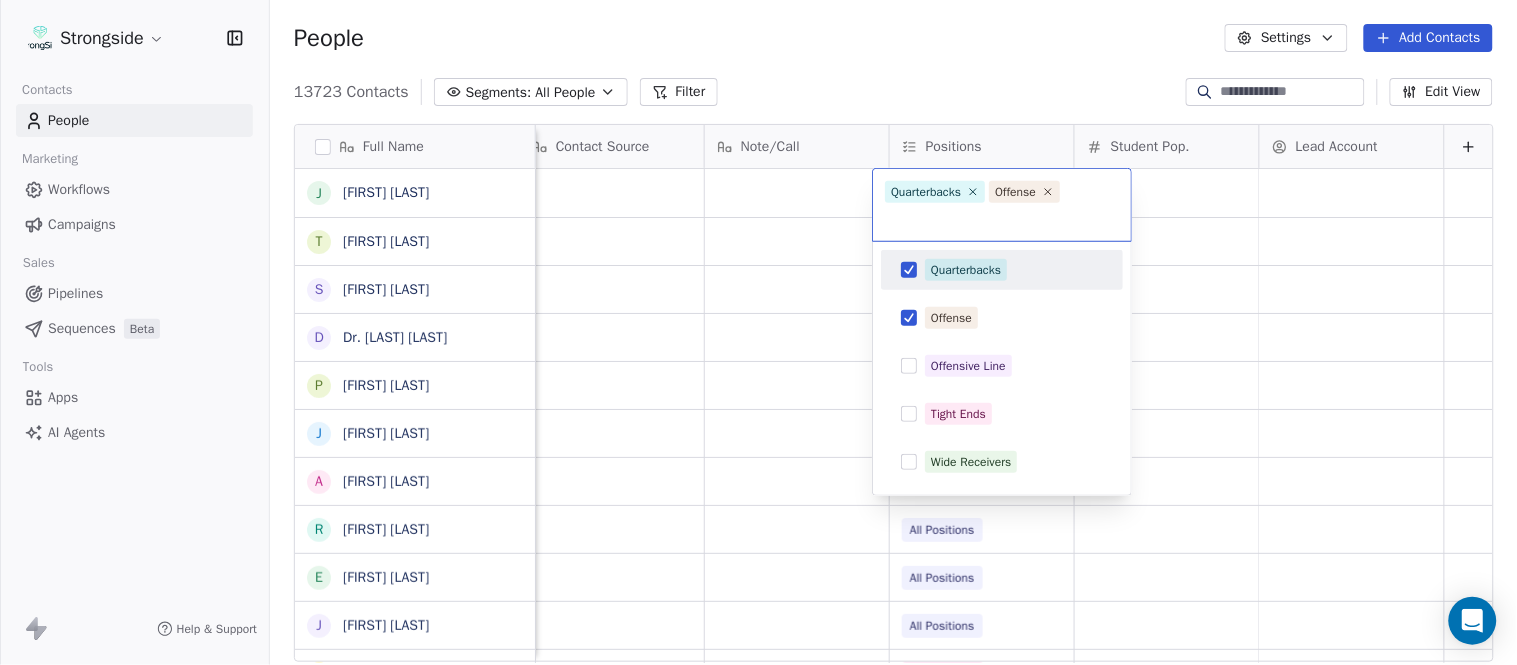 click on "Strongside Contacts People Marketing Workflows Campaigns Sales Pipelines Sequences Beta Tools Apps AI Agents Help & Support People Settings  Add Contacts 13723 Contacts Segments: All People Filter  Edit View Tag Add to Sequence Export Full Name J John Roberts T Troy Douglas S Scott Schulz D Dr. William Schwarz P Phil Constantino J Jeremy Curry A Alex Green R Ron Cooper E Elliott Charles J Jordan Hutzler T Tyler Henderson B Ben Wilkerson C Corey Burns S Steve Ciocci A Andrew DiRienzo J James Lenahan A Art Asselta J Jake Petrarca A Alen Gant J Joe Gilfedder E Erin Cameron E Eric Sanders J Joe DiBari R Rob Luben A Alyssa Plantz P Pat Allinger S Susan Duffy C Charles Guthrie R Ryan Greenhagen E Eric Franklin J Jeff Dittman Emails Auto Clicked Last Activity Date BST In Open Phone Contact Source Note/Call Positions Student Pop. Lead Account   False   False AHC   False All Positions   False All Positions   False All Positions   False All Positions   False All Positions   True All Positions   False All Positions" at bounding box center [758, 332] 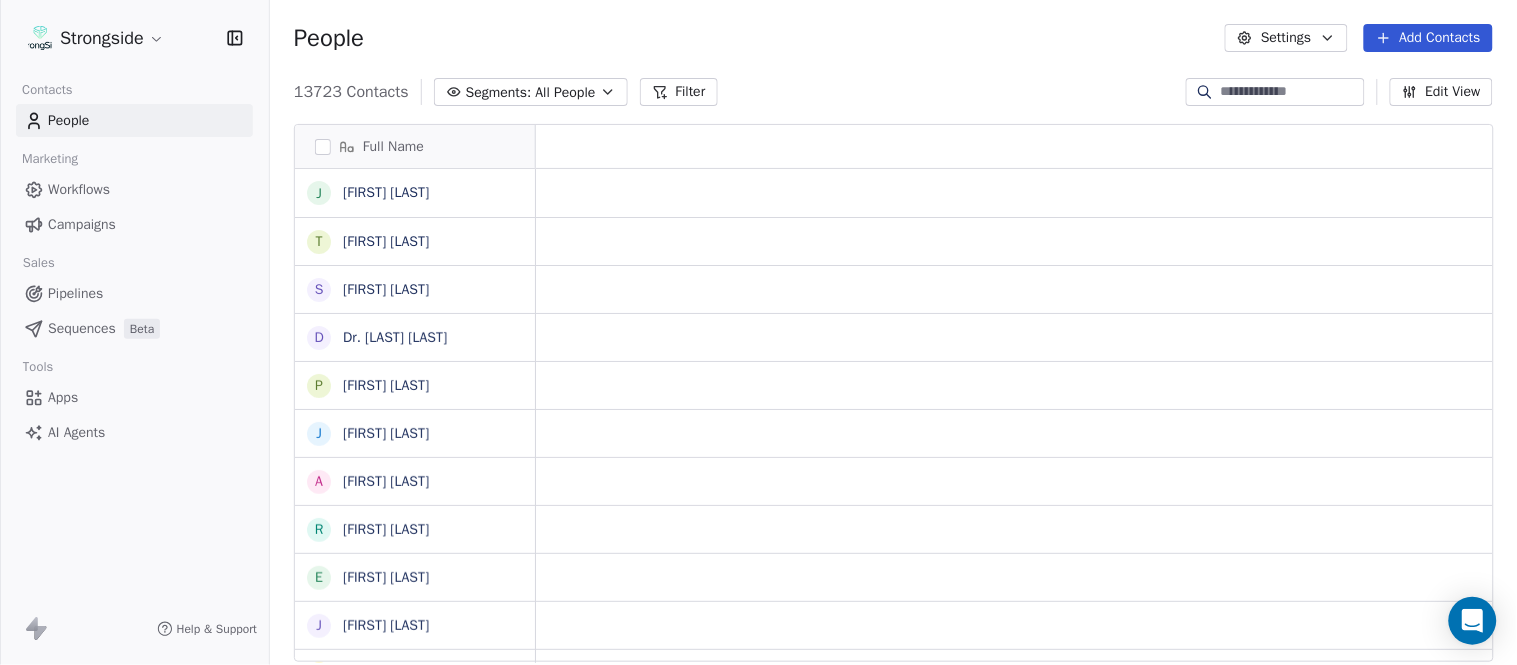scroll, scrollTop: 0, scrollLeft: 0, axis: both 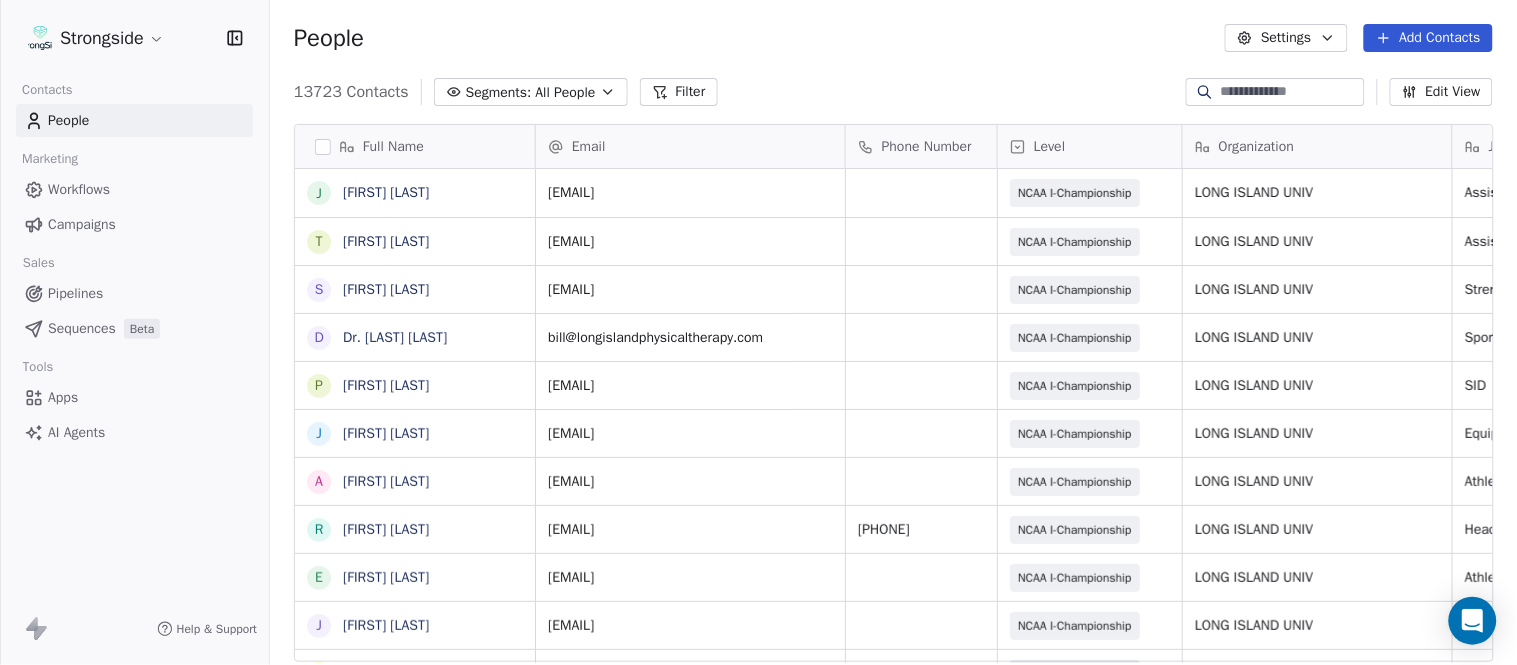 click on "Add Contacts" at bounding box center [1428, 38] 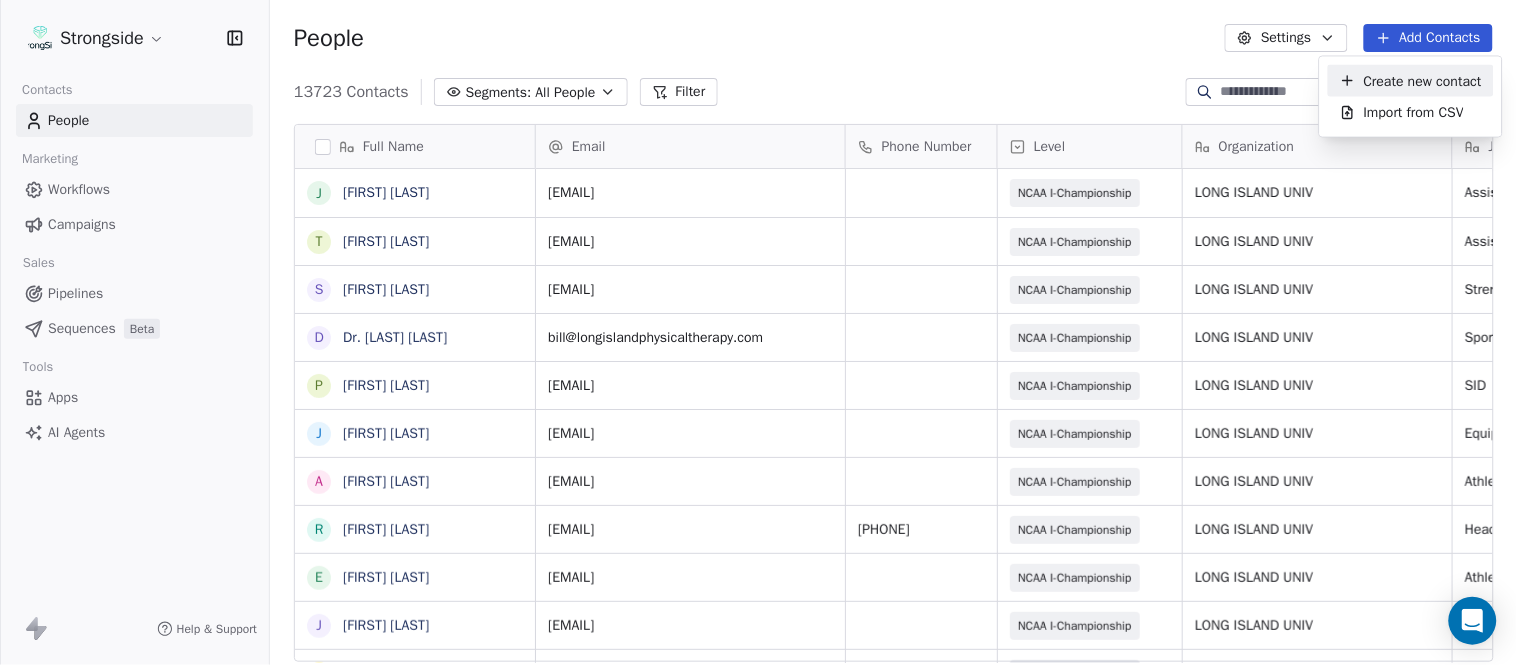 click on "Create new contact" at bounding box center [1411, 81] 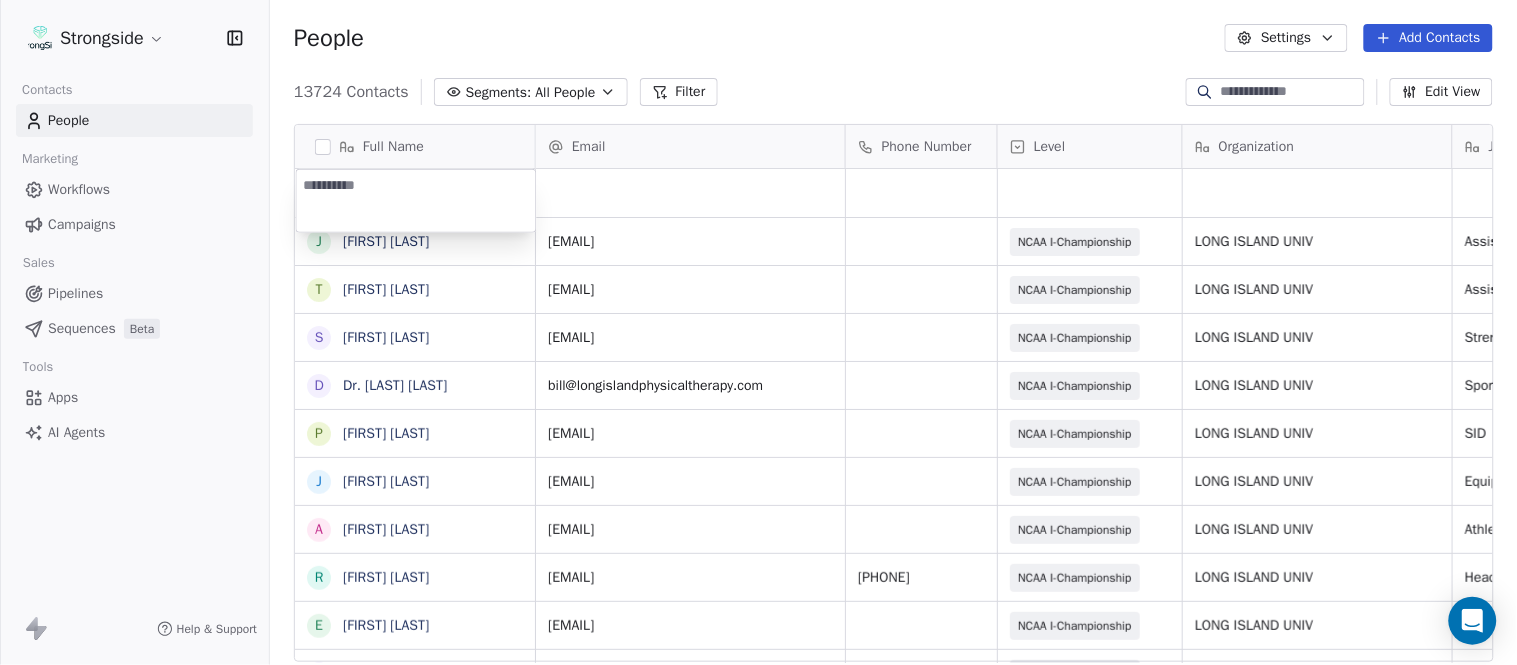 type on "**********" 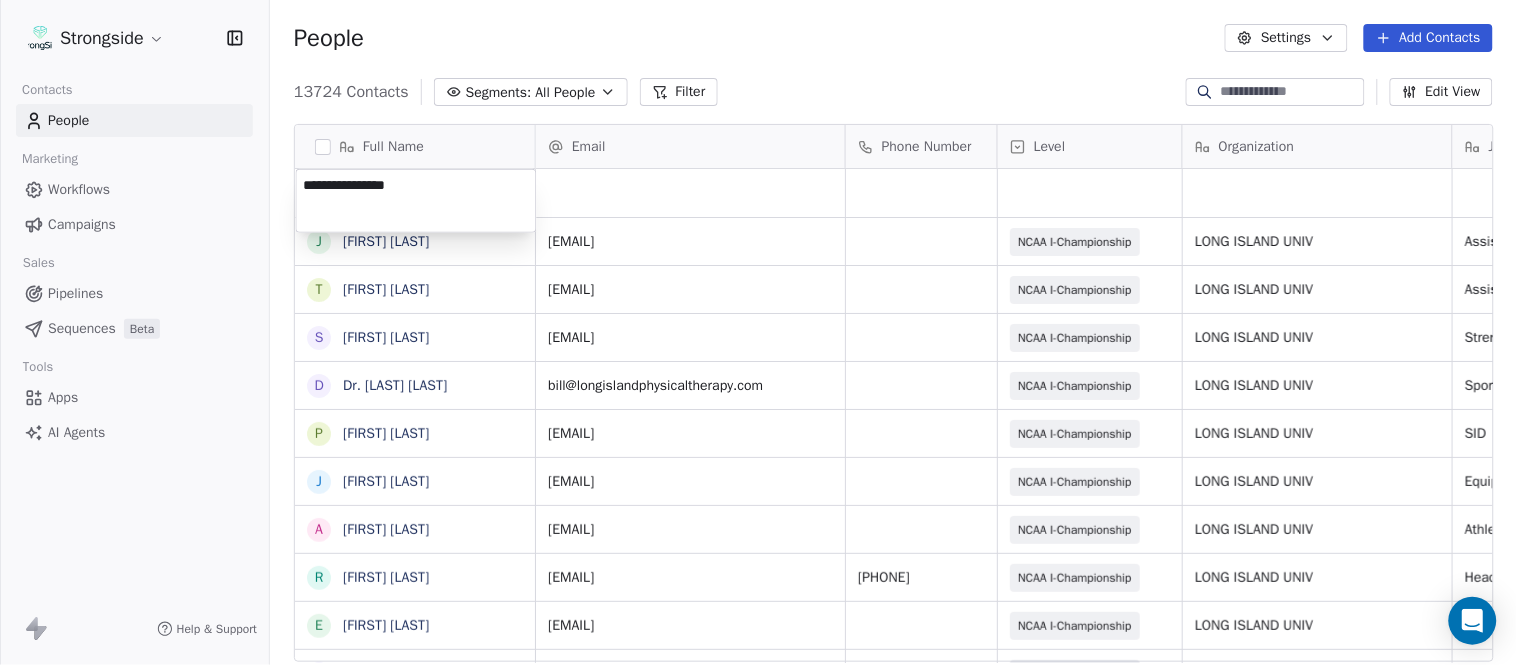 click on "Strongside Contacts People Marketing Workflows Campaigns Sales Pipelines Sequences Beta Tools Apps AI Agents Help & Support People Settings  Add Contacts 13724 Contacts Segments: All People Filter  Edit View Tag Add to Sequence Export Full Name J John Roberts T Troy Douglas S Scott Schulz D Dr. William Schwarz P Phil Constantino J Jeremy Curry A Alex Green R Ron Cooper E Elliott Charles J Jordan Hutzler T Tyler Henderson B Ben Wilkerson C Corey Burns S Steve Ciocci A Andrew DiRienzo J James Lenahan A Art Asselta J Jake Petrarca A Alen Gant J Joe Gilfedder E Erin Cameron E Eric Sanders J Joe DiBari R Rob Luben A Alyssa Plantz P Pat Allinger S Susan Duffy C Charles Guthrie R Ryan Greenhagen E Eric Franklin Email Phone Number Level Organization Job Title Tags Created Date BST Status Aug 08, 2025 11:57 AM john.roberts@liu.edu NCAA I-Championship LONG ISLAND UNIV Assistant Coach Aug 08, 2025 11:51 AM troy.douglas@liu.edu NCAA I-Championship LONG ISLAND UNIV Assistant Coach Aug 08, 2025 11:50 AM LONG ISLAND UNIV" at bounding box center [758, 332] 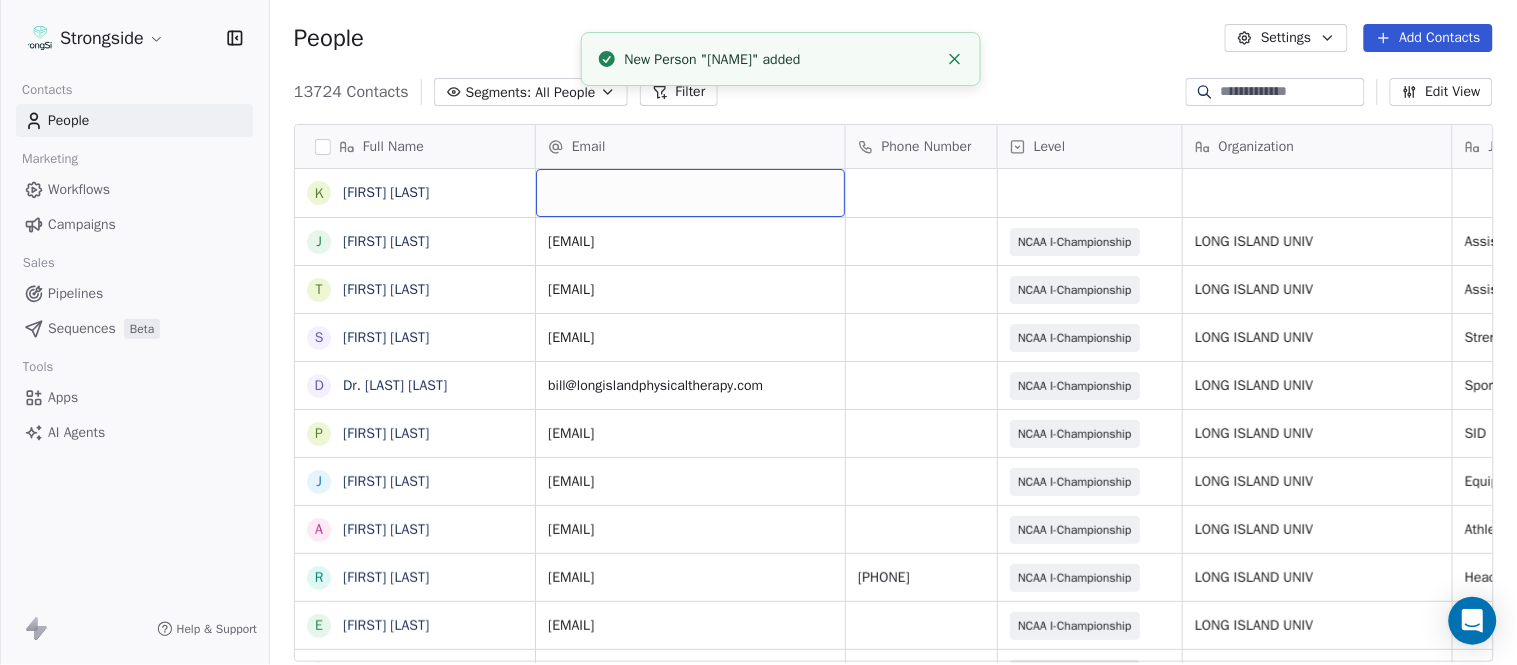 click at bounding box center (690, 193) 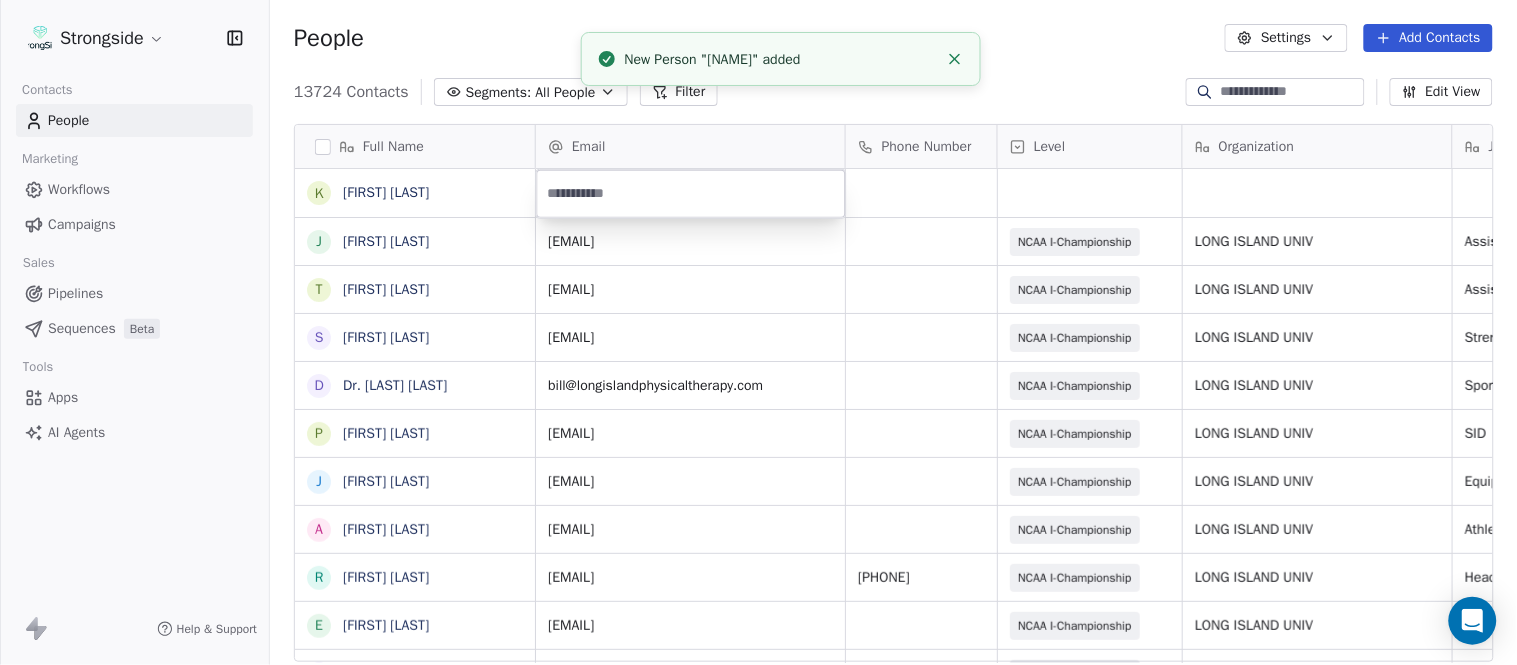 type on "**********" 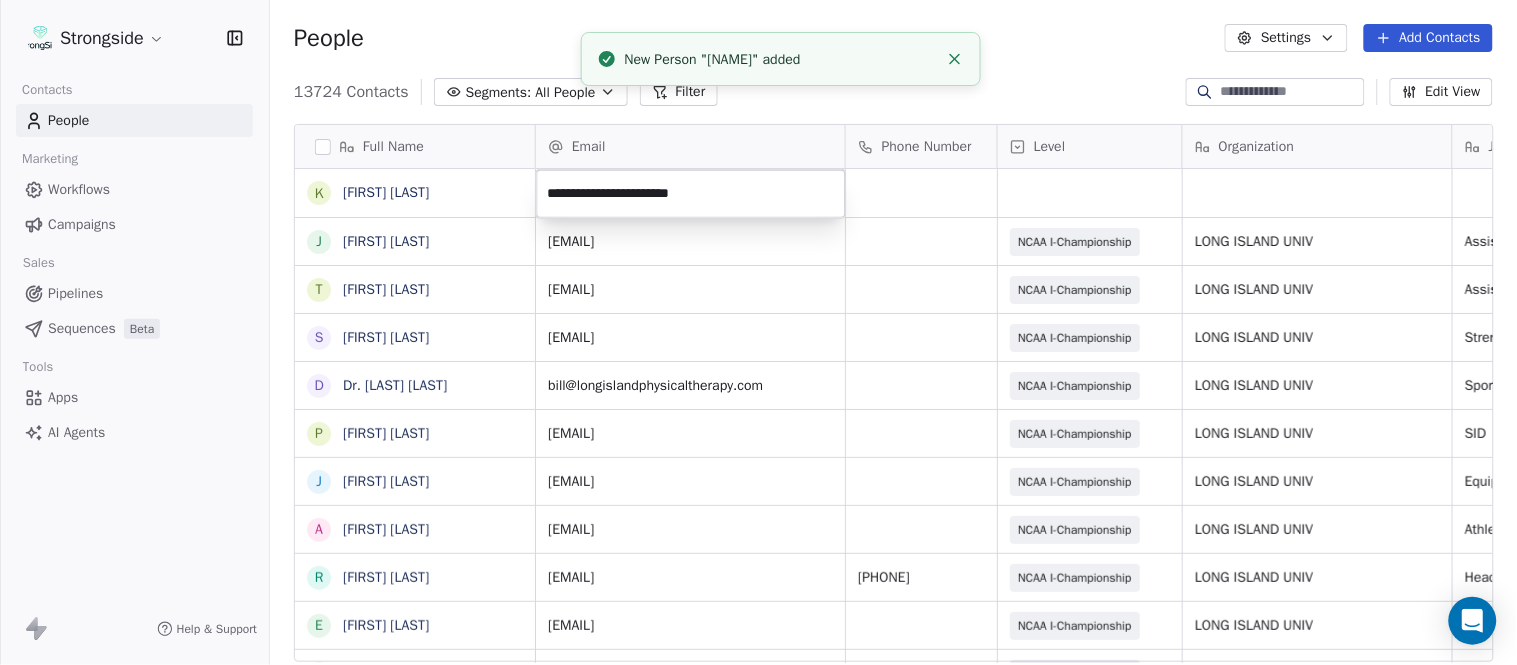click on "Strongside Contacts People Marketing Workflows Campaigns Sales Pipelines Sequences Beta Tools Apps AI Agents Help & Support People Settings  Add Contacts 13724 Contacts Segments: All People Filter  Edit View Tag Add to Sequence Export Full Name K Kort Shankweiler J John Roberts T Troy Douglas S Scott Schulz D Dr. William Schwarz P Phil Constantino J Jeremy Curry A Alex Green R Ron Cooper E Elliott Charles J Jordan Hutzler T Tyler Henderson B Ben Wilkerson C Corey Burns S Steve Ciocci A Andrew DiRienzo J James Lenahan A Art Asselta J Jake Petrarca A Alen Gant J Joe Gilfedder E Erin Cameron E Eric Sanders J Joe DiBari R Rob Luben A Alyssa Plantz P Pat Allinger S Susan Duffy C Charles Guthrie R Ryan Greenhagen E Eric Franklin Email Phone Number Level Organization Job Title Tags Created Date BST Status Aug 08, 2025 11:57 AM john.roberts@liu.edu NCAA I-Championship LONG ISLAND UNIV Assistant Coach Aug 08, 2025 11:51 AM troy.douglas@liu.edu NCAA I-Championship LONG ISLAND UNIV Assistant Coach scott.schulz@liu.edu" at bounding box center [758, 332] 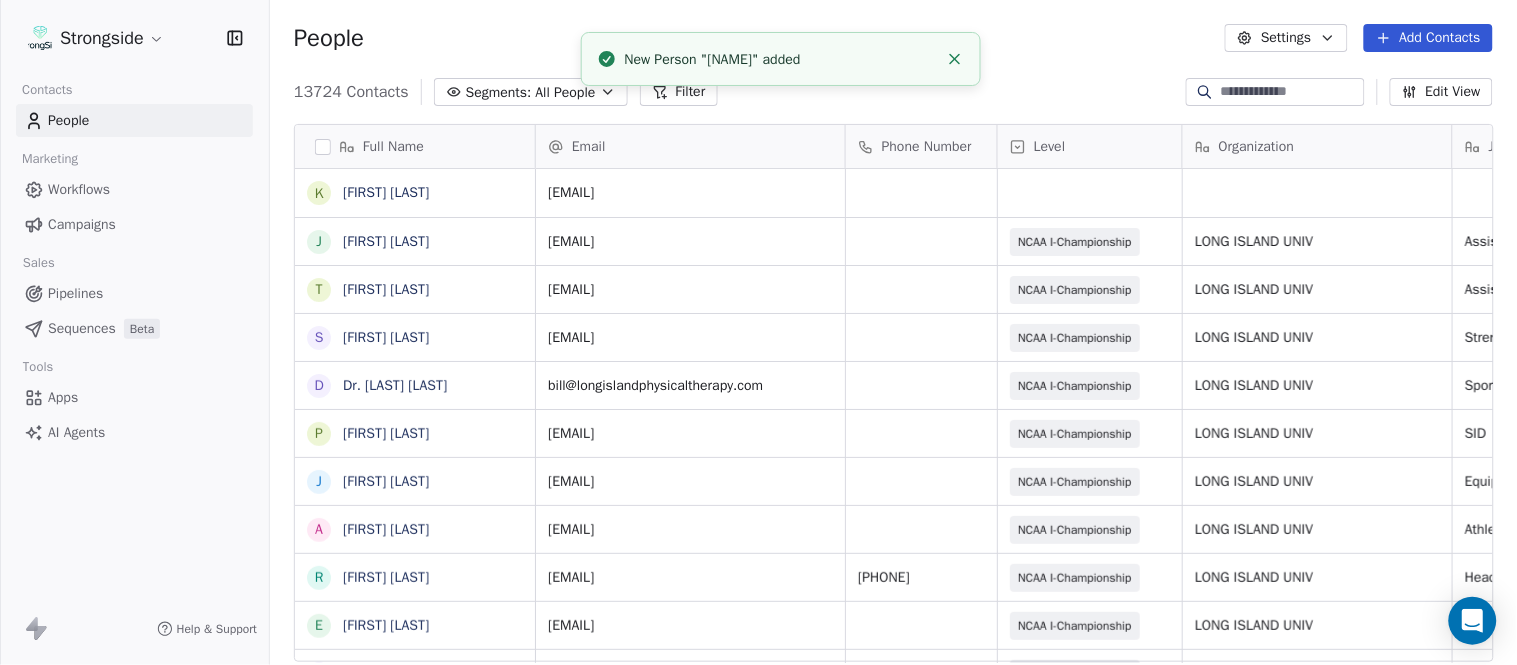 click 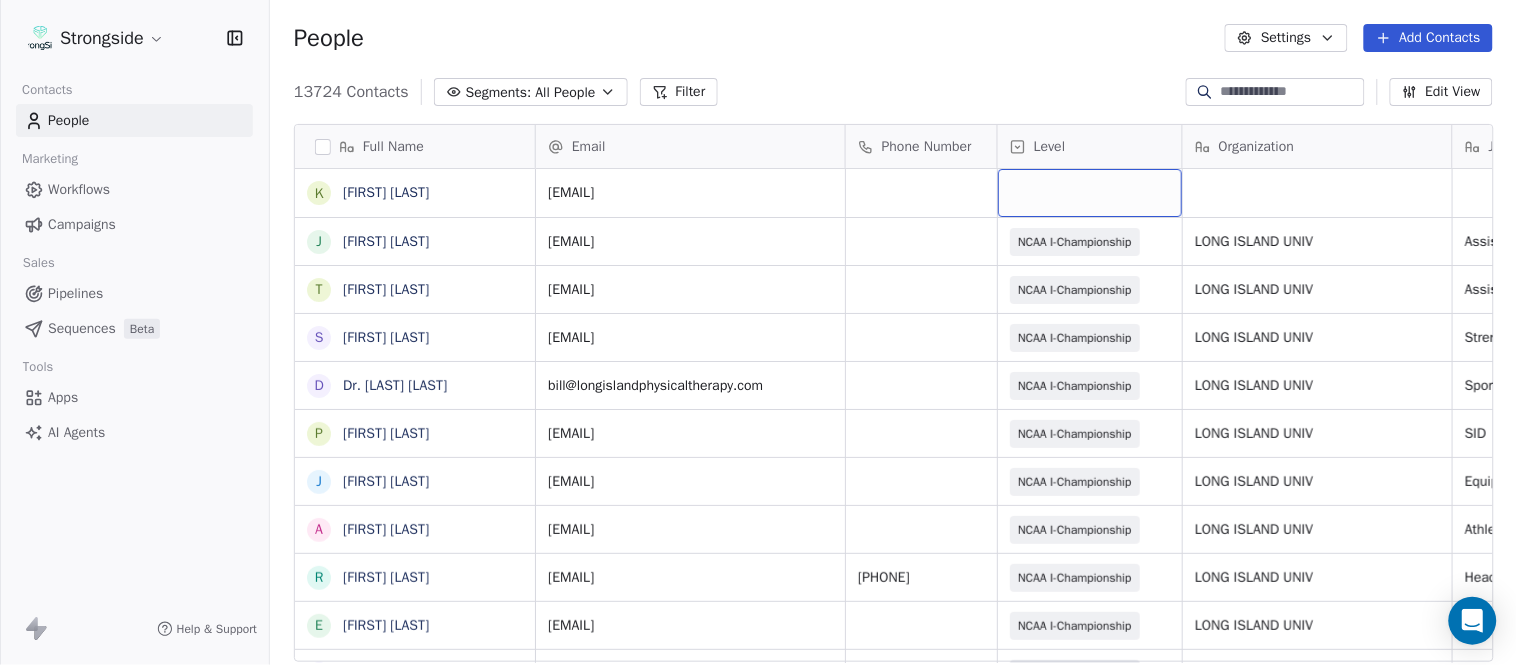 click at bounding box center (1090, 193) 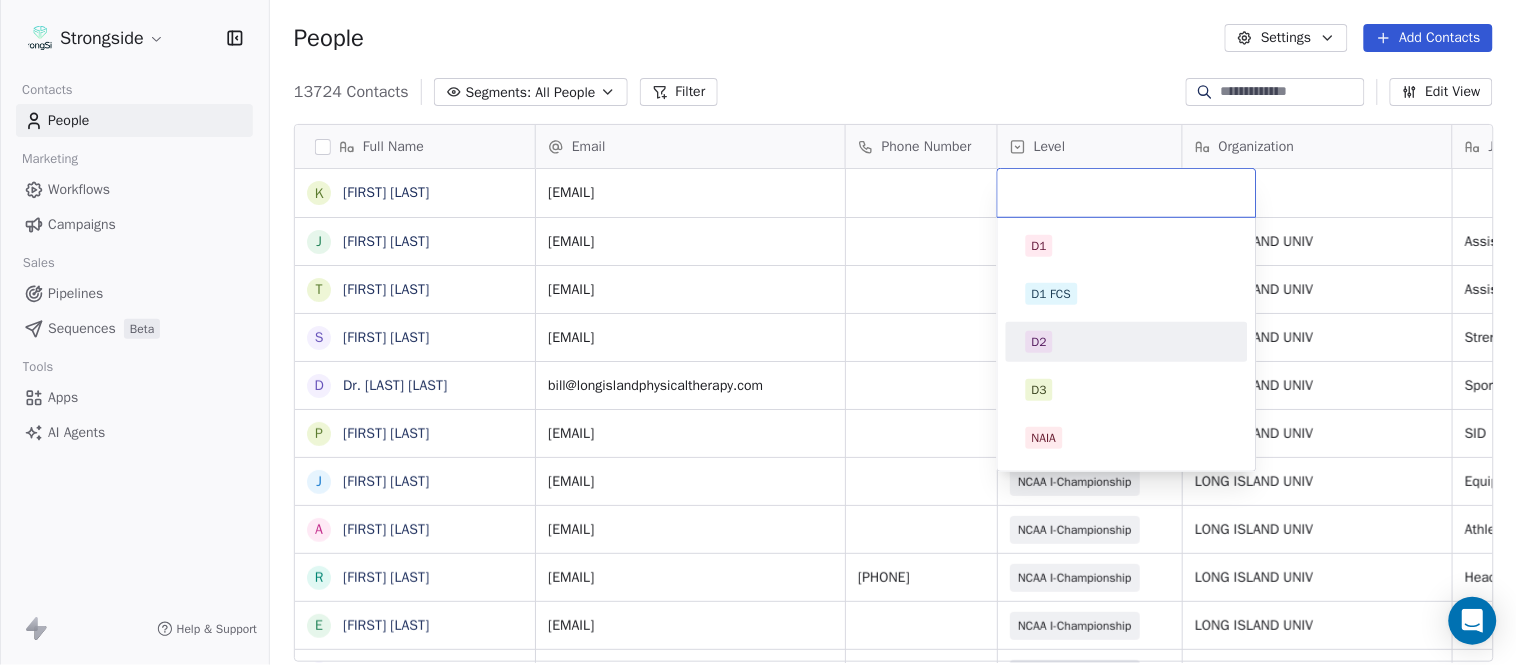 scroll, scrollTop: 378, scrollLeft: 0, axis: vertical 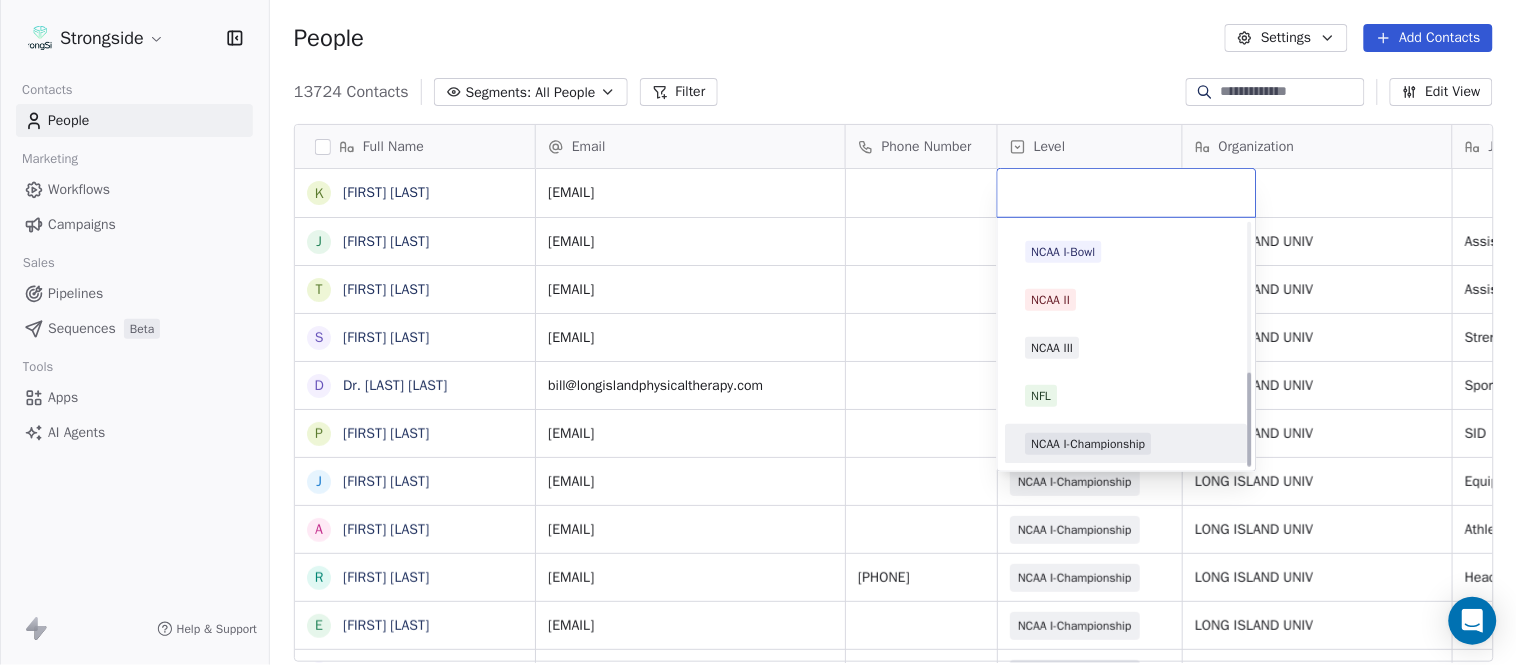 click on "NCAA I-Championship" at bounding box center (1089, 444) 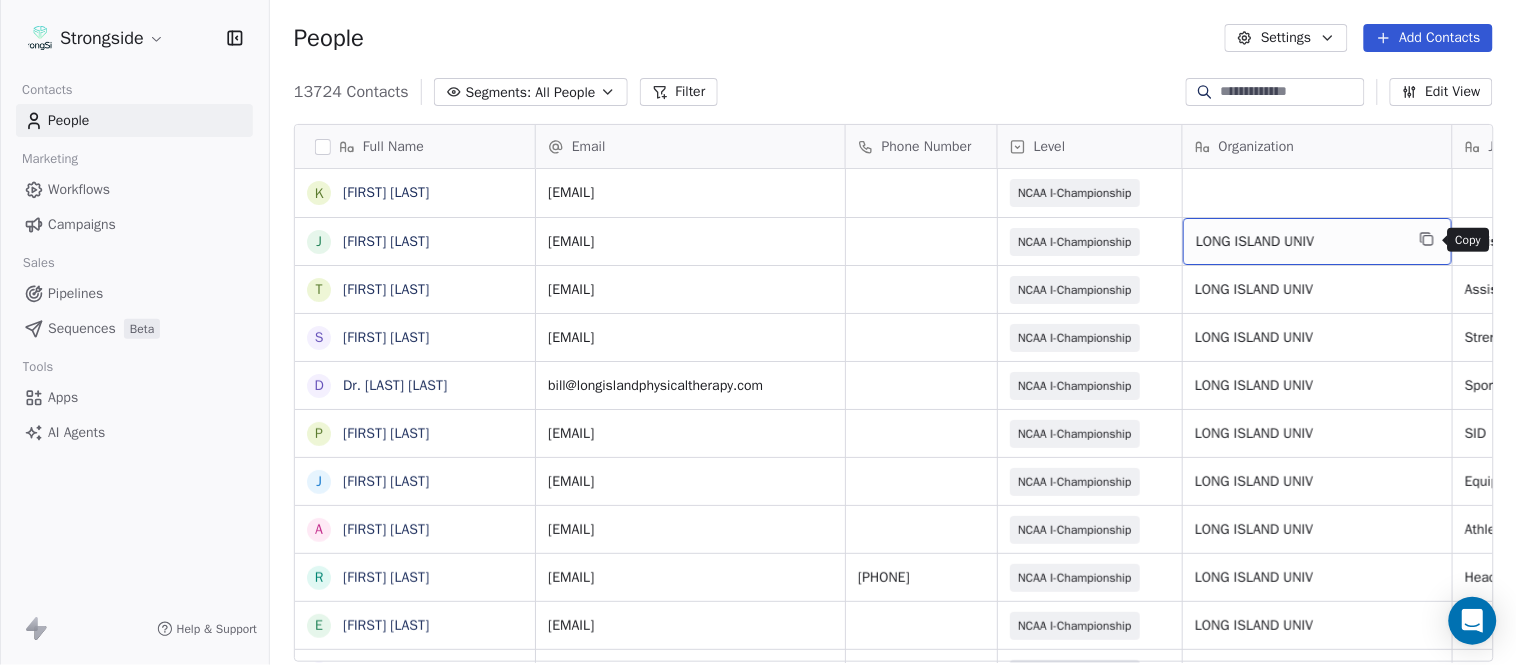 click 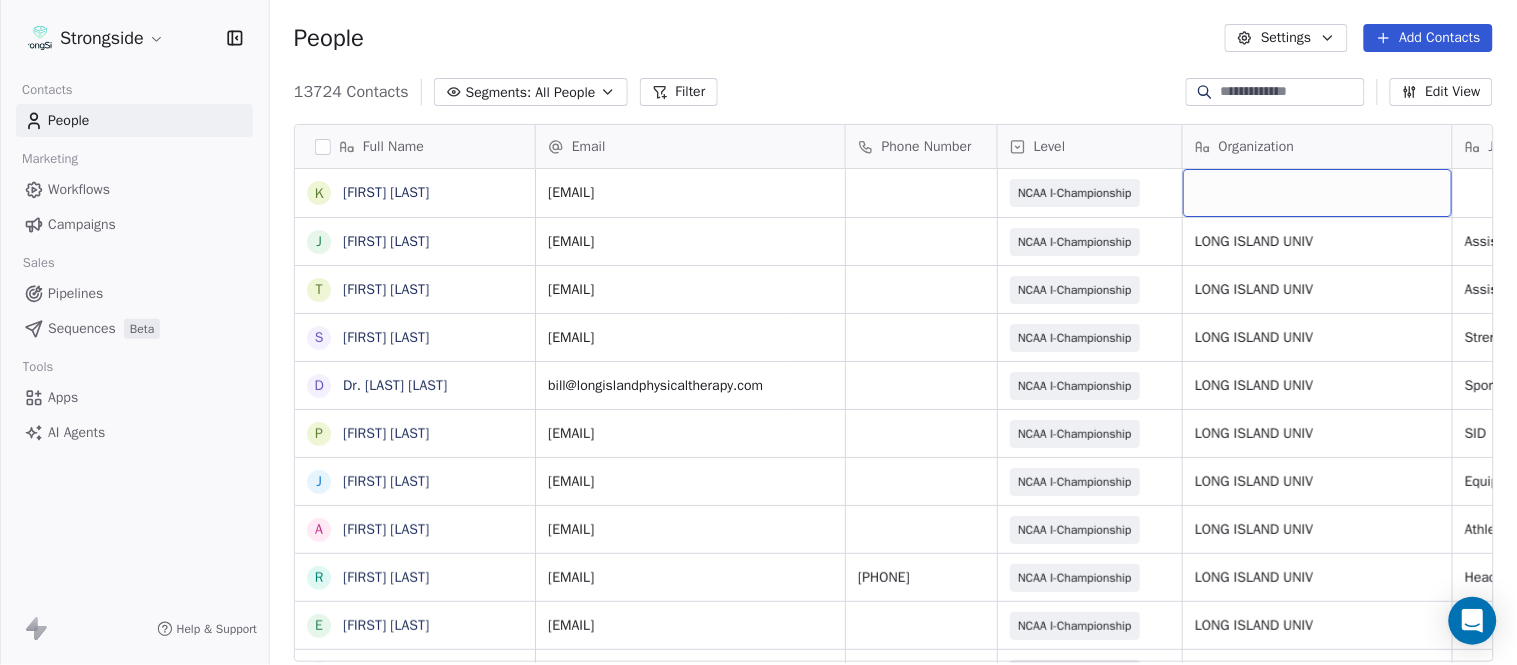 click at bounding box center [1317, 193] 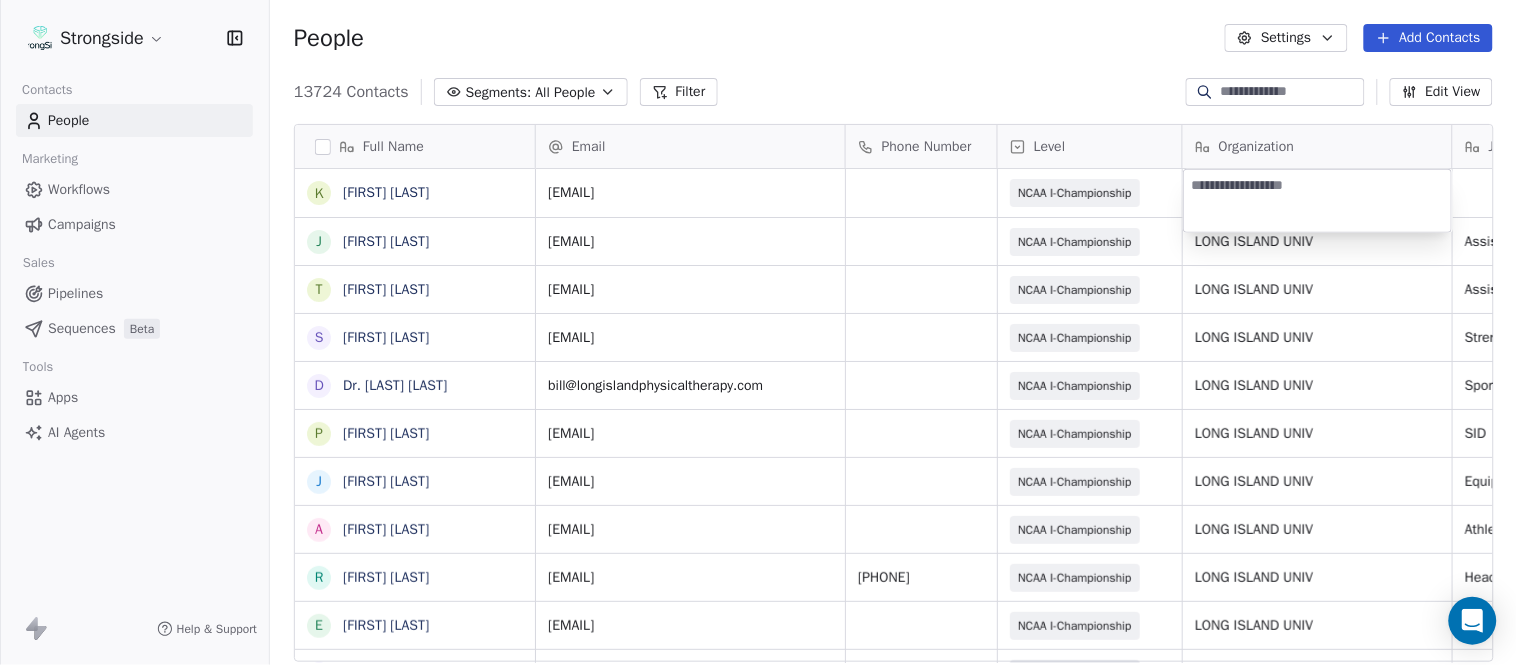 type on "**********" 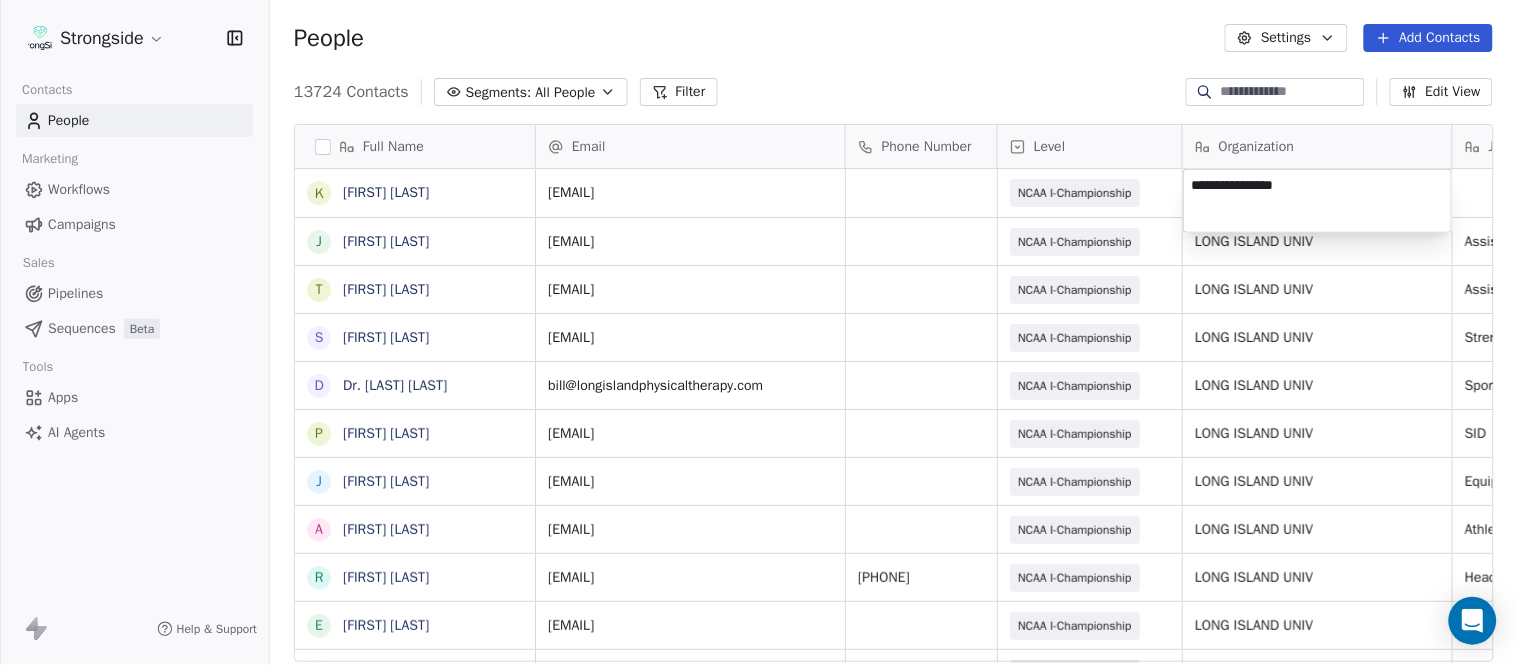 click on "Strongside Contacts People Marketing Workflows Campaigns Sales Pipelines Sequences Beta Tools Apps AI Agents Help & Support People Settings  Add Contacts 13724 Contacts Segments: All People Filter  Edit View Tag Add to Sequence Export Full Name K Kort Shankweiler J John Roberts T Troy Douglas S Scott Schulz D Dr. William Schwarz P Phil Constantino J Jeremy Curry A Alex Green R Ron Cooper E Elliott Charles J Jordan Hutzler T Tyler Henderson B Ben Wilkerson C Corey Burns S Steve Ciocci A Andrew DiRienzo J James Lenahan A Art Asselta J Jake Petrarca A Alen Gant J Joe Gilfedder E Erin Cameron E Eric Sanders J Joe DiBari R Rob Luben A Alyssa Plantz P Pat Allinger S Susan Duffy C Charles Guthrie R Ryan Greenhagen E Eric Franklin Email Phone Number Level Organization Job Title Tags Created Date BST Status kort.shankweiler@liu.edu NCAA I-Championship Aug 08, 2025 11:57 AM john.roberts@liu.edu NCAA I-Championship LONG ISLAND UNIV Assistant Coach Aug 08, 2025 11:51 AM troy.douglas@liu.edu NCAA I-Championship SID SID" at bounding box center [758, 332] 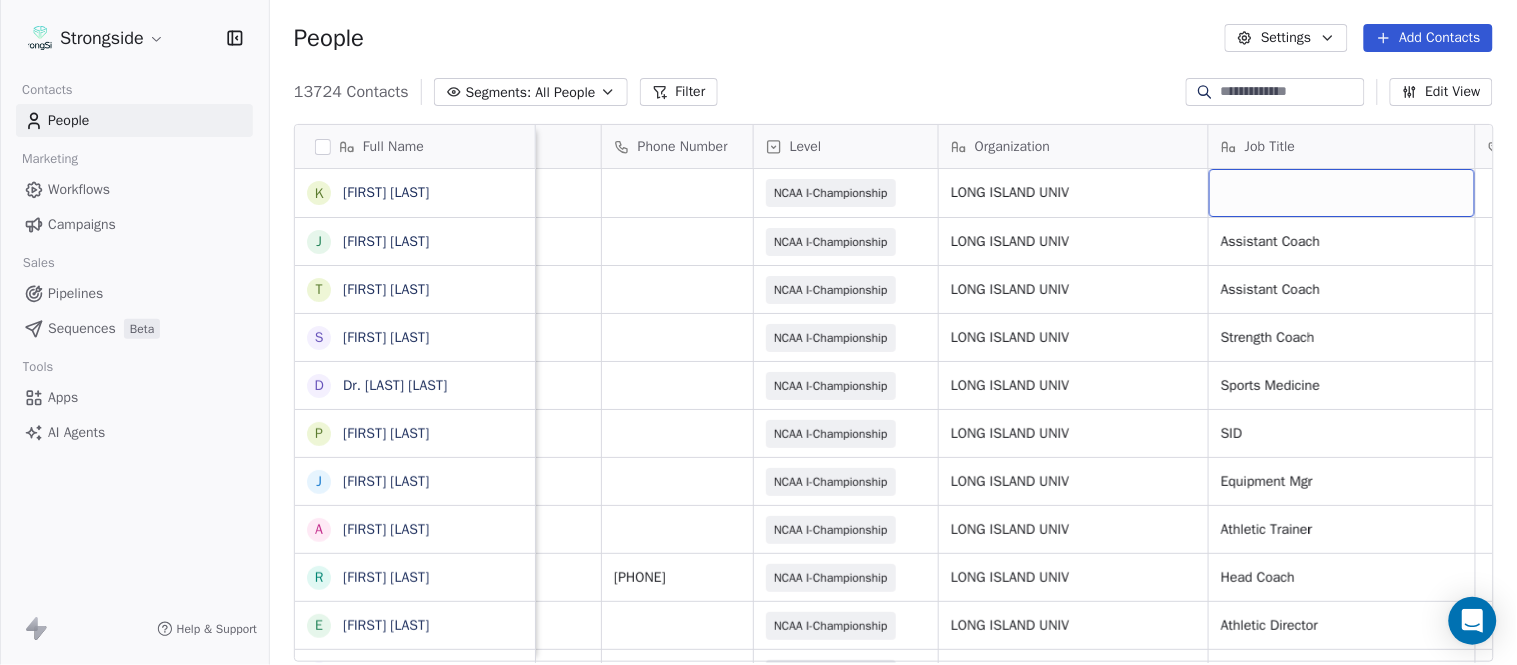 scroll, scrollTop: 0, scrollLeft: 344, axis: horizontal 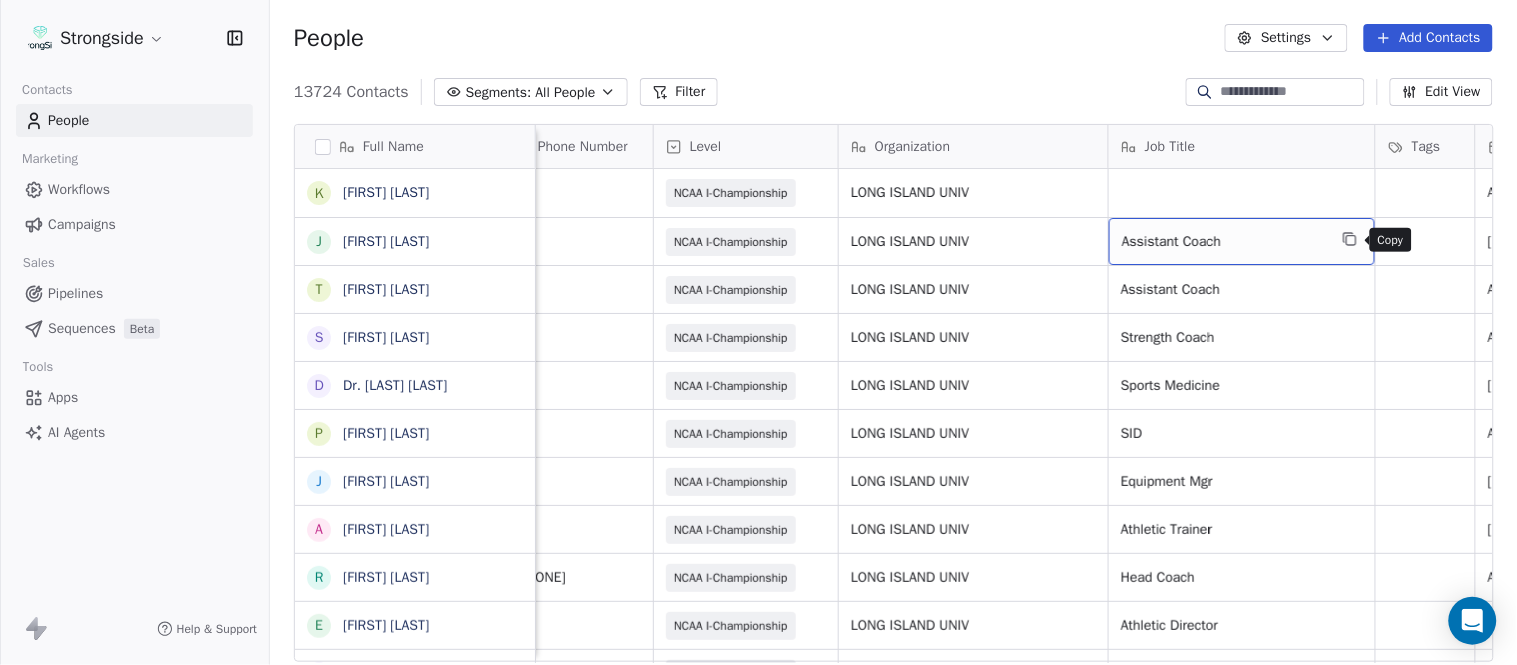 click 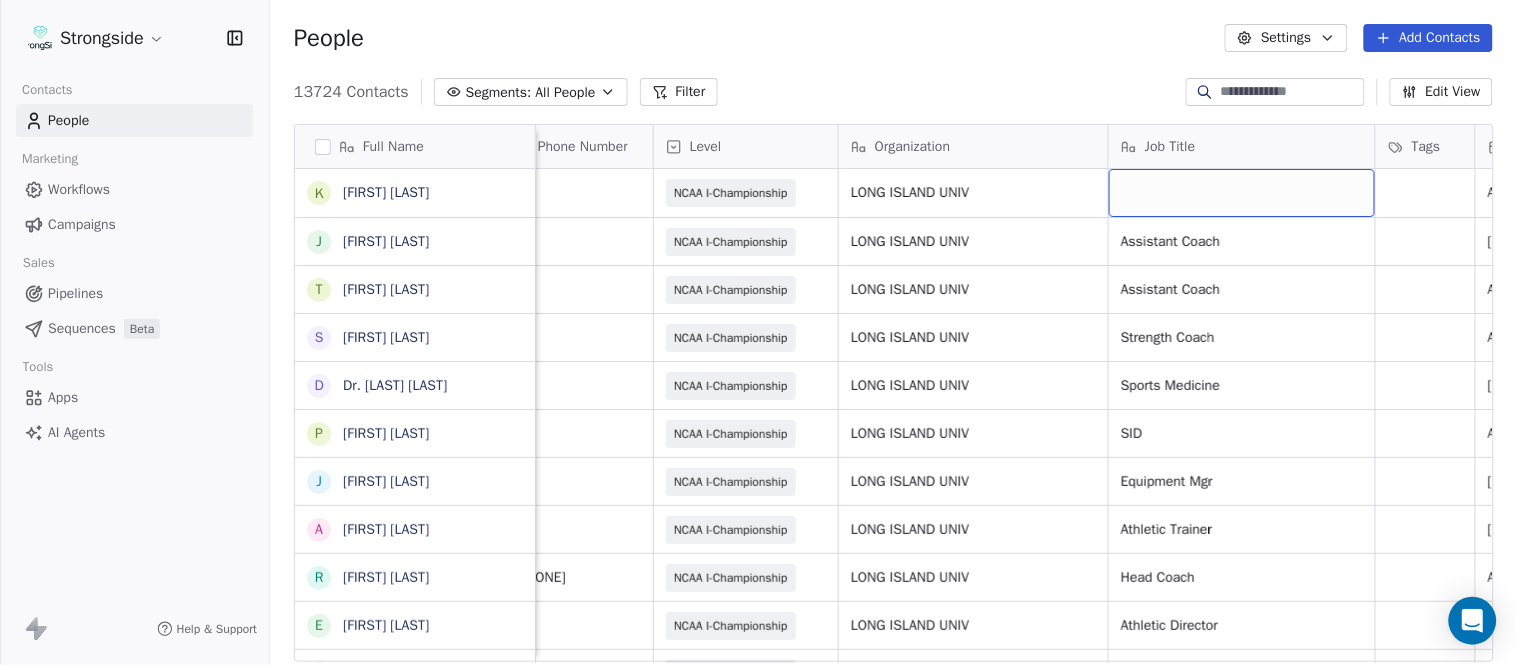 click at bounding box center (1242, 193) 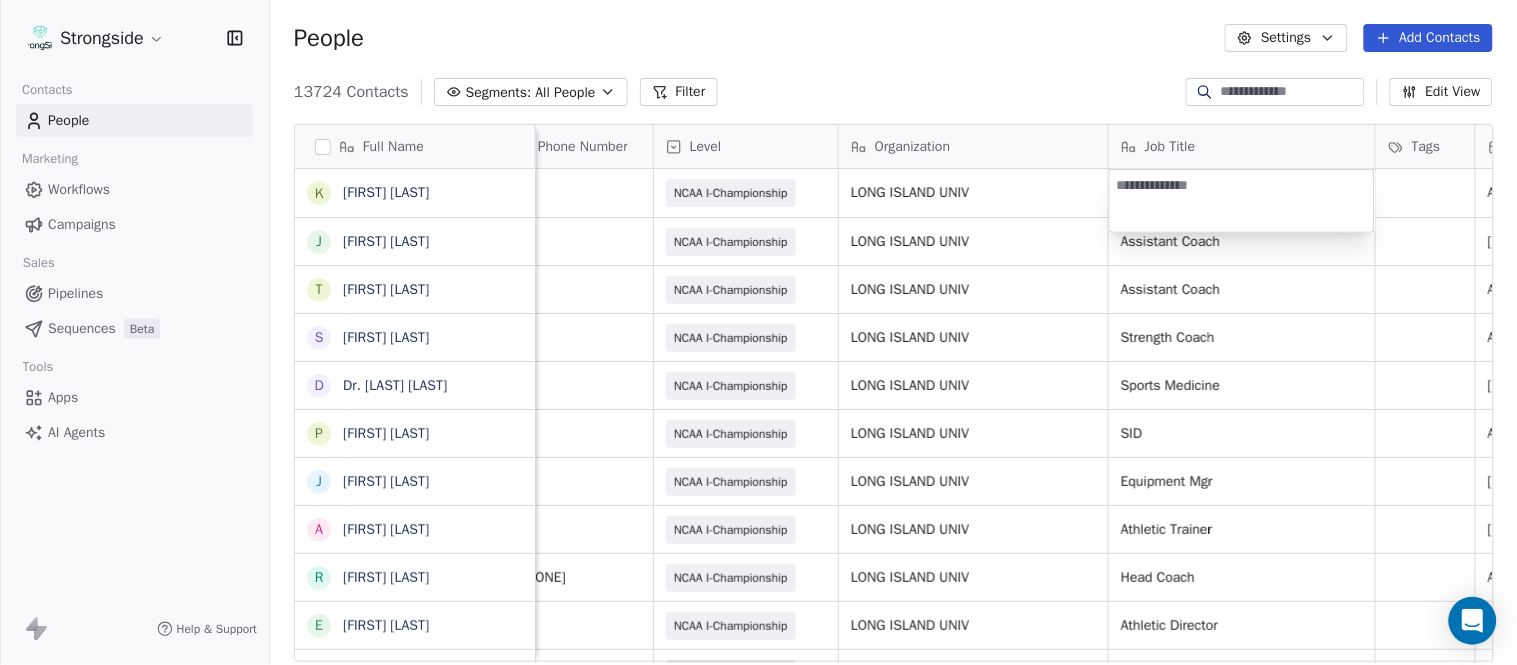 type on "**********" 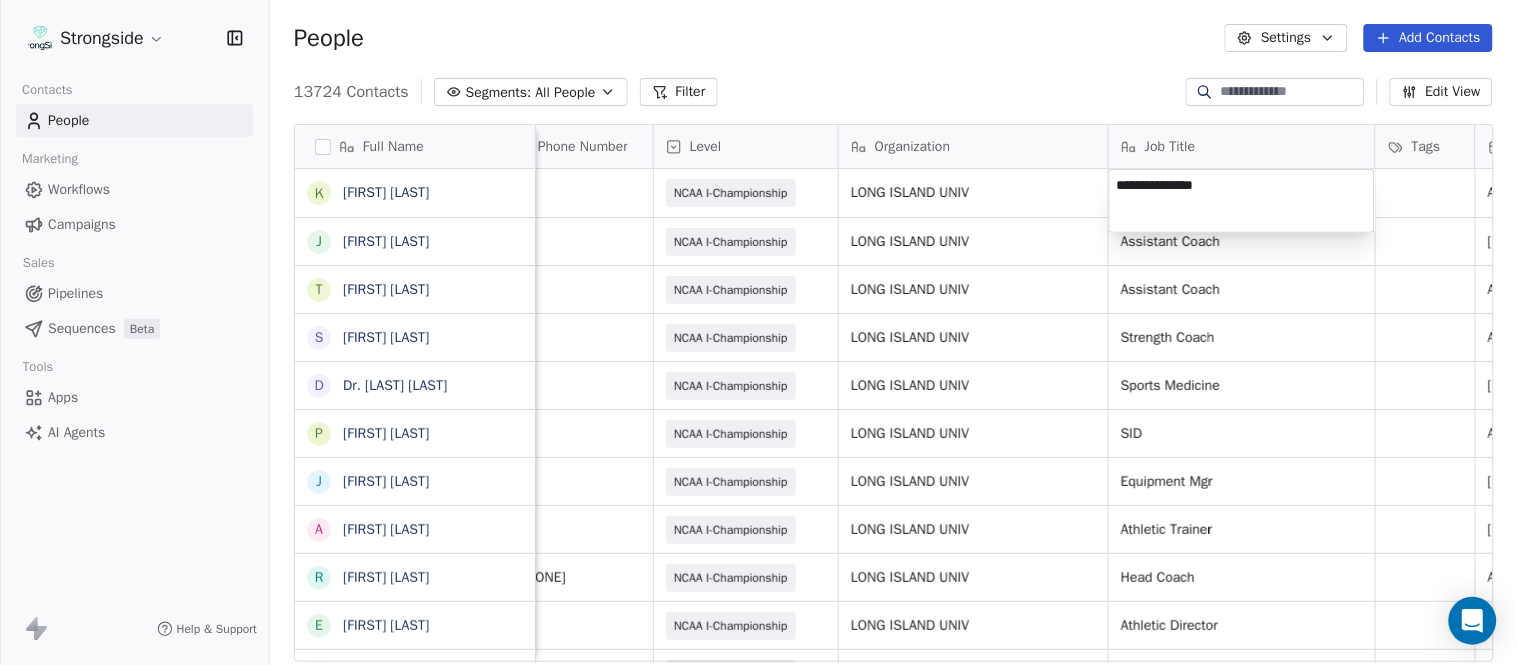 click on "Strongside Contacts People Marketing Workflows Campaigns Sales Pipelines Sequences Beta Tools Apps AI Agents Help & Support People Settings  Add Contacts 13724 Contacts Segments: All People Filter  Edit View Tag Add to Sequence Export Full Name K Kort Shankweiler J John Roberts T Troy Douglas S Scott Schulz D Dr. William Schwarz P Phil Constantino J Jeremy Curry A Alex Green R Ron Cooper E Elliott Charles J Jordan Hutzler T Tyler Henderson B Ben Wilkerson C Corey Burns S Steve Ciocci A Andrew DiRienzo J James Lenahan A Art Asselta J Jake Petrarca A Alen Gant J Joe Gilfedder E Erin Cameron E Eric Sanders J Joe DiBari R Rob Luben A Alyssa Plantz P Pat Allinger S Susan Duffy C Charles Guthrie R Ryan Greenhagen E Eric Franklin Email Phone Number Level Organization Job Title Tags Created Date BST Status Priority Emails Auto Clicked kort.shankweiler@liu.edu NCAA I-Championship LONG ISLAND UNIV Aug 08, 2025 11:57 AM john.roberts@liu.edu NCAA I-Championship LONG ISLAND UNIV Assistant Coach Aug 08, 2025 11:51 AM SID" at bounding box center (758, 332) 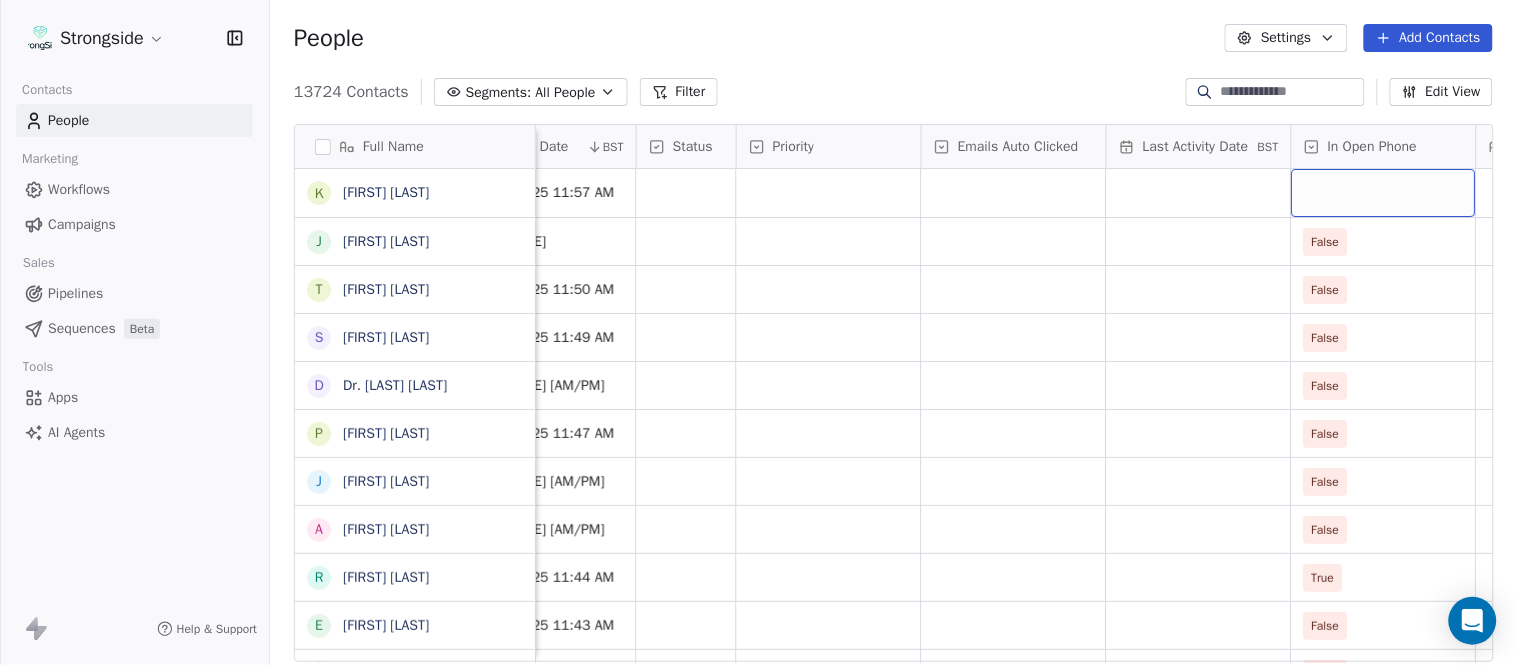 scroll, scrollTop: 0, scrollLeft: 1554, axis: horizontal 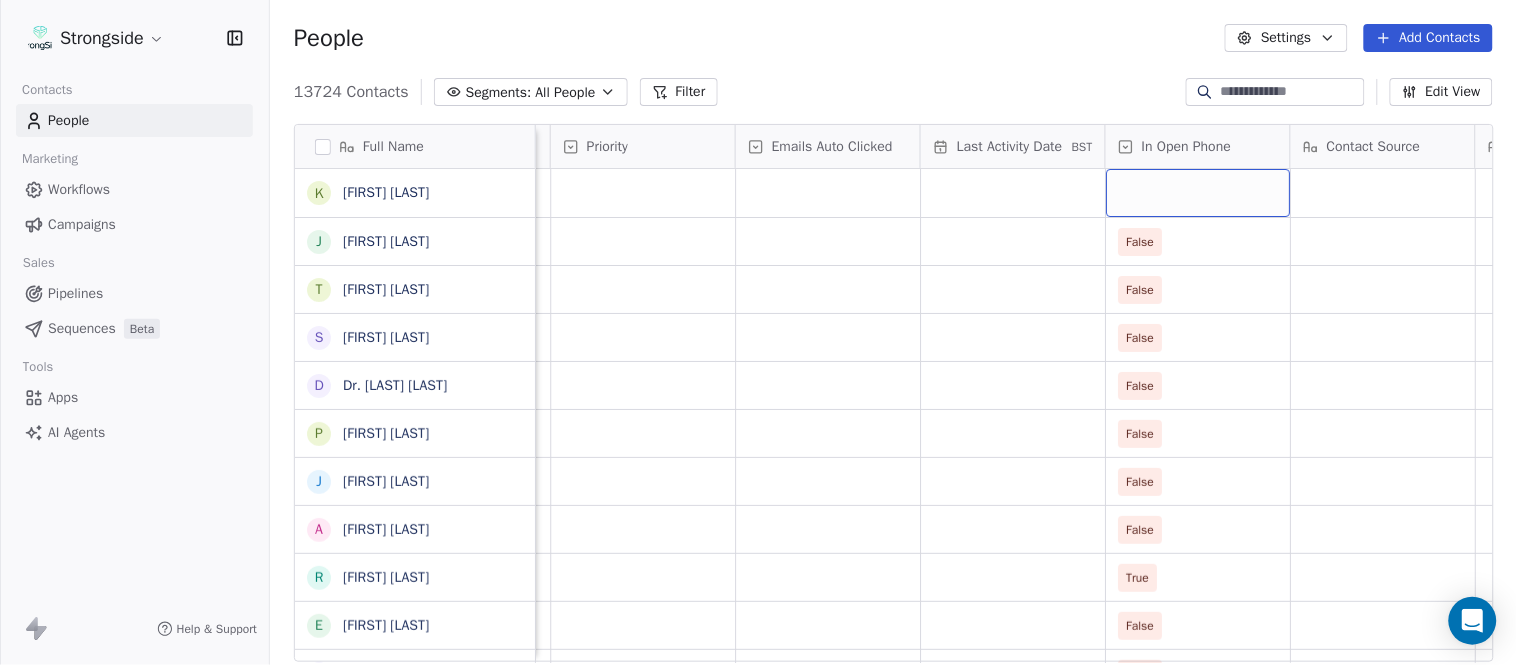 click at bounding box center (1198, 193) 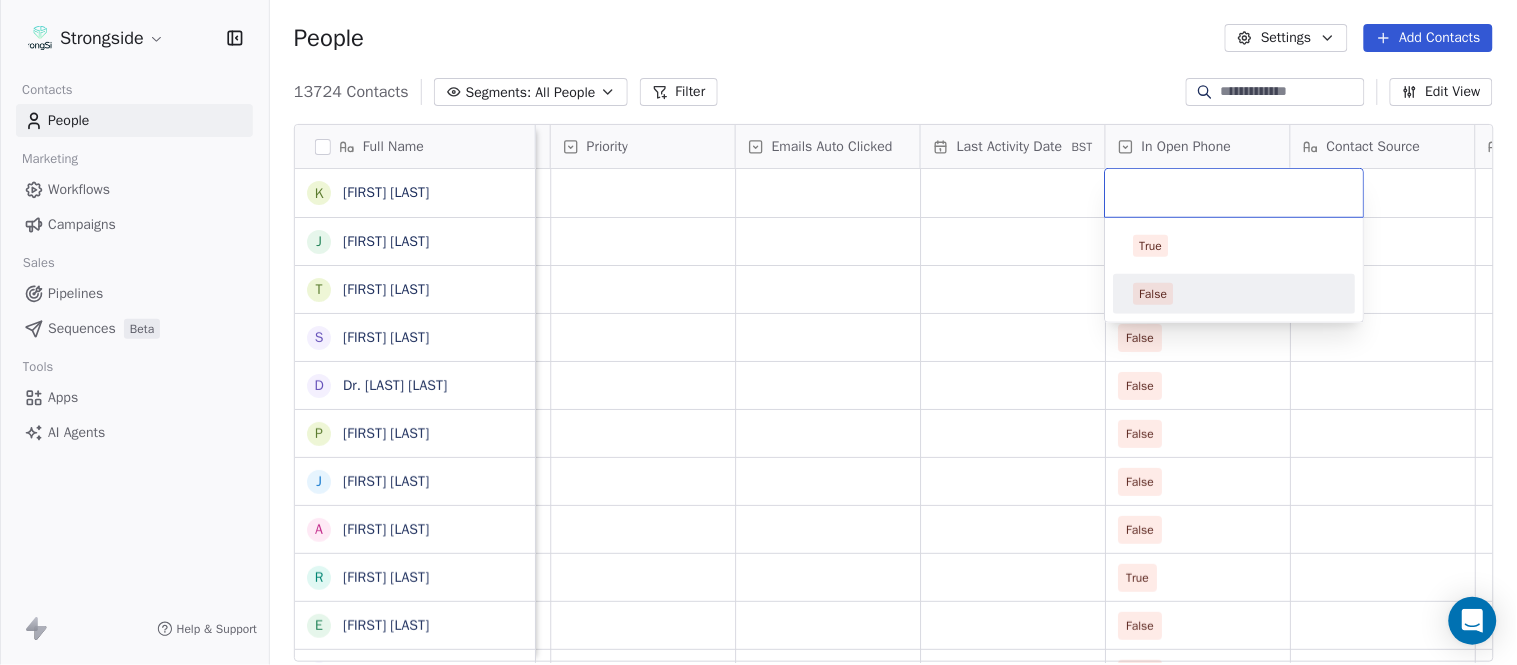 click on "False" at bounding box center [1235, 294] 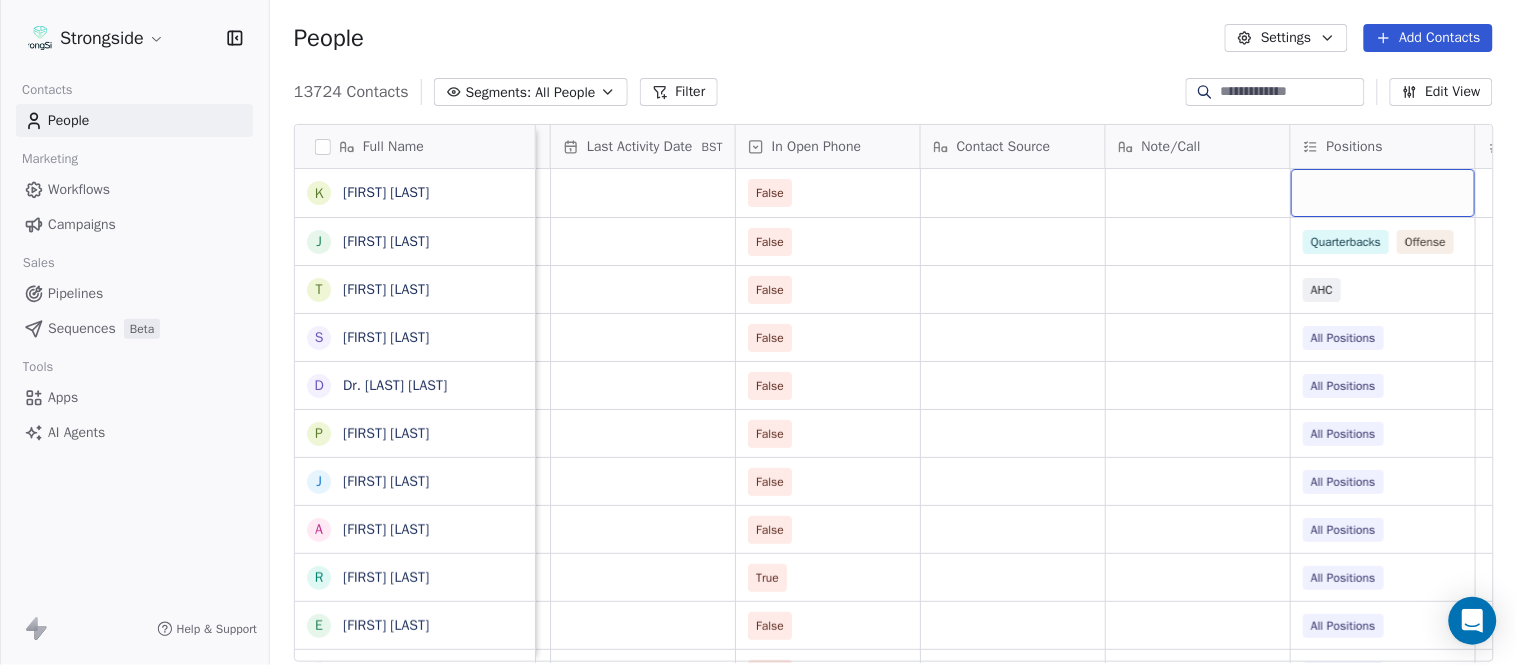 scroll, scrollTop: 0, scrollLeft: 2108, axis: horizontal 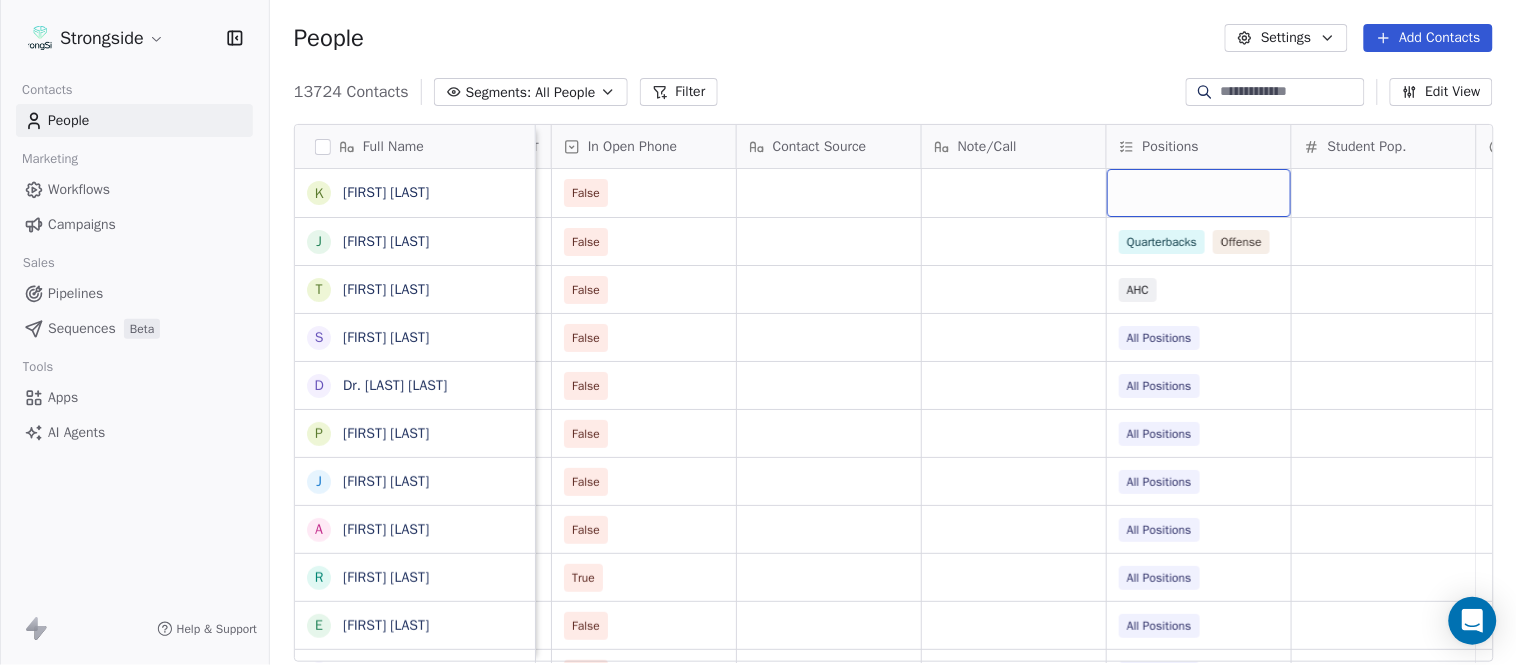 click at bounding box center (1199, 193) 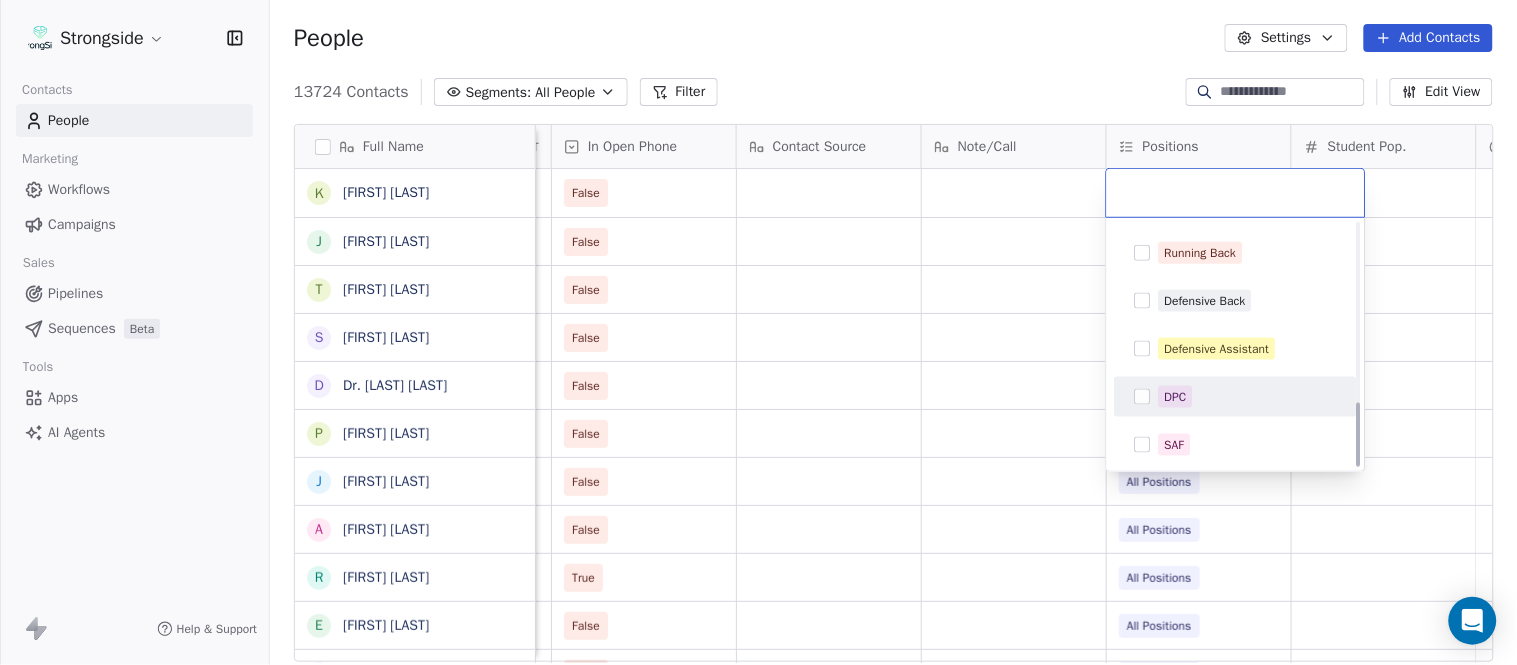 scroll, scrollTop: 666, scrollLeft: 0, axis: vertical 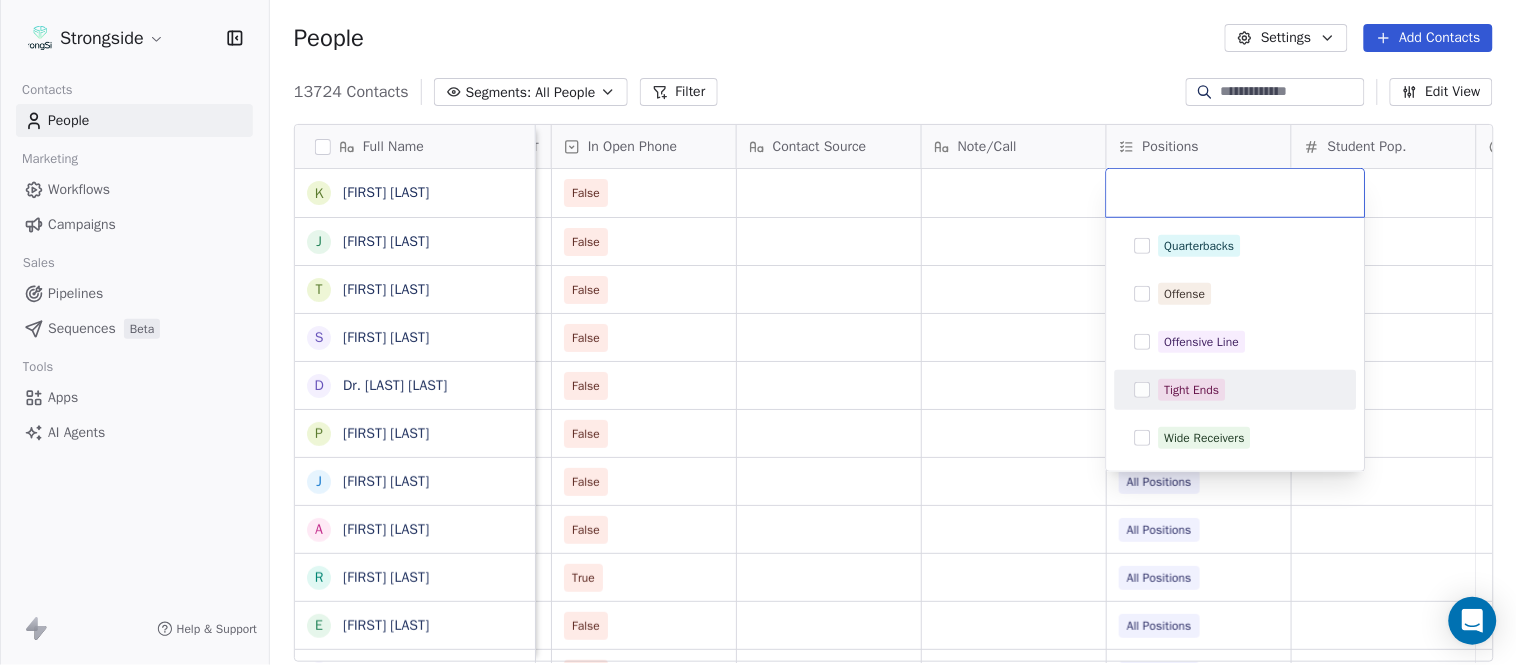 click on "Tight Ends" at bounding box center [1248, 390] 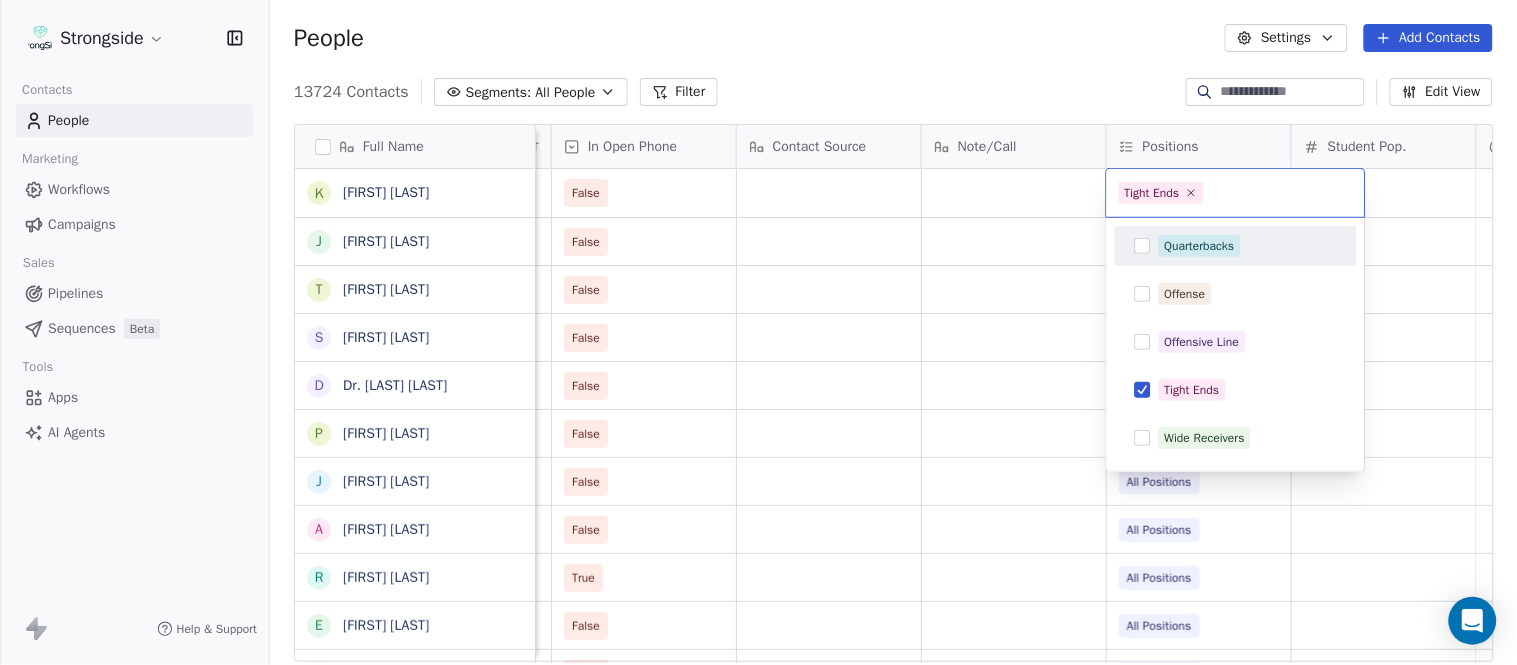 click on "Strongside Contacts People Marketing Workflows Campaigns Sales Pipelines Sequences Beta Tools Apps AI Agents Help & Support People Settings  Add Contacts 13724 Contacts Segments: All People Filter  Edit View Tag Add to Sequence Export Full Name K Kort Shankweiler J John Roberts T Troy Douglas S Scott Schulz D Dr. William Schwarz P Phil Constantino J Jeremy Curry A Alex Green R Ron Cooper E Elliott Charles J Jordan Hutzler T Tyler Henderson B Ben Wilkerson C Corey Burns S Steve Ciocci A Andrew DiRienzo J James Lenahan A Art Asselta J Jake Petrarca A Alen Gant J Joe Gilfedder E Erin Cameron E Eric Sanders J Joe DiBari R Rob Luben A Alyssa Plantz P Pat Allinger S Susan Duffy C Charles Guthrie R Ryan Greenhagen E Eric Franklin Status Priority Emails Auto Clicked Last Activity Date BST In Open Phone Contact Source Note/Call Positions Student Pop. Lead Account   False   False Quarterbacks Offense   False AHC   False All Positions   False All Positions   False All Positions   False All Positions   False   True" at bounding box center (758, 332) 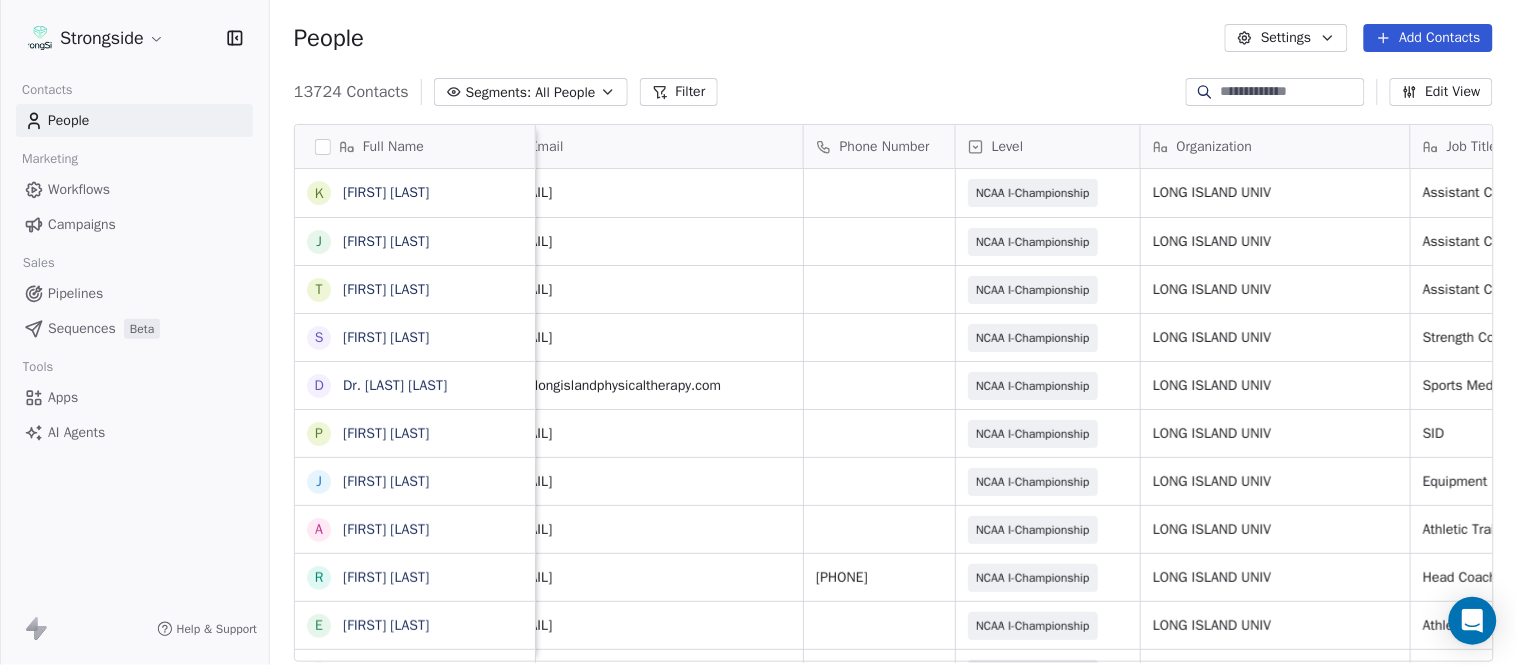 scroll, scrollTop: 0, scrollLeft: 0, axis: both 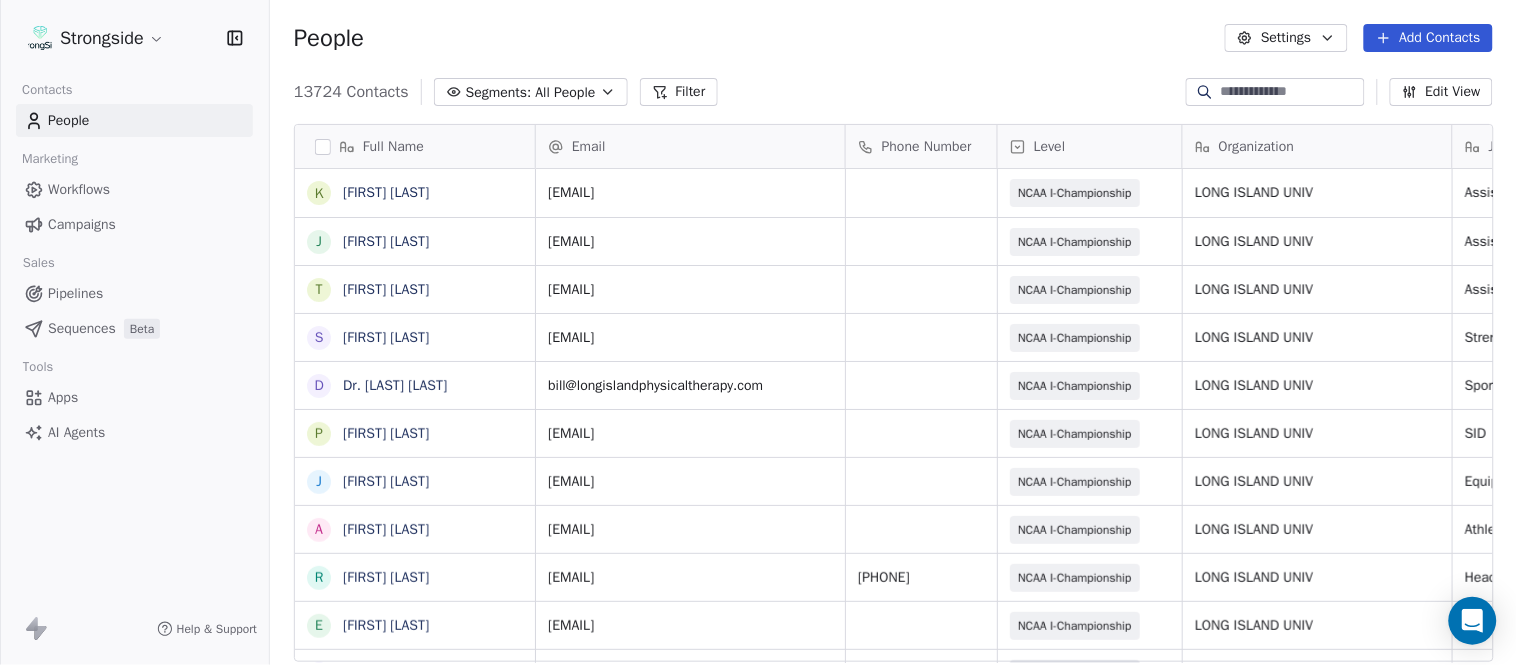 click on "People Settings  Add Contacts" at bounding box center [893, 38] 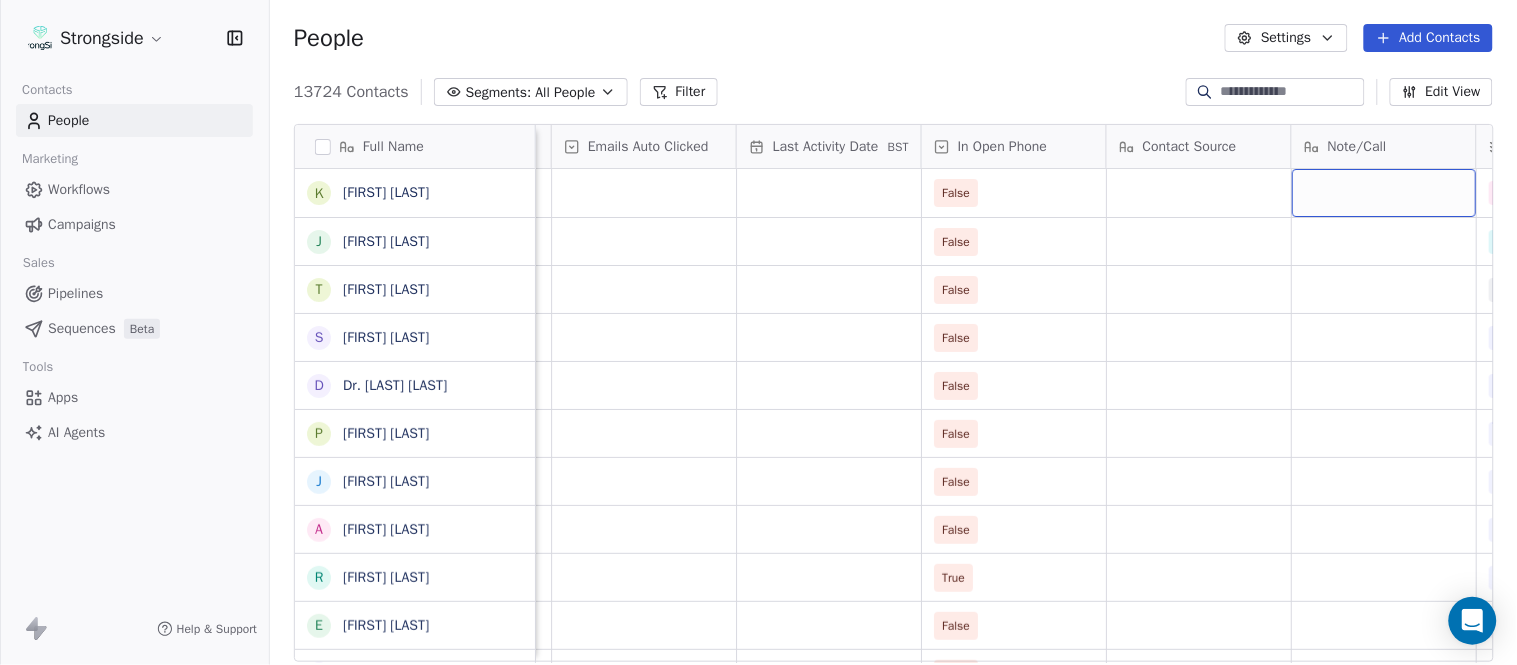 scroll, scrollTop: 0, scrollLeft: 1924, axis: horizontal 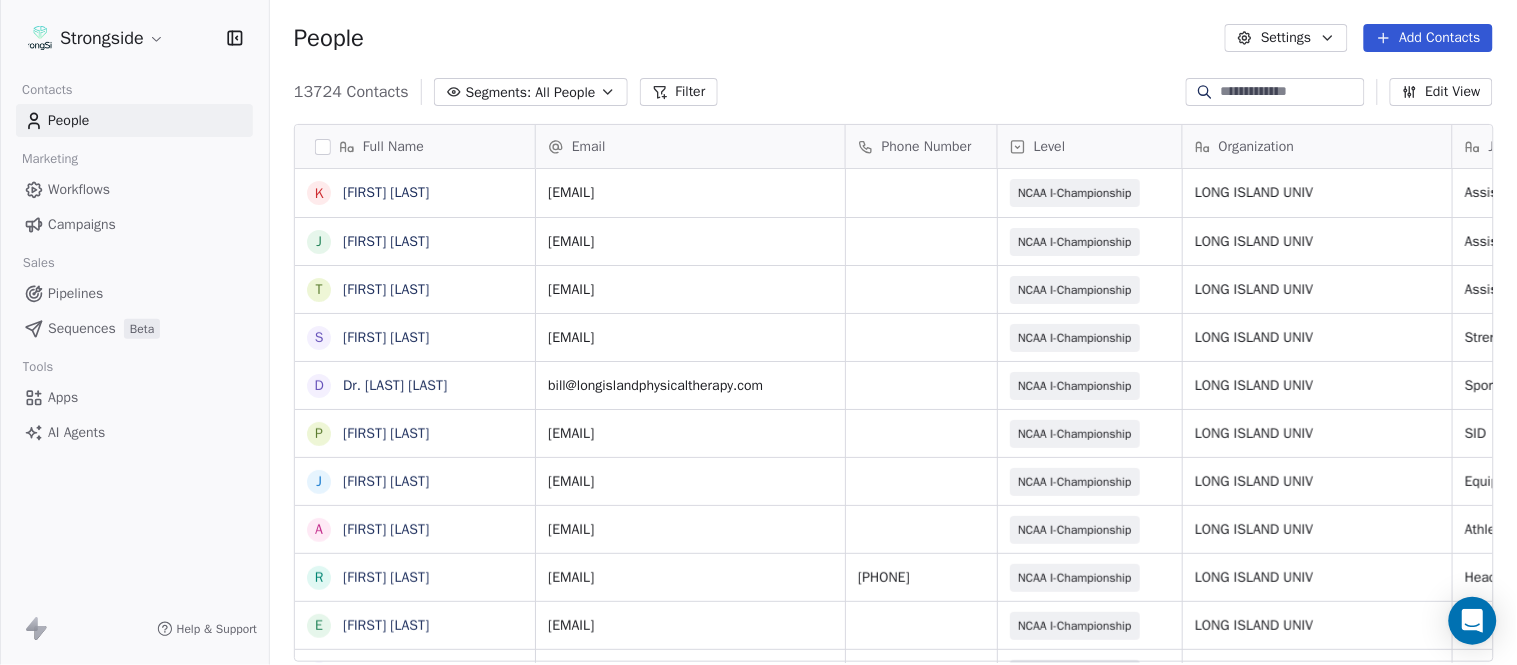 click on "Add Contacts" at bounding box center [1428, 38] 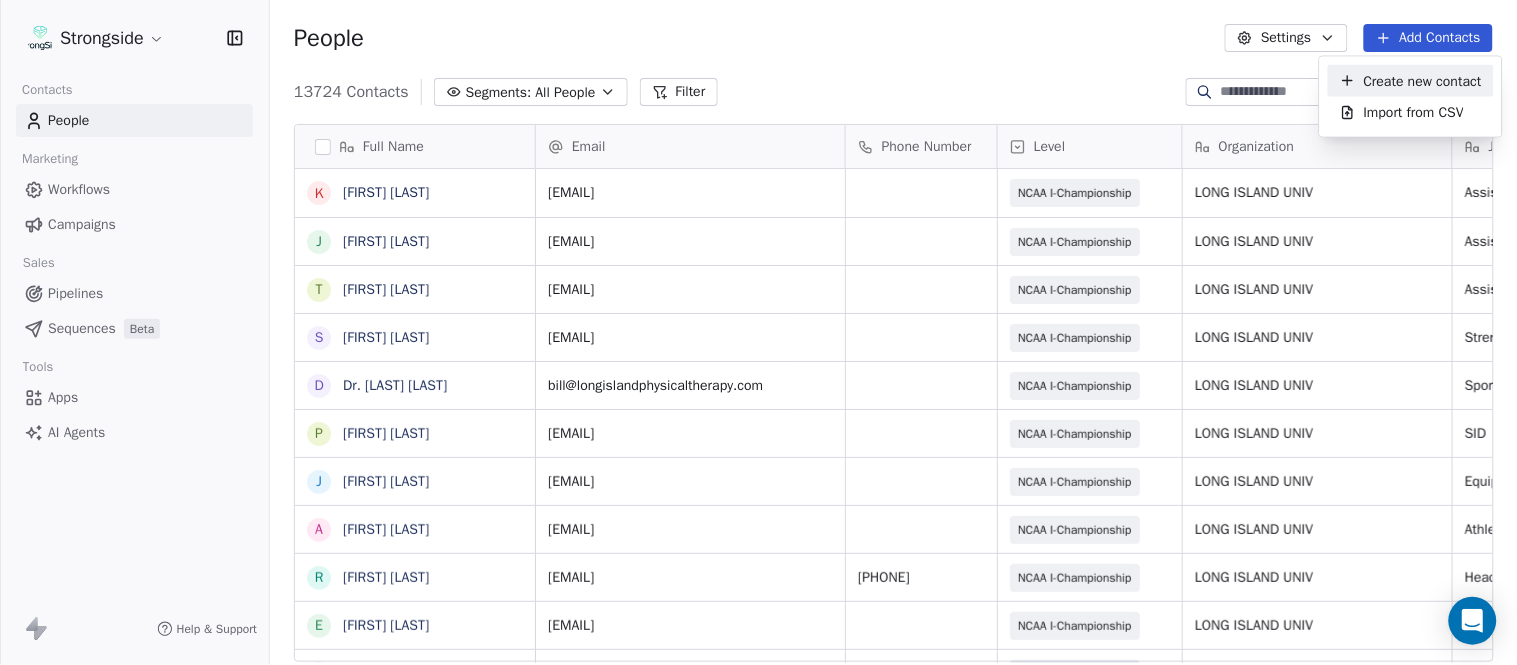 click on "Create new contact" at bounding box center [1423, 80] 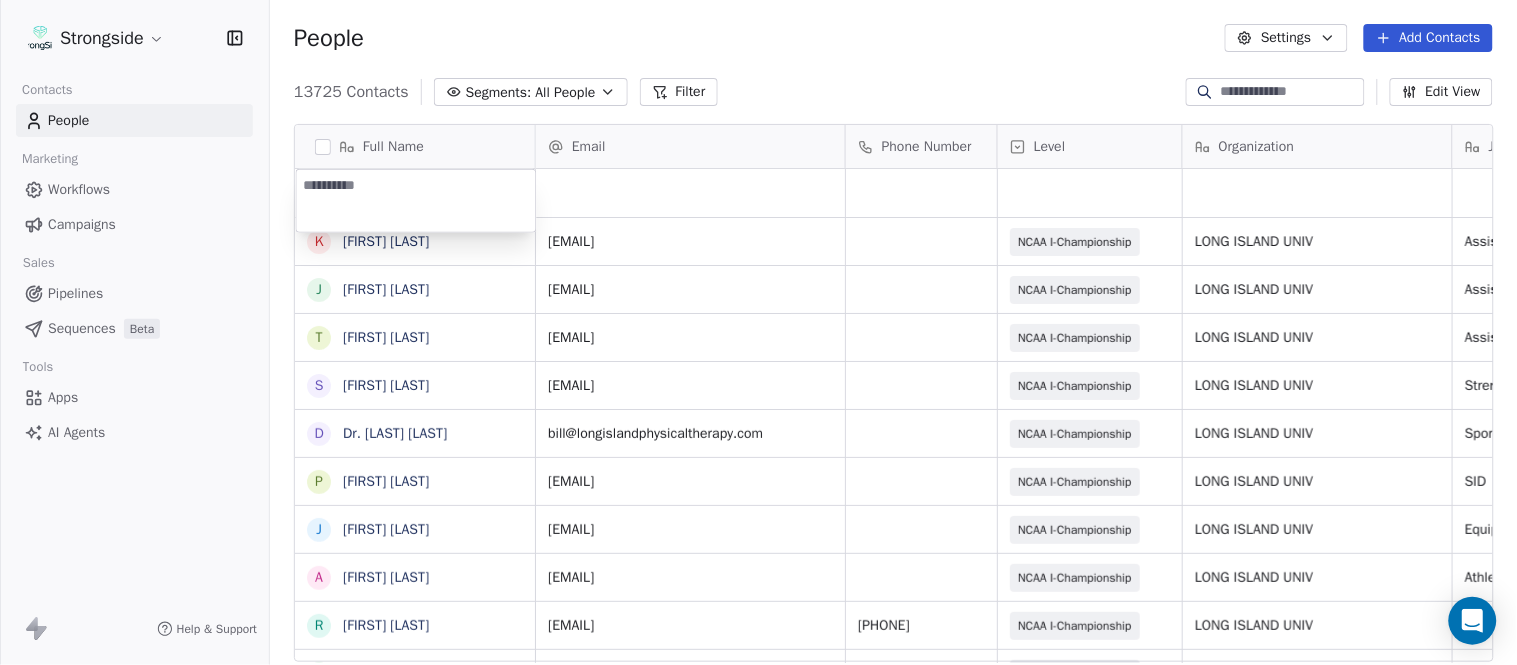 type on "**********" 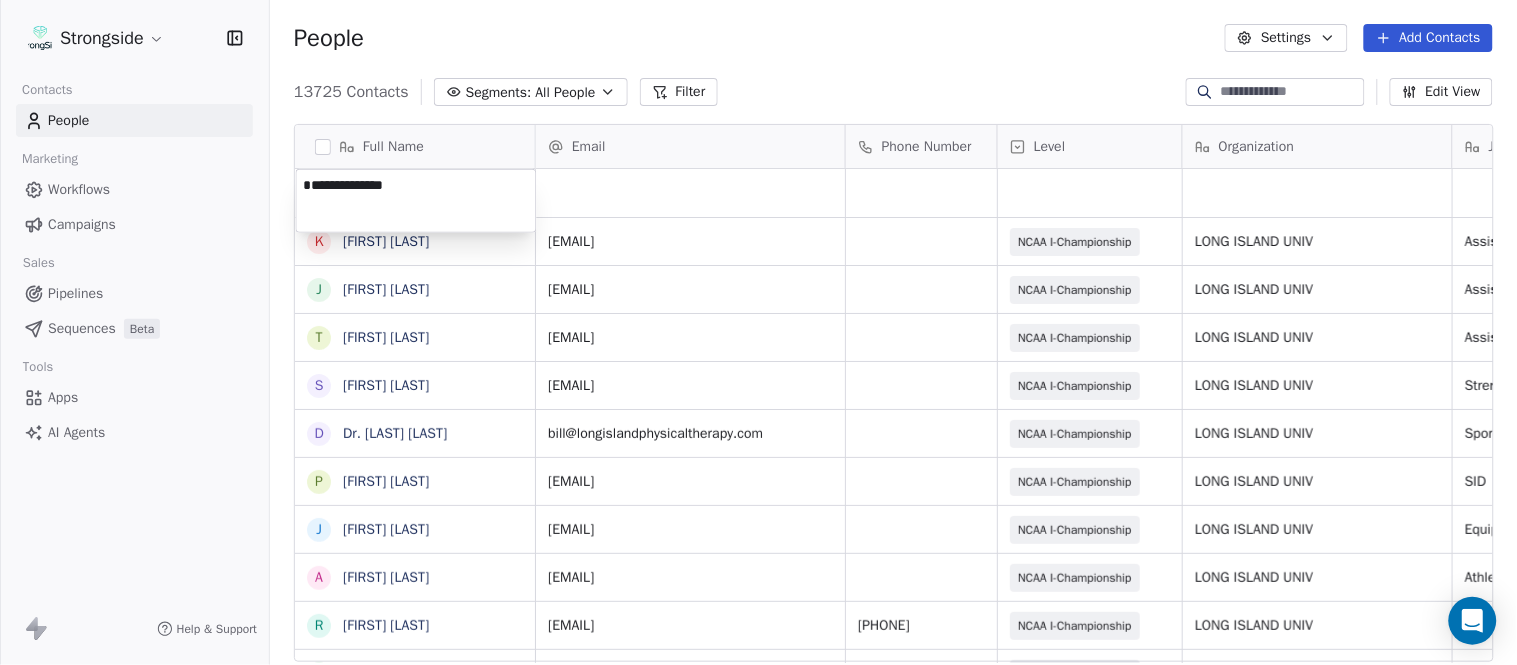 click on "Strongside Contacts People Marketing Workflows Campaigns Sales Pipelines Sequences Beta Tools Apps AI Agents Help & Support People Settings  Add Contacts 13725 Contacts Segments: All People Filter  Edit View Tag Add to Sequence Export Full Name K Kort Shankweiler J John Roberts T Troy Douglas S Scott Schulz D Dr. William Schwarz P Phil Constantino J Jeremy Curry A Alex Green R Ron Cooper E Elliott Charles J Jordan Hutzler T Tyler Henderson B Ben Wilkerson C Corey Burns S Steve Ciocci A Andrew DiRienzo J James Lenahan A Art Asselta J Jake Petrarca A Alen Gant J Joe Gilfedder E Erin Cameron E Eric Sanders J Joe DiBari R Rob Luben A Alyssa Plantz P Pat Allinger S Susan Duffy C Charles Guthrie R Ryan Greenhagen Email Phone Number Level Organization Job Title Tags Created Date BST Status Aug 08, 2025 12:00 PM kort.shankweiler@liu.edu NCAA I-Championship LONG ISLAND UNIV Assistant Coach Aug 08, 2025 11:57 AM john.roberts@liu.edu NCAA I-Championship LONG ISLAND UNIV Assistant Coach Aug 08, 2025 11:51 AM SID SID" at bounding box center [758, 332] 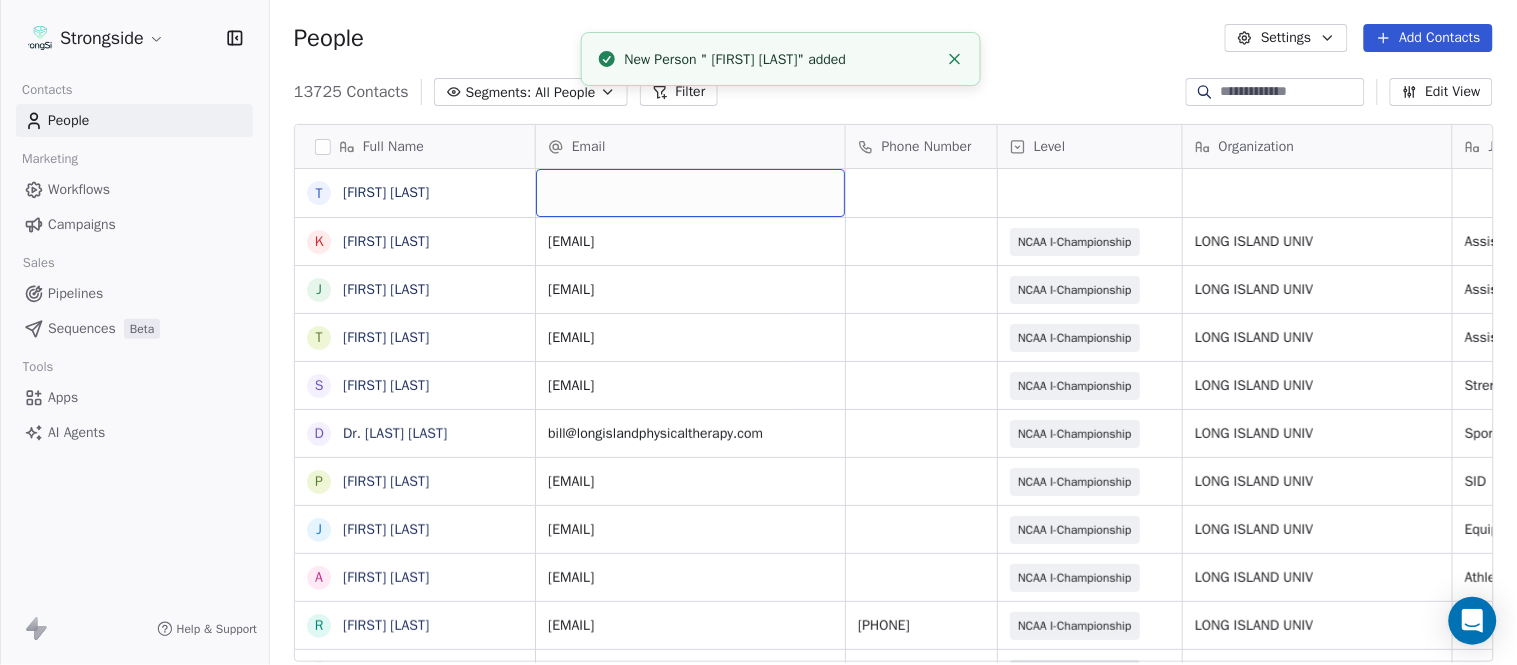 click at bounding box center (690, 193) 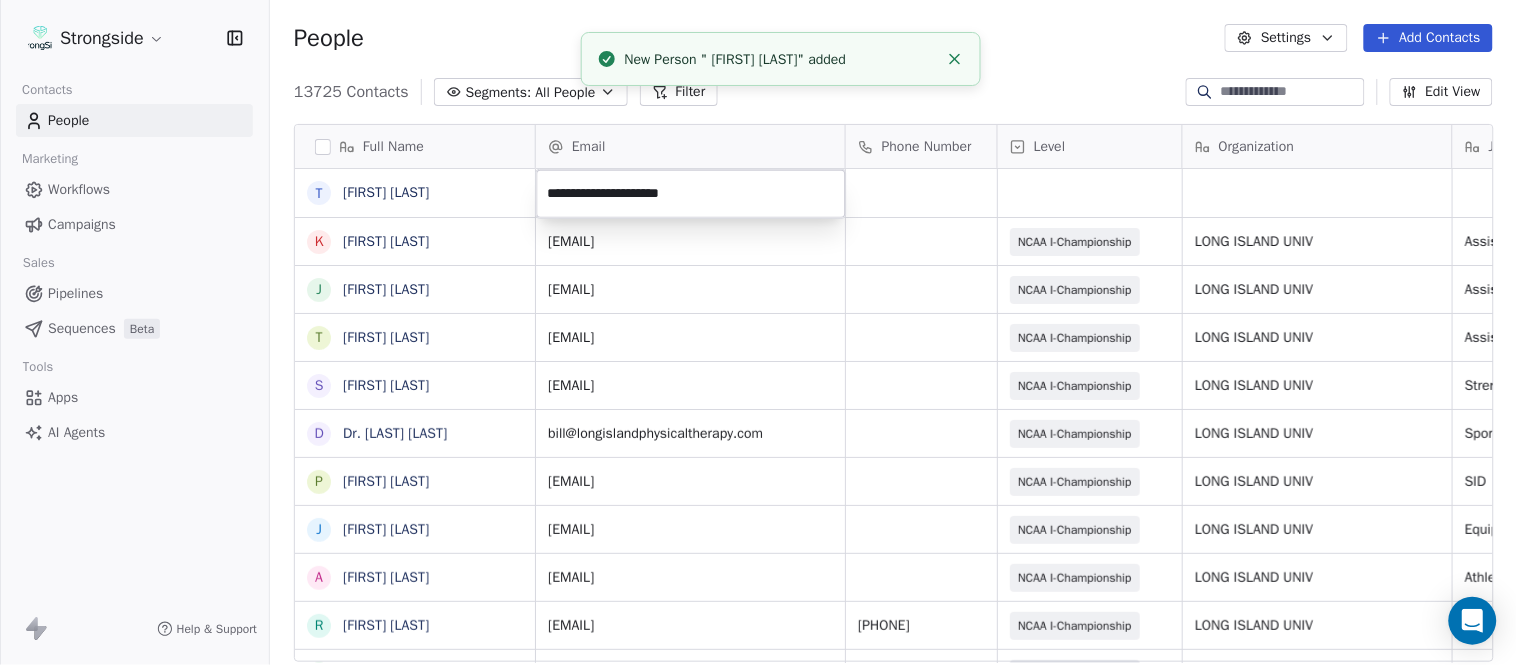 click on "Strongside Contacts People Marketing Workflows Campaigns Sales Pipelines Sequences Beta Tools Apps AI Agents Help & Support People Settings  Add Contacts 13725 Contacts Segments: All People Filter  Edit View Tag Add to Sequence Export Full Name T TyQuan Hammock K Kort Shankweiler J John Roberts T Troy Douglas S Scott Schulz D Dr. William Schwarz P Phil Constantino J Jeremy Curry A Alex Green R Ron Cooper E Elliott Charles J Jordan Hutzler T Tyler Henderson B Ben Wilkerson C Corey Burns S Steve Ciocci A Andrew DiRienzo J James Lenahan A Art Asselta J Jake Petrarca A Alen Gant J Joe Gilfedder E Erin Cameron E Eric Sanders J Joe DiBari R Rob Luben A Alyssa Plantz P Pat Allinger S Susan Duffy C Charles Guthrie R Ryan Greenhagen Email Phone Number Level Organization Job Title Tags Created Date BST Status Aug 08, 2025 12:00 PM kort.shankweiler@liu.edu NCAA I-Championship LONG ISLAND UNIV Assistant Coach Aug 08, 2025 11:57 AM john.roberts@liu.edu NCAA I-Championship LONG ISLAND UNIV Assistant Coach Assistant Coach" at bounding box center (758, 332) 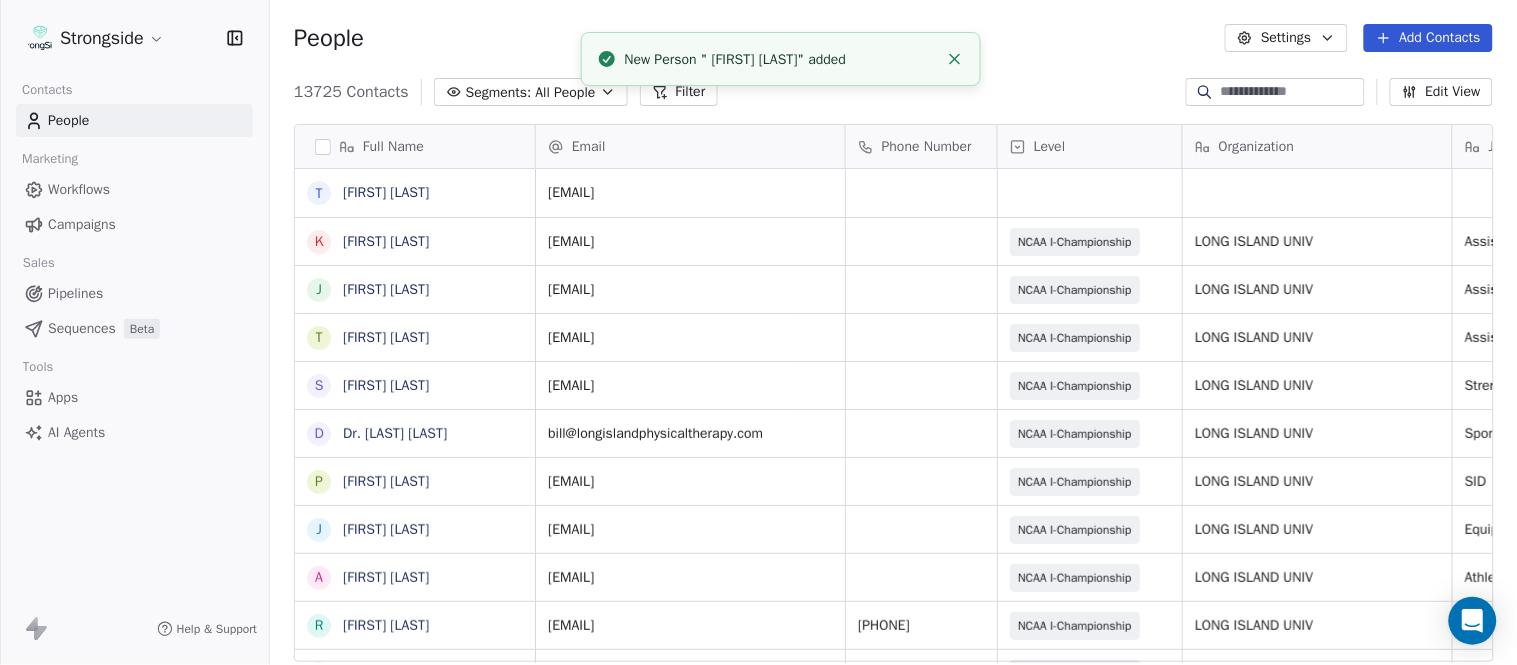 click 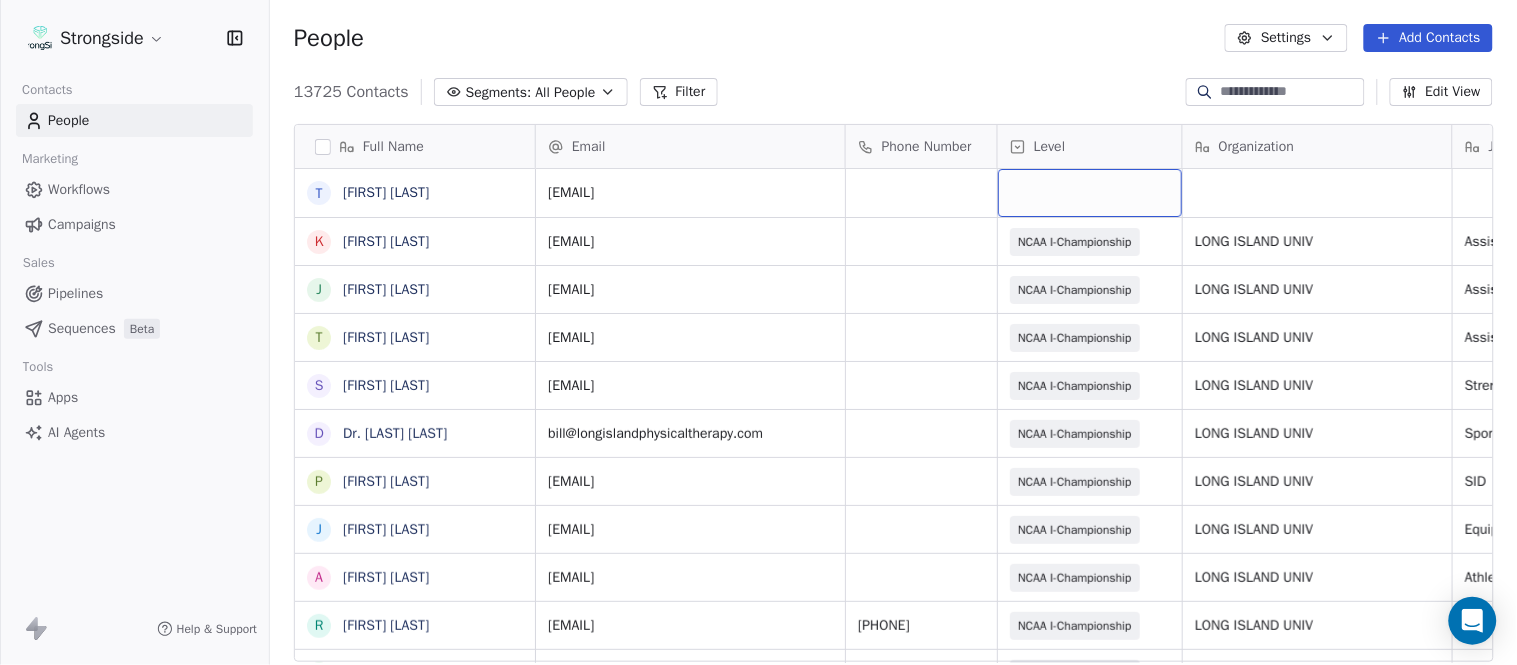click at bounding box center [1090, 193] 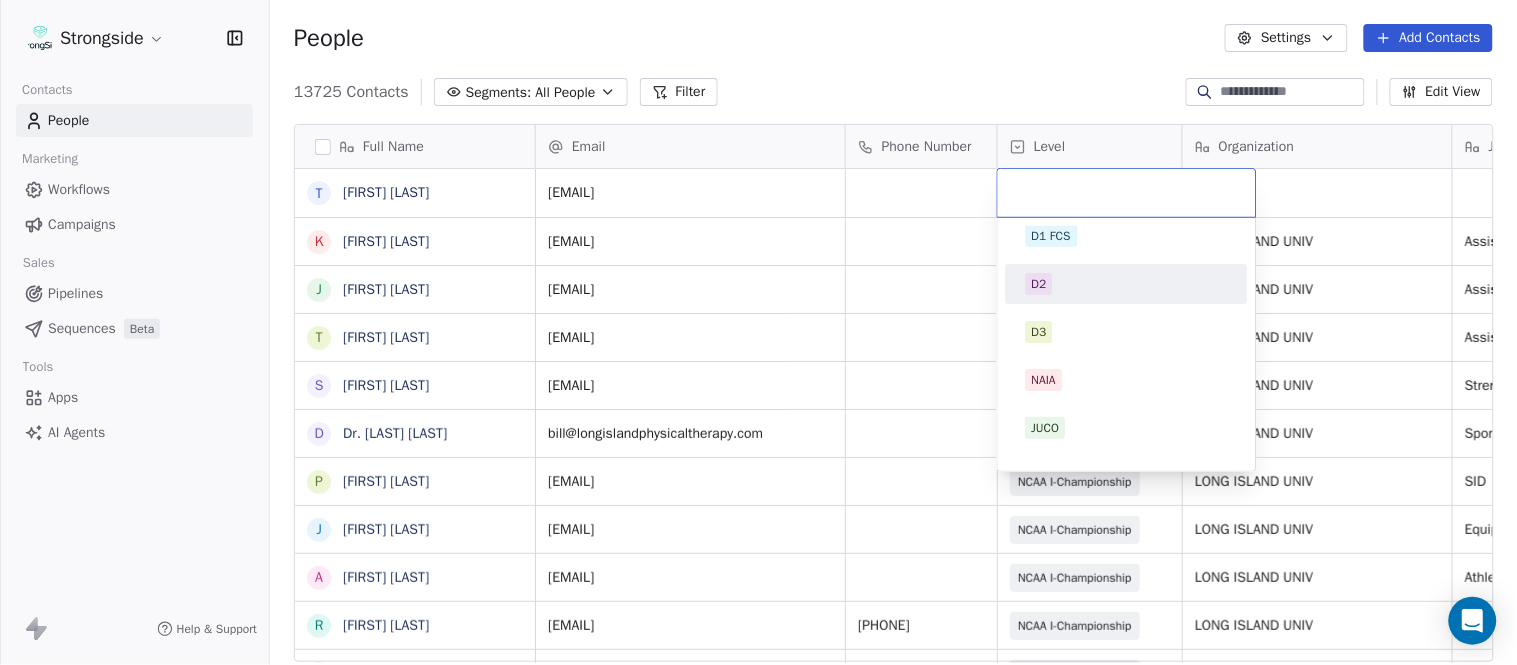 scroll, scrollTop: 378, scrollLeft: 0, axis: vertical 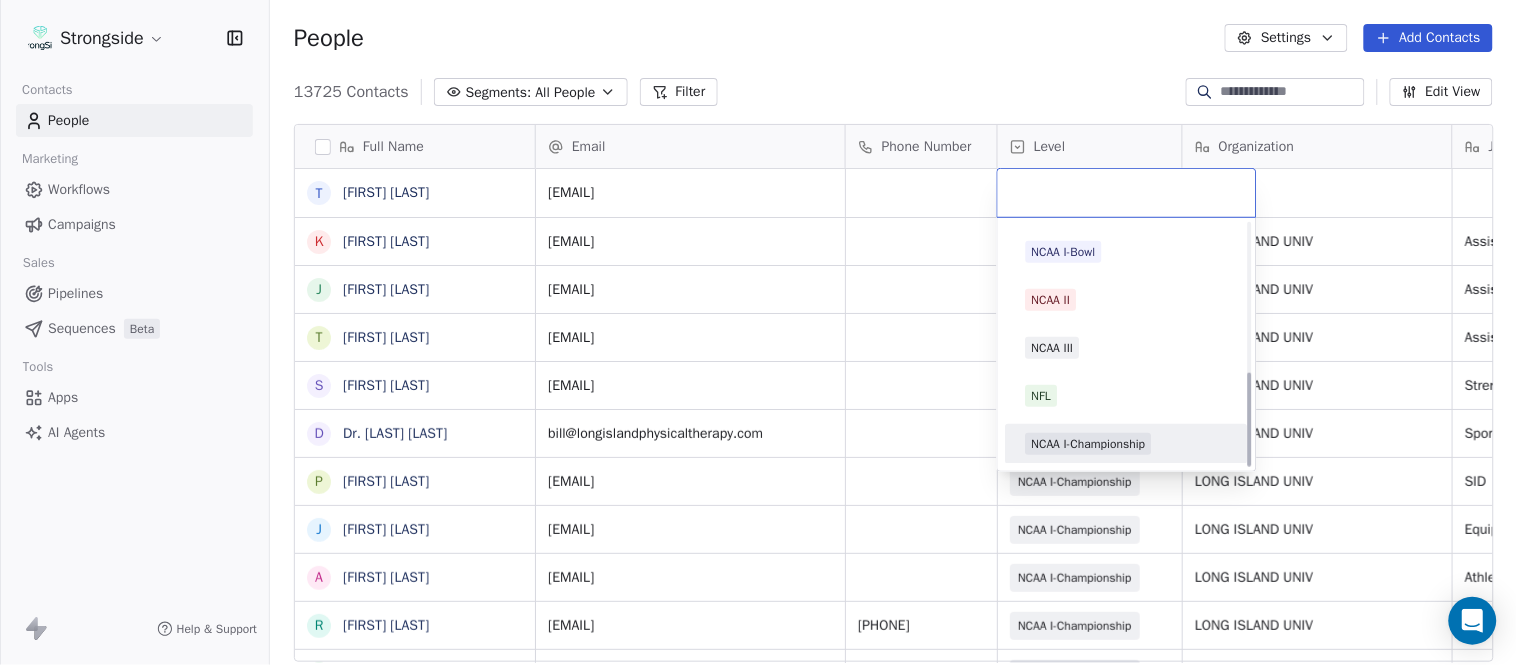 drag, startPoint x: 1122, startPoint y: 436, endPoint x: 1098, endPoint y: 394, distance: 48.373547 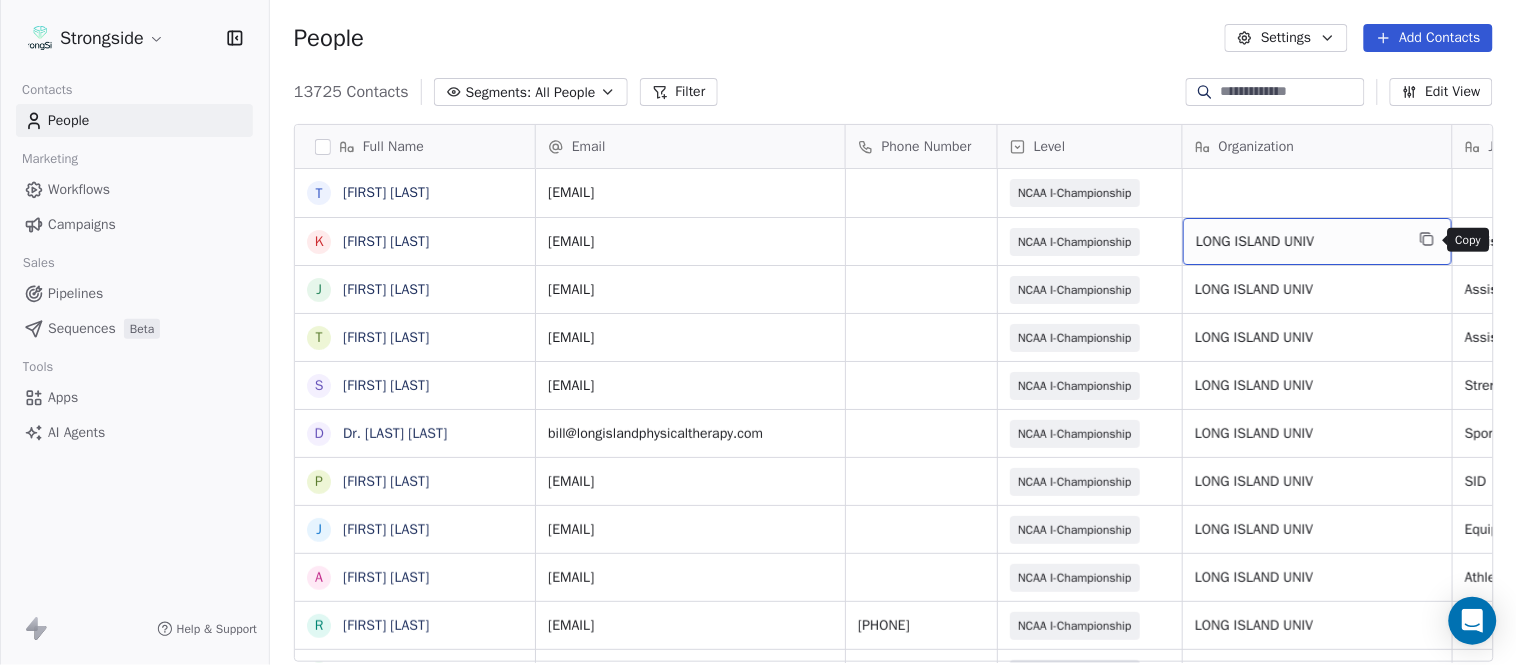 click 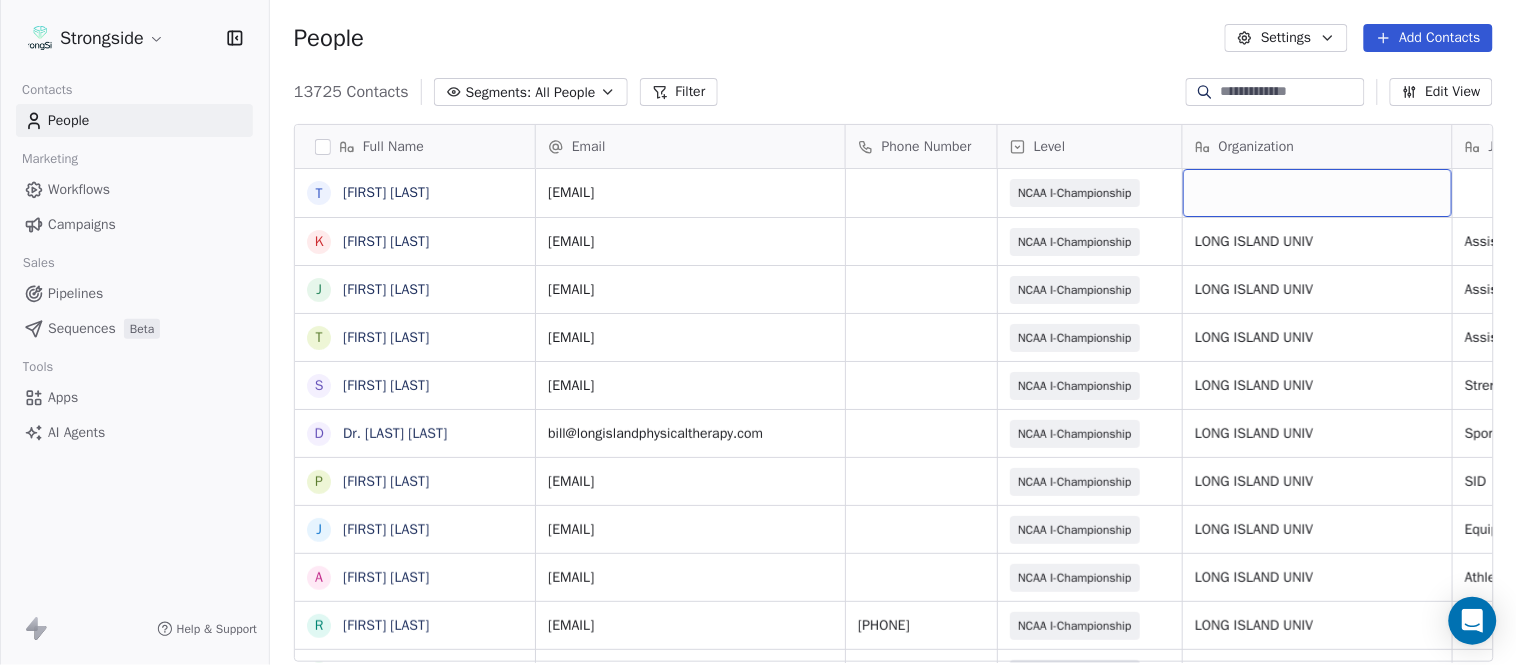 click at bounding box center [1317, 193] 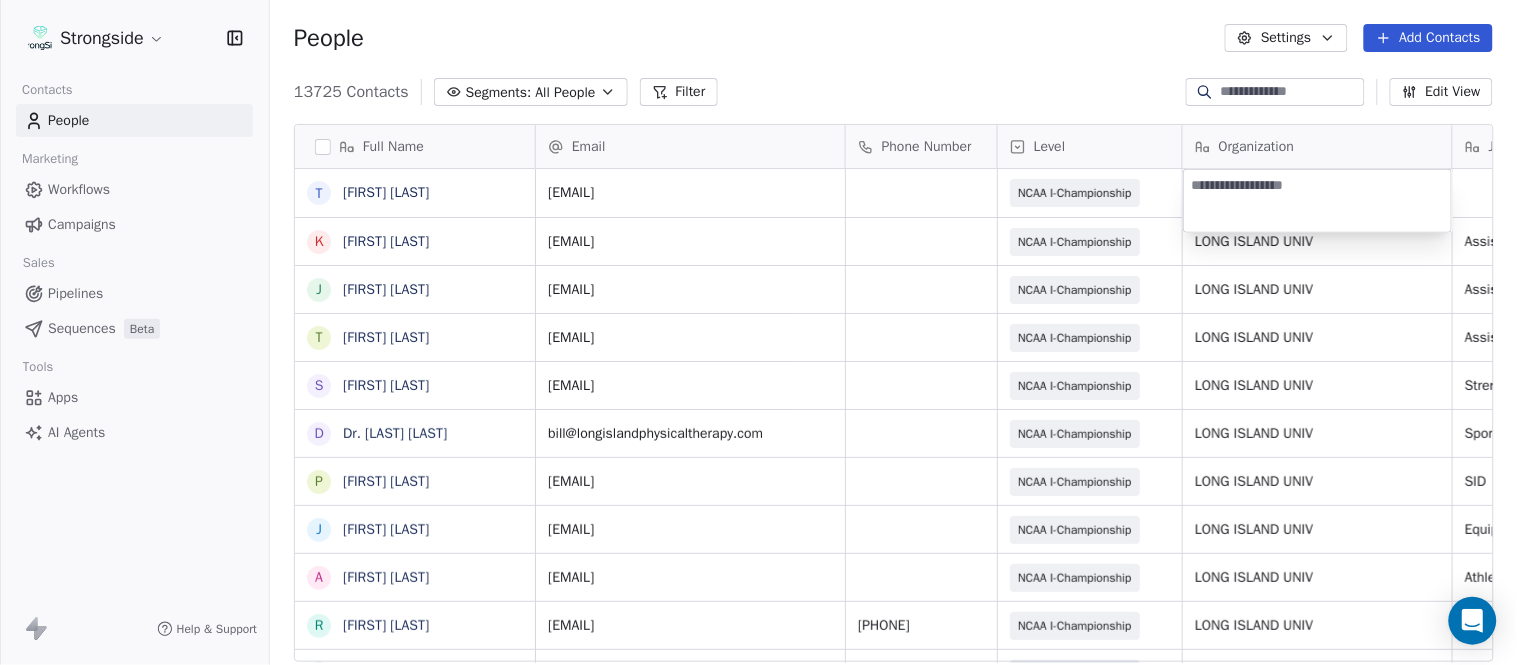 type on "**********" 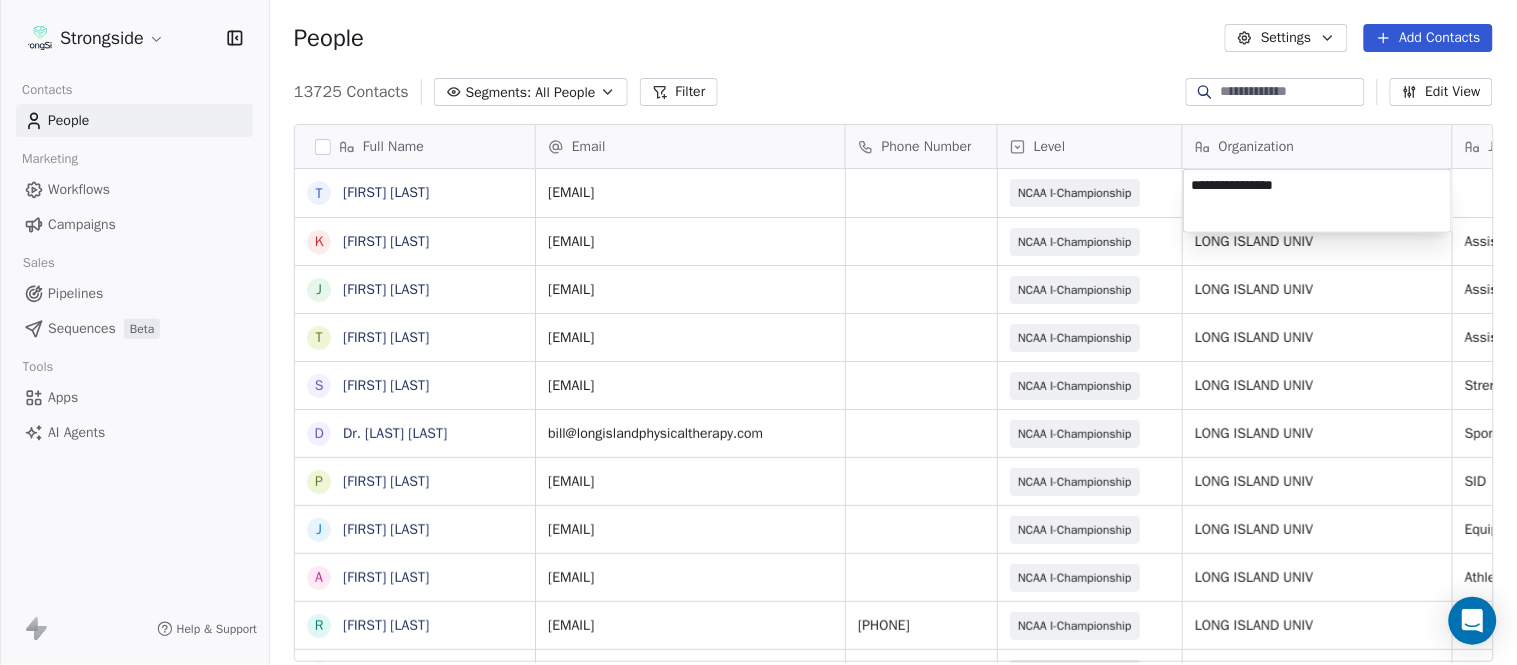click on "Strongside Contacts People Marketing Workflows Campaigns Sales Pipelines Sequences Beta Tools Apps AI Agents Help & Support People Settings  Add Contacts 13725 Contacts Segments: All People Filter  Edit View Tag Add to Sequence Export Full Name T TyQuan Hammock K Kort Shankweiler J John Roberts T Troy Douglas S Scott Schulz D Dr. William Schwarz P Phil Constantino J Jeremy Curry A Alex Green R Ron Cooper E Elliott Charles J Jordan Hutzler T Tyler Henderson B Ben Wilkerson C Corey Burns S Steve Ciocci A Andrew DiRienzo J James Lenahan A Art Asselta J Jake Petrarca A Alen Gant J Joe Gilfedder E Erin Cameron E Eric Sanders J Joe DiBari R Rob Luben A Alyssa Plantz P Pat Allinger S Susan Duffy C Charles Guthrie R Ryan Greenhagen Email Phone Number Level Organization Job Title Tags Created Date BST Status tyquan.hammock@liu.edu NCAA I-Championship Aug 08, 2025 12:00 PM kort.shankweiler@liu.edu NCAA I-Championship LONG ISLAND UNIV Assistant Coach Aug 08, 2025 11:57 AM john.roberts@liu.edu NCAA I-Championship SID" at bounding box center [758, 332] 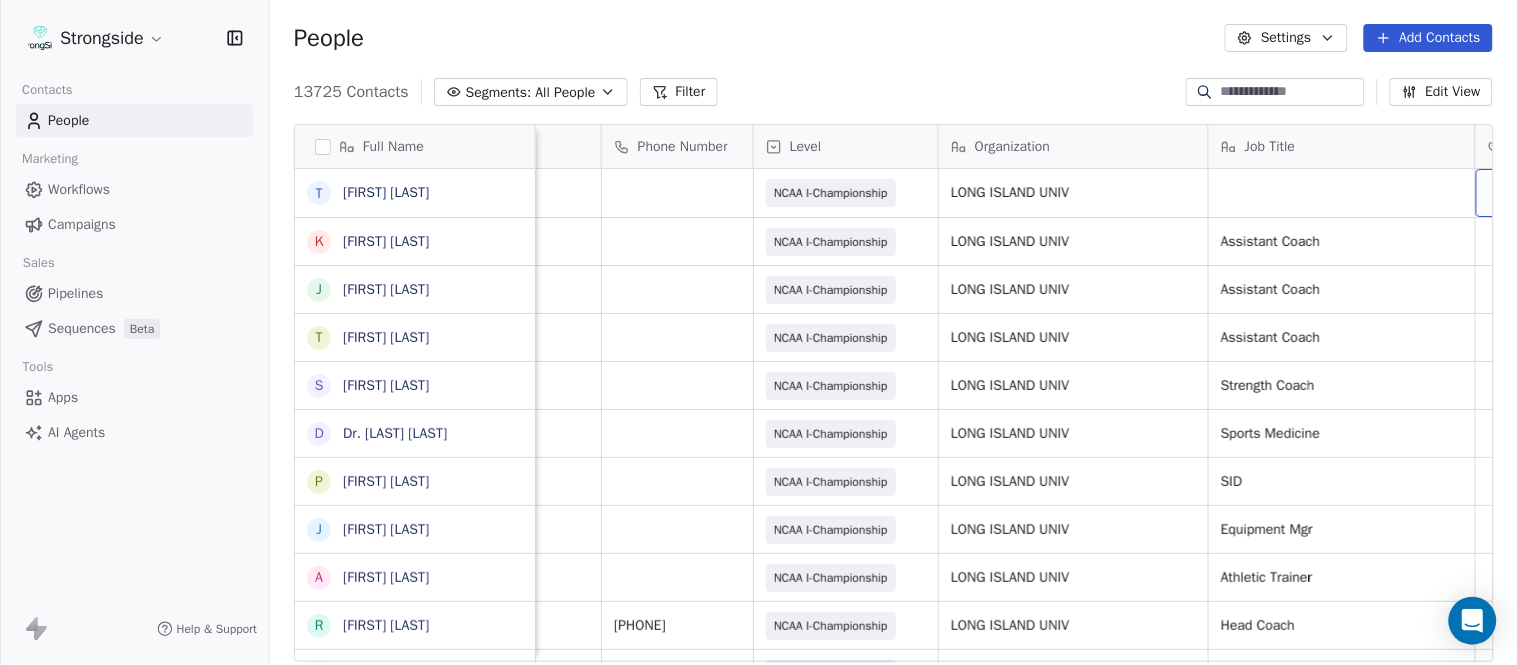 scroll, scrollTop: 0, scrollLeft: 344, axis: horizontal 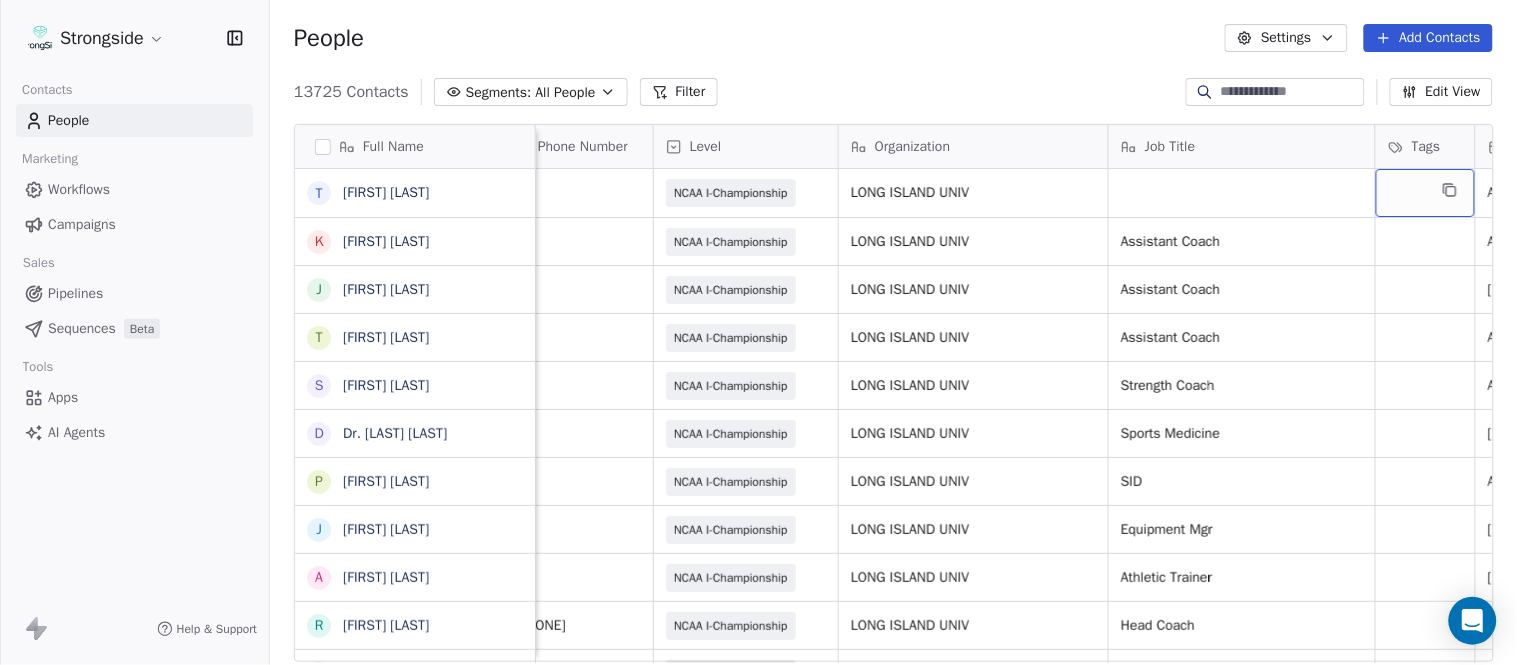 click on "john.roberts@liu.edu NCAA I-Championship LONG ISLAND UNIV Assistant Coach Aug 08, 2025 11:51 AM" at bounding box center (1833, 289) 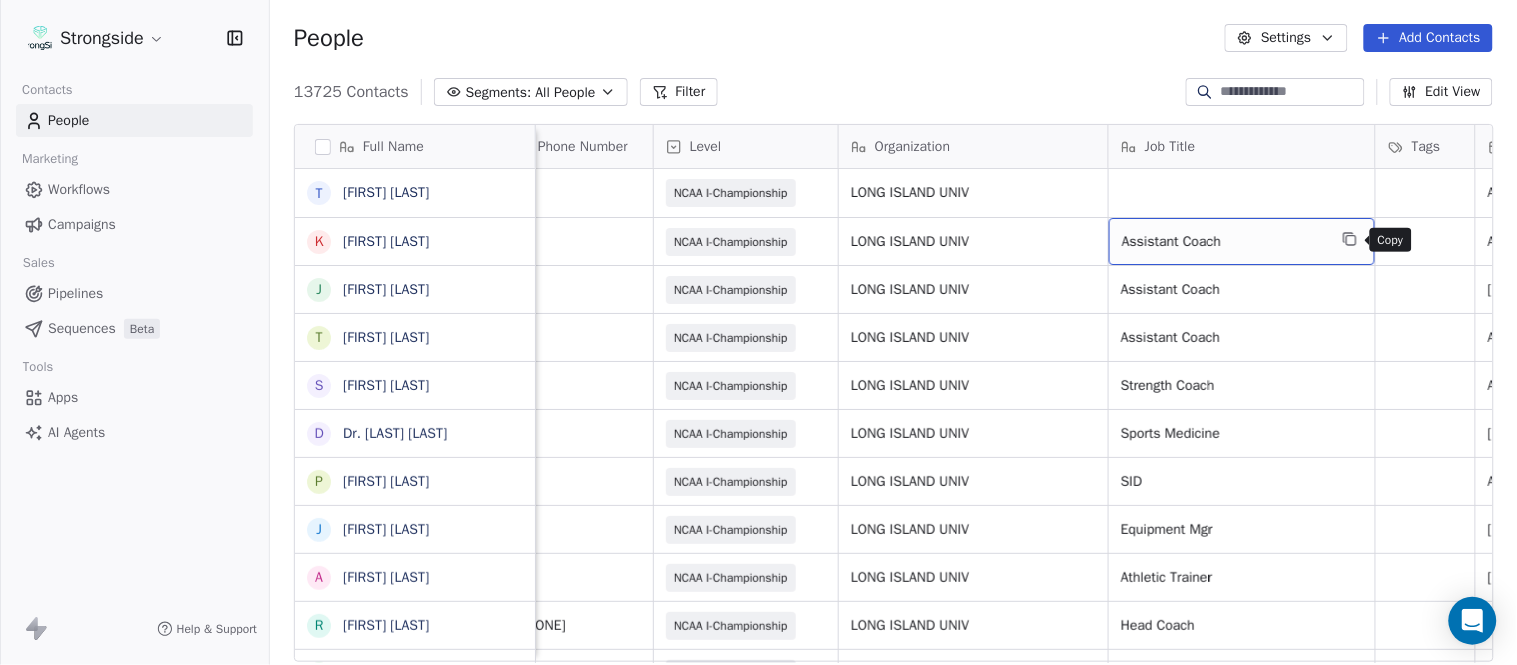 click 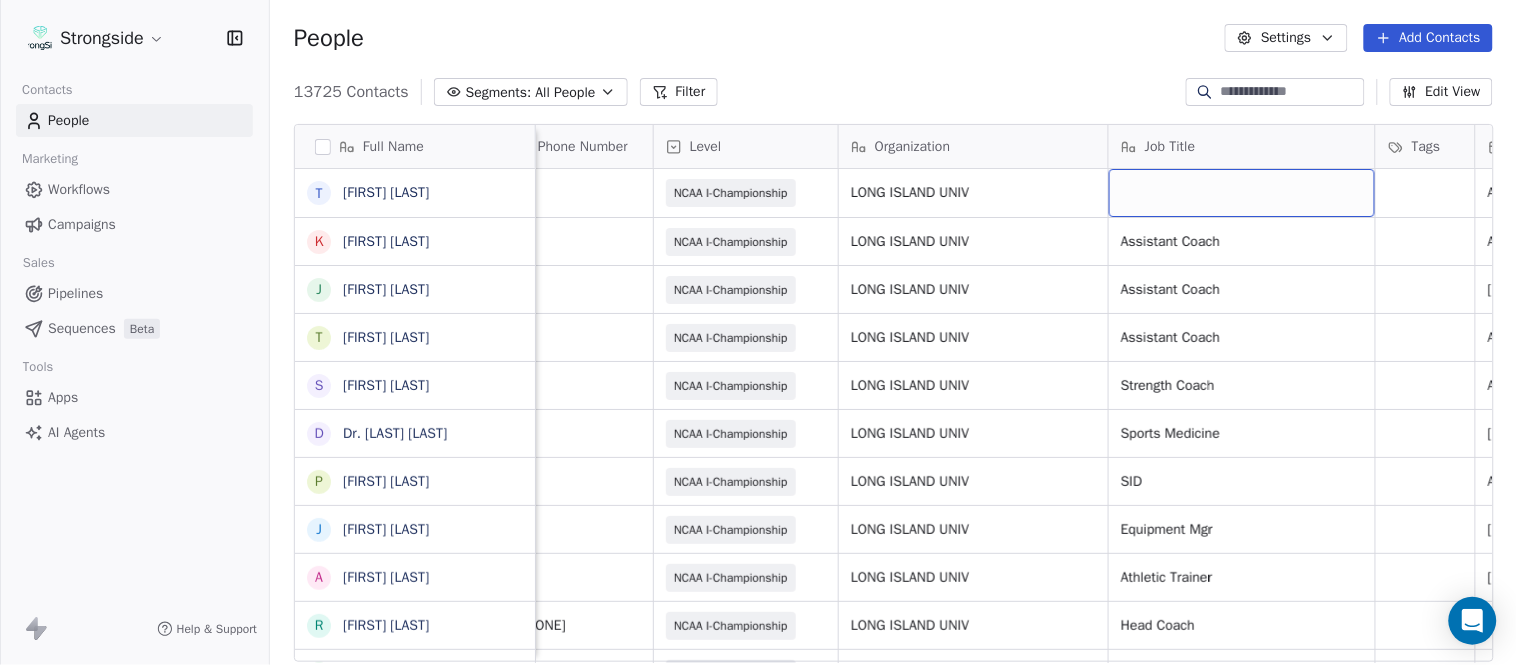 click at bounding box center (1242, 193) 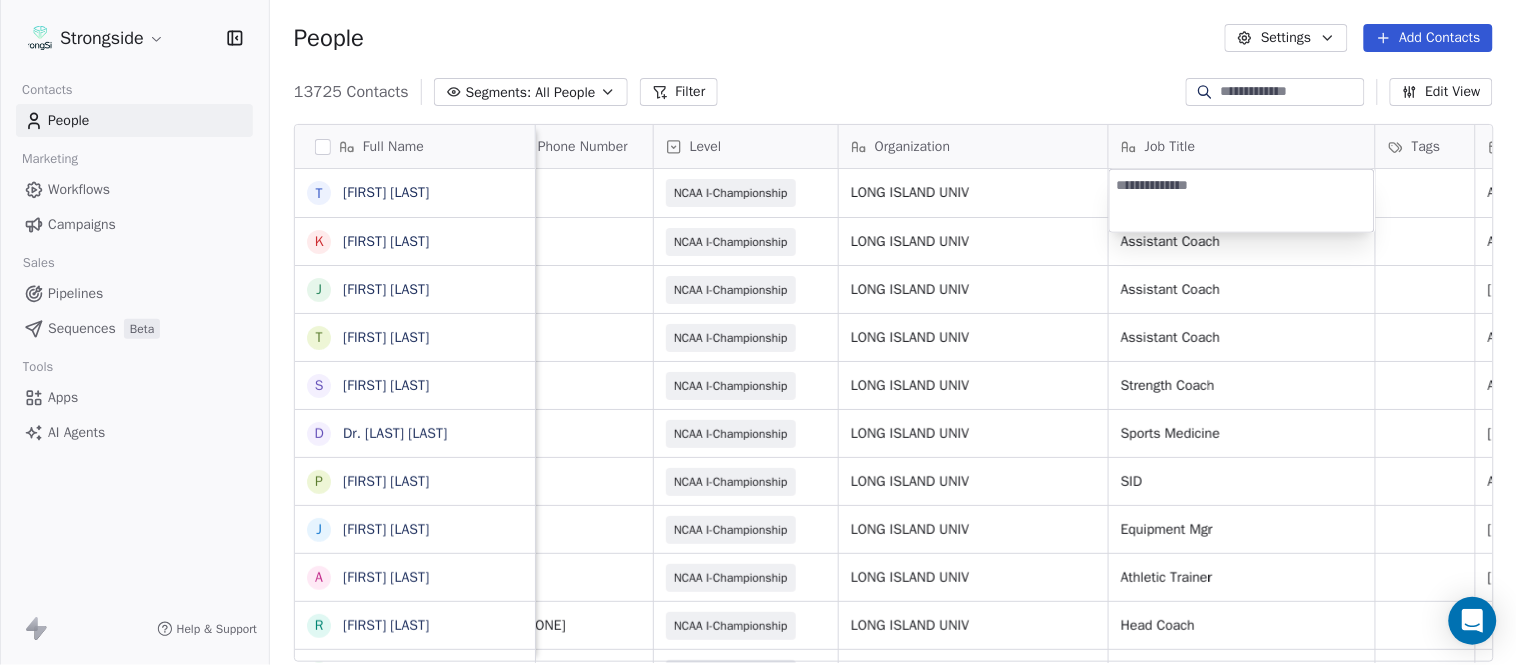type on "**********" 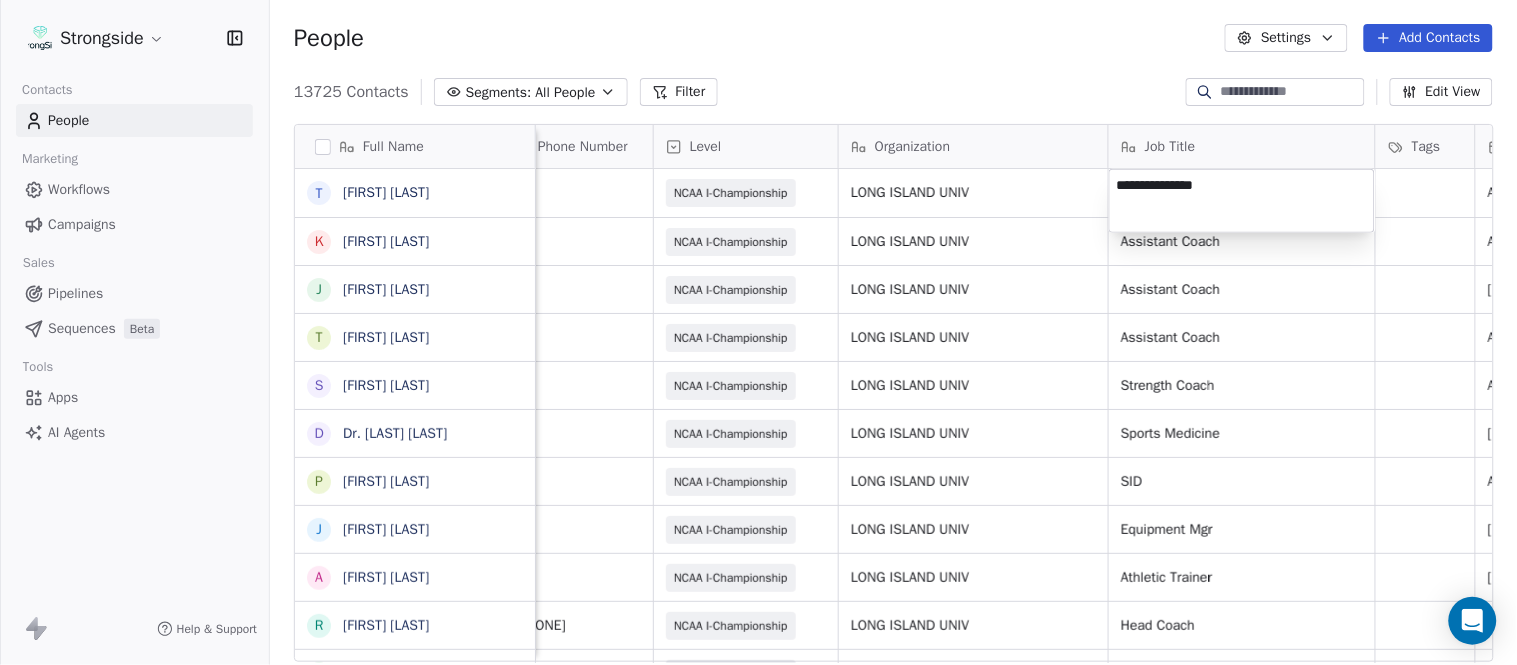 click on "Strongside Contacts People Marketing Workflows Campaigns Sales Pipelines Sequences Beta Tools Apps AI Agents Help & Support People Settings  Add Contacts 13725 Contacts Segments: All People Filter  Edit View Tag Add to Sequence Export Full Name T TyQuan Hammock K Kort Shankweiler J John Roberts T Troy Douglas S Scott Schulz D Dr. William Schwarz P Phil Constantino J Jeremy Curry A Alex Green R Ron Cooper E Elliott Charles J Jordan Hutzler T Tyler Henderson B Ben Wilkerson C Corey Burns S Steve Ciocci A Andrew DiRienzo J James Lenahan A Art Asselta J Jake Petrarca A Alen Gant J Joe Gilfedder E Erin Cameron E Eric Sanders J Joe DiBari R Rob Luben A Alyssa Plantz P Pat Allinger S Susan Duffy C Charles Guthrie R Ryan Greenhagen Email Phone Number Level Organization Job Title Tags Created Date BST Status Priority Emails Auto Clicked tyquan.hammock@liu.edu NCAA I-Championship LONG ISLAND UNIV Aug 08, 2025 12:00 PM kort.shankweiler@liu.edu NCAA I-Championship LONG ISLAND UNIV Assistant Coach Aug 08, 2025 11:57 AM" at bounding box center [758, 332] 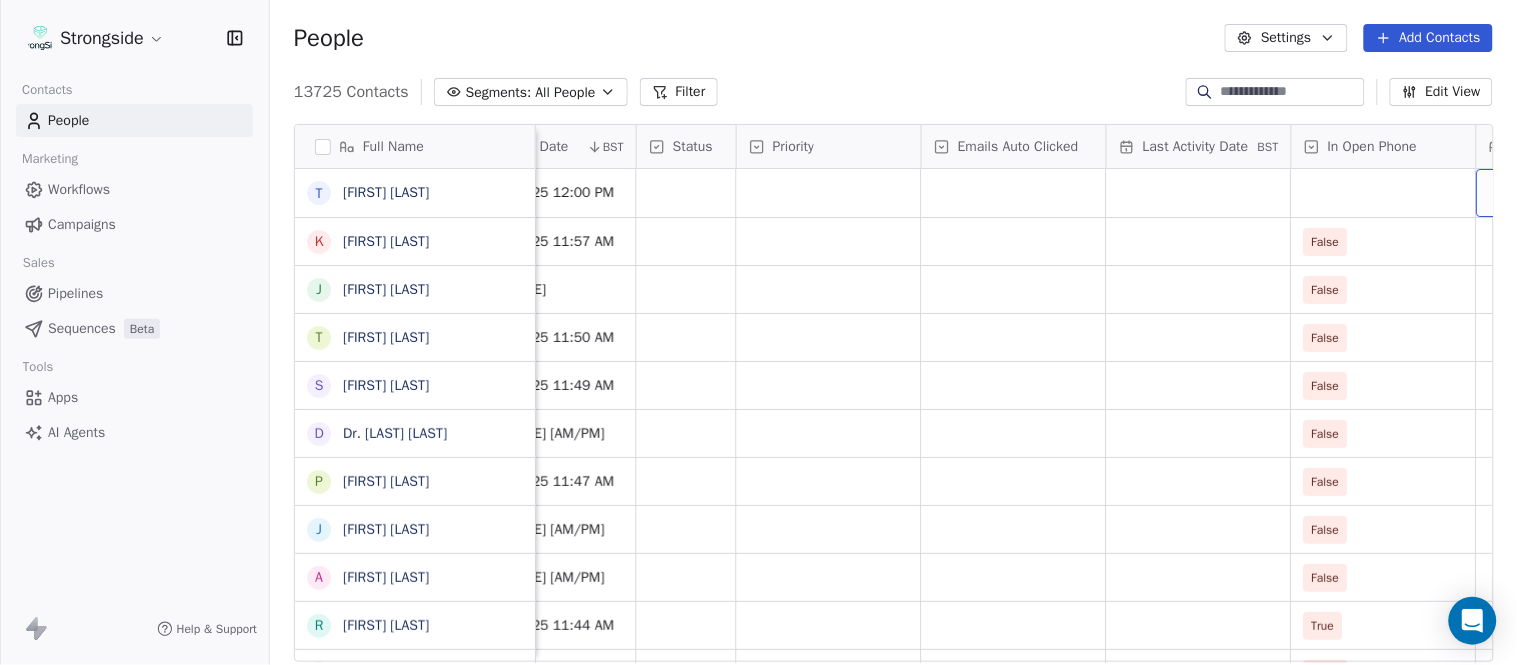 scroll, scrollTop: 0, scrollLeft: 1554, axis: horizontal 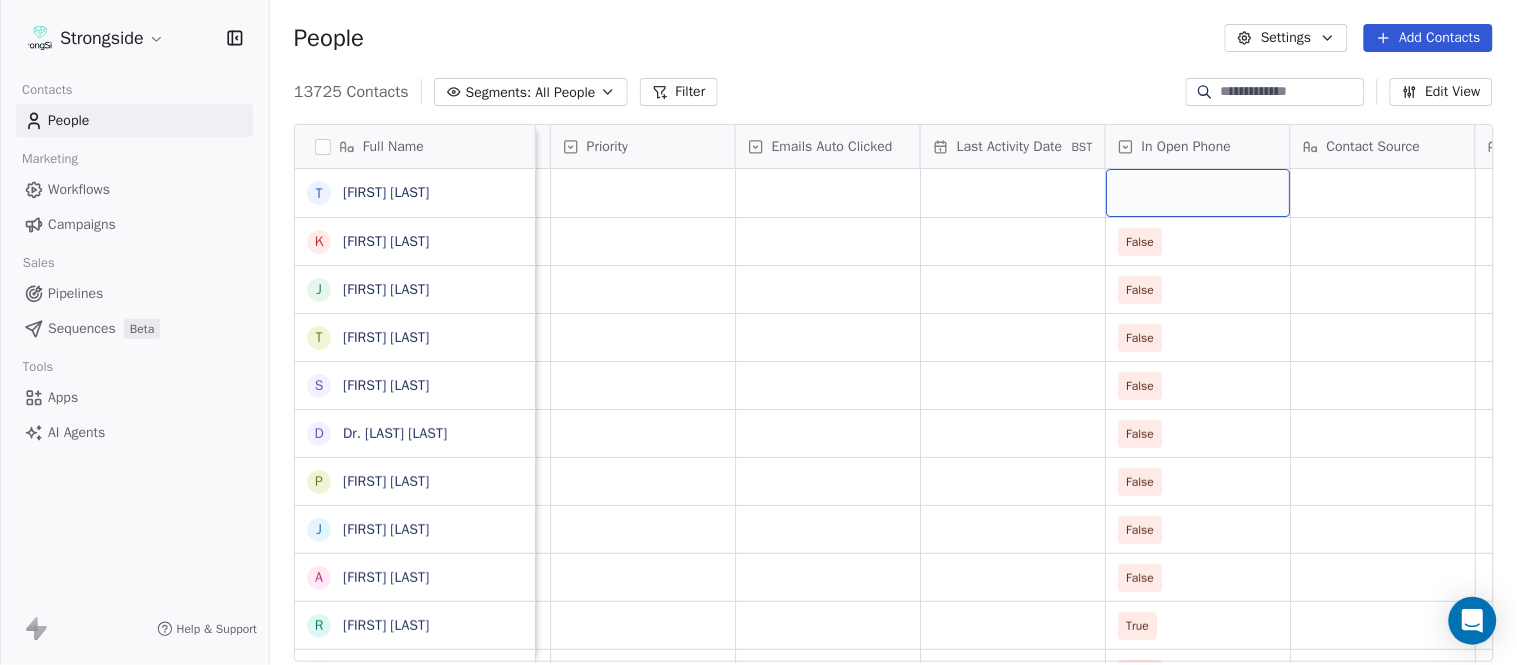 click at bounding box center (1198, 193) 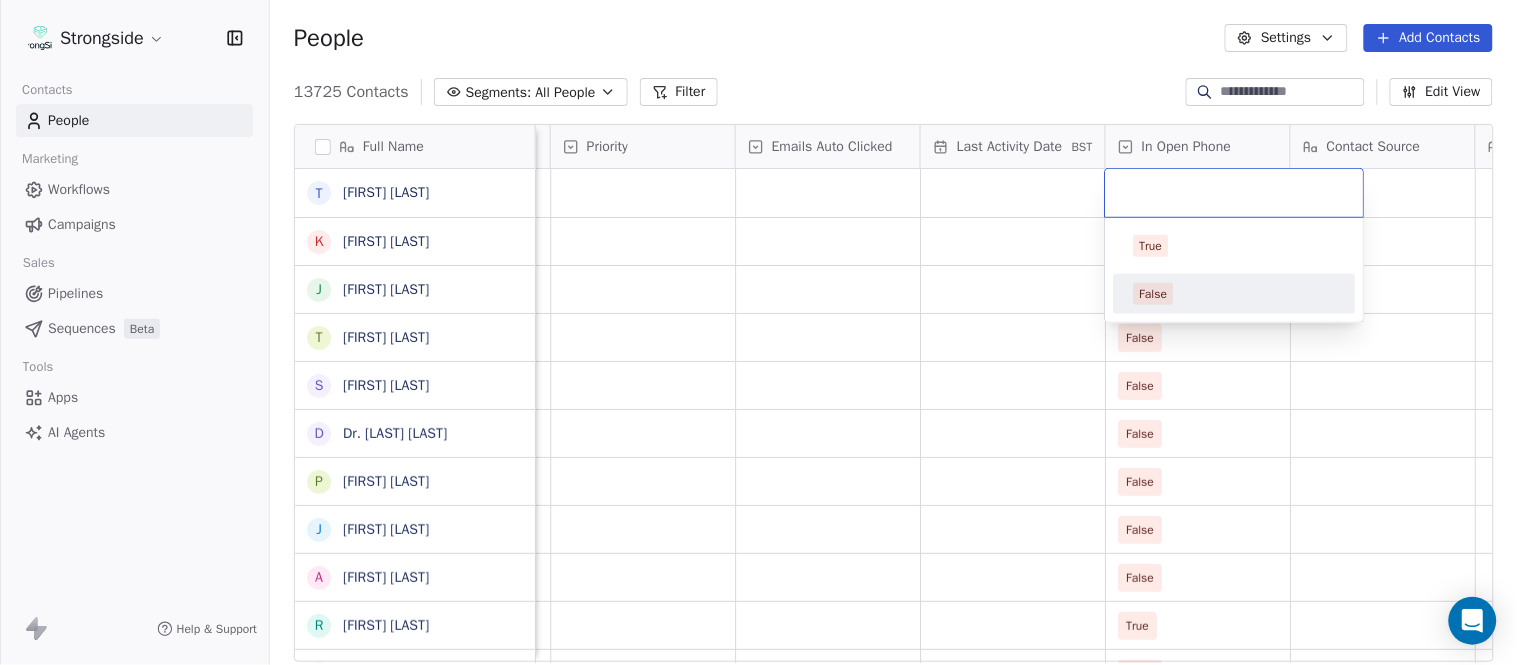 click on "False" at bounding box center [1235, 294] 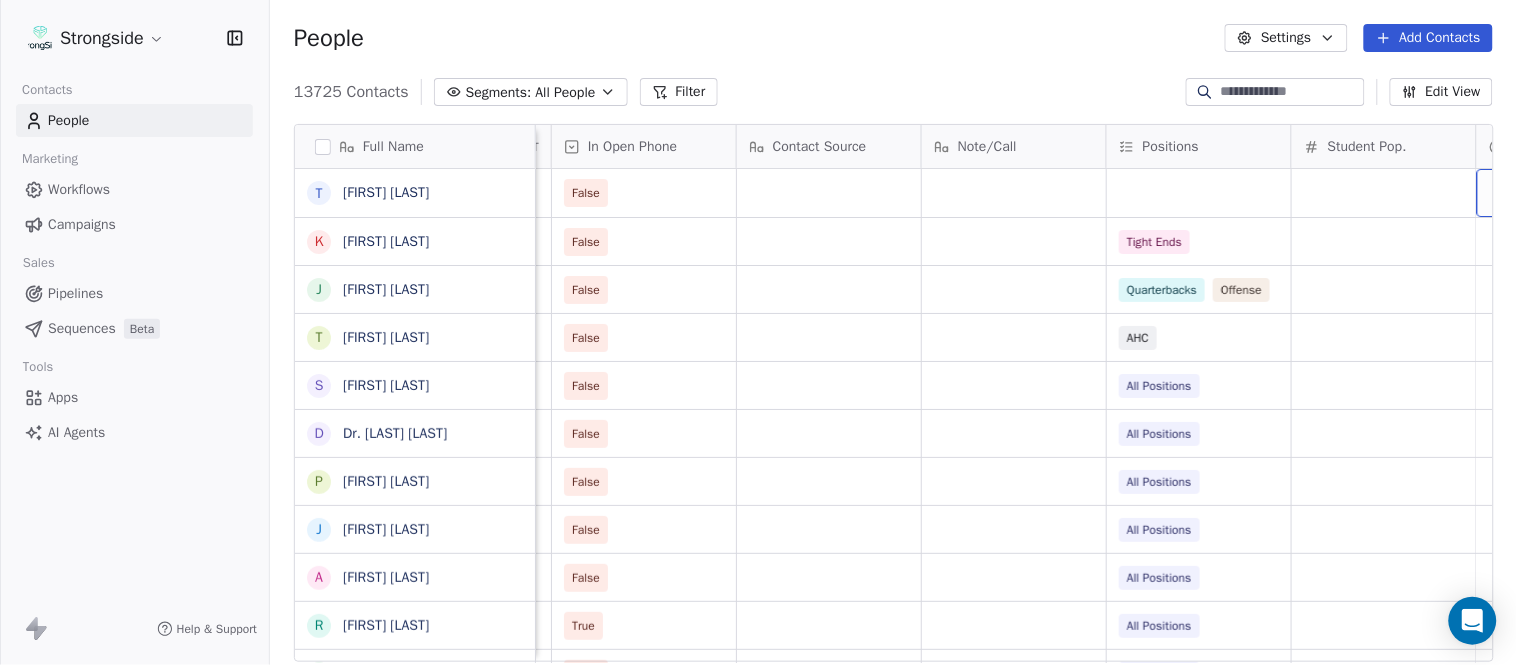 scroll, scrollTop: 0, scrollLeft: 2294, axis: horizontal 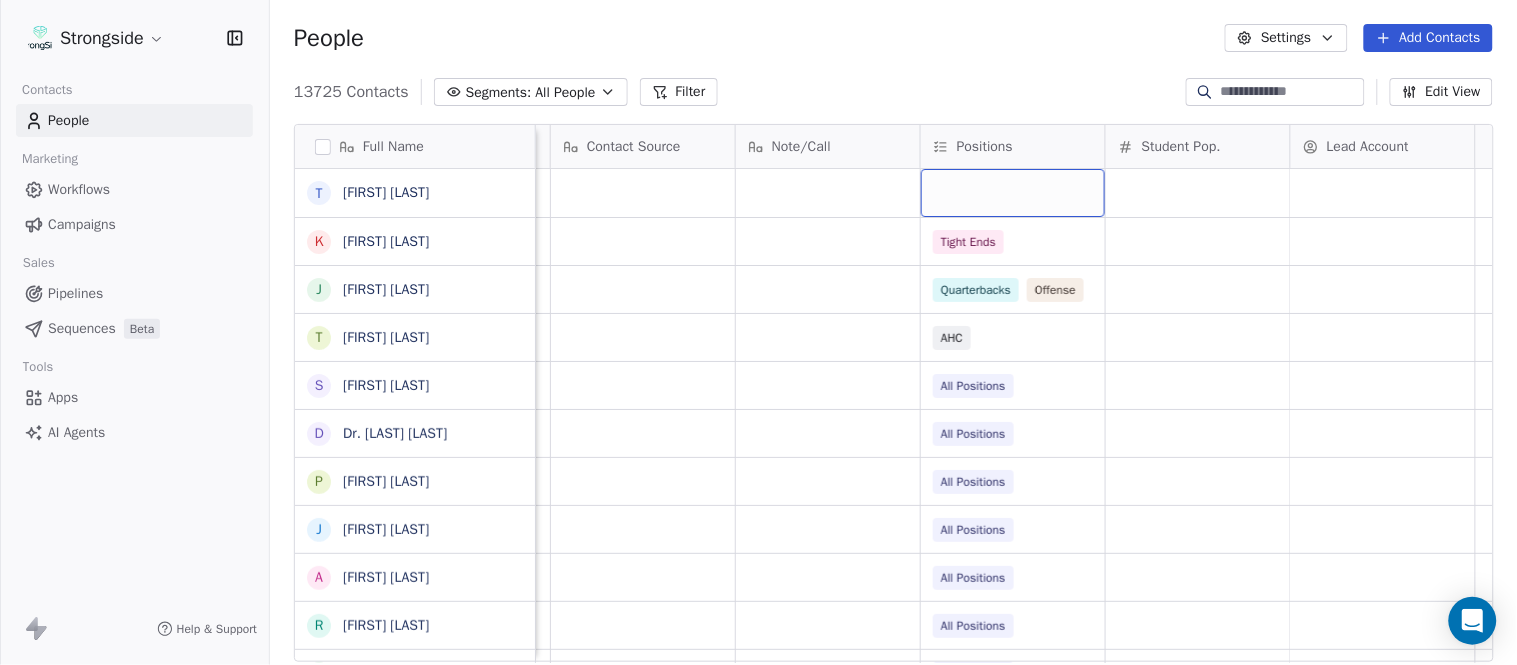click at bounding box center [1013, 193] 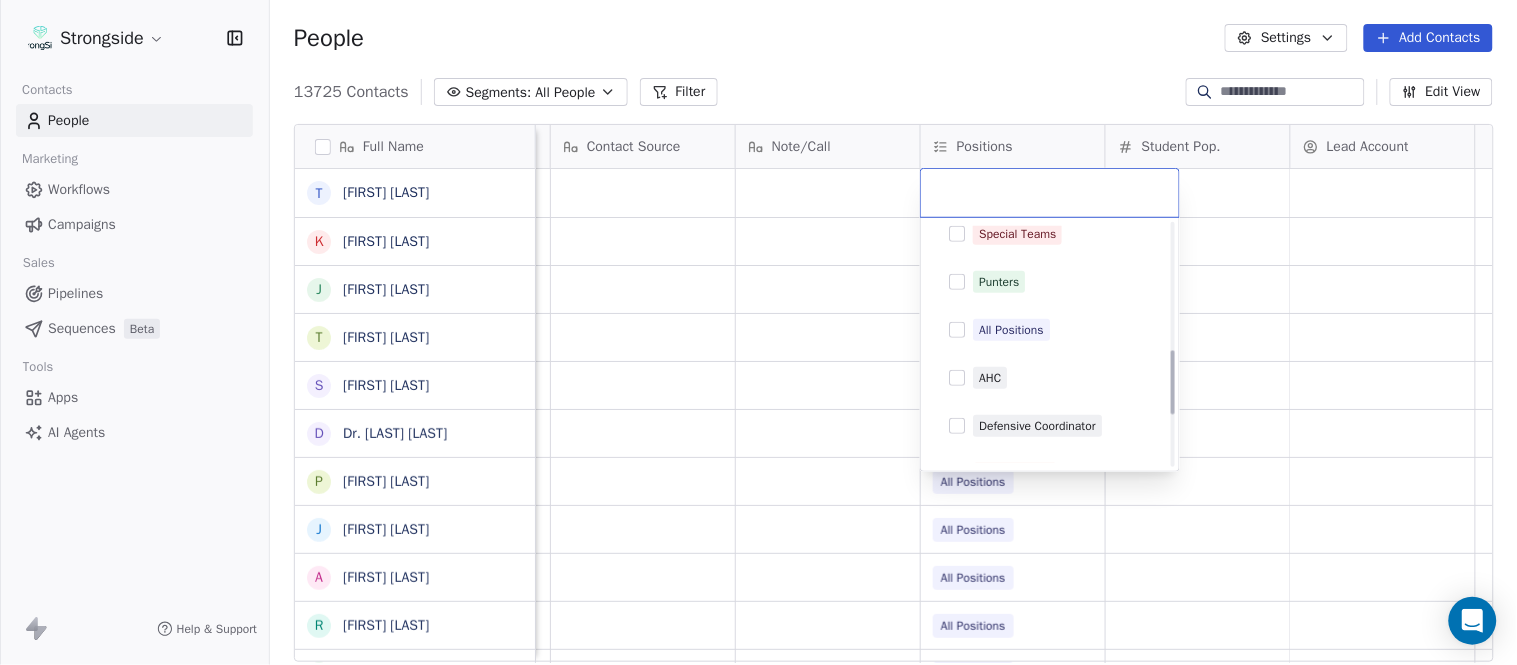 scroll, scrollTop: 555, scrollLeft: 0, axis: vertical 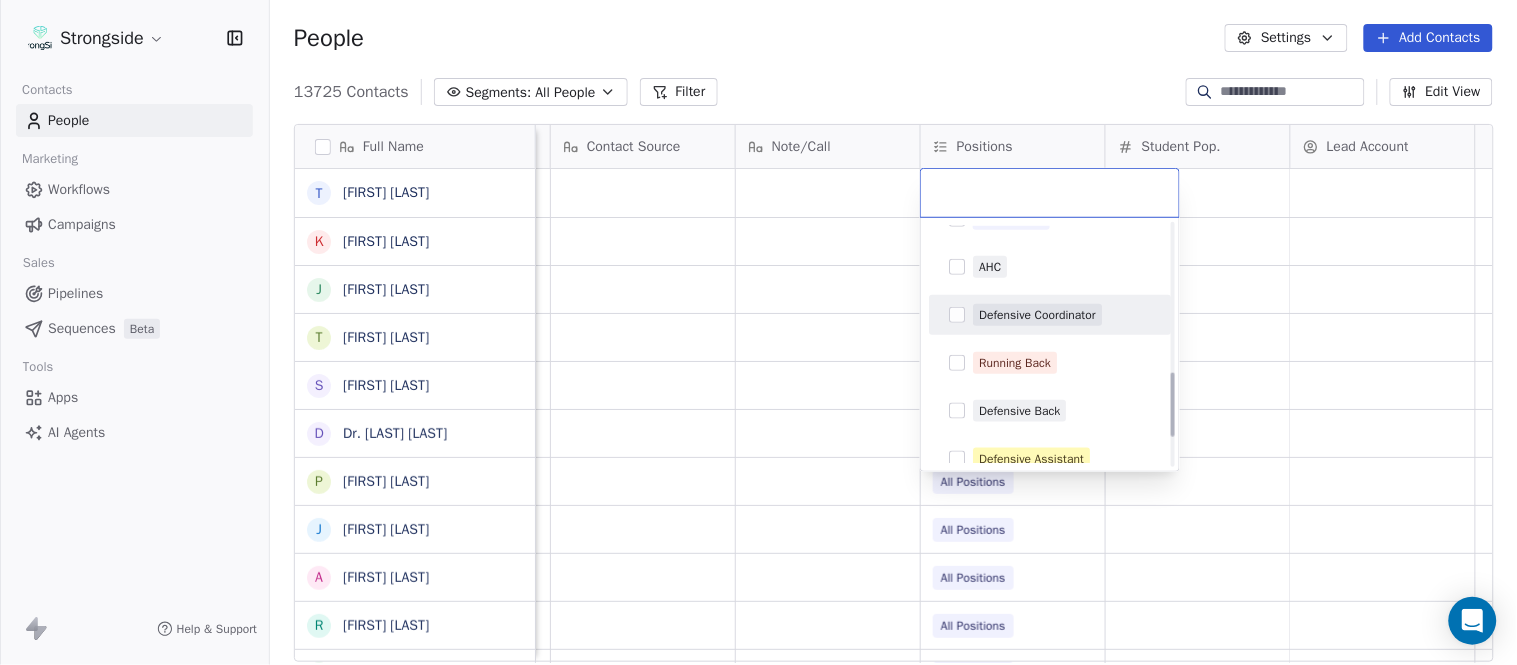 click on "Defensive Coordinator" at bounding box center [1037, 315] 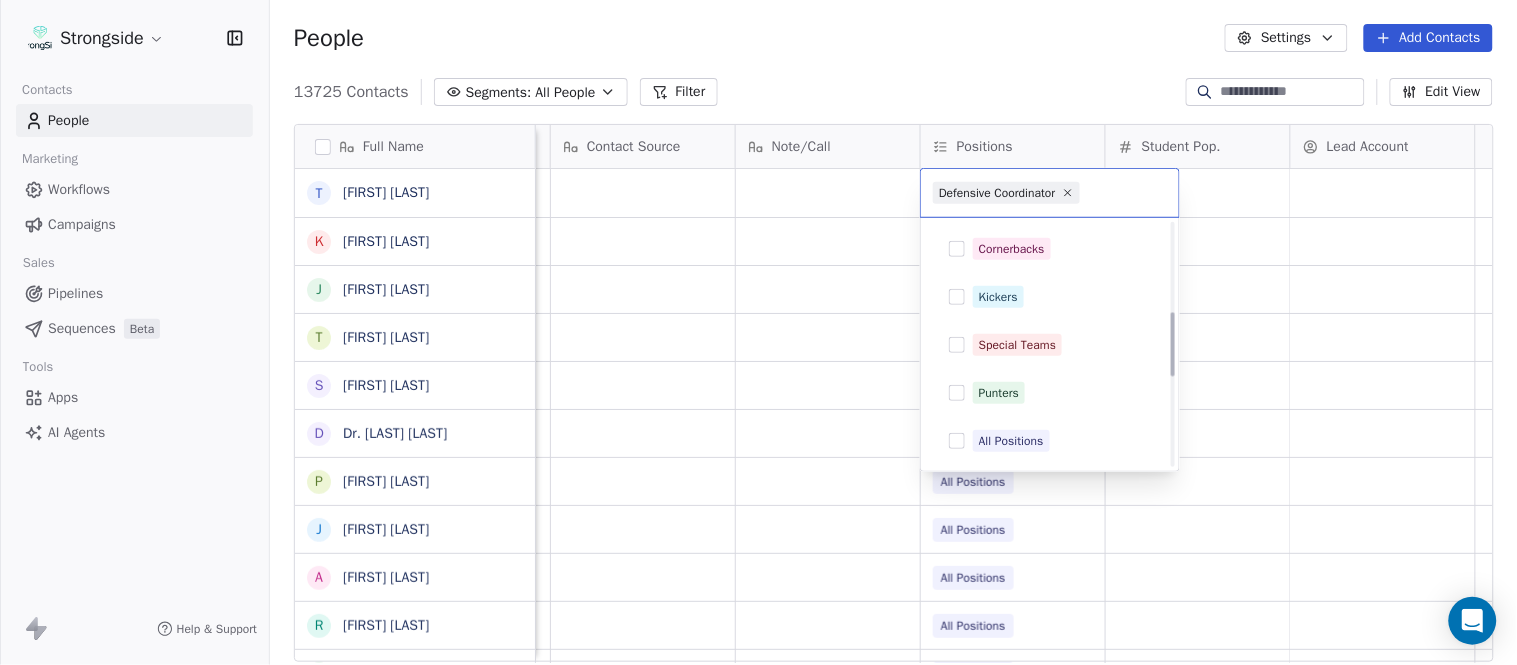 scroll, scrollTop: 222, scrollLeft: 0, axis: vertical 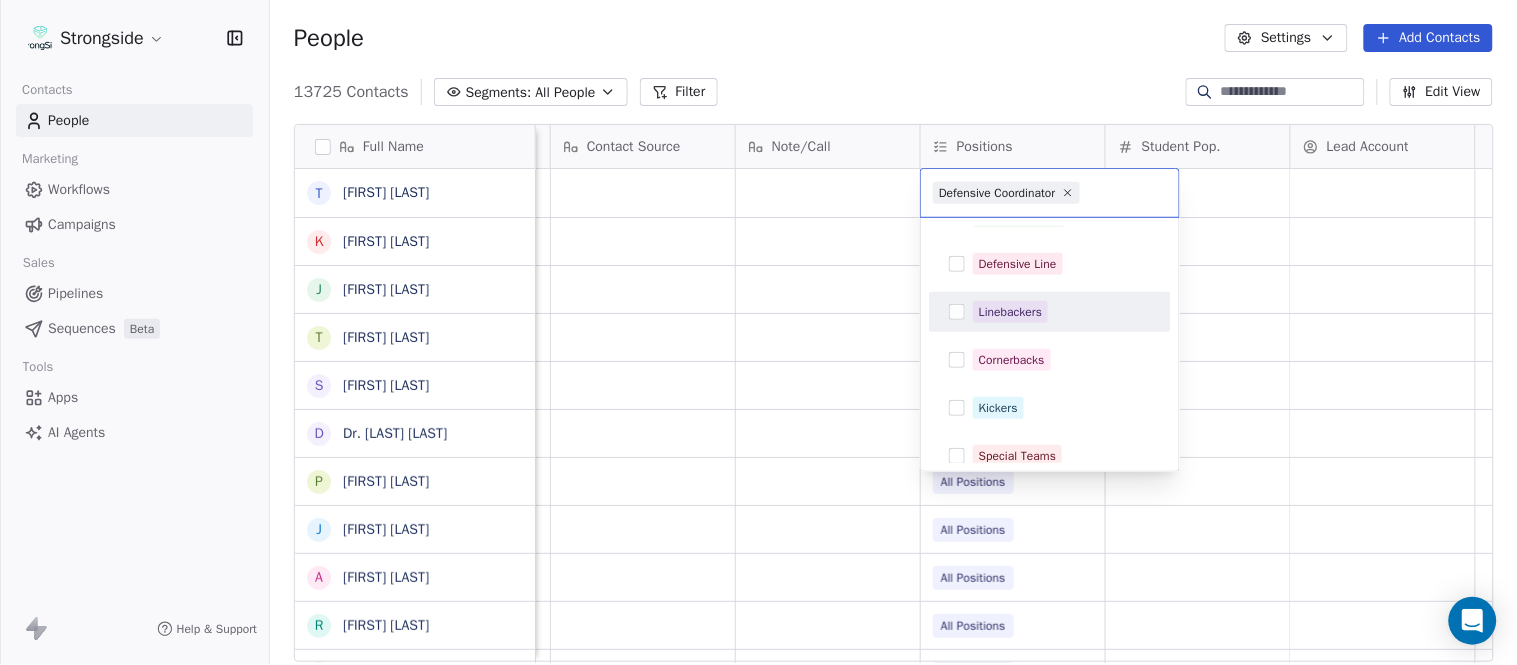 click on "Linebackers" at bounding box center (1010, 312) 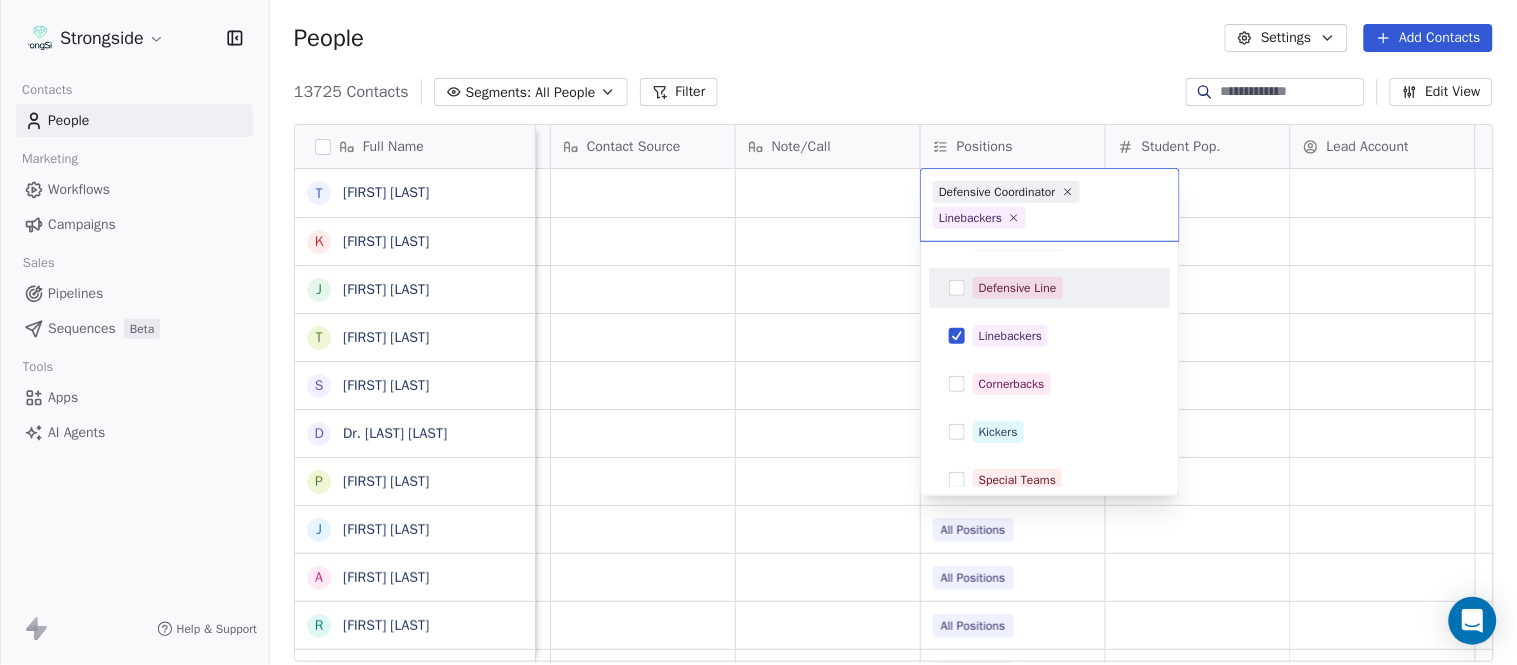 click on "Strongside Contacts People Marketing Workflows Campaigns Sales Pipelines Sequences Beta Tools Apps AI Agents Help & Support People Settings  Add Contacts 13725 Contacts Segments: All People Filter  Edit View Tag Add to Sequence Export Full Name T TyQuan Hammock K Kort Shankweiler J John Roberts T Troy Douglas S Scott Schulz D Dr. William Schwarz P Phil Constantino J Jeremy Curry A Alex Green R Ron Cooper E Elliott Charles J Jordan Hutzler T Tyler Henderson B Ben Wilkerson C Corey Burns S Steve Ciocci A Andrew DiRienzo J James Lenahan A Art Asselta J Jake Petrarca A Alen Gant J Joe Gilfedder E Erin Cameron E Eric Sanders J Joe DiBari R Rob Luben A Alyssa Plantz P Pat Allinger S Susan Duffy C Charles Guthrie R Ryan Greenhagen Priority Emails Auto Clicked Last Activity Date BST In Open Phone Contact Source Note/Call Positions Student Pop. Lead Account   False   False Tight Ends   False Quarterbacks Offense   False AHC   False All Positions   False All Positions   False All Positions   False All Positions" at bounding box center (758, 332) 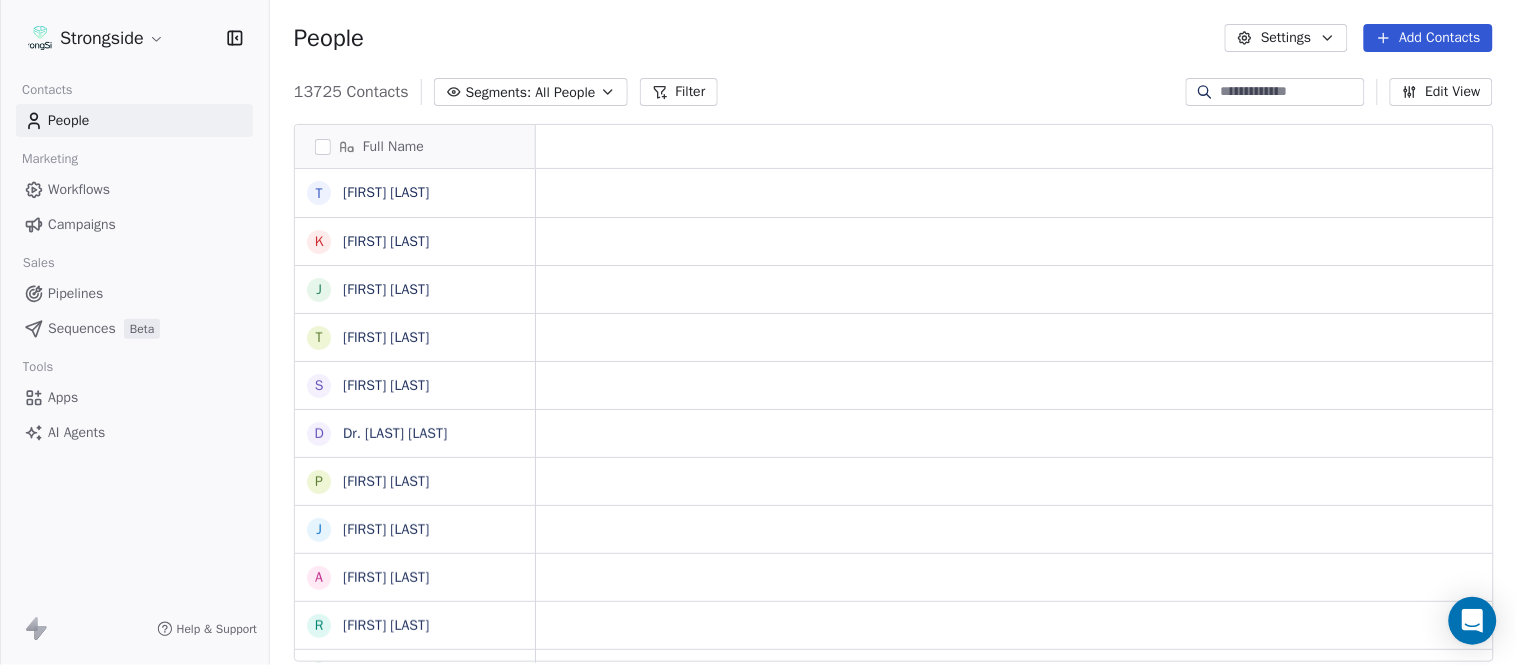scroll, scrollTop: 0, scrollLeft: 0, axis: both 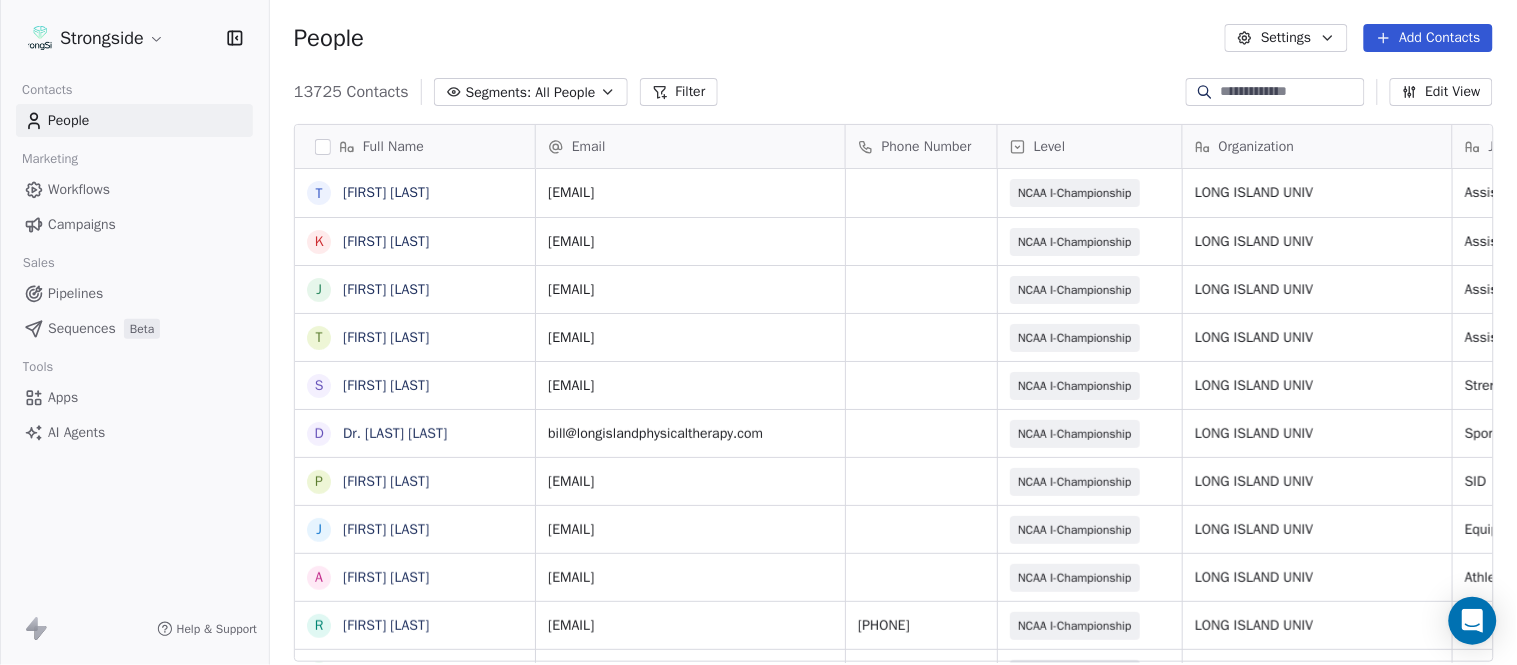 click on "Add Contacts" at bounding box center [1428, 38] 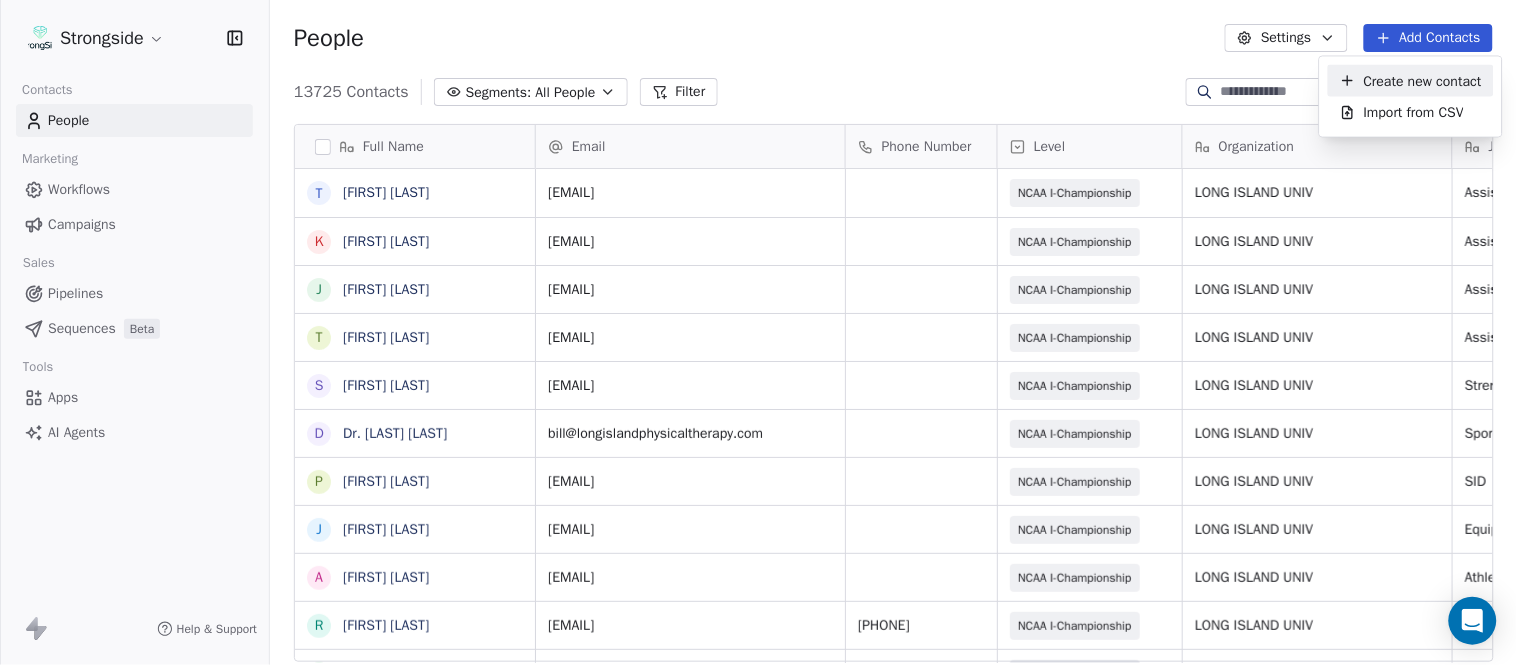click on "Create new contact" at bounding box center [1423, 80] 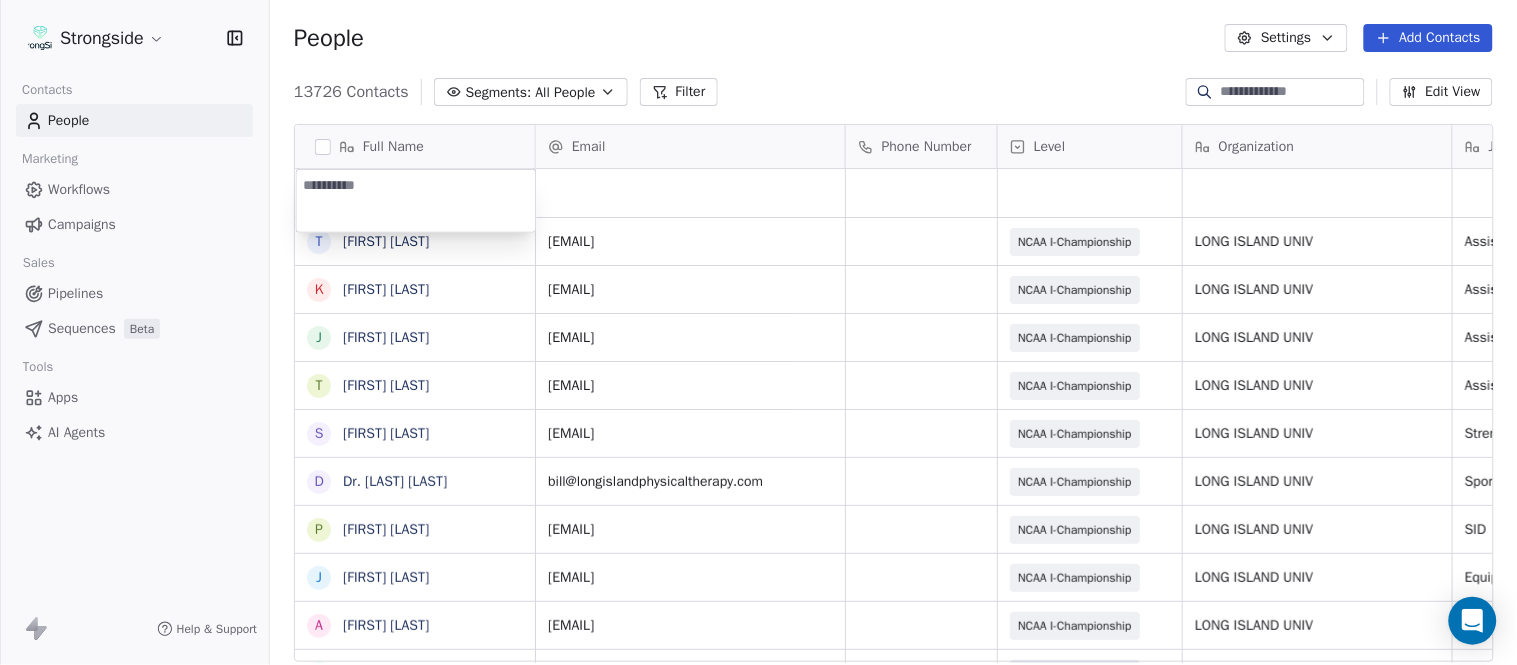 type on "**********" 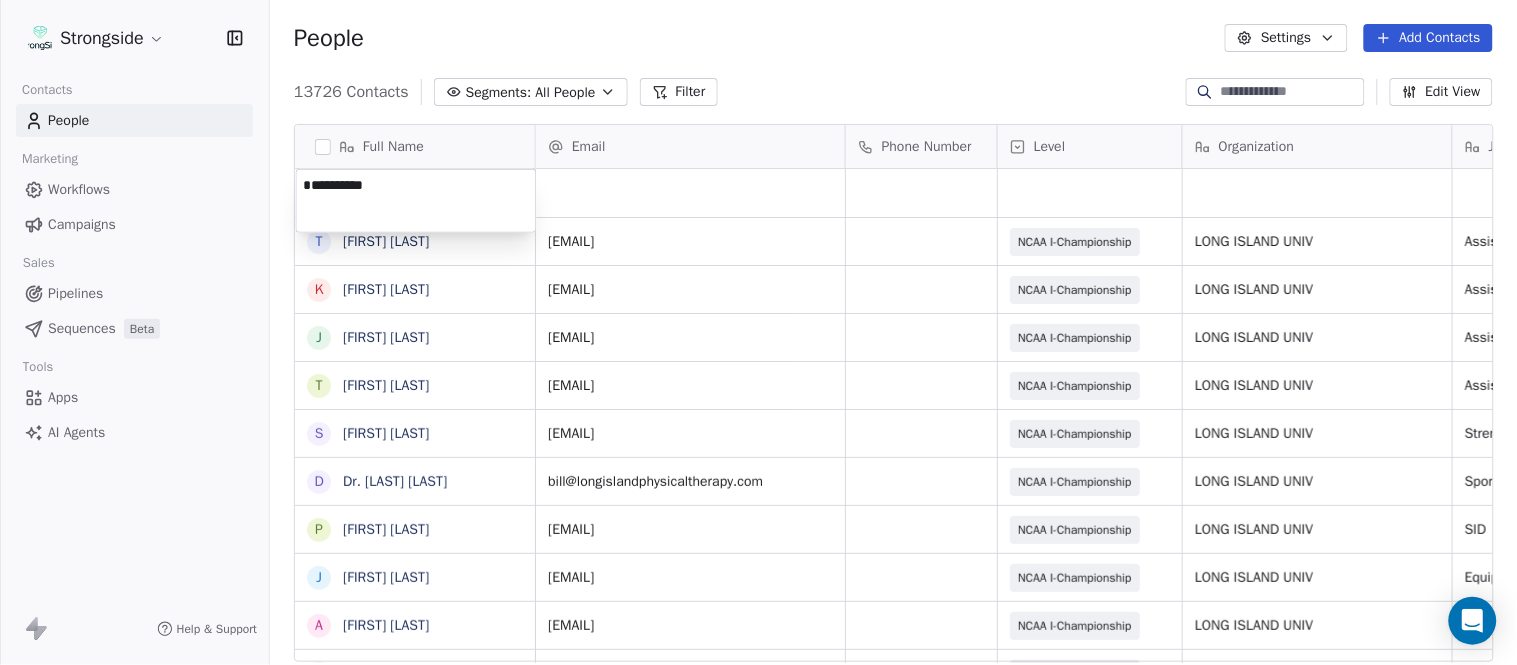 click on "Strongside Contacts People Marketing Workflows Campaigns Sales Pipelines Sequences Beta Tools Apps AI Agents Help & Support People Settings  Add Contacts 13726 Contacts Segments: All People Filter  Edit View Tag Add to Sequence Export Full Name T TyQuan Hammock K Kort Shankweiler J John Roberts T Troy Douglas S Scott Schulz D Dr. William Schwarz P Phil Constantino J Jeremy Curry A Alex Green R Ron Cooper E Elliott Charles J Jordan Hutzler T Tyler Henderson B Ben Wilkerson C Corey Burns S Steve Ciocci A Andrew DiRienzo J James Lenahan A Art Asselta J Jake Petrarca A Alen Gant J Joe Gilfedder E Erin Cameron E Eric Sanders J Joe DiBari R Rob Luben A Alyssa Plantz P Pat Allinger S Susan Duffy C Charles Guthrie Email Phone Number Level Organization Job Title Tags Created Date BST Status Aug 08, 2025 12:01 PM tyquan.hammock@liu.edu NCAA I-Championship LONG ISLAND UNIV Assistant Coach Aug 08, 2025 12:00 PM kort.shankweiler@liu.edu NCAA I-Championship LONG ISLAND UNIV Assistant Coach Aug 08, 2025 11:57 AM SID SID" at bounding box center (758, 332) 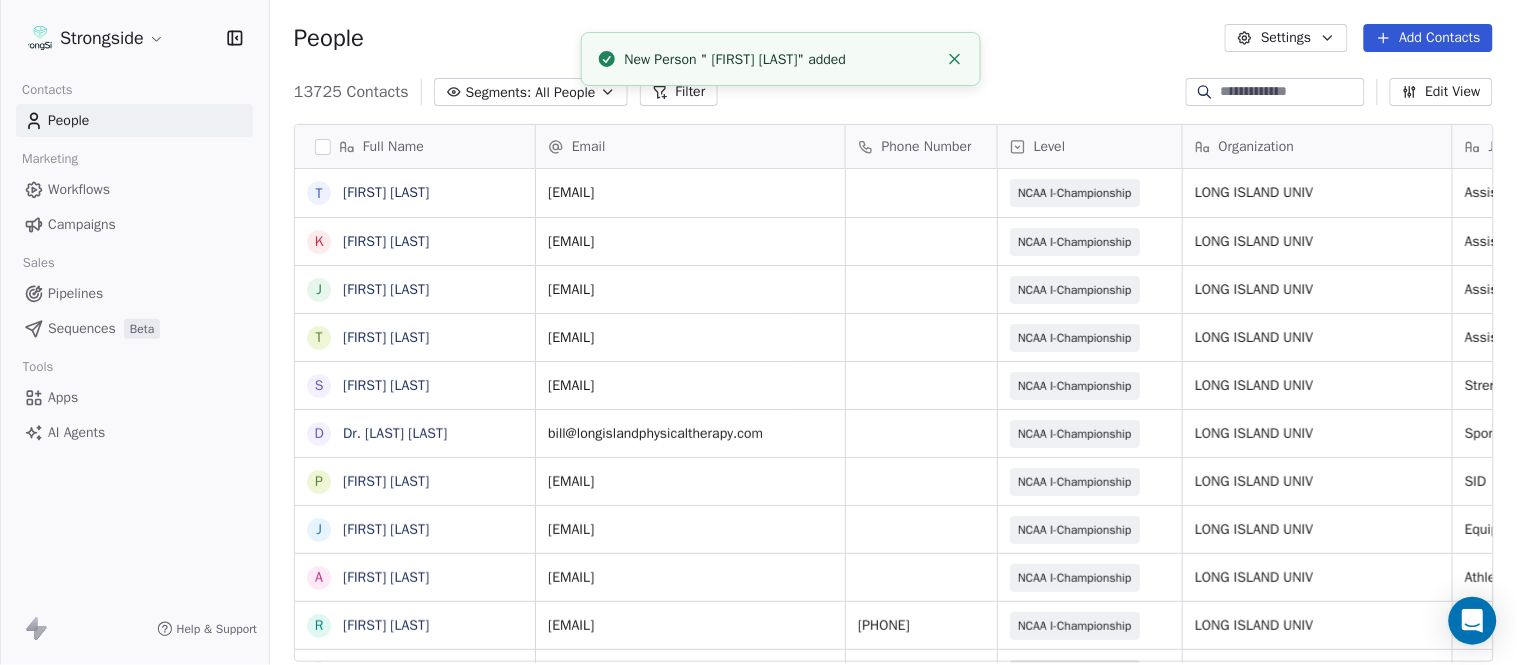 click 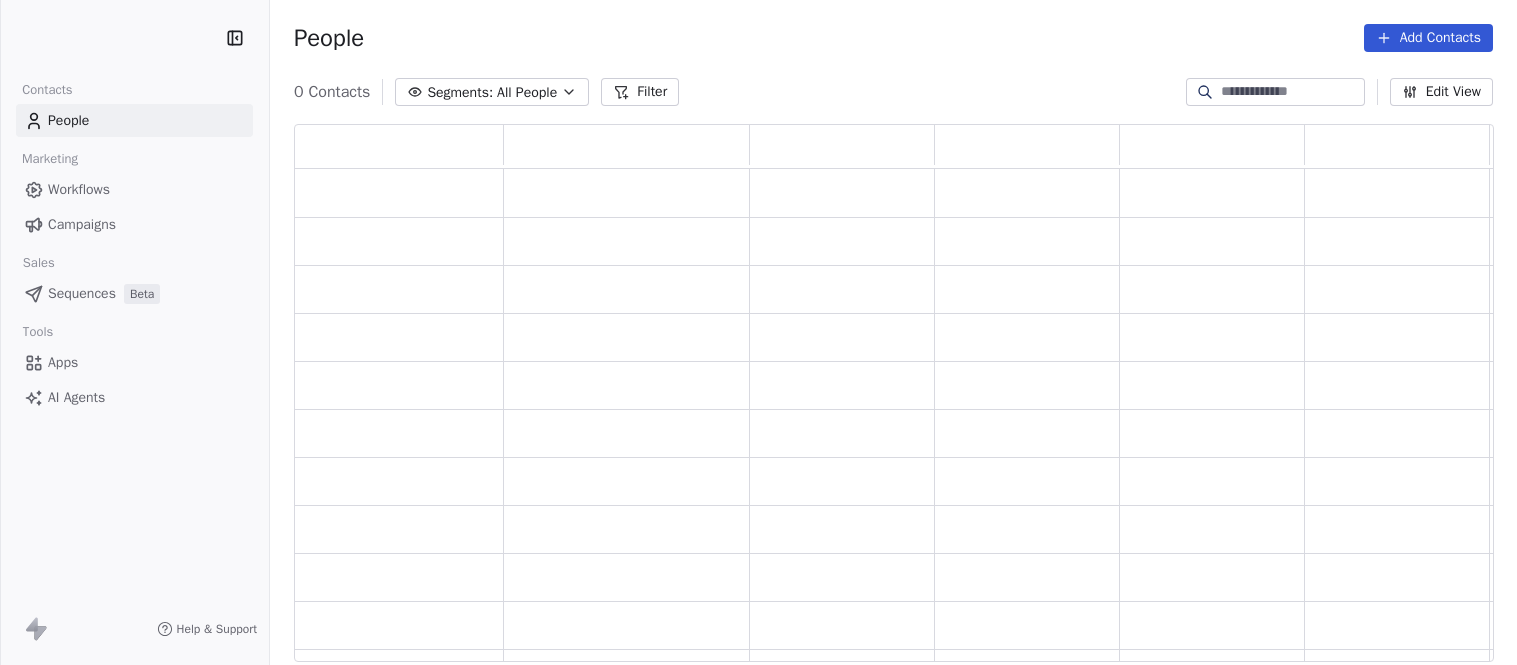 scroll, scrollTop: 0, scrollLeft: 0, axis: both 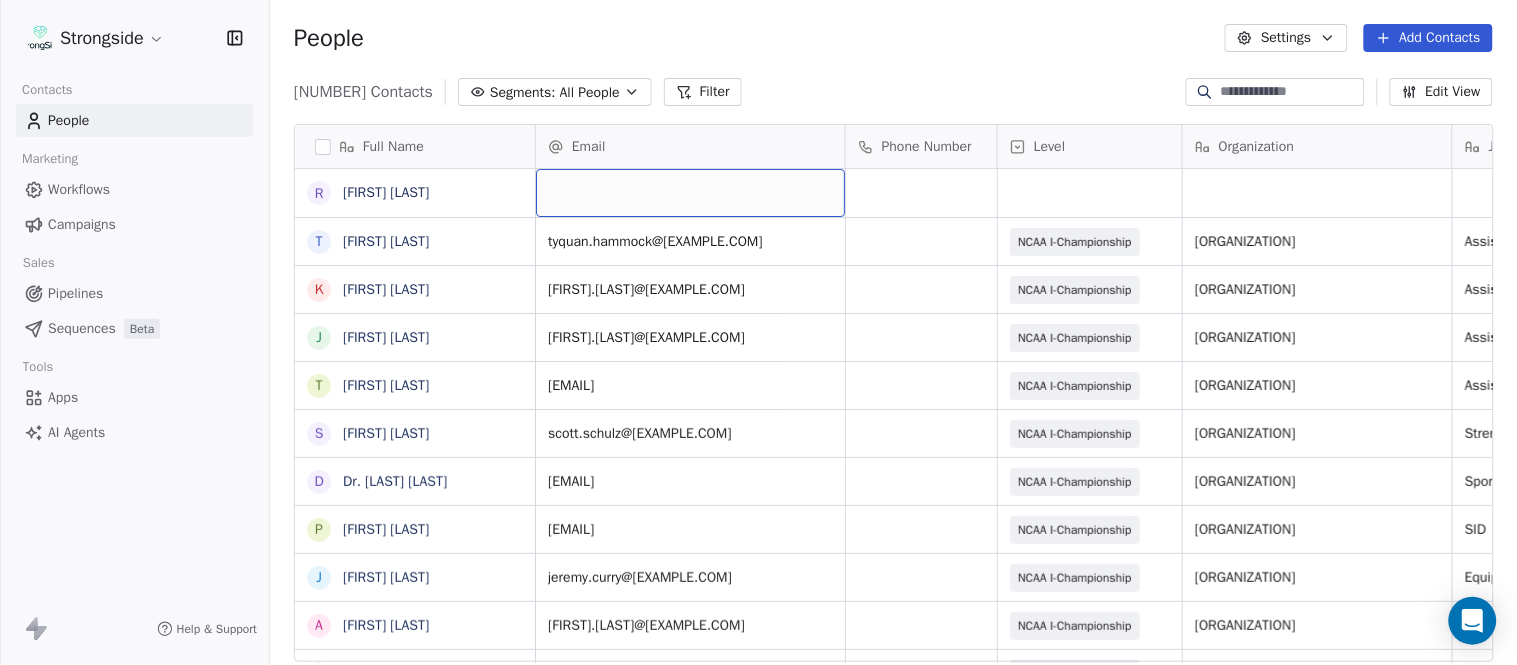 click at bounding box center (690, 193) 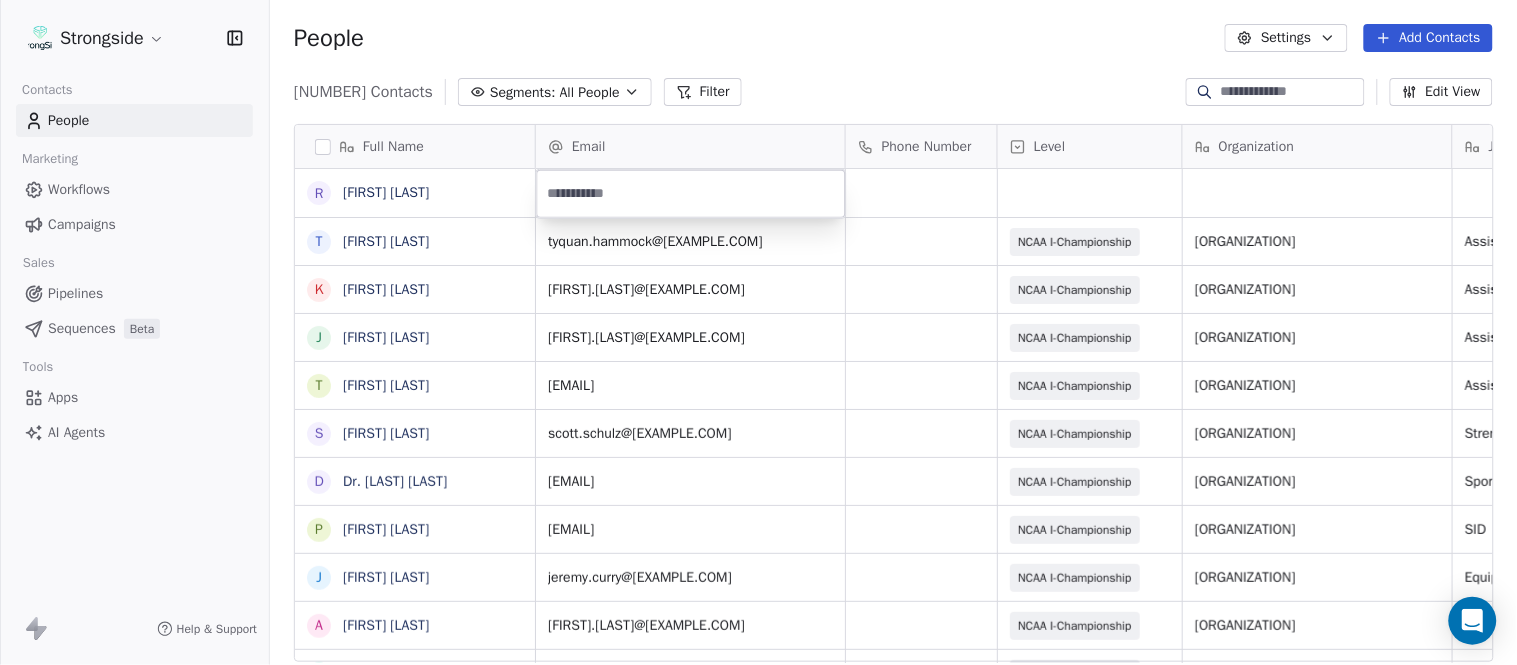 type on "**********" 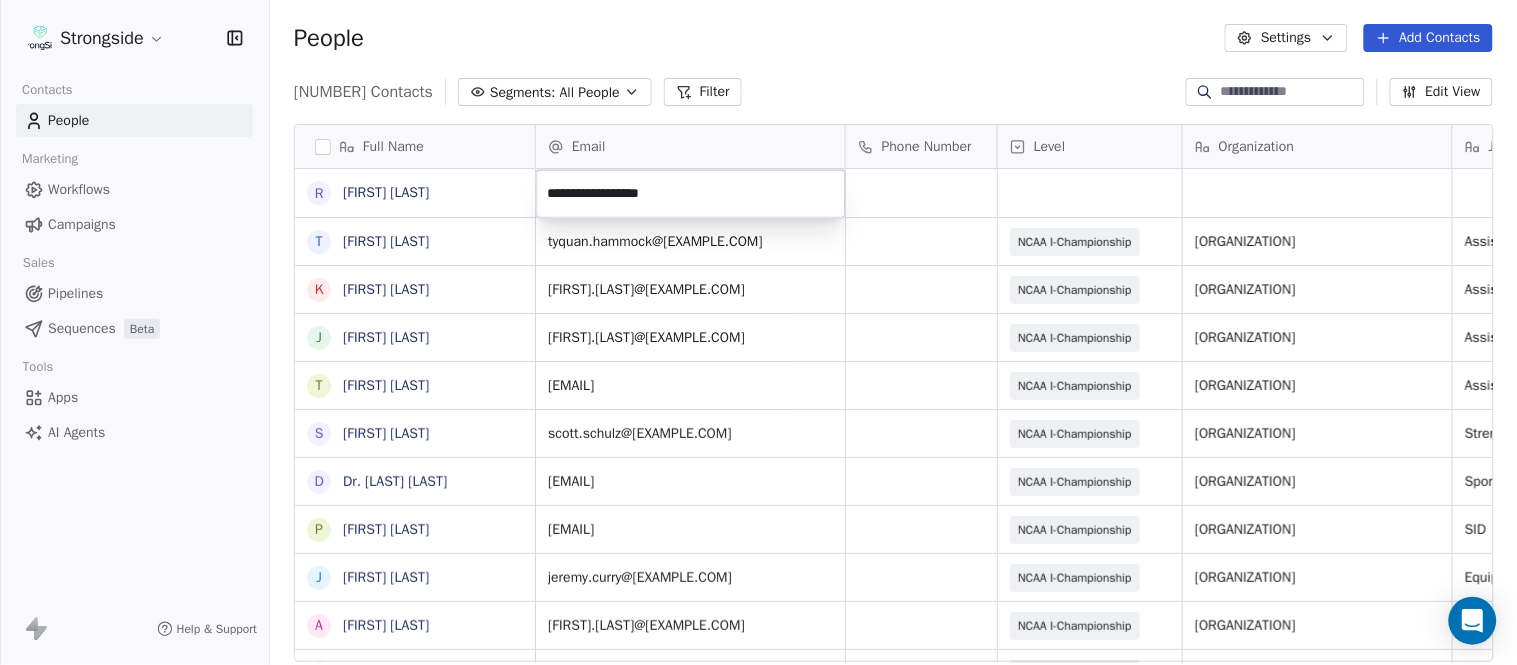 click on "Strongside Contacts People Marketing Workflows Campaigns Sales Pipelines Sequences Beta Tools Apps AI Agents Help & Support People Settings Add Contacts 13726 Contacts Segments: All People Filter Edit View Tag Add to Sequence Export Full Name R [FIRST] [LAST] T [FIRST] [LAST] K [FIRST] [LAST] J [FIRST] [LAST] T [FIRST] [LAST] S [FIRST] [LAST] D [FIRST] [LAST] P [FIRST] [LAST] J [FIRST] [LAST] A [FIRST] [LAST] R [FIRST] [LAST] E [FIRST] [LAST] J [FIRST] [LAST] T [FIRST] [LAST] B [FIRST] [LAST] C [FIRST] [LAST] S [FIRST] [LAST] A [FIRST] [LAST] J [FIRST] [LAST] A [FIRST] [LAST] J [FIRST] [LAST] E [FIRST] [LAST] E [FIRST] [LAST] J [FIRST] [LAST] R [FIRST] [LAST] A [FIRST] [LAST] P [FIRST] [LAST] S [FIRST] [LAST] C [FIRST] [LAST] Email Phone Number Level Organization Job Title Tags Created Date BST tyquan.hammock@[EXAMPLE.COM] NCAA I-Championship LONG ISLAND UNIV Assistant Coach Aug 08, 2025 12:00 PM kort.shankweiler@[EXAMPLE.COM] NCAA I-Championship LONG ISLAND UNIV Assistant Coach LONG ISLAND UNIV" at bounding box center [758, 332] 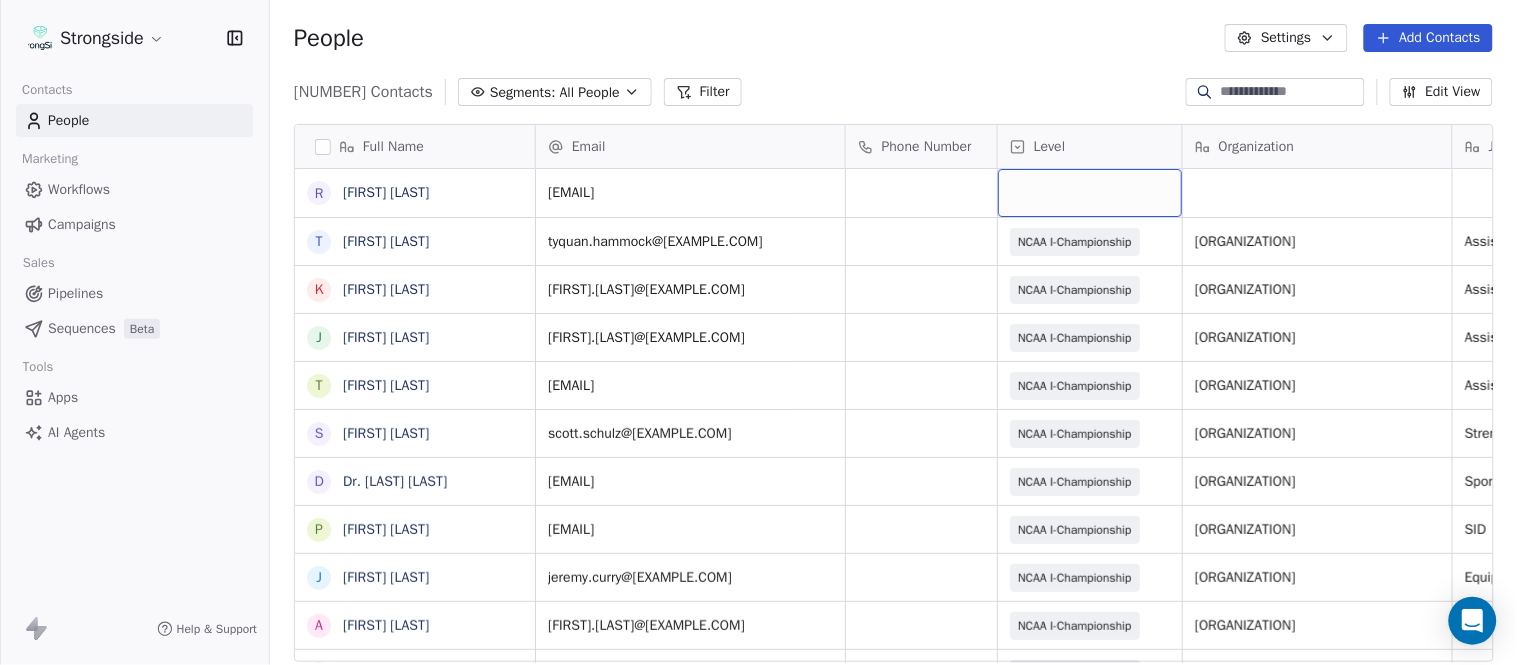 click at bounding box center (1090, 193) 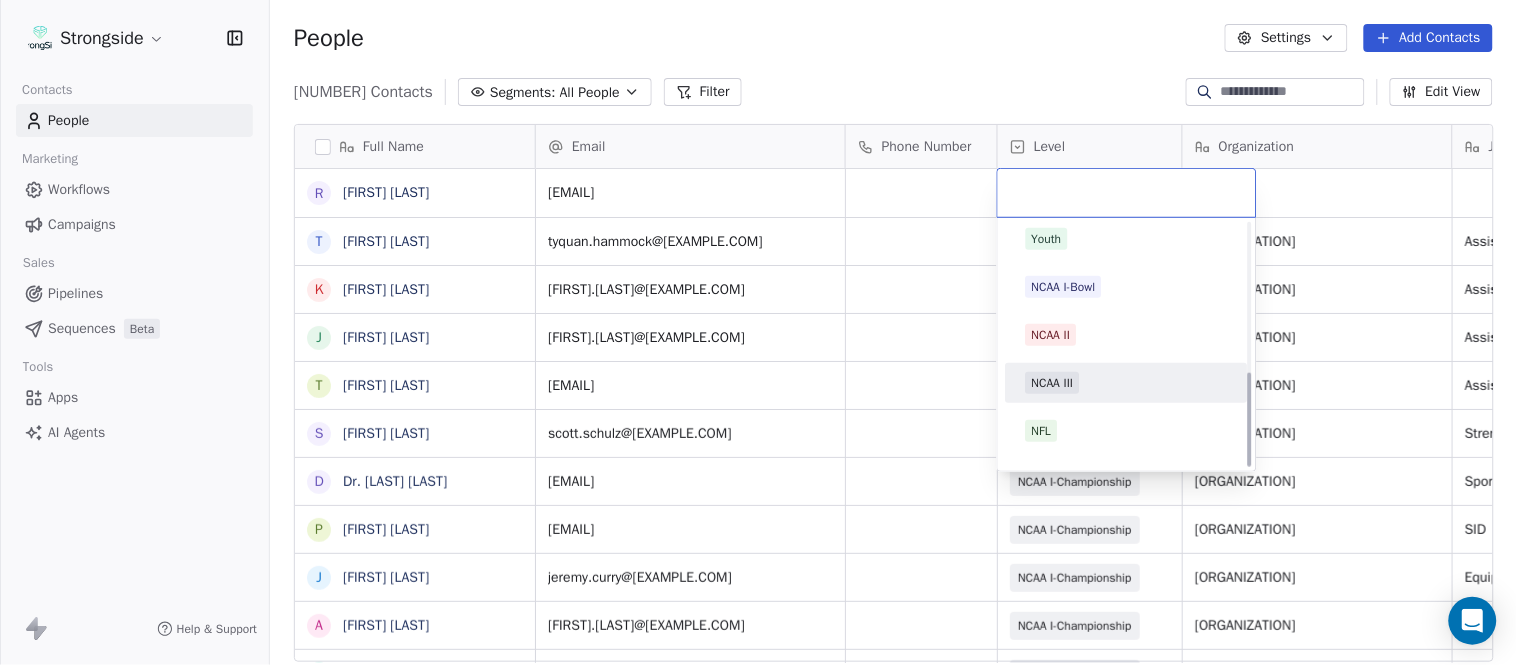scroll, scrollTop: 378, scrollLeft: 0, axis: vertical 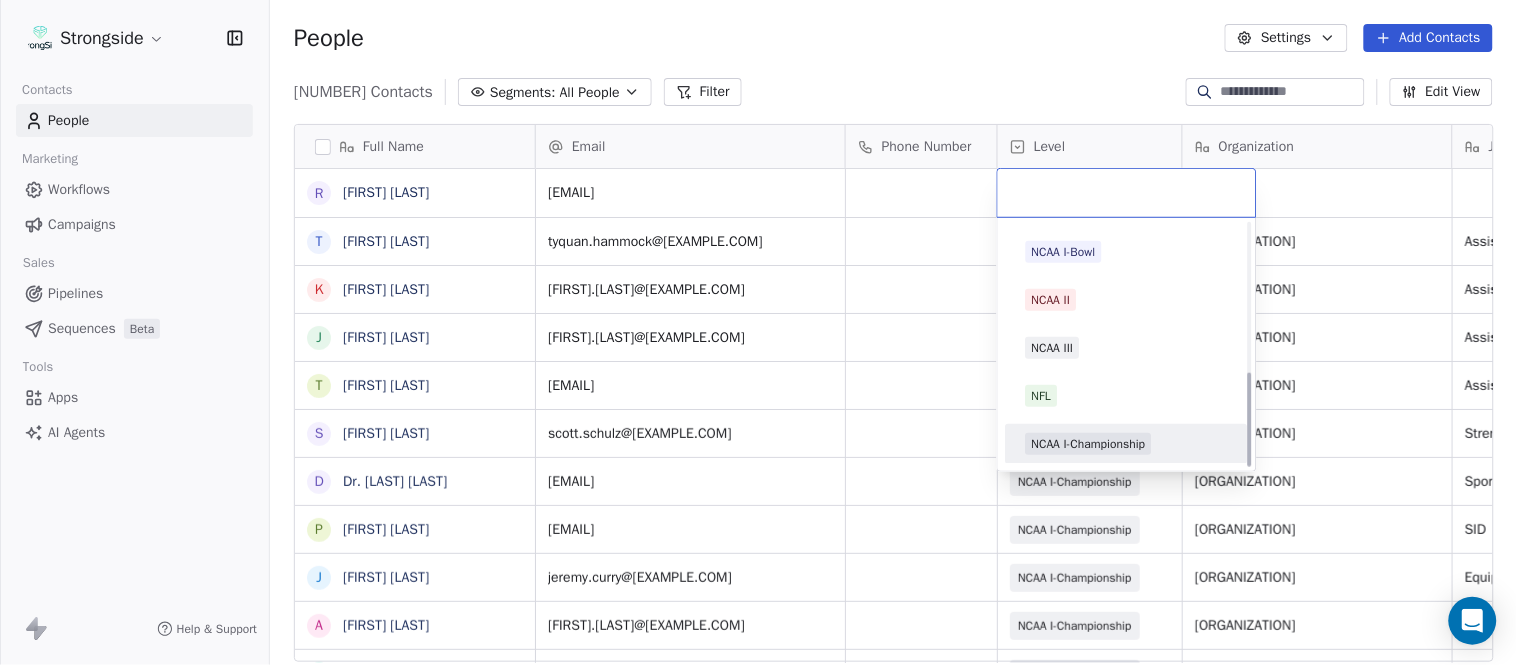 click on "NCAA I-Championship" at bounding box center (1089, 444) 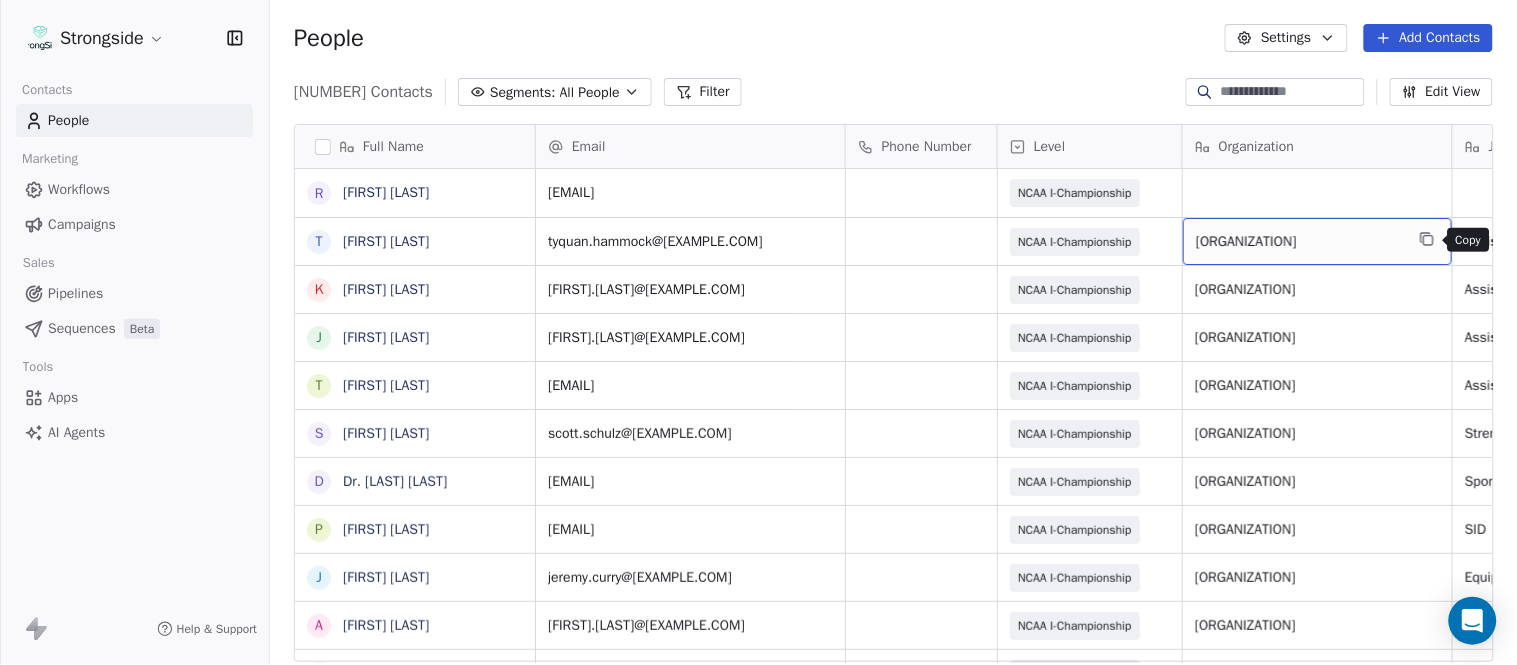 click at bounding box center (1427, 239) 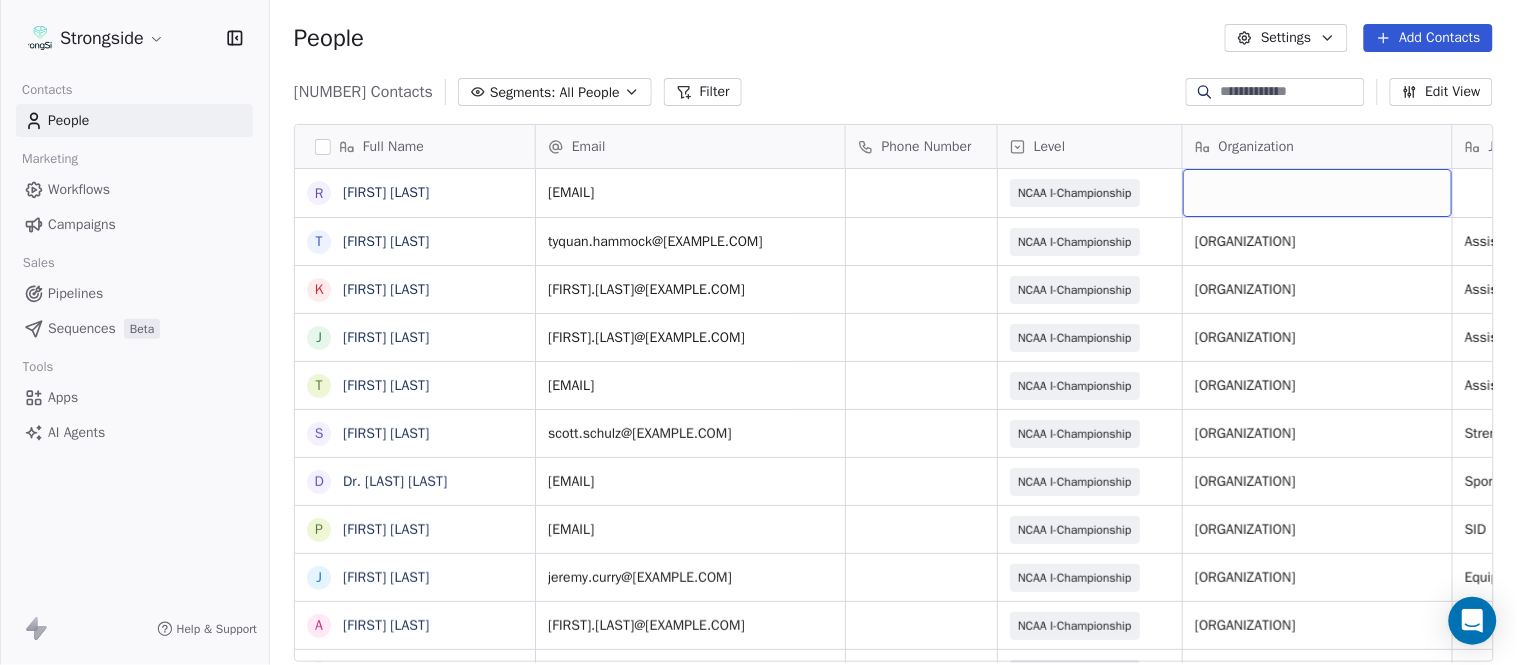 click at bounding box center (1317, 193) 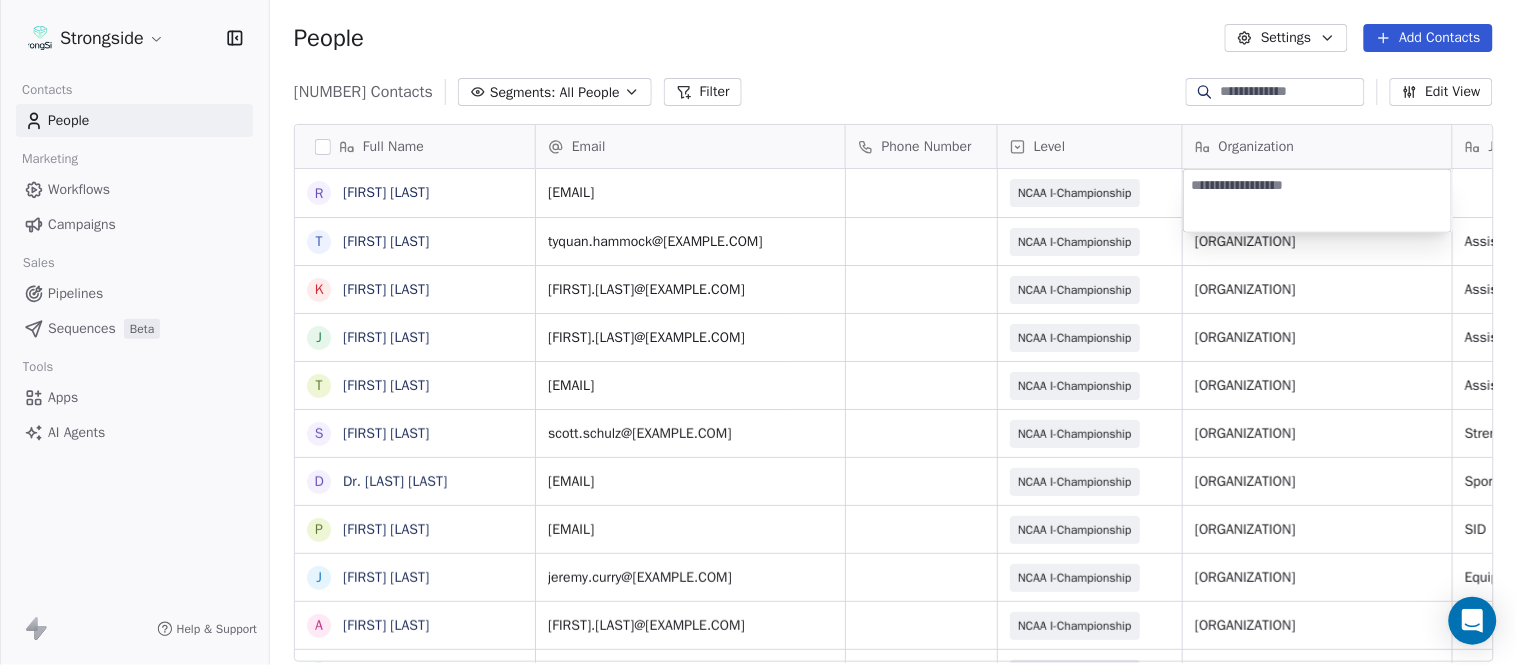 type on "**********" 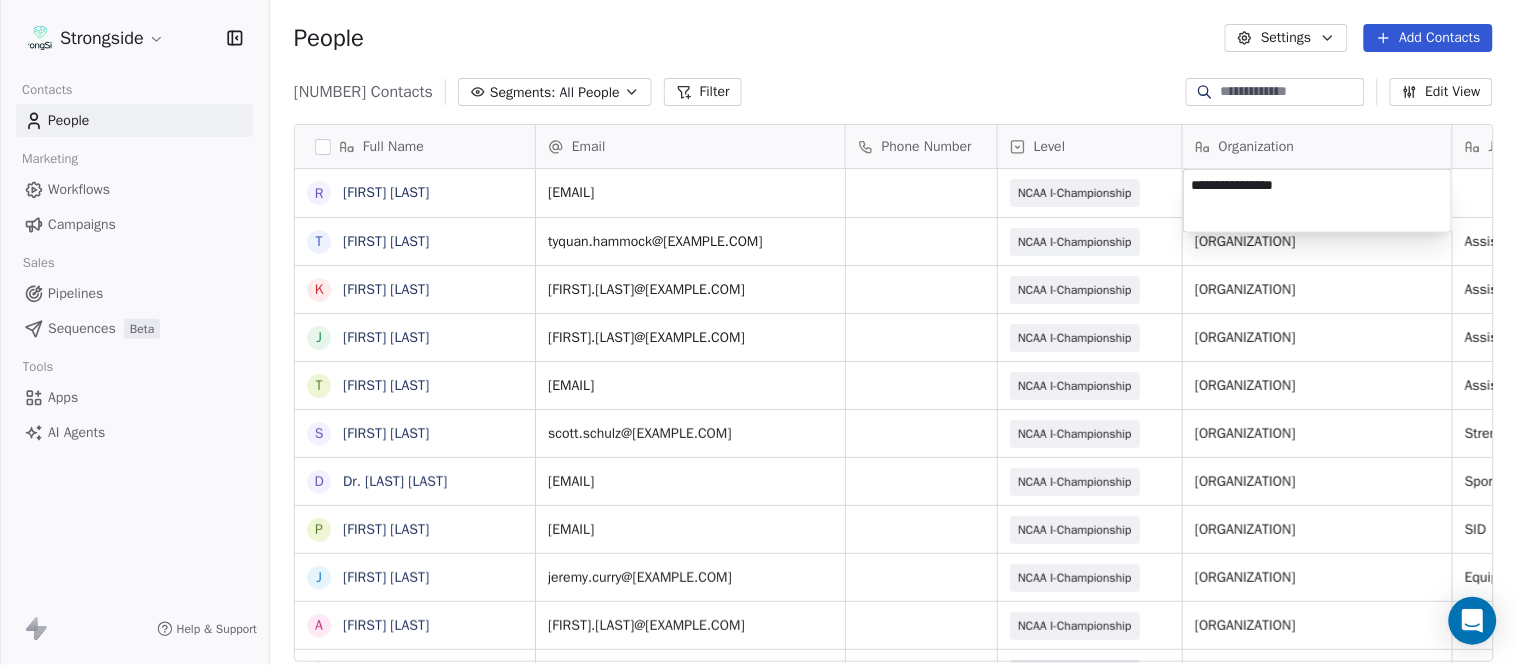 click on "Strongside Contacts People Marketing Workflows Campaigns Sales Pipelines Sequences Beta Tools Apps AI Agents Help & Support People Settings Add Contacts 13726 Contacts Segments: All People Filter Edit View Tag Add to Sequence Export Full Name I [FIRST] [LAST] R [FIRST] [LAST] T [FIRST] [LAST] K [FIRST] [LAST] J [FIRST] [LAST] T [FIRST] [LAST] S [FIRST] [LAST] D Dr. [LAST] [LAST] P [FIRST] [LAST] J [FIRST] [LAST] A [FIRST] [LAST] R [FIRST] [LAST] E [FIRST] [LAST] J [FIRST] [LAST] T [FIRST] [LAST] B [FIRST] [LAST] C [FIRST] [LAST] S [FIRST] [LAST] A [FIRST] [LAST] J [FIRST] [LAST] A [FIRST] [LAST] J [FIRST] [LAST] E [FIRST] [LAST] E [FIRST] [LAST] J [FIRST] [LAST] R [FIRST] [LAST] A [FIRST] [LAST] P [FIRST] [LAST] S [FIRST] [LAST] Email Phone Number Level Organization Job Title Tags Created Date BST Status [FIRST].[LAST]@[EXAMPLE.COM] NCAA I-Championship Aug 08, 2025 12:02 PM [FIRST].[LAST]@[EXAMPLE.COM] NCAA I-Championship LONG ISLAND UNIV Assistant Coach Aug 08, 2025 12:01 PM [FIRST].[LAST]@[EXAMPLE.COM] NCAA I-Championship LONG ISLAND UNIV SID SID" at bounding box center (758, 332) 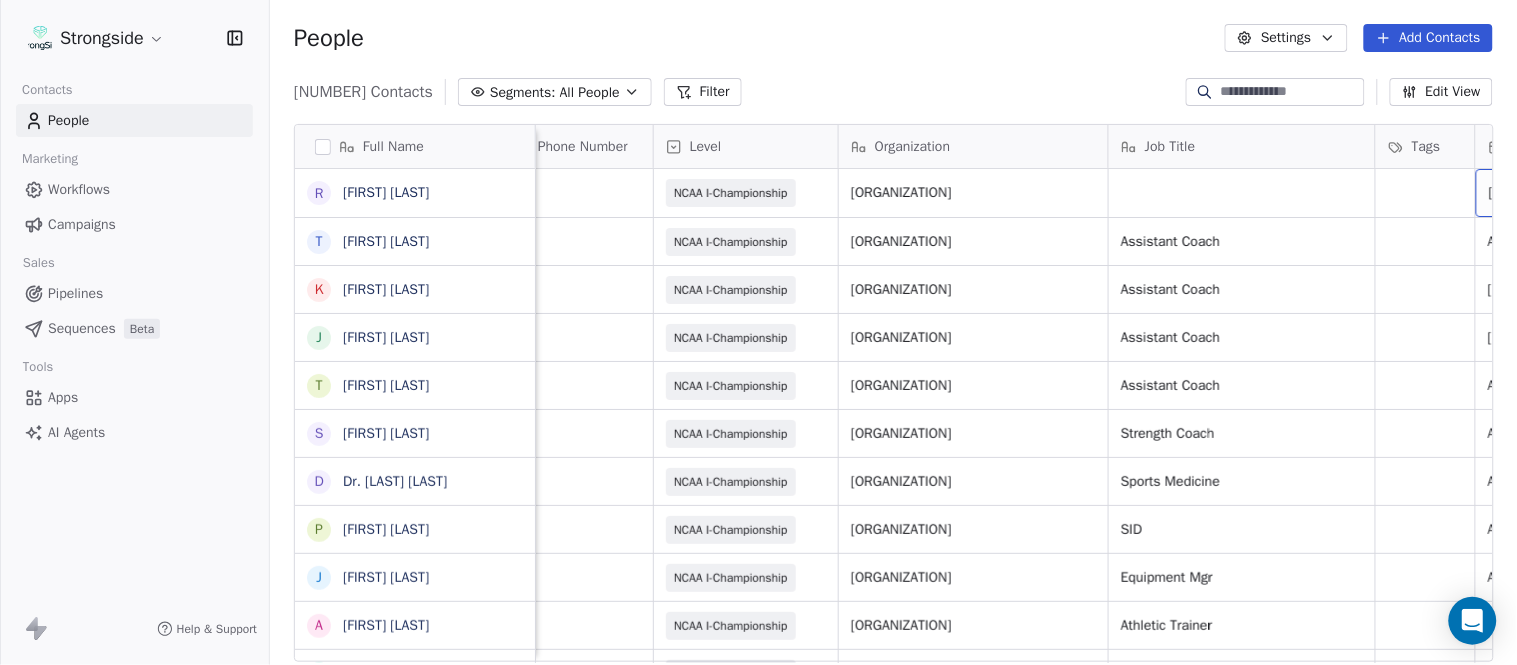 scroll, scrollTop: 0, scrollLeft: 628, axis: horizontal 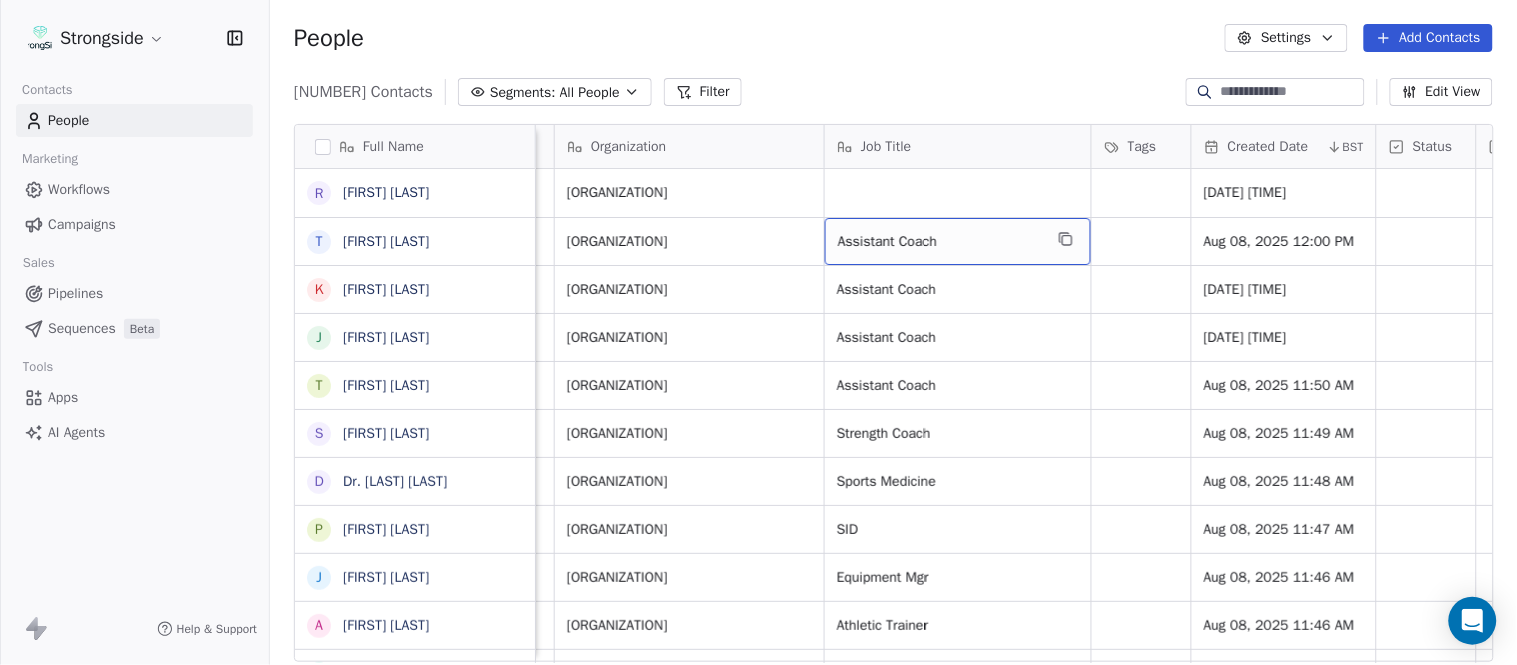click on "Assistant Coach" at bounding box center [958, 241] 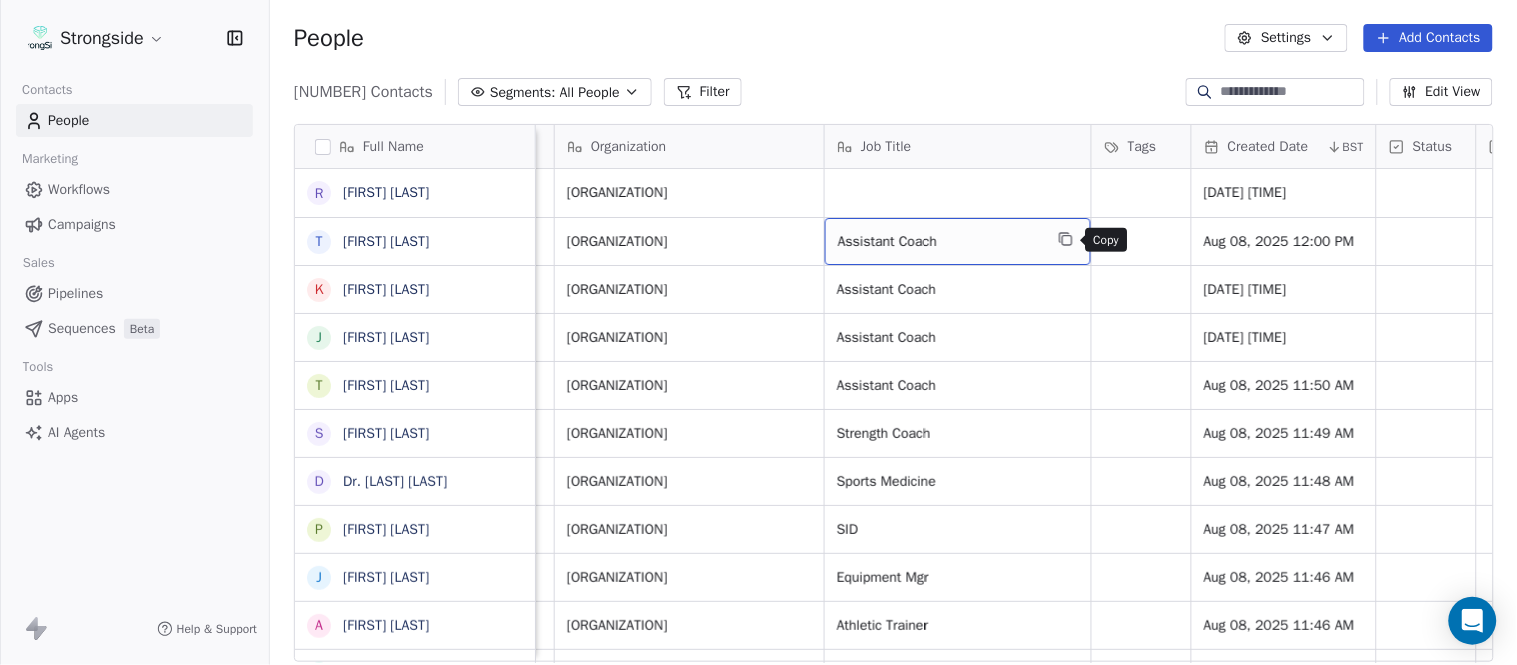 click at bounding box center [1066, 239] 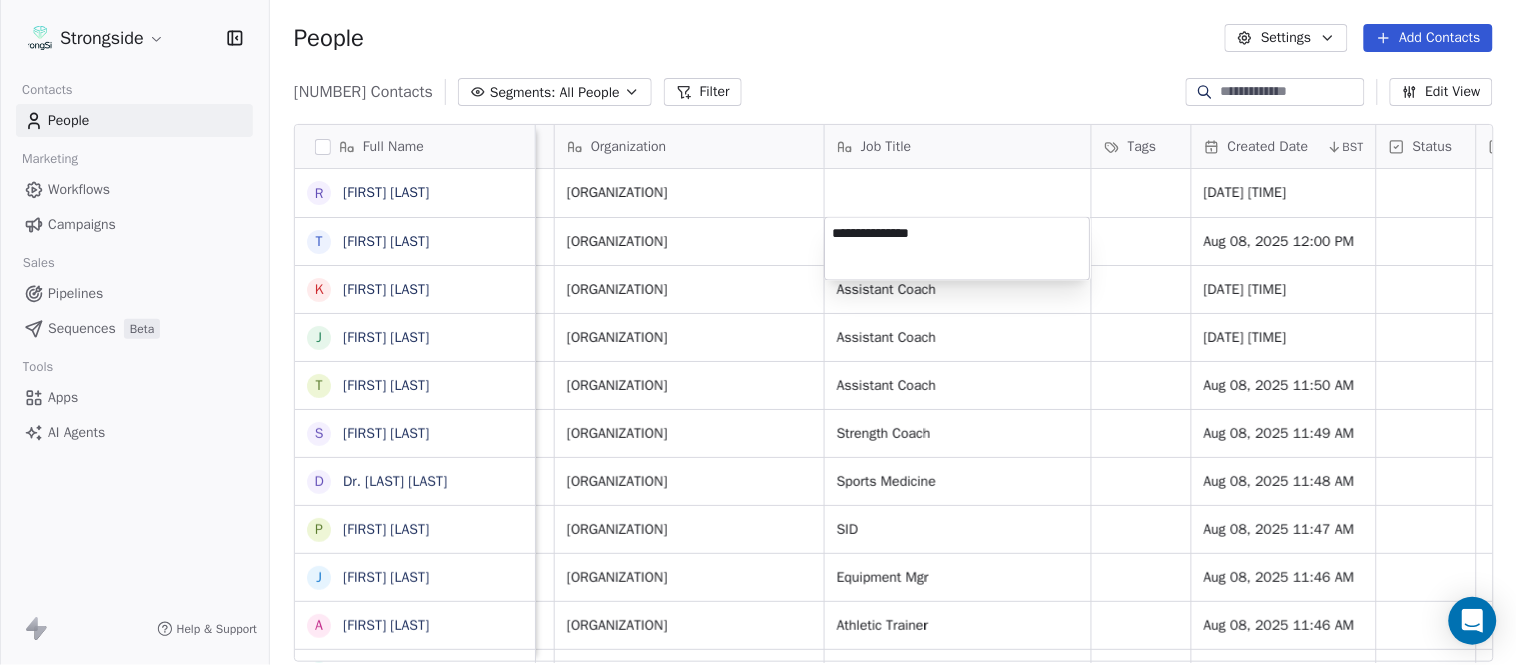 click on "Strongside Contacts People Marketing Workflows Campaigns Sales Pipelines Sequences Beta Tools Apps AI Agents Help & Support People Settings Add Contacts 13726 Contacts Segments: All People Filter Edit View Tag Add to Sequence Export Full Name R [FIRST] [LAST] T [FIRST] [LAST] K [FIRST] [LAST] J [FIRST] [LAST] T [FIRST] [LAST] S [FIRST] [LAST] D [TITLE] [LAST] P [FIRST] [LAST] J [FIRST] [LAST] A [FIRST] [LAST] R [FIRST] [LAST] E [FIRST] [LAST] J [FIRST] [LAST] T [FIRST] [LAST] B [FIRST] [LAST] C [FIRST] [LAST] S [FIRST] [LAST] A [FIRST] [LAST] J [FIRST] [LAST] A [FIRST] [LAST] J [FIRST] [LAST] E [FIRST] [LAST] E [FIRST] [LAST] J [FIRST] [LAST] R [FIRST] [LAST] A [FIRST] [LAST] P [FIRST] [LAST] S [FIRST] [LAST] C [FIRST] [LAST] Email Phone Number Level Organization Job Title Tags Created Date BST Status Priority Emails Auto Clicked Last Activity Date BST In Open Phone [EMAIL] NCAA I-Championship LONG ISLAND UNIV [DATE] [TIME] [EMAIL] NCAA I-Championship LONG ISLAND UNIV False False" at bounding box center [758, 332] 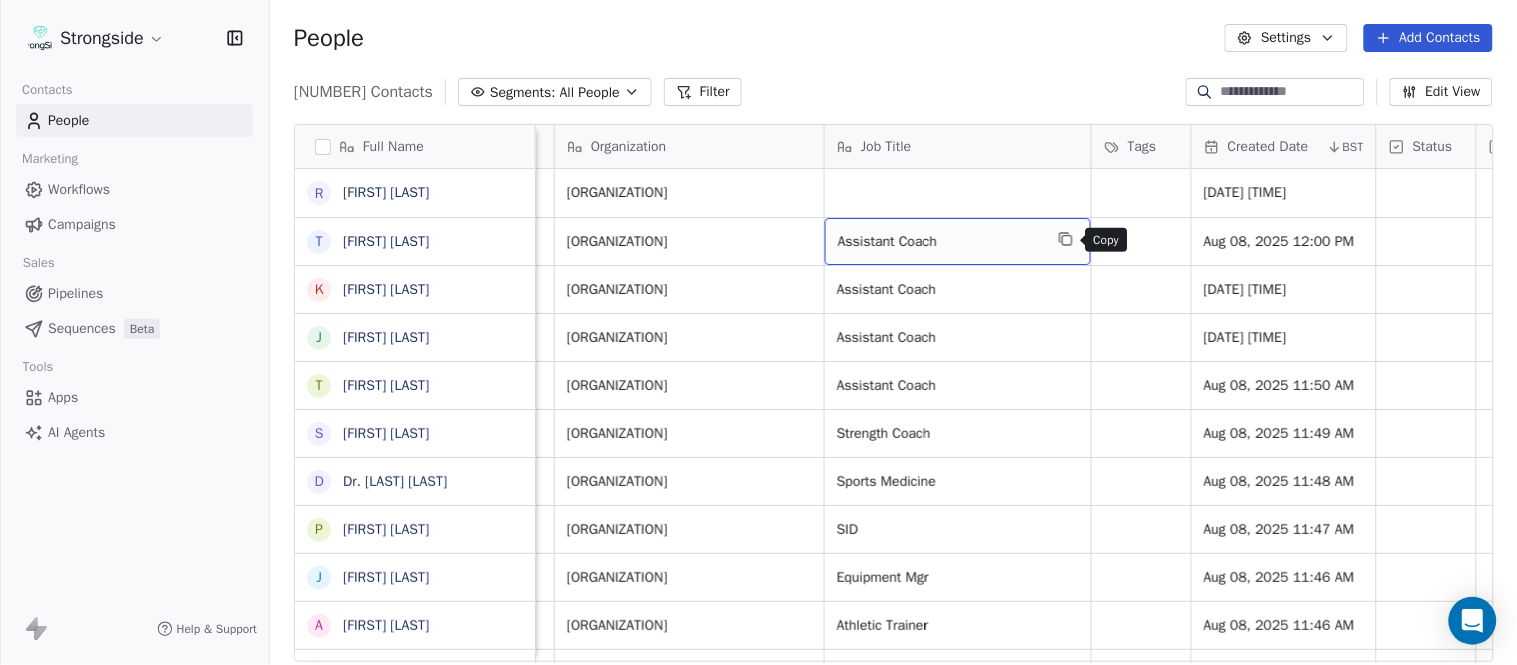 click 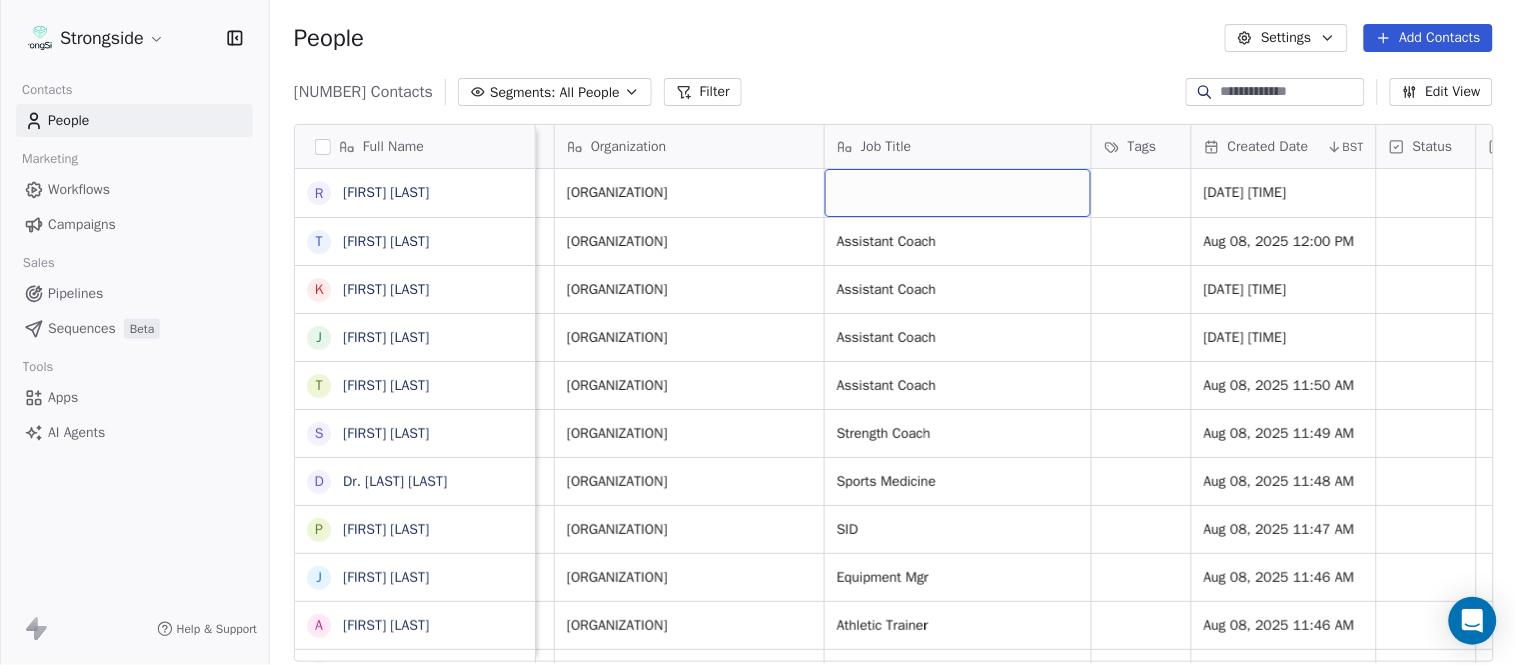 click at bounding box center [958, 193] 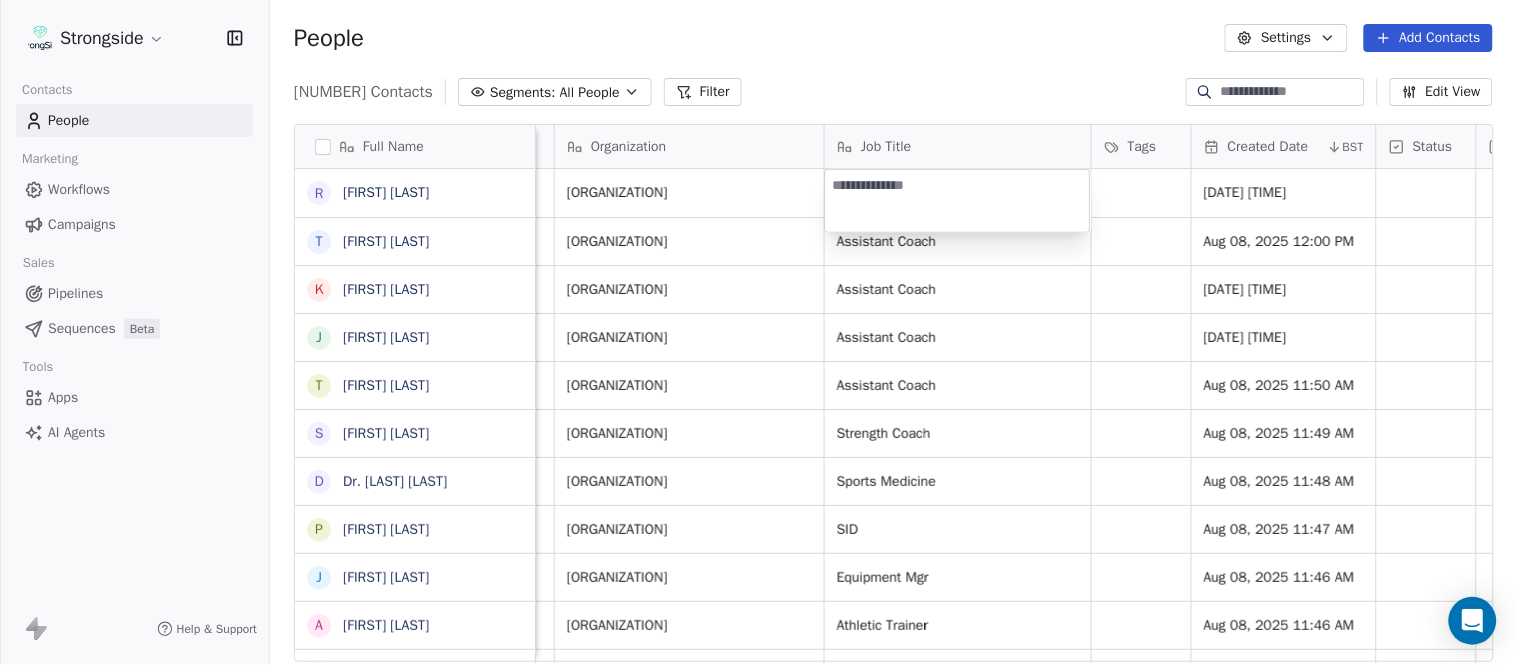 type on "**********" 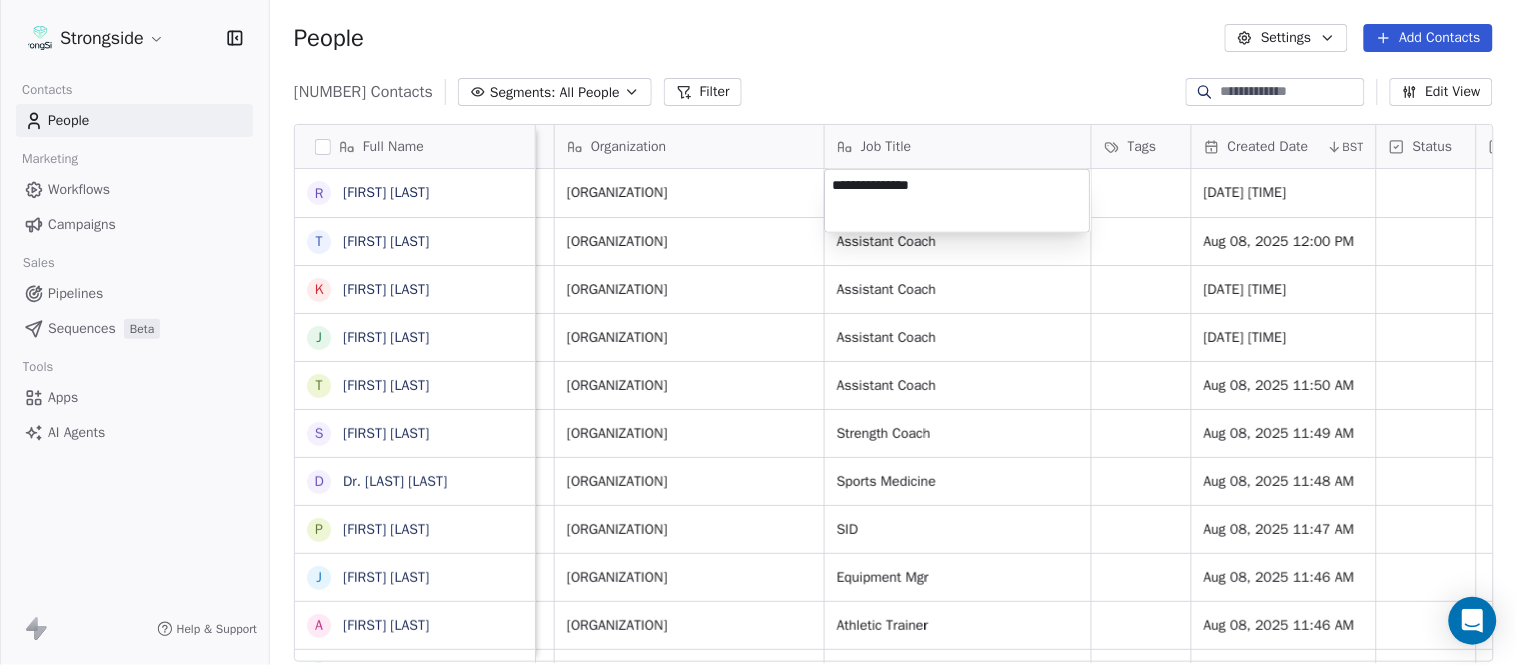 click on "Strongside Contacts People Marketing Workflows Campaigns Sales Pipelines Sequences Beta Tools Apps AI Agents Help & Support People Settings Add Contacts 13726 Contacts Segments: All People Filter Edit View Tag Add to Sequence Export Full Name R [FIRST] [LAST] T [FIRST] [LAST] K [FIRST] [LAST] J [FIRST] [LAST] T [FIRST] [LAST] S [FIRST] [LAST] D [TITLE] [LAST] P [FIRST] [LAST] J [FIRST] [LAST] A [FIRST] [LAST] R [FIRST] [LAST] E [FIRST] [LAST] J [FIRST] [LAST] T [FIRST] [LAST] B [FIRST] [LAST] C [FIRST] [LAST] S [FIRST] [LAST] A [FIRST] [LAST] J [FIRST] [LAST] A [FIRST] [LAST] J [FIRST] [LAST] E [FIRST] [LAST] E [FIRST] [LAST] J [FIRST] [LAST] R [FIRST] [LAST] A [FIRST] [LAST] P [FIRST] [LAST] S [FIRST] [LAST] C [FIRST] [LAST] Email Phone Number Level Organization Job Title Tags Created Date BST Status Priority Emails Auto Clicked Last Activity Date BST In Open Phone [EMAIL] NCAA I-Championship LONG ISLAND UNIV [DATE] [TIME] [EMAIL] NCAA I-Championship LONG ISLAND UNIV False False" at bounding box center (758, 332) 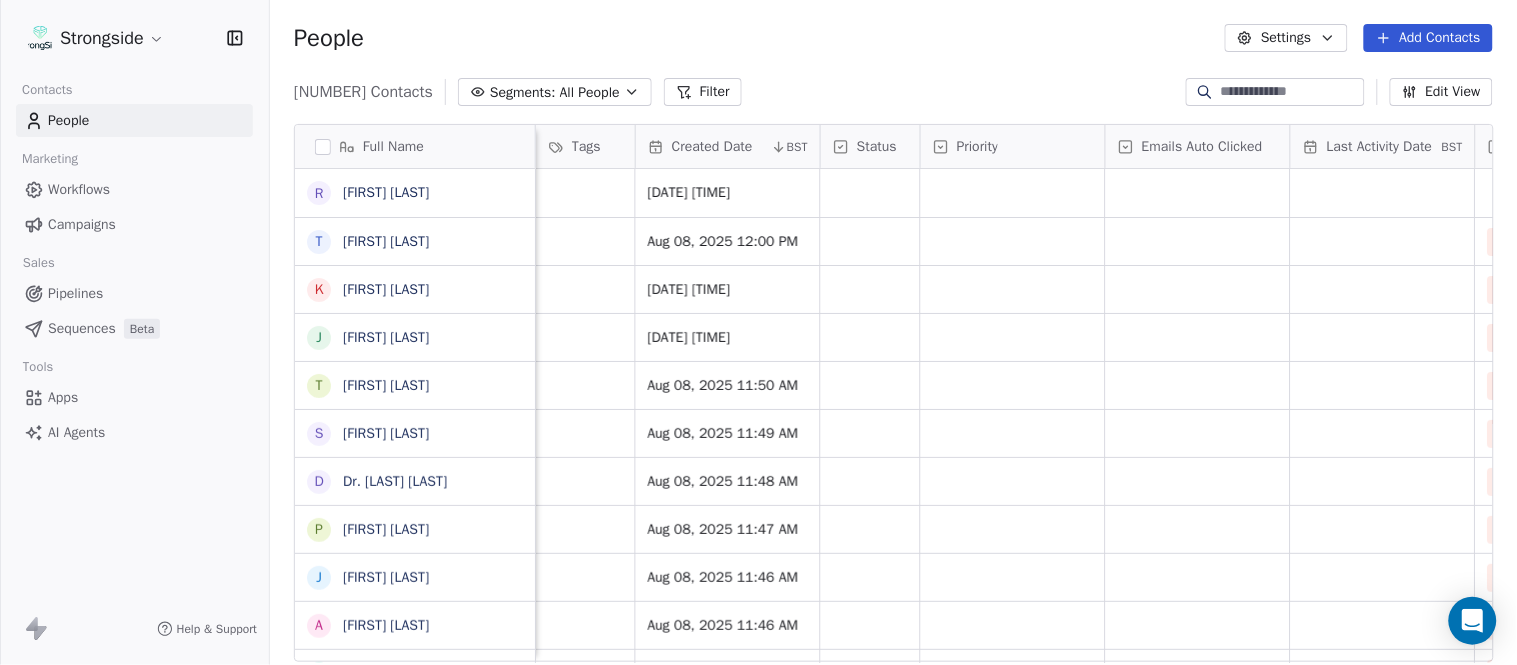 scroll, scrollTop: 0, scrollLeft: 1738, axis: horizontal 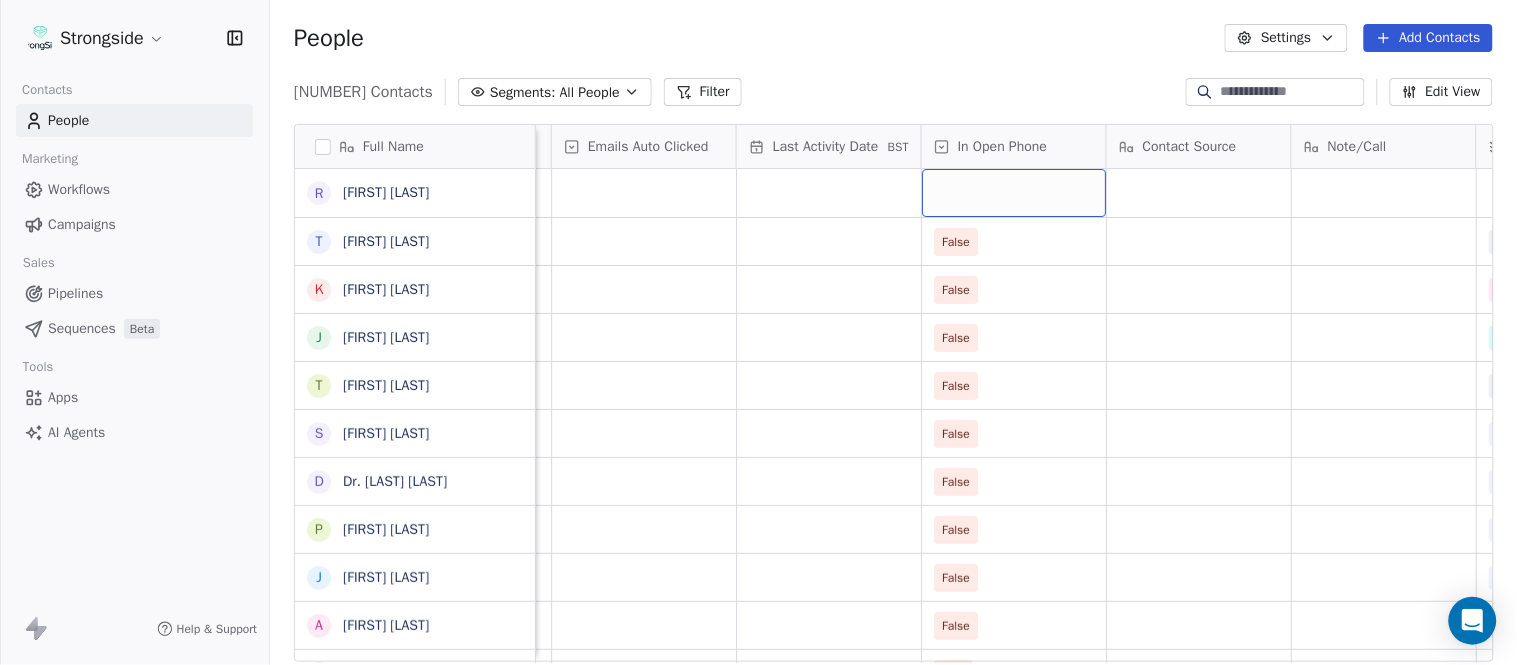 click at bounding box center (1014, 193) 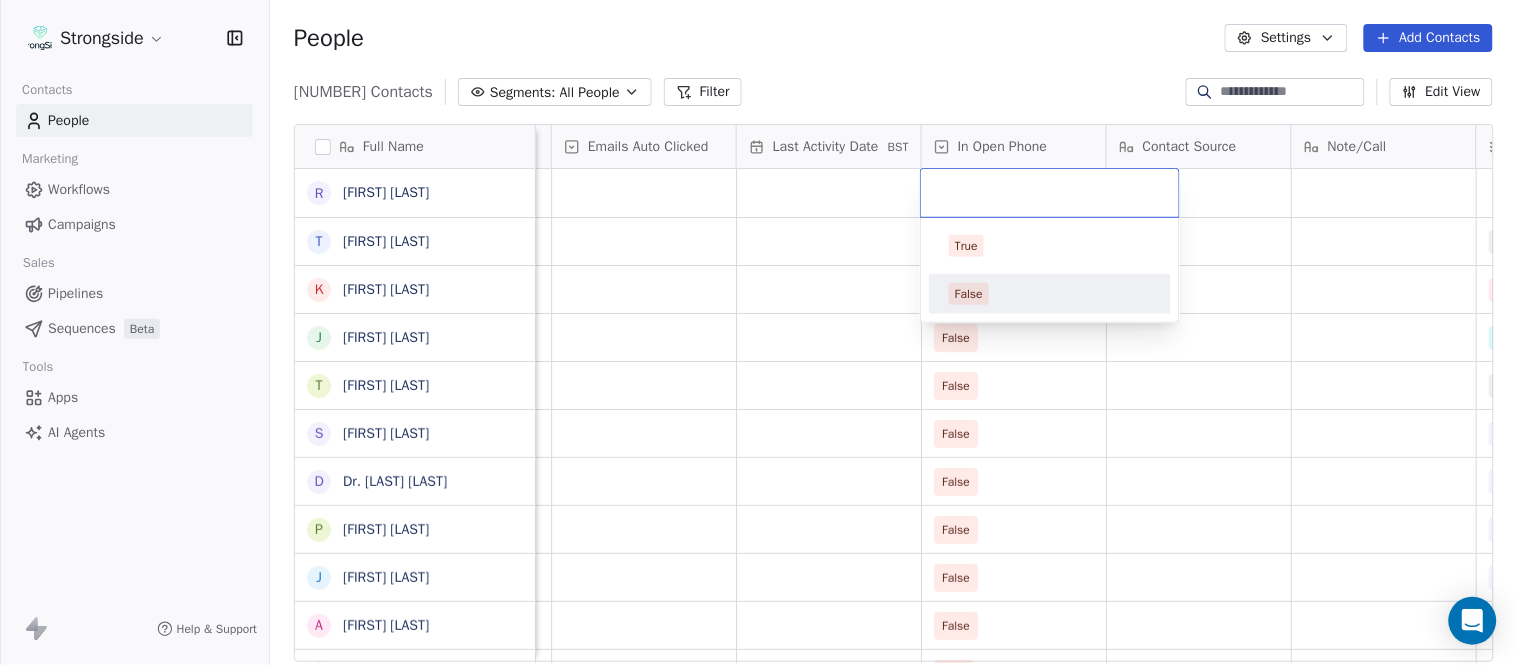 click on "False" at bounding box center (1050, 294) 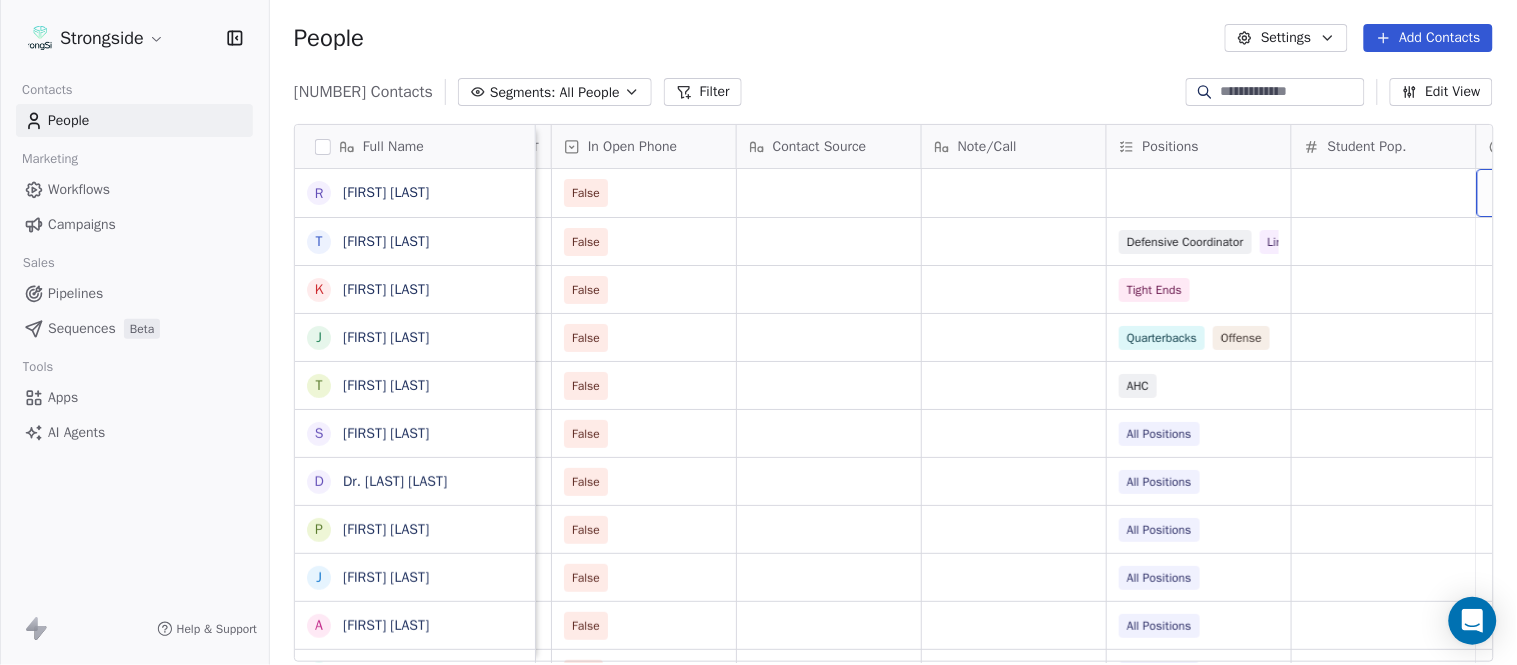 scroll, scrollTop: 0, scrollLeft: 2294, axis: horizontal 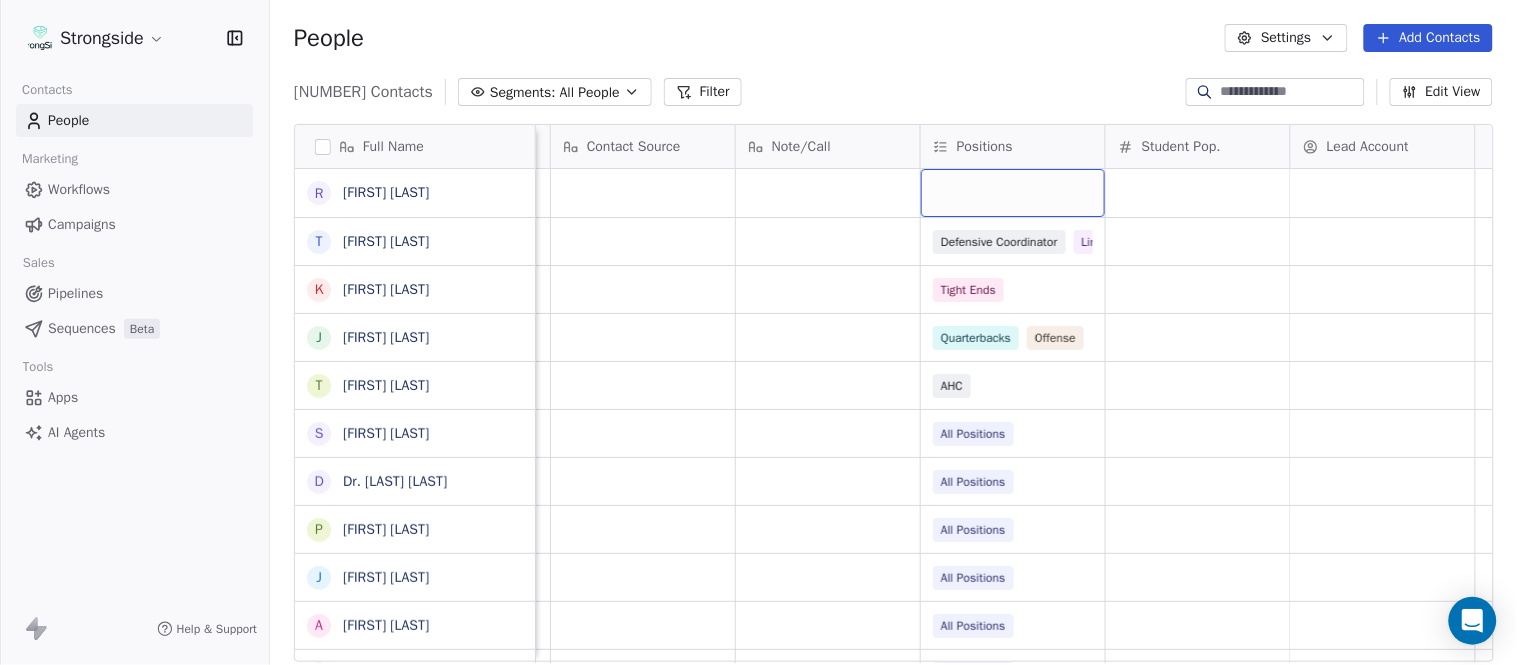click at bounding box center (1013, 193) 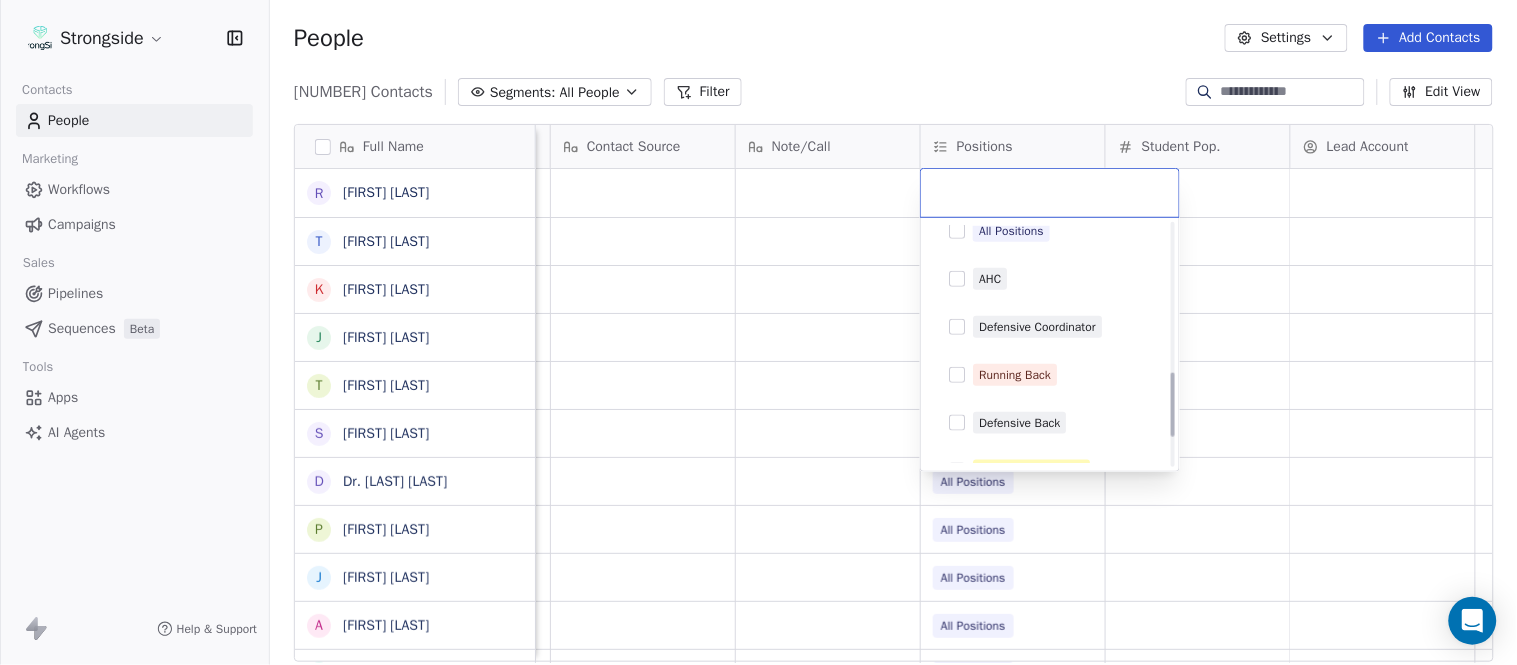 scroll, scrollTop: 555, scrollLeft: 0, axis: vertical 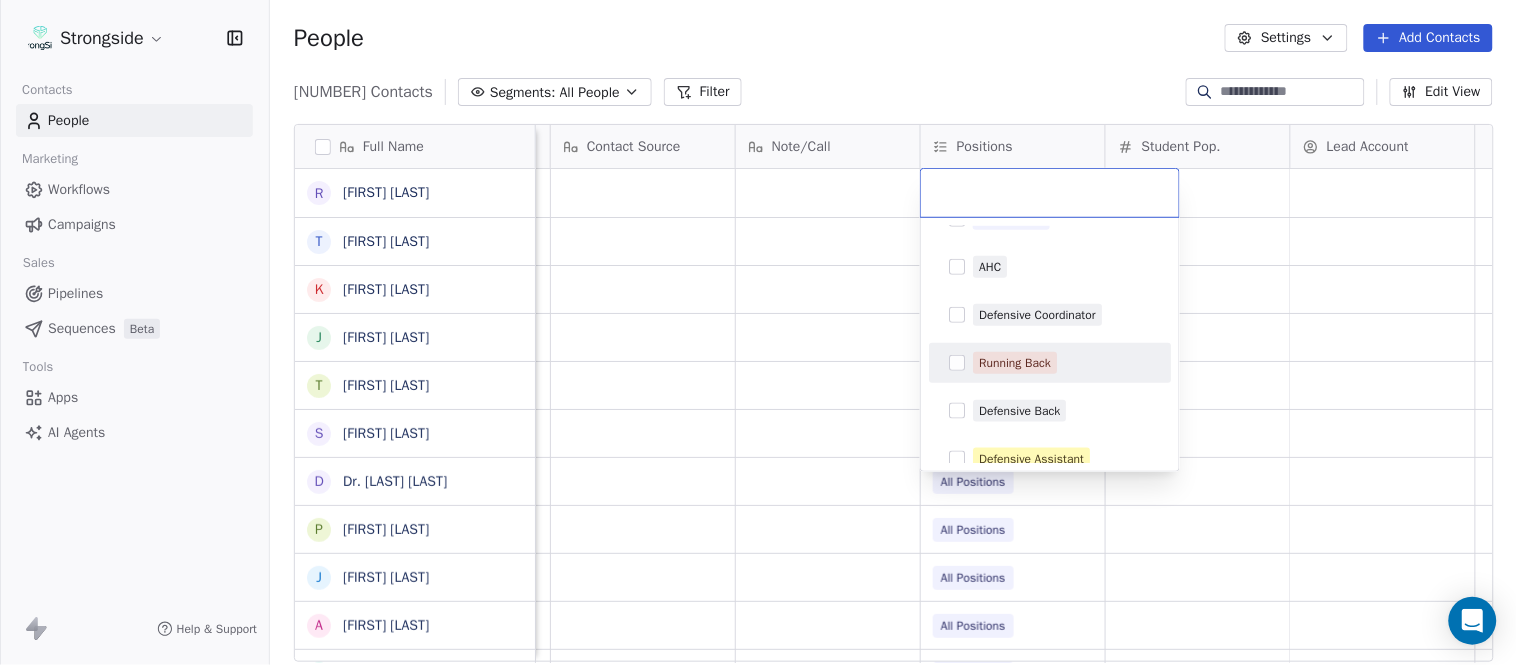 click on "Running Back" at bounding box center (1015, 363) 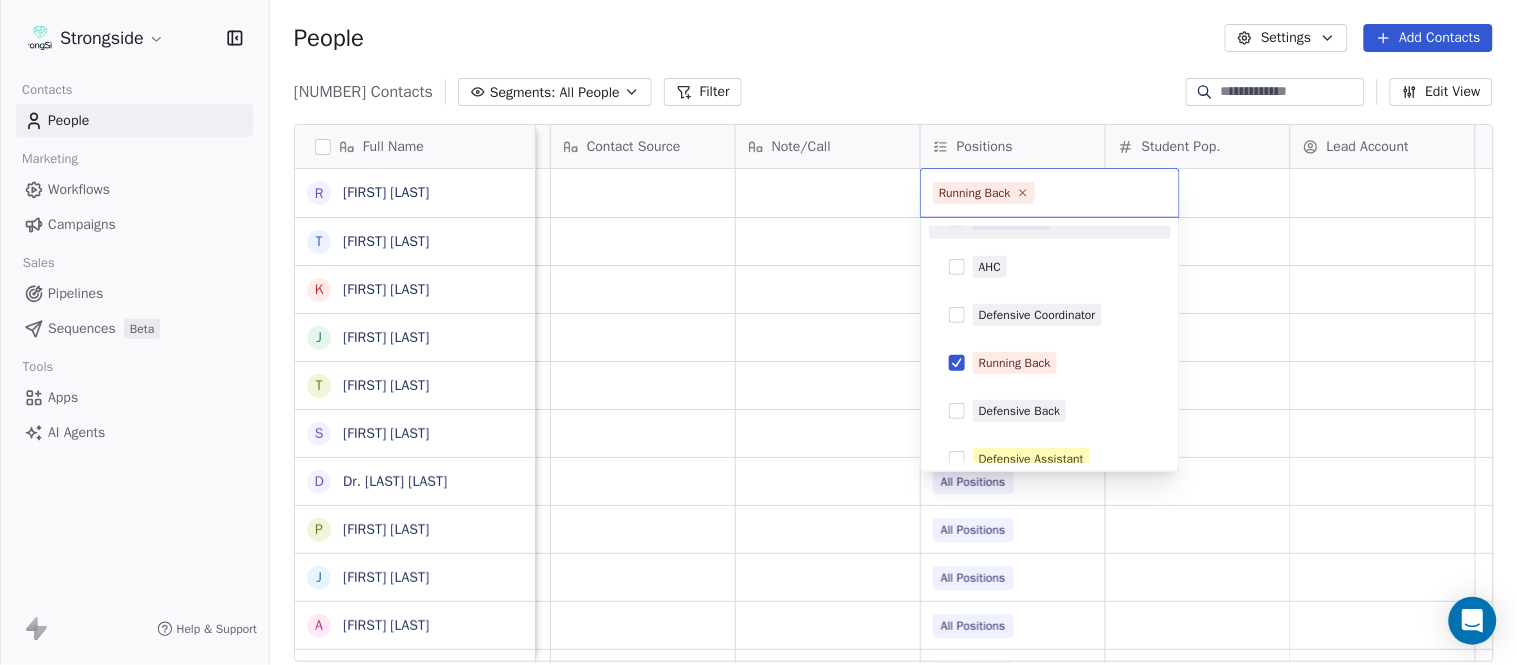 click on "Strongside Contacts People Marketing Workflows Campaigns Sales Pipelines Sequences Beta Tools Apps AI Agents Help & Support People Settings Add Contacts 13726 Contacts Segments: All People Filter Edit View Tag Add to Sequence Export Full Name R [FIRST] [LAST] T [FIRST] [LAST] K [FIRST] [LAST] J [FIRST] [LAST] T [FIRST] [LAST] S [FIRST] [LAST] D Dr. [LAST] [LAST] P [FIRST] [LAST] J [FIRST] [LAST] A [FIRST] [LAST] R [FIRST] [LAST] E [FIRST] [LAST] J [FIRST] [LAST] T [FIRST] [LAST] B [FIRST] [LAST] C [FIRST] [LAST] S [FIRST] [LAST] A [FIRST] [LAST] J [FIRST] [LAST] A [FIRST] [LAST] J [FIRST] [LAST] E [FIRST] [LAST] E [FIRST] [LAST] J [FIRST] [LAST] R [FIRST] [LAST] A [FIRST] [LAST] P [FIRST] [LAST] S [FIRST] [LAST] C [FIRST] [LAST] Priority Emails Auto Clicked Last Activity Date BST In Open Phone Contact Source Note/Call Positions Student Pop. Lead Account   False   False Defensive Coordinator Linebackers   False Tight Ends   False Quarterbacks Offense   False AHC   False All Positions   False All Positions   False" at bounding box center [758, 332] 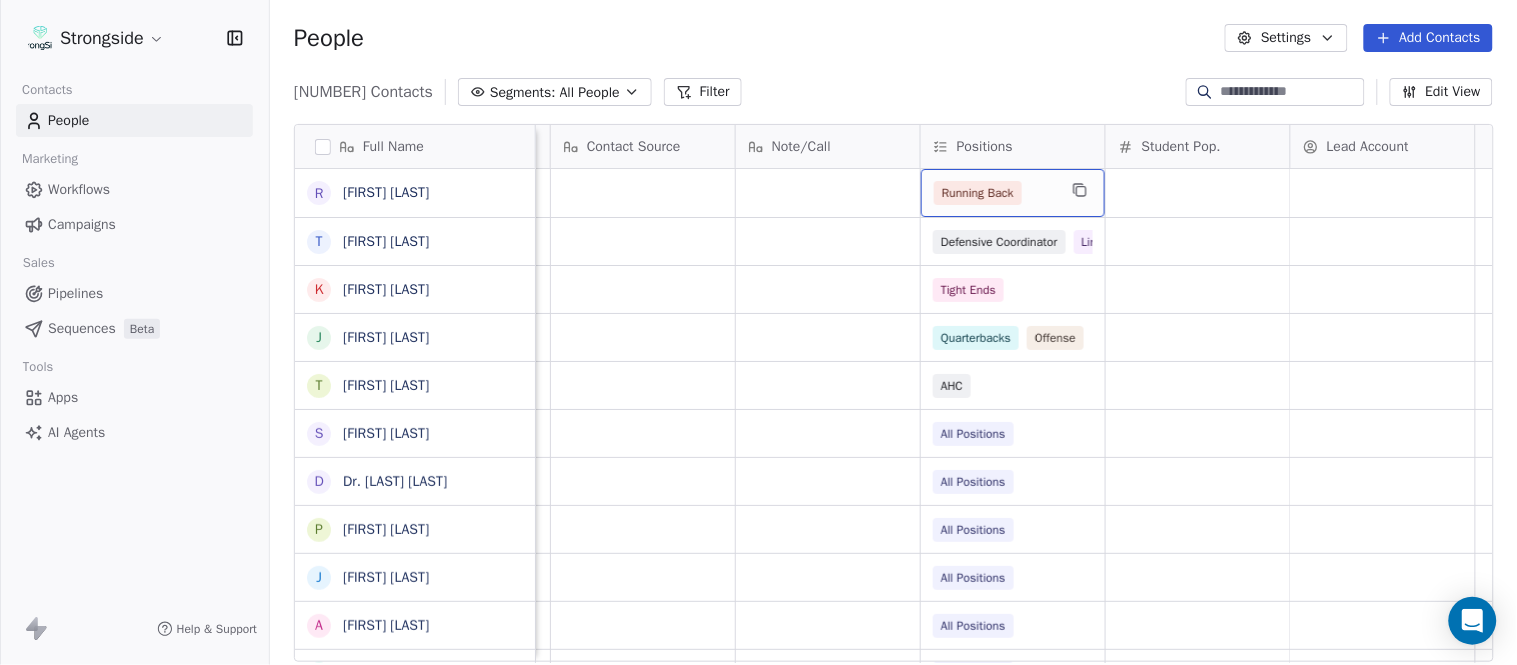 click on "Running Back" at bounding box center [995, 193] 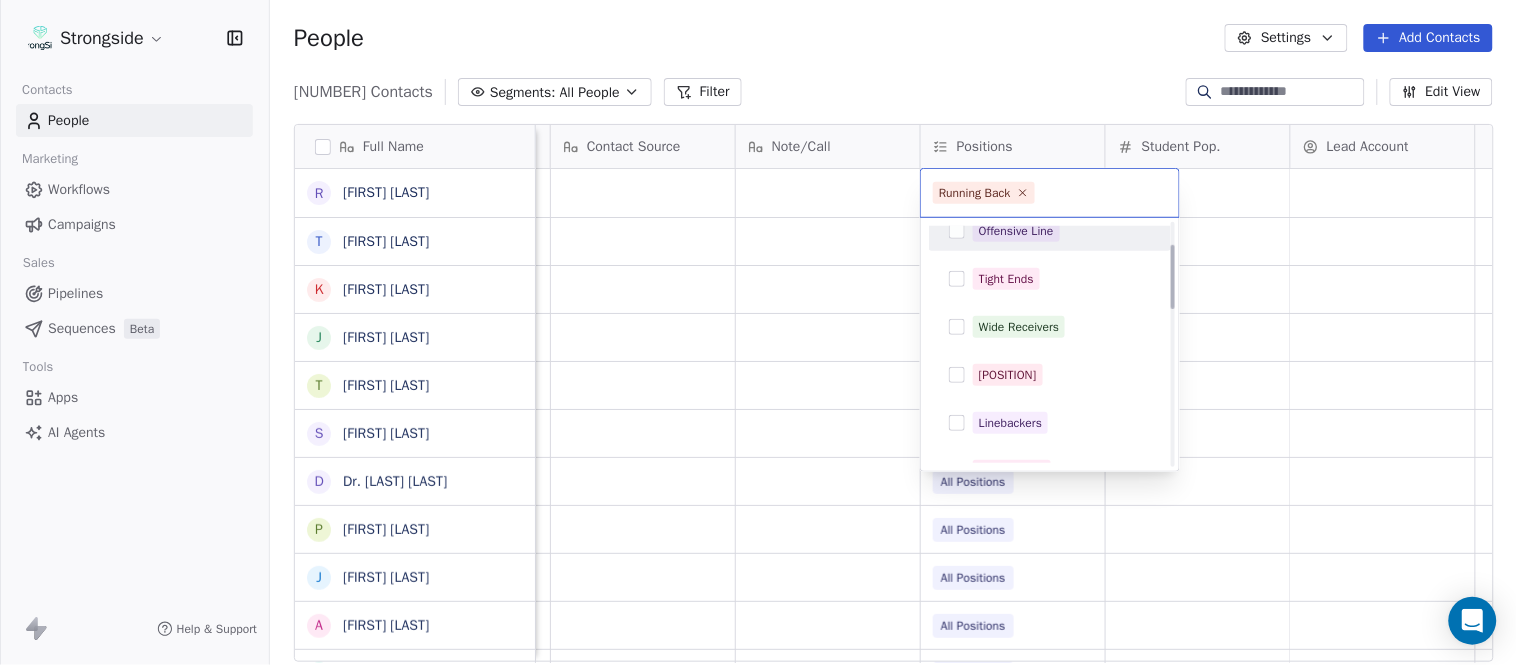 scroll, scrollTop: 0, scrollLeft: 0, axis: both 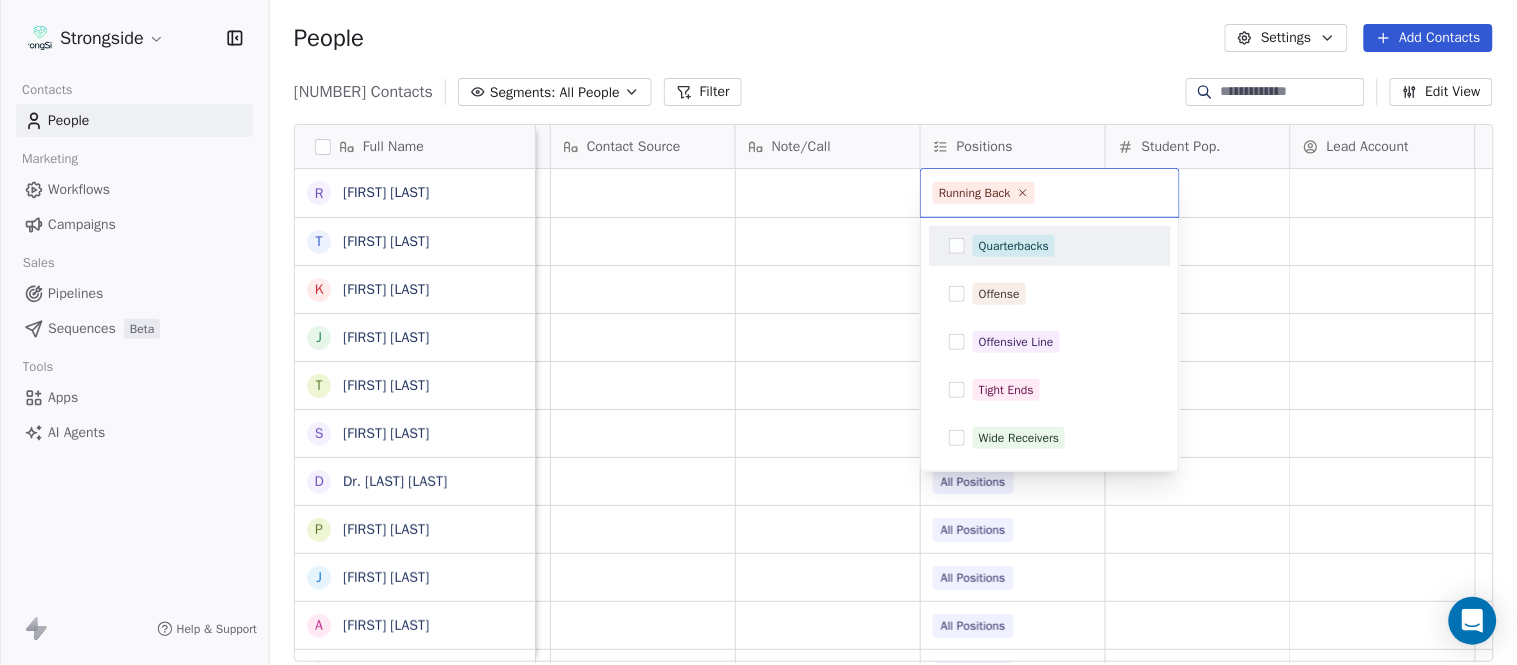 click on "Strongside Contacts People Marketing Workflows Campaigns Sales Pipelines Sequences Beta Tools Apps AI Agents Help & Support People Settings Add Contacts [NUMBER] Contacts Segments: All People Filter Edit View Tag Add to Sequence Export Full Name R [FIRST] [LAST] T [FIRST] [LAST] K [FIRST] [LAST] J [FIRST] [LAST] T [FIRST] [LAST] S [FIRST] [LAST] D [FIRST] [LAST] P [FIRST] [LAST] J [FIRST] [LAST] A [FIRST] [LAST] R [FIRST] [LAST] E [FIRST] [LAST] J [FIRST] [LAST] T [FIRST] [LAST] B [FIRST] [LAST] C [FIRST] [LAST] S [FIRST] [LAST] A [FIRST] [LAST] J [FIRST] [LAST] A [FIRST] [LAST] J [FIRST] [LAST] E [FIRST] [LAST] E [FIRST] [LAST] J [FIRST] [LAST] R [FIRST] [LAST] A [FIRST] [LAST] P [FIRST] [LAST] P [FIRST] [LAST] S [FIRST] [LAST] C [FIRST] [LAST] Priority Emails Auto Clicked Last Activity Date BST In Open Phone Contact Source Note/Call Positions Student Pop. Lead Account False Running Back False Defensive Coordinator Linebackers False Tight Ends False Quarterbacks Offense False AHC False All Positions False All Positions" at bounding box center (758, 332) 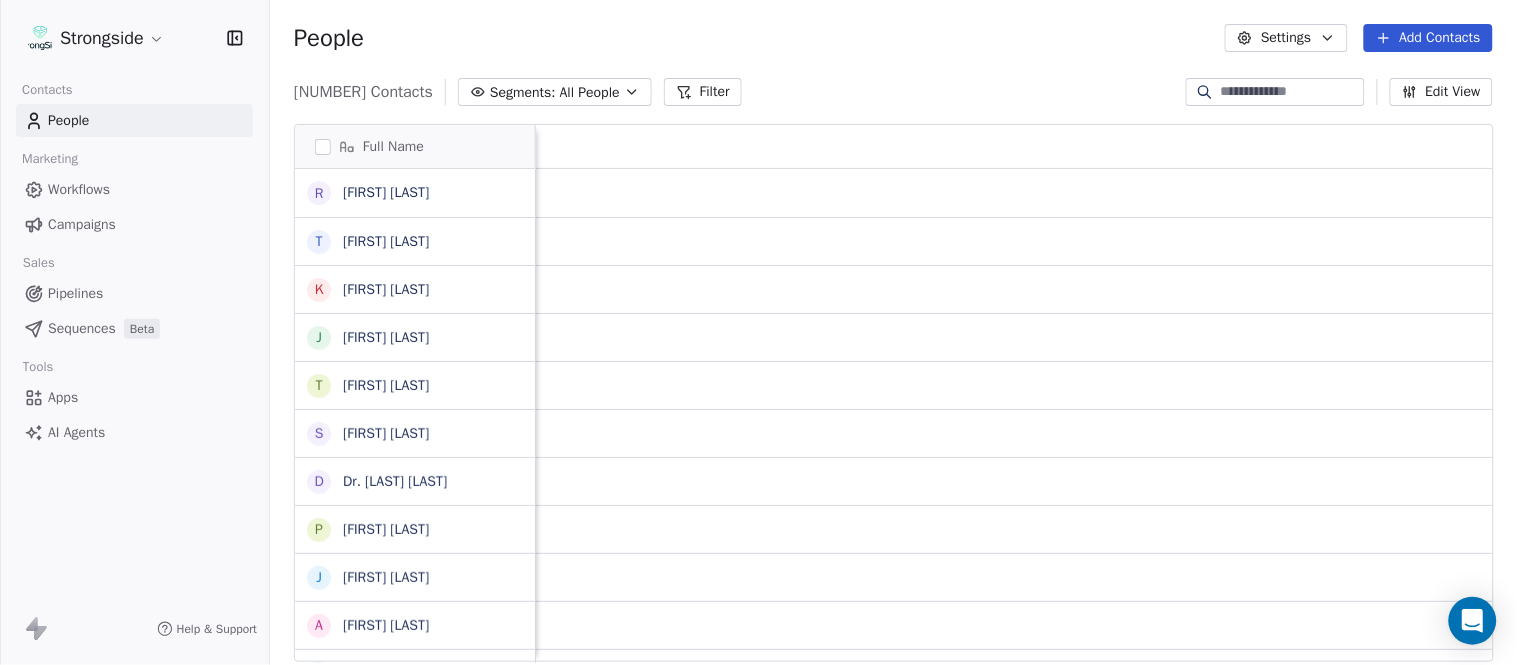 scroll, scrollTop: 0, scrollLeft: 0, axis: both 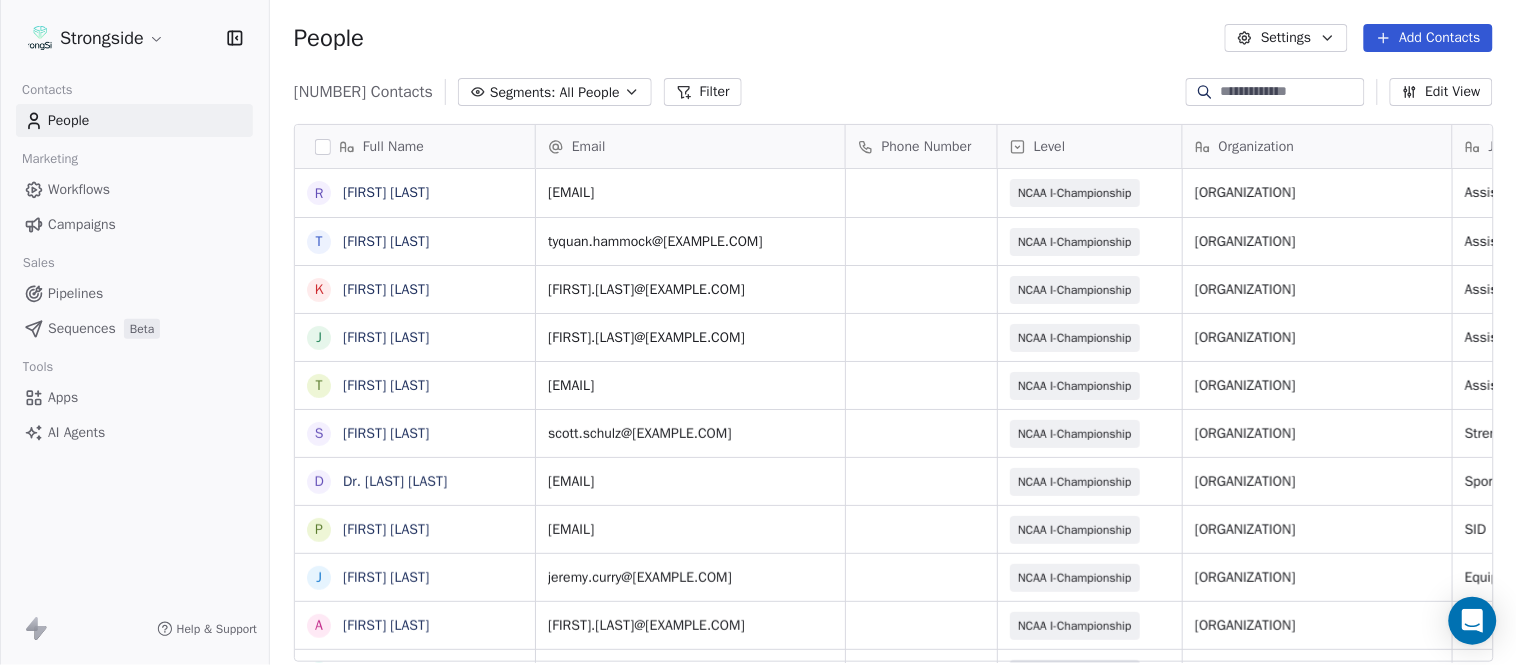 click on "Add Contacts" at bounding box center (1428, 38) 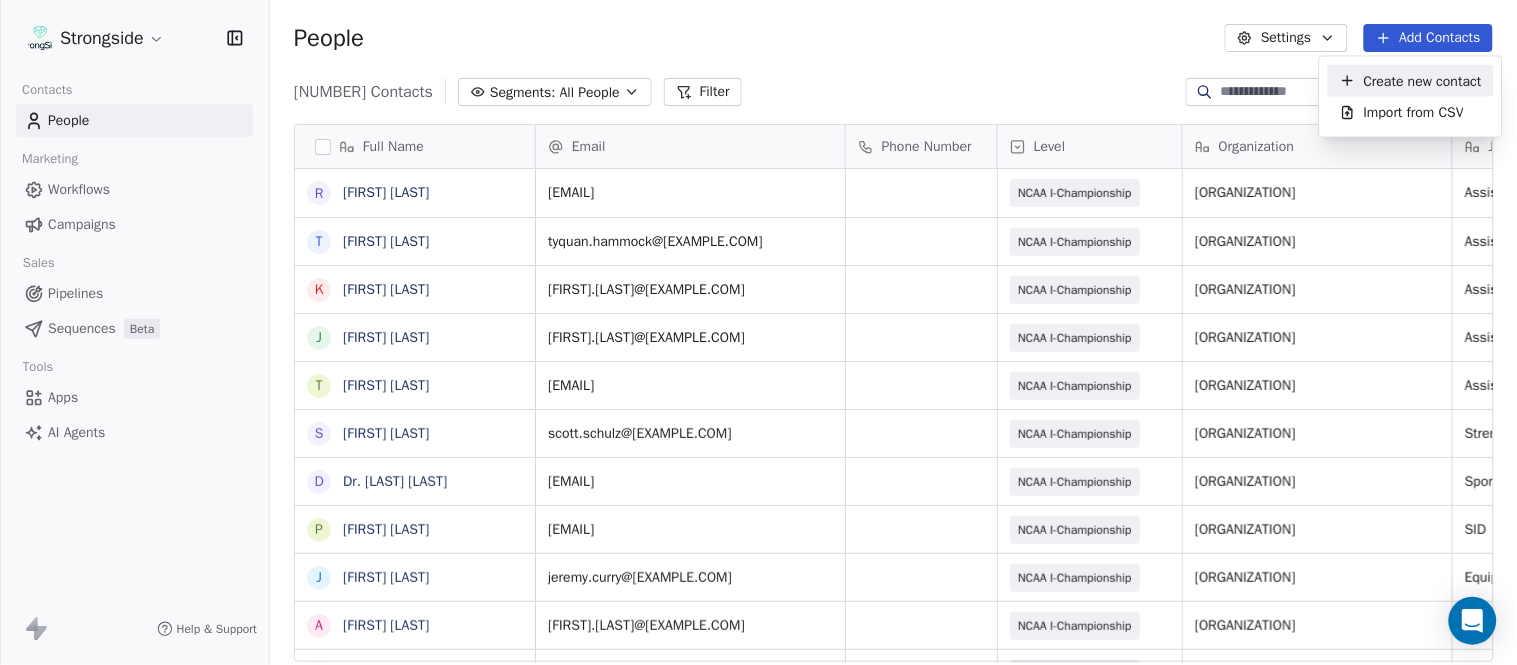 click on "Create new contact" at bounding box center [1423, 80] 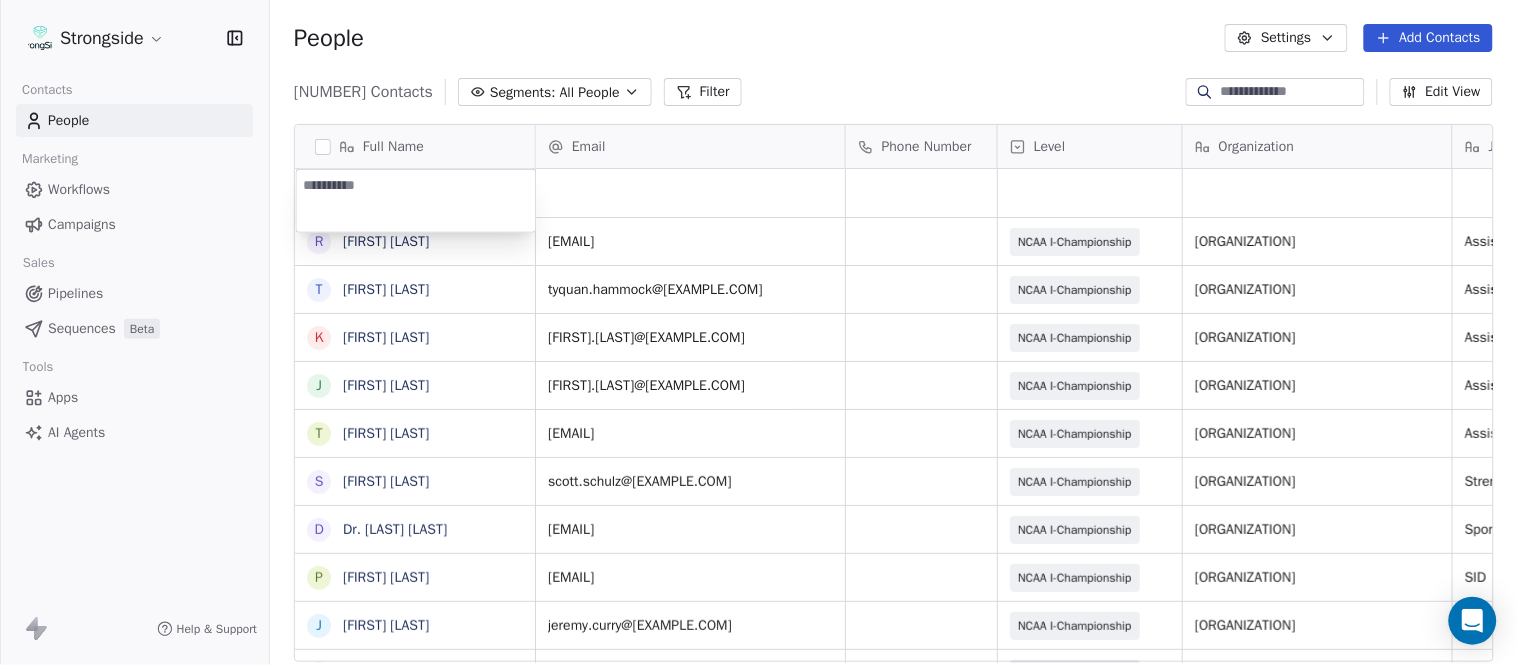 type on "********" 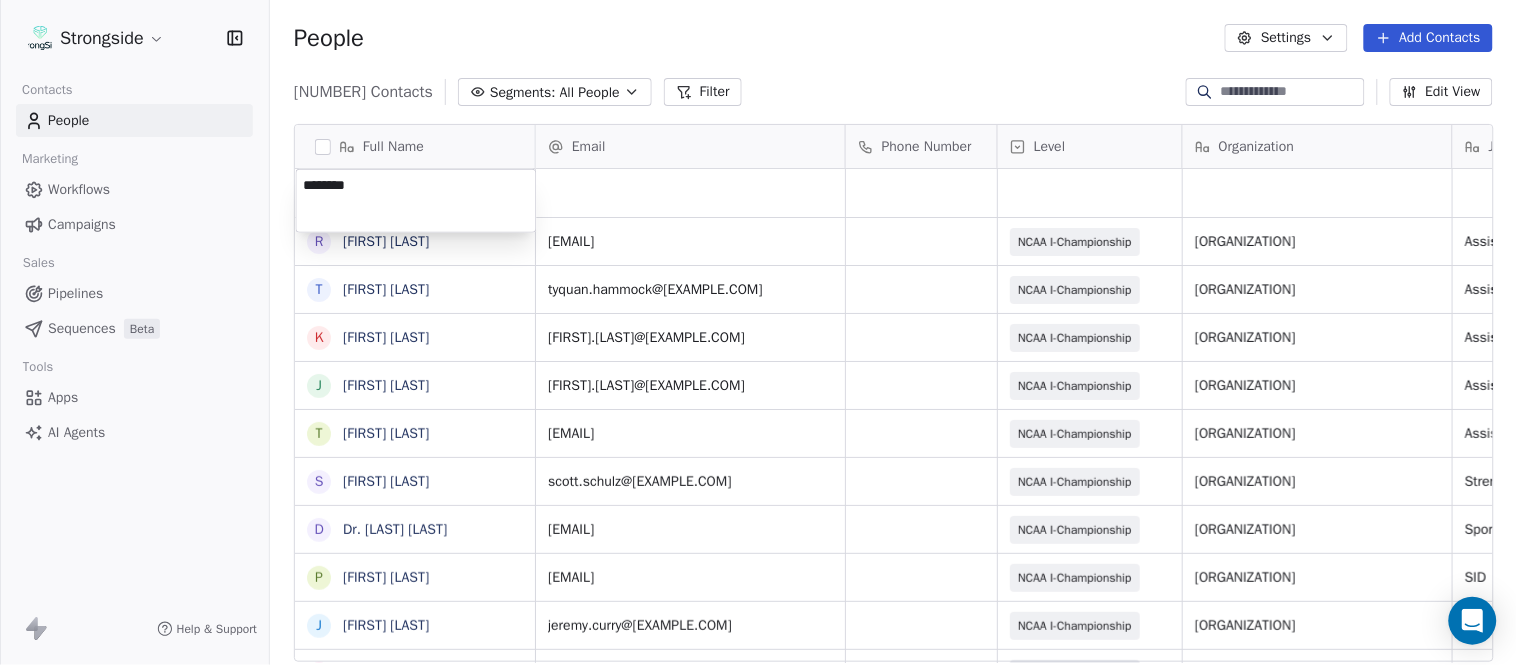 click on "Full Name R [LAST] [FIRST] T [LAST] [FIRST] K [LAST] [FIRST] J [LAST] [FIRST] T [LAST] [FIRST] S [LAST] [FIRST] D [LAST] [FIRST] P [LAST] [FIRST] J [LAST] [FIRST] A [LAST] [FIRST] R [LAST] [FIRST] E [LAST] [FIRST] J [LAST] [FIRST] T [LAST] [FIRST] B [LAST] [FIRST] C [LAST] [FIRST] S [LAST] [FIRST] A [LAST] [FIRST] J [LAST] [FIRST] A [LAST] [FIRST] J [LAST] [FIRST] A [LAST] [FIRST] J [LAST] [FIRST] E [LAST] [FIRST] E [LAST] [FIRST] J [LAST] [FIRST] R [LAST] [FIRST] A [LAST] [FIRST] P [LAST] [FIRST] Email Phone Number Level Organization Job Title Tags Created Date BST Status Aug 08, 2025 12:02 PM [EMAIL] NCAA I-Championship LONG ISLAND UNIV Assistant Coach Aug 08, 2025 12:01 PM [EMAIL] NCAA I-Championship LONG ISLAND UNIV Assistant Coach Aug 08, 2025 12:00 PM NCAA I-Championship" at bounding box center [758, 332] 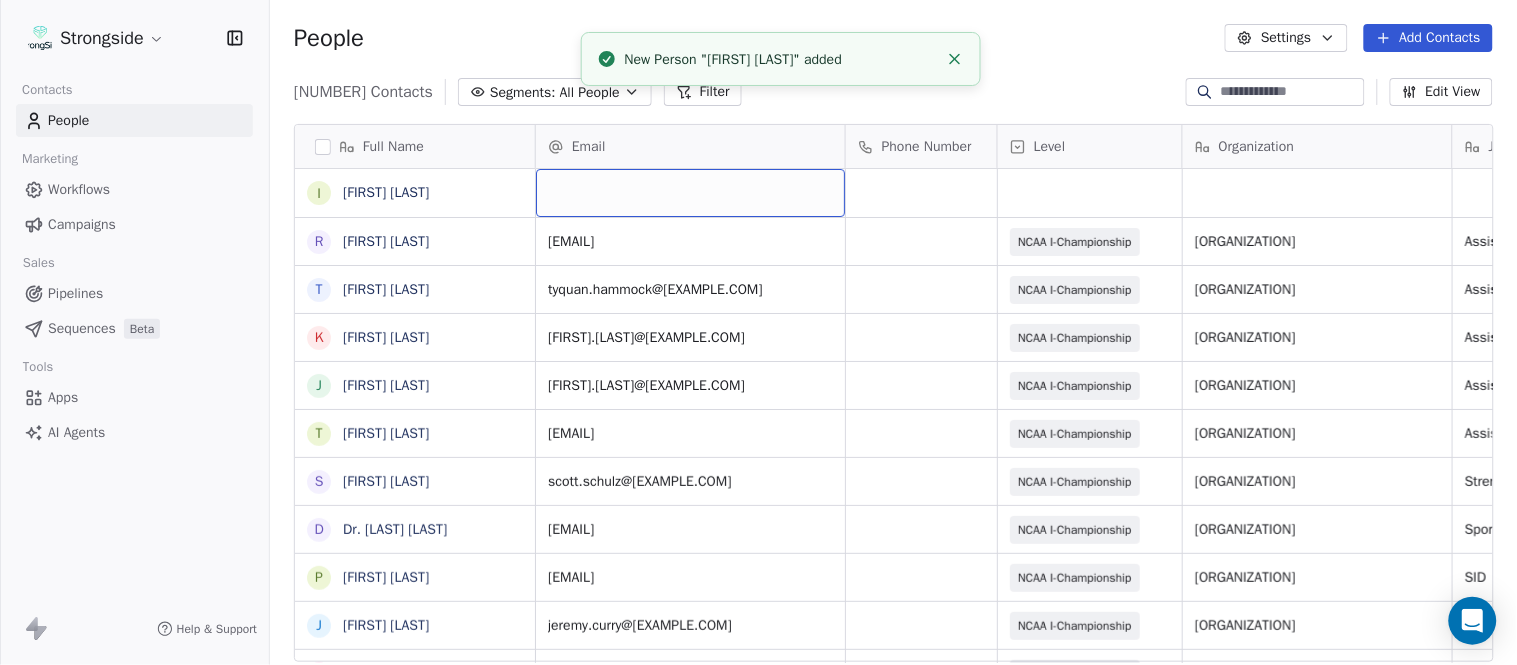 click at bounding box center [690, 193] 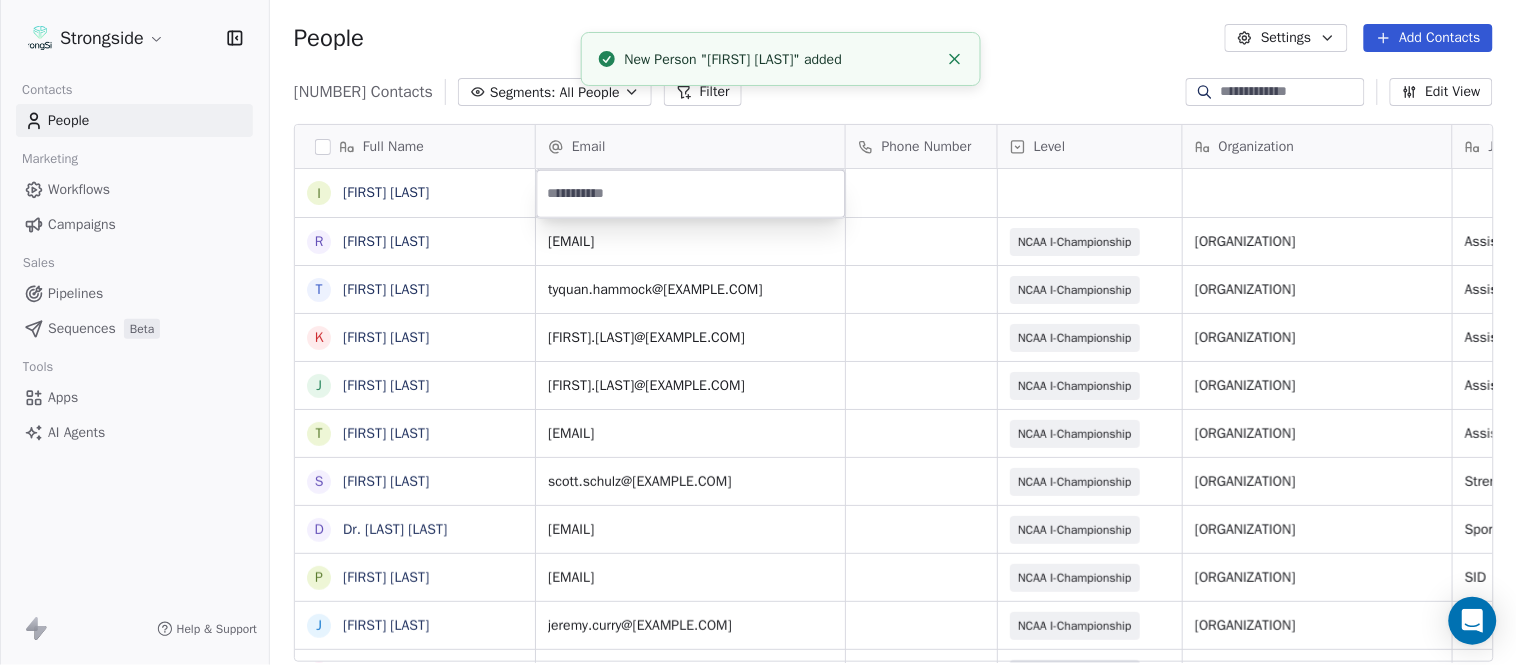 type on "**********" 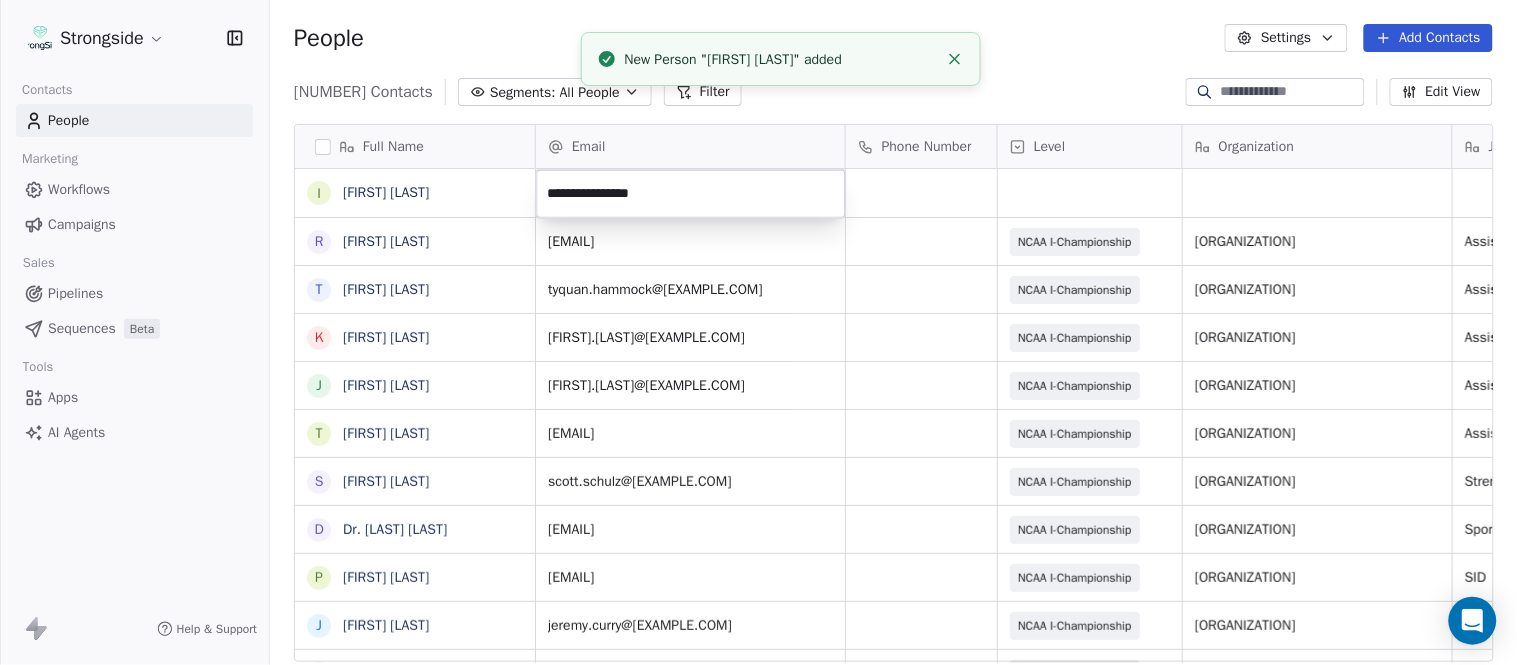 click on "Strongside Contacts People Marketing Workflows Campaigns Sales Pipelines Sequences Beta Tools Apps AI Agents Help & Support People Settings Add Contacts [NUMBER] Contacts Segments: All People Filter Edit View Tag Add to Sequence Export Full Name I [FIRST] [LAST] R [FIRST] [LAST] T [FIRST] [LAST] K [FIRST] [LAST] J [FIRST] [LAST] T [FIRST] [LAST] S [FIRST] [LAST] D [FIRST] [LAST] P [FIRST] [LAST] J [FIRST] [LAST] A [FIRST] [LAST] R [FIRST] [LAST] E [FIRST] [LAST] J [FIRST] [LAST] T [FIRST] [LAST] B [FIRST] [LAST] C [FIRST] [LAST] S [FIRST] [LAST] A [FIRST] [LAST] J [FIRST] [LAST] A [FIRST] [LAST] J [FIRST] [LAST] E [FIRST] [LAST] E [FIRST] [LAST] J [FIRST] [LAST] R [FIRST] [LAST] A [FIRST] [LAST] P [FIRST] [LAST] P [FIRST] [LAST] S [FIRST] [LAST] Email Phone Number Level Organization Job Title Tags Created Date BST Status [MONTH] [DAY], [YEAR] [HOUR]:[MINUTE] [AM/PM] [EMAIL] NCAA I-Championship LONG ISLAND UNIV Assistant Coach [MONTH] [DAY], [YEAR] [HOUR]:[MINUTE] [AM/PM] [EMAIL] NCAA I-Championship LONG ISLAND UNIV Assistant Coach [MONTH] [DAY], [YEAR] [HOUR]:[MINUTE] [AM/PM] SID SID" at bounding box center (758, 332) 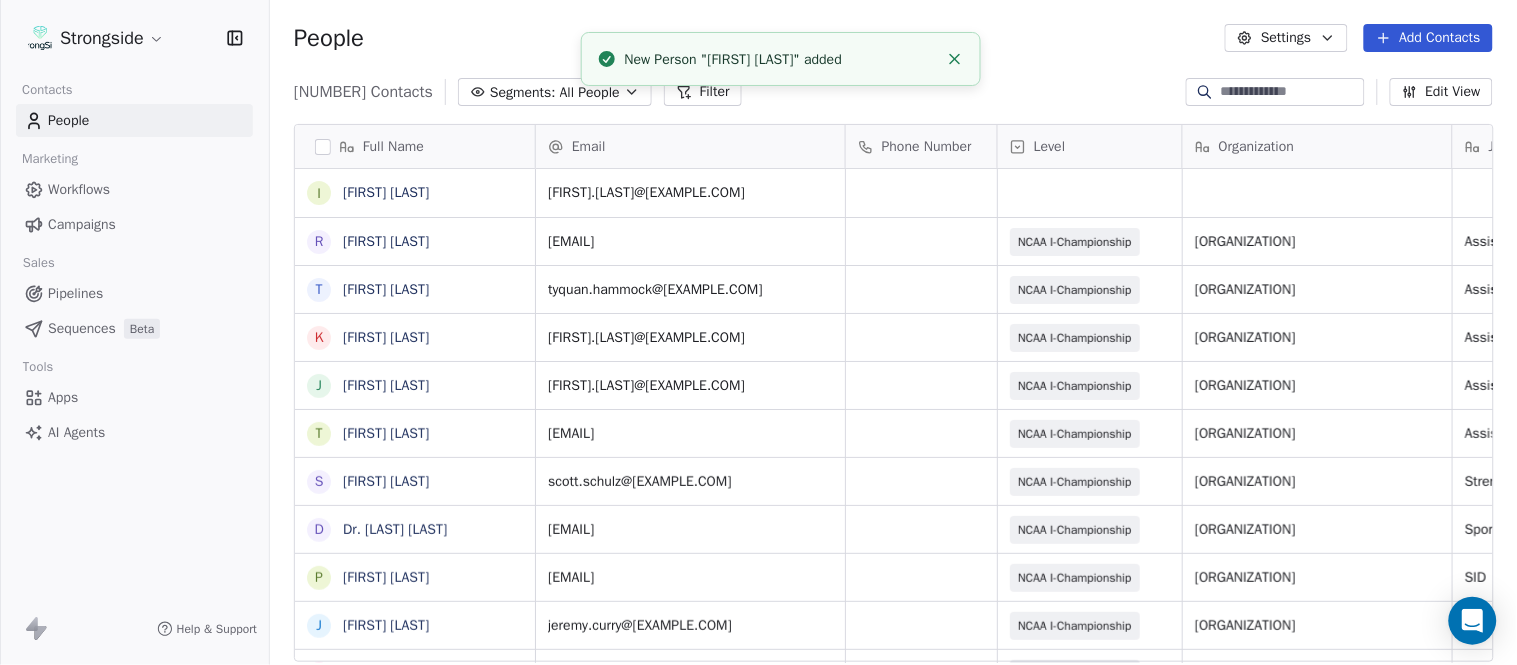 click 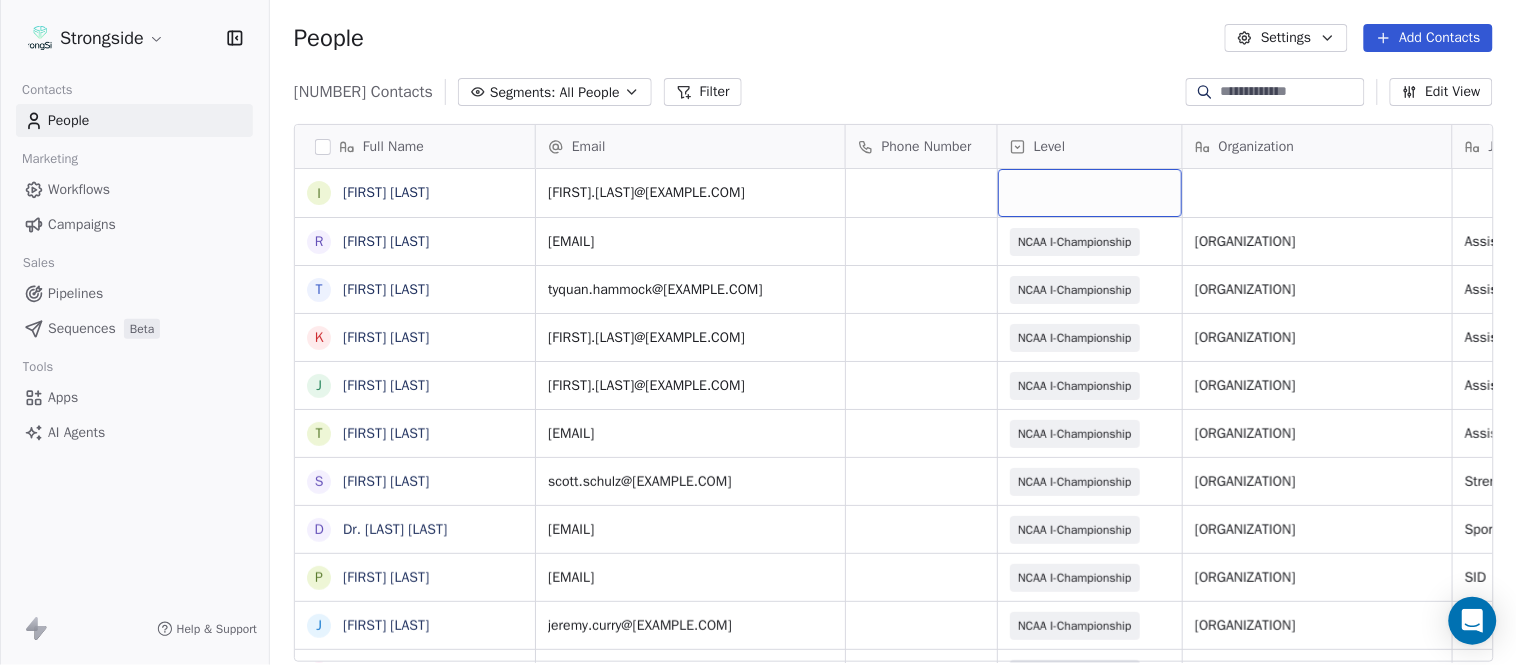 click at bounding box center [1090, 193] 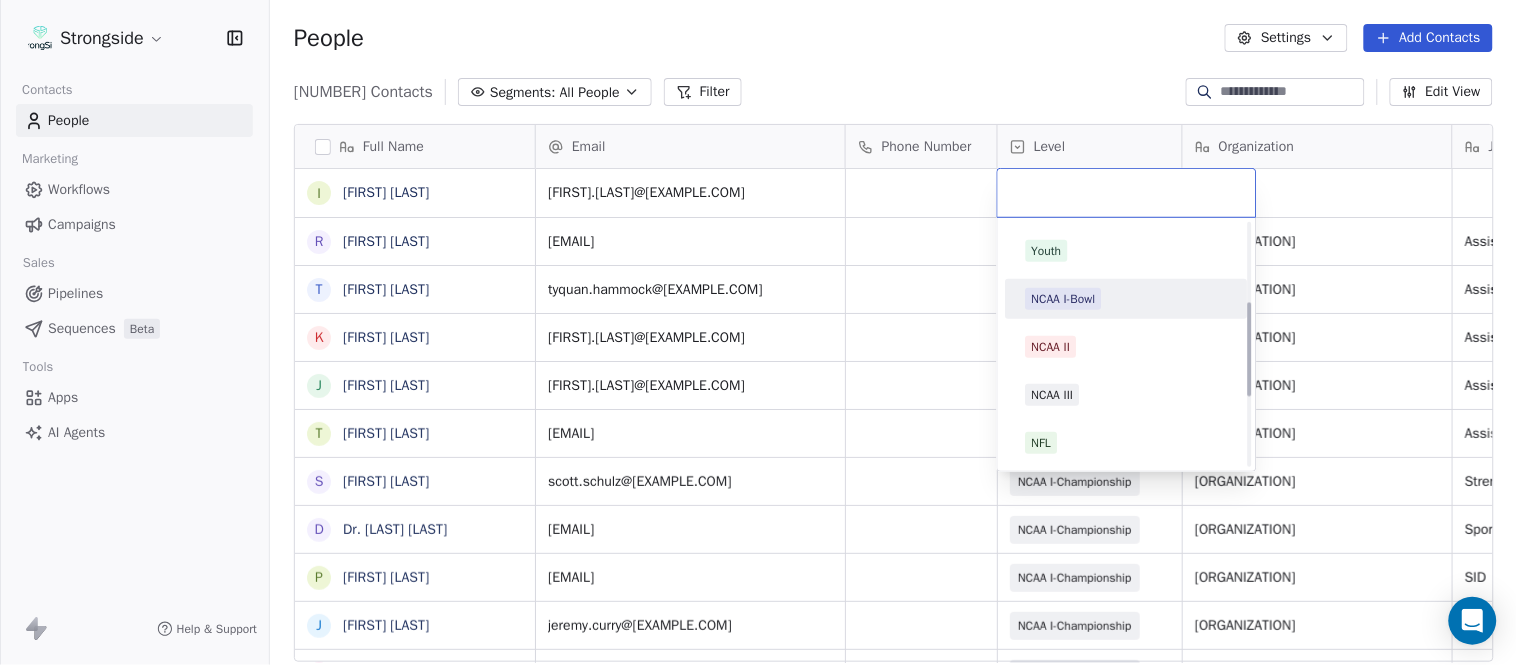 scroll, scrollTop: 378, scrollLeft: 0, axis: vertical 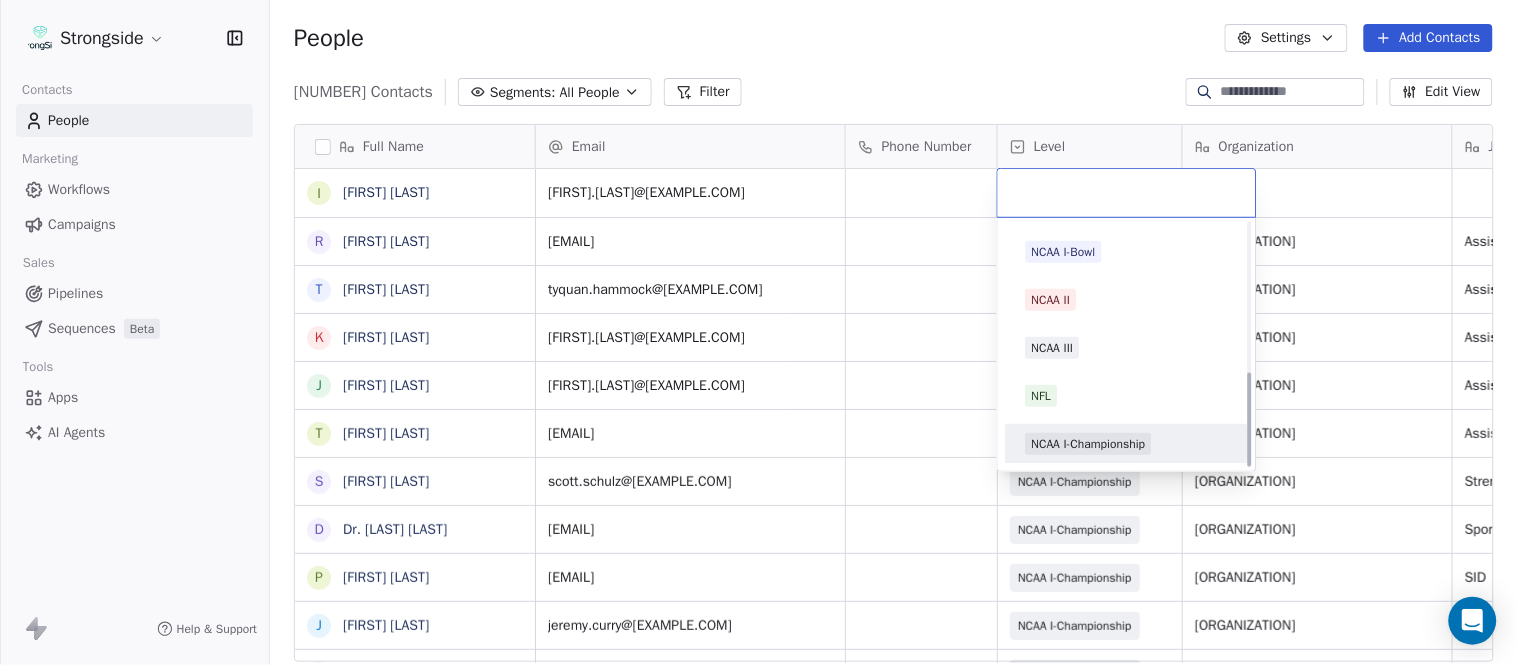 click on "NCAA I-Championship" at bounding box center [1089, 444] 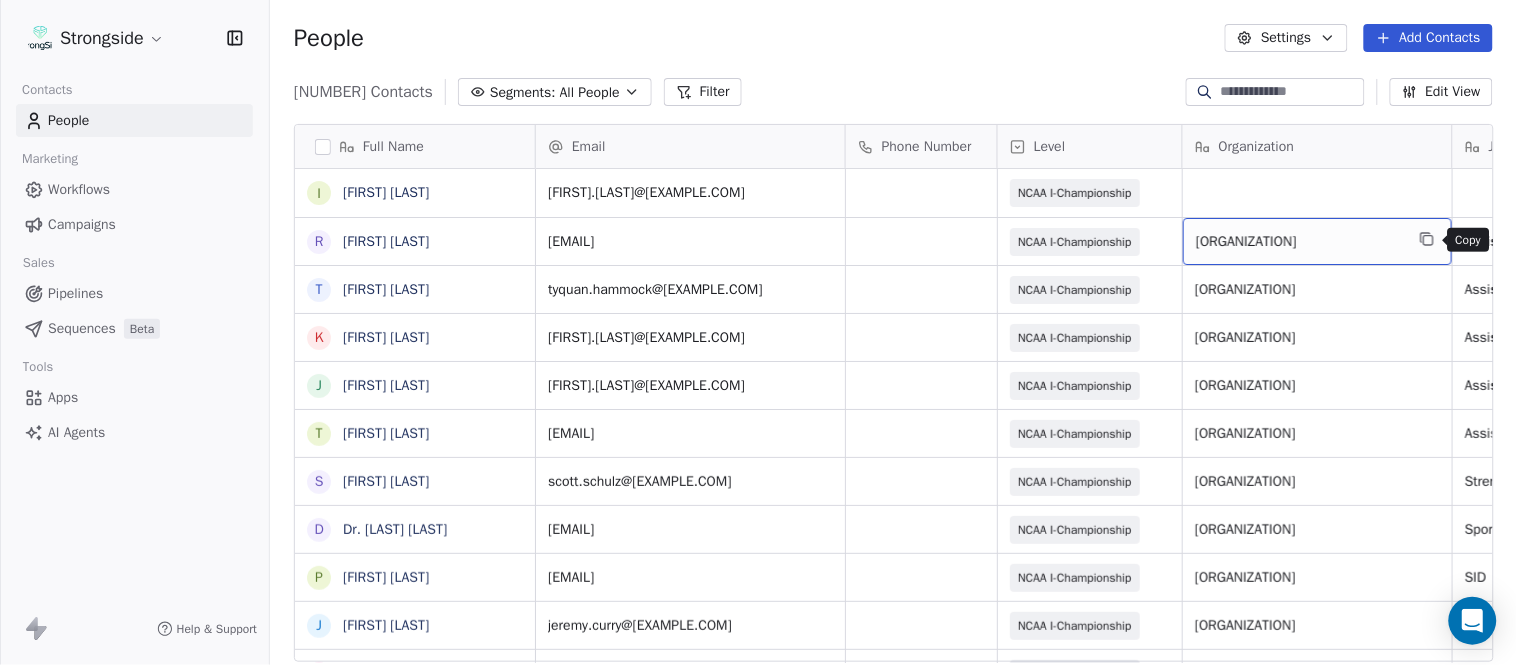 click at bounding box center (1427, 239) 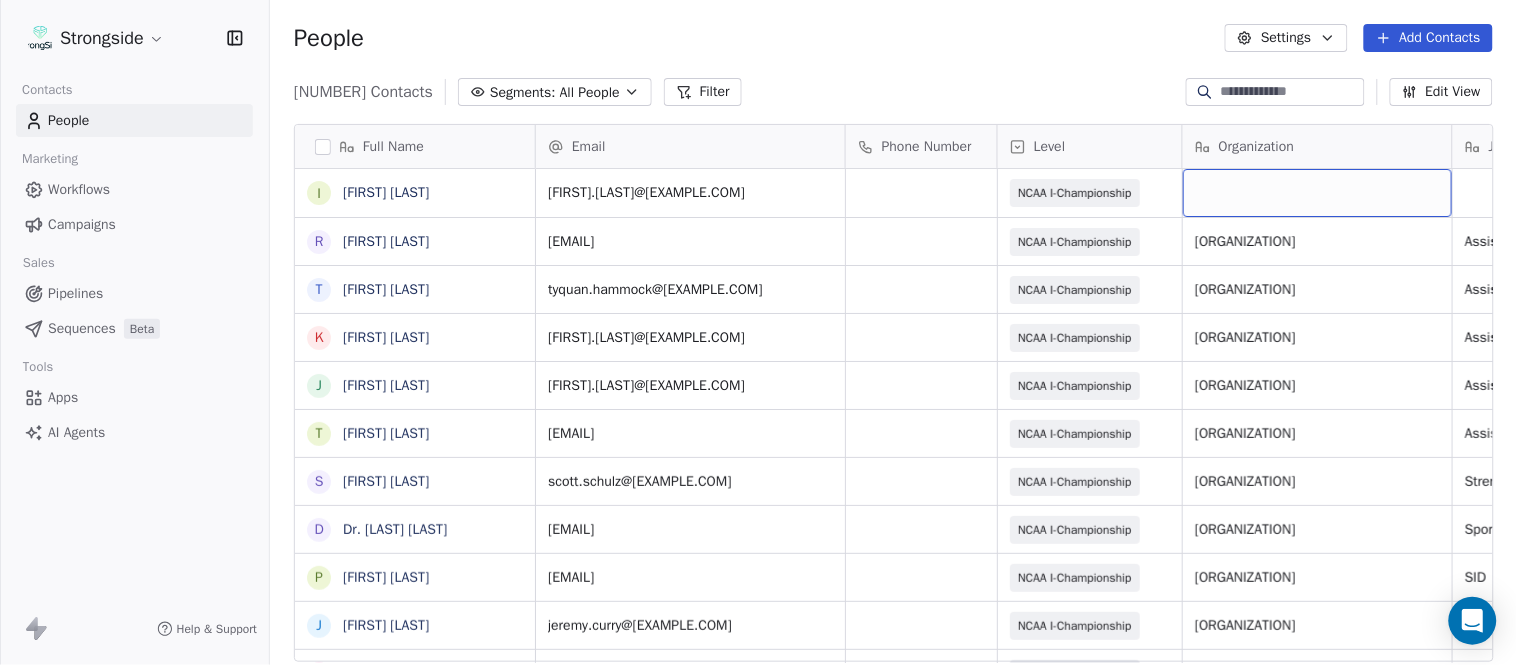 click at bounding box center [1317, 193] 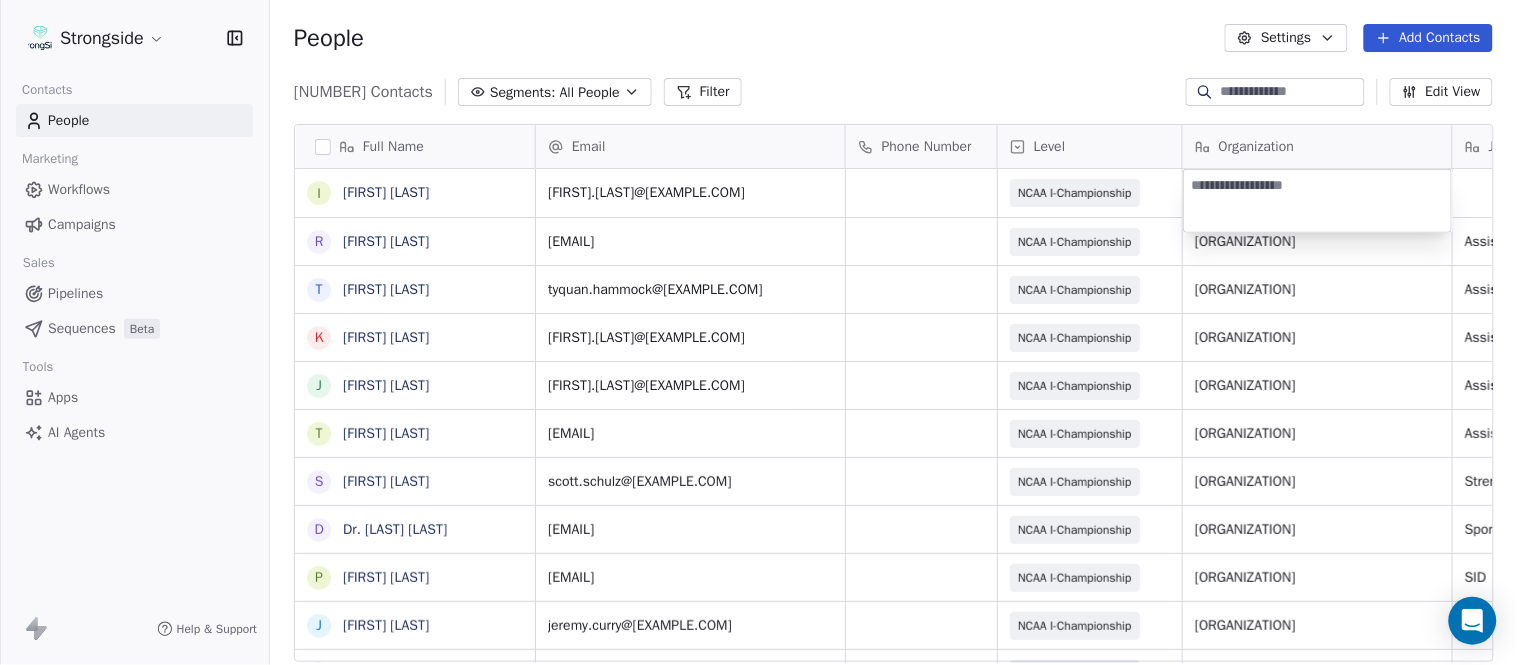 type on "**********" 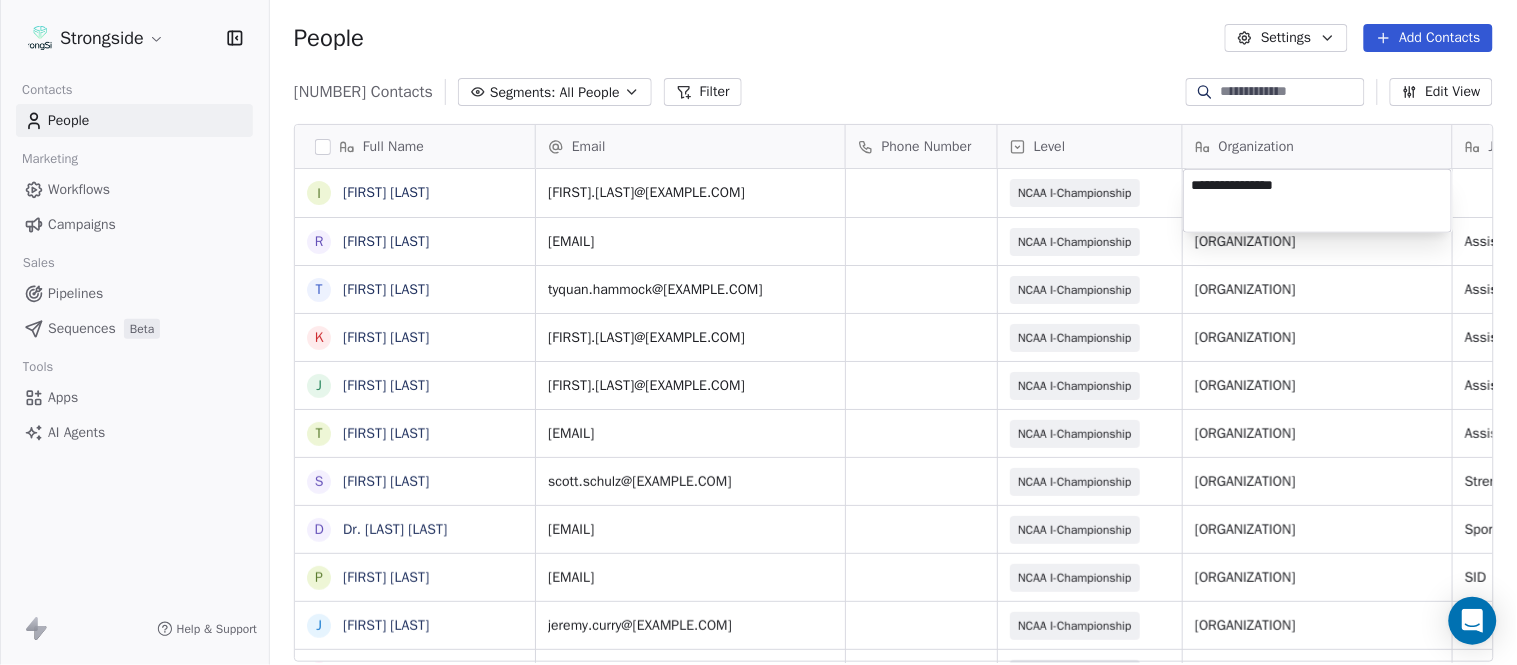 click on "Strongside Contacts People Marketing Workflows Campaigns Sales Pipelines Sequences Beta Tools Apps AI Agents Help & Support People Settings Add Contacts 13727 Contacts Segments: All People Filter Edit View Tag Add to Sequence Export Full Name I [FIRST] [LAST] R [FIRST] [LAST] T [FIRST] [LAST] K [FIRST] [LAST] J [FIRST] [LAST] T [FIRST] [LAST] S [FIRST] [LAST] D Dr. [LAST] [LAST] P [FIRST] [LAST] J [FIRST] [LAST] A [FIRST] [LAST] R [FIRST] [LAST] E [FIRST] [LAST] J [FIRST] [LAST] T [FIRST] [LAST] B [FIRST] [LAST] C [FIRST] [LAST] S [FIRST] [LAST] A [FIRST] [LAST] J [FIRST] [LAST] A [FIRST] [LAST] J [FIRST] [LAST] E [FIRST] [LAST] E [FIRST] [LAST] J [FIRST] [LAST] R [FIRST] [LAST] A [FIRST] [LAST] P [FIRST] [LAST] S [FIRST] [LAST] Email Phone Number Level Organization Job Title Tags Created Date BST Status [FIRST].[LAST]@[EXAMPLE.COM] NCAA I-Championship Aug 08, 2025 12:02 PM [FIRST].[LAST]@[EXAMPLE.COM] NCAA I-Championship LONG ISLAND UNIV Assistant Coach Aug 08, 2025 12:01 PM [FIRST].[LAST]@[EXAMPLE.COM] NCAA I-Championship LONG ISLAND UNIV SID SID" at bounding box center (758, 332) 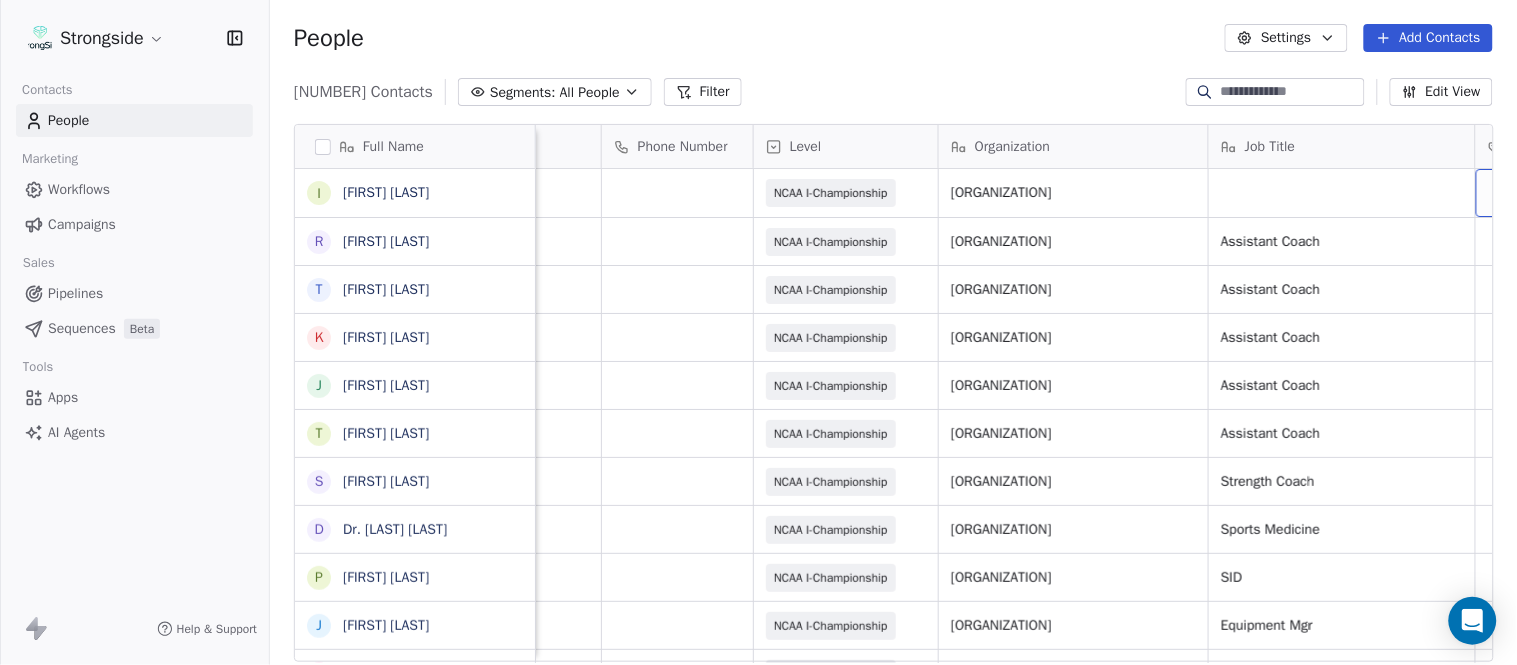scroll, scrollTop: 0, scrollLeft: 528, axis: horizontal 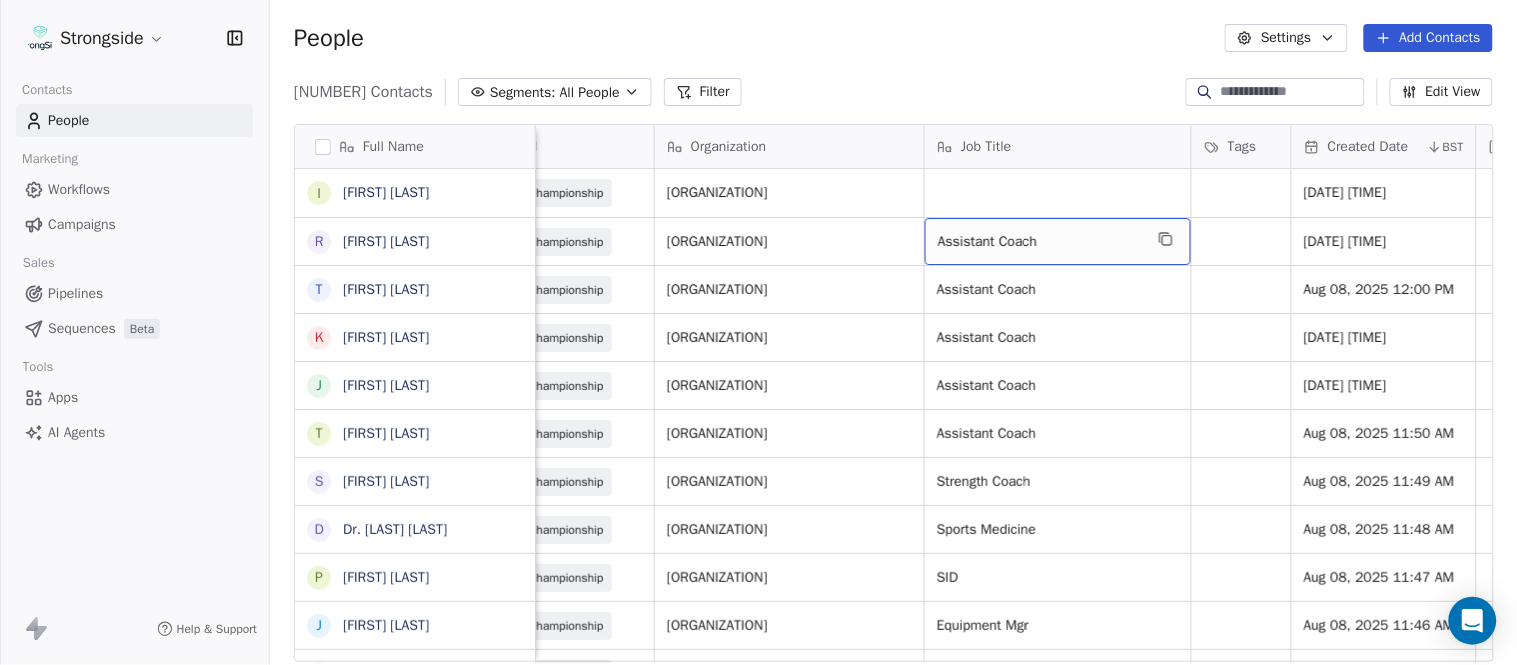 click at bounding box center [1166, 239] 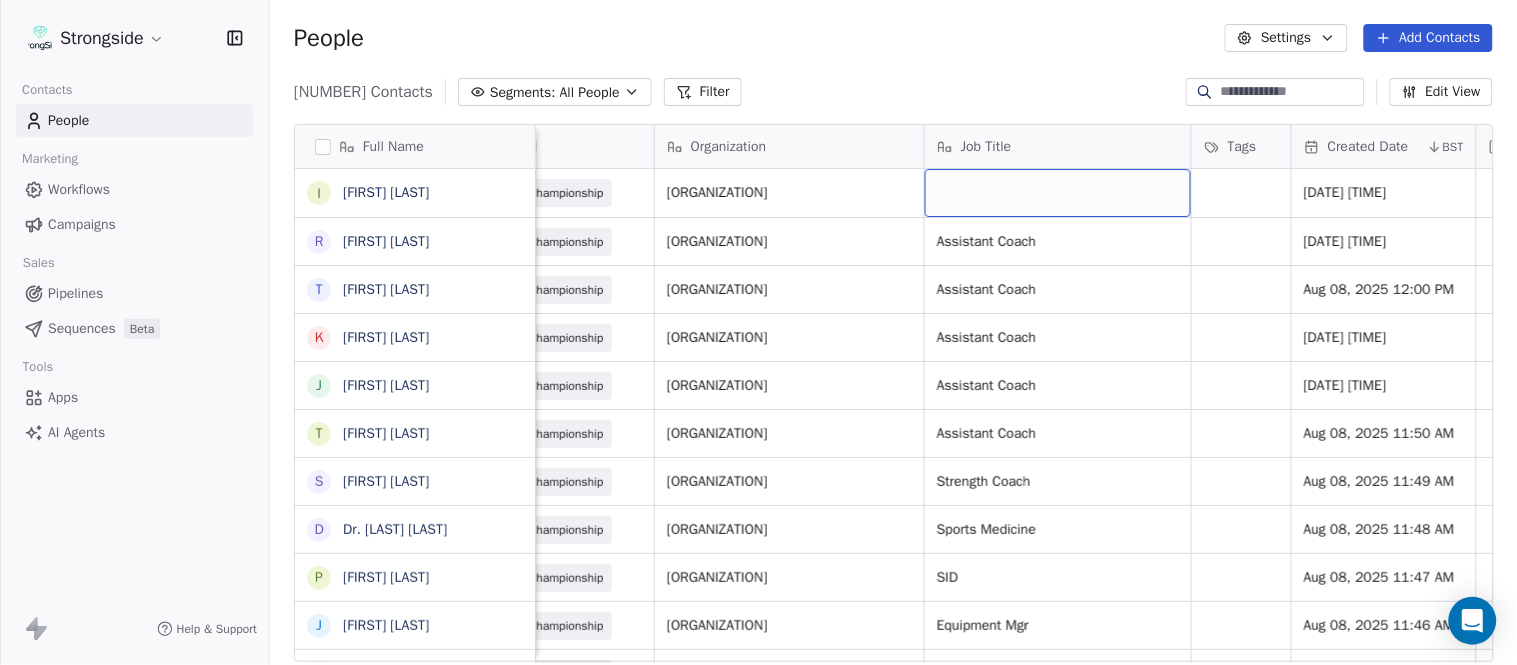 click at bounding box center [1058, 193] 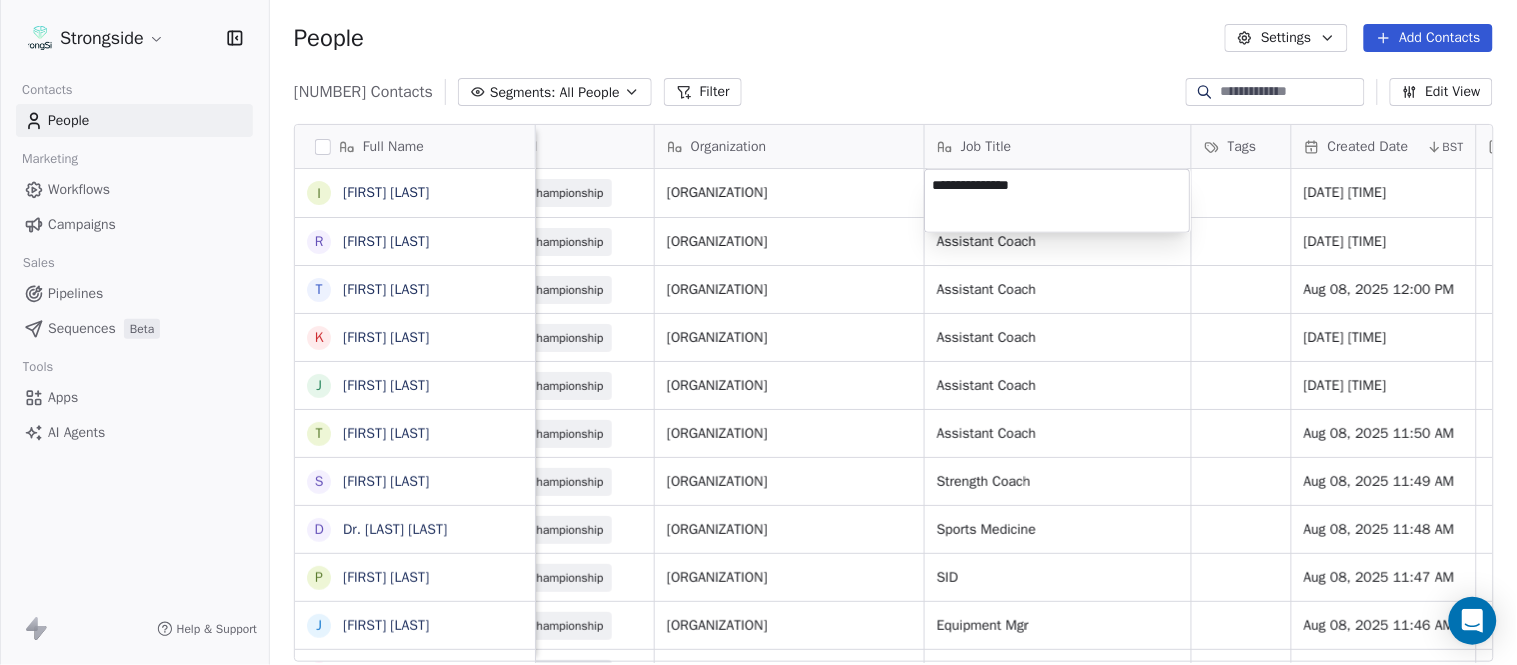 click on "Strongside Contacts People Marketing Workflows Campaigns Sales Pipelines Sequences Beta Tools Apps AI Agents Help & Support People Settings Add Contacts 13727 Contacts Segments: All People Filter Edit View Tag Add to Sequence Export Full Name I [FIRST] [LAST] R [FIRST] [LAST] T [FIRST] [LAST] K [FIRST] [LAST] J [FIRST] [LAST] T [FIRST] [LAST] S [FIRST] [LAST] D Dr. [LAST] [LAST] P [FIRST] [LAST] J [FIRST] [LAST] A [FIRST] [LAST] R [FIRST] [LAST] E [FIRST] [LAST] J [FIRST] [LAST] Email Phone Number Level Organization Job Title Tags Created Date BST Status [FIRST].[LAST]@[EXAMPLE.COM] NCAA I-Championship LONG ISLAND UNIV Aug 08, 2025 12:02 PM [FIRST].[LAST]@[EXAMPLE.COM] NCAA I-Championship LONG ISLAND UNIV Assistant Coach Aug 08, 2025 12:01 PM" at bounding box center [758, 332] 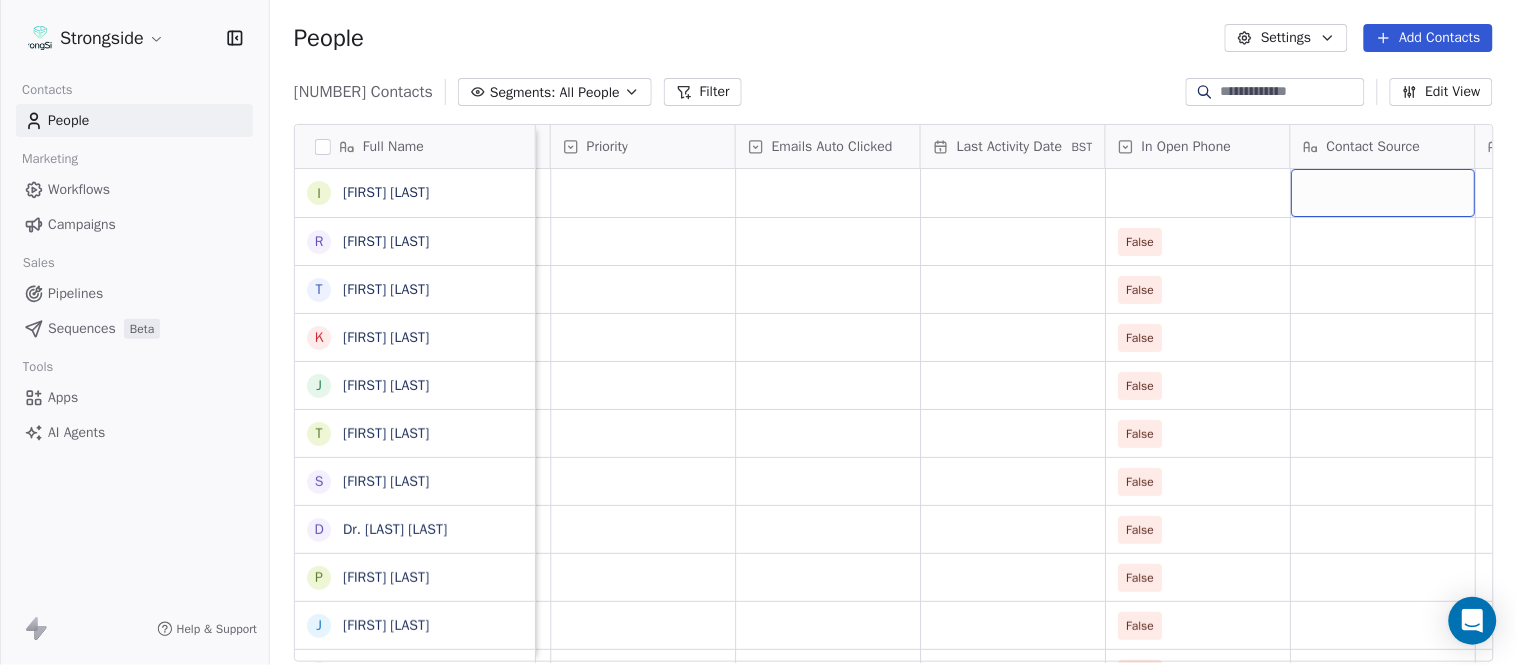 scroll, scrollTop: 0, scrollLeft: 1738, axis: horizontal 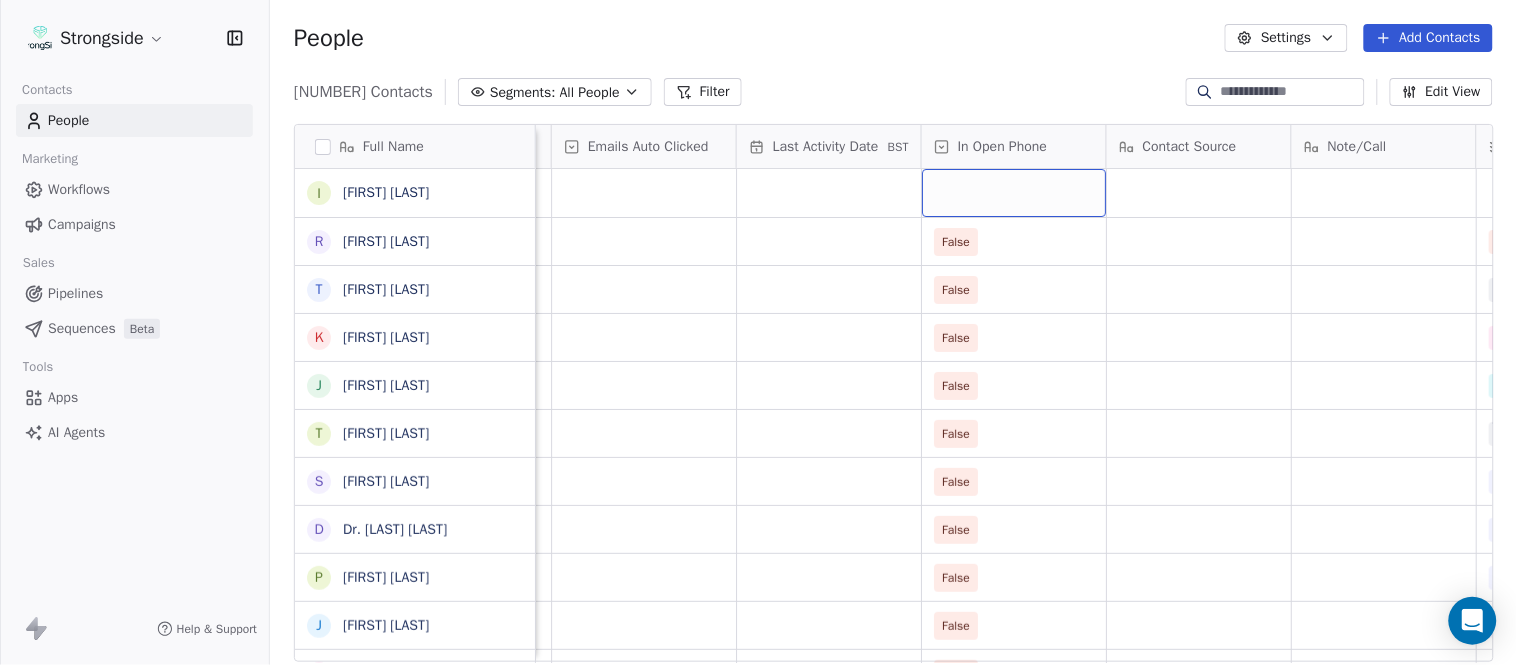 click at bounding box center [1014, 193] 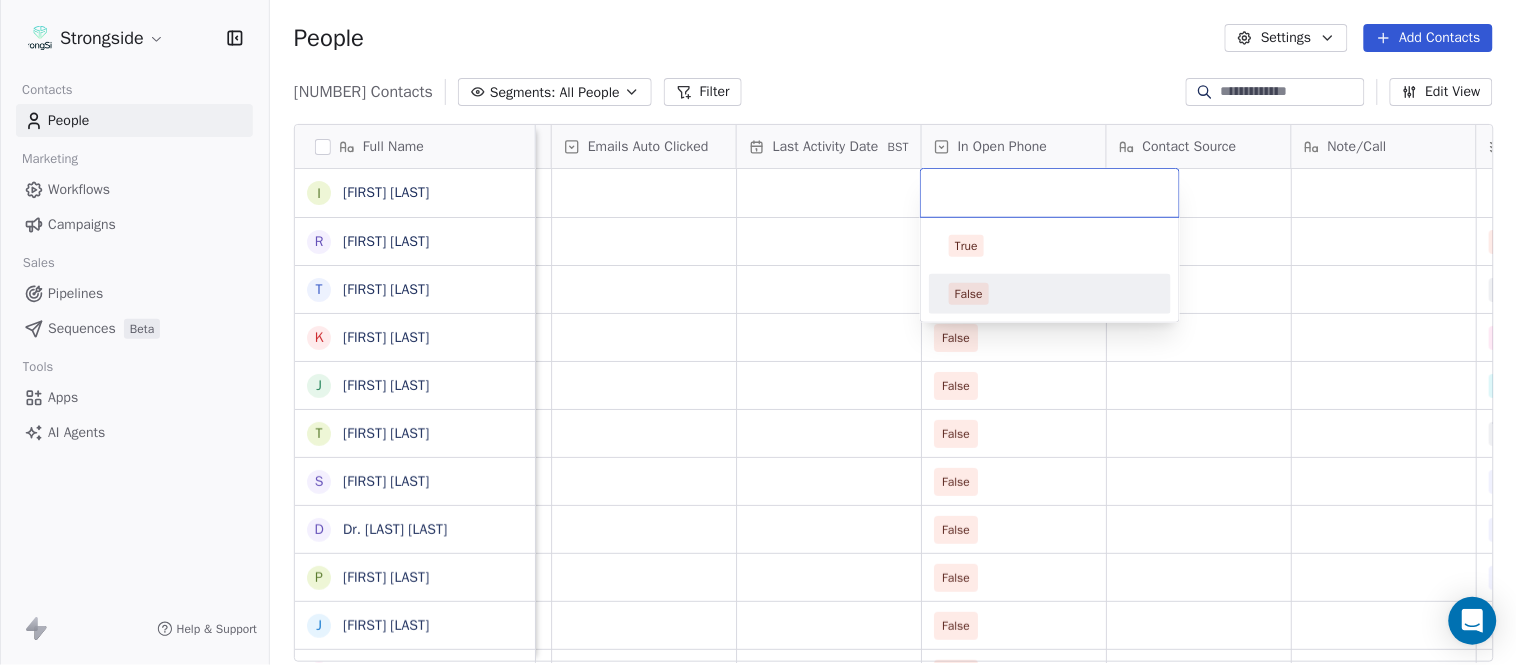click on "False" at bounding box center [1050, 294] 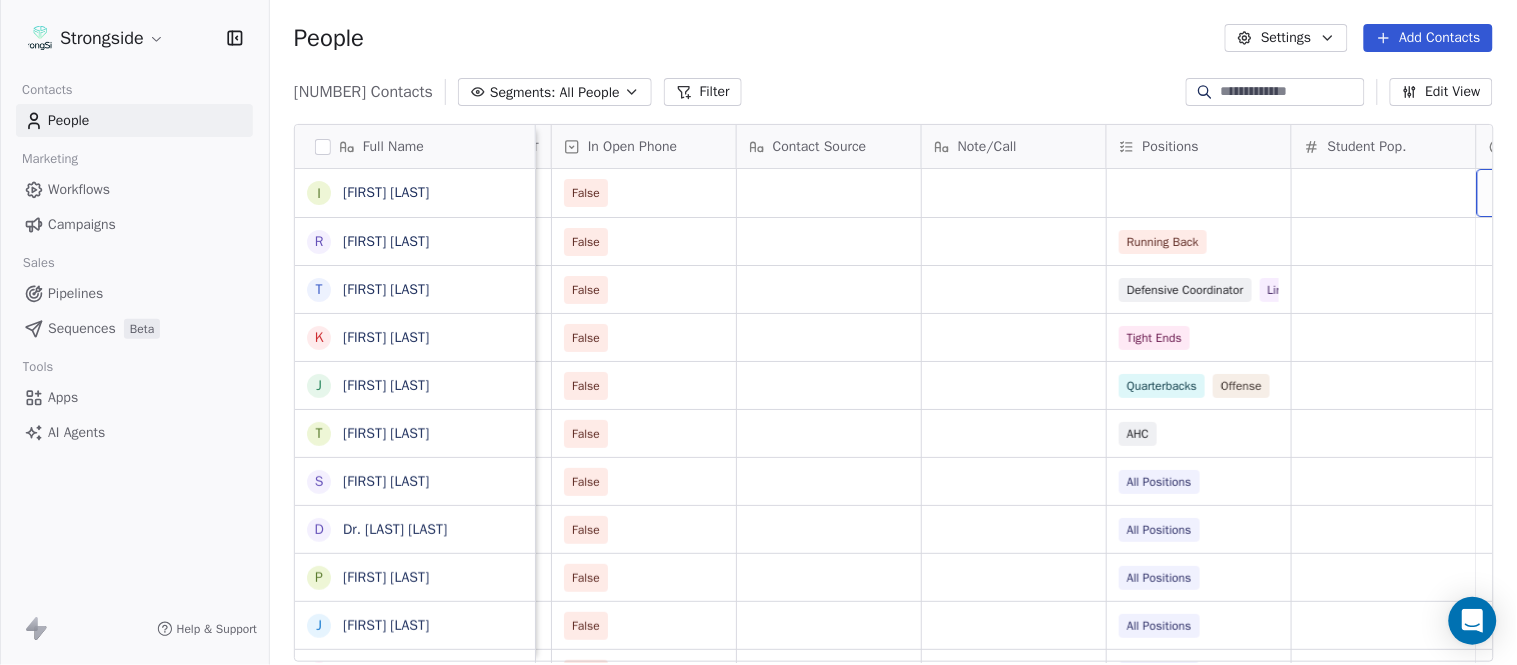 scroll, scrollTop: 0, scrollLeft: 2294, axis: horizontal 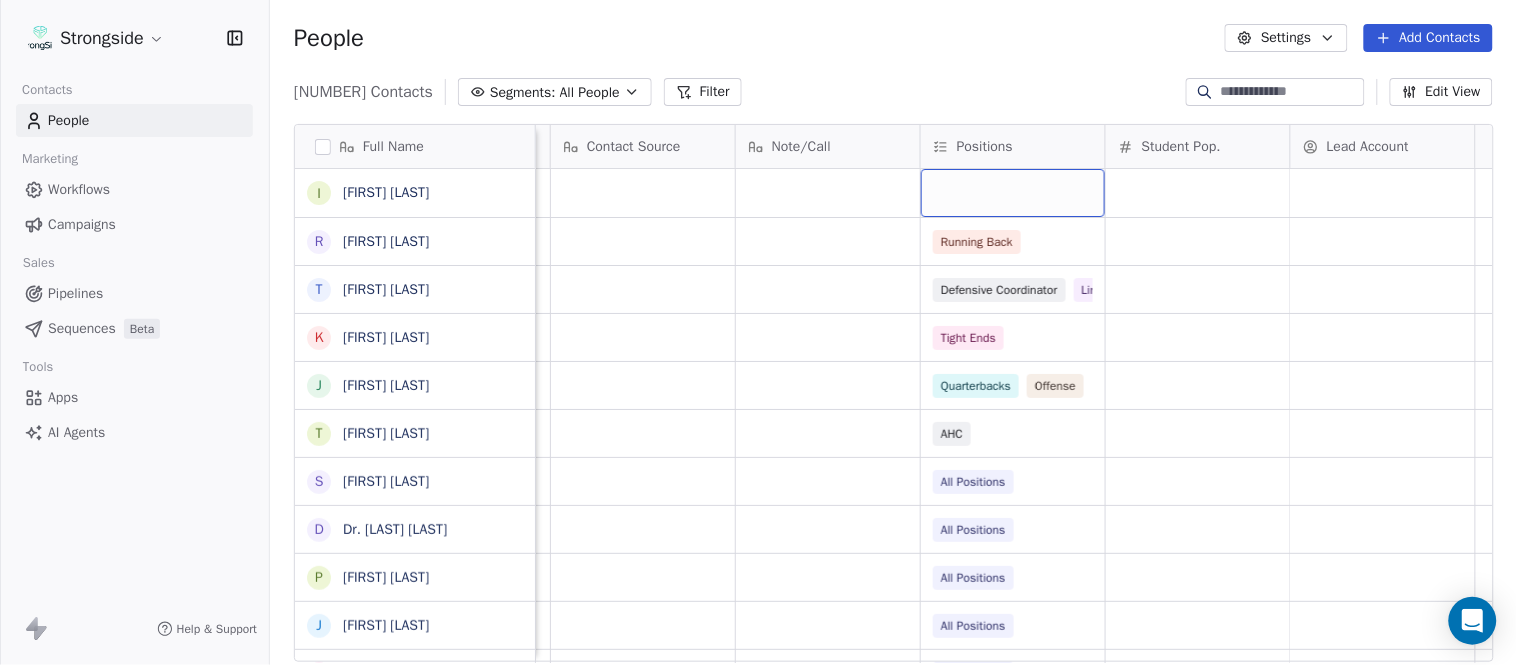 click at bounding box center (1013, 193) 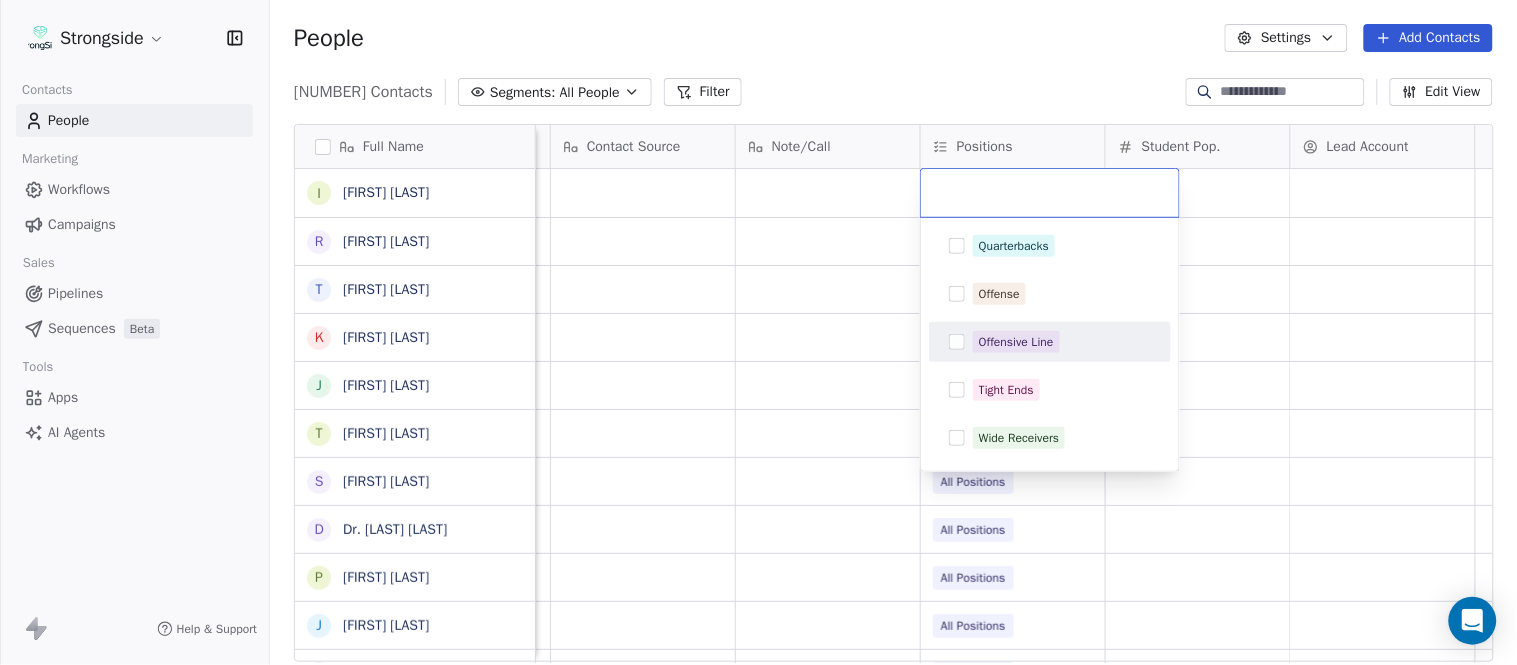 click on "Offensive Line" at bounding box center (1016, 342) 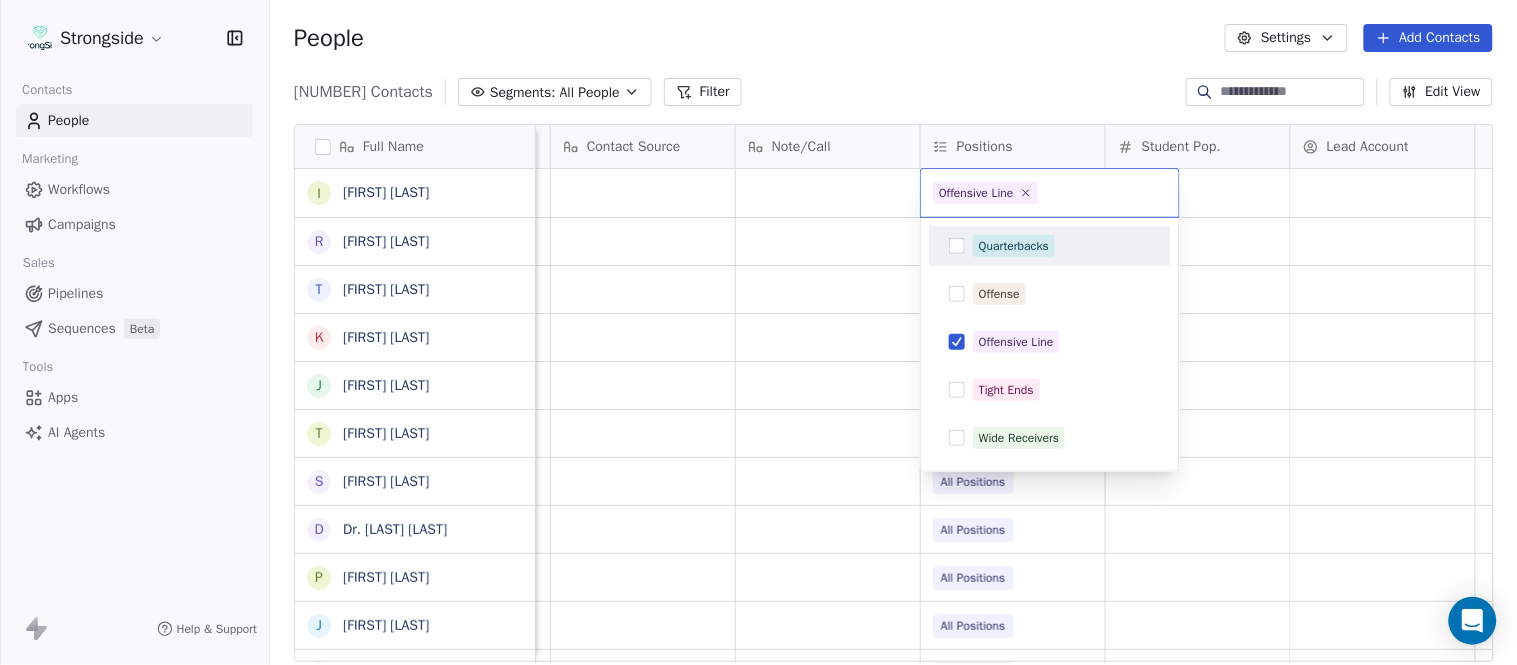 click on "Strongside Contacts People Marketing Workflows Campaigns Sales Pipelines Sequences Beta Tools Apps AI Agents Help & Support People Settings Add Contacts 13727 Contacts Segments: All People Filter Edit View Tag Add to Sequence Export Full Name I [FIRST] [LAST] R [FIRST] [LAST] T [FIRST] [LAST] K [FIRST] [LAST] J [FIRST] [LAST] T [FIRST] [LAST] S [FIRST] [LAST] D [TITLE] [LAST] P [FIRST] [LAST] J [FIRST] [LAST] A [FIRST] [LAST] R [FIRST] [LAST] E [FIRST] [LAST] J [FIRST] [LAST] T [FIRST] [LAST] B [FIRST] [LAST] C [FIRST] [LAST] S [FIRST] [LAST] A [FIRST] [LAST] J [FIRST] [LAST] A [FIRST] [LAST] J [FIRST] [LAST] E [FIRST] [LAST] E [FIRST] [LAST] J [FIRST] [LAST] R [FIRST] [LAST] A [FIRST] [LAST] P [FIRST] [LAST] S [FIRST] [LAST] C [FIRST] [LAST] Priority Emails Auto Clicked Last Activity Date BST In Open Phone Contact Source Note/Call Positions Student Pop. Lead Account False False False Running Back False Defensive Coordinator Linebackers False Tight Ends False Quarterbacks Offense False AHC False All Positions False" at bounding box center (758, 332) 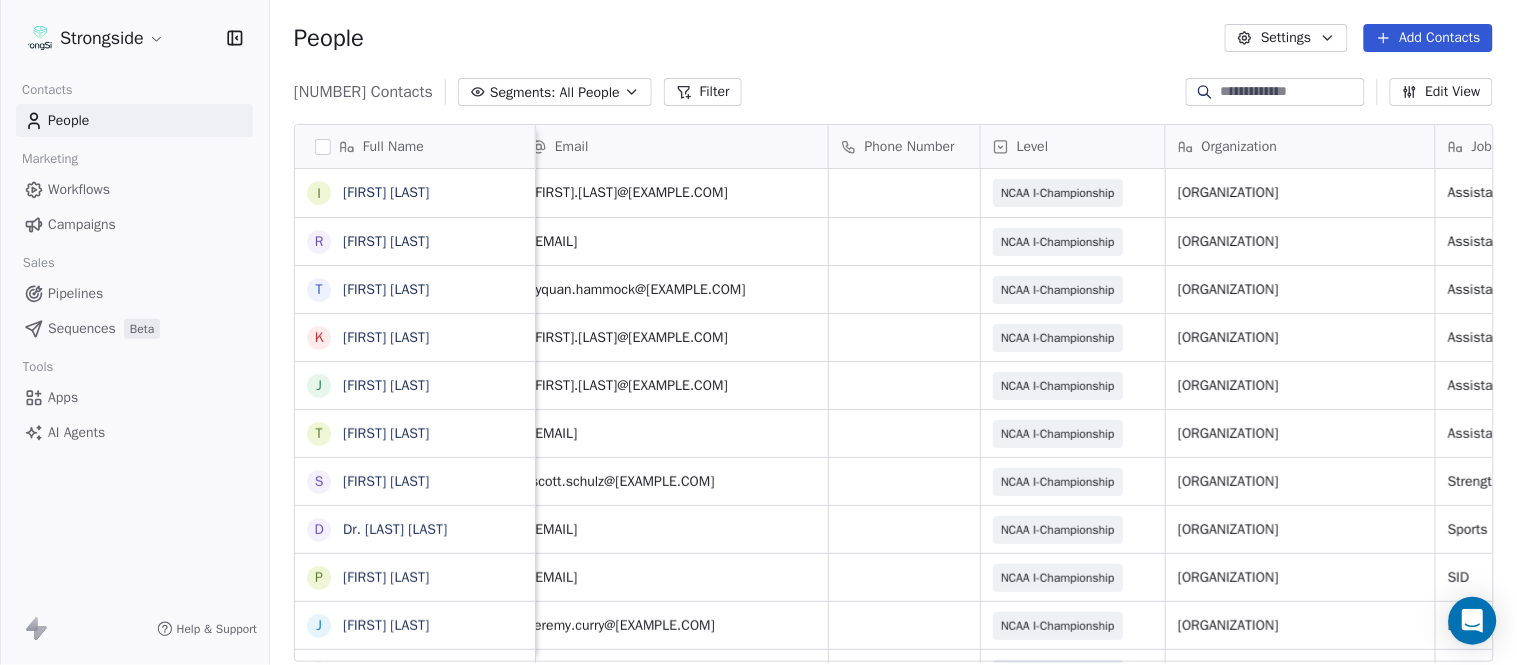 scroll, scrollTop: 0, scrollLeft: 0, axis: both 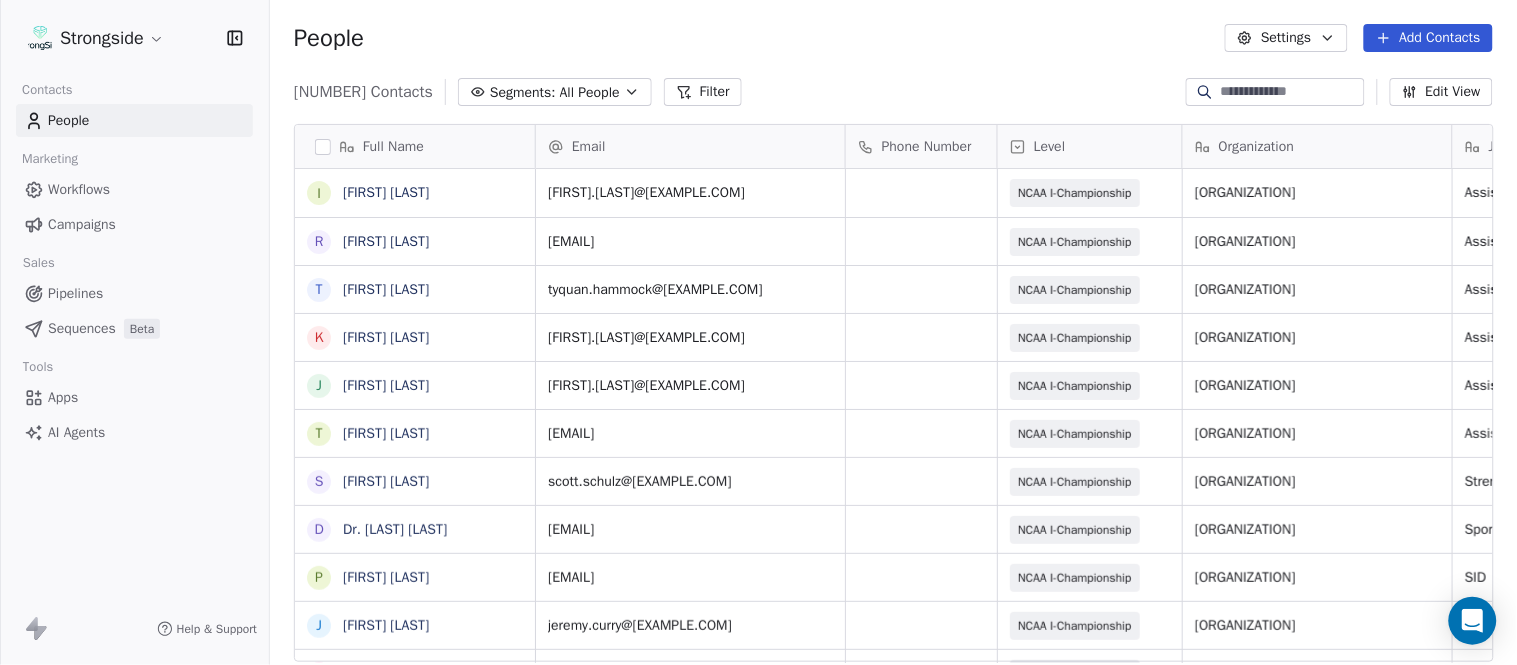 click on "Add Contacts" at bounding box center (1428, 38) 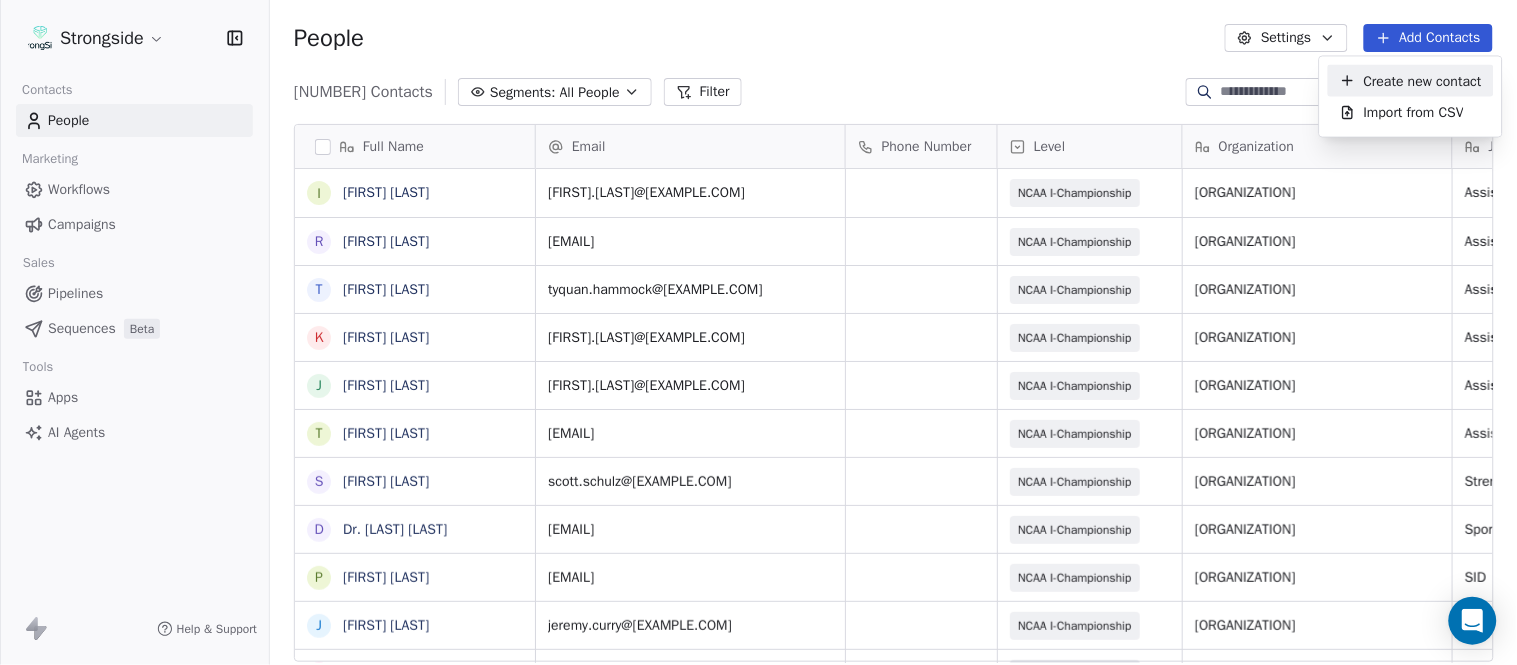 click on "Create new contact" at bounding box center [1423, 80] 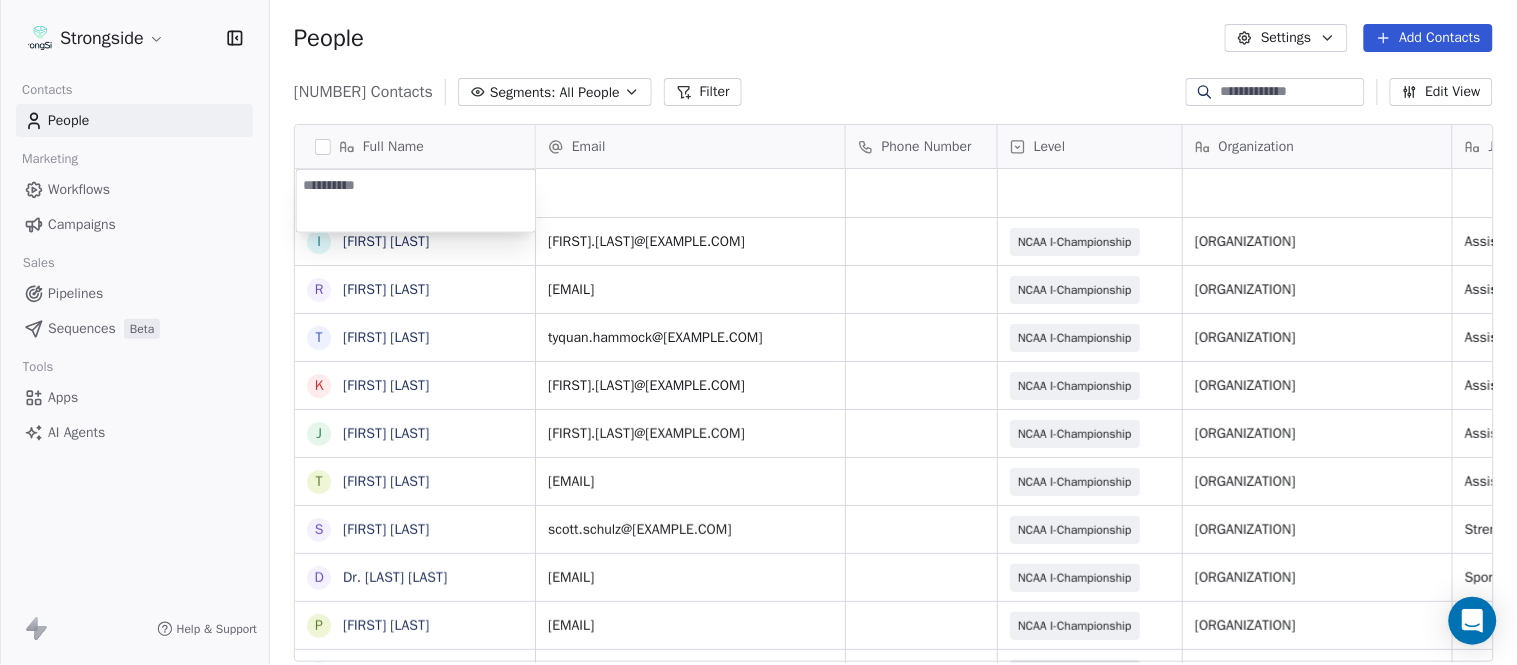 type on "**********" 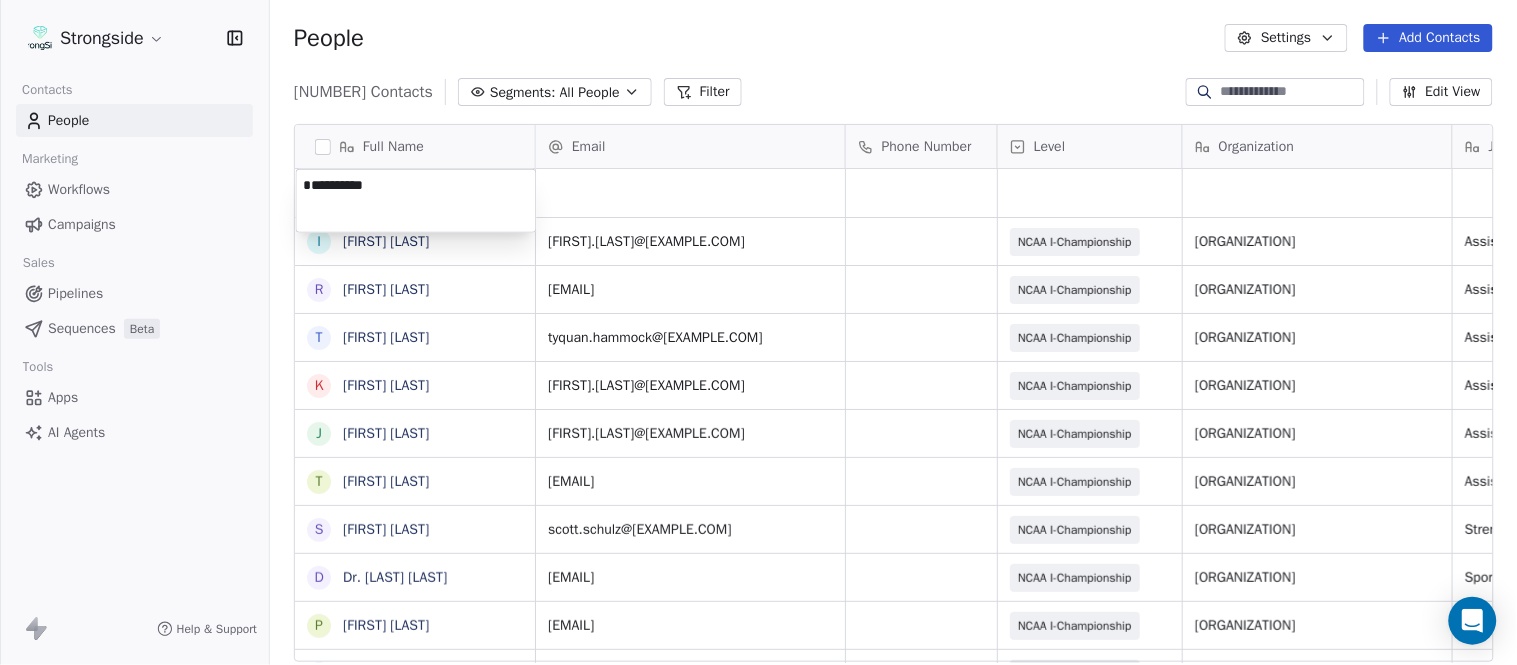 click on "Full Name I [FIRST] [LAST] T [FIRST] [LAST] K [FIRST] [LAST] J [FIRST] [LAST] T [FIRST] [LAST] S [FIRST] [LAST] D Dr. [LAST] [LAST] P [FIRST] [LAST] J [FIRST] [LAST] A [FIRST] [LAST] R [FIRST] [LAST] E [FIRST] [LAST] J [FIRST] [LAST] T [FIRST] [LAST] B [FIRST] [LAST] C [FIRST] [LAST] S [FIRST] [LAST] A [FIRST] [LAST] J [FIRST] [LAST] A [FIRST] [LAST] J [FIRST] [LAST] A [FIRST] [LAST] J [FIRST] [LAST] E [FIRST] [LAST] E [FIRST] [LAST] J [FIRST] [LAST] R [FIRST] [LAST] Email Phone Number Level Organization Job Title Tags Created Date BST Status Aug 08, 2025 12:03 PM ian.pace@[EXAMPLE.COM] NCAA I-Championship LONG ISLAND UNIV Assistant Coach Aug 08, 2025 12:02 PM ryan.jirgl@[EXAMPLE.COM] NCAA I-Championship LONG ISLAND UNIV Assistant Coach Aug 08, 2025 12:01 PM tyquan.hammock@[EXAMPLE.COM] SID" at bounding box center [758, 332] 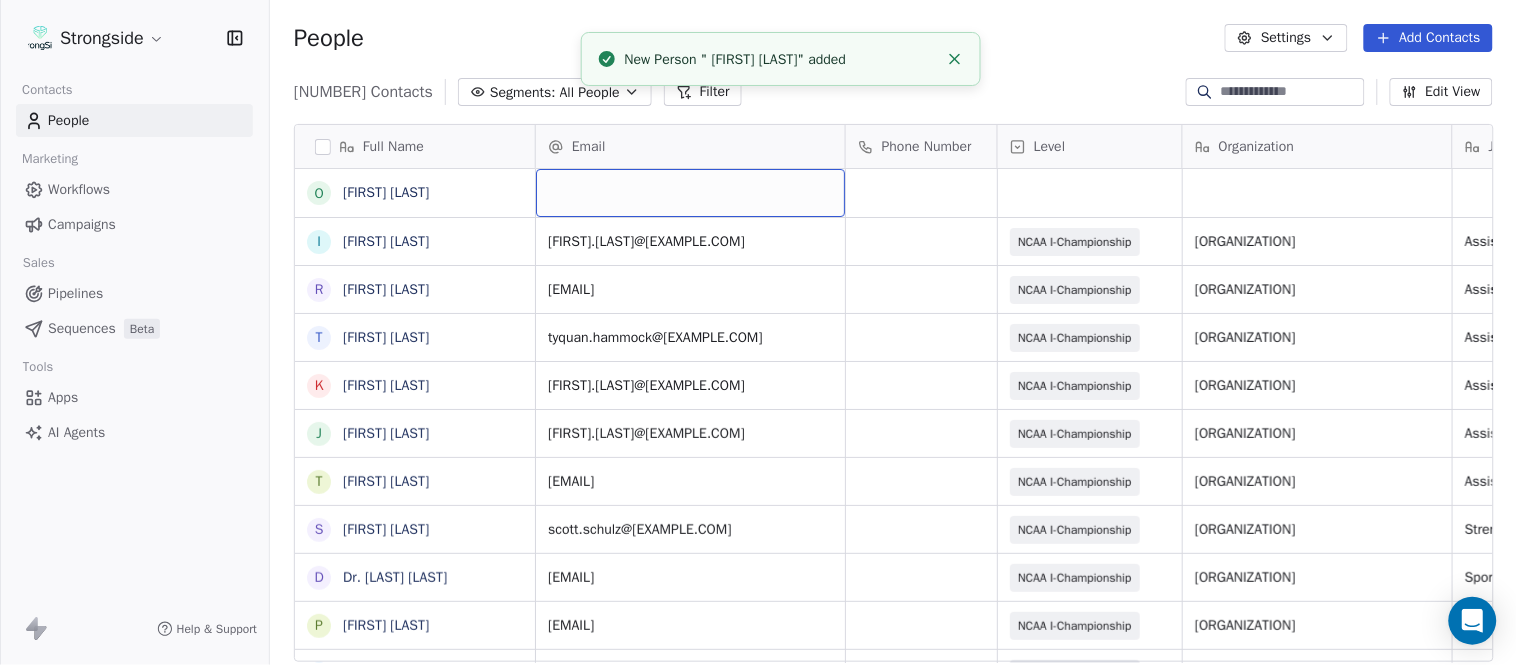 click at bounding box center (690, 193) 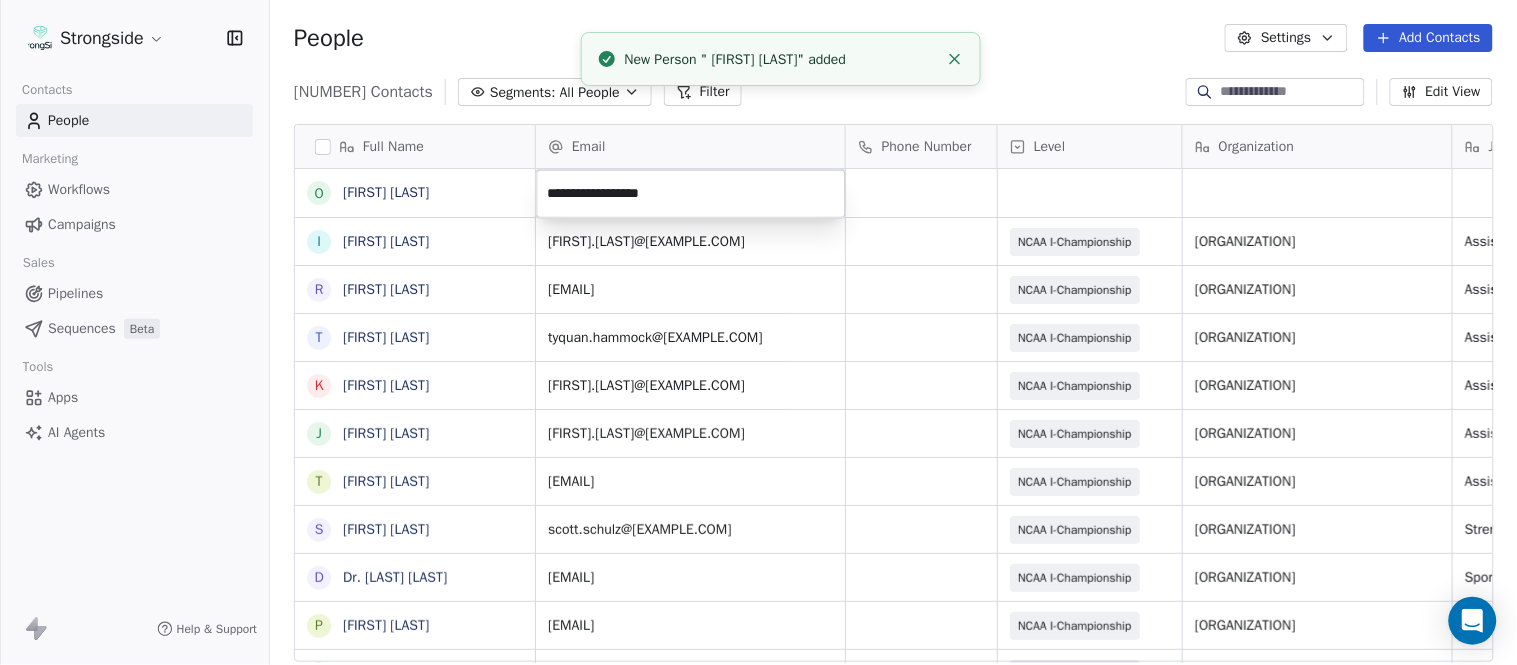 click on "Strongside Contacts People Marketing Workflows Campaigns Sales Pipelines Sequences Beta Tools Apps AI Agents Help & Support People Settings Add Contacts 13728 Contacts Segments: All People Filter Edit View Tag Add to Sequence Export Full Name O [FIRST] [LAST] I [FIRST] [LAST] R [FIRST] [LAST] T [FIRST] [LAST] K [FIRST] [LAST] J [FIRST] [LAST] T [FIRST] [LAST] S [FIRST] [LAST] D [FIRST] [LAST] P [FIRST] [LAST] J [FIRST] [LAST] A [FIRST] [LAST] R [FIRST] [LAST] E [FIRST] [LAST] J [FIRST] [LAST] T [FIRST] [LAST] B [FIRST] [LAST] C [FIRST] [LAST] S [FIRST] [LAST] A [FIRST] [LAST] J [FIRST] [LAST] A [FIRST] [LAST] J [FIRST] [LAST] E [FIRST] [LAST] E [FIRST] [LAST] J [FIRST] [LAST] R [FIRST] [LAST] A [FIRST] [LAST] P [FIRST] [LAST] Email Phone Number Level Organization Job Title Tags Created Date BST ian.pace@[EXAMPLE.COM] NCAA I-Championship LONG ISLAND UNIV Assistant Coach Aug 08, 2025 12:02 PM ryan.jirgl@[EXAMPLE.COM] NCAA I-Championship LONG ISLAND UNIV Assistant Coach Aug 08, 2025 12:01 PM LONG ISLAND UNIV" at bounding box center [758, 332] 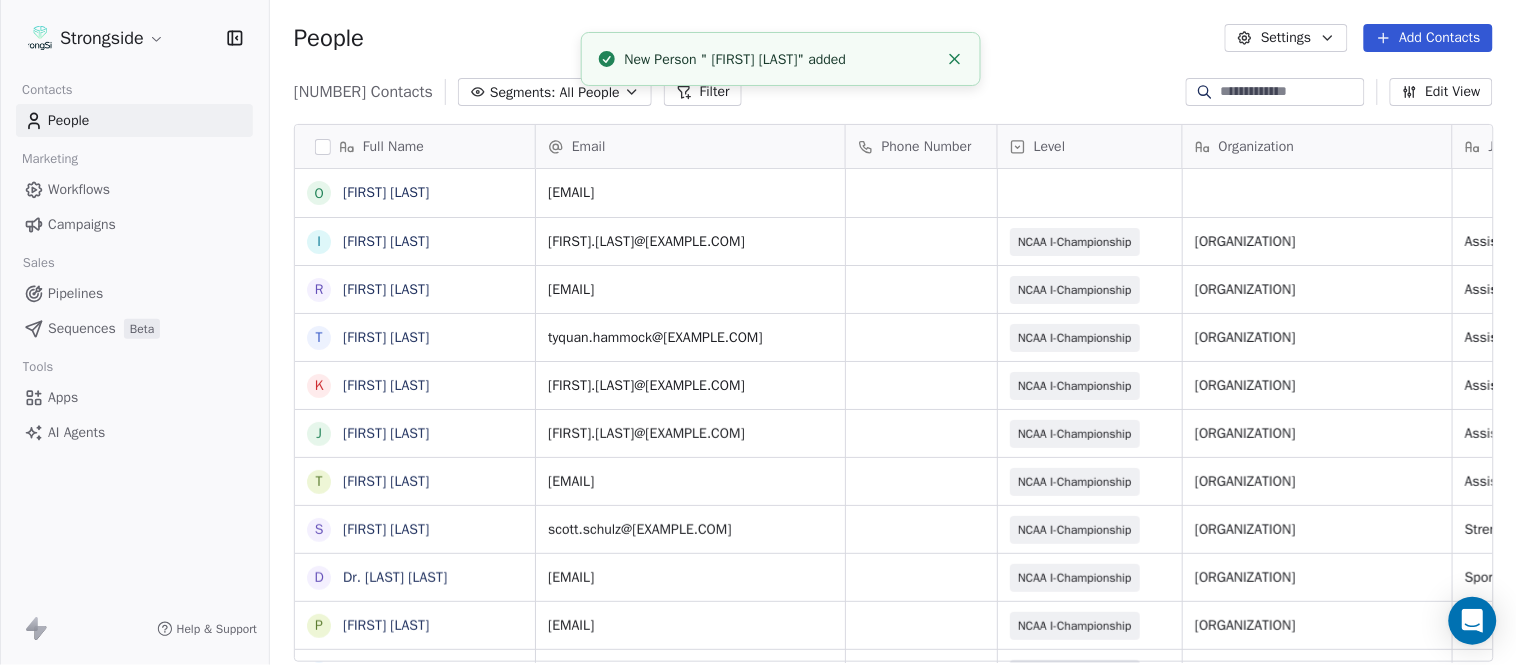 click 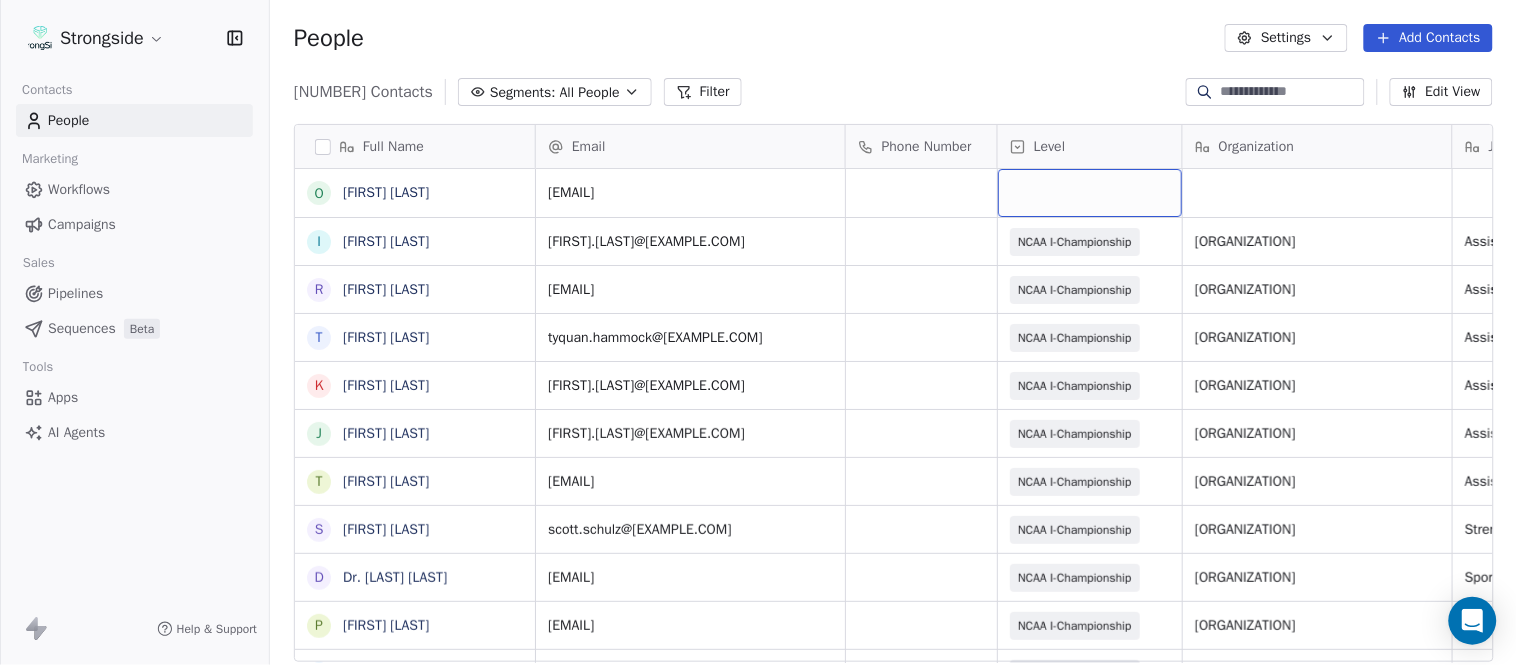 click at bounding box center [1090, 193] 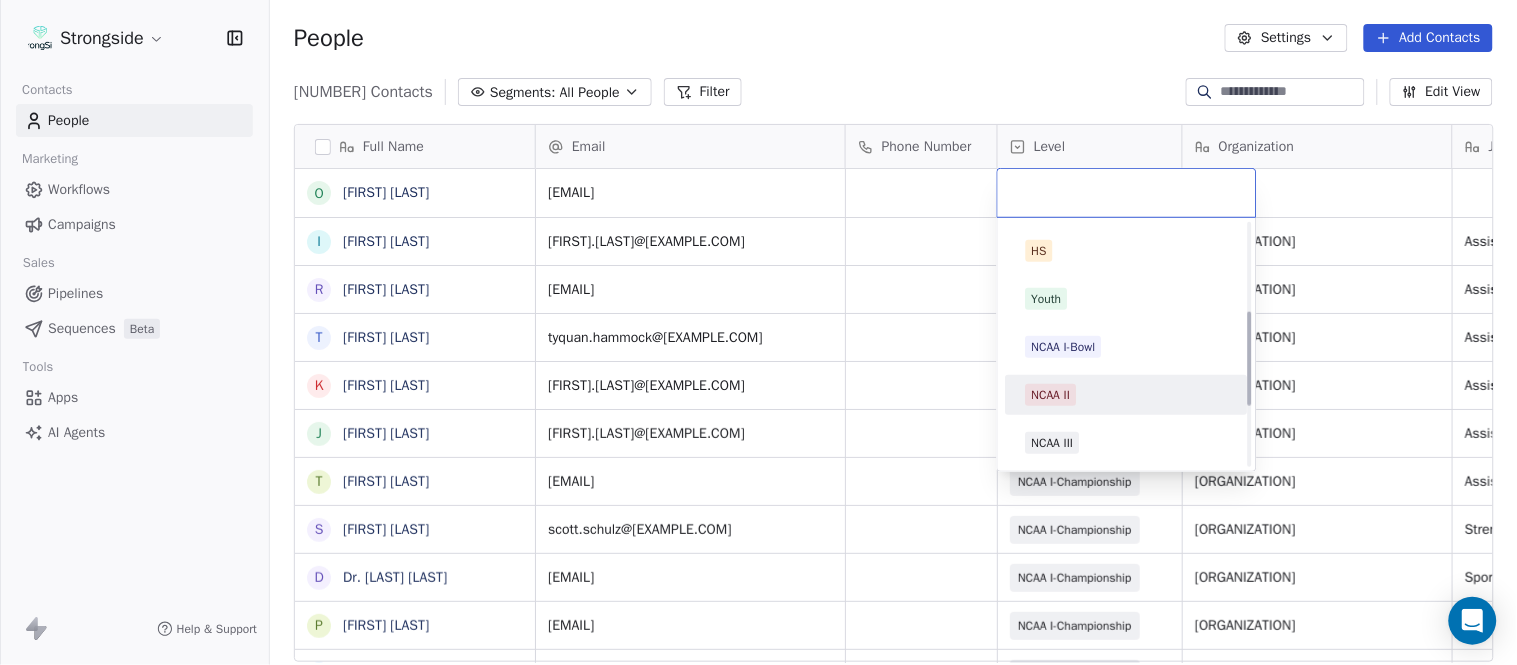 scroll, scrollTop: 378, scrollLeft: 0, axis: vertical 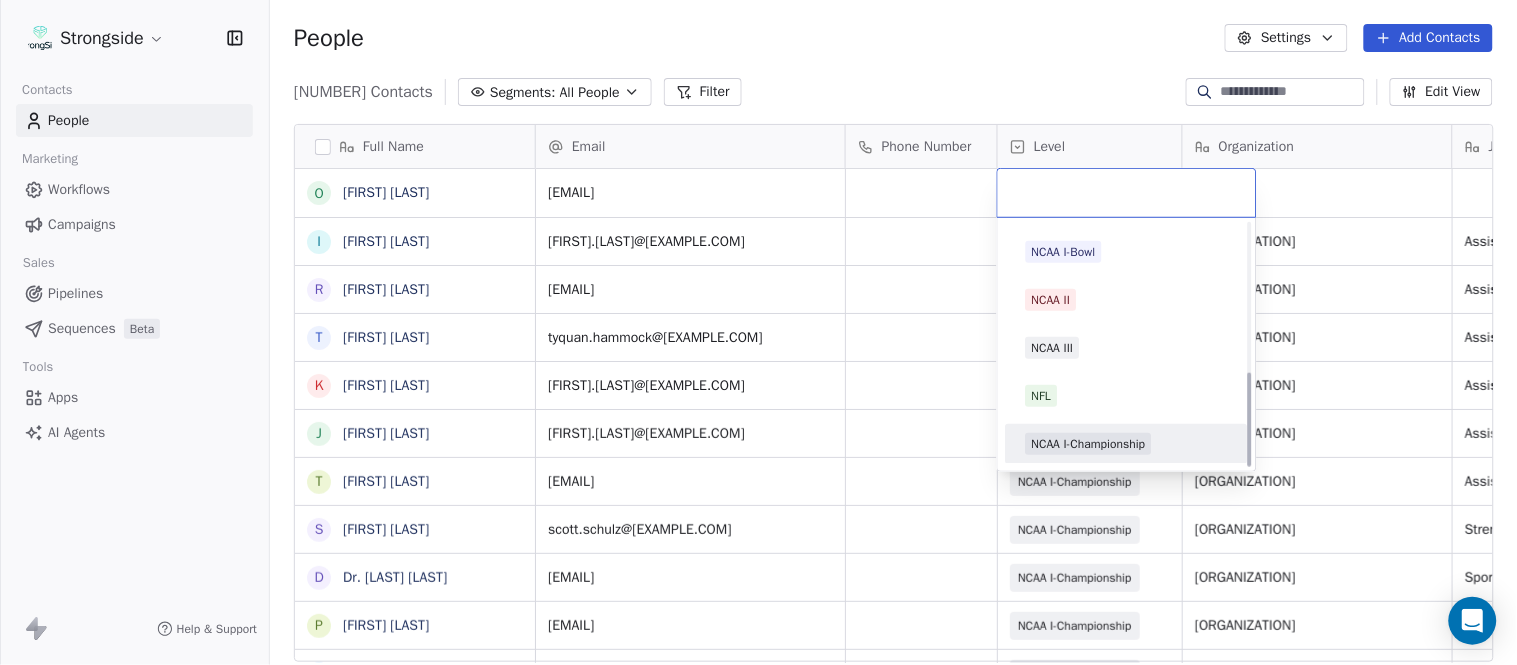 click on "NFL" at bounding box center [1127, 396] 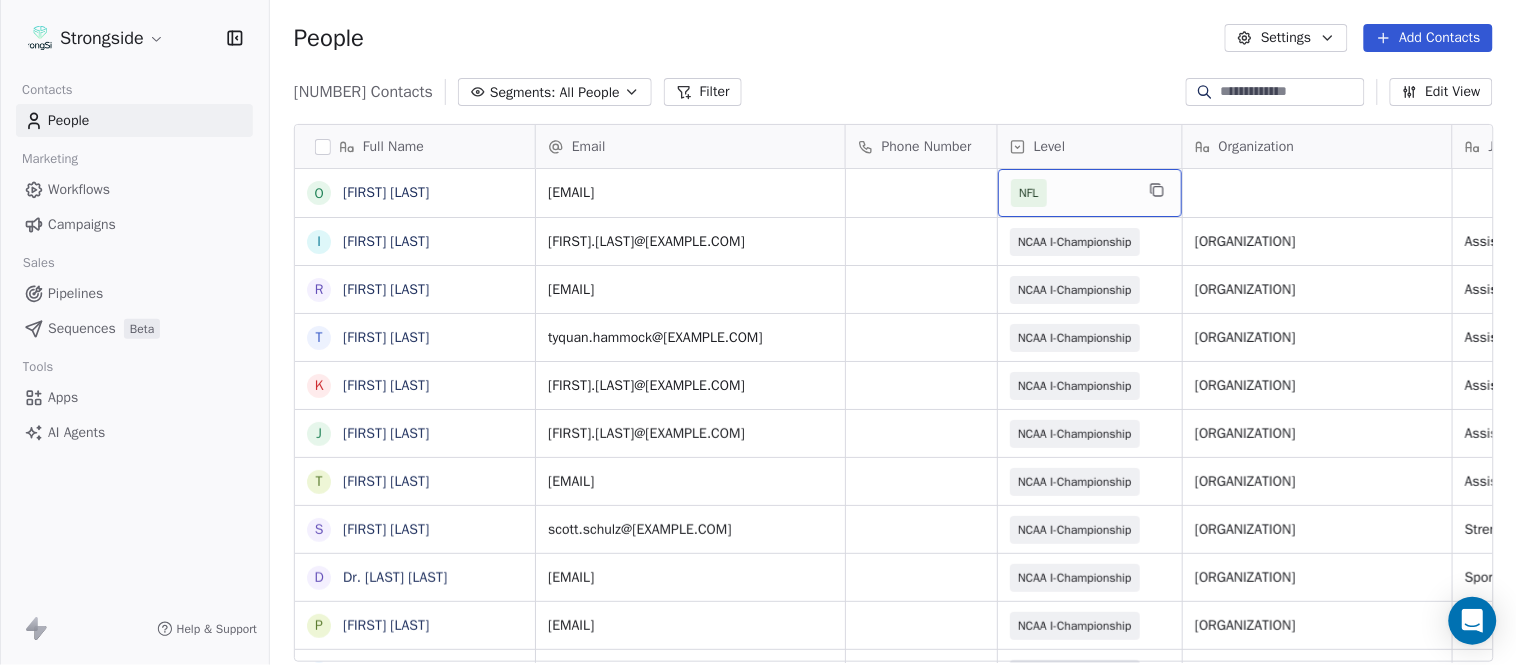 click on "NFL" at bounding box center [1029, 193] 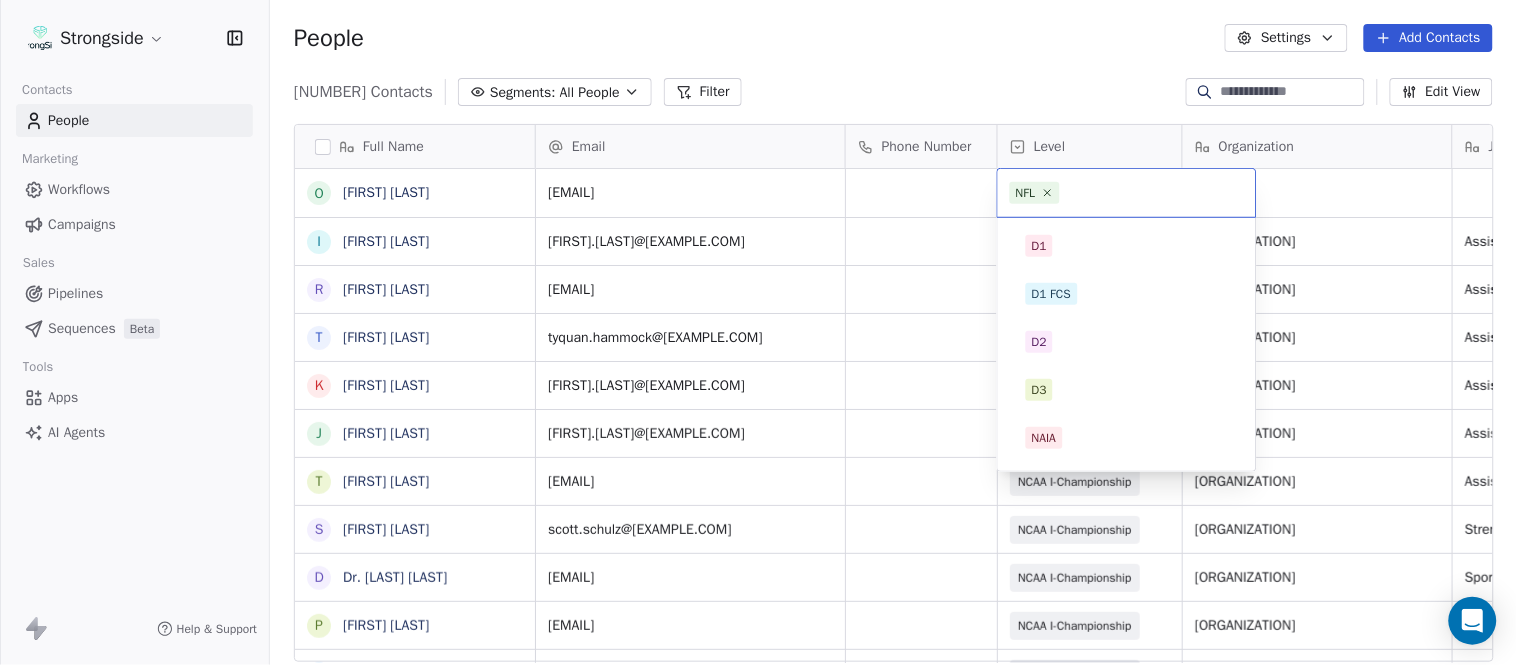 scroll, scrollTop: 331, scrollLeft: 0, axis: vertical 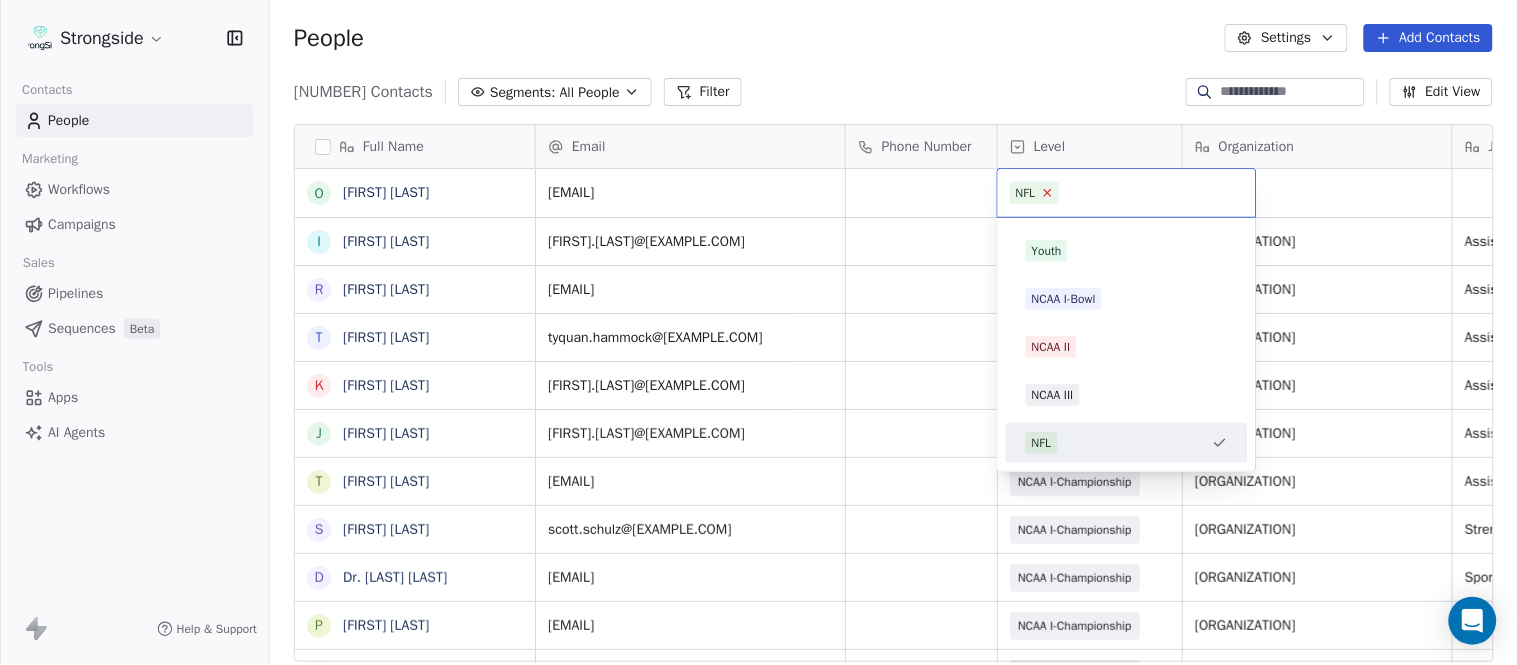 click 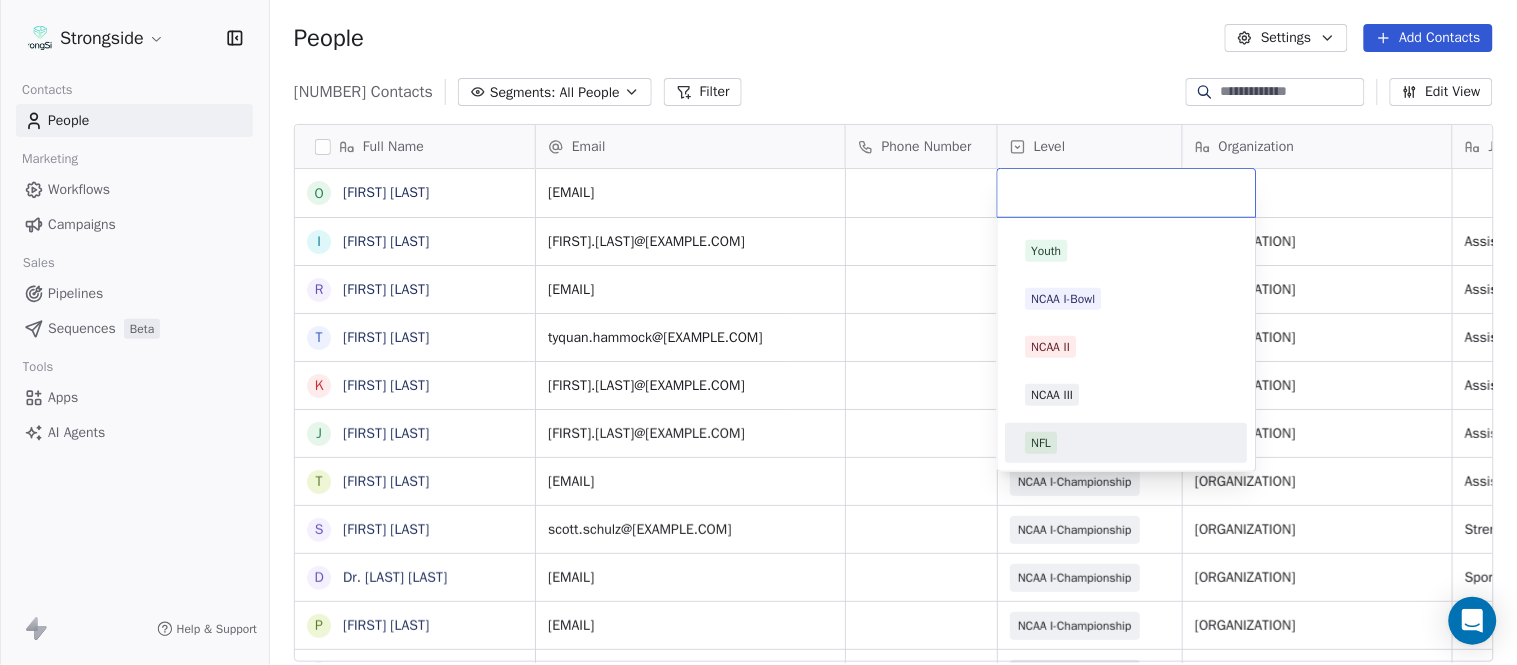 click at bounding box center (1127, 193) 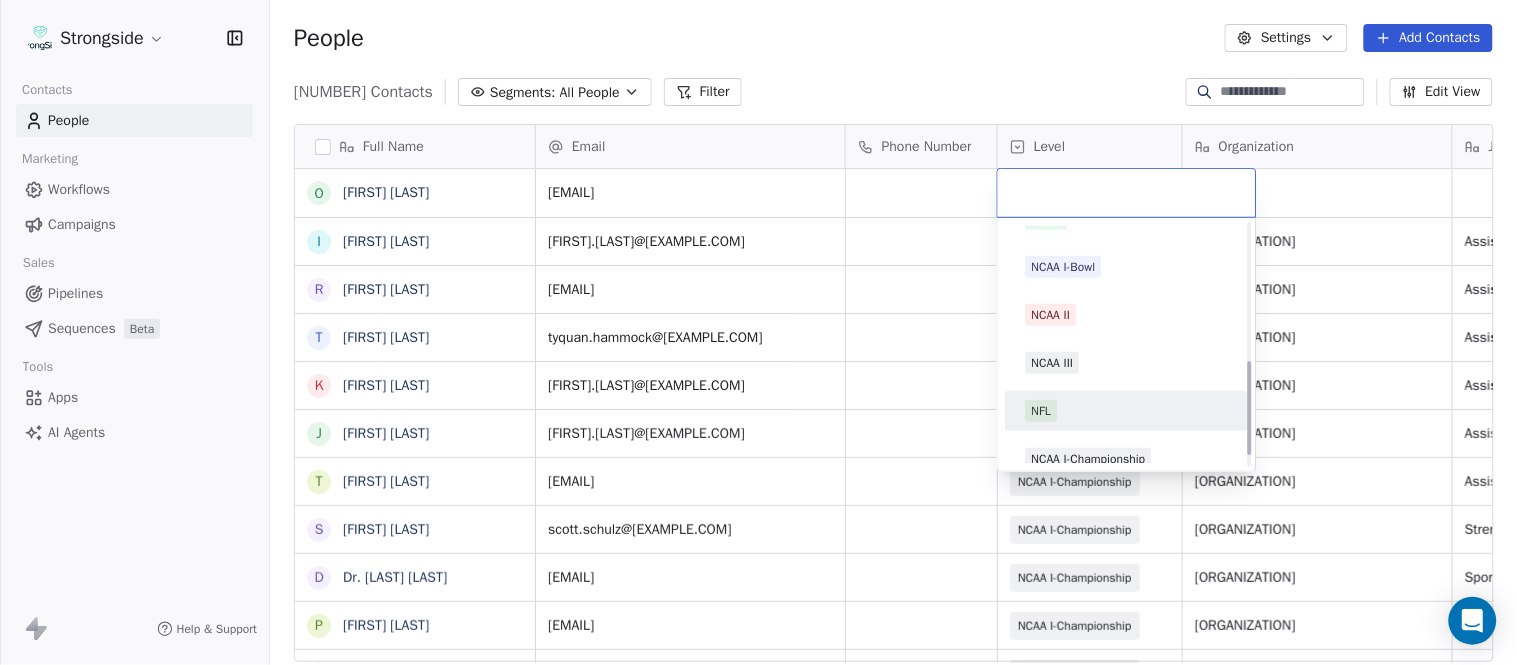 scroll, scrollTop: 378, scrollLeft: 0, axis: vertical 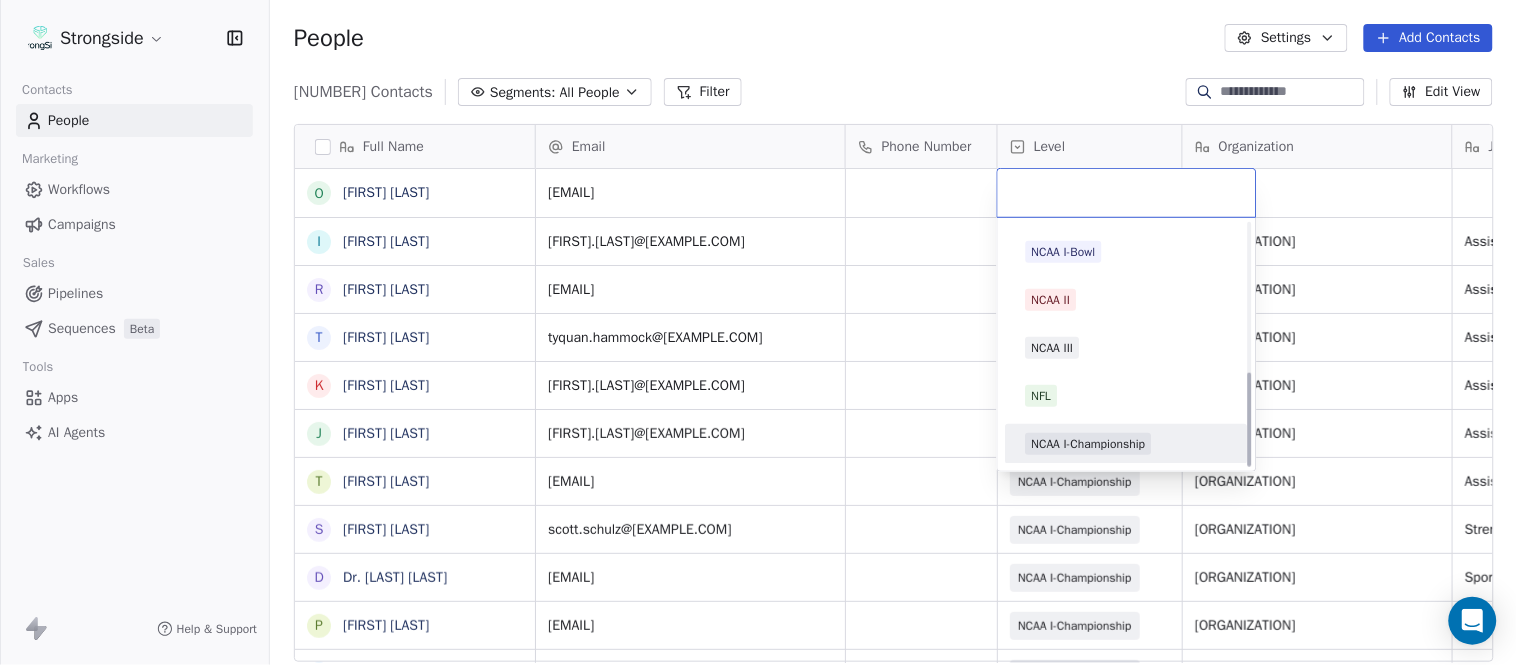 click on "NCAA I-Championship" at bounding box center (1089, 444) 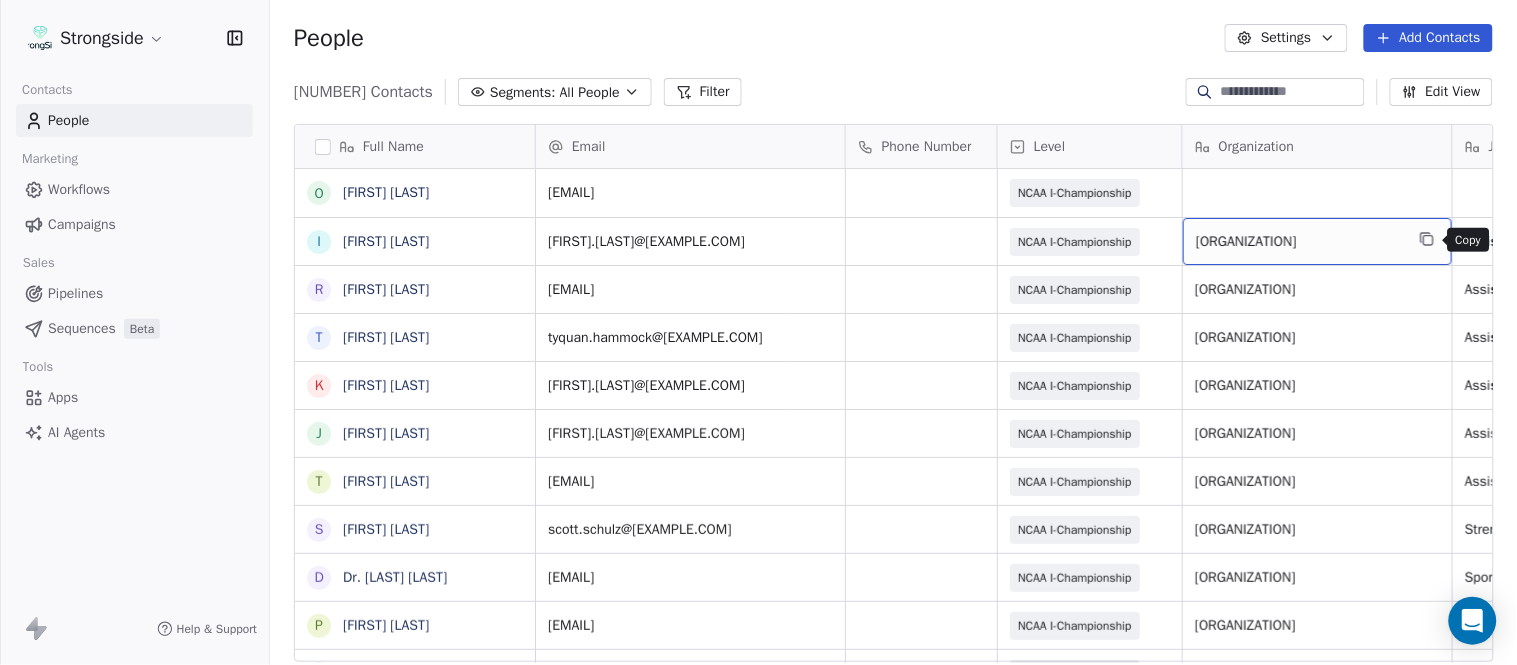 click at bounding box center [1427, 239] 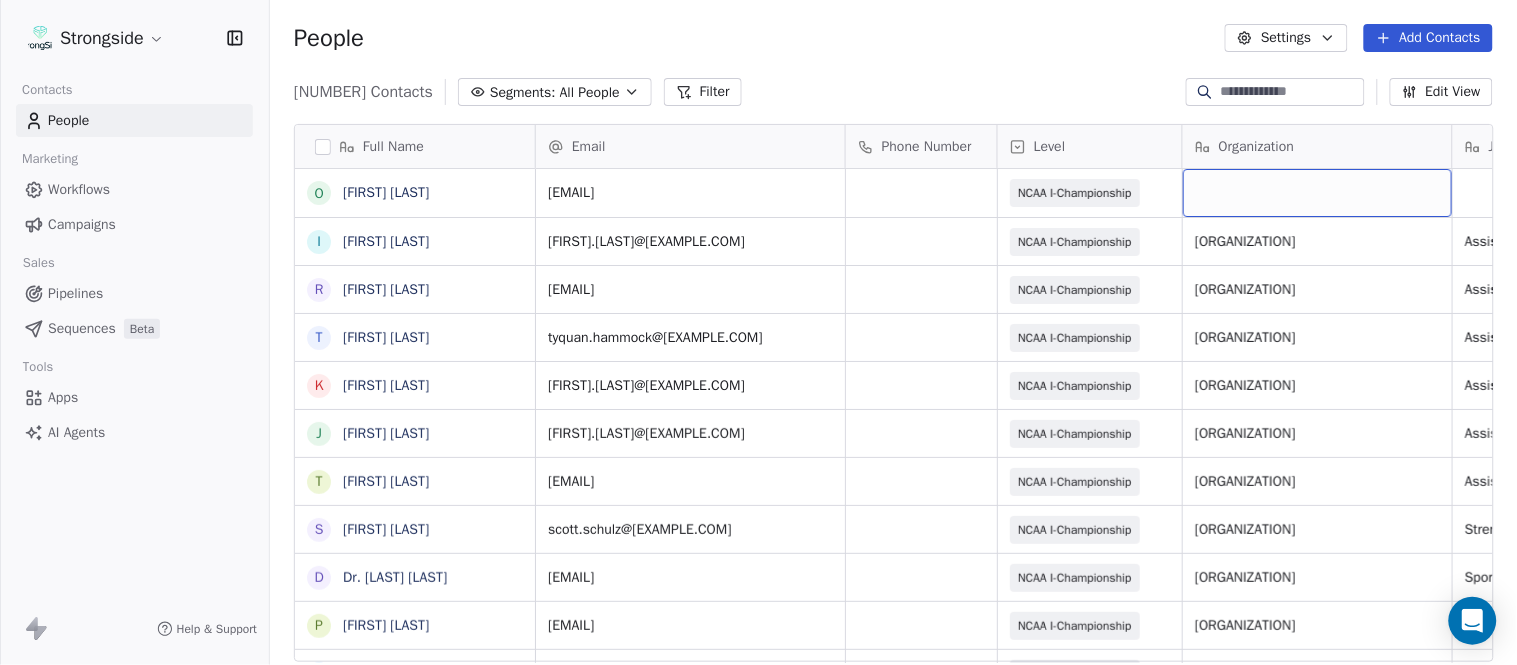 click at bounding box center (1317, 193) 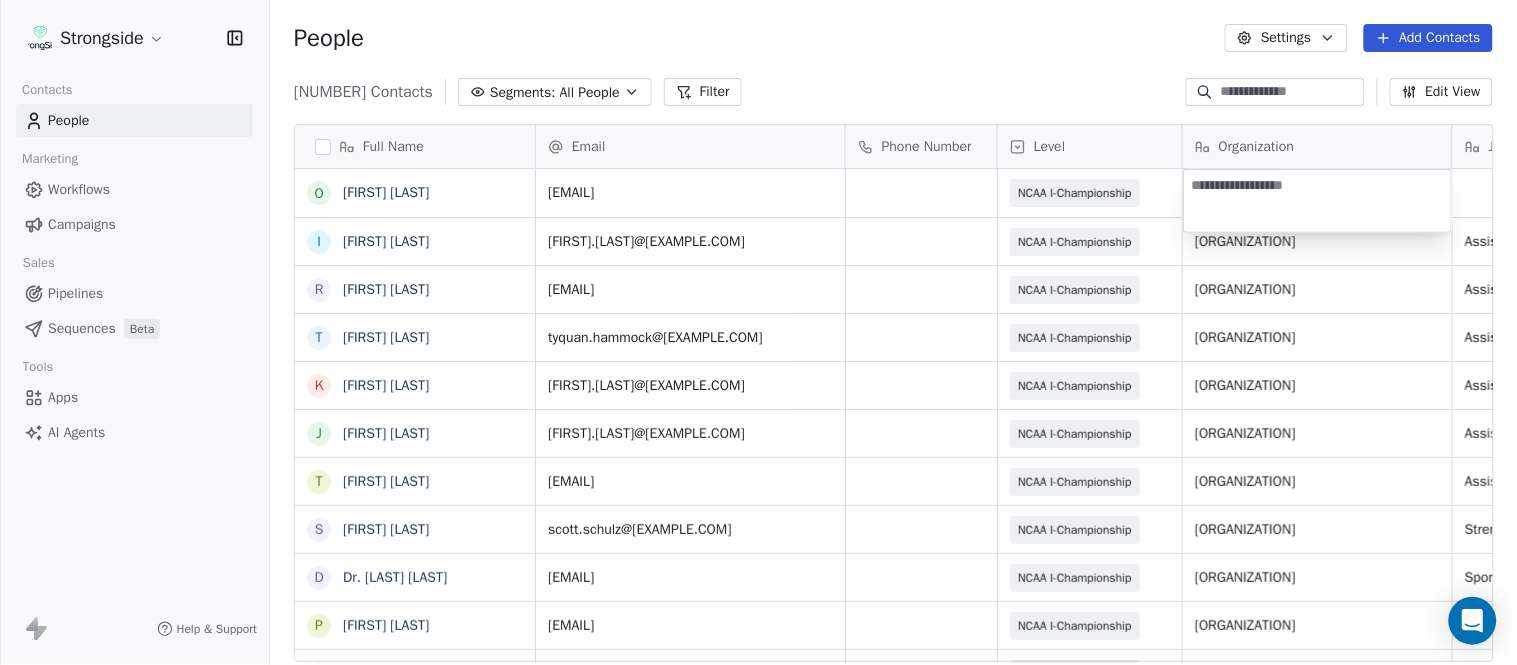 type on "**********" 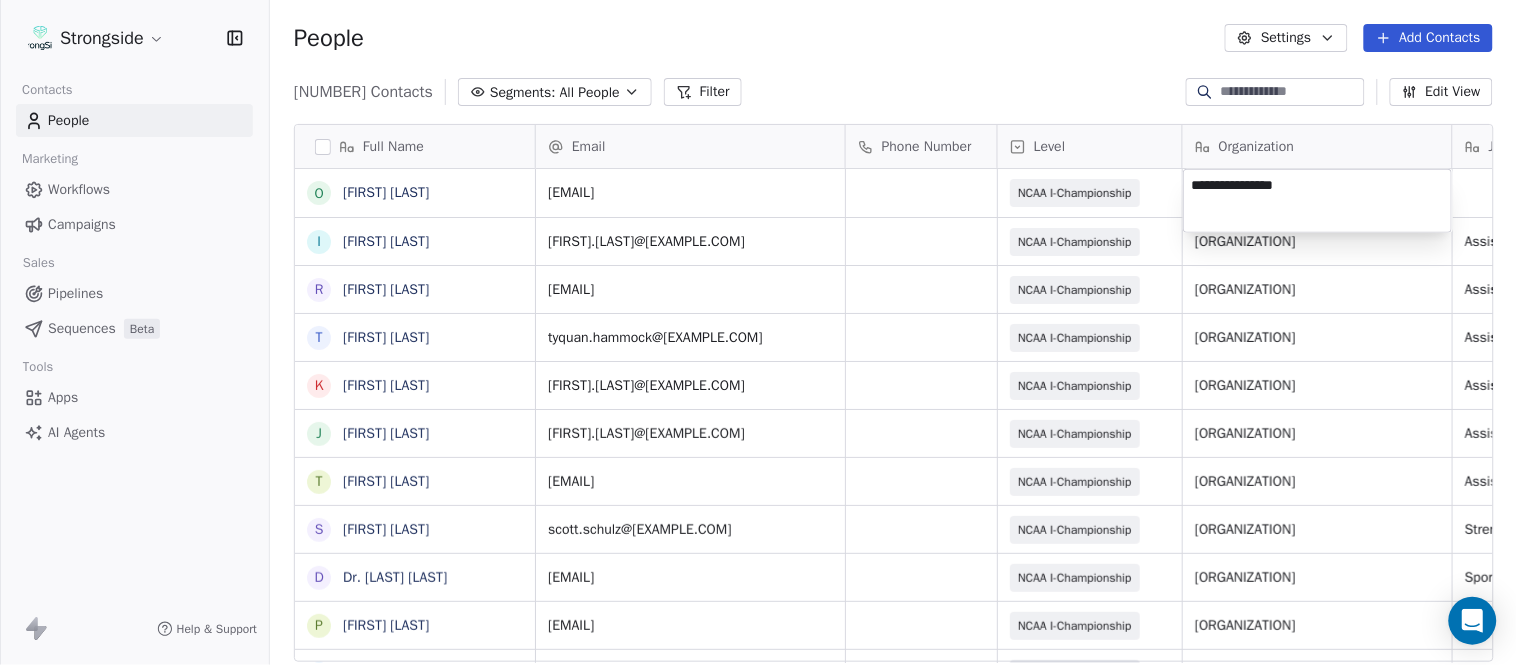 click on "Strongside Contacts People Marketing Workflows Campaigns Sales Pipelines Sequences Beta Tools Apps AI Agents Help & Support People Settings Add Contacts 13728 Contacts Segments: All People Filter Edit View Tag Add to Sequence Export Full Name O [FIRST] [LAST] I [FIRST] [LAST] R [FIRST] [LAST] T [FIRST] [LAST] K [FIRST] [LAST] J [FIRST] [LAST] T [FIRST] [LAST] S [FIRST] [LAST] D [TITLE] [LAST] P [FIRST] [LAST] J [FIRST] [LAST] A [FIRST] [LAST] R [FIRST] [LAST] E [FIRST] [LAST] J [FIRST] [LAST] T [FIRST] [LAST] B [FIRST] [LAST] C [FIRST] [LAST] S [FIRST] [LAST] A [FIRST] [LAST] J [FIRST] [LAST] A [FIRST] [LAST] J [FIRST] [LAST] E [FIRST] [LAST] E [FIRST] [LAST] J [FIRST] [LAST] R [FIRST] [LAST] A [FIRST] [LAST] P [FIRST] [LAST] S [FIRST] [LAST] C [FIRST] [LAST] Email Phone Number Level Organization Job Title Tags Created Date BST Status [EMAIL] NCAA I-Championship [DATE] [TIME] [EMAIL] NCAA I-Championship LONG ISLAND UNIV Assistant Coach [DATE] [TIME] [EMAIL] NCAA I-Championship LONG ISLAND UNIV Assistant Coach" at bounding box center (758, 332) 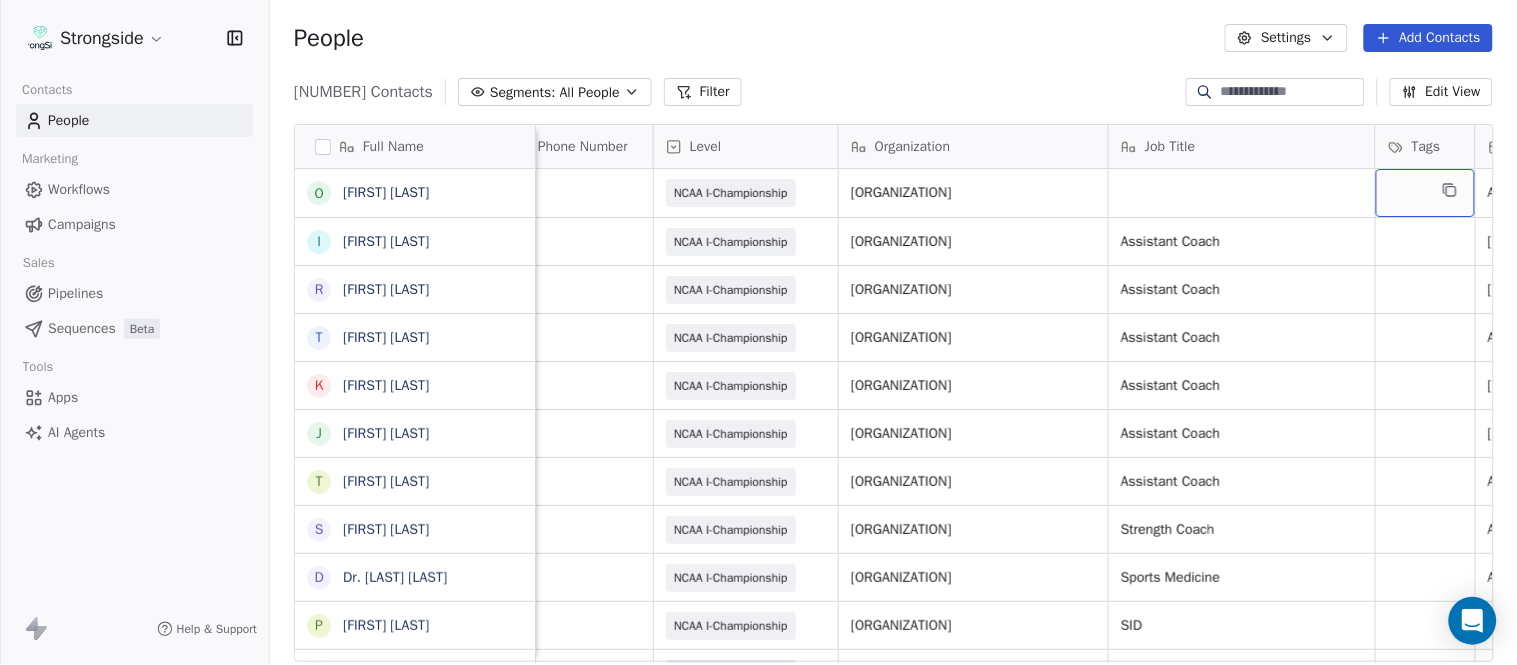 scroll, scrollTop: 0, scrollLeft: 528, axis: horizontal 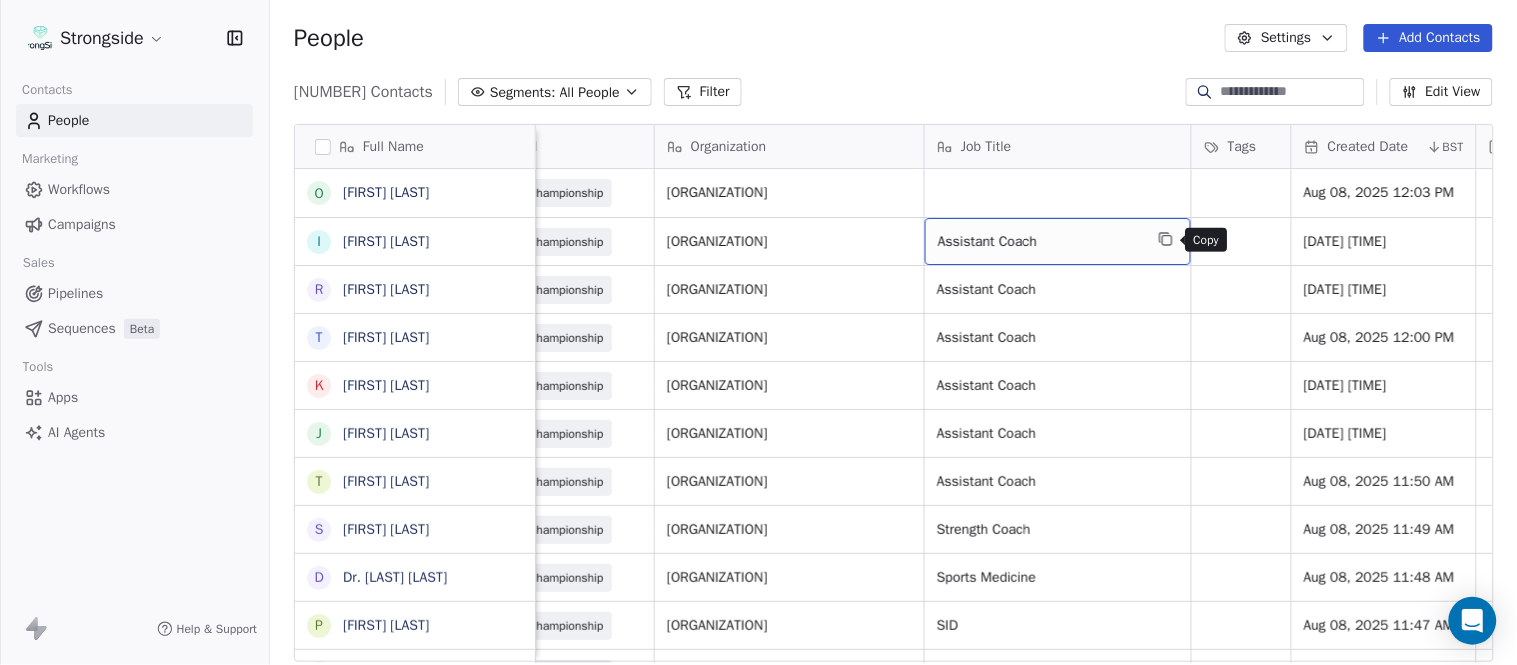 click at bounding box center (1166, 239) 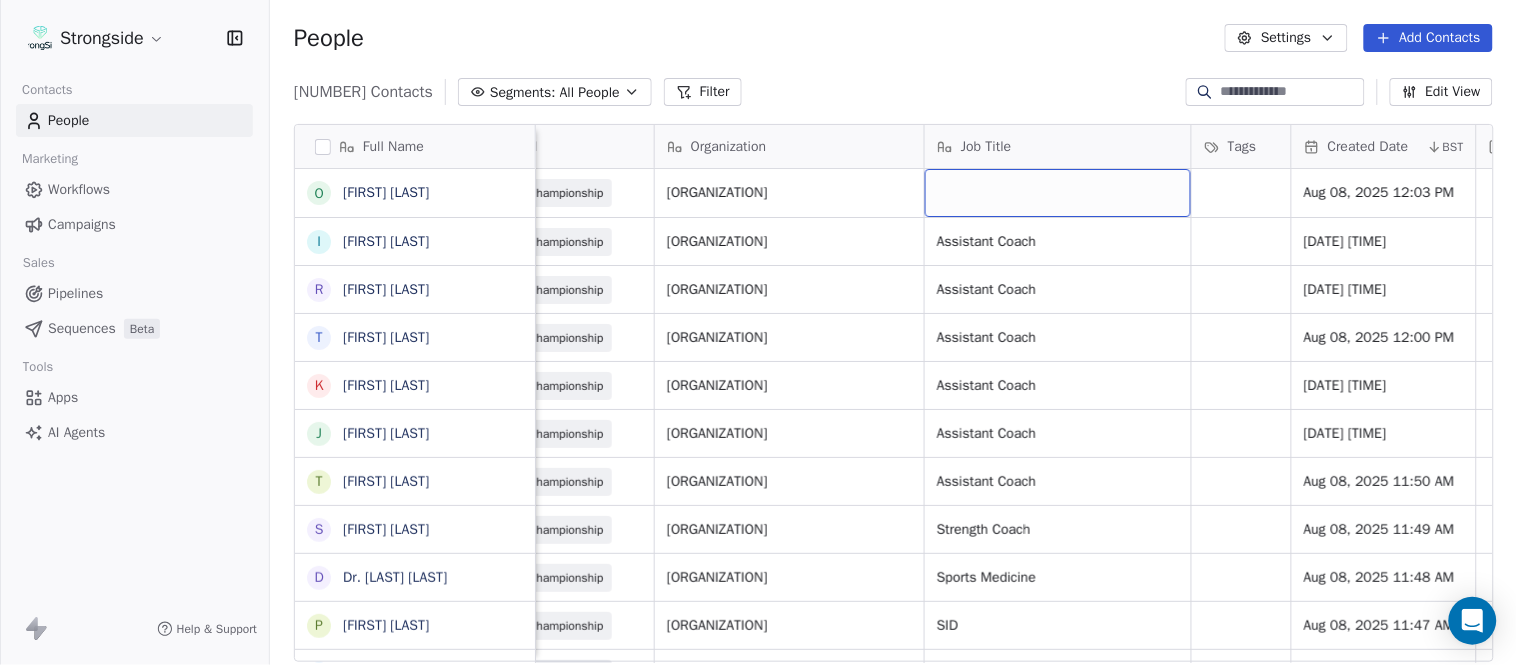 click at bounding box center [1058, 193] 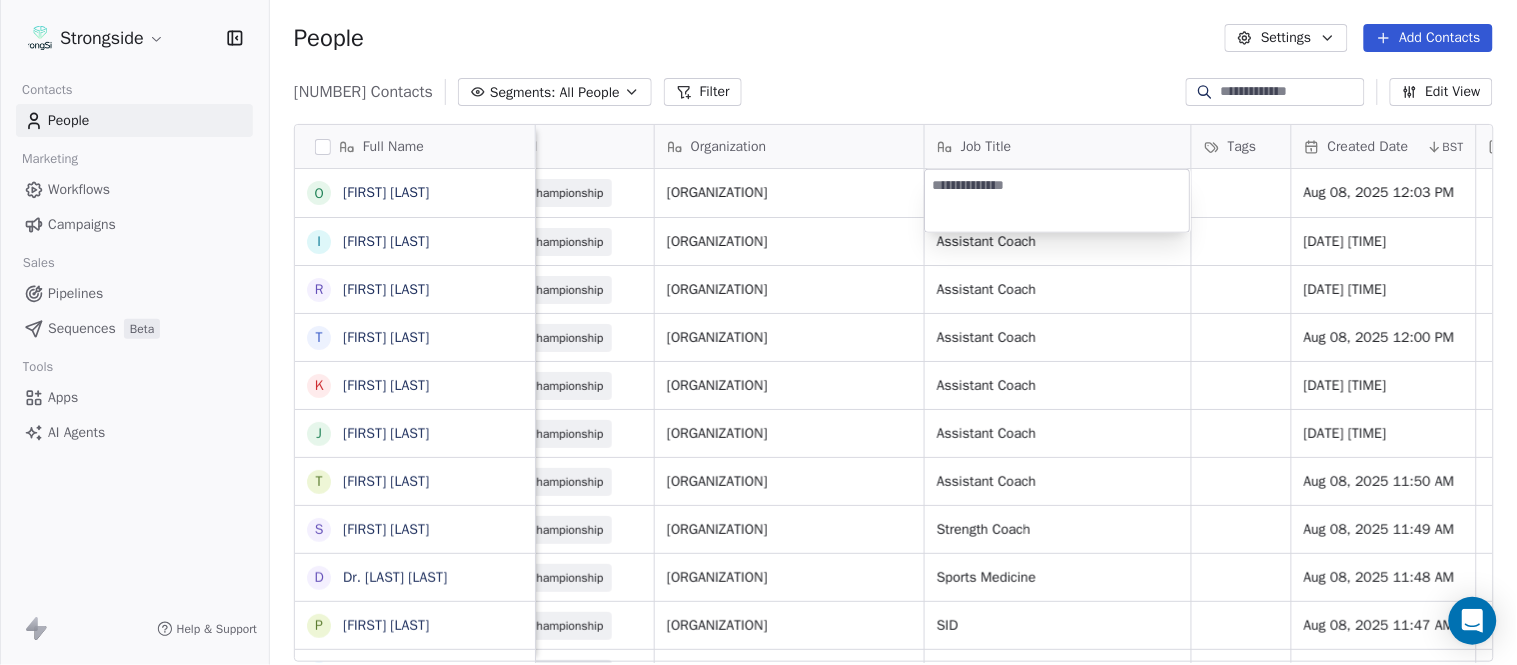 type on "**********" 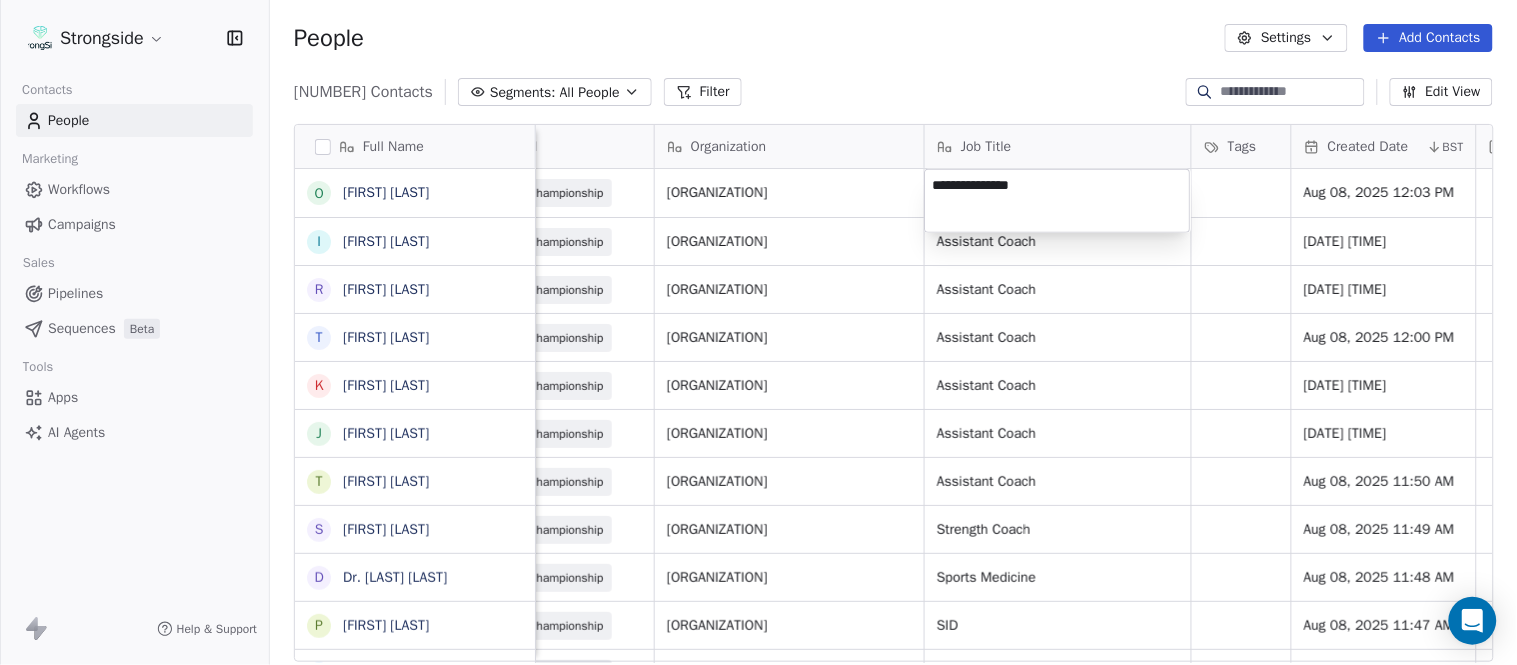 click on "Full Name O [FIRST] [LAST] I [FIRST] [LAST] R [FIRST] [LAST] T [FIRST] [LAST] K [FIRST] [LAST] J [FIRST] [LAST] T [FIRST] [LAST] S [FIRST] [LAST] D Dr. [LAST] [LAST] P [FIRST] [LAST] J [FIRST] [LAST] A [FIRST] [LAST] R [FIRST] [LAST] E [FIRST] [LAST] J [FIRST] [LAST] T [FIRST] [LAST] B [FIRST] [LAST] C [FIRST] [LAST] S [FIRST] [LAST] A [FIRST] [LAST] J [FIRST] [LAST] A [FIRST] [LAST] J [FIRST] [LAST] A [FIRST] [LAST] J [FIRST] [LAST] E [FIRST] [LAST] E [FIRST] [LAST] J [FIRST] [LAST] R [FIRST] [LAST] A [FIRST] [LAST] P [FIRST] [LAST] Email Phone Number Level Organization Job Title Tags Created Date BST Status Priority Emails Auto Clicked Last Activity Date BST olong.ogbu@[EXAMPLE.COM] NCAA I-Championship LONG ISLAND UNIV Aug 08, 2025 12:03 PM ian.pace@[EXAMPLE.COM] NCAA I-Championship LONG ISLAND UNIV Assistant Coach Aug 08, 2025 12:02 PM" at bounding box center [758, 332] 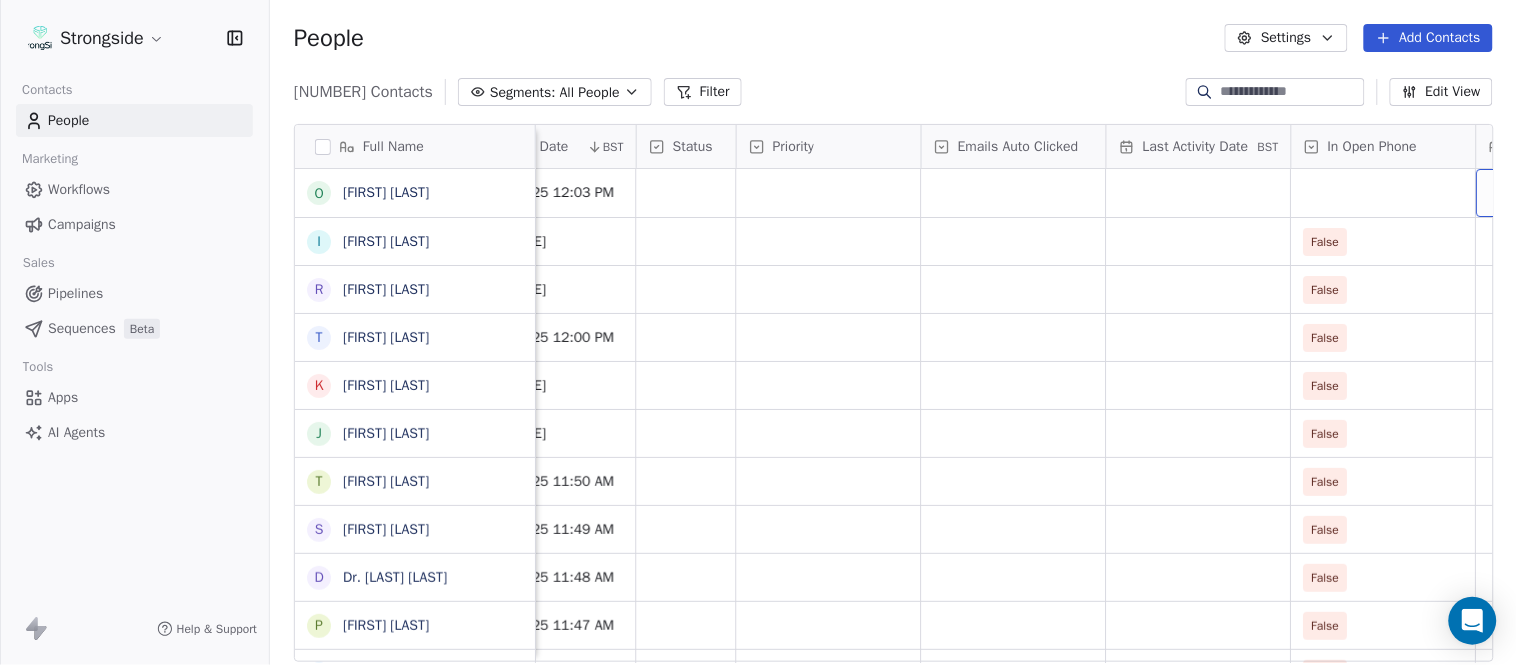 scroll, scrollTop: 0, scrollLeft: 1554, axis: horizontal 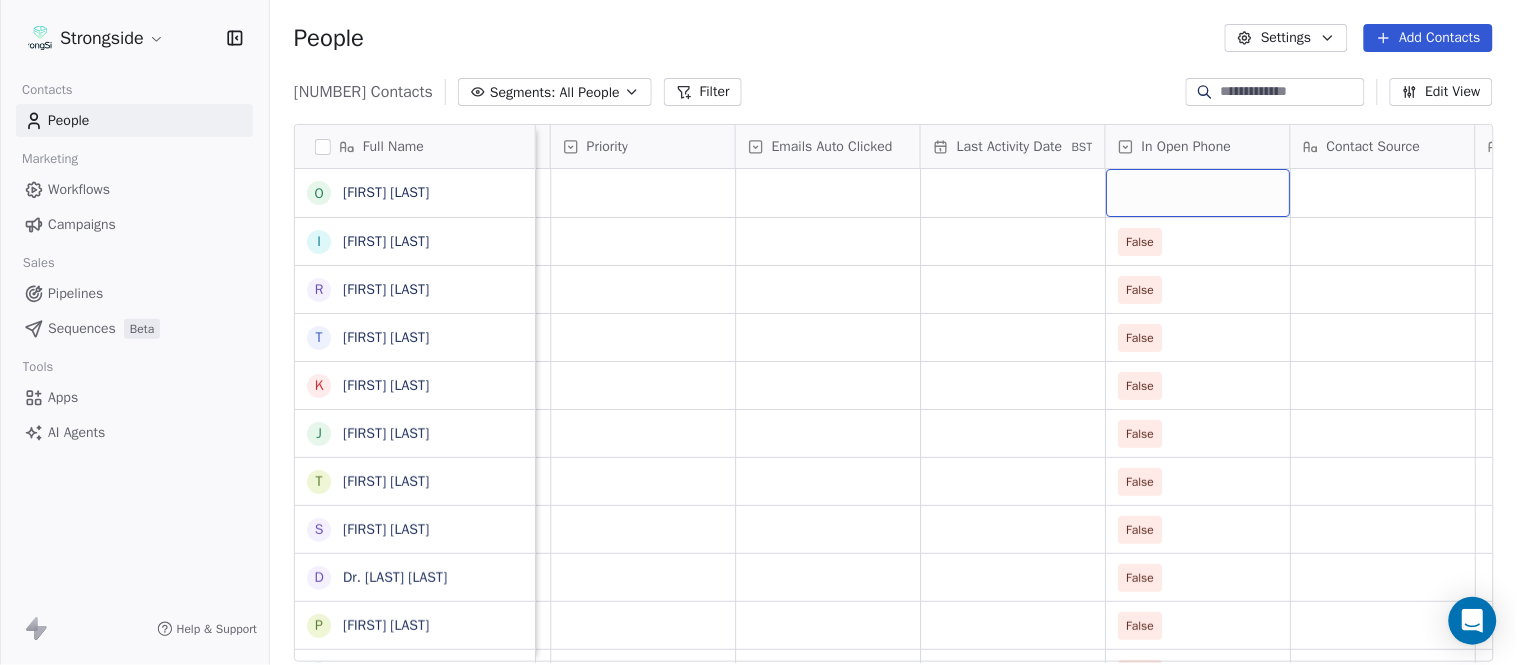 click at bounding box center (1198, 193) 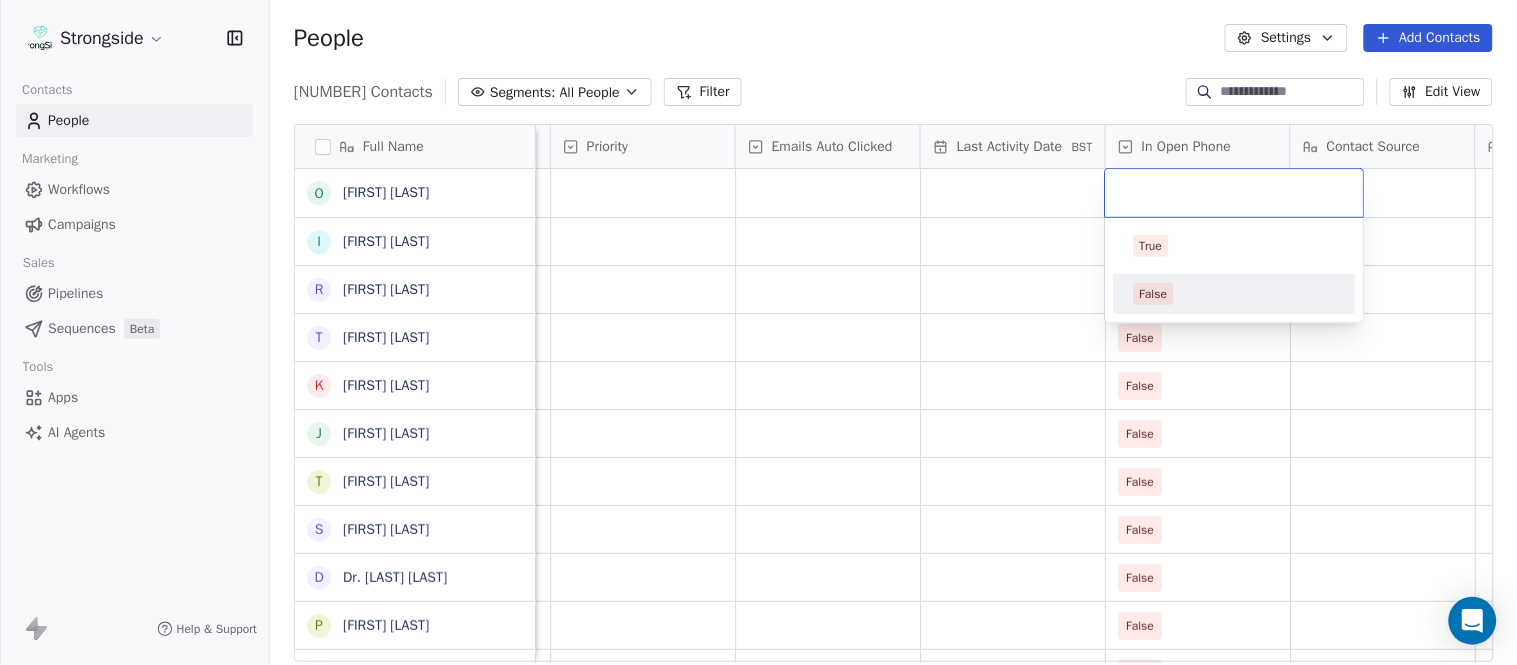 click on "False" at bounding box center [1235, 294] 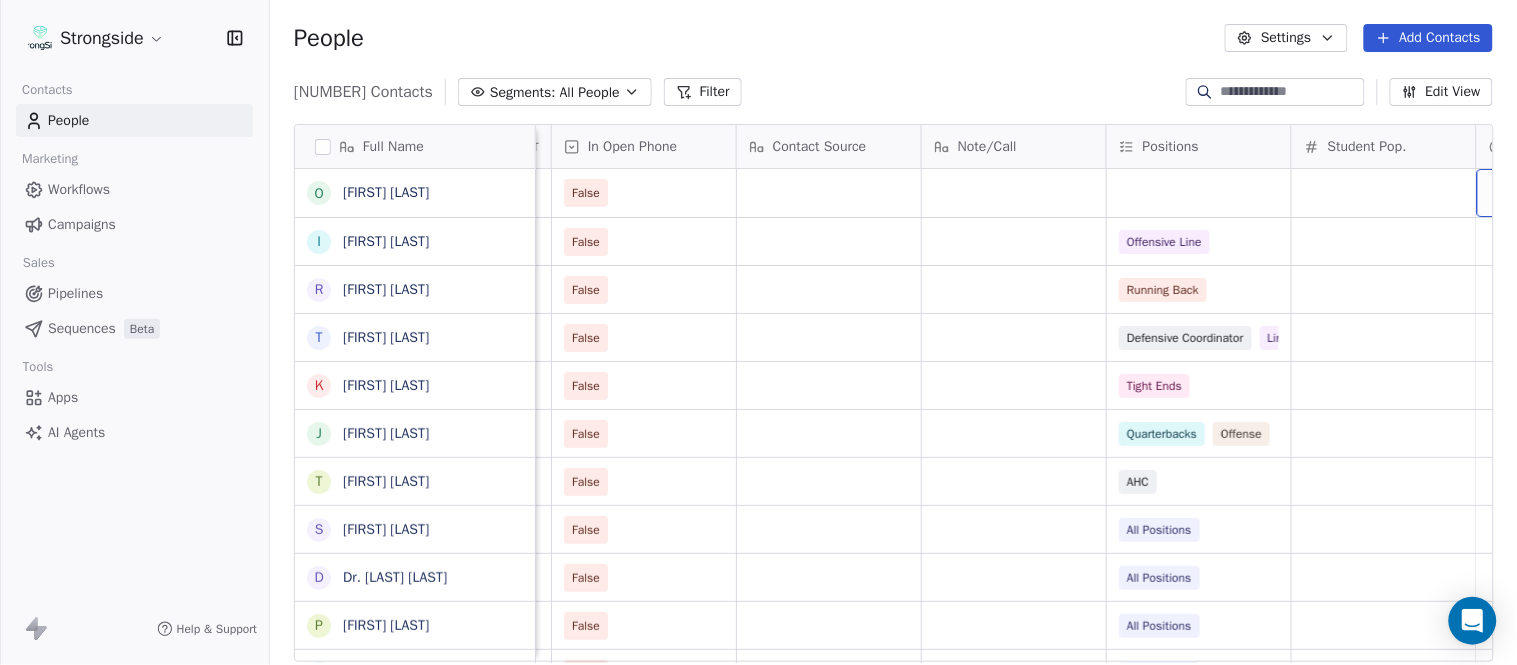 scroll, scrollTop: 0, scrollLeft: 2294, axis: horizontal 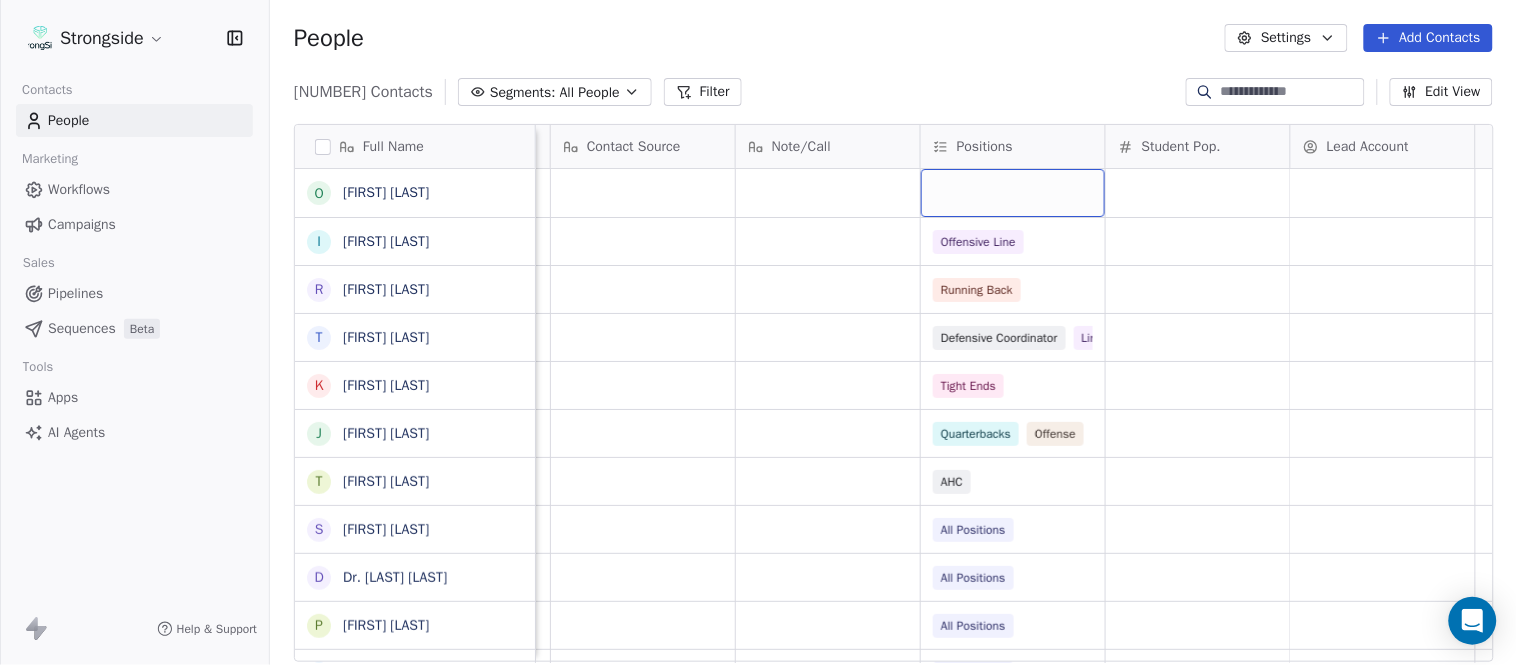 click at bounding box center [1013, 193] 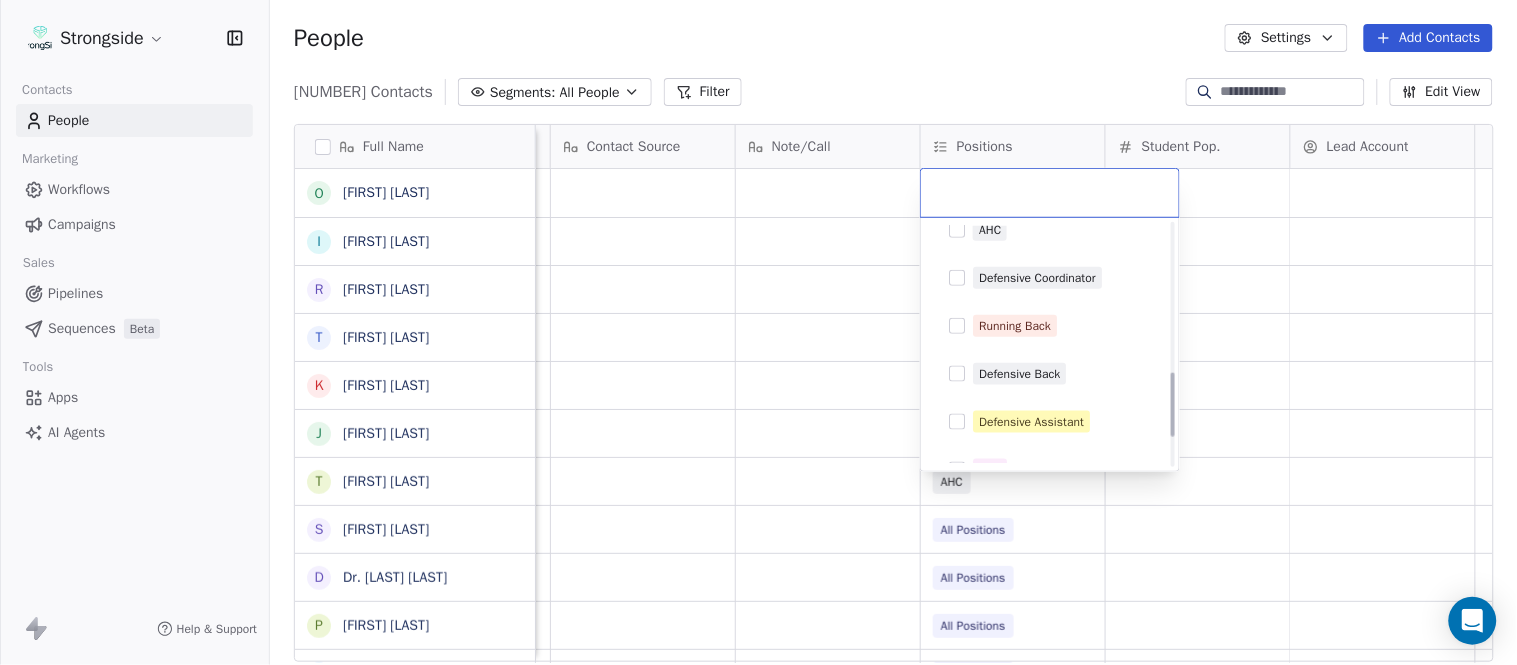 scroll, scrollTop: 555, scrollLeft: 0, axis: vertical 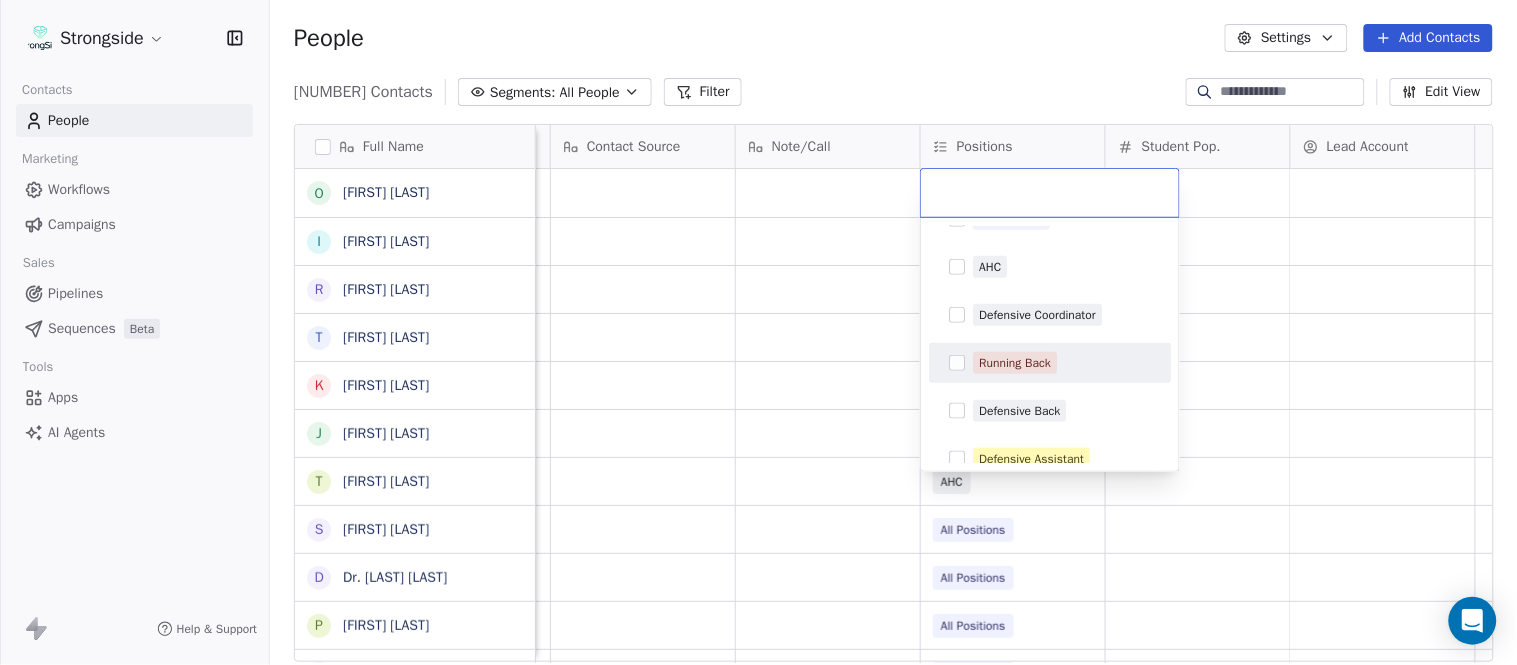 click on "Running Back" at bounding box center [1015, 363] 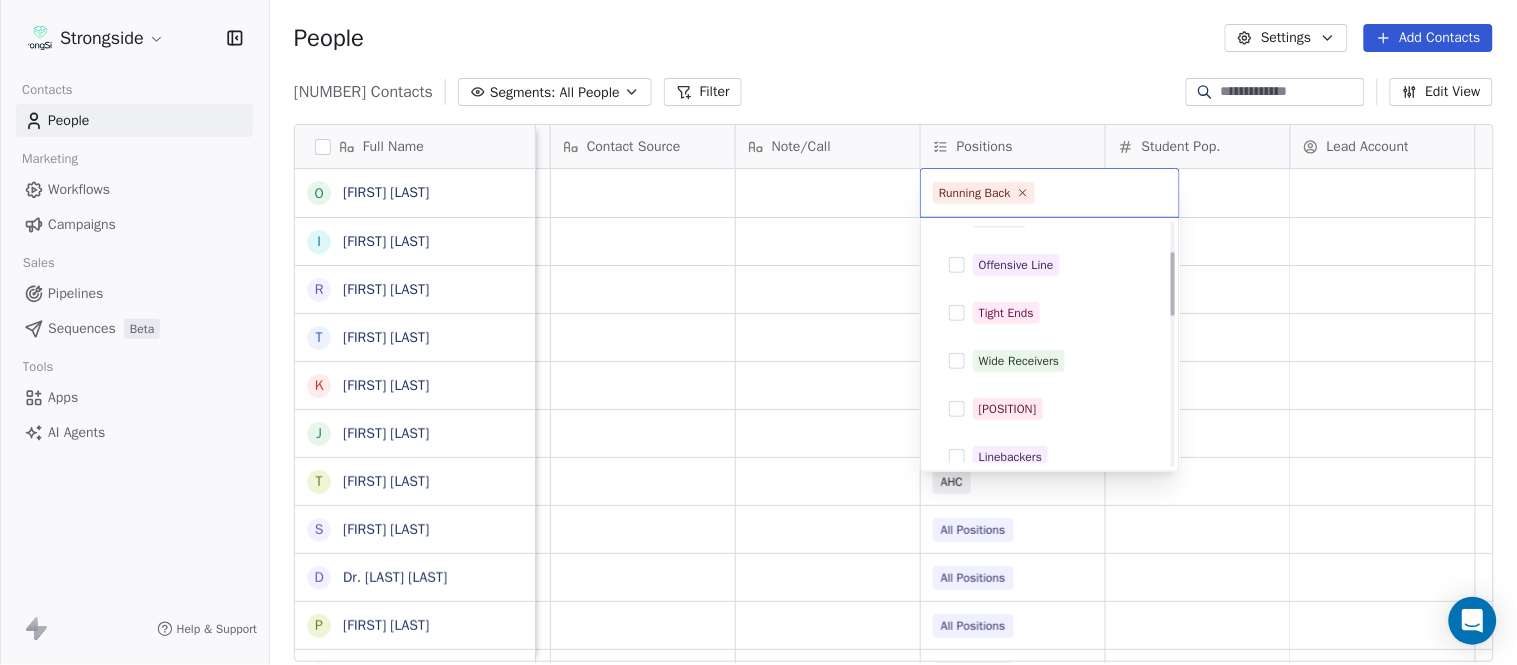 scroll, scrollTop: 111, scrollLeft: 0, axis: vertical 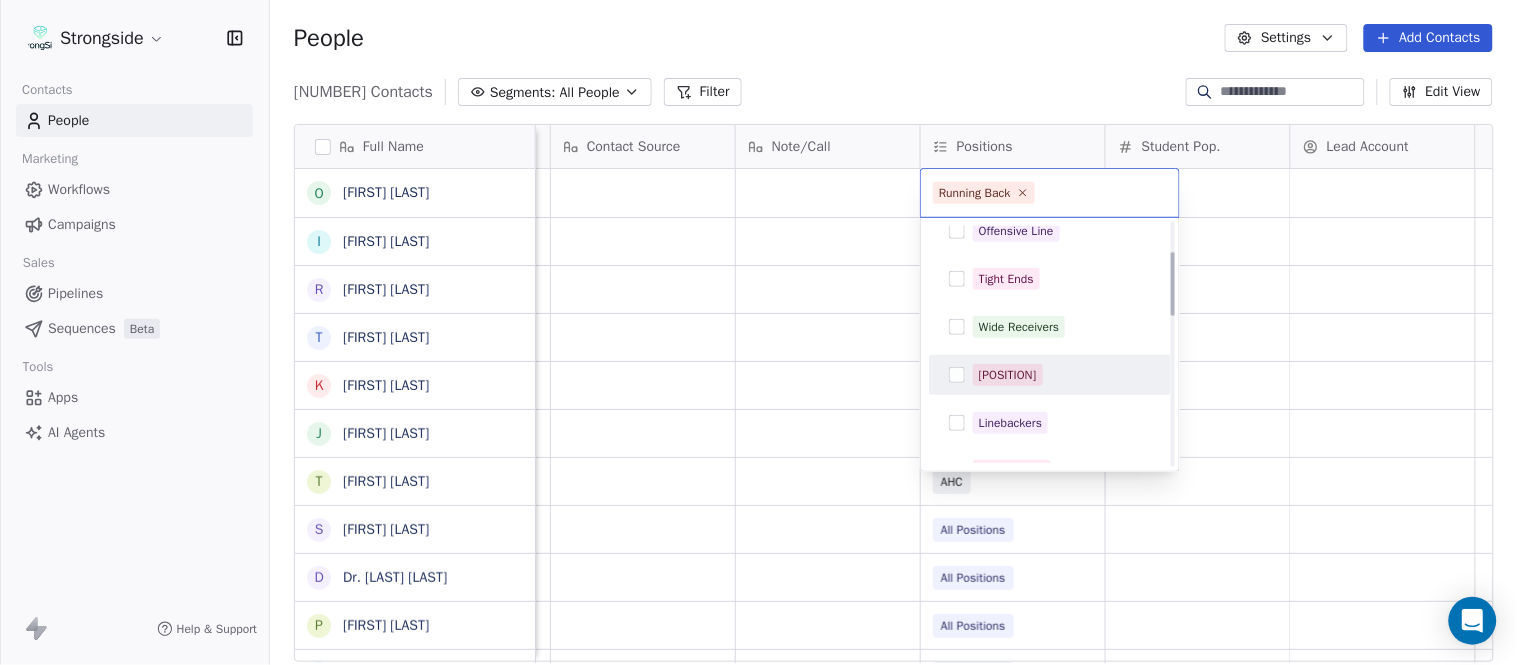click on "Full Name O [LAST] [FIRST] I [LAST] [FIRST] R [LAST] [FIRST] T [LAST] [FIRST] K [LAST] [FIRST] J [LAST] [FIRST] T [LAST] [FIRST] S [LAST] [FIRST] D [LAST] [FIRST] P [LAST] [FIRST] J [LAST] [FIRST] A [LAST] [FIRST] R [LAST] [FIRST] E [LAST] [FIRST] J [LAST] [FIRST] T [LAST] [FIRST] B [LAST] [FIRST] C [LAST] [FIRST] S [LAST] [FIRST] A [LAST] [FIRST] J [LAST] [FIRST] A [LAST] [FIRST] J [LAST] [FIRST] A [LAST] [FIRST] J [LAST] [FIRST] E [LAST] [FIRST] E [LAST] [FIRST] J [LAST] [FIRST] R [LAST] [FIRST] A [LAST] [FIRST] P [LAST] [FIRST] P [LAST] [FIRST] Priority Emails Auto Clicked Last Activity Date BST In Open Phone Contact Source Note/Call Positions Student Pop. Lead Account   False   False Offensive Line   False Running Back   False Defensive Coordinator Linebackers   False Tight Ends   False Quarterbacks Offense   False AHC   False   False" at bounding box center [758, 332] 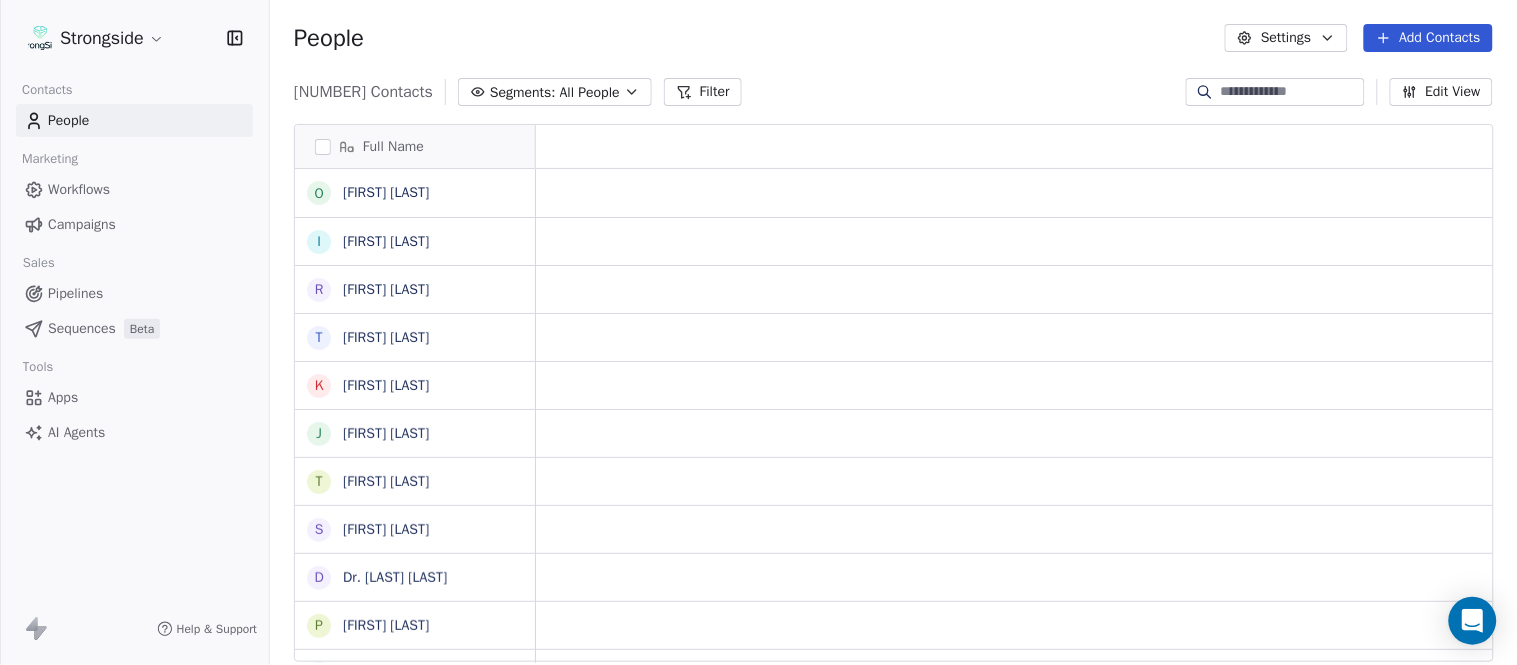 scroll, scrollTop: 0, scrollLeft: 0, axis: both 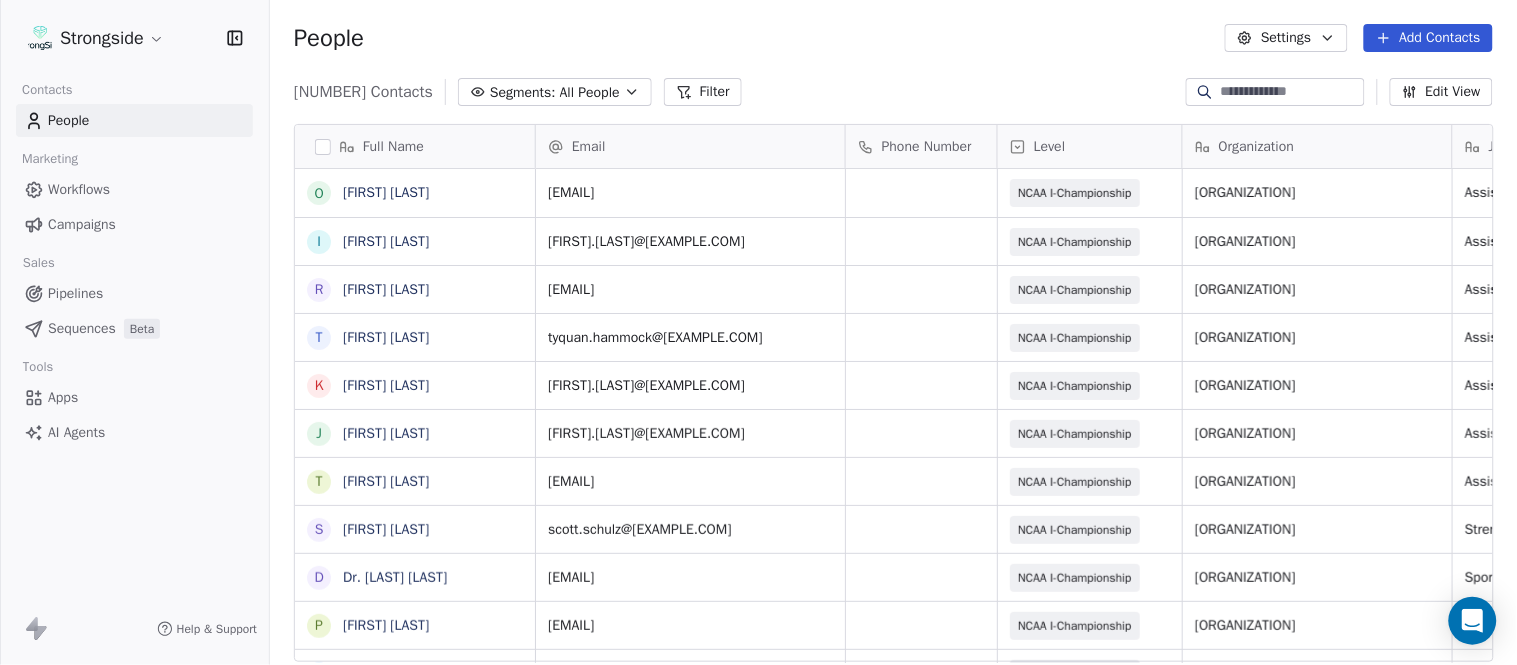 click on "Add Contacts" at bounding box center (1428, 38) 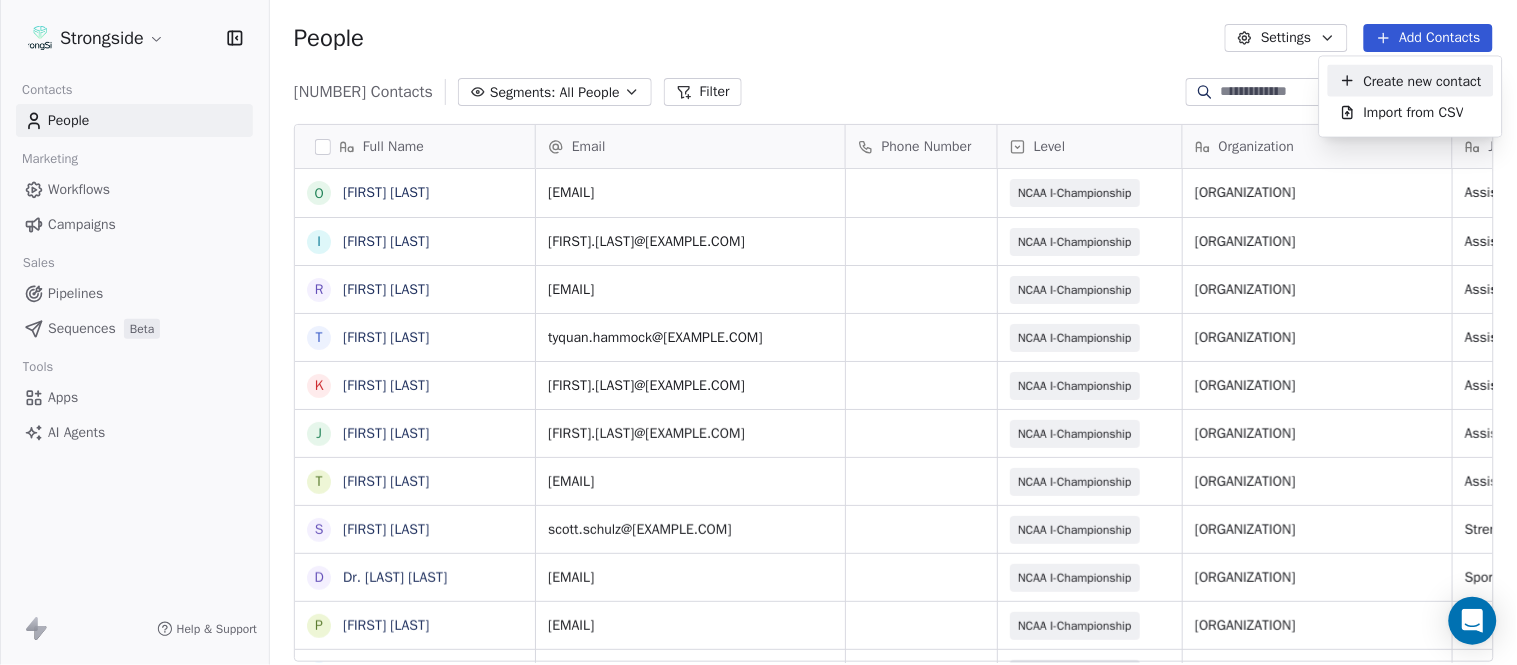 click on "Create new contact" at bounding box center (1423, 80) 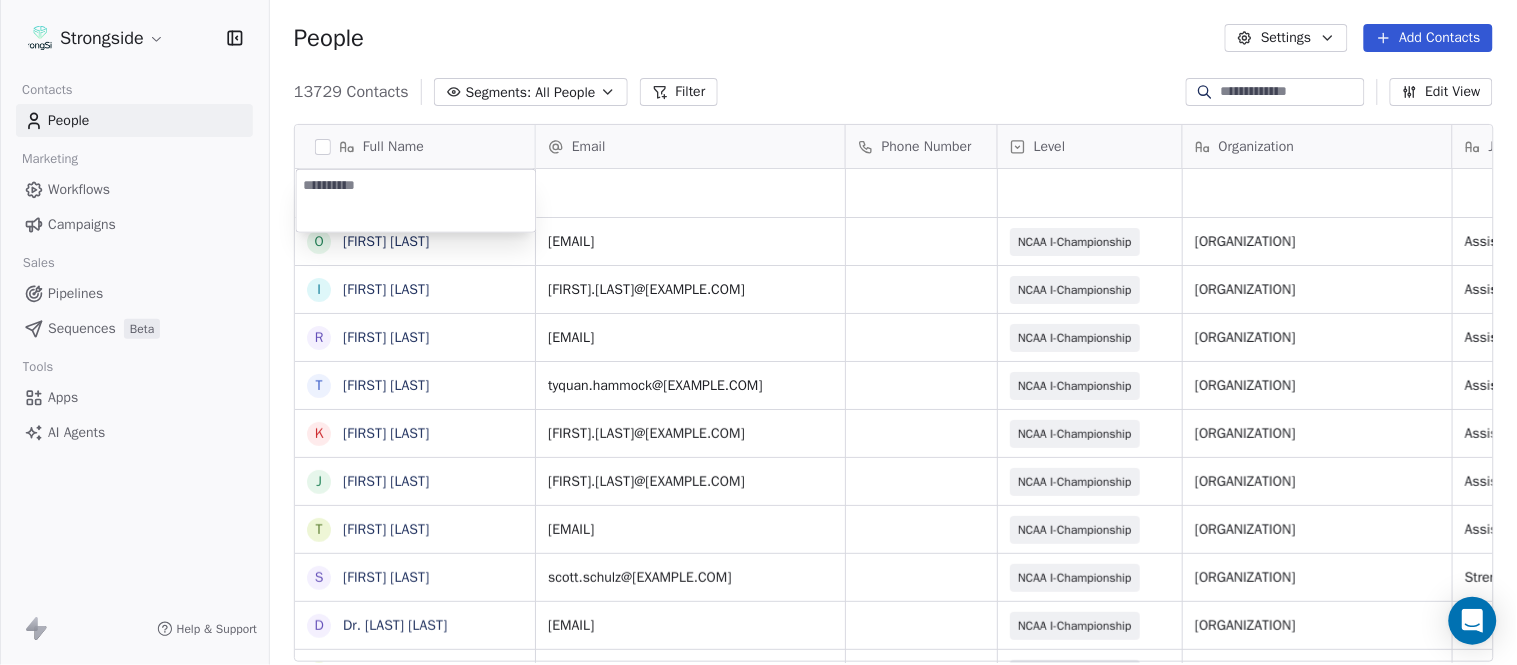 type on "**********" 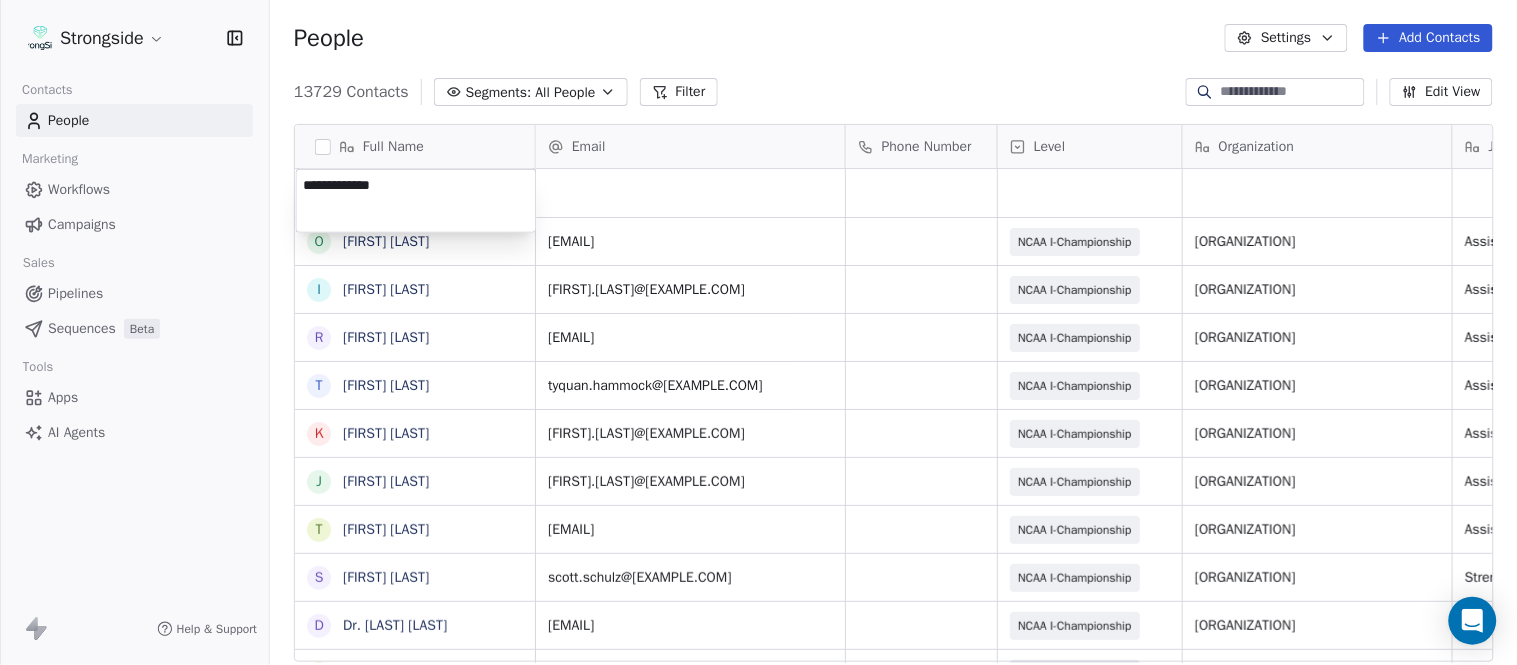 click on "Full Name O [LAST] [FIRST] I [LAST] [FIRST] R [LAST] [FIRST] T [LAST] [FIRST] K [LAST] [FIRST] J [LAST] [FIRST] T [LAST] [FIRST] S [LAST] [FIRST] D [LAST] [FIRST] P [LAST] [FIRST] J [LAST] [FIRST] A [LAST] [FIRST] R [LAST] [FIRST] E [LAST] [FIRST] J [LAST] [FIRST] T [LAST] [FIRST] B [LAST] [FIRST] C [LAST] [FIRST] S [LAST] [FIRST] A [LAST] [FIRST] J [LAST] [FIRST] A [LAST] [FIRST] J [LAST] [FIRST] A [LAST] [FIRST] J [LAST] [FIRST] E [LAST] [FIRST] E [LAST] [FIRST] J [LAST] [FIRST] R [LAST] [FIRST] A [LAST] [FIRST] P [LAST] [FIRST] Email Phone Number Level Organization Job Title Tags Created Date BST Status Aug 08, 2025 12:04 PM [EMAIL] NCAA I-Championship LONG ISLAND UNIV Assistant Coach Aug 08, 2025 12:03 PM [EMAIL] NCAA I-Championship LONG ISLAND UNIV Assistant Coach Aug 08, 2025 12:02 PM [EMAIL] NCAA I-Championship LONG ISLAND UNIV Assistant Coach Aug 08, 2025 12:01 PM SID SID" at bounding box center [758, 332] 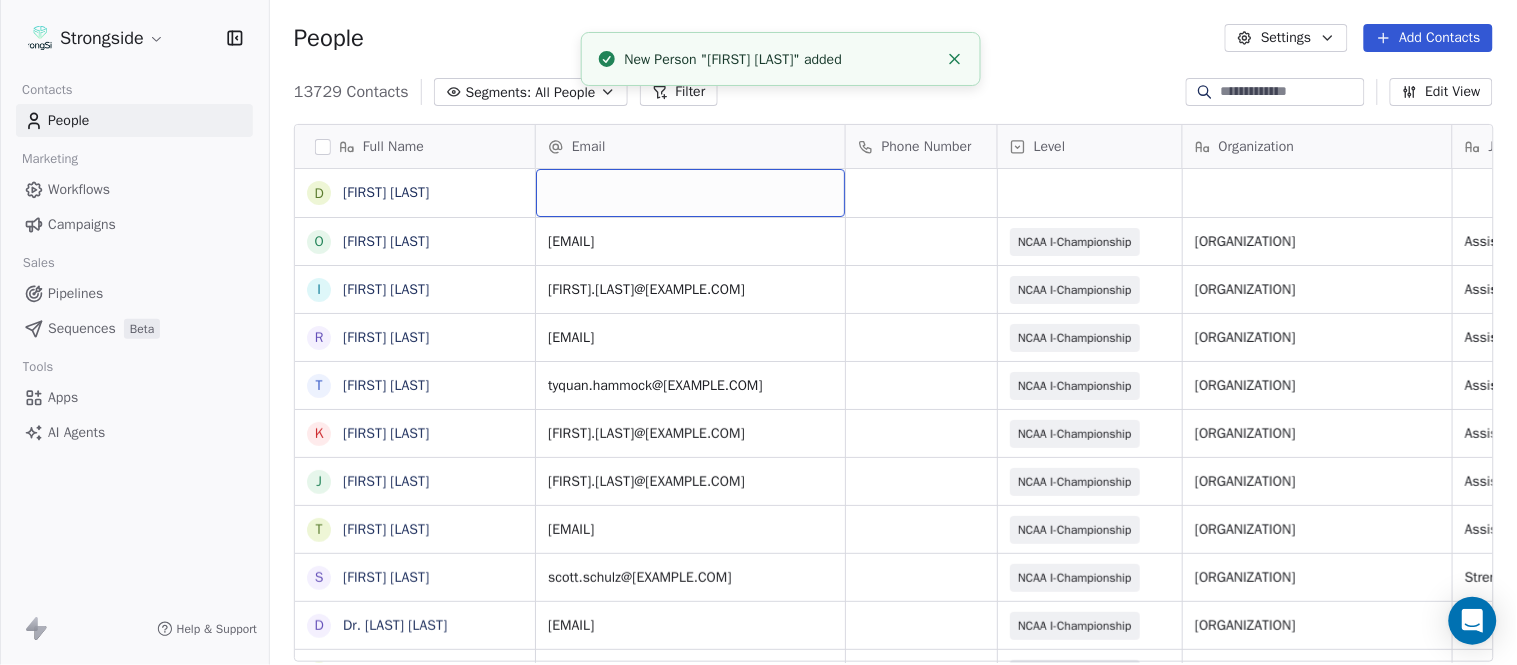 click at bounding box center (690, 193) 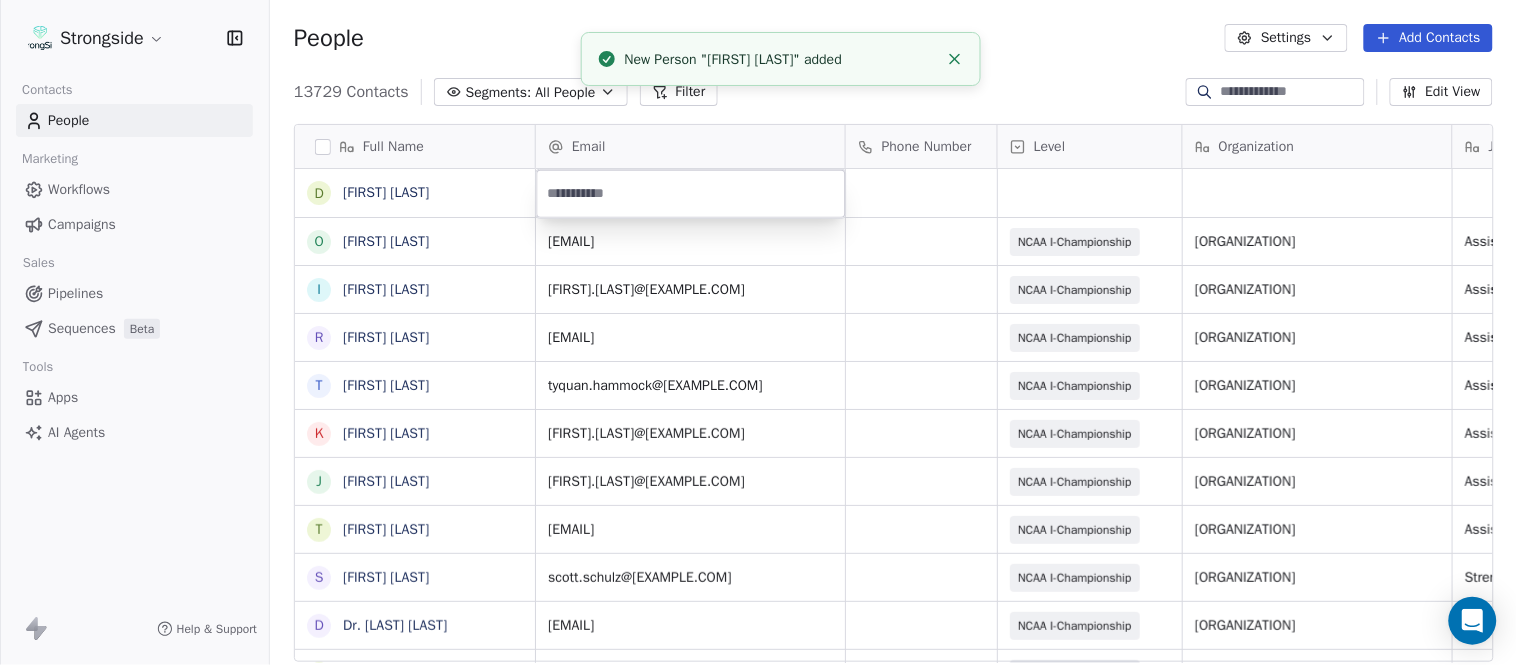 type on "**********" 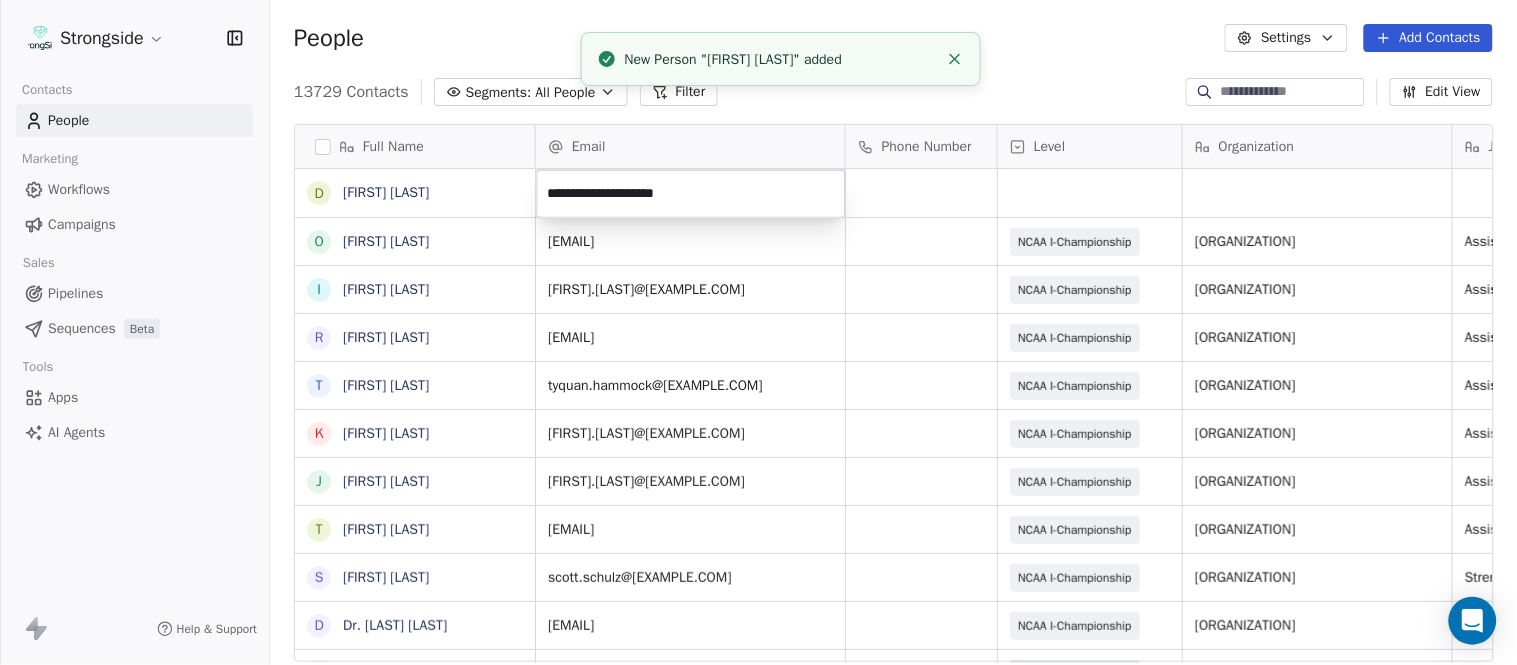 click on "Full Name D [FIRST] [LAST] O [FIRST] [LAST] I [FIRST] [LAST] R [FIRST] [LAST] T [FIRST] [LAST] K [FIRST] [LAST] J [FIRST] [LAST] T [FIRST] [LAST] S [FIRST] [LAST] D Dr. [LAST] [LAST] P [FIRST] [LAST] J [FIRST] [LAST] A [FIRST] [LAST] R [FIRST] [LAST] E [FIRST] [LAST] J [FIRST] [LAST] T [FIRST] [LAST] B [FIRST] [LAST] C [FIRST] [LAST] S [FIRST] [LAST] A [FIRST] [LAST] J [FIRST] [LAST] A [FIRST] [LAST] J [FIRST] [LAST] A [FIRST] [LAST] J [FIRST] [LAST] E [FIRST] [LAST] E [FIRST] [LAST] J [FIRST] [LAST] R [FIRST] [LAST] A [FIRST] [LAST] Email Phone Number Level Organization Job Title Tags Created Date BST Status Aug 08, 2025 12:04 PM olong.ogbu@[EXAMPLE.COM] NCAA I-Championship LONG ISLAND UNIV Assistant Coach Aug 08, 2025 12:03 PM ian.pace@[EXAMPLE.COM] NCAA I-Championship LONG ISLAND UNIV Assistant Coach Aug 08, 2025 12:02 PM Assistant Coach" at bounding box center (758, 332) 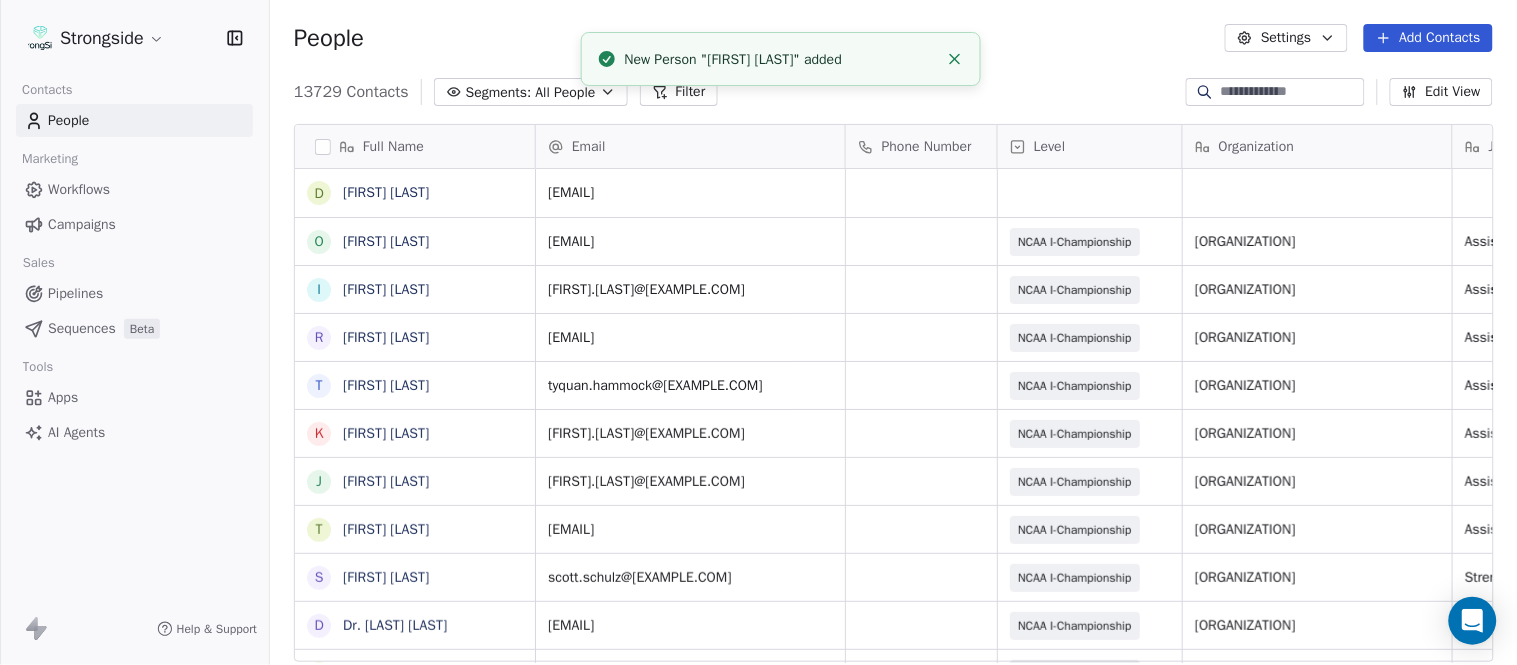click 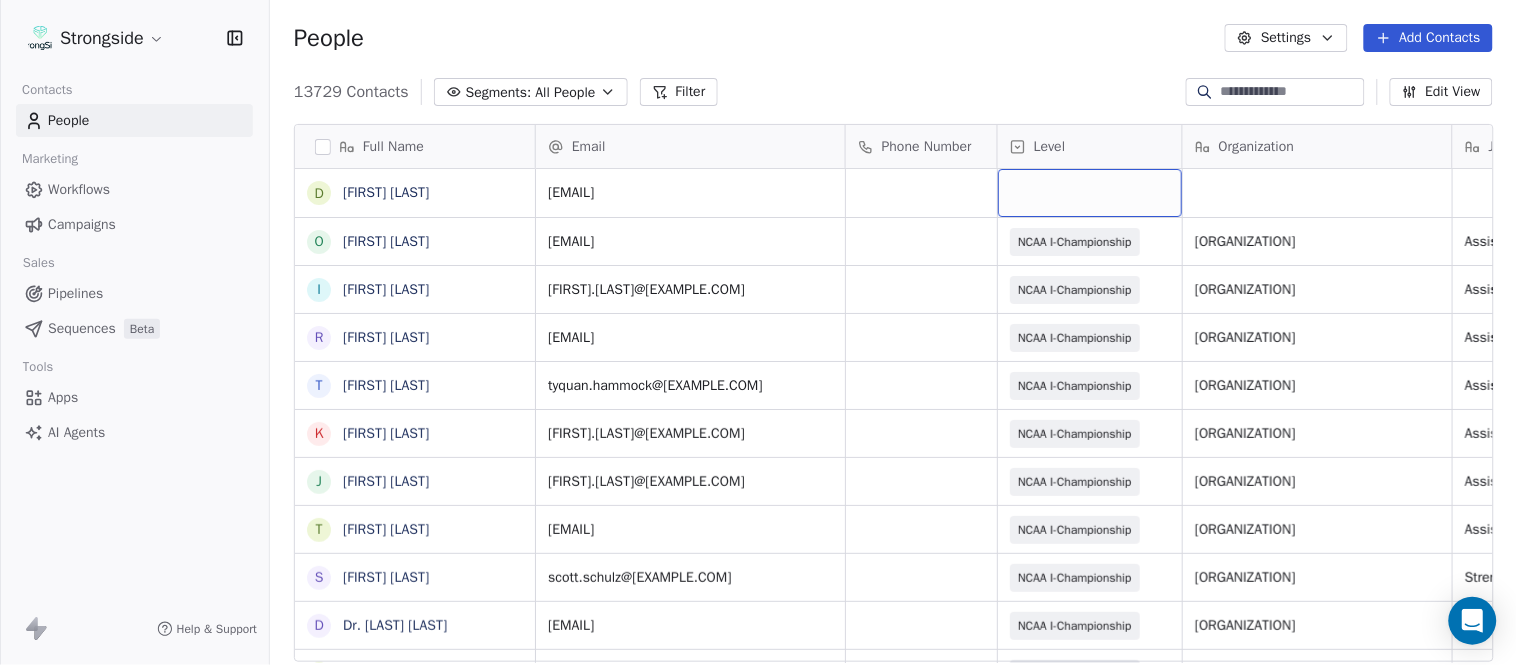 click at bounding box center [1090, 193] 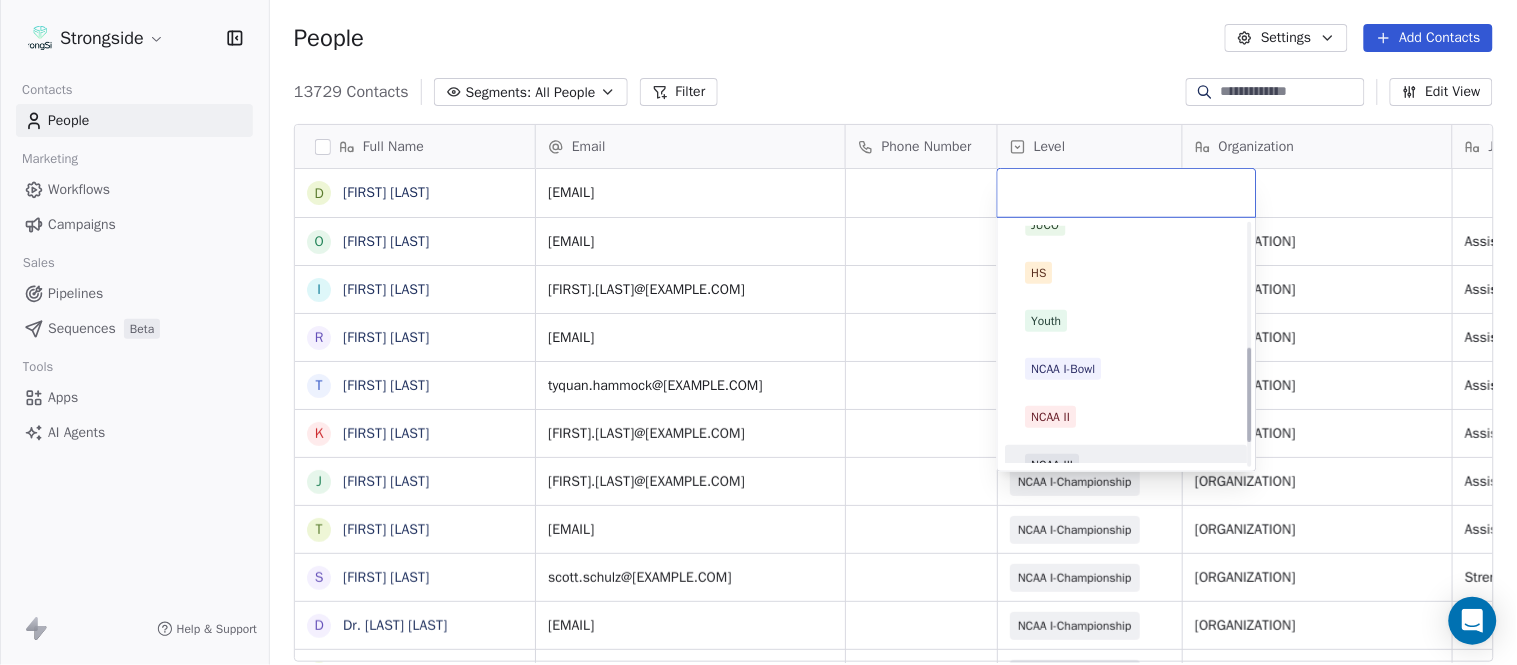 scroll, scrollTop: 378, scrollLeft: 0, axis: vertical 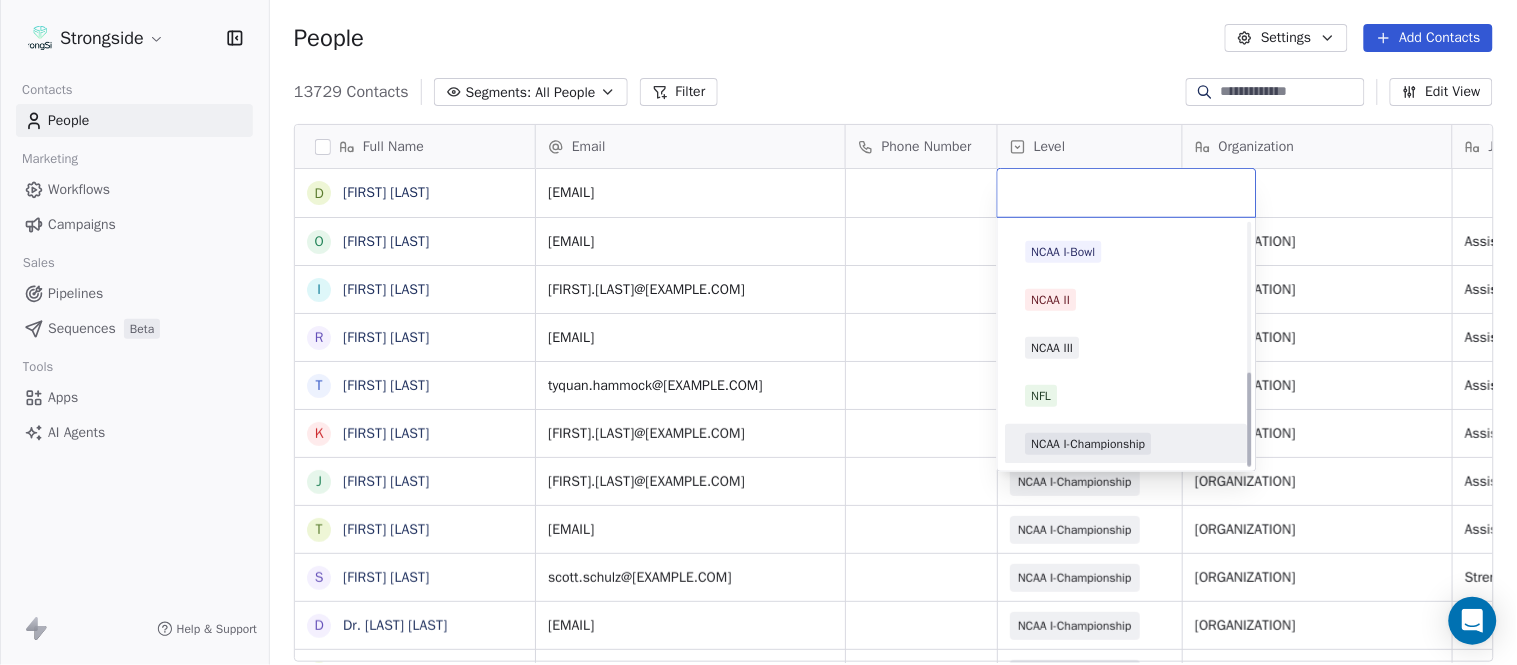 click on "NCAA I-Championship" at bounding box center (1089, 444) 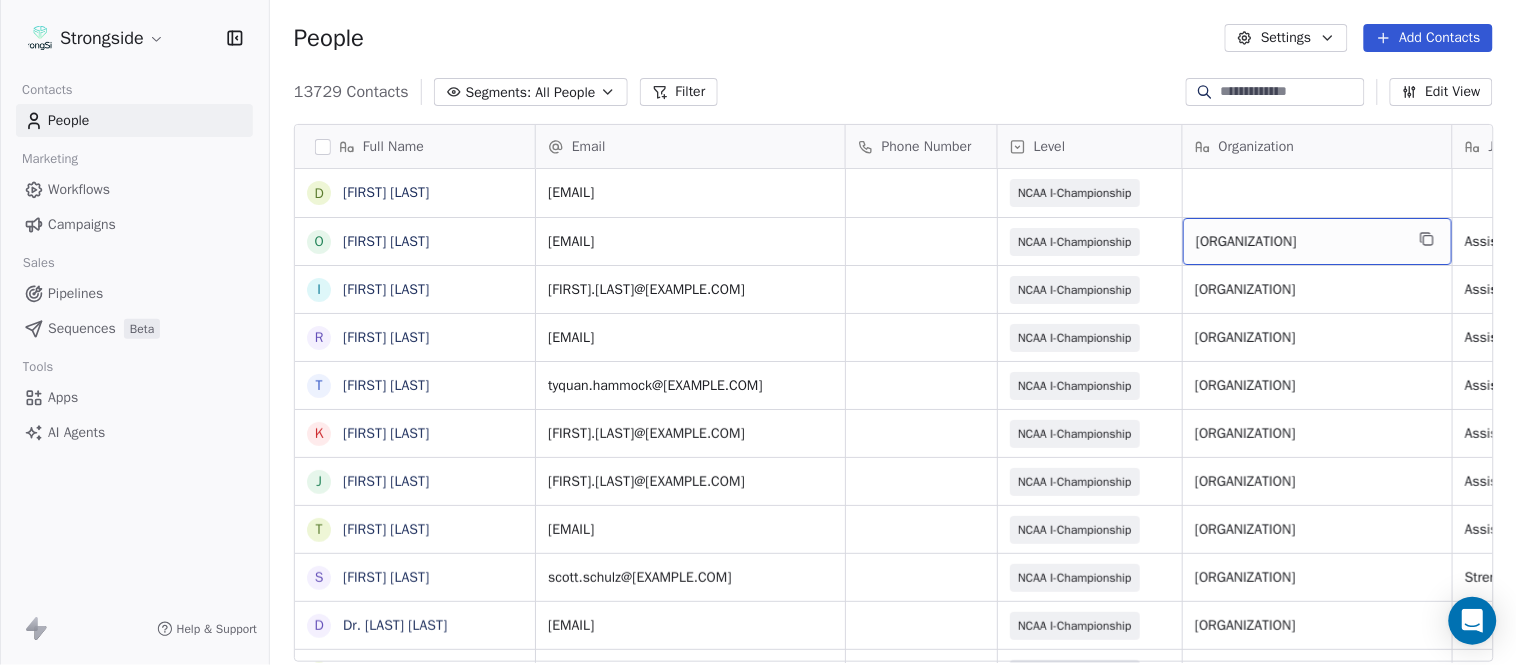 drag, startPoint x: 1406, startPoint y: 230, endPoint x: 1418, endPoint y: 235, distance: 13 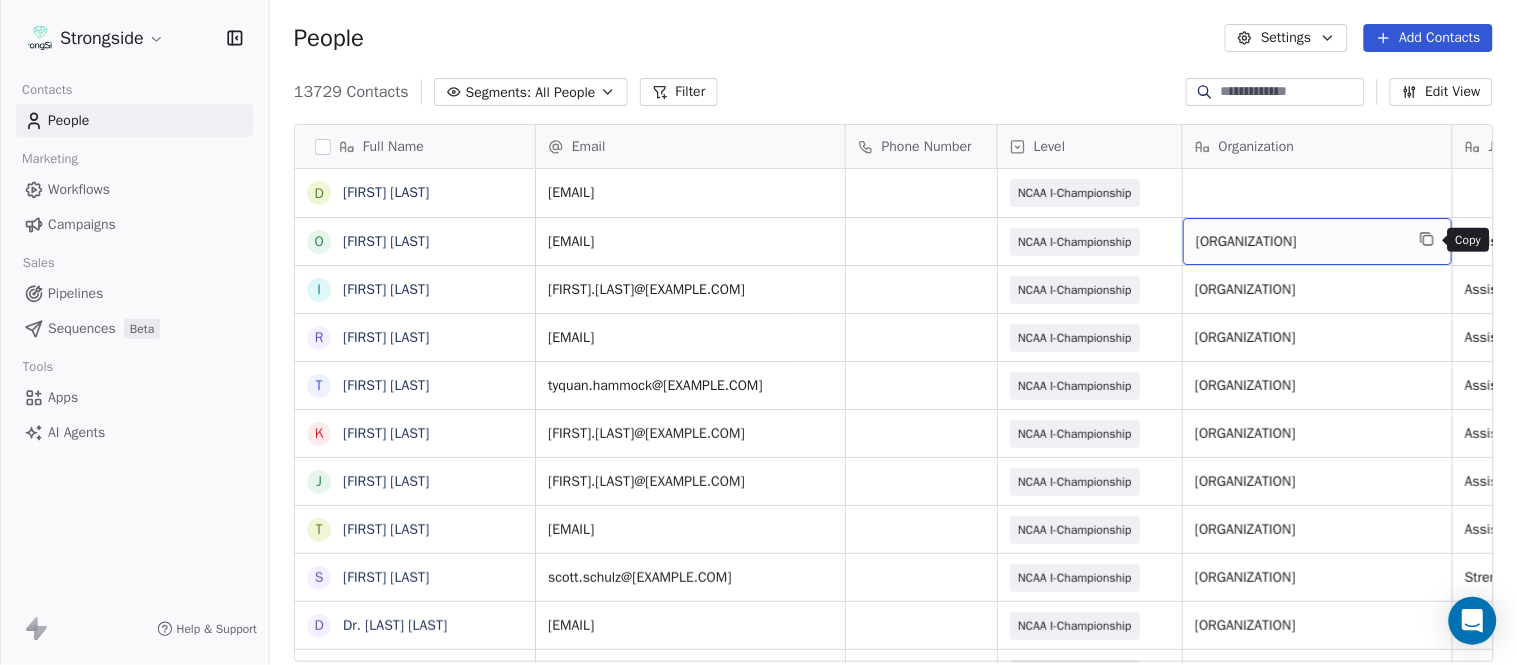click 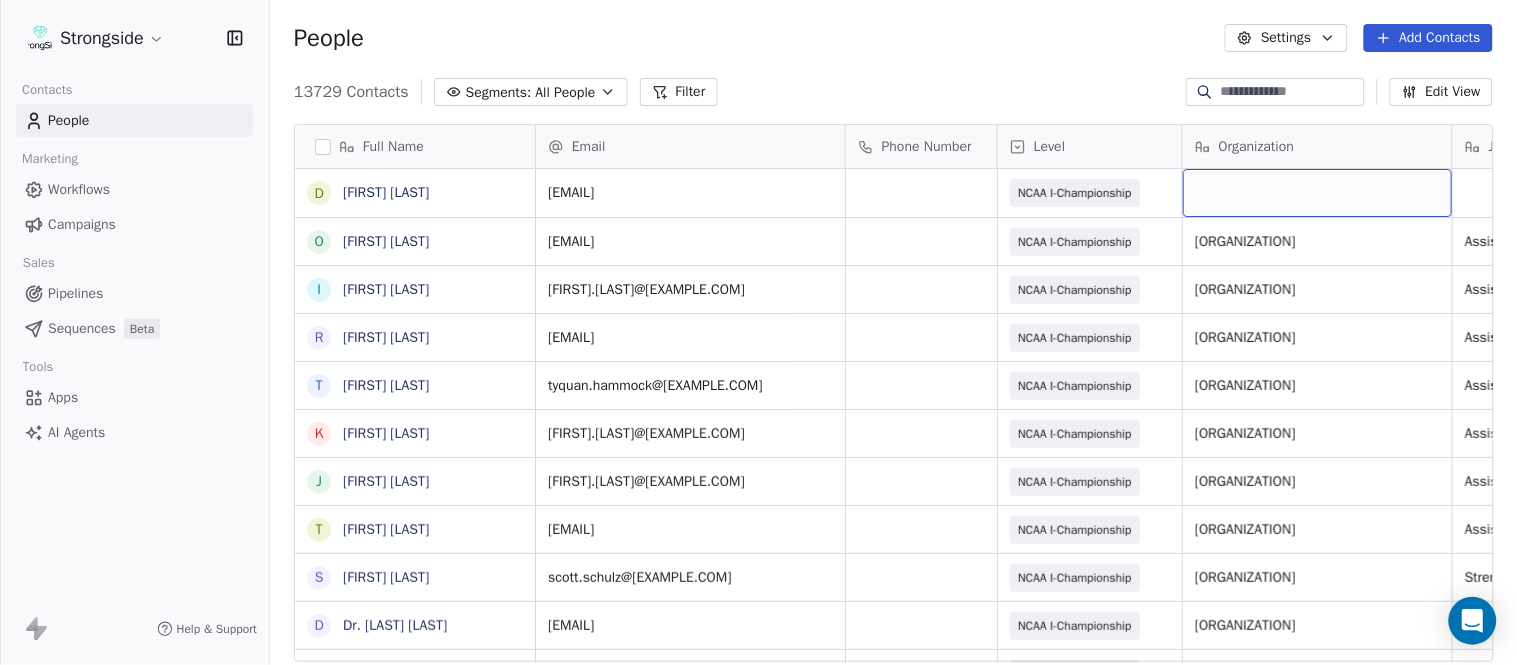 click at bounding box center (1317, 193) 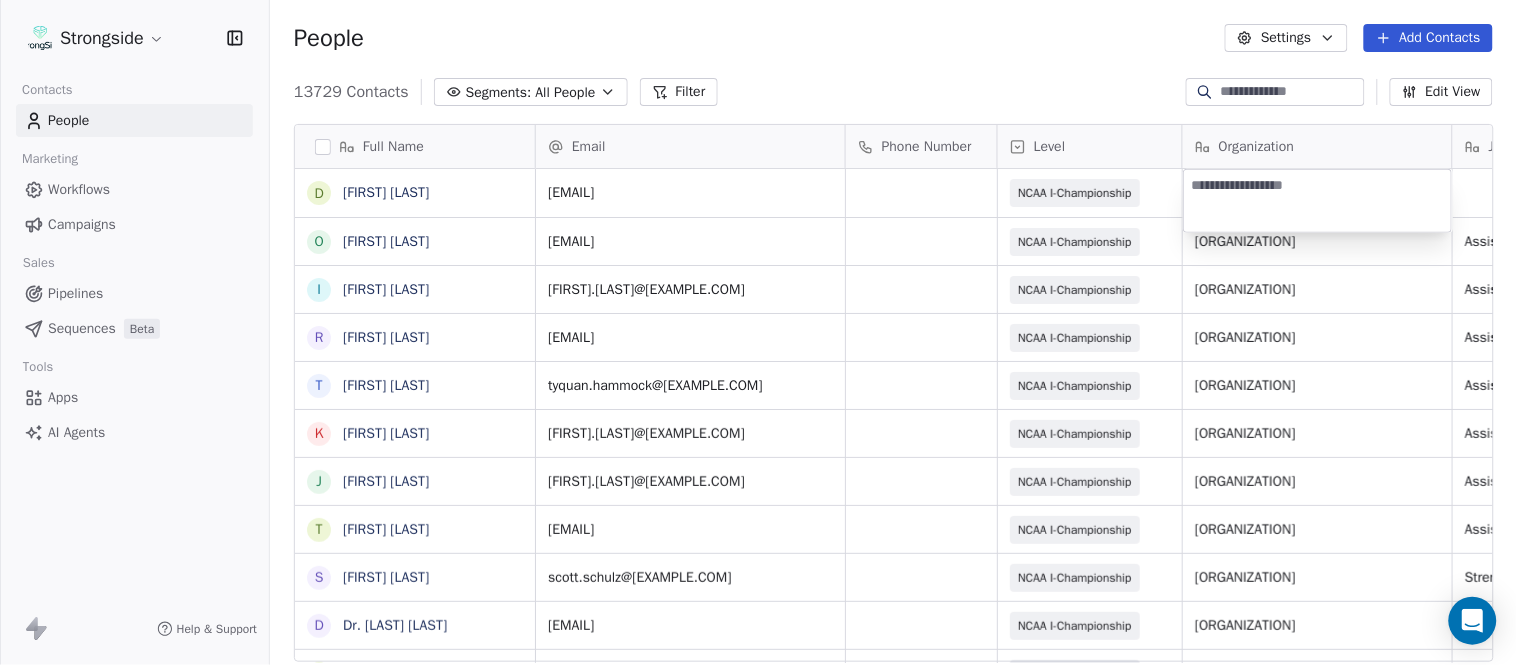 type on "**********" 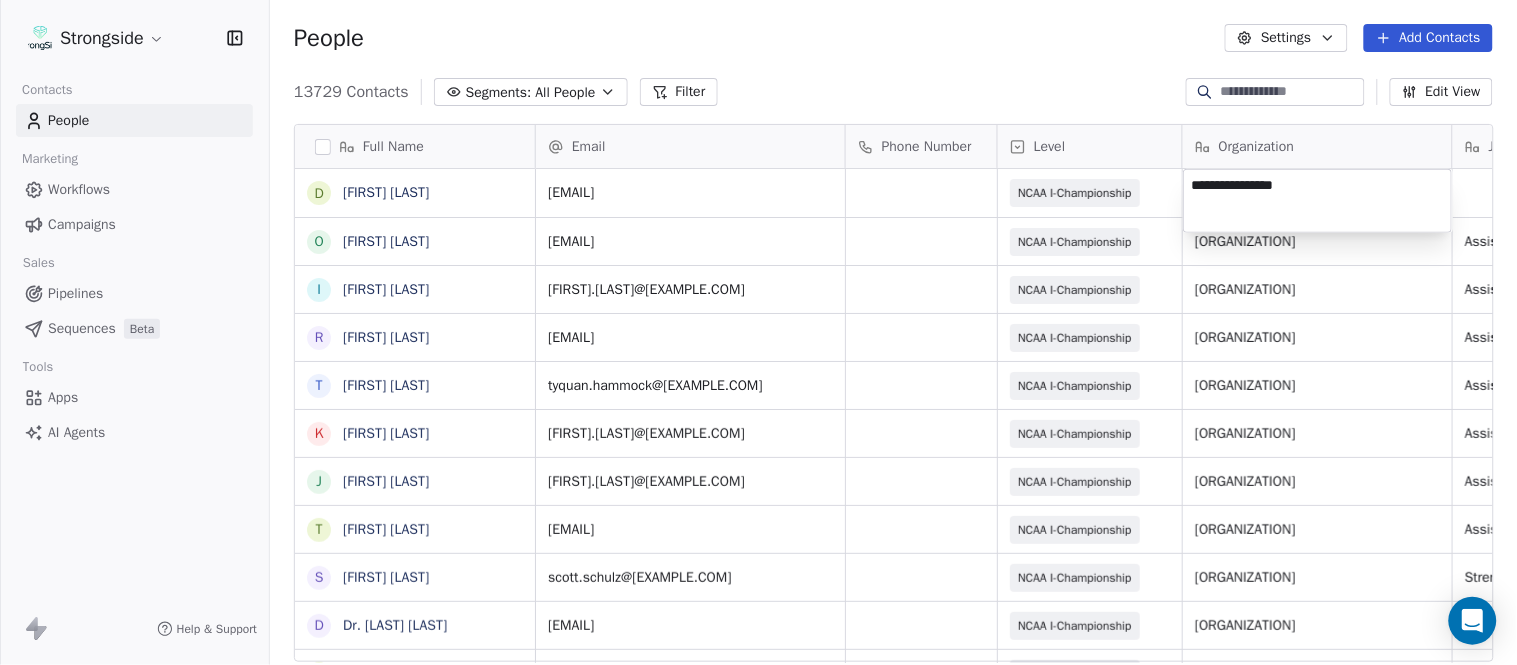 click on "Strongside Contacts People Marketing Workflows Campaigns Sales Pipelines Sequences Beta Tools Apps AI Agents Help & Support People Settings Add Contacts 13729 Contacts Segments: All People Filter Edit View Tag Add to Sequence Export Full Name D [FIRST] [LAST] O [FIRST] [LAST] I [FIRST] [LAST] R [FIRST] [LAST] T [FIRST] [LAST] K [FIRST] [LAST] J [FIRST] [LAST] T [FIRST] [LAST] S [FIRST] [LAST] D [TITLE] [LAST] P [FIRST] [LAST] J [FIRST] [LAST] A [FIRST] [LAST] R [FIRST] [LAST] E [FIRST] [LAST] J [FIRST] [LAST] T [FIRST] [LAST] B [FIRST] [LAST] C [FIRST] [LAST] S [FIRST] [LAST] A [FIRST] [LAST] J [FIRST] [LAST] A [FIRST] [LAST] J [FIRST] [LAST] E [FIRST] [LAST] E [FIRST] [LAST] J [FIRST] [LAST] R [FIRST] [LAST] A [FIRST] [LAST] P [FIRST] [LAST] Email Phone Number Level Organization Job Title Tags Created Date BST Status [EMAIL] NCAA I-Championship [DATE] [TIME] [EMAIL] NCAA I-Championship LONG ISLAND UNIV Assistant Coach [DATE] [TIME] [EMAIL] NCAA I-Championship LONG ISLAND UNIV SID SID" at bounding box center [758, 332] 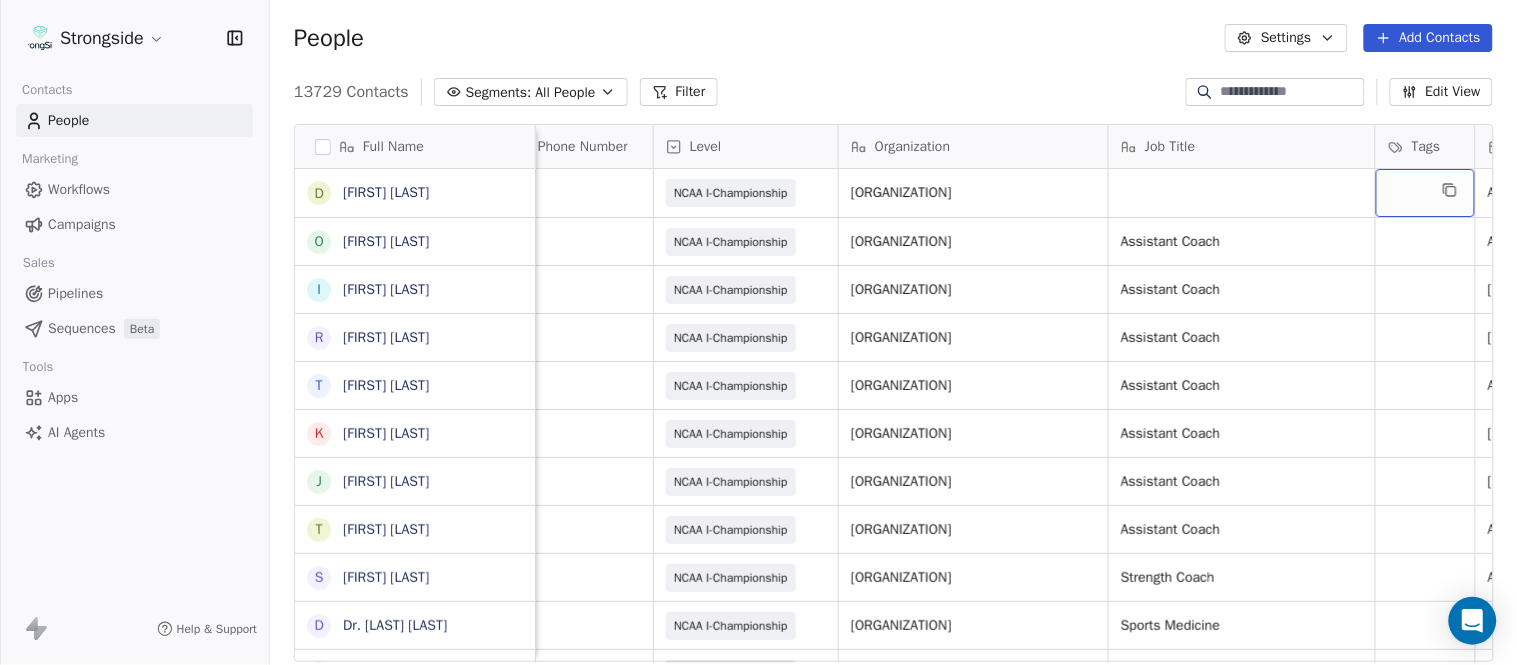 scroll, scrollTop: 0, scrollLeft: 528, axis: horizontal 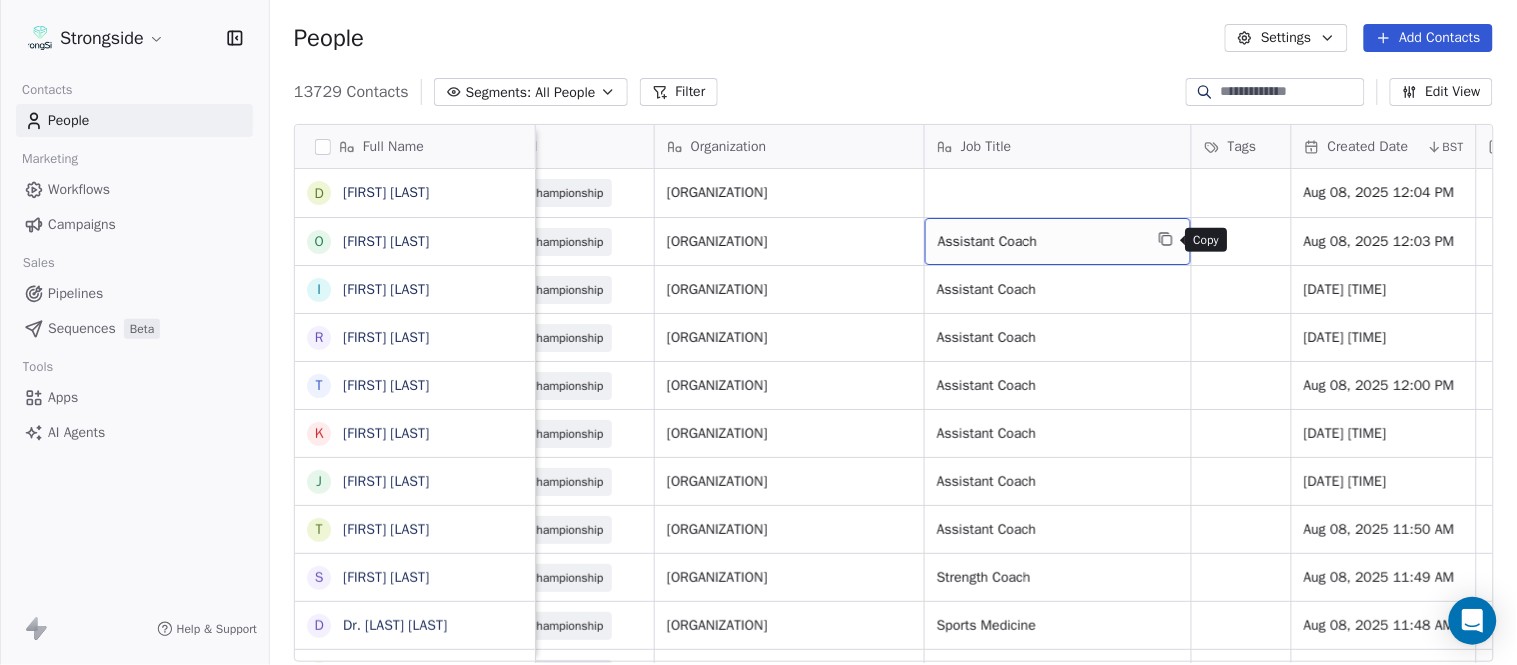 click 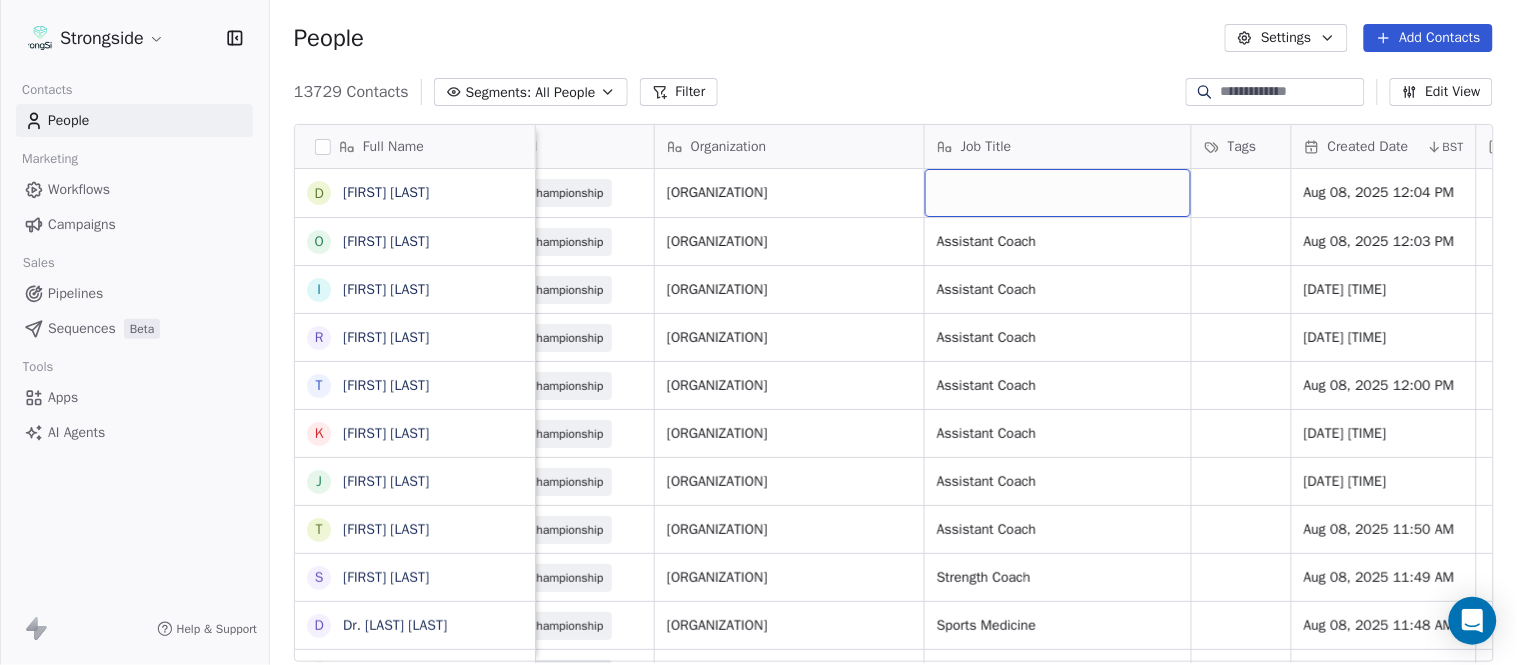 click at bounding box center (1058, 193) 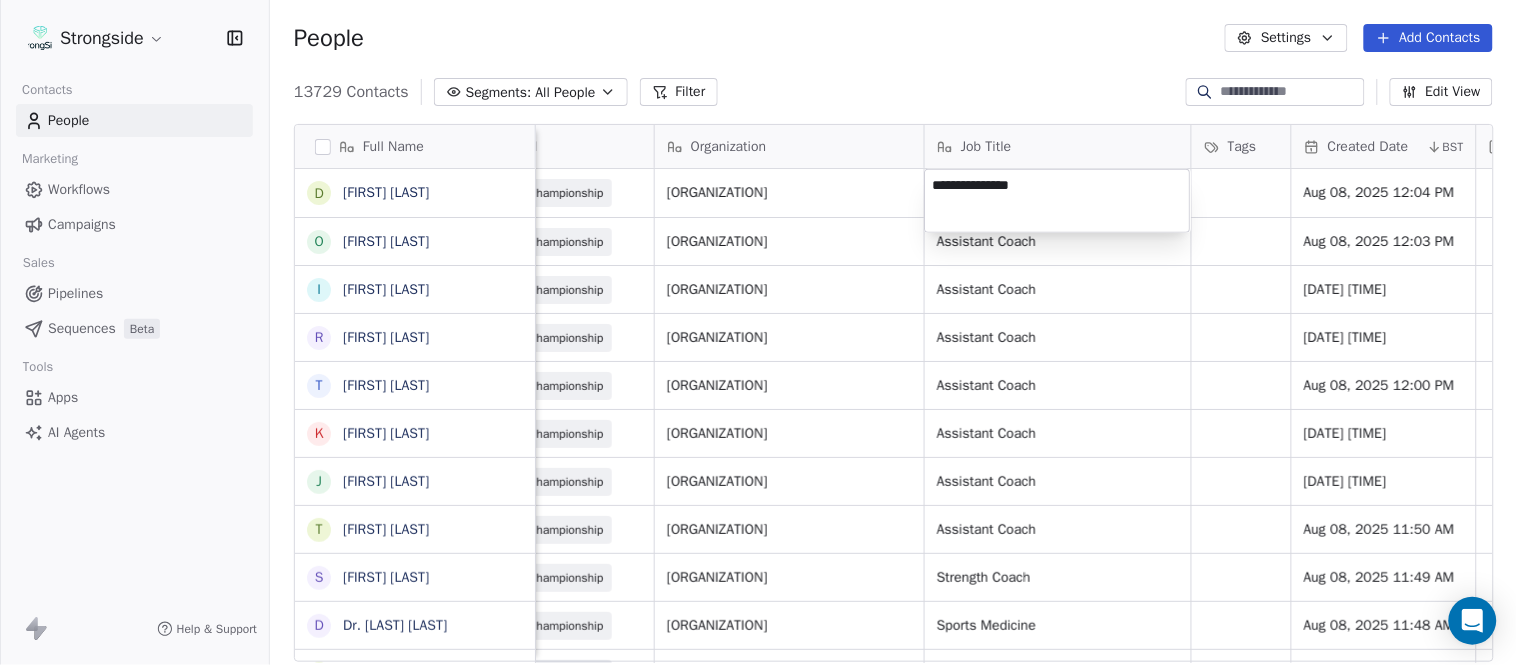 click on "Full Name D [FIRST] [LAST] O [FIRST] [LAST] I [FIRST] [LAST] R [FIRST] [LAST] T [FIRST] [LAST] K [FIRST] [LAST] J [FIRST] [LAST] T [FIRST] [LAST] S [FIRST] [LAST] D Dr. [LAST] [LAST] P [FIRST] [LAST] J [FIRST] [LAST] A [FIRST] [LAST] R [FIRST] [LAST] E [FIRST] [LAST] J [FIRST] [LAST] T [FIRST] [LAST] B [FIRST] [LAST] C [FIRST] [LAST] S [FIRST] [LAST] A [FIRST] [LAST] J [FIRST] [LAST] A [FIRST] [LAST] J [FIRST] [LAST] A [FIRST] [LAST] J [FIRST] [LAST] E [FIRST] [LAST] E [FIRST] [LAST] J [FIRST] [LAST] R [FIRST] [LAST] A [FIRST] [LAST] Email Phone Number Level Organization Job Title Tags Created Date BST Status Priority Emails Auto Clicked Last Activity Date BST devin.merritt@[EXAMPLE.COM] NCAA I-Championship LONG ISLAND UNIV Aug 08, 2025 12:04 PM olong.ogbu@[EXAMPLE.COM] NCAA I-Championship LONG ISLAND UNIV Assistant Coach ian.pace@[EXAMPLE.COM]" at bounding box center (758, 332) 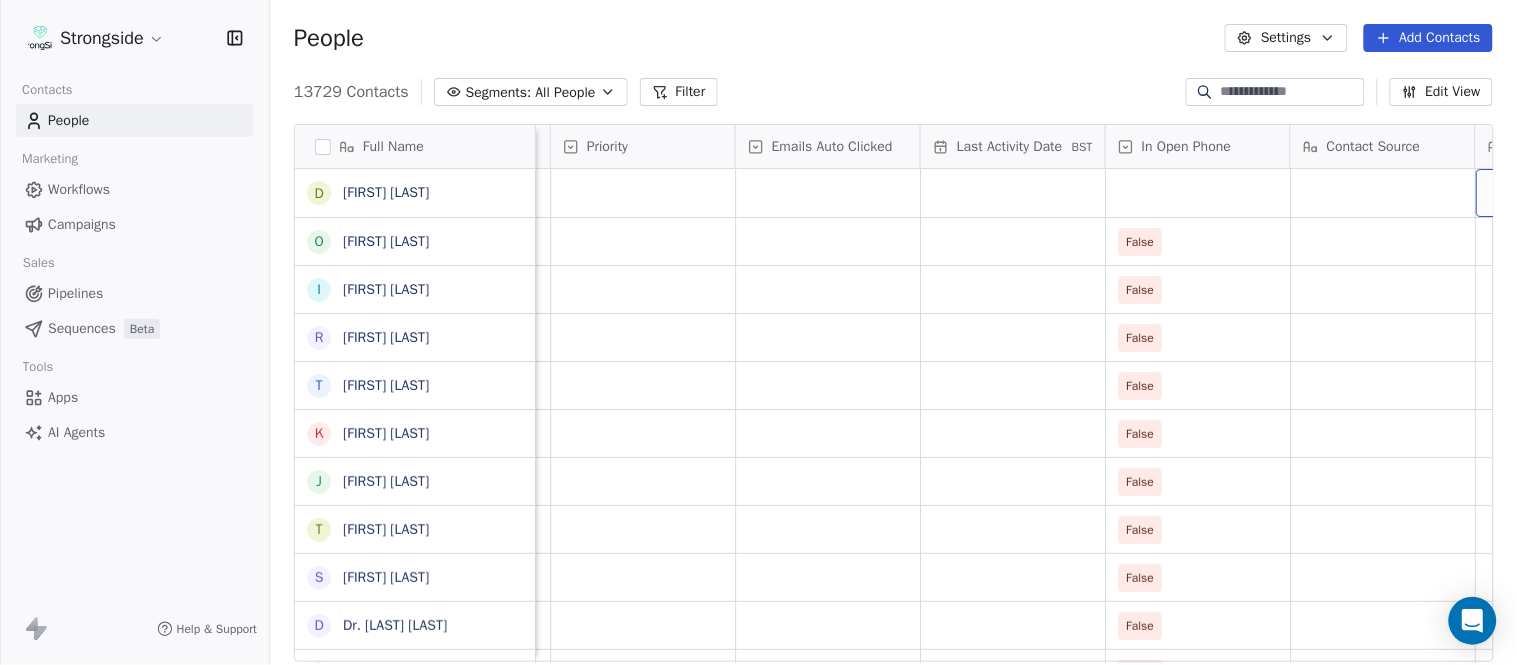 scroll, scrollTop: 0, scrollLeft: 1738, axis: horizontal 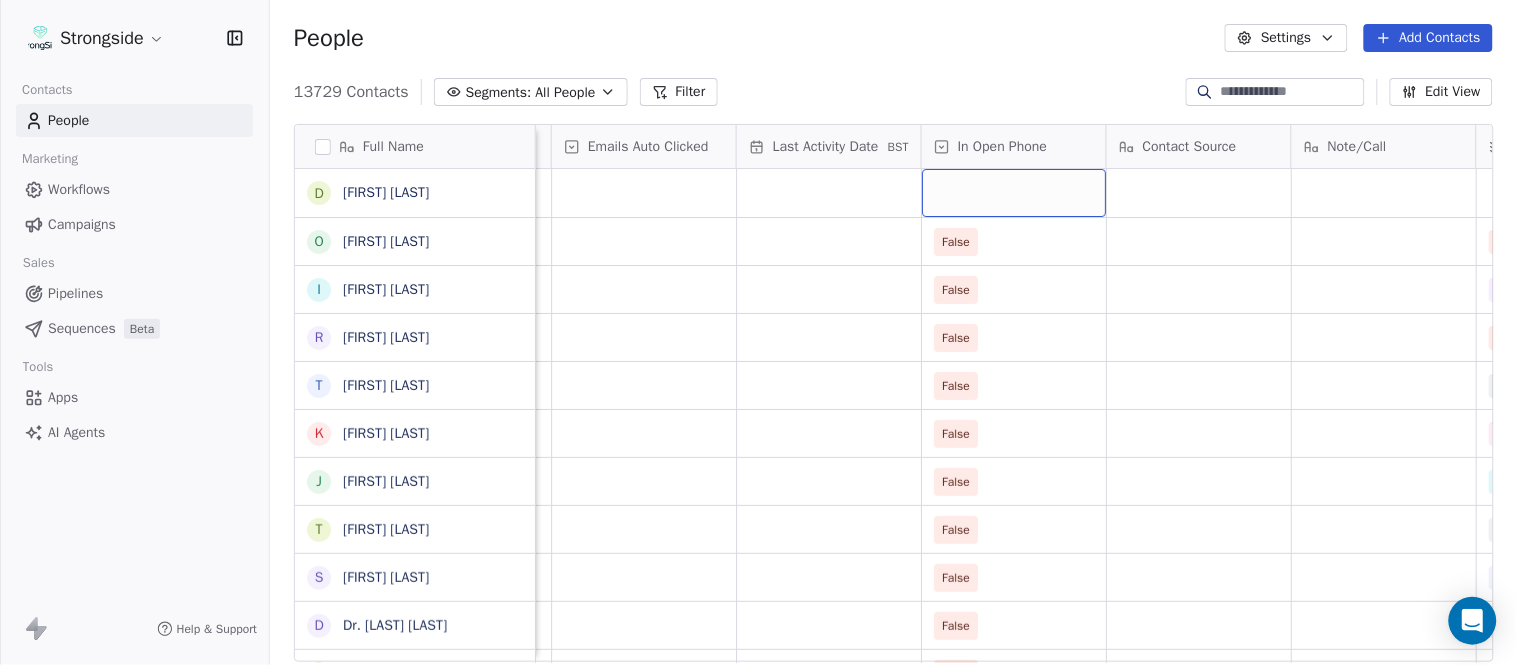 click at bounding box center [1014, 193] 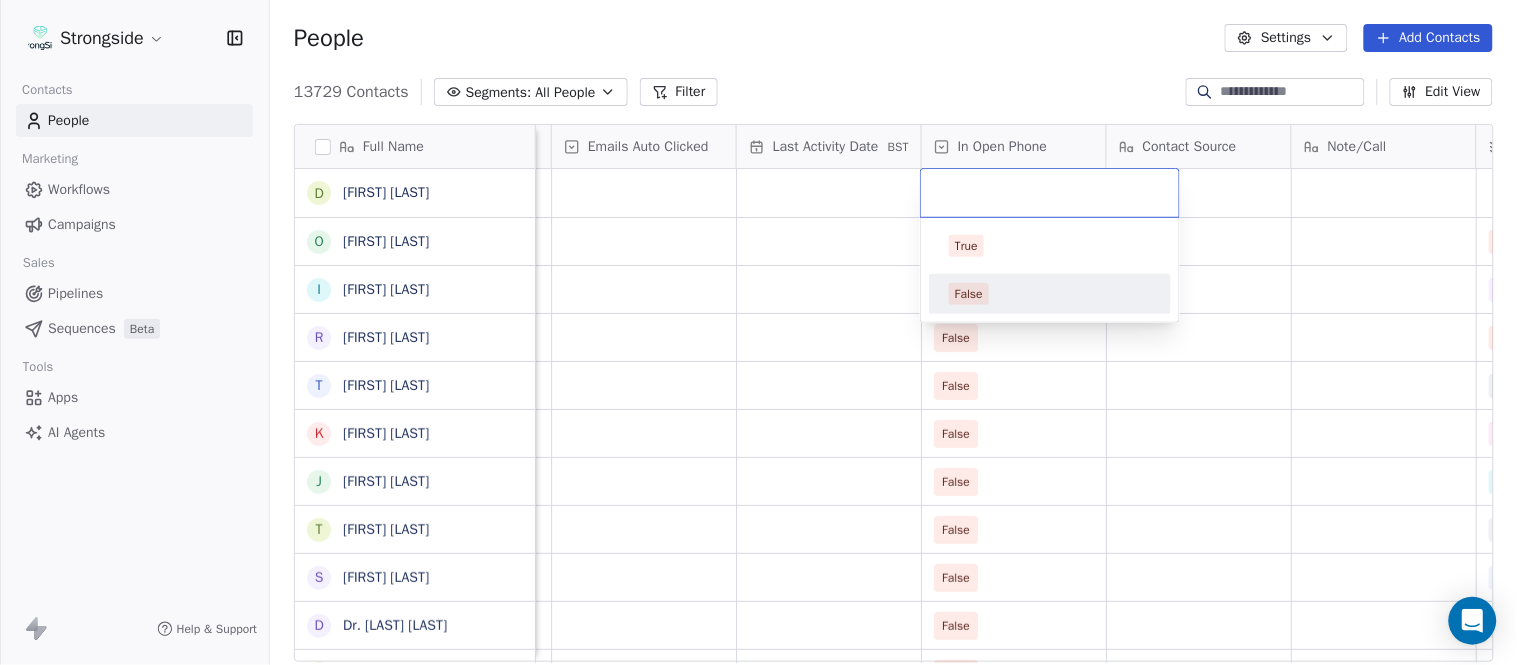 click on "False" at bounding box center [1050, 294] 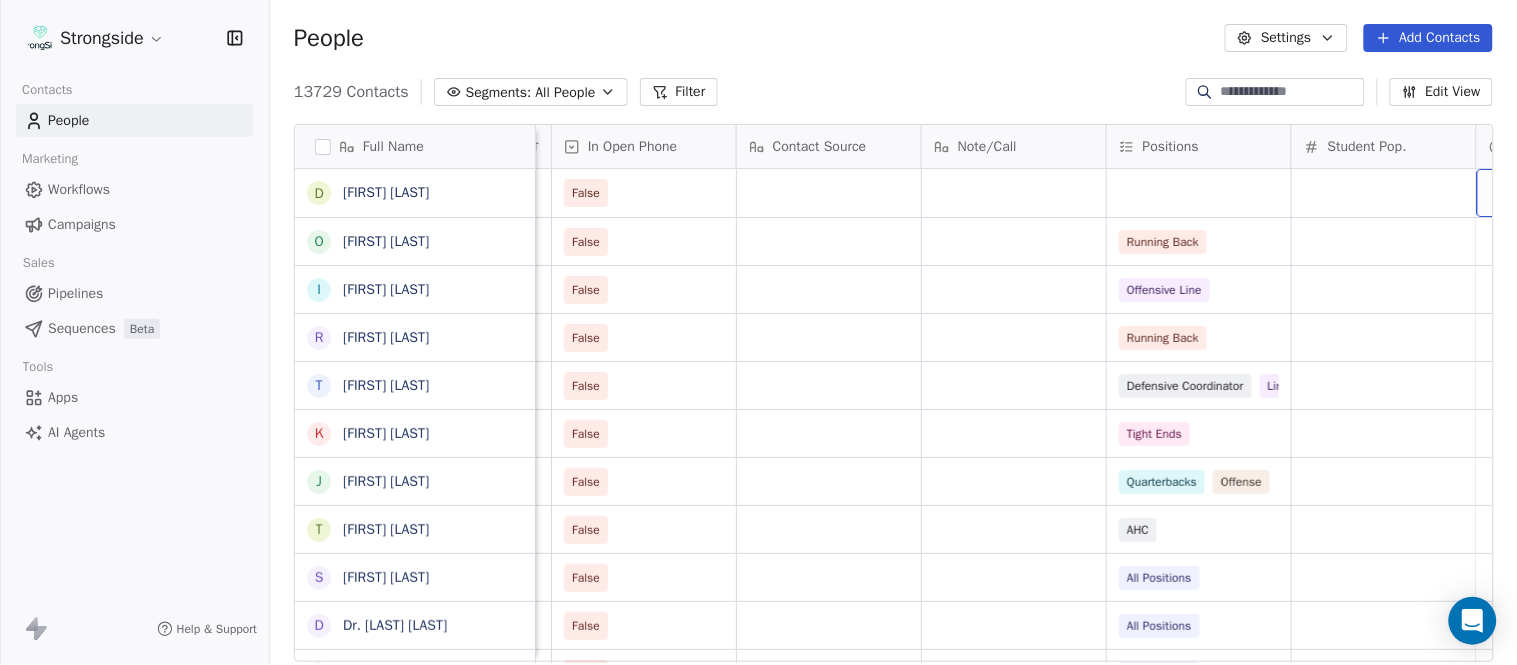 scroll, scrollTop: 0, scrollLeft: 2294, axis: horizontal 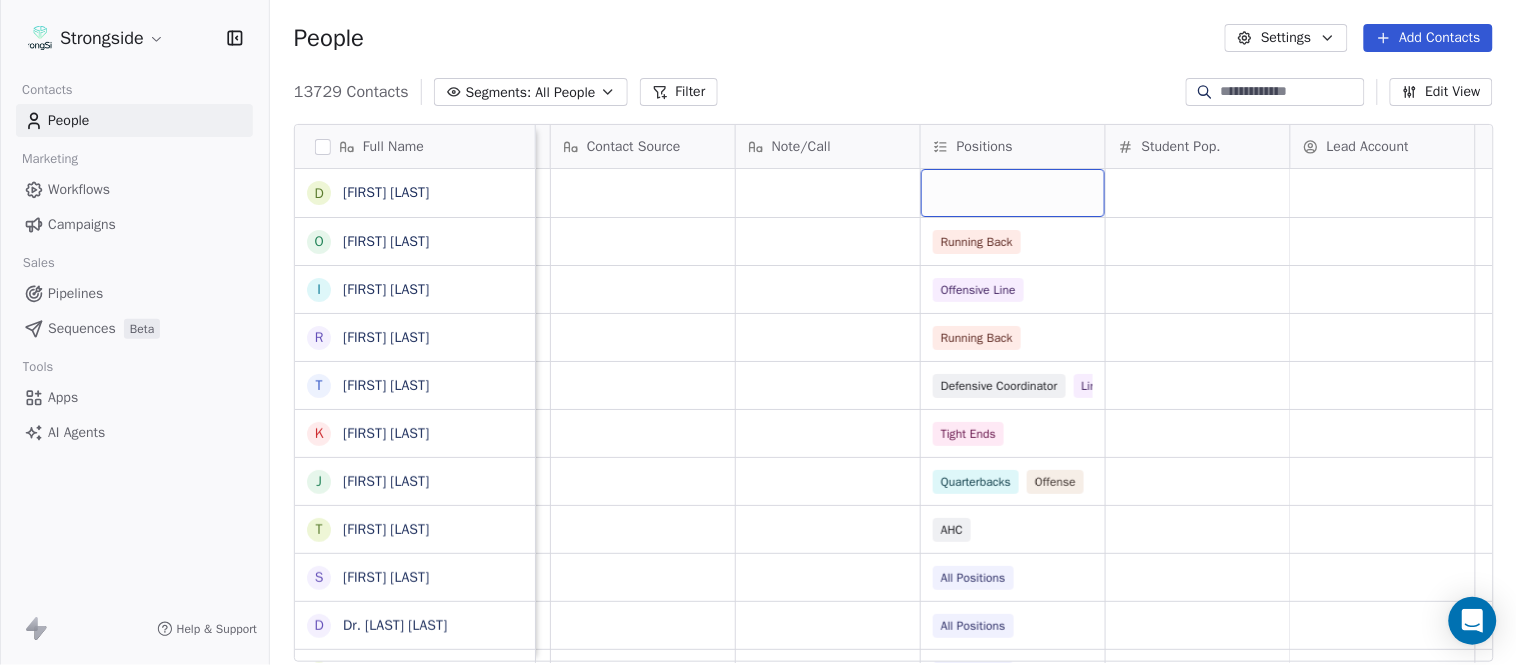 click at bounding box center [1013, 193] 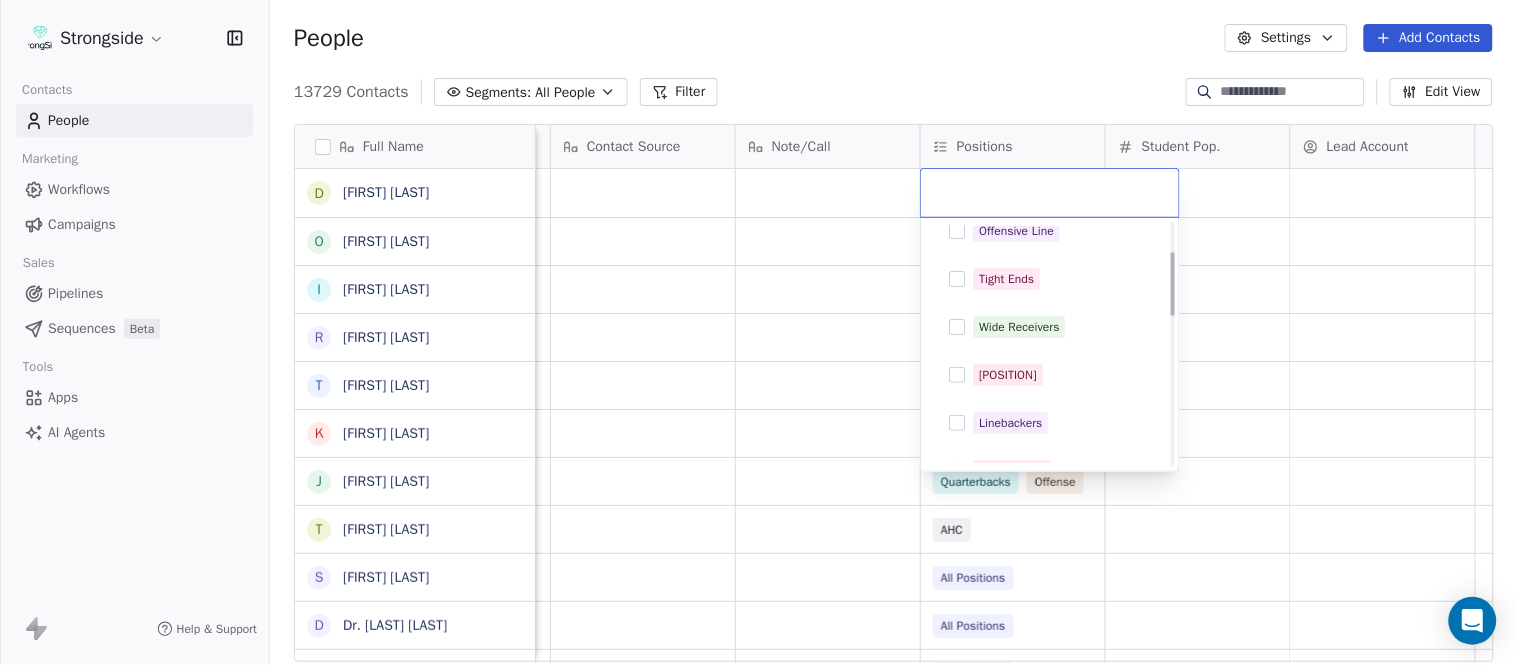 scroll, scrollTop: 0, scrollLeft: 0, axis: both 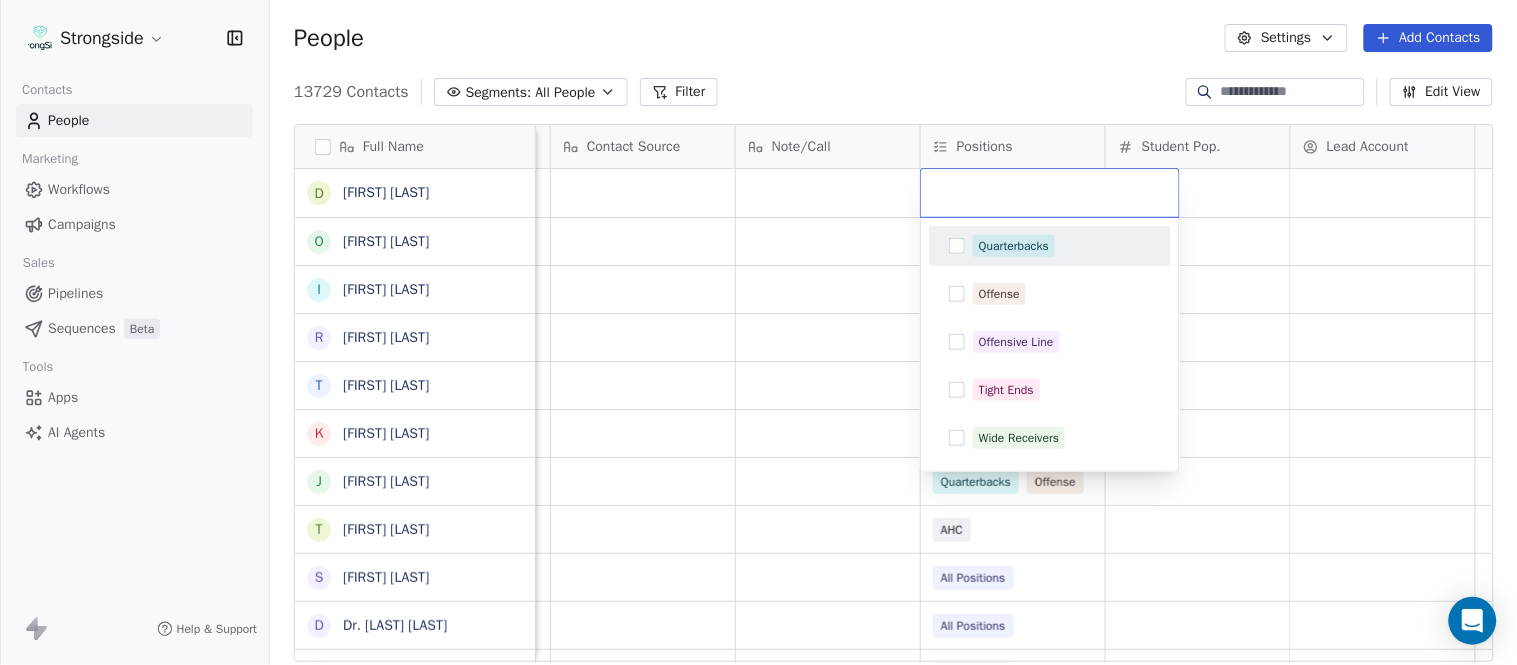 click on "Full Name D [LAST] [FIRST] O [LAST] [FIRST] I [LAST] [FIRST] R [LAST] [FIRST] T [LAST] [FIRST] K [LAST] [FIRST] J [LAST] [FIRST] T [LAST] [FIRST] S [LAST] [FIRST] D [LAST] [FIRST] P [LAST] [FIRST] J [LAST] [FIRST] A [LAST] [FIRST] R [LAST] [FIRST] E [LAST] [FIRST] J [LAST] [FIRST] T [LAST] [FIRST] B [LAST] [FIRST] C [LAST] [FIRST] S [LAST] [FIRST] A [LAST] [FIRST] J [LAST] [FIRST] A [LAST] [FIRST] J [LAST] [FIRST] A [LAST] [FIRST] J [LAST] [FIRST] E [LAST] [FIRST] E [LAST] [FIRST] J [LAST] [FIRST] R [LAST] [FIRST] A [LAST] [FIRST] P [LAST] [FIRST] Priority Emails Auto Clicked Last Activity Date BST In Open Phone Contact Source Note/Call Positions Student Pop. Lead Account   False   False Running Back   False Offensive Line   False Running Back   False Defensive Coordinator Linebackers   False Tight Ends   False Quarterbacks Offense   False" at bounding box center (758, 332) 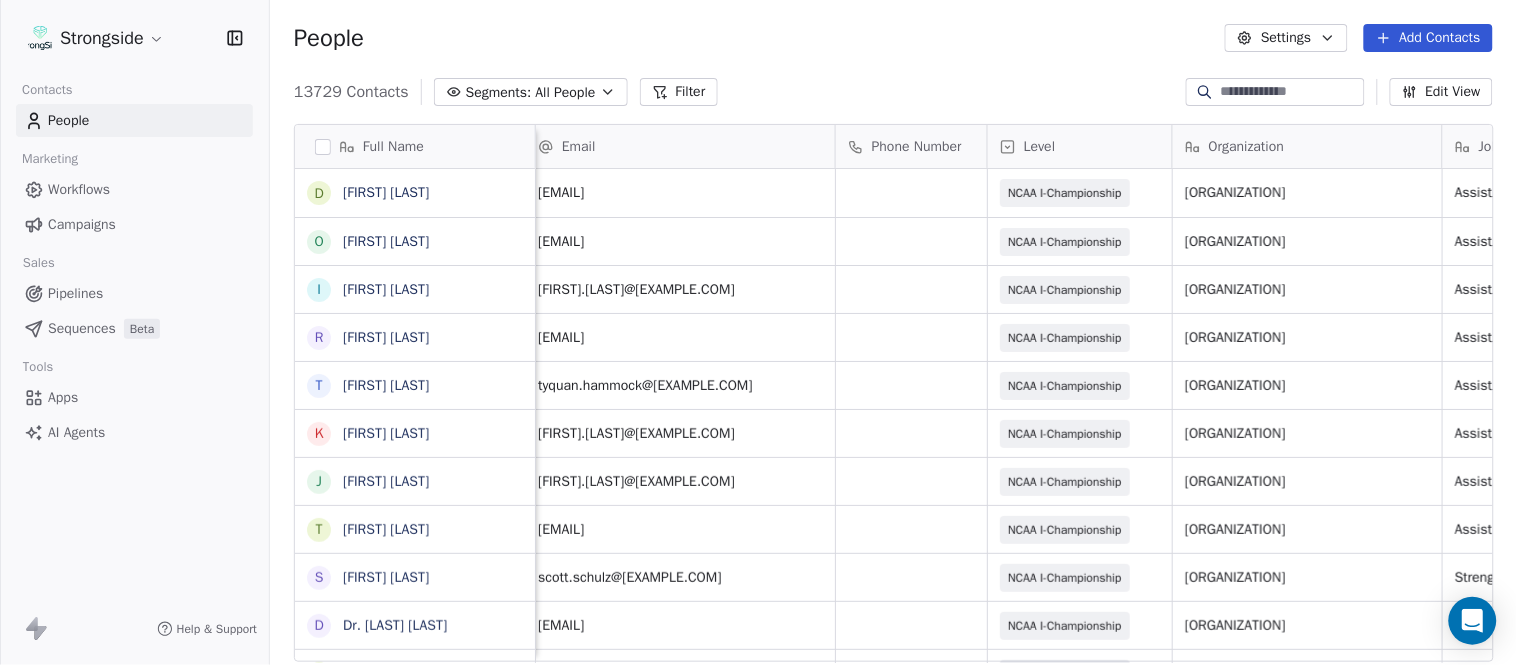 scroll, scrollTop: 0, scrollLeft: 0, axis: both 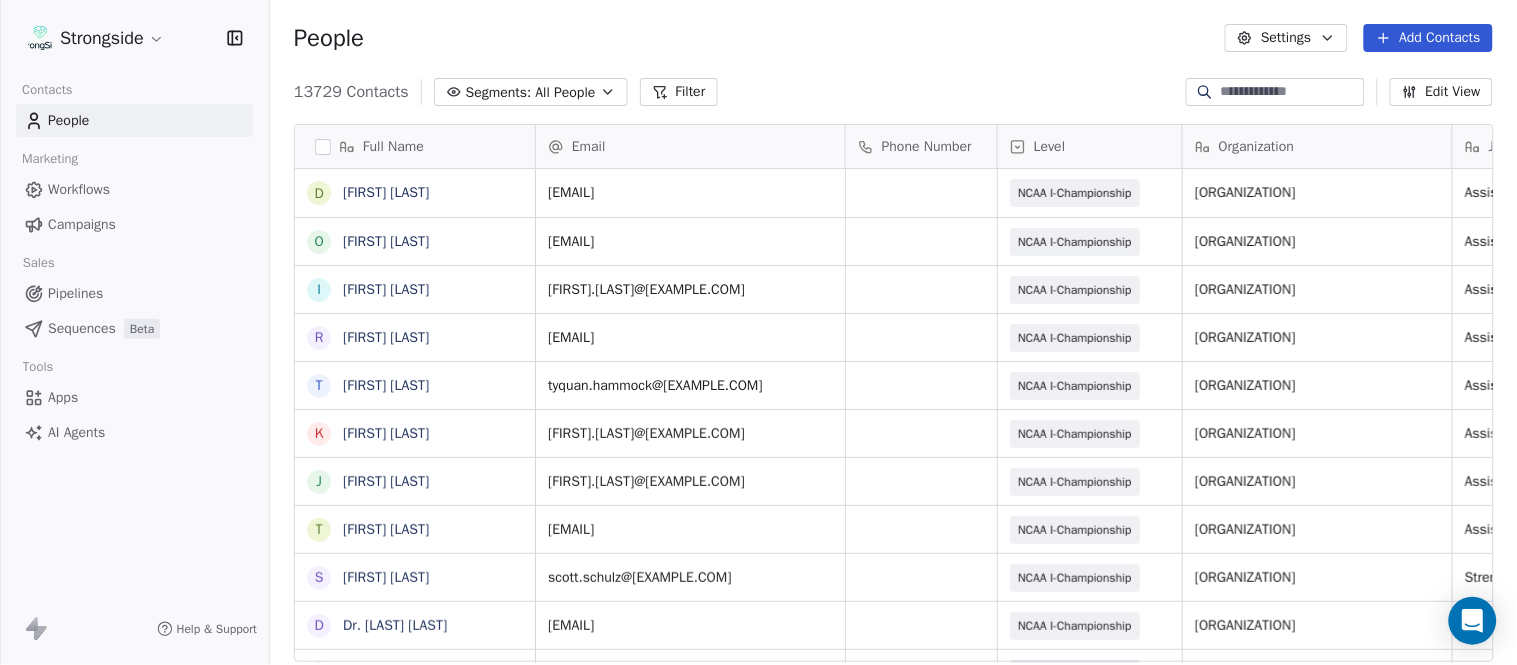 click on "Add Contacts" at bounding box center [1428, 38] 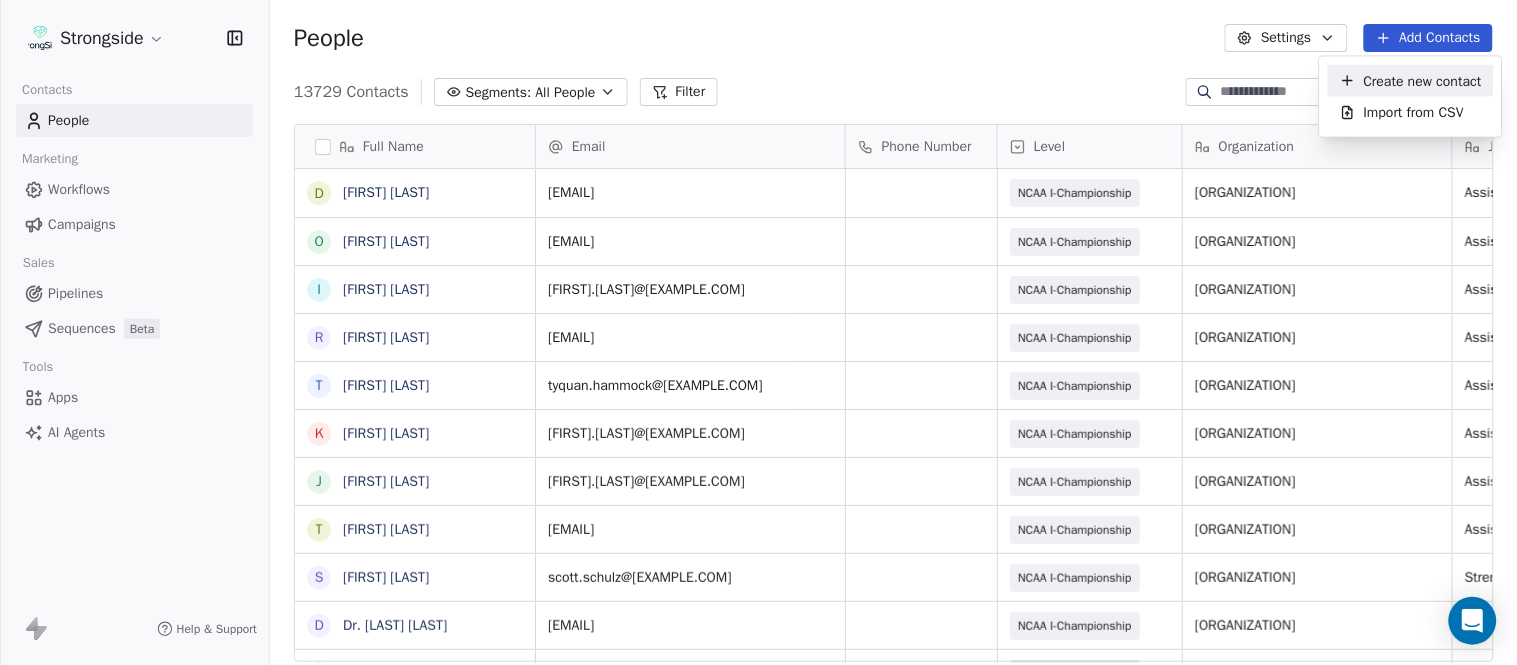 click on "Create new contact" at bounding box center (1423, 80) 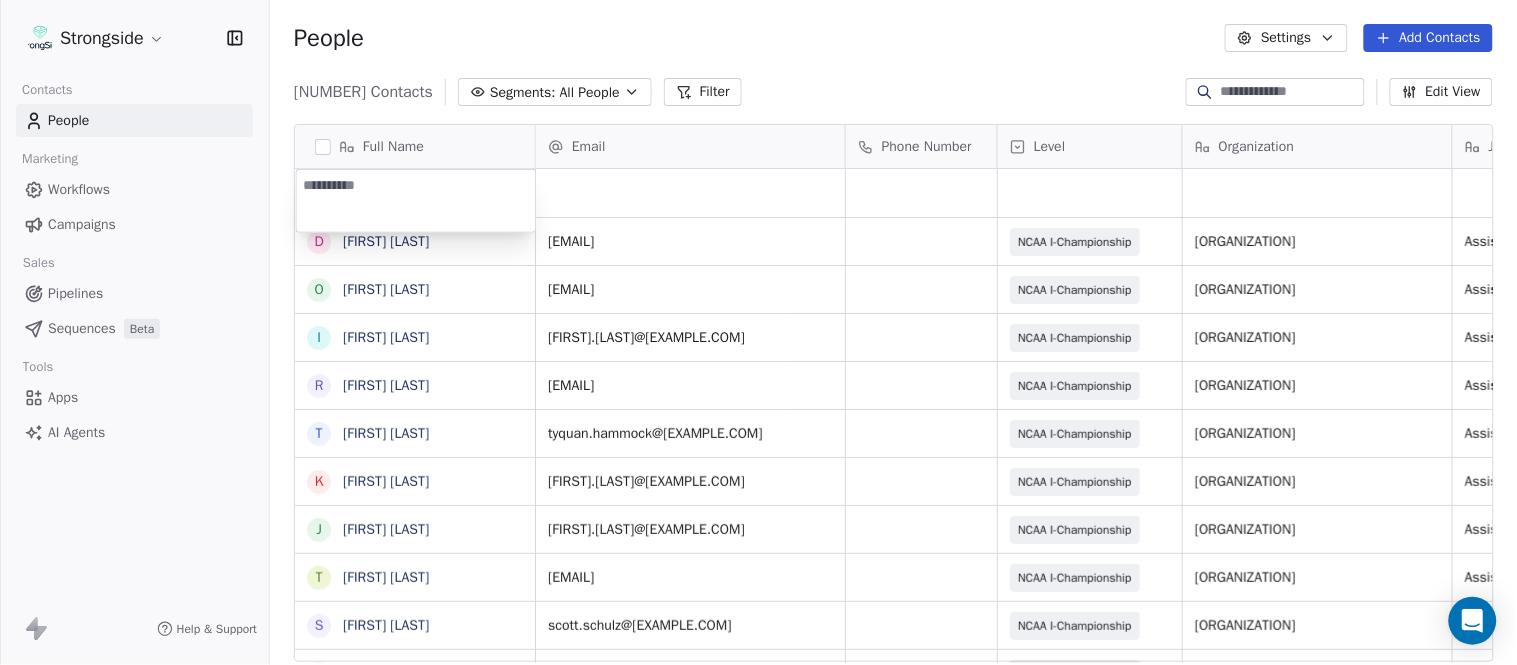 type on "**********" 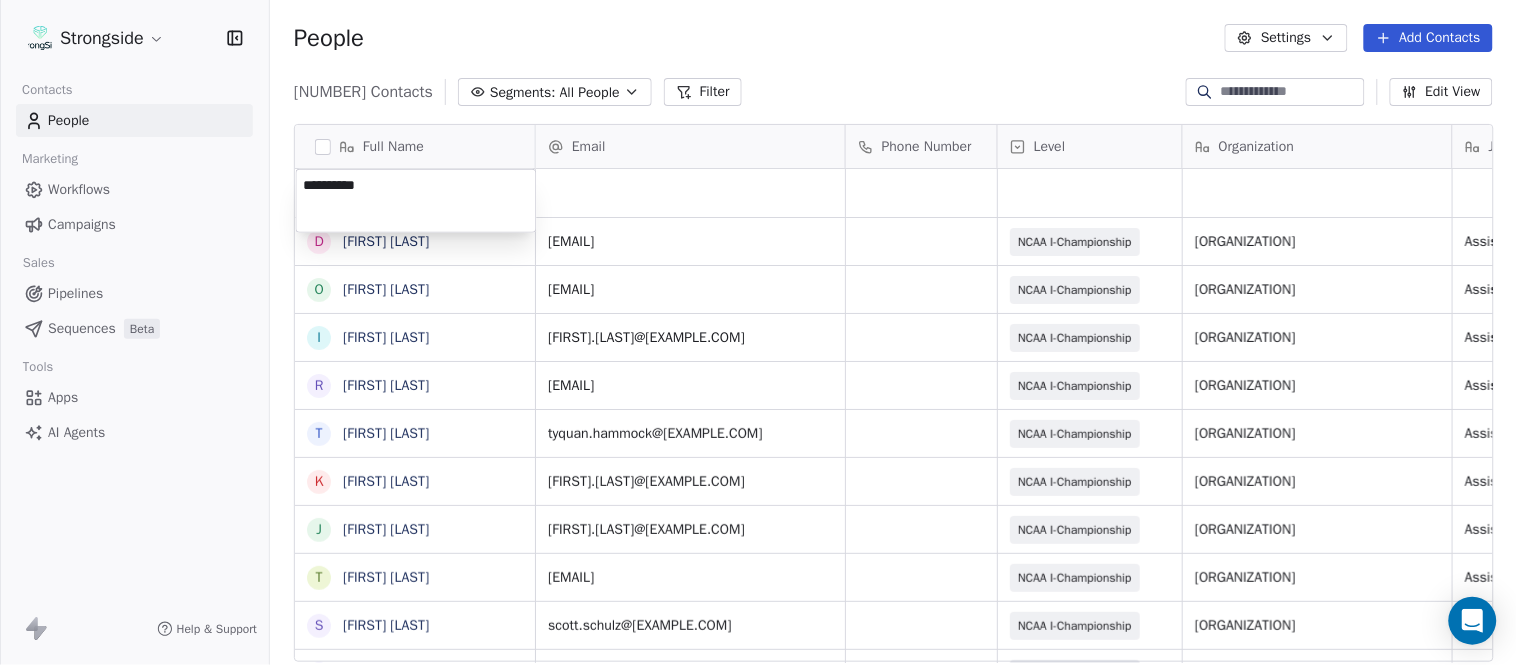 click on "Full Name D [FIRST] [LAST] O [FIRST] [LAST] I [FIRST] [LAST] R [FIRST] [LAST] T [FIRST] [LAST] K [FIRST] [LAST] J [FIRST] [LAST] T [FIRST] [LAST] S [FIRST] [LAST] D Dr. [LAST] [LAST] P [FIRST] [LAST] J [FIRST] [LAST] A [FIRST] [LAST] R [FIRST] [LAST] E [FIRST] [LAST] J [FIRST] [LAST] T [FIRST] [LAST] B [FIRST] [LAST] C [FIRST] [LAST] S [FIRST] [LAST] A [FIRST] [LAST] J [FIRST] [LAST] A [FIRST] [LAST] J [FIRST] [LAST] A [FIRST] [LAST] J [FIRST] [LAST] E [FIRST] [LAST] E [FIRST] [LAST] Email Phone Number Level Organization Job Title Tags Created Date BST Status Aug 08, 2025 12:05 PM devin.merritt@[EXAMPLE.COM] NCAA I-Championship LONG ISLAND UNIV Assistant Coach Aug 08, 2025 12:04 PM olong.ogbu@[EXAMPLE.COM] NCAA I-Championship LONG ISLAND UNIV Assistant Coach Aug 08, 2025 12:03 PM ian.pace@[EXAMPLE.COM] SID SID" at bounding box center (758, 332) 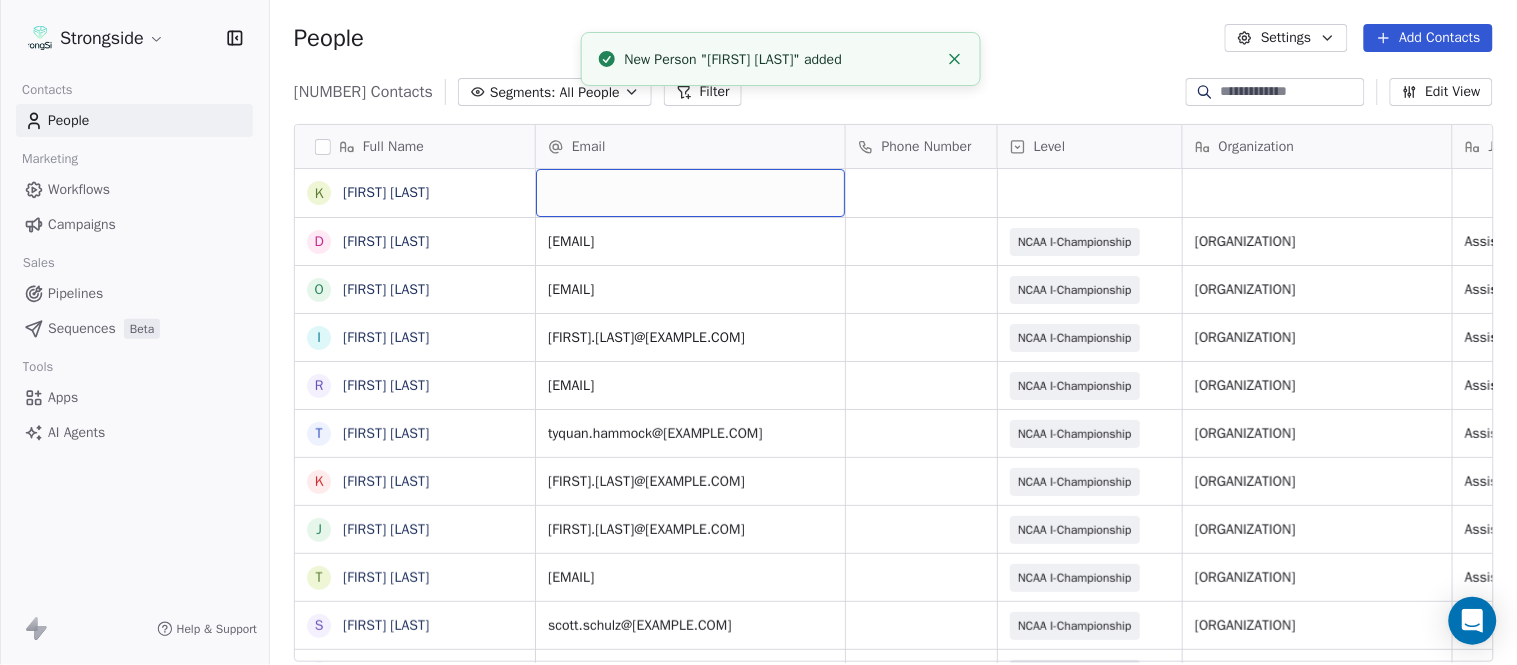 click at bounding box center (690, 193) 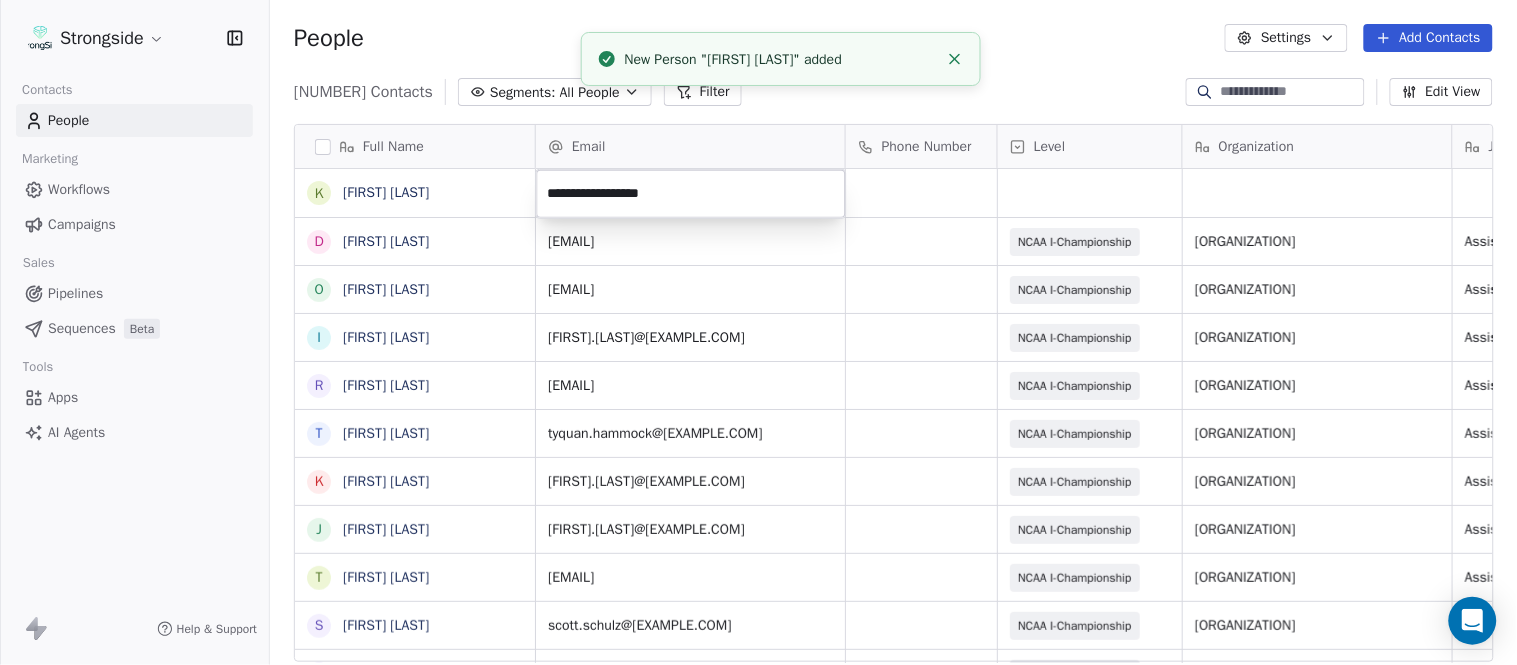 type on "**********" 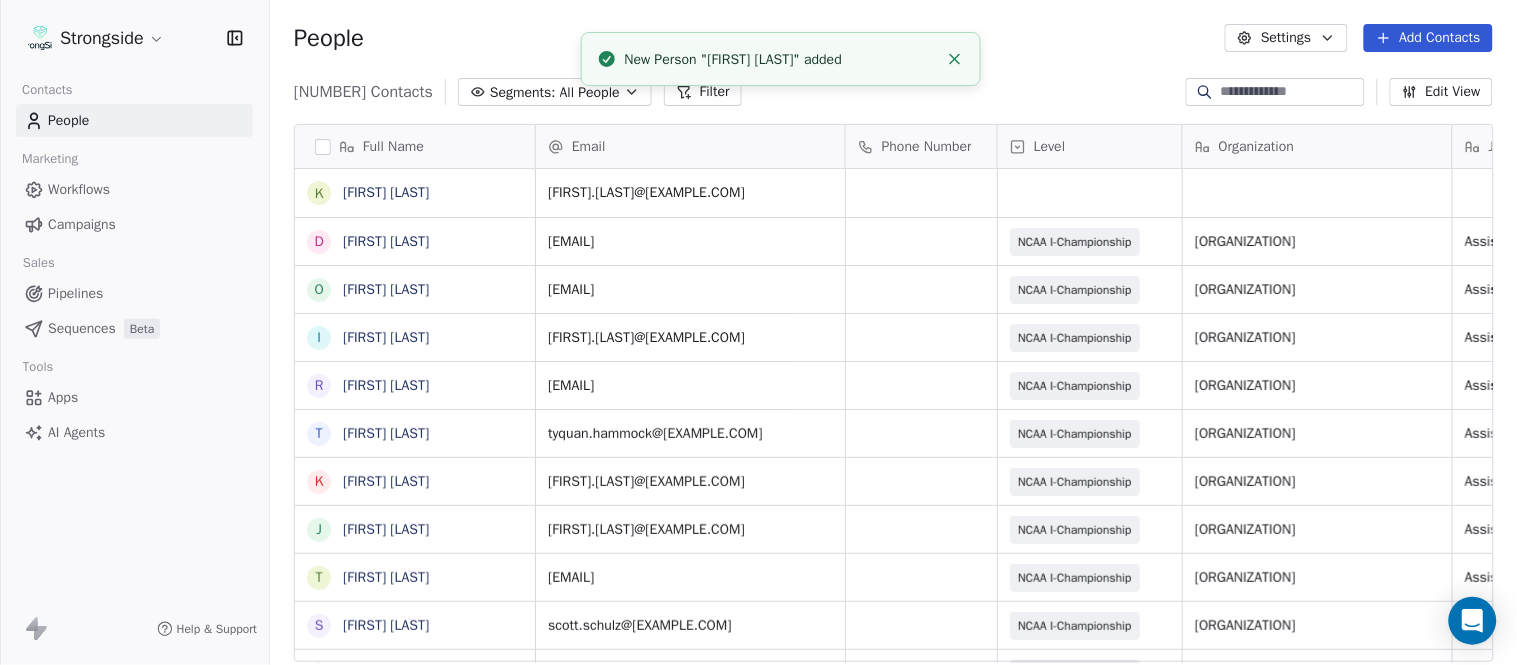 click 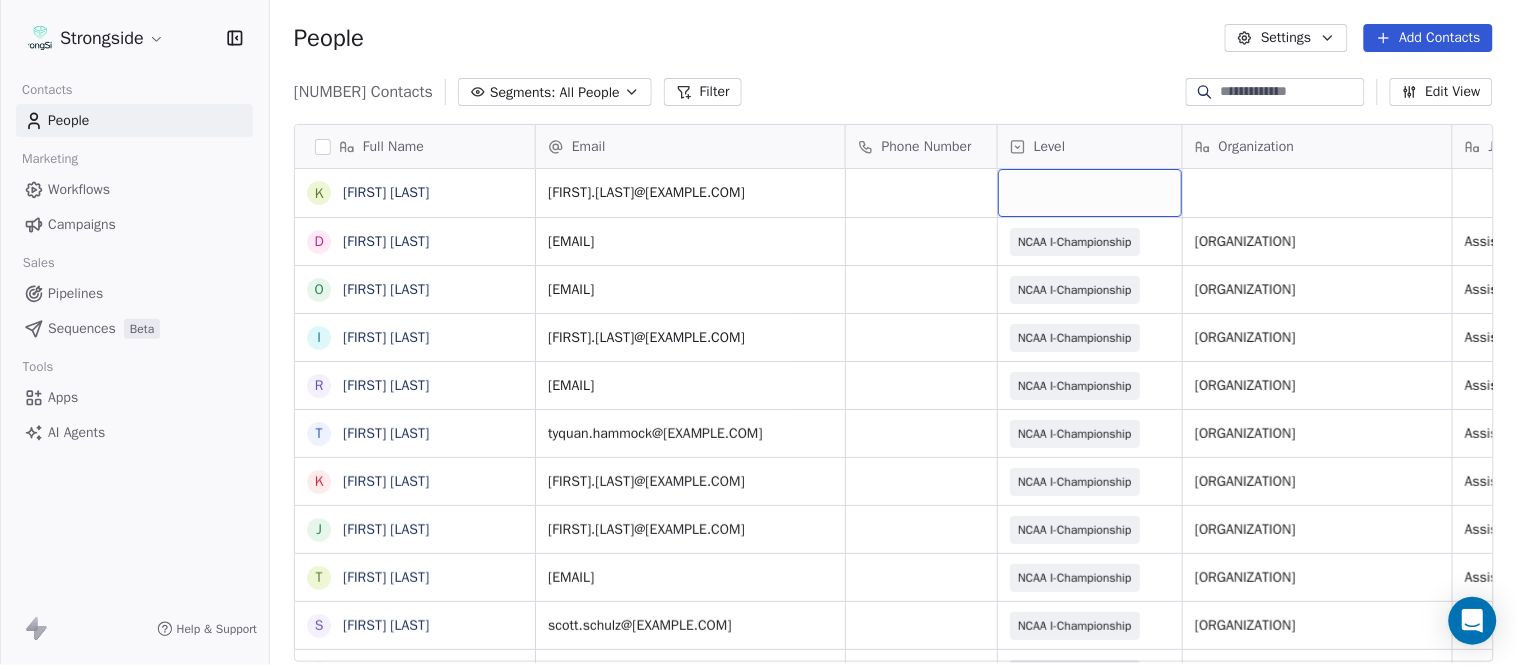 click at bounding box center (1090, 193) 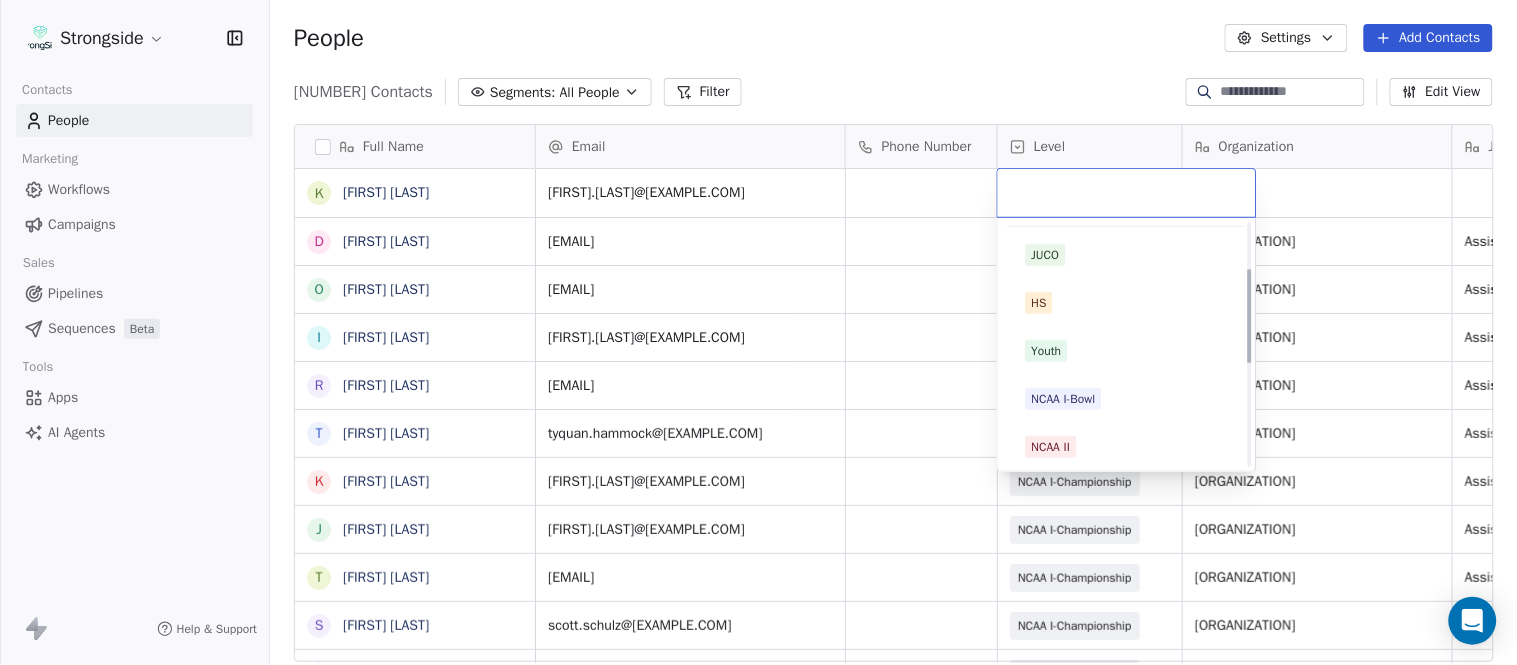 scroll, scrollTop: 378, scrollLeft: 0, axis: vertical 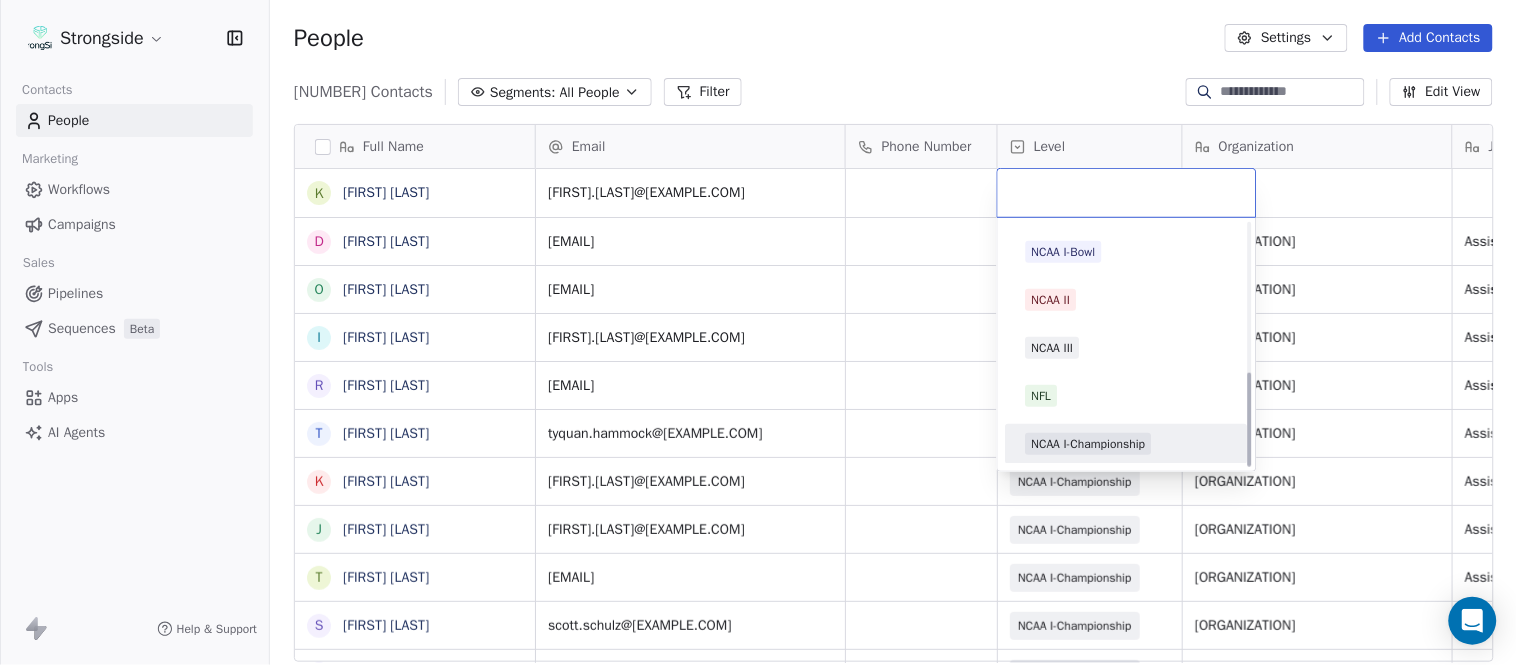 click on "NCAA I-Championship" at bounding box center [1089, 444] 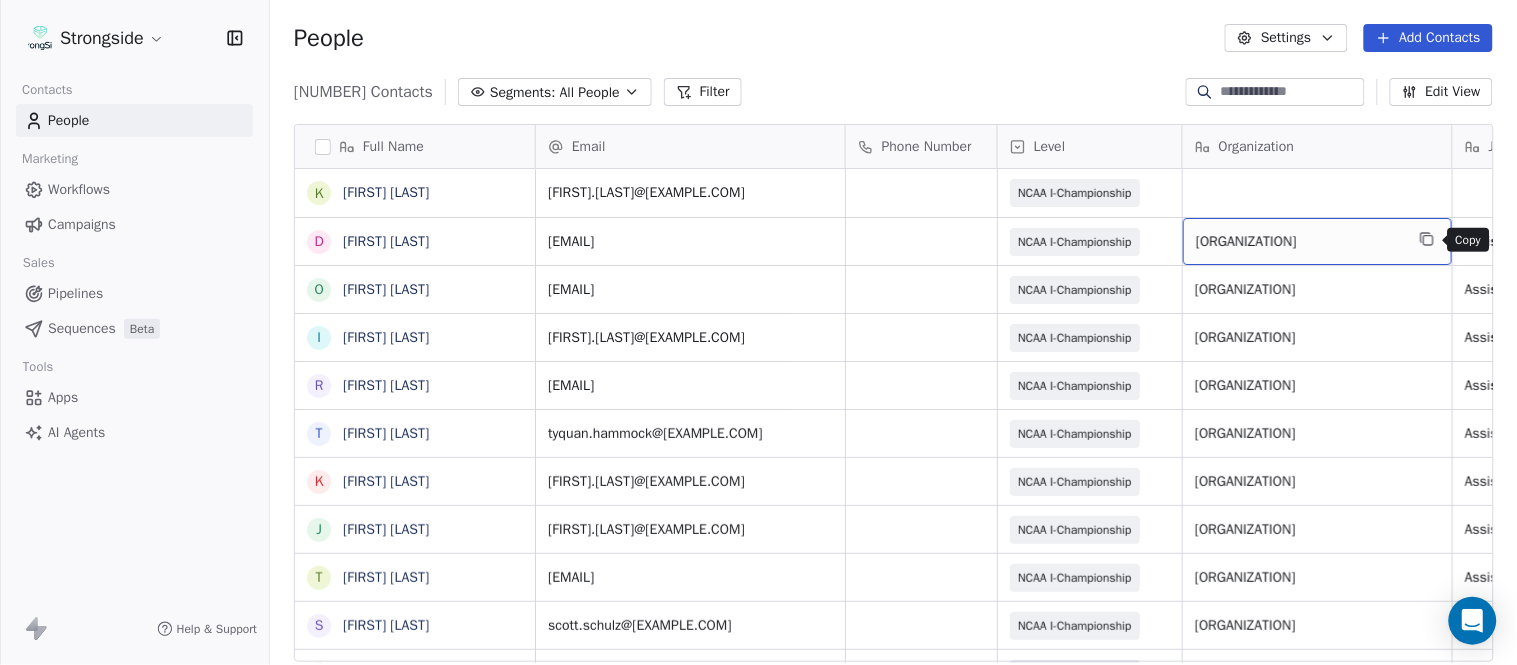 click 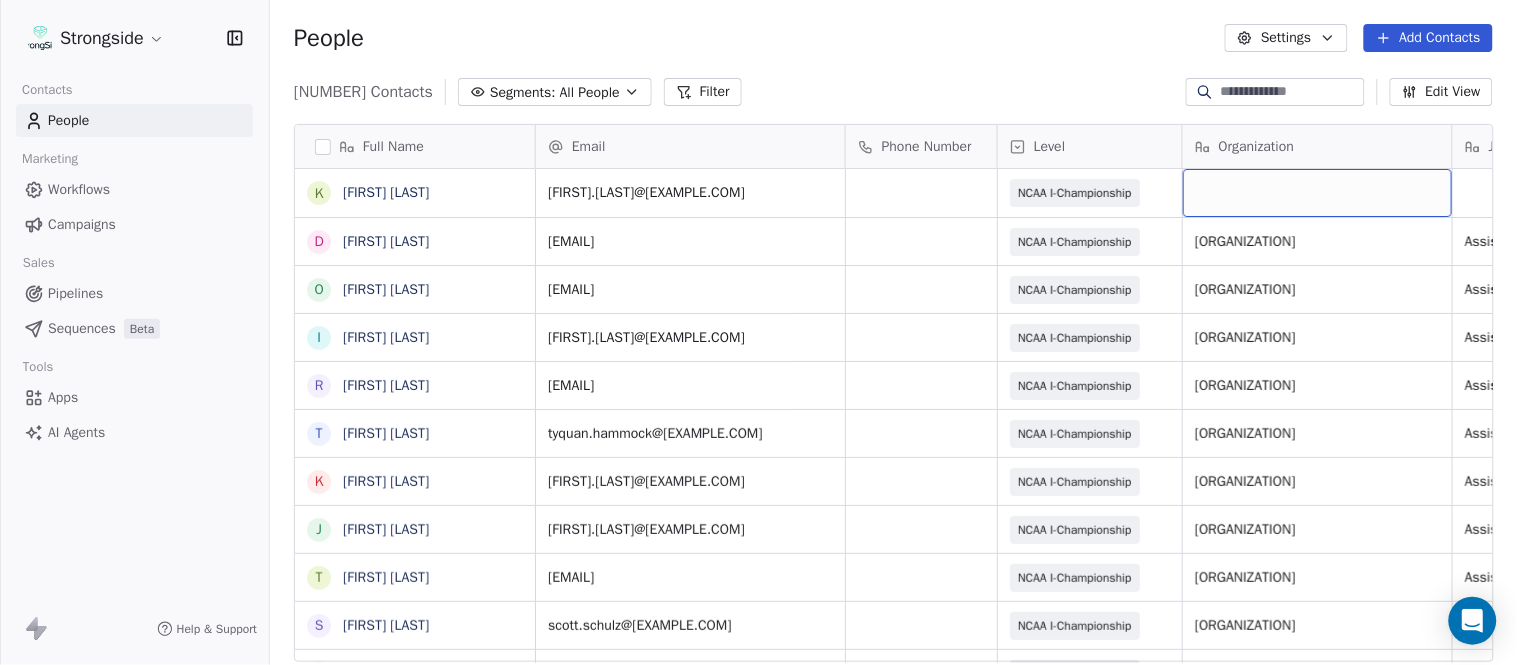 click at bounding box center (1317, 193) 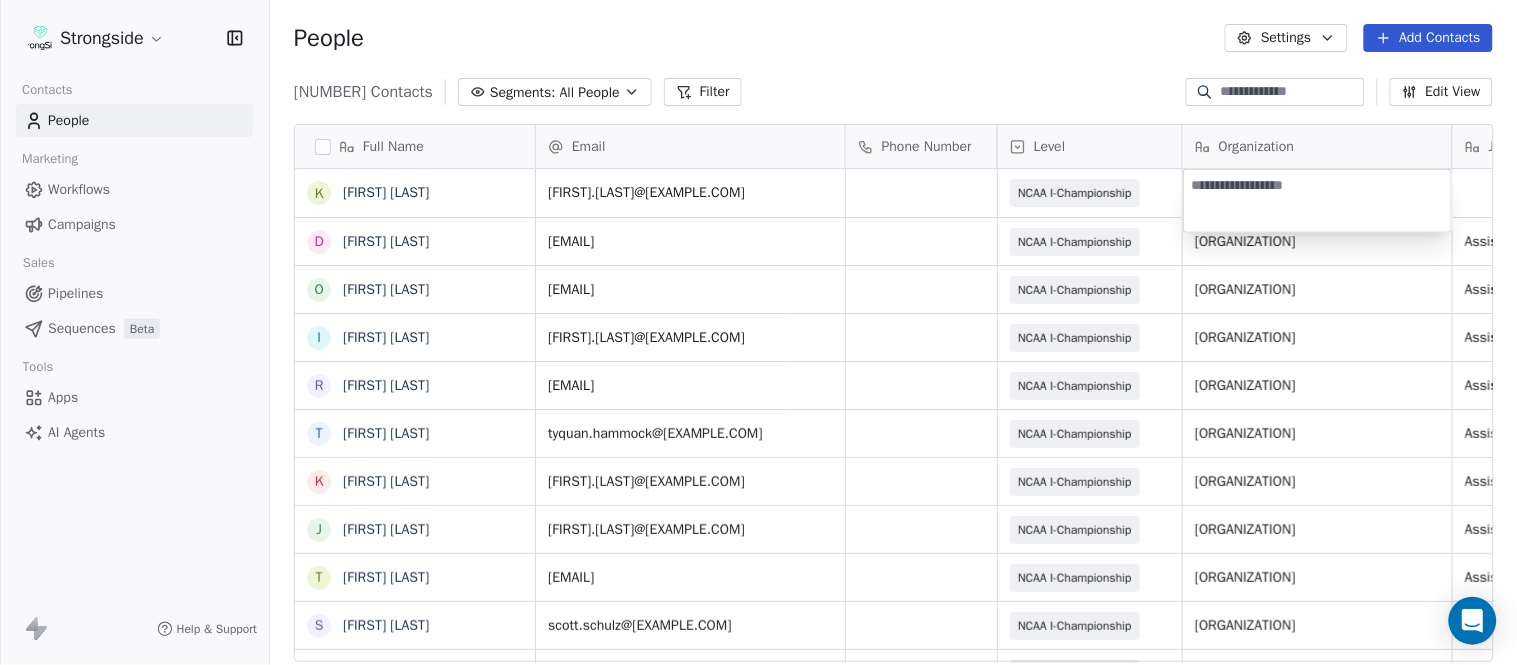 type on "**********" 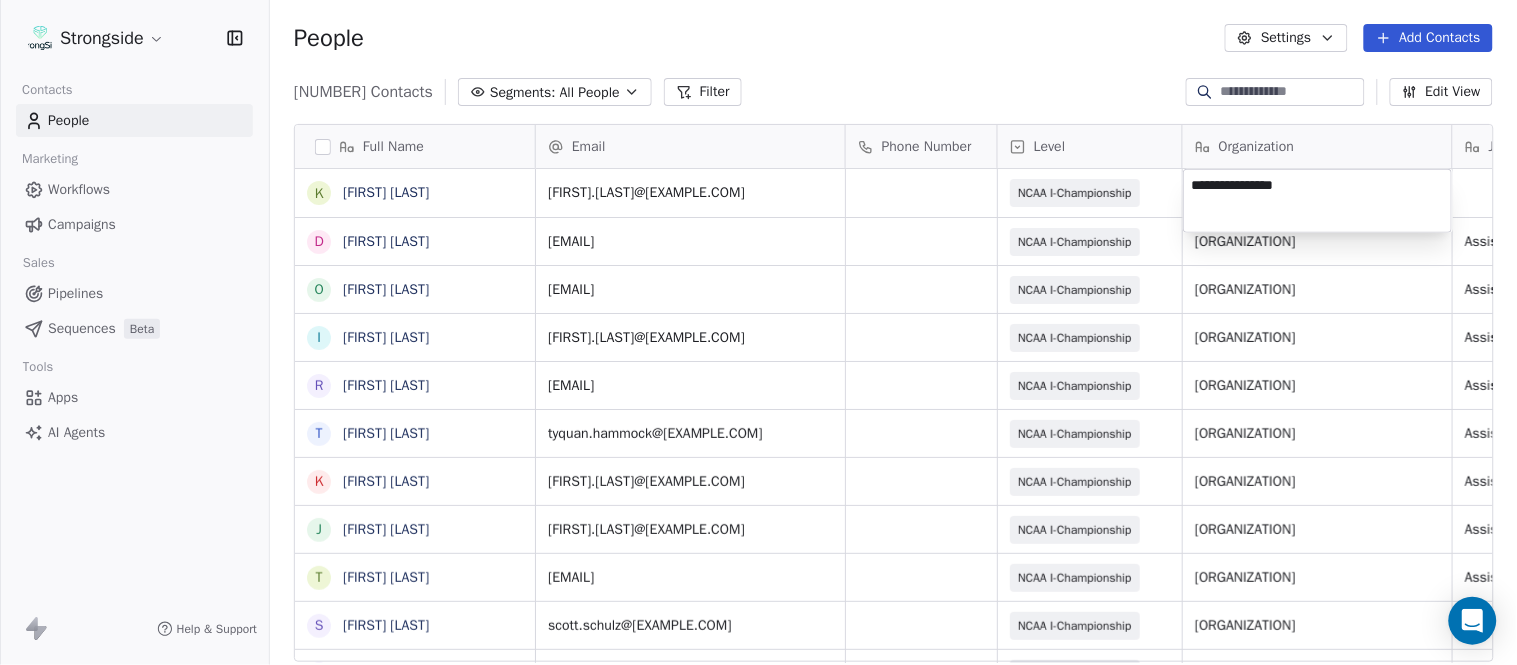 click on "Strongside Contacts People Marketing Workflows Campaigns Sales Pipelines Sequences Beta Tools Apps AI Agents Help & Support People Settings Add Contacts 13730 Contacts Segments: All People Filter Edit View Tag Add to Sequence Export Full Name K [FIRST] [LAST] D [FIRST] [LAST] O [FIRST] [LAST] I [FIRST] [LAST] R [FIRST] [LAST] T [FIRST] [LAST] K [FIRST] [LAST] J [FIRST] [LAST] T [FIRST] [LAST] S [FIRST] [LAST] D Dr. [LAST] [LAST] P [FIRST] [LAST] J [FIRST] [LAST] A [FIRST] [LAST] R [FIRST] [LAST] E [FIRST] [LAST] J [FIRST] [LAST] T [FIRST] [LAST] B [FIRST] [LAST] C [FIRST] [LAST] S [FIRST] [LAST] A [FIRST] [LAST] J [FIRST] [LAST] A [FIRST] [LAST] J [FIRST] [LAST] E [FIRST] [LAST] E [FIRST] [LAST] J [FIRST] [LAST] R [FIRST] [LAST] Email Phone Number Level Organization Job Title Tags Created Date BST Status [FIRST].[LAST]@[EXAMPLE.COM] NCAA I-Championship Aug 08, 2025 12:05 PM [FIRST].[LAST]@[EXAMPLE.COM] NCAA I-Championship LONG ISLAND UNIV Assistant Coach Aug 08, 2025 12:04 PM [FIRST].[LAST]@[EXAMPLE.COM] NCAA I-Championship LONG ISLAND UNIV SID SID" at bounding box center (758, 332) 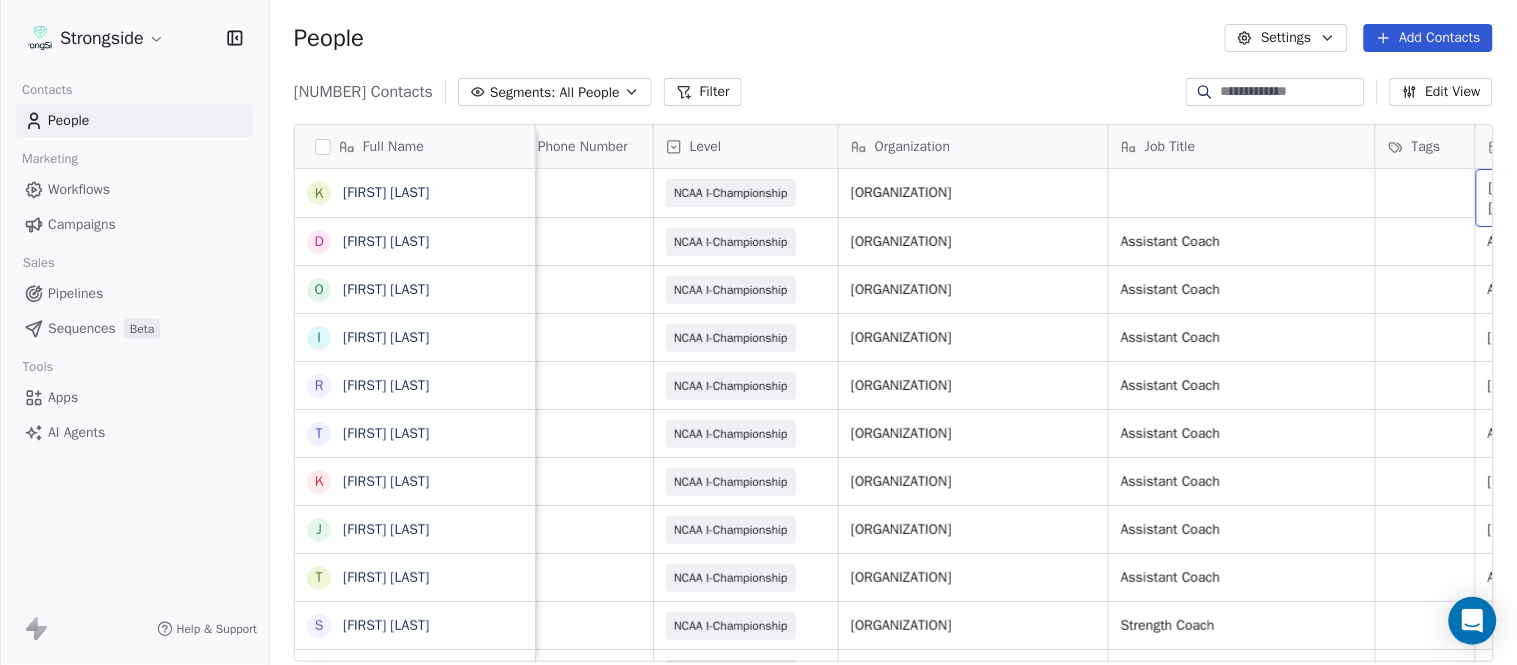 scroll, scrollTop: 0, scrollLeft: 528, axis: horizontal 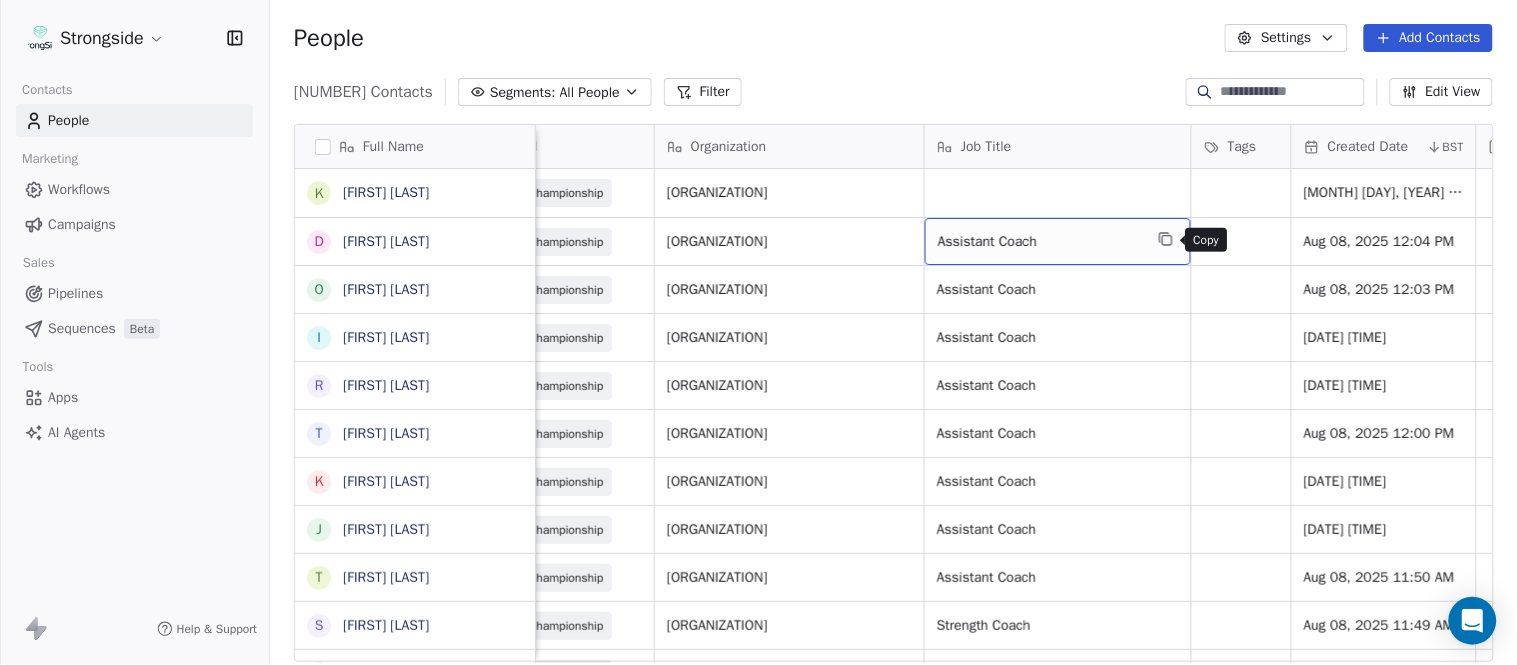 click 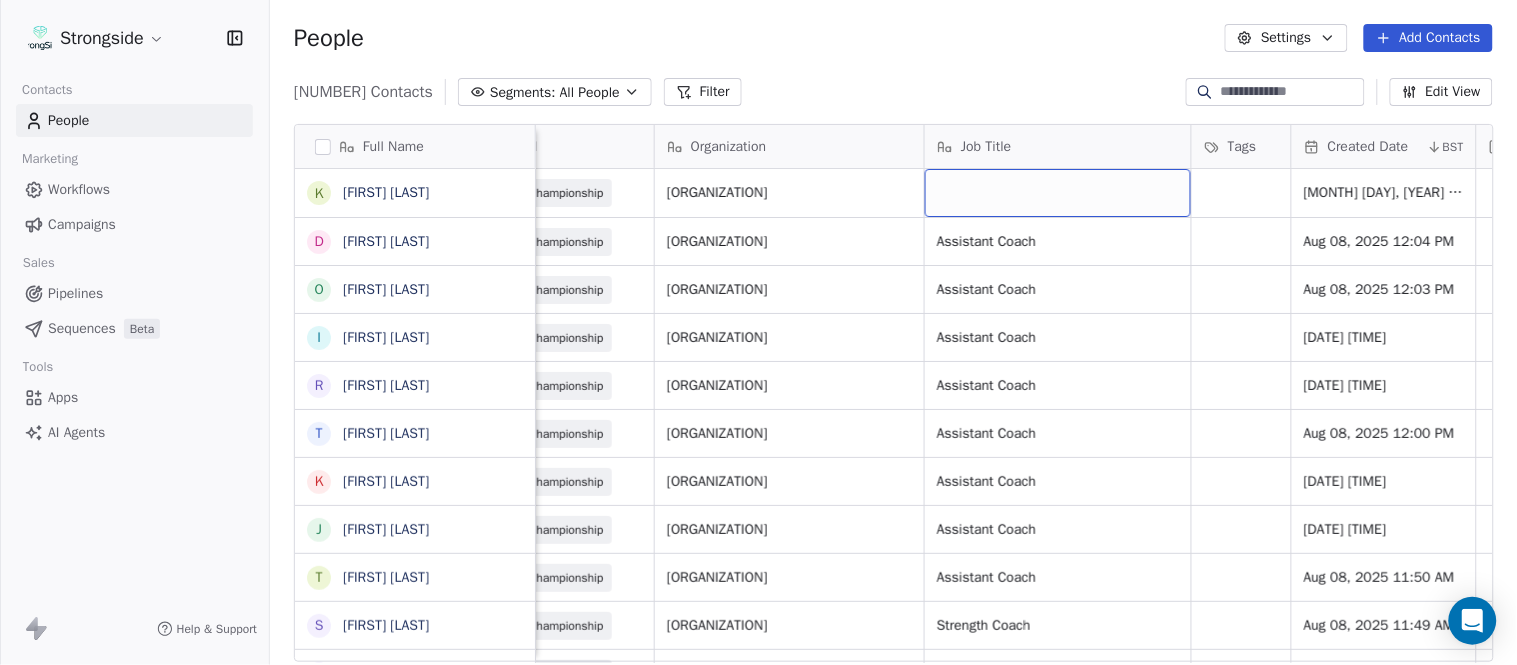 click at bounding box center (1058, 193) 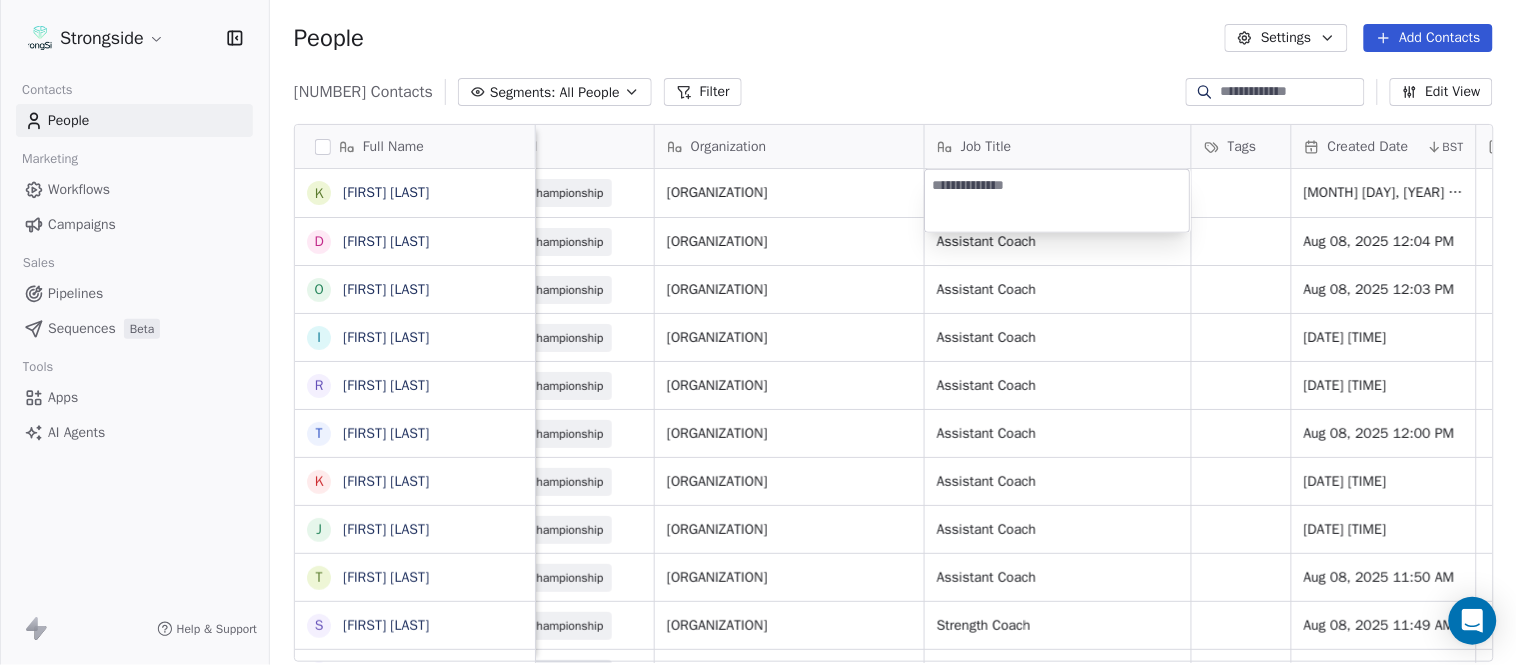 type on "**********" 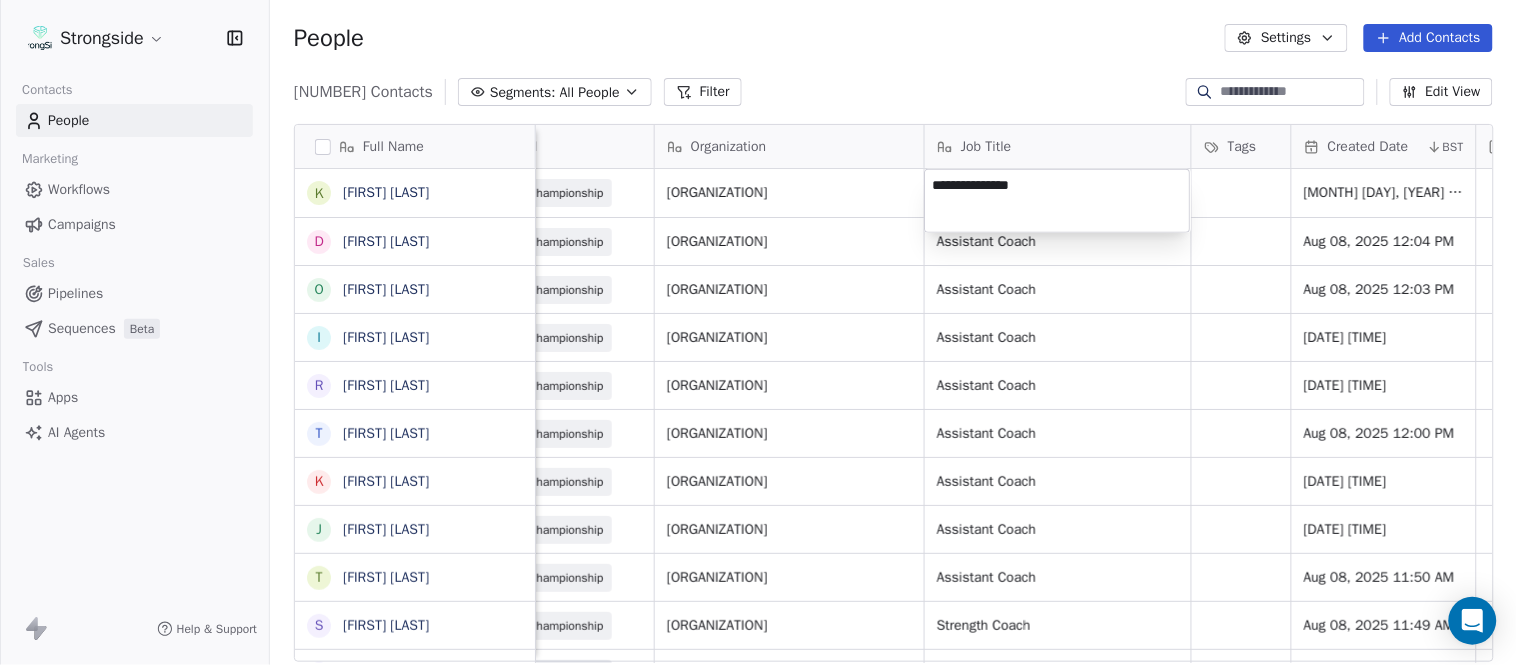 click on "Full Name K [LAST] [FIRST] D [LAST] [FIRST] O [LAST] [FIRST] I [LAST] [FIRST] R [LAST] [FIRST] T [LAST] [FIRST] K [LAST] [FIRST] J [LAST] [FIRST] T [LAST] [FIRST] S [LAST] [FIRST] D [LAST] [FIRST] P [LAST] [FIRST] J [LAST] [FIRST] A [LAST] [FIRST] R [LAST] [FIRST] E [LAST] [FIRST] J [LAST] [FIRST] T [LAST] [FIRST] B [LAST] [FIRST] C [LAST] [FIRST] S [LAST] [FIRST] A [LAST] [FIRST] J [LAST] [FIRST] A [LAST] [FIRST] J [LAST] [FIRST] A [LAST] [FIRST] J [LAST] [FIRST] E [LAST] [FIRST] E [LAST] [FIRST] J [LAST] [FIRST] R [LAST] [FIRST] Email Phone Number Level Organization Job Title Tags Created Date BST Status Priority Emails Auto Clicked Last Activity Date BST [EMAIL] NCAA I-Championship LONG ISLAND UNIV Aug 08, 2025 12:05 PM [EMAIL] NCAA I-Championship LONG ISLAND UNIV Assistant Coach Aug 08, 2025 12:04 PM" at bounding box center [758, 332] 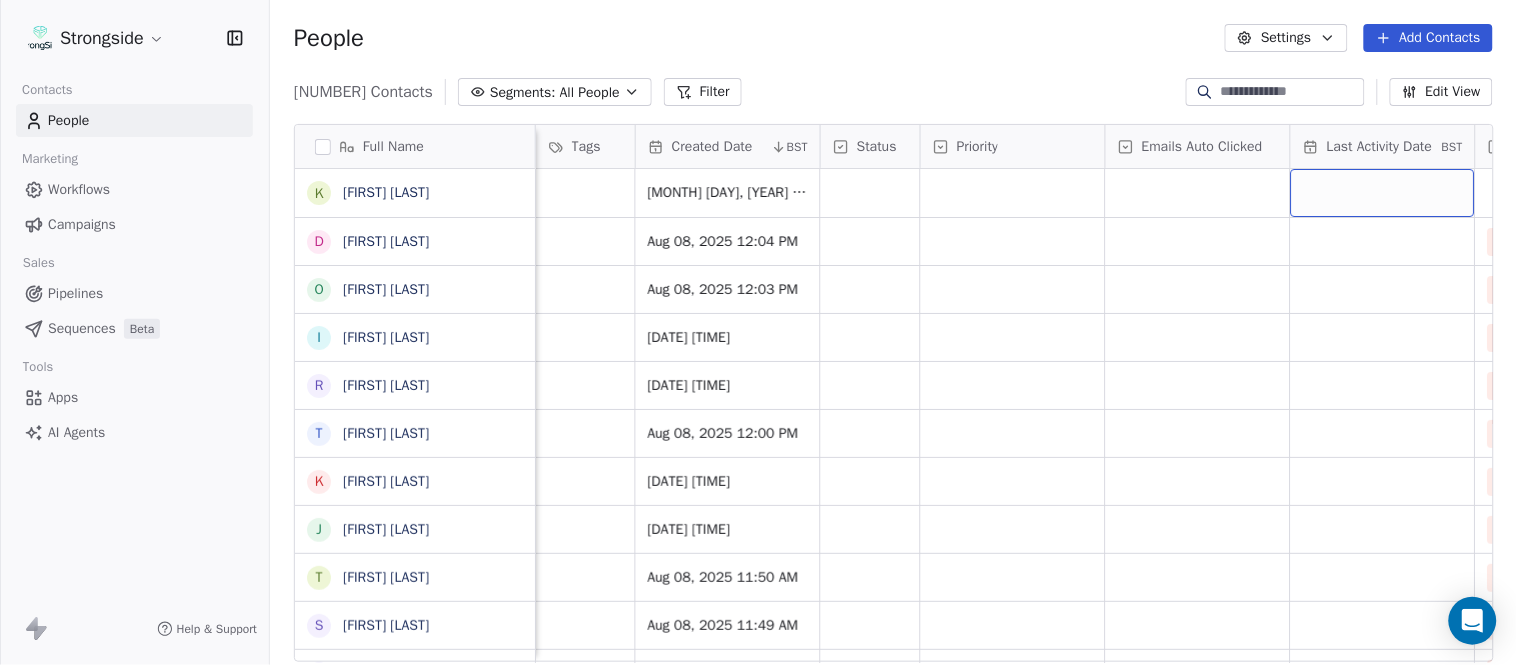 scroll, scrollTop: 0, scrollLeft: 1368, axis: horizontal 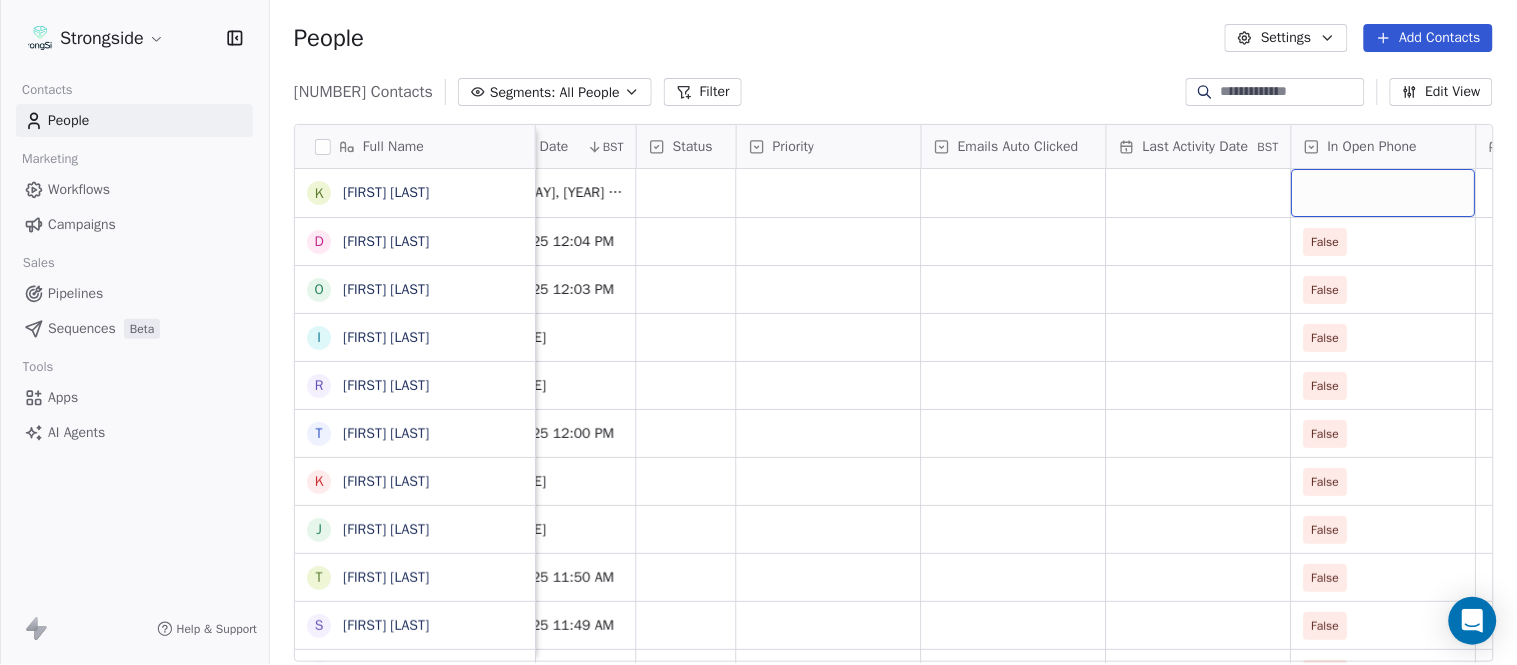 click at bounding box center [1384, 193] 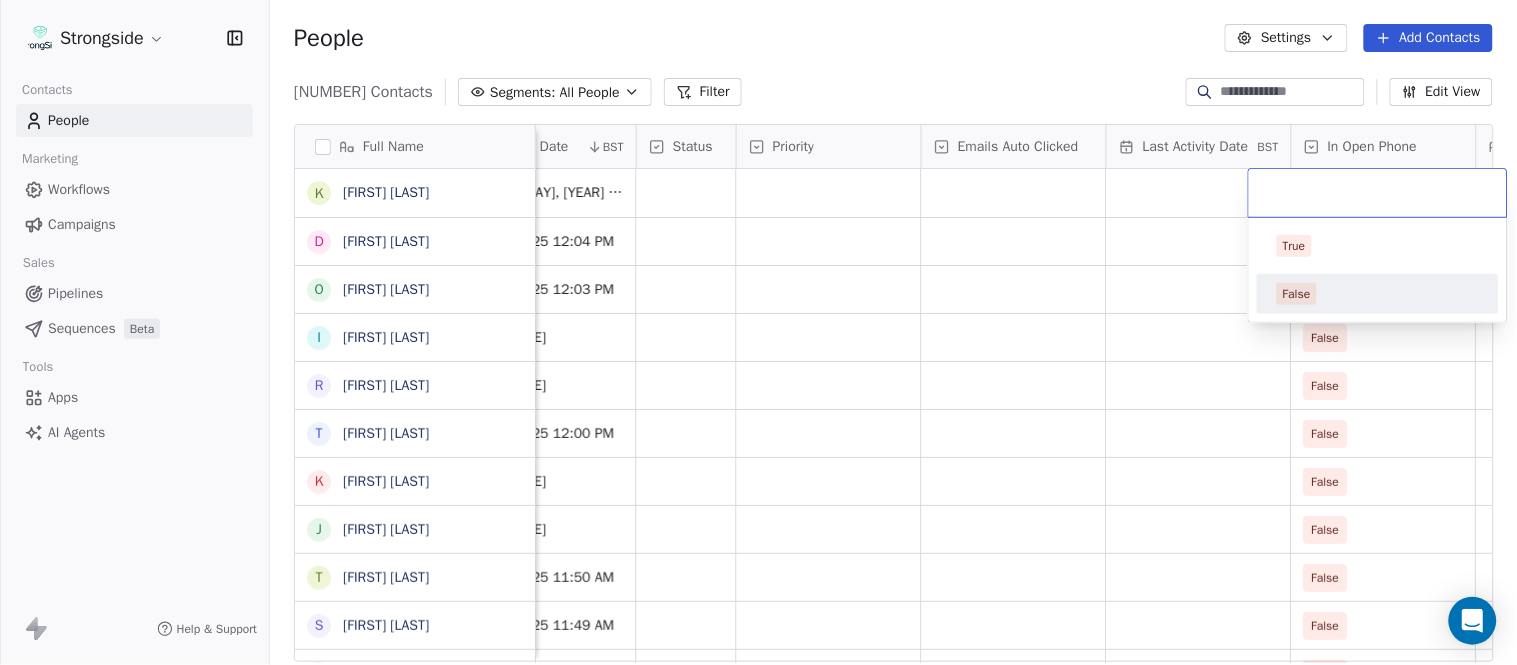 click on "False" at bounding box center [1297, 294] 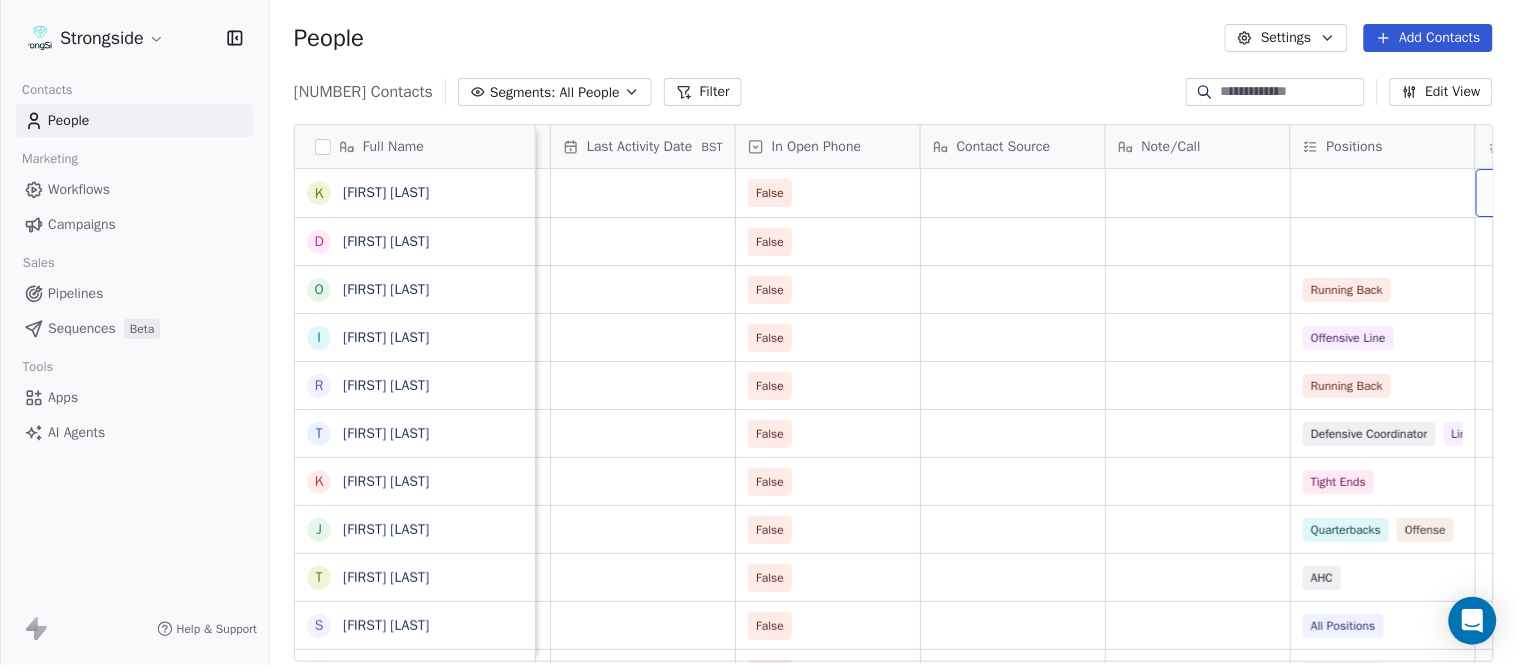 scroll, scrollTop: 0, scrollLeft: 2108, axis: horizontal 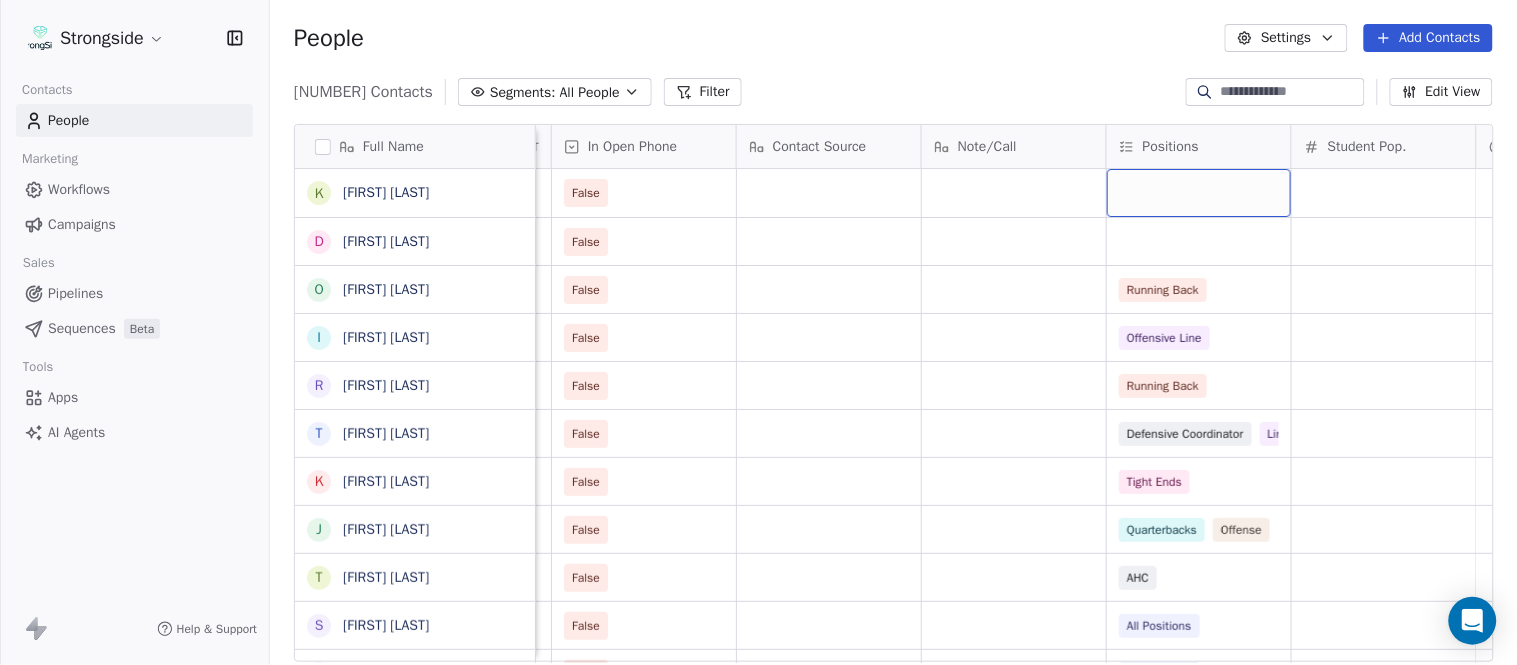 click at bounding box center (1199, 193) 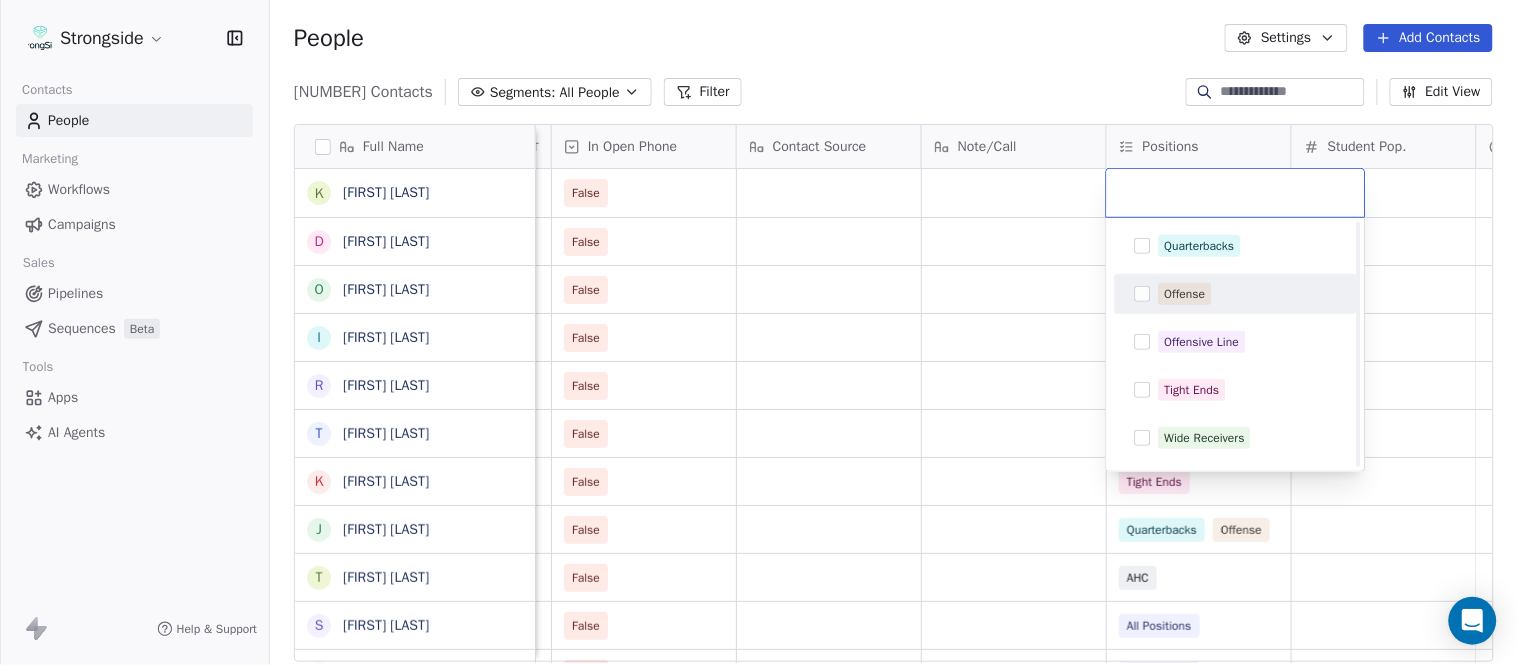 scroll, scrollTop: 111, scrollLeft: 0, axis: vertical 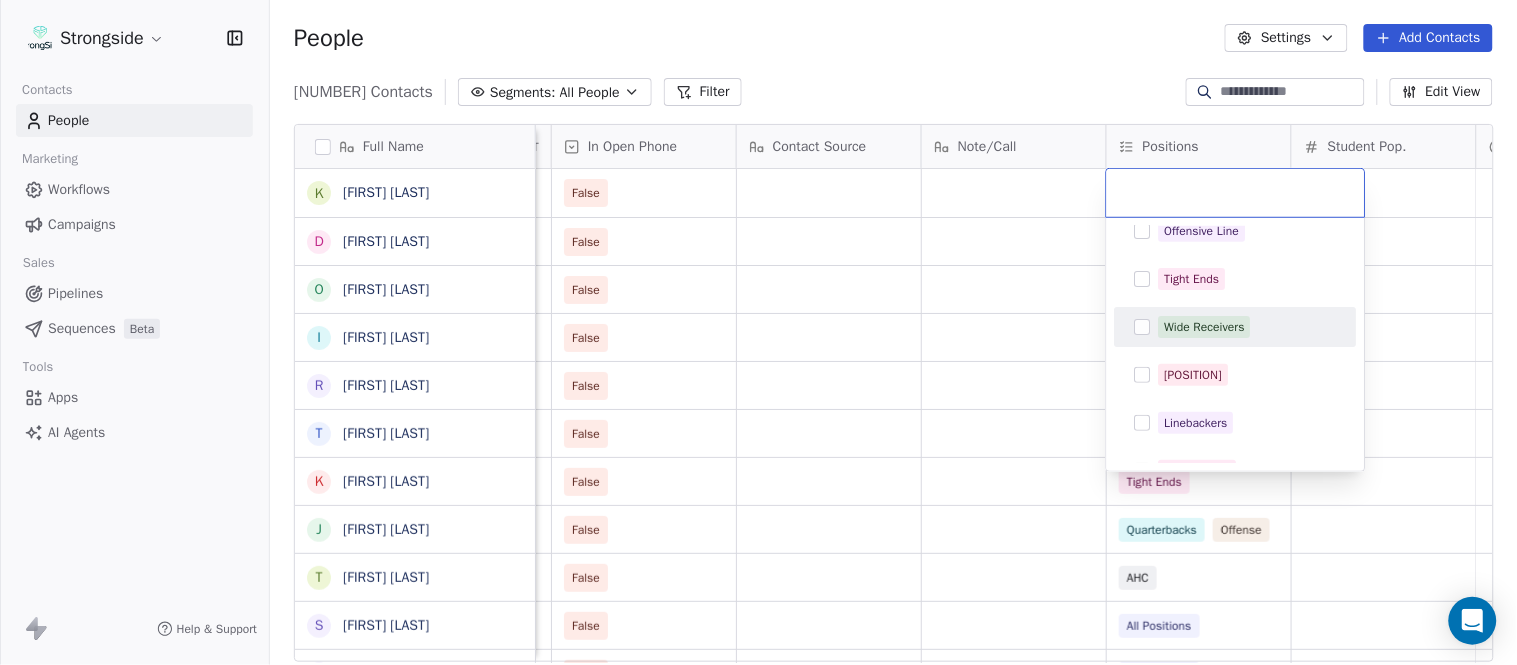 click on "Wide Receivers" at bounding box center [1205, 327] 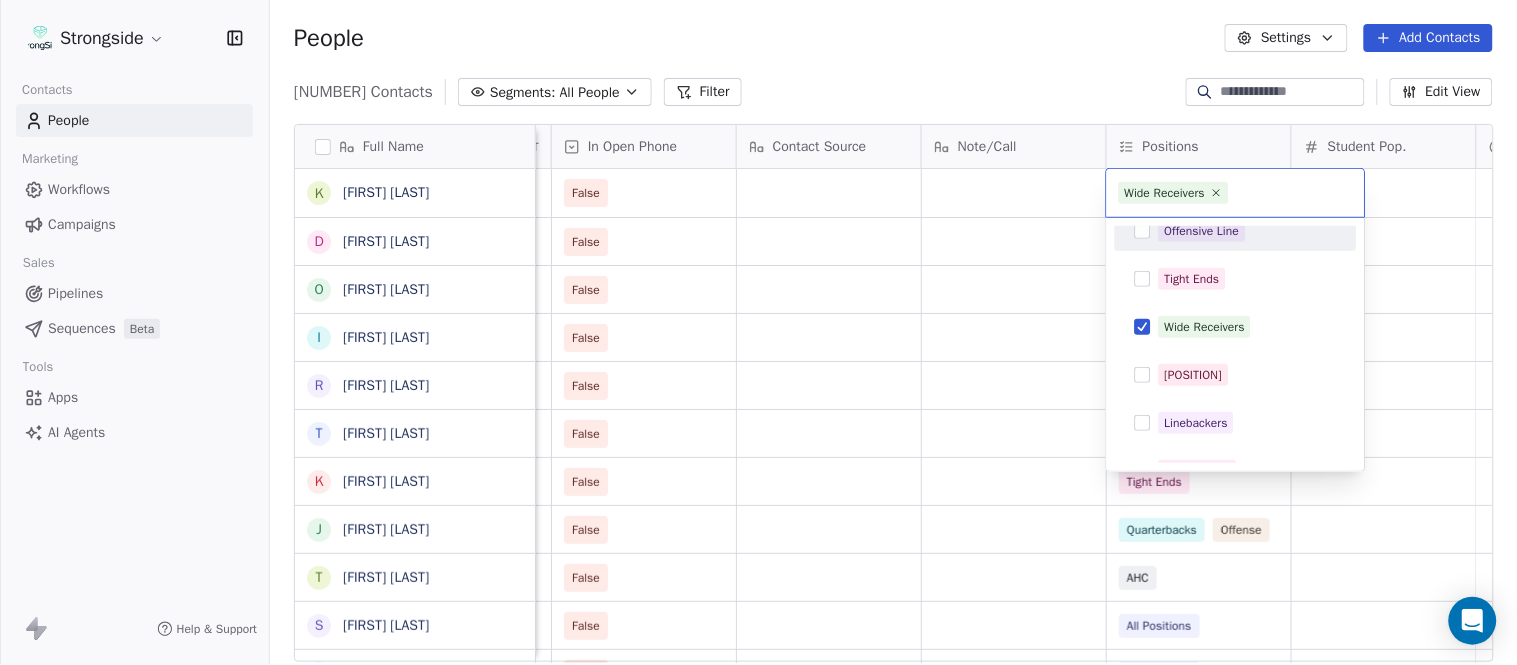 click on "Strongside Contacts People Marketing Workflows Campaigns Sales Pipelines Sequences Beta Tools Apps AI Agents Help & Support People Settings Add Contacts 13730 Contacts Segments: All People Filter Edit View Tag Add to Sequence Export Full Name K [FIRST] [LAST] D [FIRST] [LAST] O [FIRST] [LAST] I [FIRST] [LAST] R [FIRST] [LAST] T [FIRST] [LAST] K [FIRST] [LAST] J [FIRST] [LAST] T [FIRST] [LAST] S [FIRST] [LAST] D [TITLE] [LAST] P [FIRST] [LAST] J [FIRST] [LAST] A [FIRST] [LAST] R [FIRST] [LAST] E [FIRST] [LAST] J [FIRST] [LAST] T [FIRST] [LAST] B [FIRST] [LAST] C [FIRST] [LAST] S [FIRST] [LAST] A [FIRST] [LAST] J [FIRST] [LAST] A [FIRST] [LAST] J [FIRST] [LAST] E [FIRST] [LAST] E [FIRST] [LAST] J [FIRST] [LAST] R [FIRST] [LAST] A [FIRST] [LAST] P [FIRST] [LAST] Status Priority Emails Auto Clicked Last Activity Date BST In Open Phone Contact Source Note/Call Positions Student Pop. Lead Account False False False Running Back False Offensive Line False Running Back False Defensive Coordinator Linebackers False Tight Ends False Quarterbacks AHC" at bounding box center (758, 332) 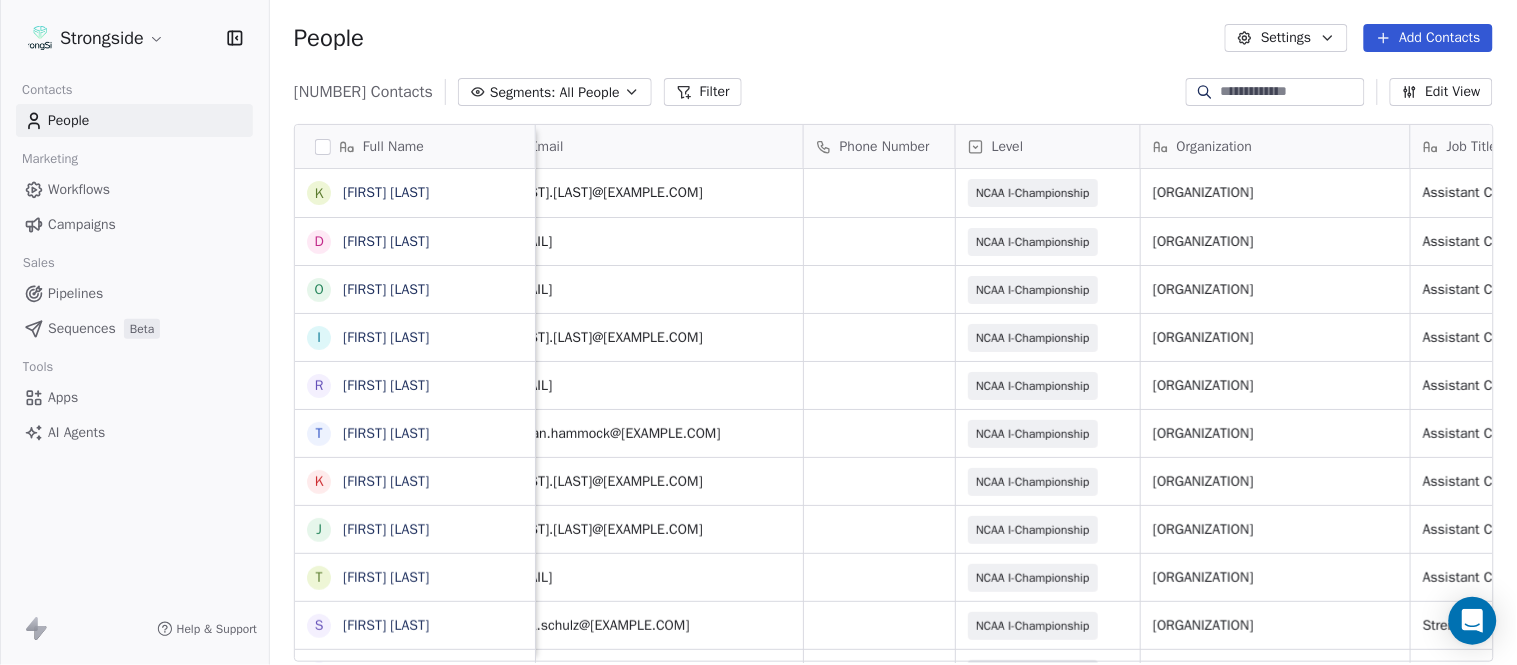 scroll, scrollTop: 0, scrollLeft: 0, axis: both 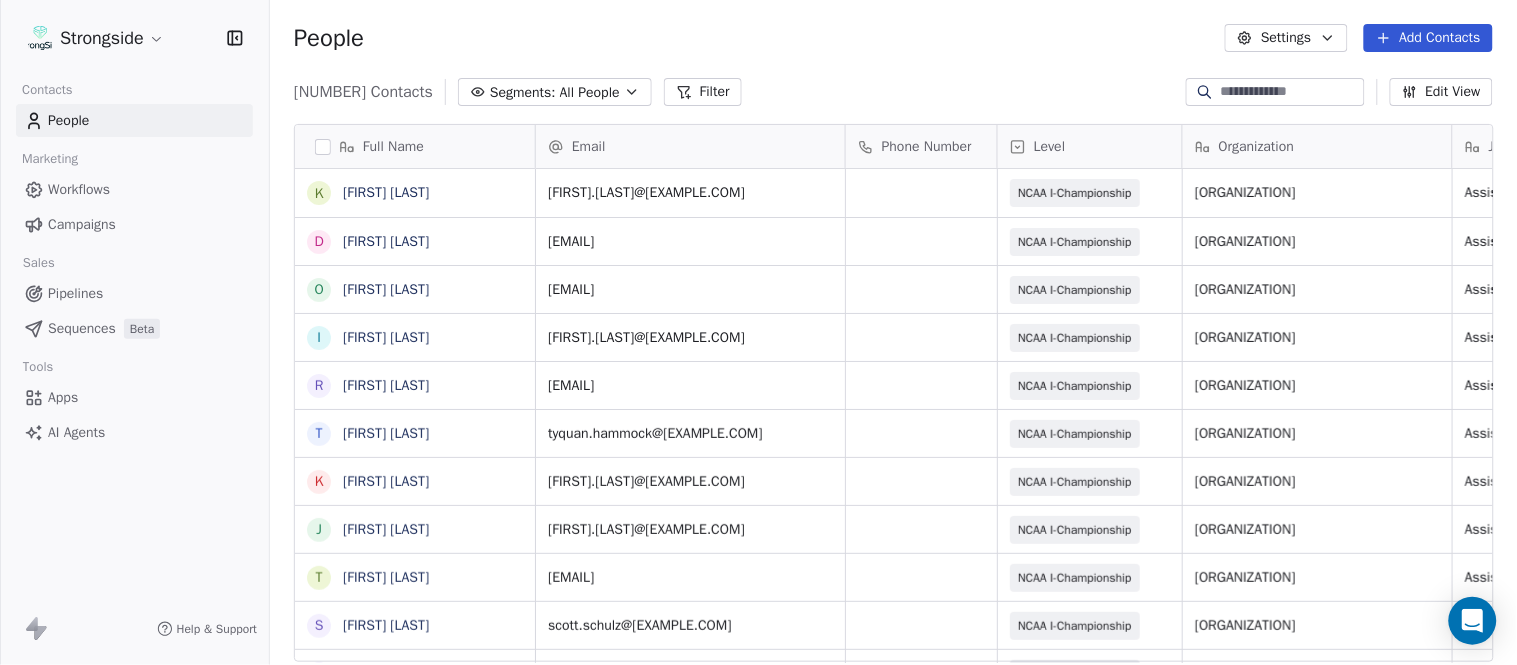 click on "Add Contacts" at bounding box center (1428, 38) 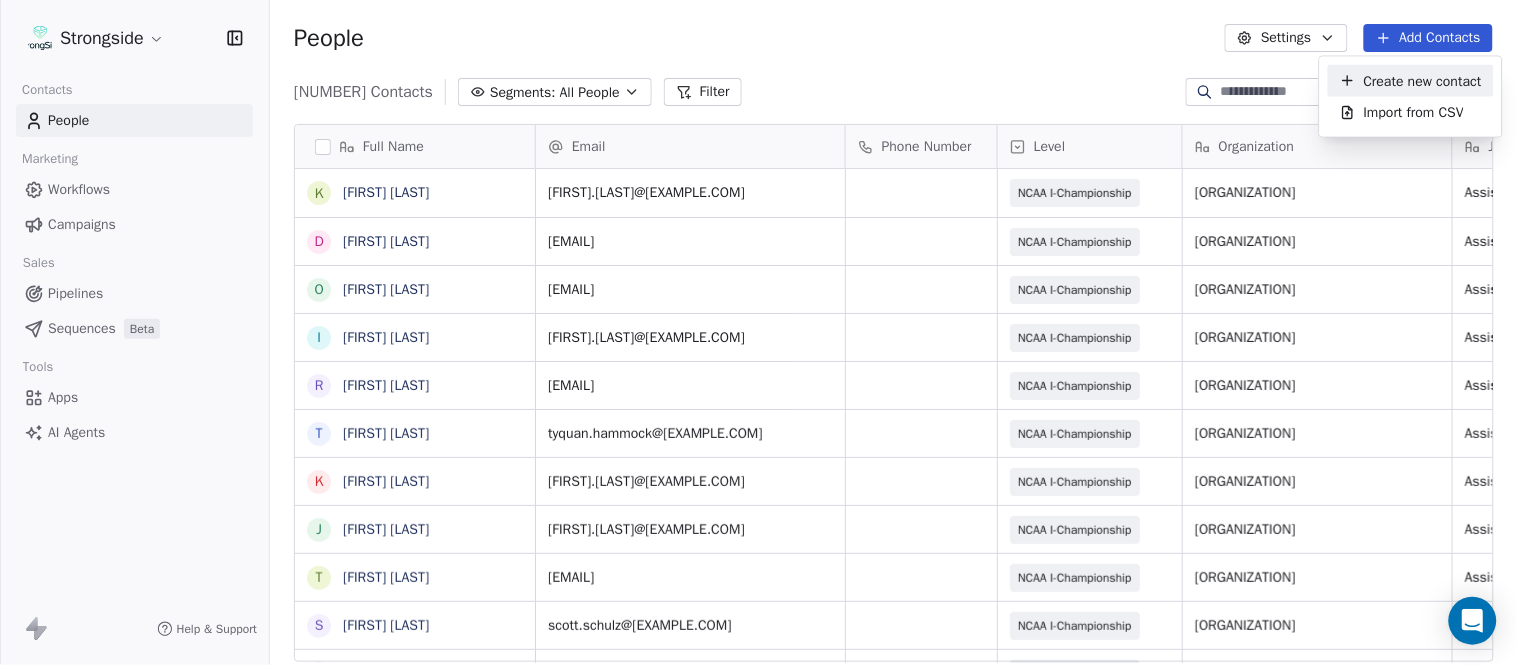 click on "Create new contact" at bounding box center [1423, 80] 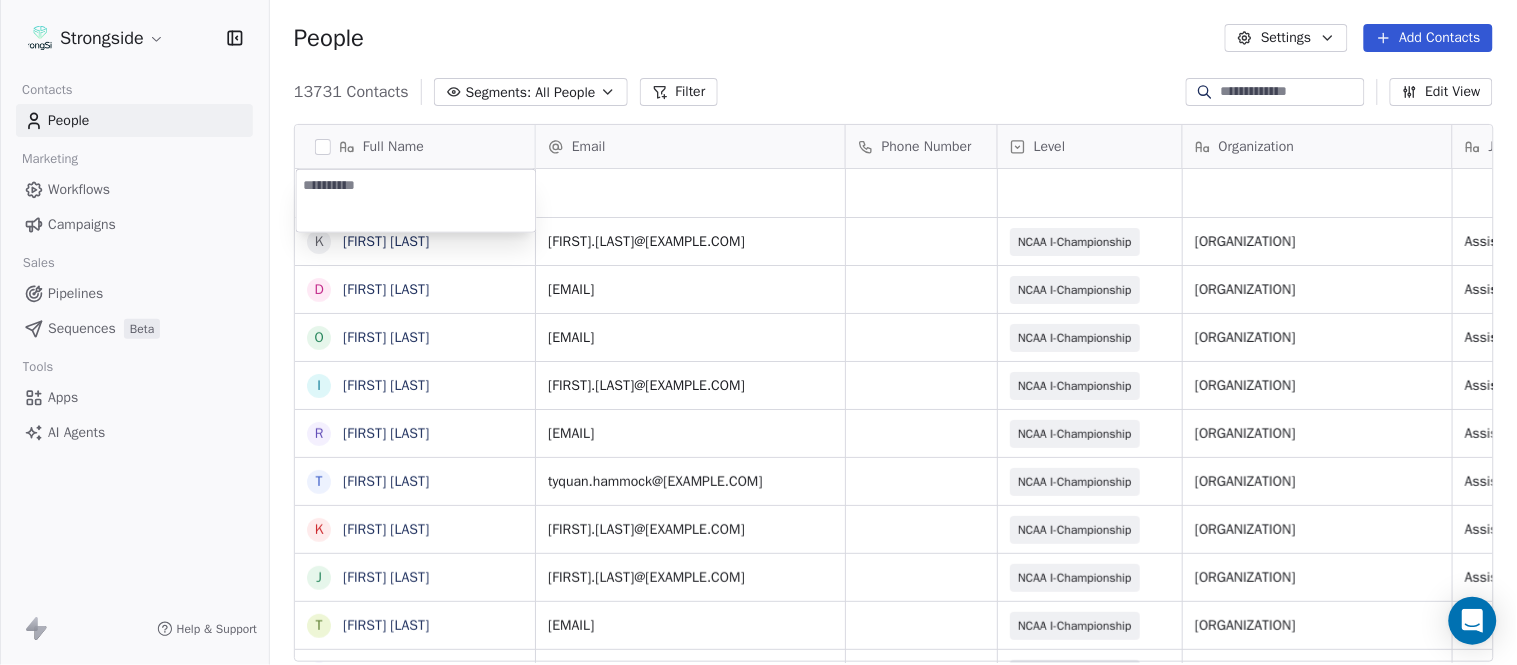 type on "**********" 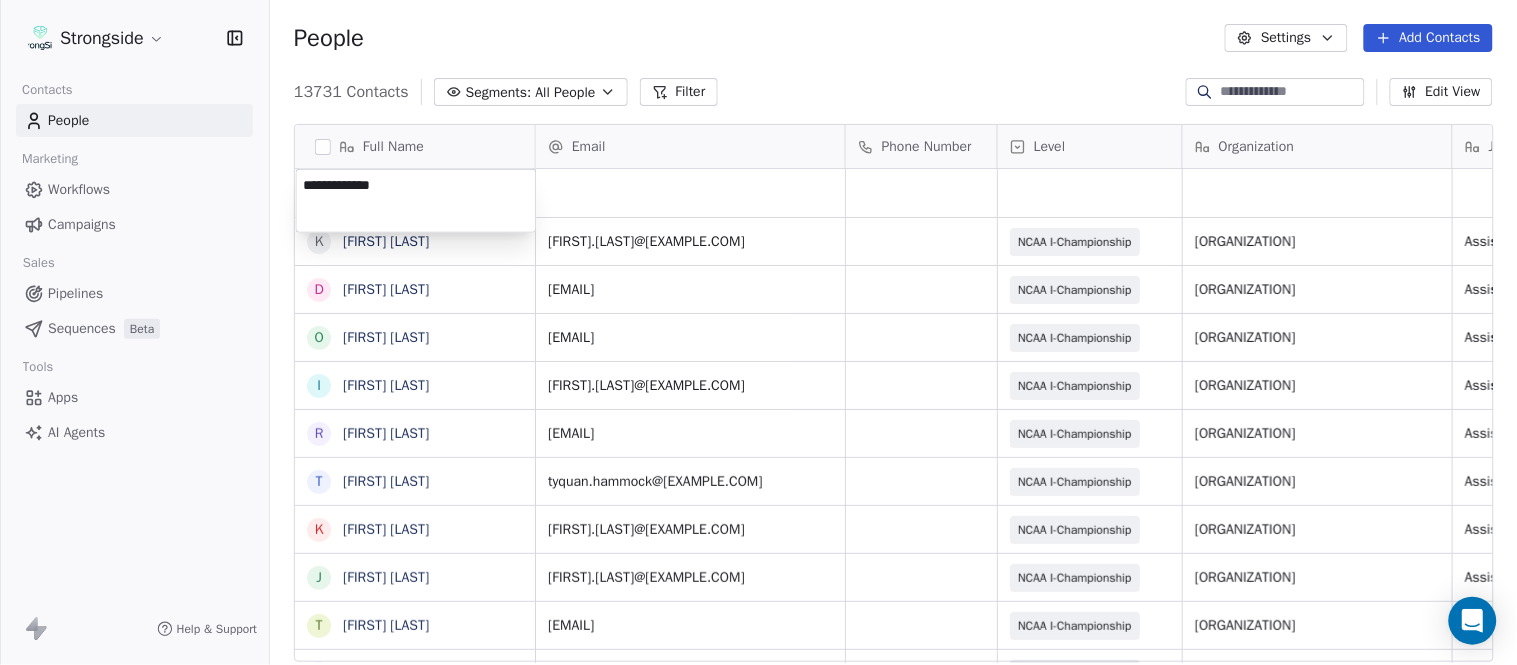click on "Strongside Contacts People Marketing Workflows Campaigns Sales Pipelines Sequences Beta Tools Apps AI Agents Help & Support People Settings Add Contacts 13731 Contacts Segments: All People Filter Edit View Tag Add to Sequence Export Full Name K [FIRST] [LAST] D [FIRST] [LAST] O [FIRST] [LAST] I [FIRST] [LAST] R [FIRST] [LAST] T [FIRST] [LAST] K [FIRST] [LAST] J [FIRST] [LAST] T [FIRST] [LAST] S [FIRST] [LAST] D Dr. [LAST] [LAST] P [FIRST] [LAST] J [FIRST] [LAST] A [FIRST] [LAST] R [FIRST] [LAST] E [FIRST] [LAST] J [FIRST] [LAST] Email Phone Number Level Organization Job Title Tags Created Date BST Status Aug 08, 2025 12:06 PM [FIRST].[LAST]@[EXAMPLE.COM] NCAA I-Championship LONG ISLAND UNIV Assistant Coach Aug 08, 2025 12:05 PM [FIRST].[LAST]@[EXAMPLE.COM] NCAA I-Championship LONG ISLAND UNIV Assistant Coach Aug 08, 2025 12:04 PM SID" at bounding box center (758, 332) 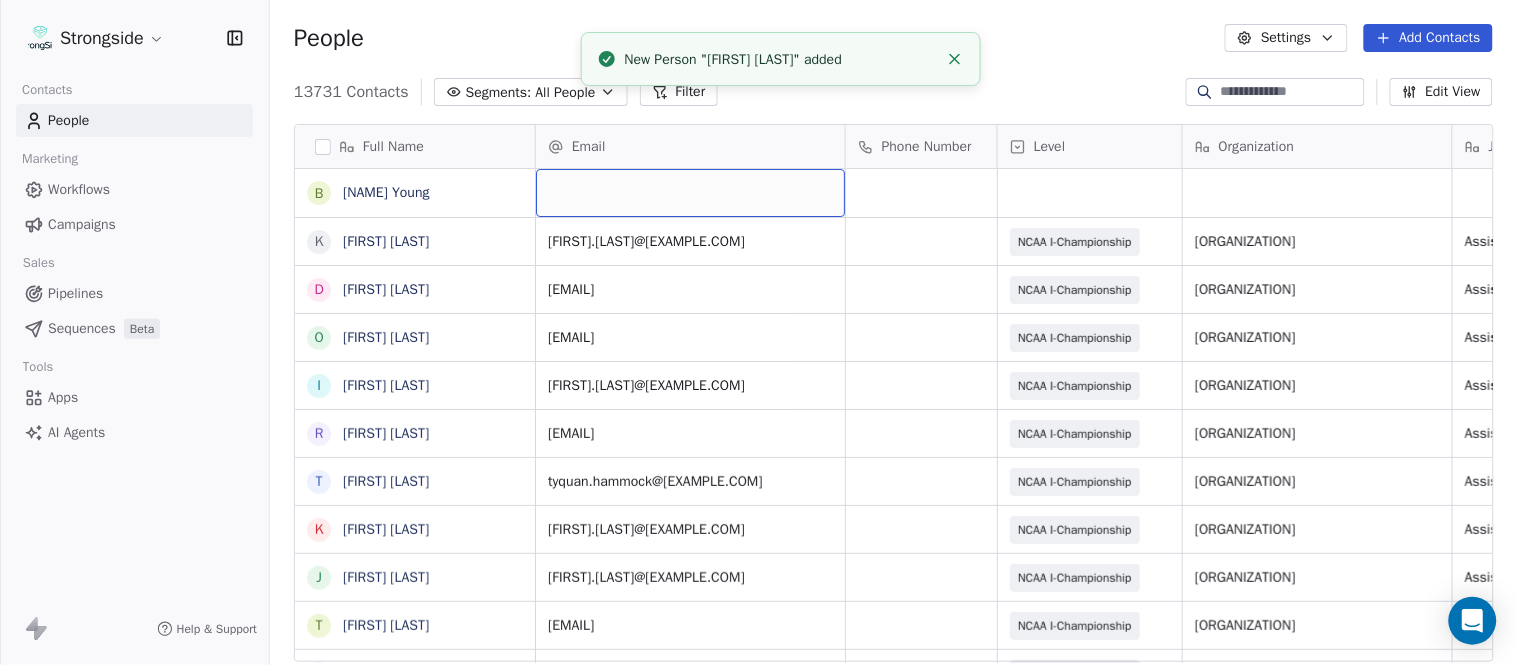 click at bounding box center (690, 193) 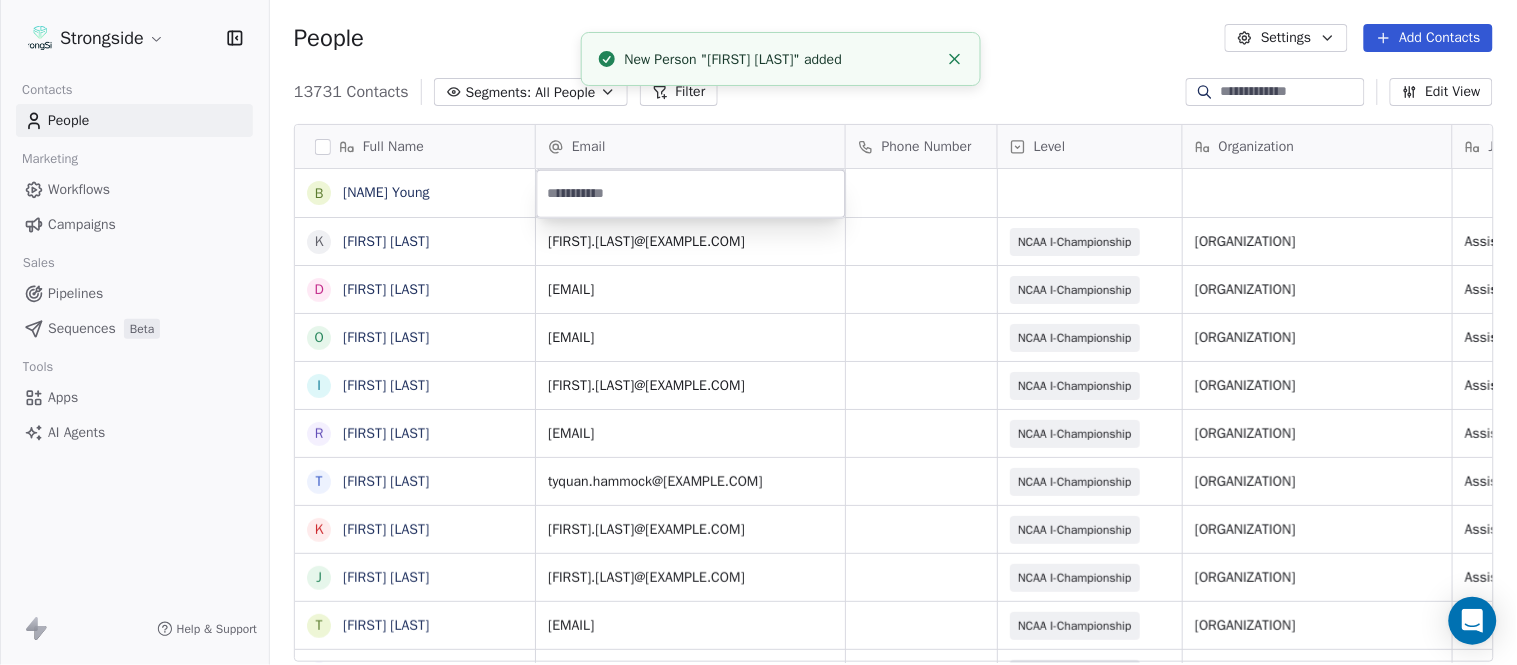 type on "**********" 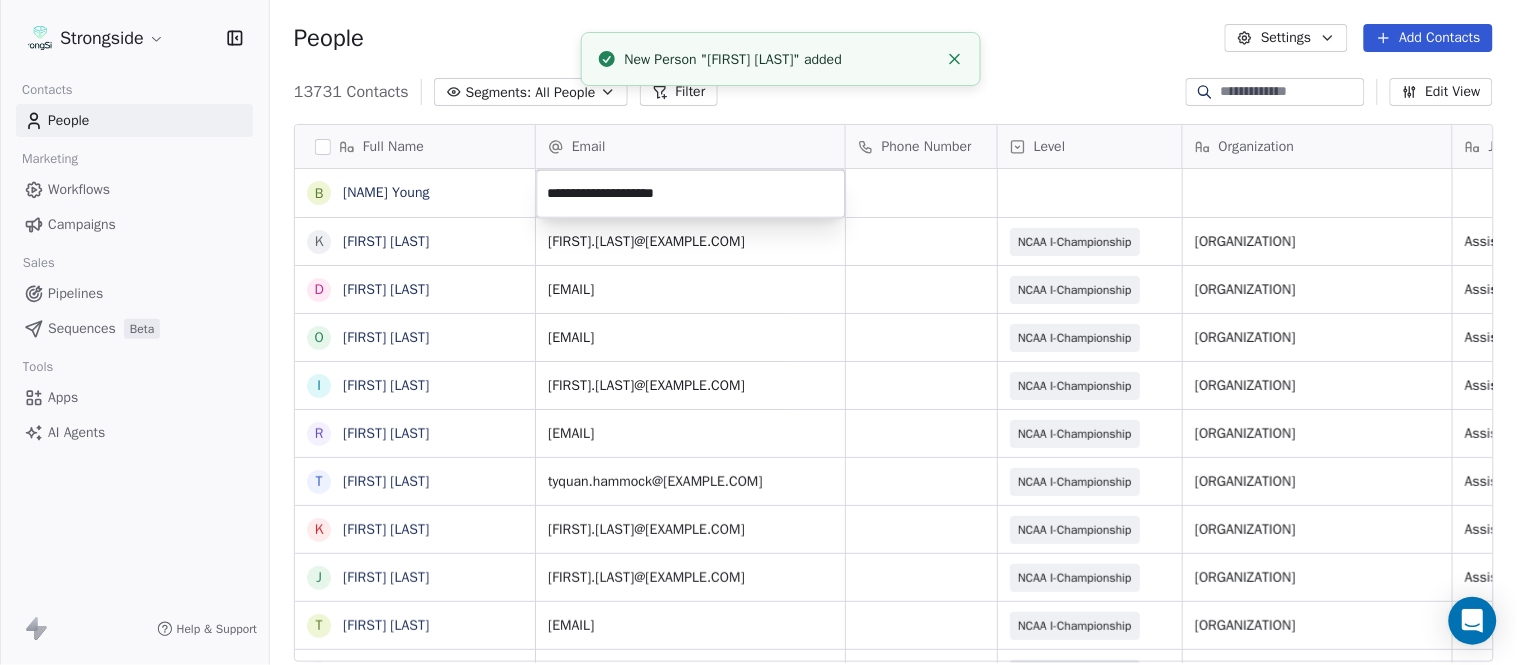 click on "Strongside Contacts People Marketing Workflows Campaigns Sales Pipelines Sequences Beta Tools Apps AI Agents Help & Support People Settings Add Contacts 13731 Contacts Segments: All People Filter Edit View Tag Add to Sequence Export Full Name B [FIRST] [LAST] K [FIRST] [LAST] D [FIRST] [LAST] O [FIRST] [LAST] I [FIRST] [LAST] R [FIRST] [LAST] T [FIRST] [LAST] K [FIRST] [LAST] J [FIRST] [LAST] T [FIRST] [LAST] S [FIRST] [LAST] D Dr. [LAST] [LAST] P [FIRST] [LAST] J [FIRST] [LAST] A [FIRST] [LAST] R [FIRST] [LAST] E [FIRST] [LAST] J [FIRST] [LAST] T [FIRST] [LAST] B [FIRST] [LAST] C [FIRST] [LAST] S [FIRST] [LAST] A [FIRST] [LAST] J [FIRST] [LAST] A [FIRST] [LAST] J [FIRST] [LAST] E [FIRST] [LAST] E [FIRST] [LAST] J [FIRST] [LAST] Email Phone Number Level Organization Job Title Tags Created Date BST Status Aug 08, 2025 12:06 PM [FIRST].[LAST]@[EXAMPLE.COM] NCAA I-Championship LONG ISLAND UNIV Assistant Coach Aug 08, 2025 12:05 PM [FIRST].[LAST]@[EXAMPLE.COM] NCAA I-Championship LONG ISLAND UNIV Assistant Coach Aug 08, 2025 12:04 PM SID SID" at bounding box center (758, 332) 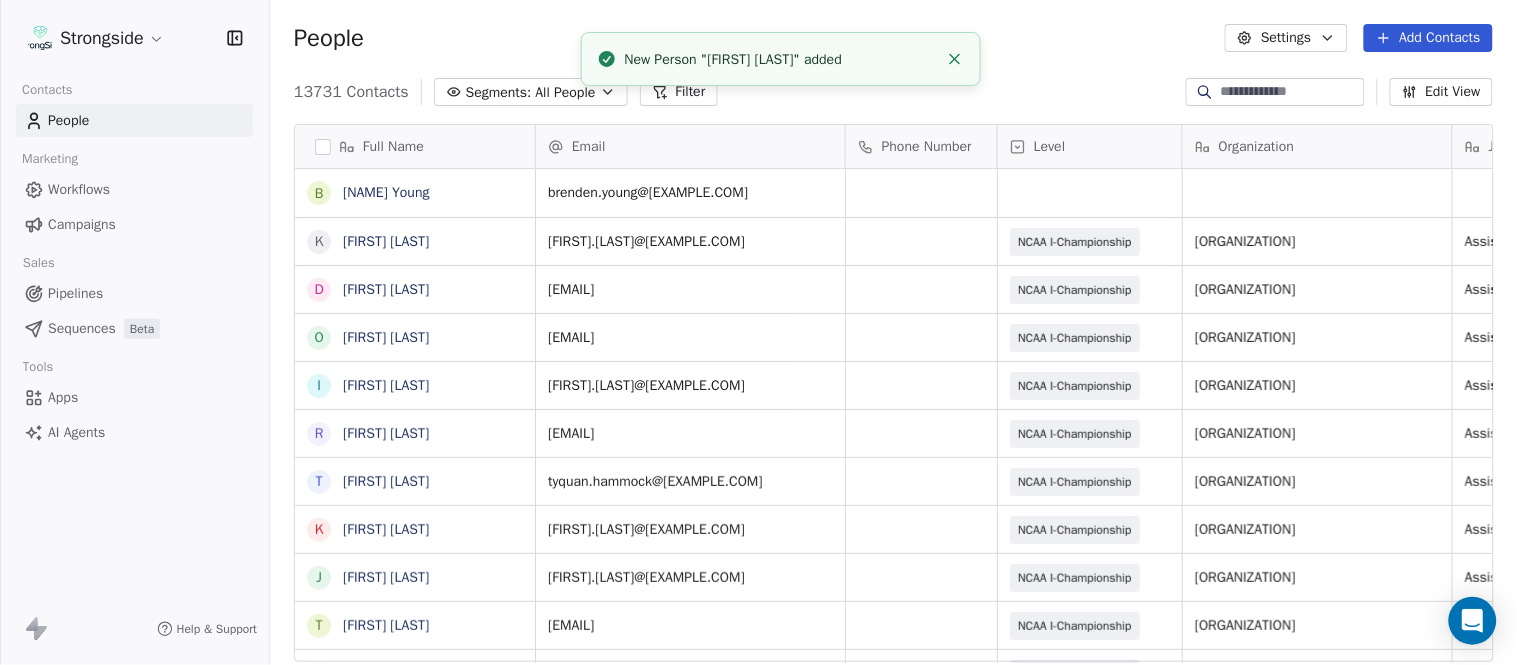 click 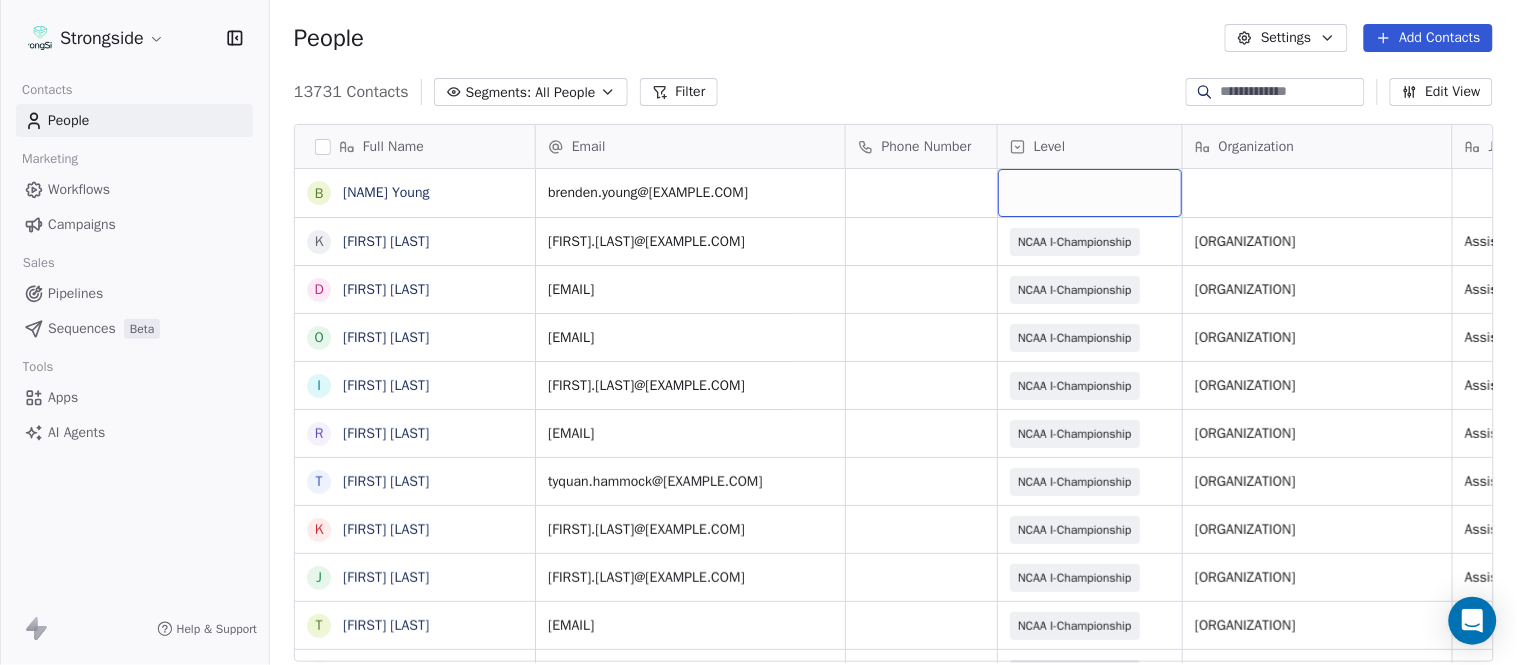 click at bounding box center [1090, 193] 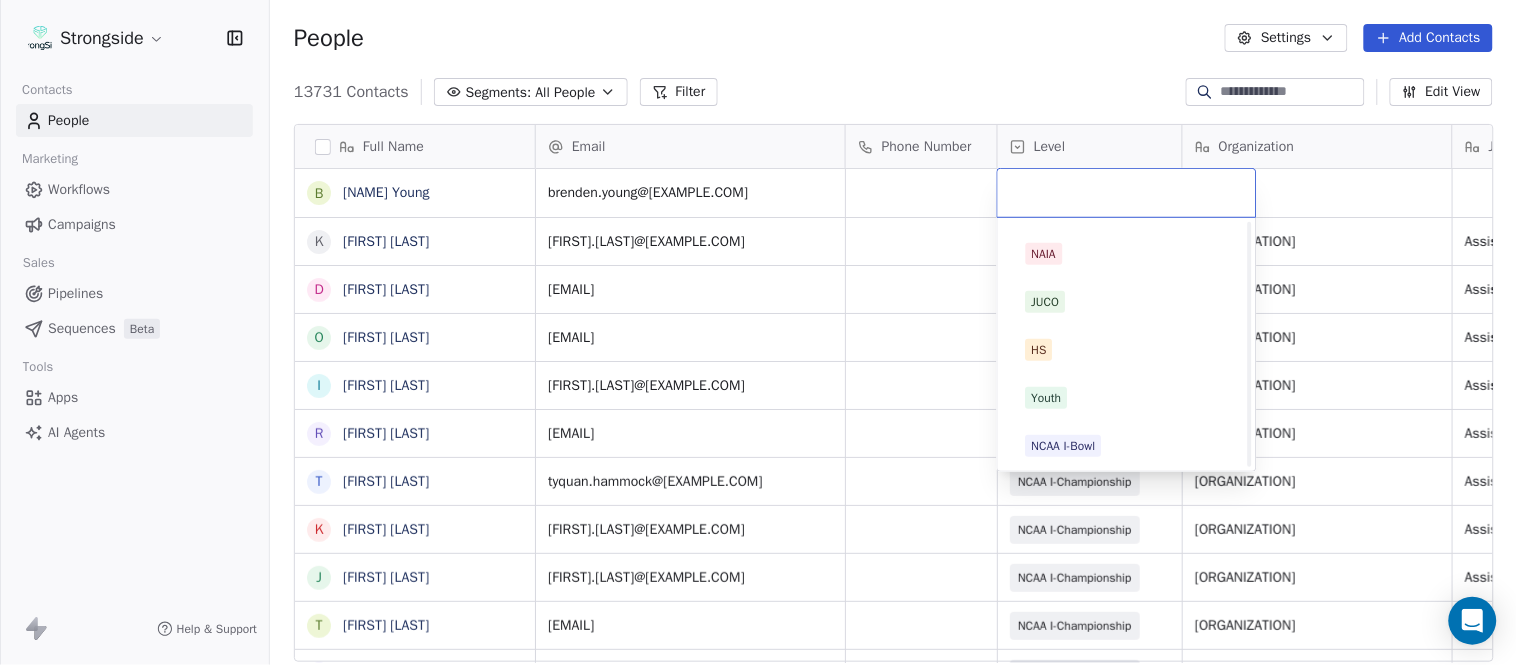 scroll, scrollTop: 378, scrollLeft: 0, axis: vertical 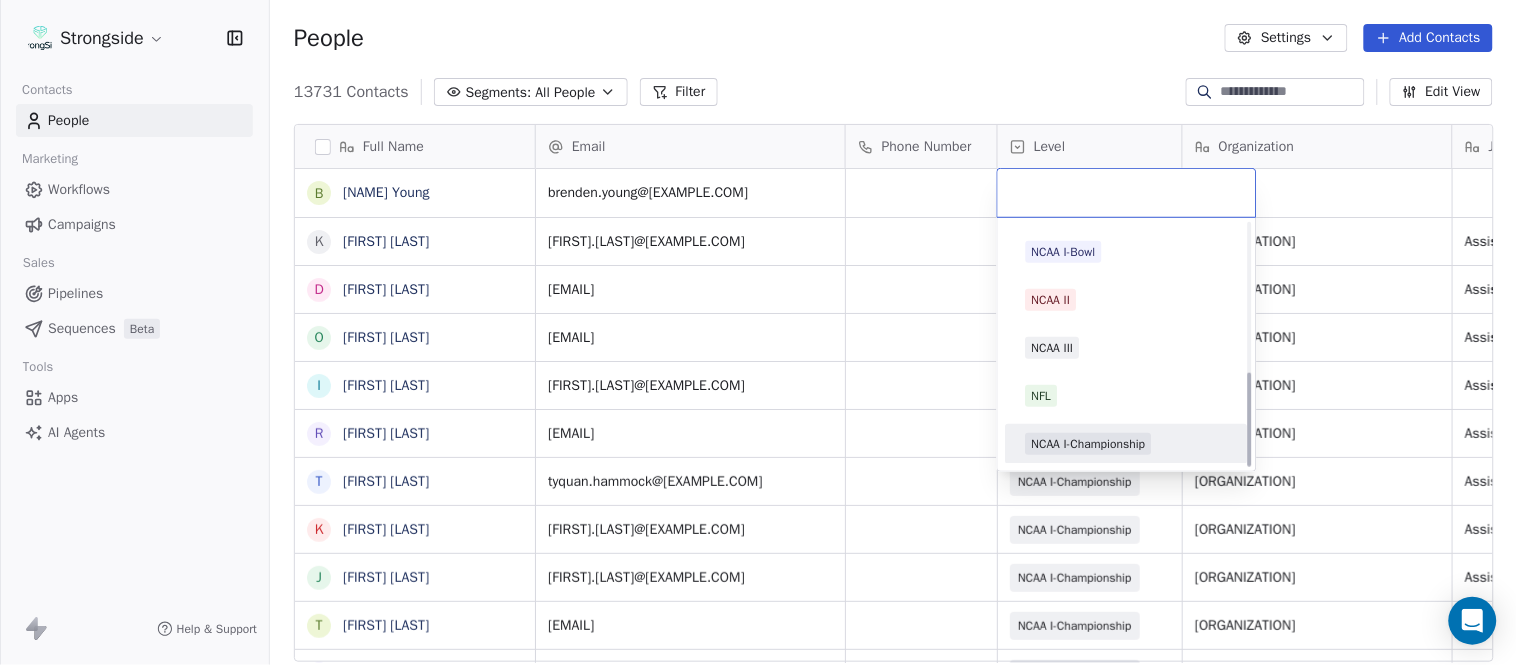 click on "NCAA I-Championship" at bounding box center (1127, 444) 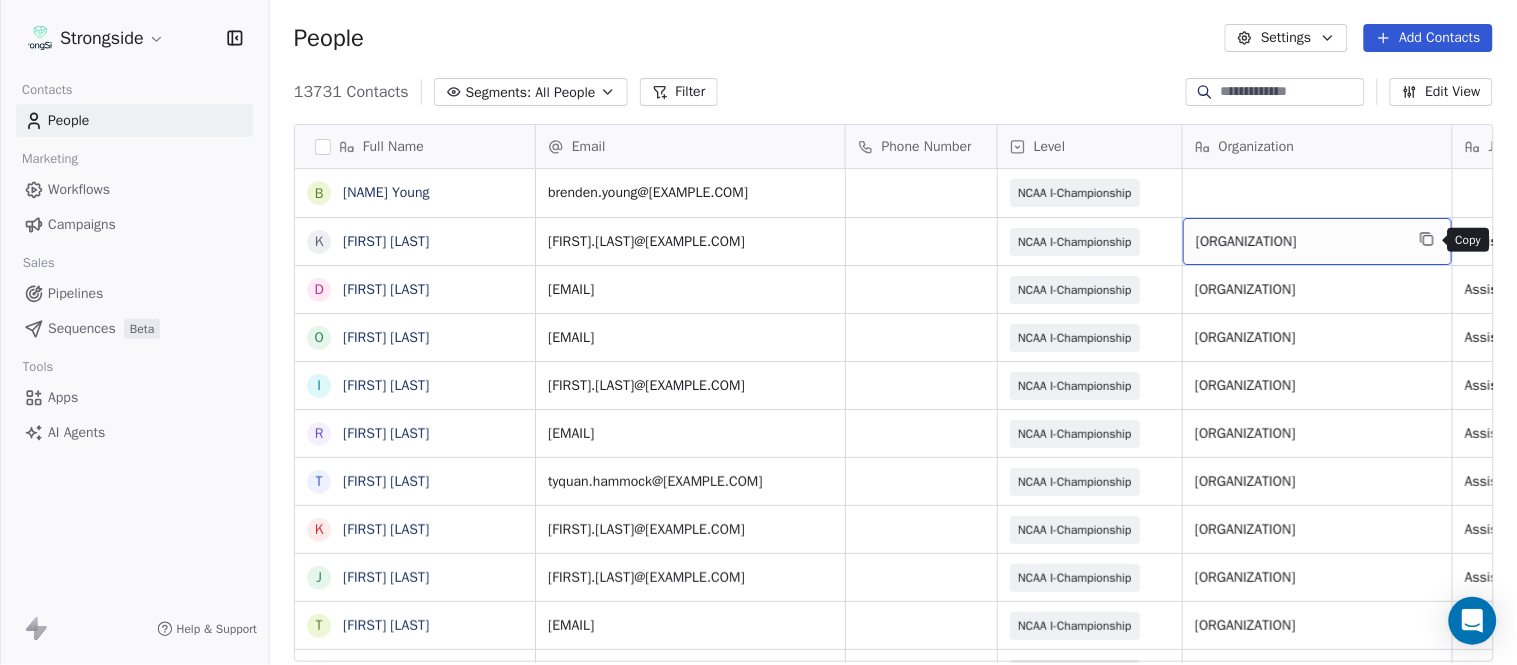 click 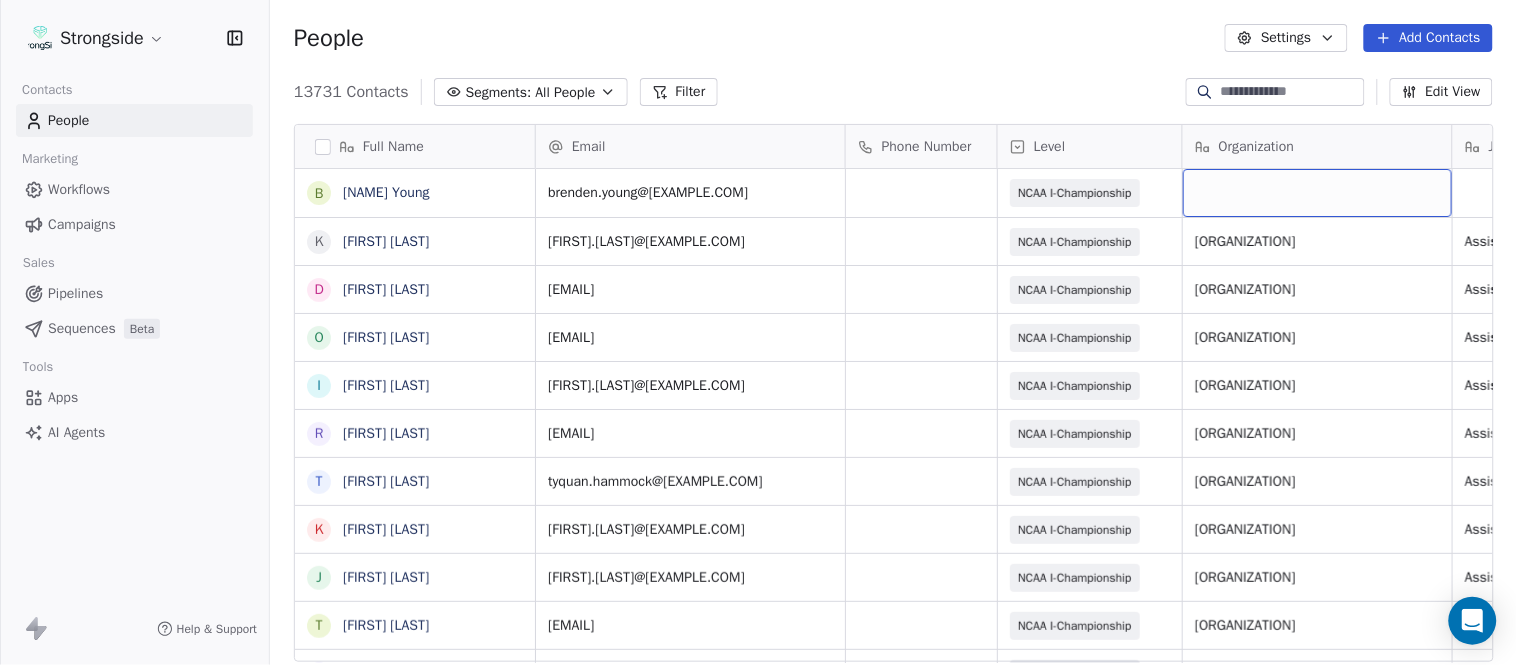 click at bounding box center (1317, 193) 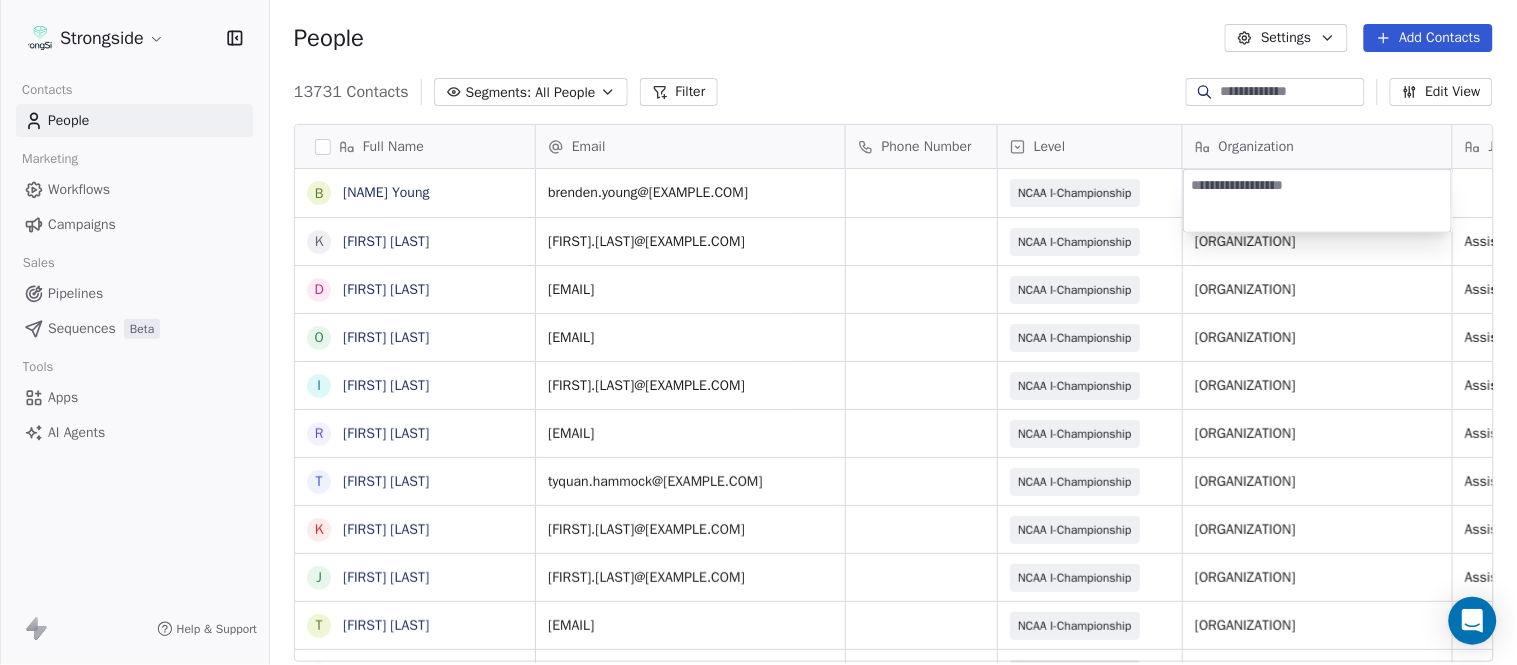 type on "**********" 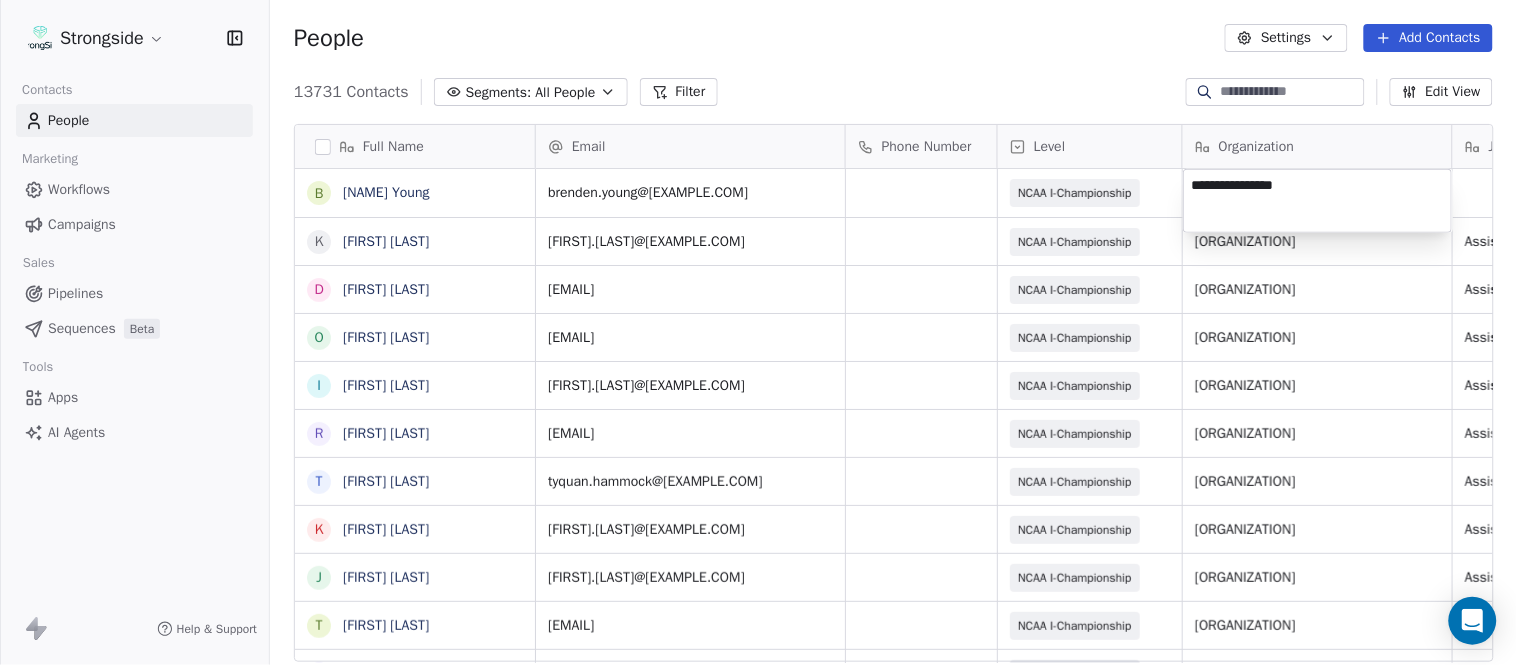 click on "Strongside Contacts People Marketing Workflows Campaigns Sales Pipelines Sequences Beta Tools Apps AI Agents Help & Support People Settings Add Contacts 13731 Contacts Segments: All People Filter Edit View Tag Add to Sequence Export Full Name B [FIRST] [LAST] K [FIRST] [LAST] D [FIRST] [LAST] O [FIRST] [LAST] I [FIRST] [LAST] R [FIRST] [LAST] T [FIRST] [LAST] K [FIRST] [LAST] J [FIRST] [LAST] T [FIRST] [LAST] S [FIRST] [LAST] D [TITLE] [LAST] P [FIRST] [LAST] J [FIRST] [LAST] A [FIRST] [LAST] R [FIRST] [LAST] E [FIRST] [LAST] J [FIRST] [LAST] T [FIRST] [LAST] B [FIRST] [LAST] C [FIRST] [LAST] S [FIRST] [LAST] A [FIRST] [LAST] J [FIRST] [LAST] A [FIRST] [LAST] J [FIRST] [LAST] E [FIRST] [LAST] E [FIRST] [LAST] J [FIRST] [LAST] R [FIRST] [LAST] A [FIRST] [LAST] P [FIRST] [LAST] S [FIRST] [LAST] C [FIRST] [LAST] Email Phone Number Level Organization Job Title Tags Created Date BST Status [EMAIL] NCAA I-Championship [DATE] [TIME] [EMAIL] NCAA I-Championship LONG ISLAND UNIV Assistant Coach [DATE] [TIME] [EMAIL] NCAA I-Championship LONG ISLAND UNIV SID" at bounding box center [758, 332] 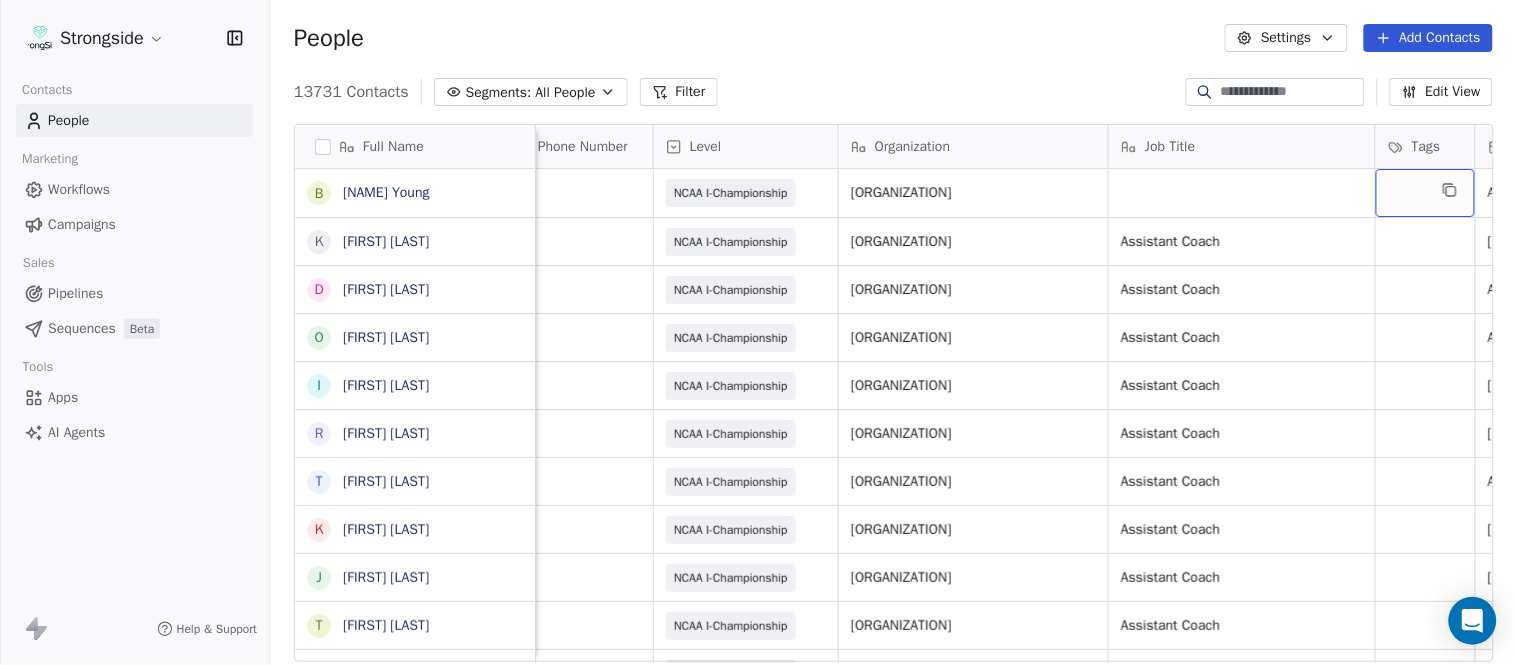scroll, scrollTop: 0, scrollLeft: 528, axis: horizontal 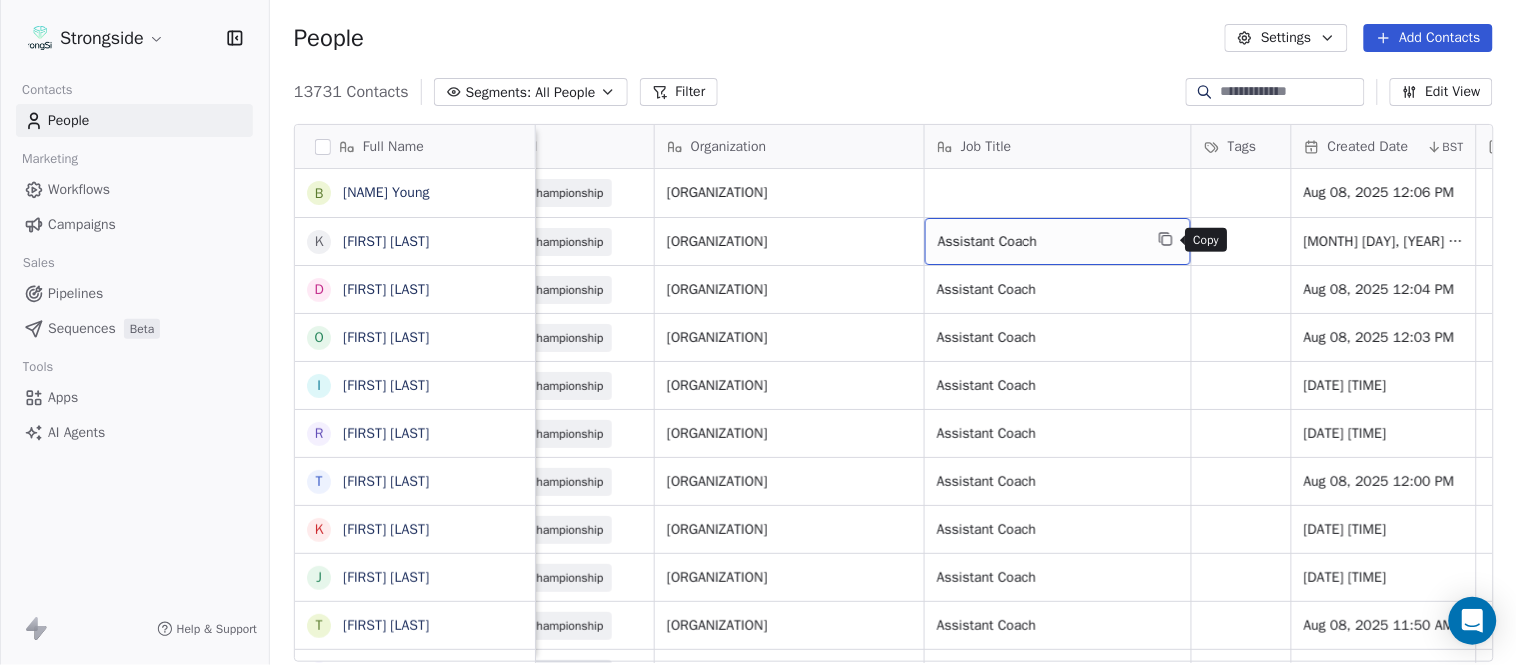 click 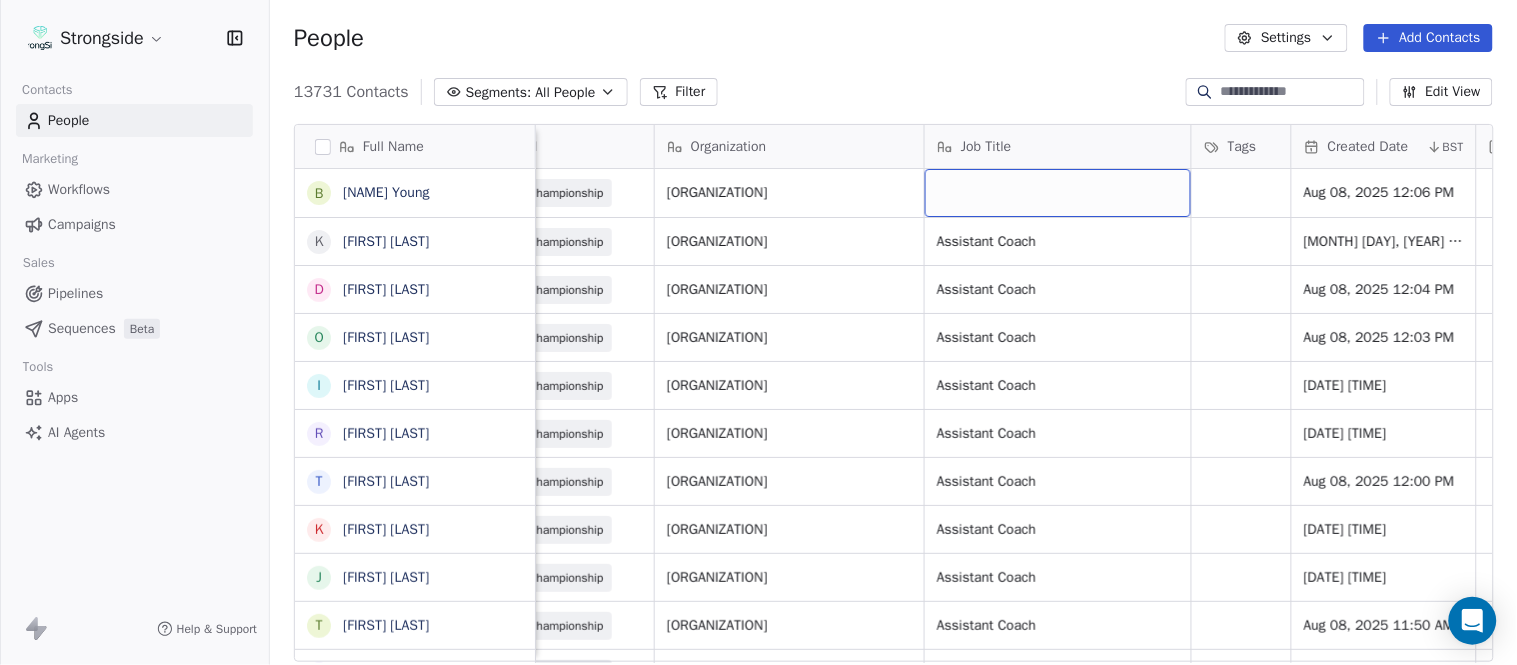 click at bounding box center [1058, 193] 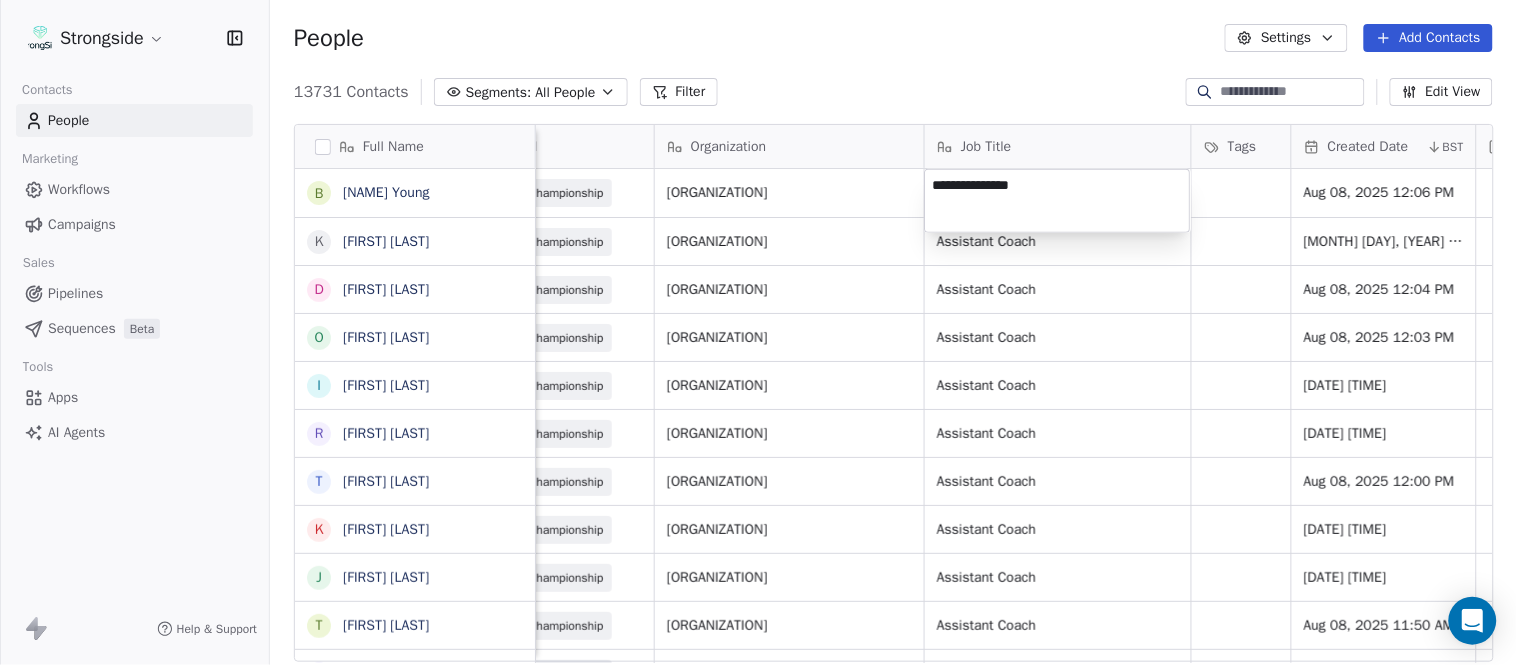 click on "Strongside Contacts People Marketing Workflows Campaigns Sales Pipelines Sequences Beta Tools Apps AI Agents Help & Support People Settings Add Contacts 13731 Contacts Segments: All People Filter Edit View Tag Add to Sequence Export Full Name B [FIRST] [LAST] K [FIRST] [LAST] D [FIRST] [LAST] O [FIRST] [LAST] I [FIRST] [LAST] R [FIRST] [LAST] T [FIRST] [LAST] K [FIRST] [LAST] J [FIRST] [LAST] T [FIRST] [LAST] S [FIRST] [LAST] D [FIRST] [LAST] P [FIRST] [LAST] J [FIRST] [LAST] A [FIRST] [LAST] R [FIRST] [LAST] E [FIRST] [LAST] J [FIRST] [LAST] T [FIRST] [LAST] B [FIRST] [LAST] C [FIRST] [LAST] S [FIRST] [LAST] A [FIRST] [LAST] J [FIRST] [LAST] A [FIRST] [LAST] J [FIRST] [LAST] E [FIRST] [LAST] E [FIRST] [LAST] J [FIRST] [LAST] R [FIRST] [LAST] A [FIRST] [LAST] P [FIRST] [LAST] S [FIRST] [LAST] C [FIRST] [LAST] Email Phone Number Level Organization Job Title Tags Created Date BST brenden.young@[EXAMPLE.COM] NCAA I-Championship LONG ISLAND UNIV Aug 08, 2025 12:06 PM kahmal.roy@[EXAMPLE.COM] NCAA I-Championship LONG ISLAND UNIV Assistant Coach LONG ISLAND UNIV" at bounding box center (758, 332) 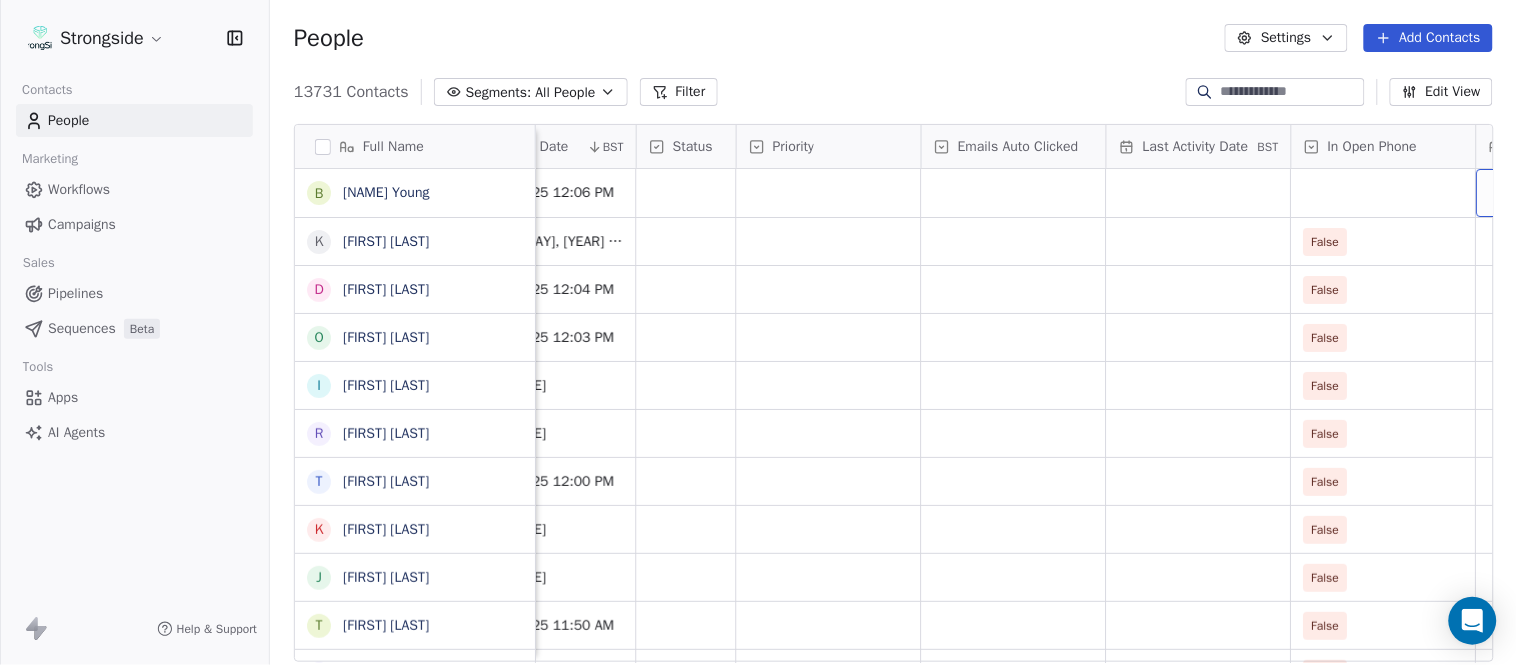 scroll, scrollTop: 0, scrollLeft: 1554, axis: horizontal 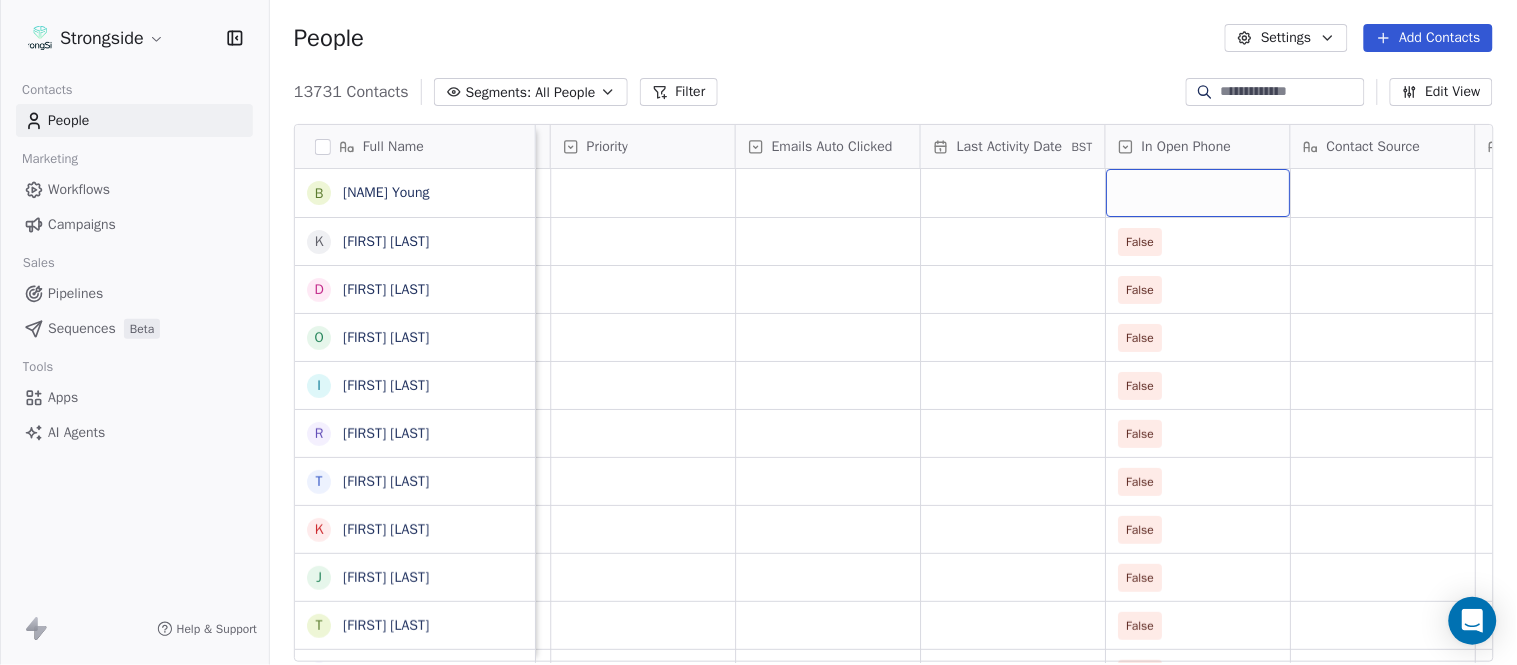 click at bounding box center (1198, 193) 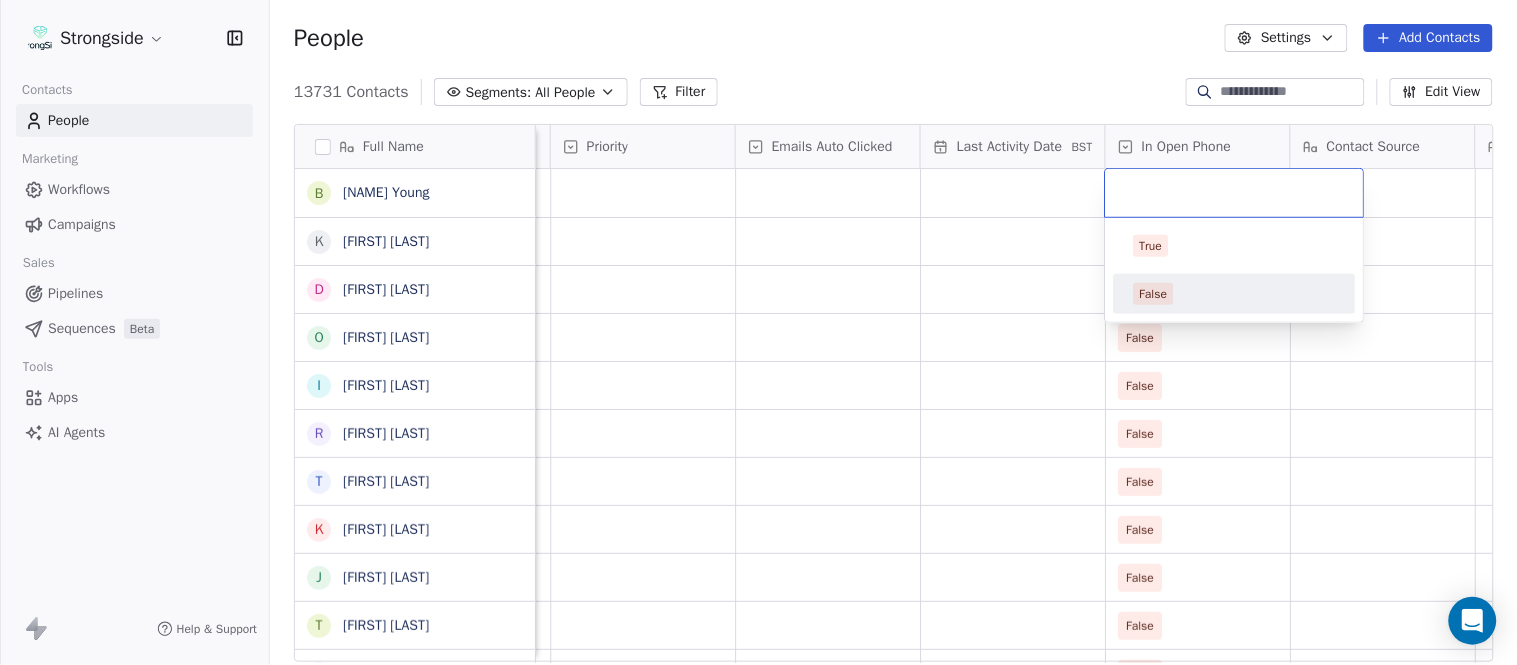 click on "False" at bounding box center (1235, 294) 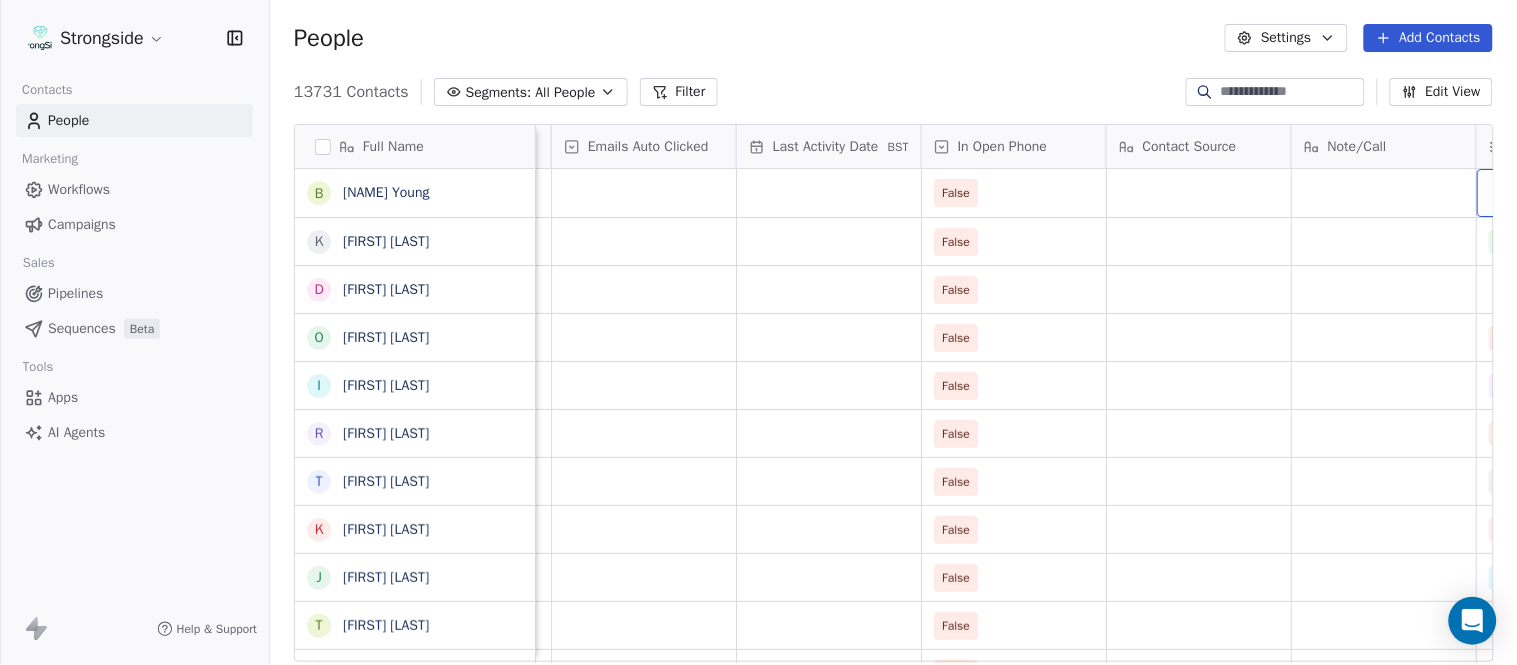 scroll, scrollTop: 0, scrollLeft: 2108, axis: horizontal 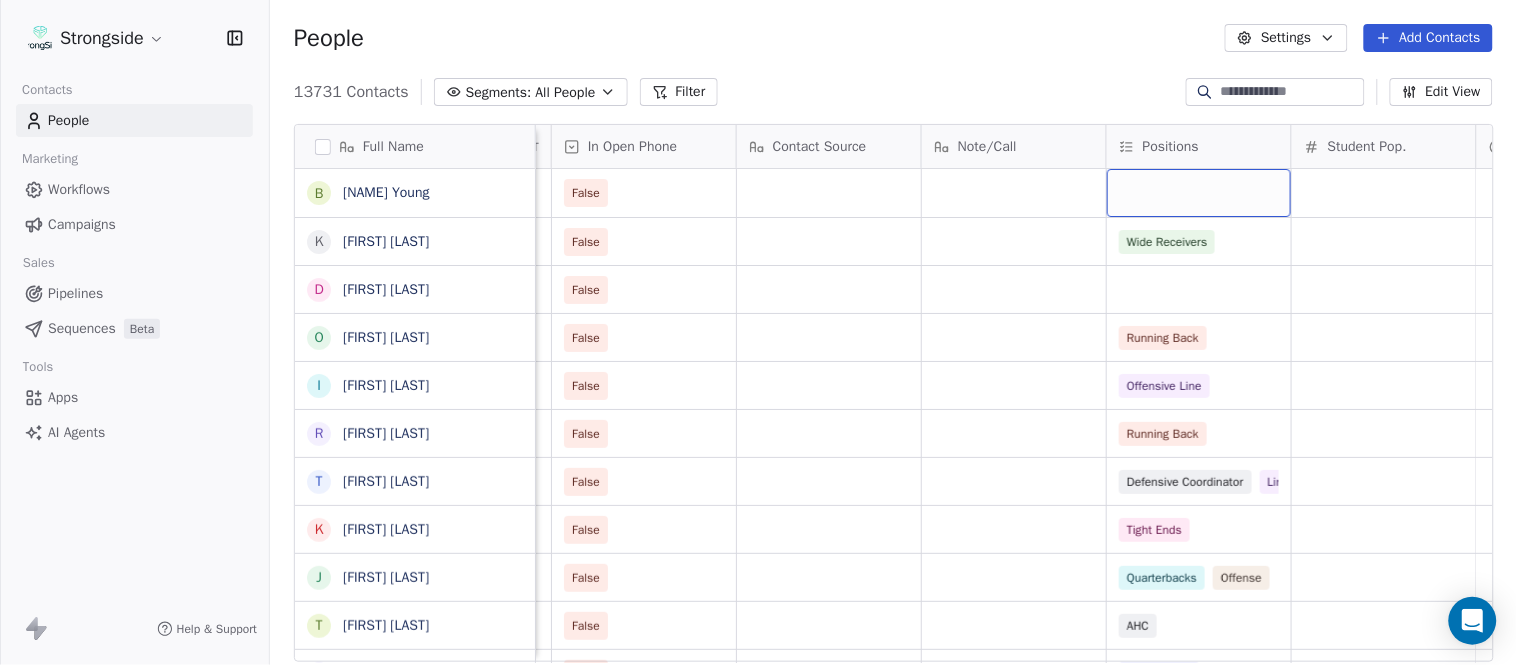 click at bounding box center (1199, 193) 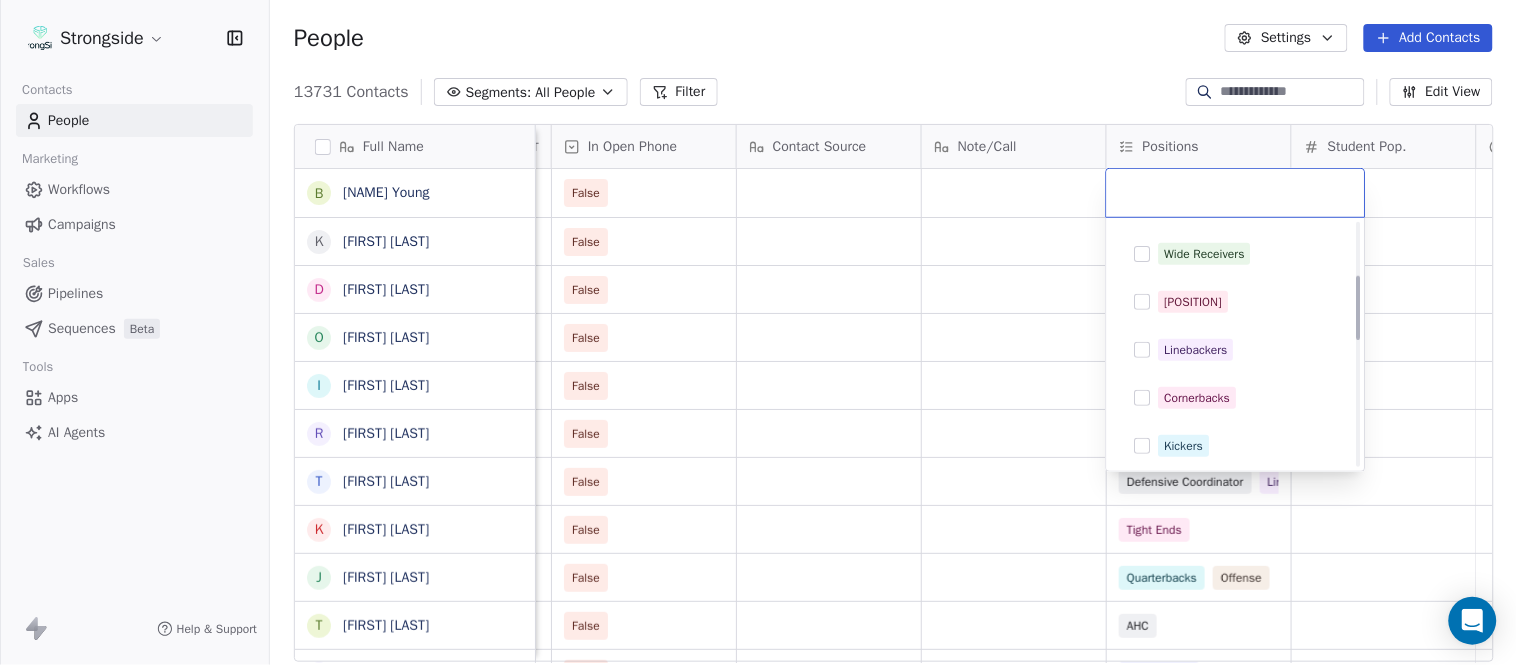 scroll, scrollTop: 222, scrollLeft: 0, axis: vertical 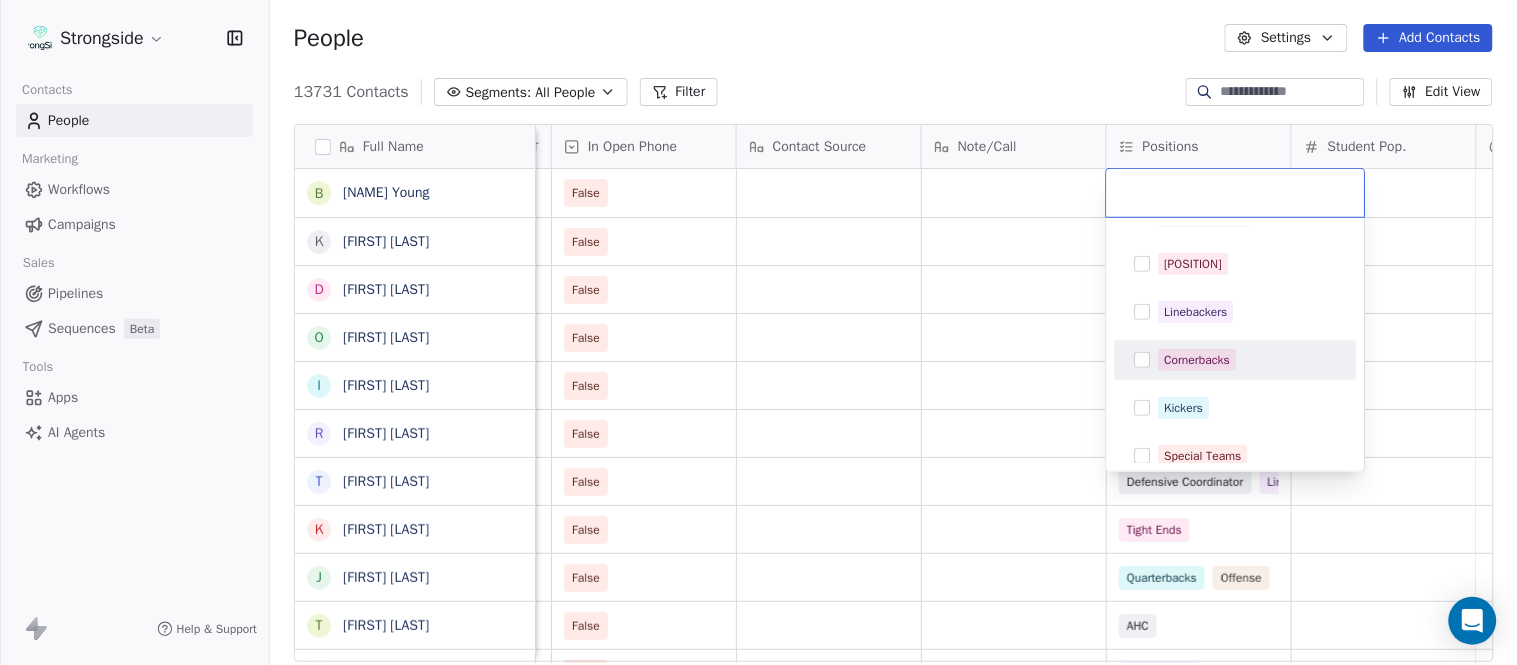 click on "Cornerbacks" at bounding box center [1198, 360] 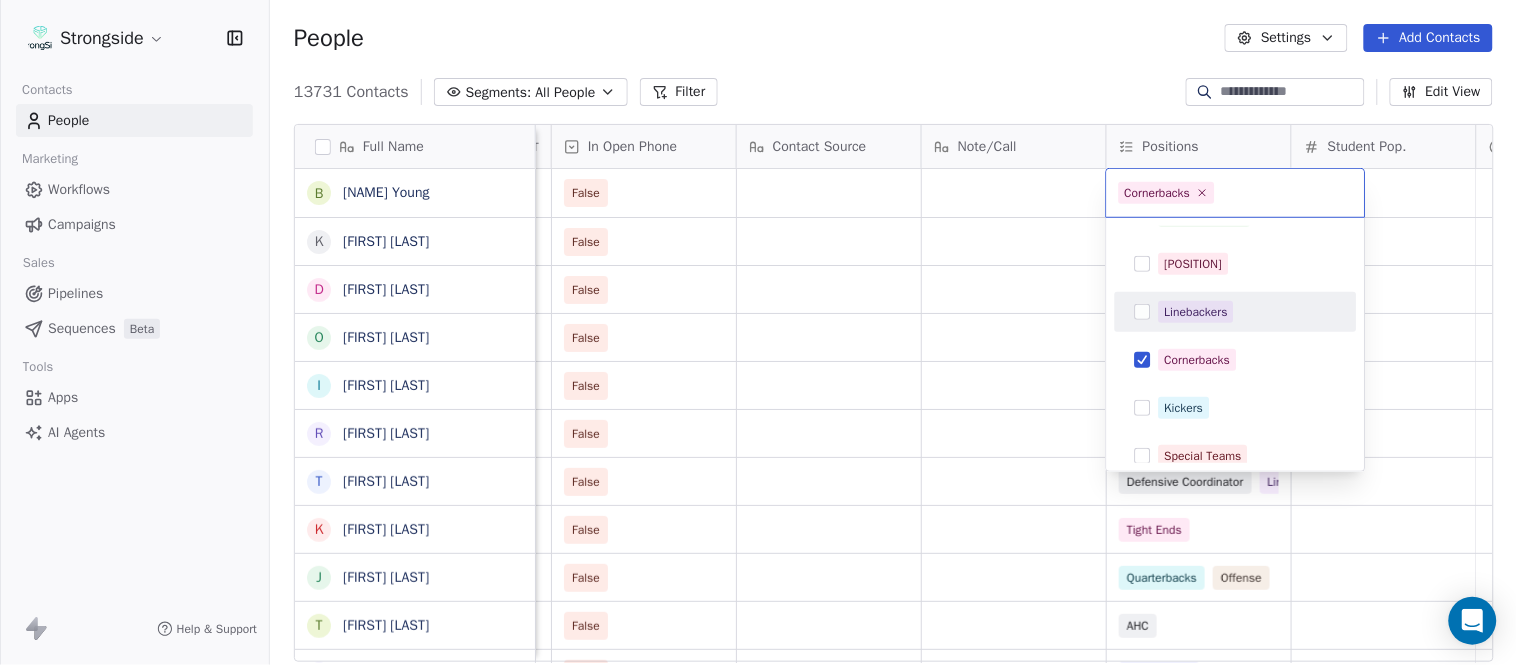 click on "Full Name B [LAST] [FIRST] K [LAST] [FIRST] D [LAST] [FIRST] O [LAST] [FIRST] I [LAST] [FIRST] R [LAST] [FIRST] T [LAST] [FIRST] K [LAST] [FIRST] J [LAST] [FIRST] T [LAST] [FIRST] S [LAST] [FIRST] D [LAST] [FIRST] P [LAST] [FIRST] J [LAST] [FIRST] A [LAST] [FIRST] R [LAST] [FIRST] E [LAST] [FIRST] J [LAST] [FIRST] T [LAST] [FIRST] B [LAST] [FIRST] C [LAST] [FIRST] S [LAST] [FIRST] A [LAST] [FIRST] J [LAST] [FIRST] A [LAST] [FIRST] J [LAST] [FIRST] A [LAST] [FIRST] J [LAST] [FIRST] E [LAST] [FIRST] E [LAST] [FIRST] Status Priority Emails Auto Clicked Last Activity Date BST In Open Phone Contact Source Note/Call Positions Student Pop. Lead Account   False   False Wide Receivers   False   False Running Back   False Offensive Line   False Running Back   False Defensive Coordinator Linebackers   False Tight Ends" at bounding box center [758, 332] 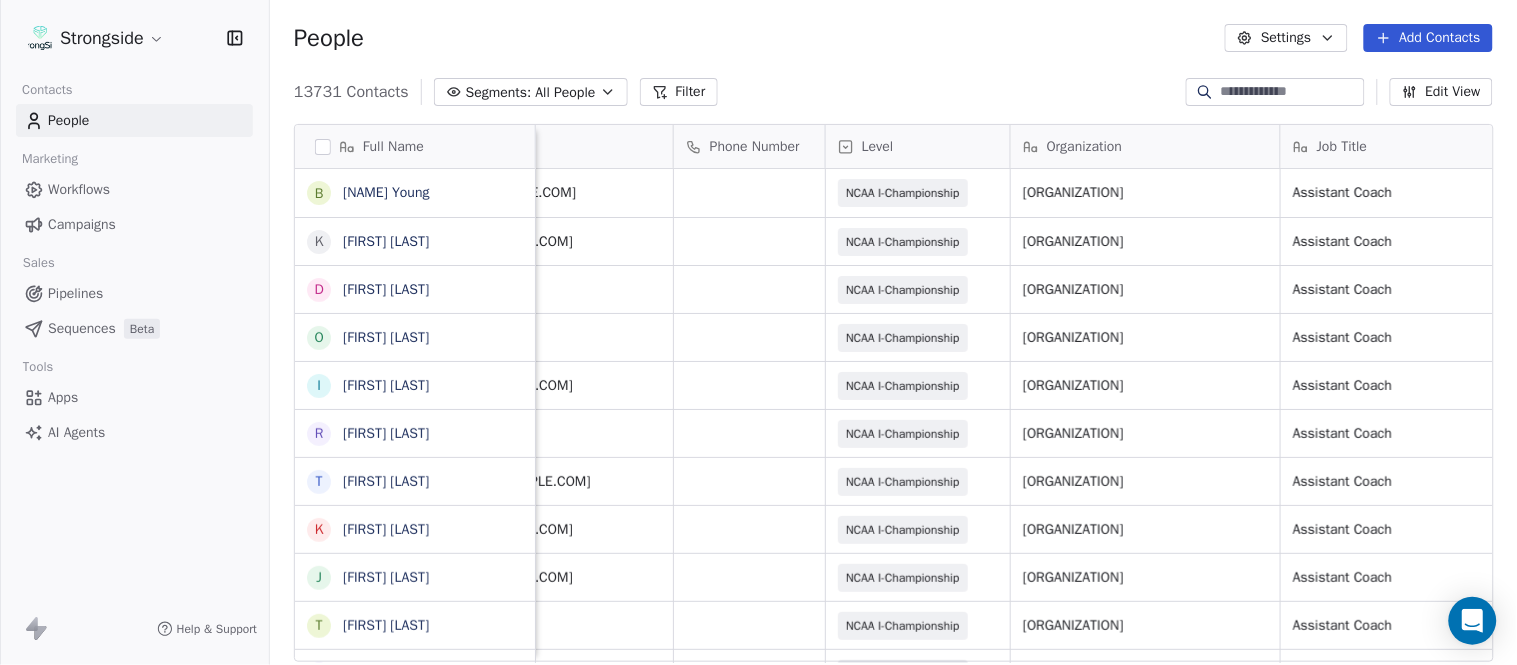 scroll, scrollTop: 0, scrollLeft: 0, axis: both 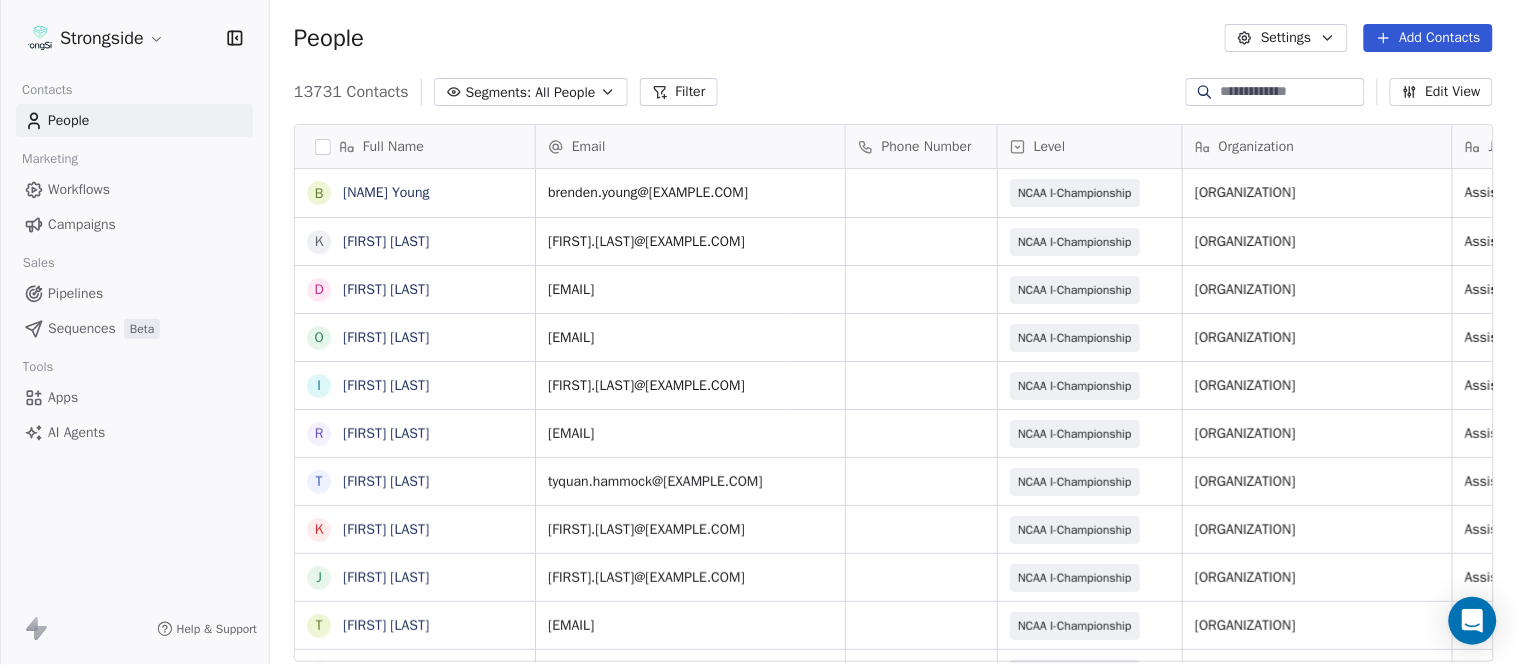 click on "Add Contacts" at bounding box center (1428, 38) 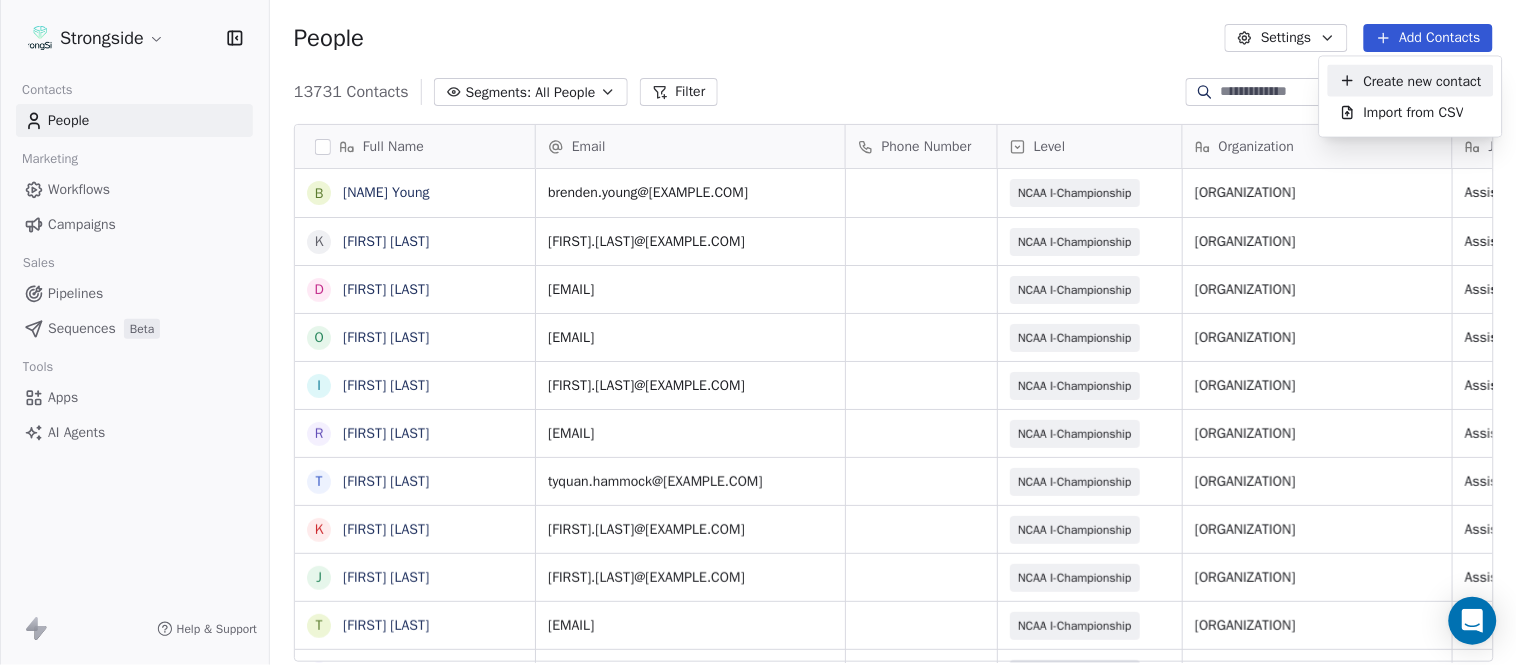 click on "Create new contact" at bounding box center (1423, 80) 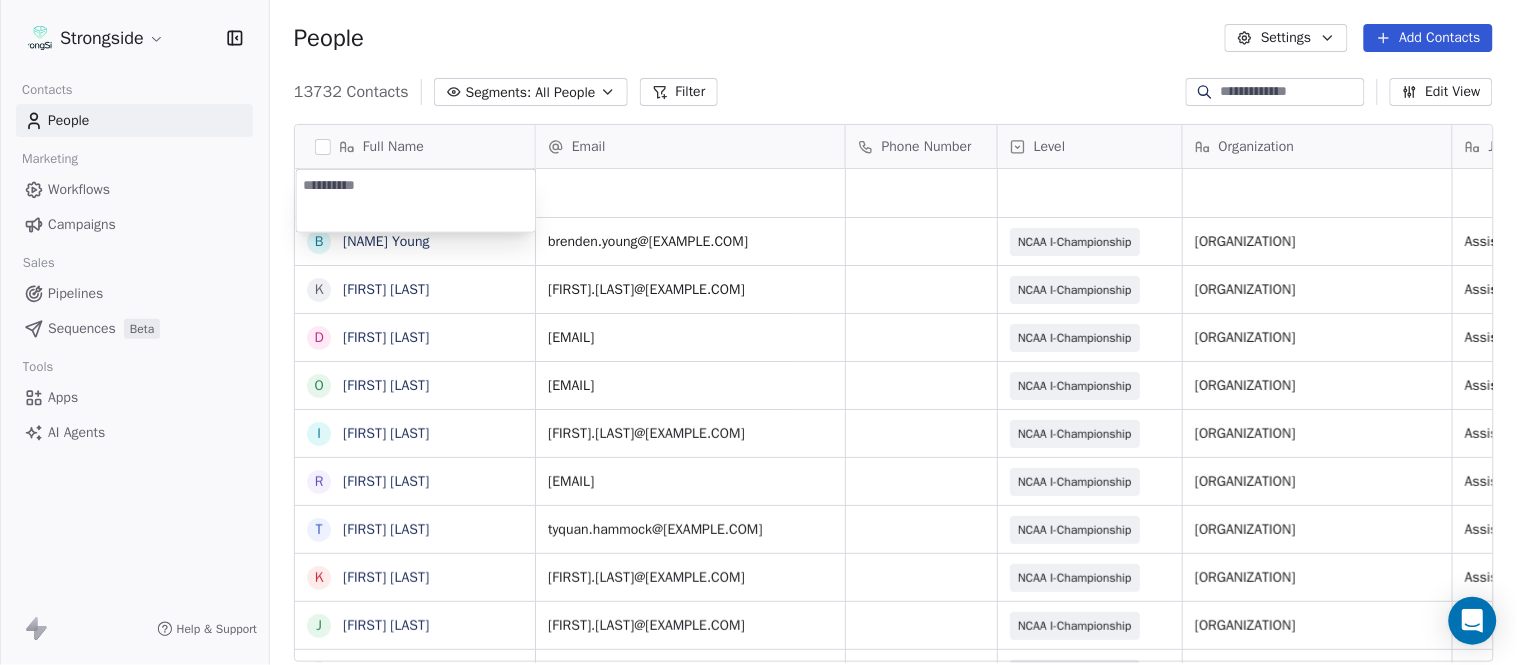 type on "**********" 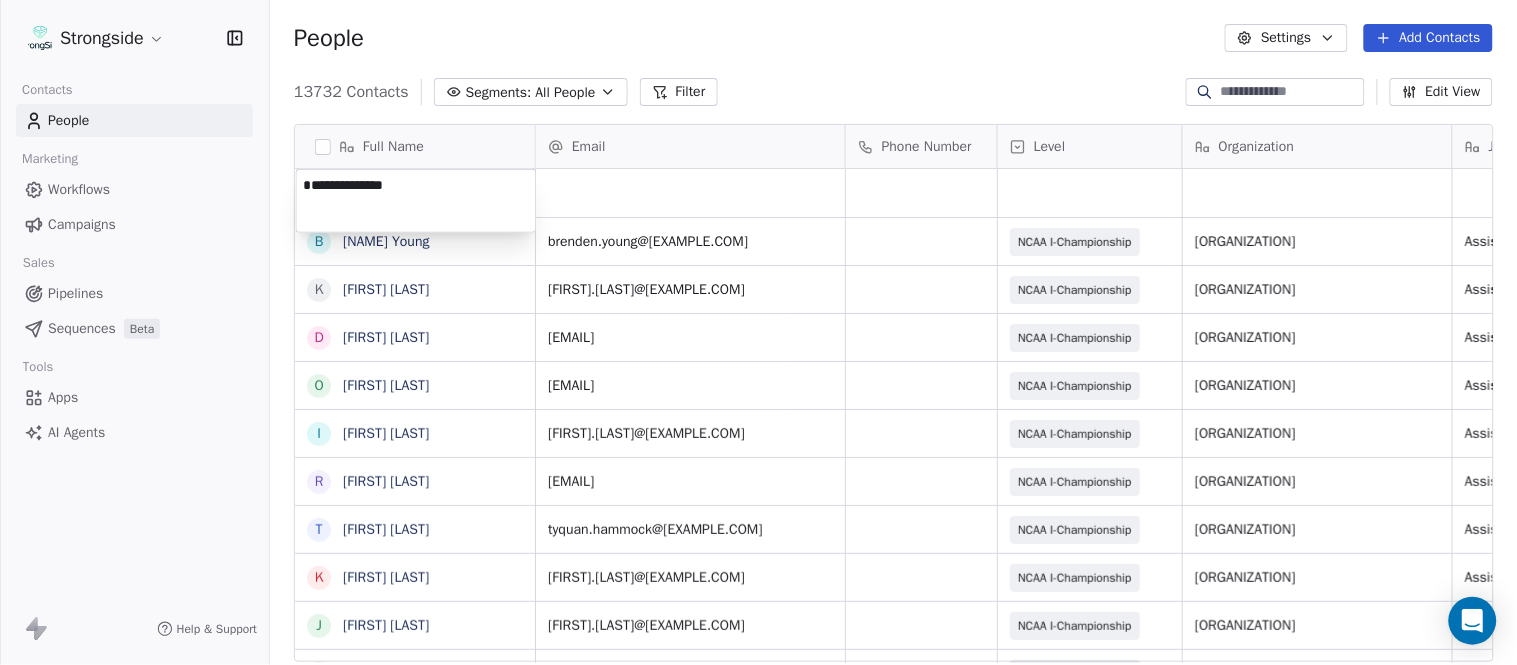 click on "Strongside Contacts People Marketing Workflows Campaigns Sales Pipelines Sequences Beta Tools Apps AI Agents Help & Support People Settings Add Contacts [NUMBER] Contacts Segments: All People Filter Edit View Tag Add to Sequence Export Full Name B [FIRST] [LAST] K [FIRST] [LAST] D [FIRST] [LAST] O [FIRST] [LAST] I [FIRST] [LAST] R [FIRST] [LAST] T [FIRST] [LAST] K [FIRST] [LAST] J [FIRST] [LAST] T [FIRST] [LAST] S [FIRST] [LAST] D [FIRST] [LAST] P [FIRST] [LAST] J [FIRST] [LAST] A [FIRST] [LAST] R [FIRST] [LAST] E [FIRST] [LAST] J [FIRST] [LAST] T [FIRST] [LAST] B [FIRST] [LAST] C [FIRST] [LAST] S [FIRST] [LAST] A [FIRST] [LAST] J [FIRST] [LAST] E [FIRST] [LAST] Email Phone Number Level Organization Job Title Tags Created Date BST Status [MONTH] [DAY], [YEAR] [HOUR]:[MINUTE] [AM/PM] [EMAIL] NCAA I-Championship LONG ISLAND UNIV Assistant Coach [MONTH] [DAY], [YEAR] [HOUR]:[MINUTE] [AM/PM] [EMAIL] NCAA I-Championship LONG ISLAND UNIV Assistant Coach [MONTH] [DAY], [YEAR] [HOUR]:[MINUTE] [AM/PM] [EMAIL] NCAA I-Championship LONG ISLAND UNIV Assistant Coach" at bounding box center (758, 332) 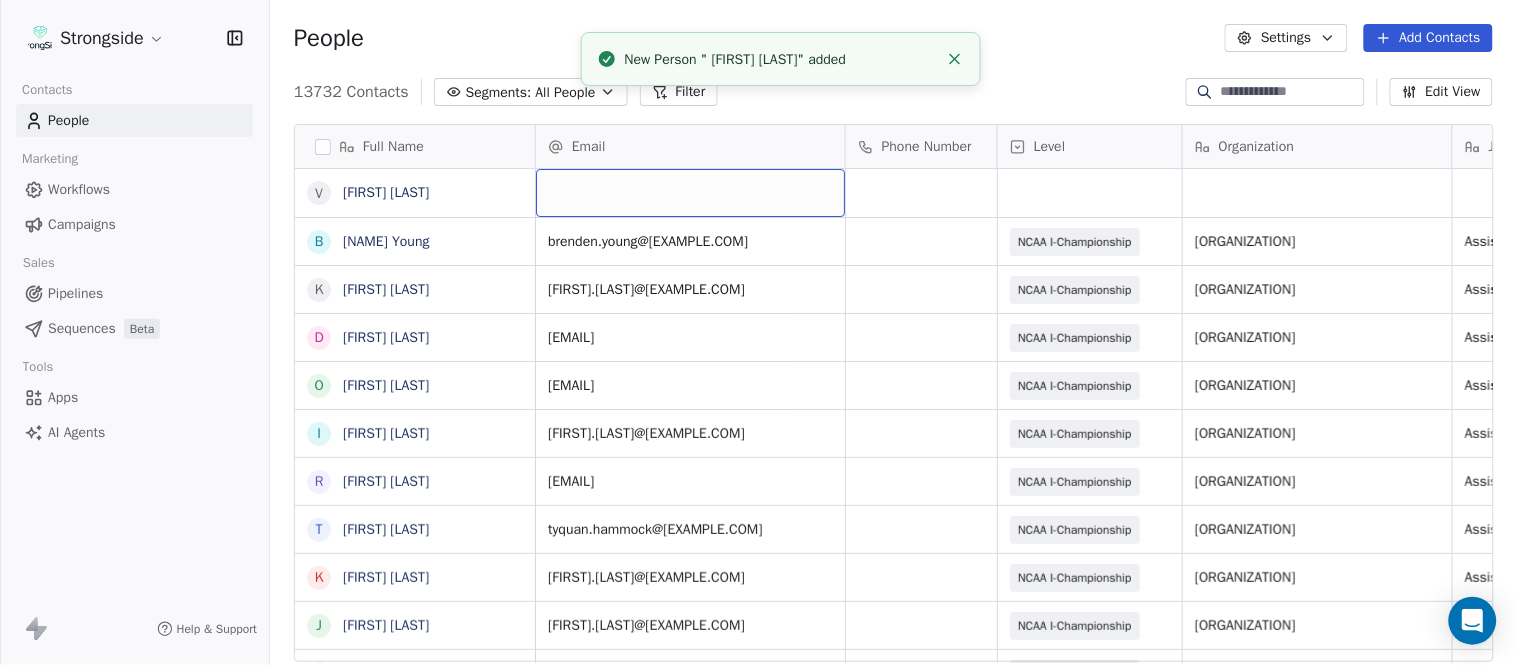 click at bounding box center [690, 193] 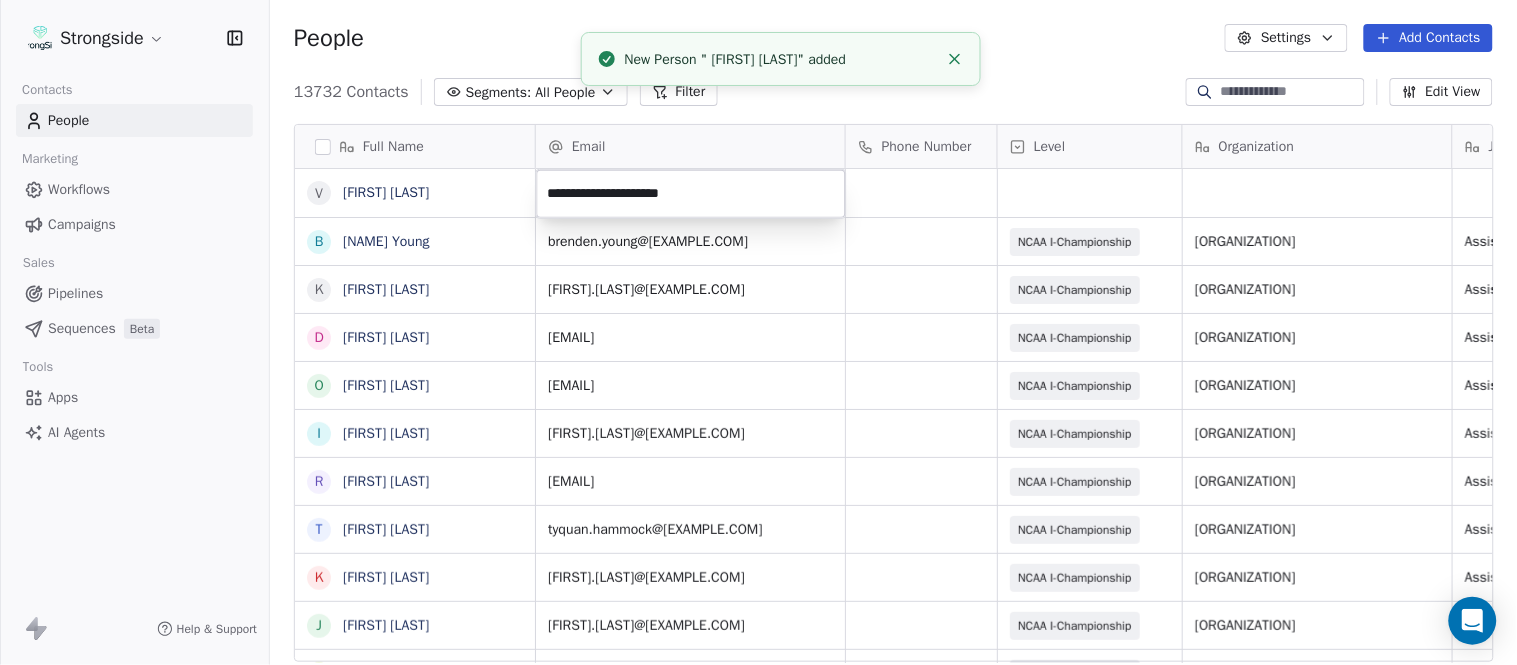click on "Full Name V [LAST] [FIRST] B [LAST] [FIRST] K [LAST] [FIRST] D [LAST] [FIRST] O [LAST] [FIRST] I [LAST] [FIRST] R [LAST] [FIRST] T [LAST] [FIRST] K [LAST] [FIRST] J [LAST] [FIRST] T [LAST] [FIRST] S [LAST] [FIRST] D [LAST] [FIRST] P [LAST] [FIRST] J [LAST] [FIRST] A [LAST] [FIRST] R [LAST] [FIRST] E [LAST] [FIRST] J [LAST] [FIRST] T [LAST] [FIRST] B [LAST] [FIRST] C [LAST] [FIRST] S [LAST] [FIRST] A [LAST] [FIRST] J [LAST] [FIRST] A [LAST] [FIRST] J [LAST] [FIRST] A [LAST] [FIRST] J [LAST] [FIRST] E [LAST] [FIRST] E [LAST] [FIRST] Email Phone Number Level Organization Job Title Tags Created Date BST Status Aug 08, 2025 12:07 PM [EMAIL] NCAA I-Championship LONG ISLAND UNIV Assistant Coach Aug 08, 2025 12:06 PM [EMAIL] NCAA I-Championship LONG ISLAND UNIV Assistant Coach Aug 08, 2025 12:05 PM SID" at bounding box center [758, 332] 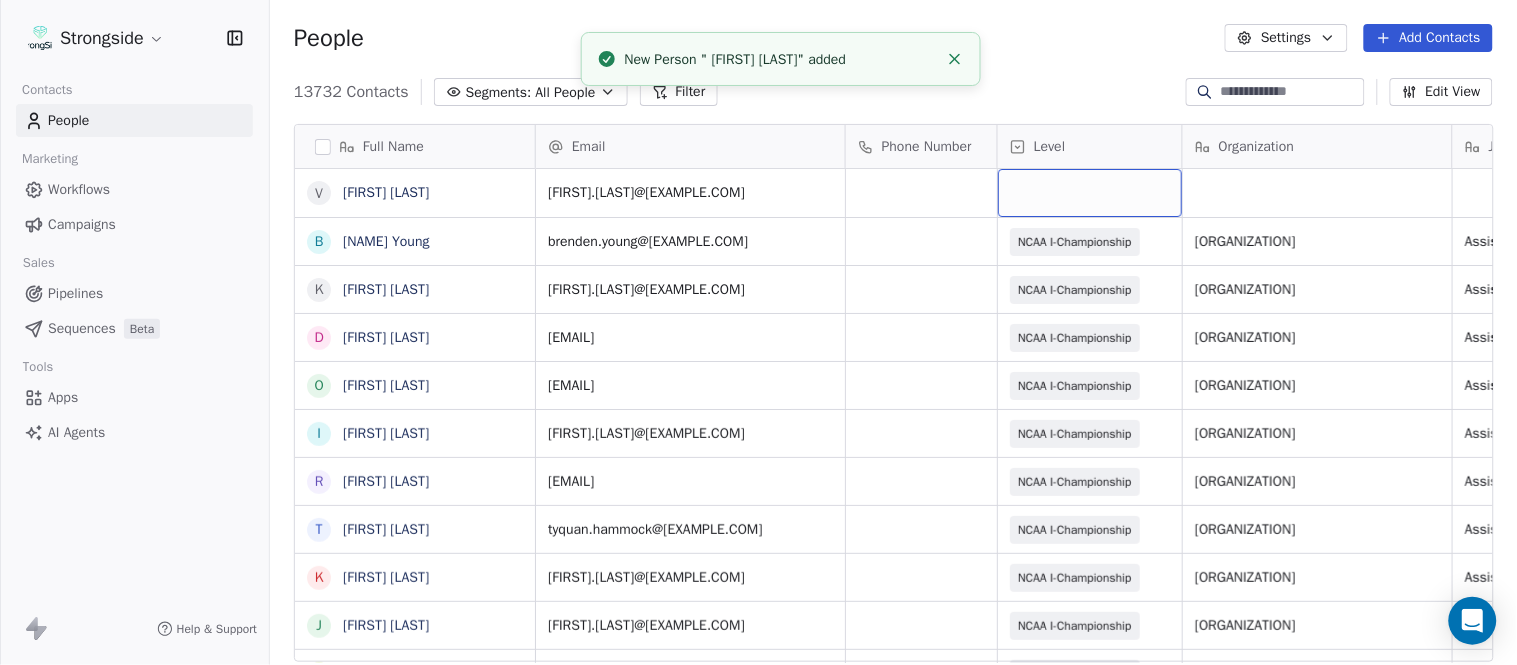 click at bounding box center [1090, 193] 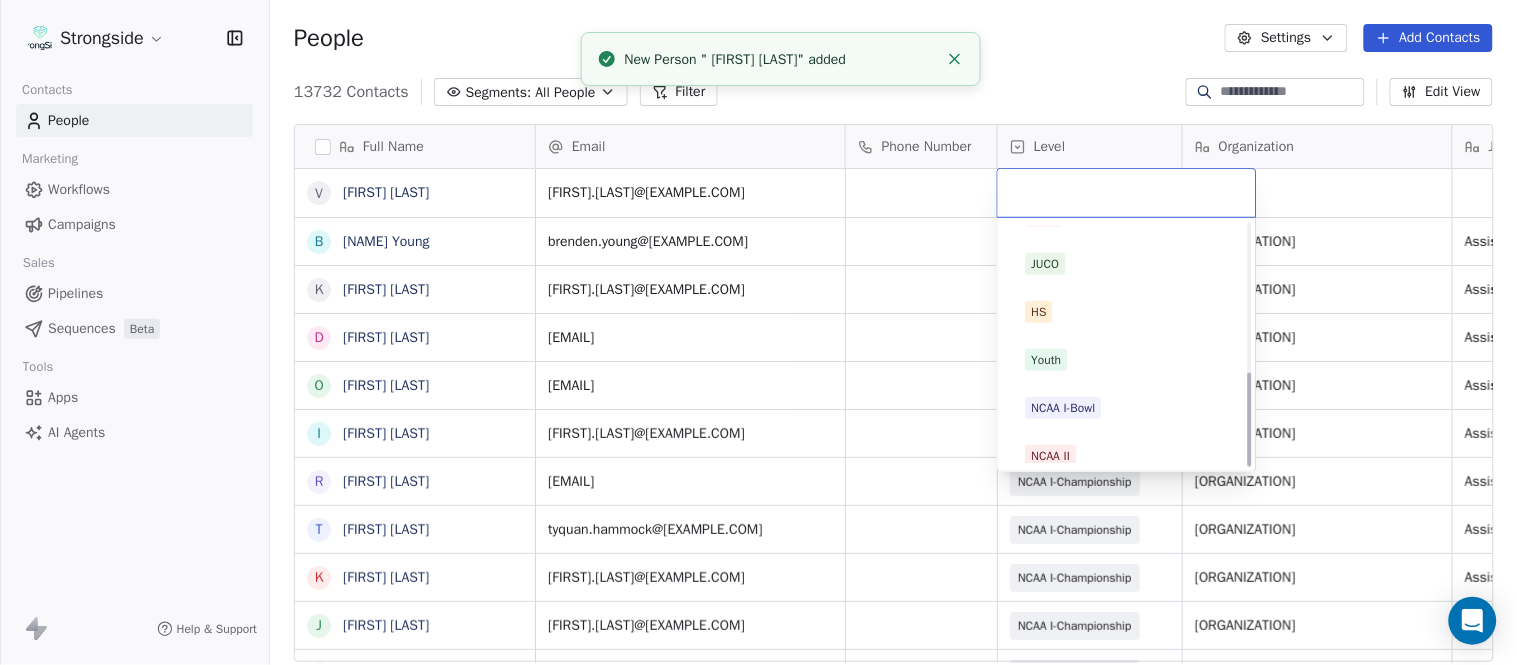 scroll, scrollTop: 378, scrollLeft: 0, axis: vertical 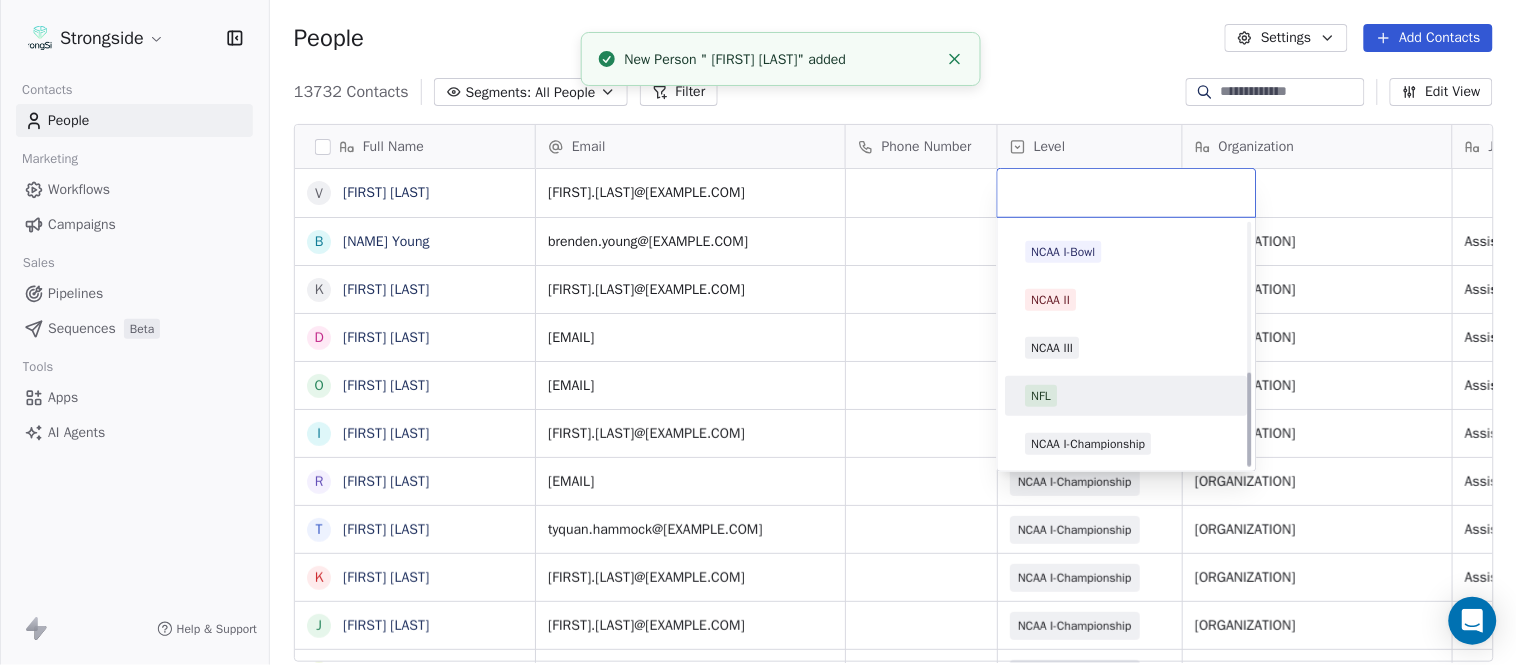 click on "NCAA I-Championship" at bounding box center (1089, 444) 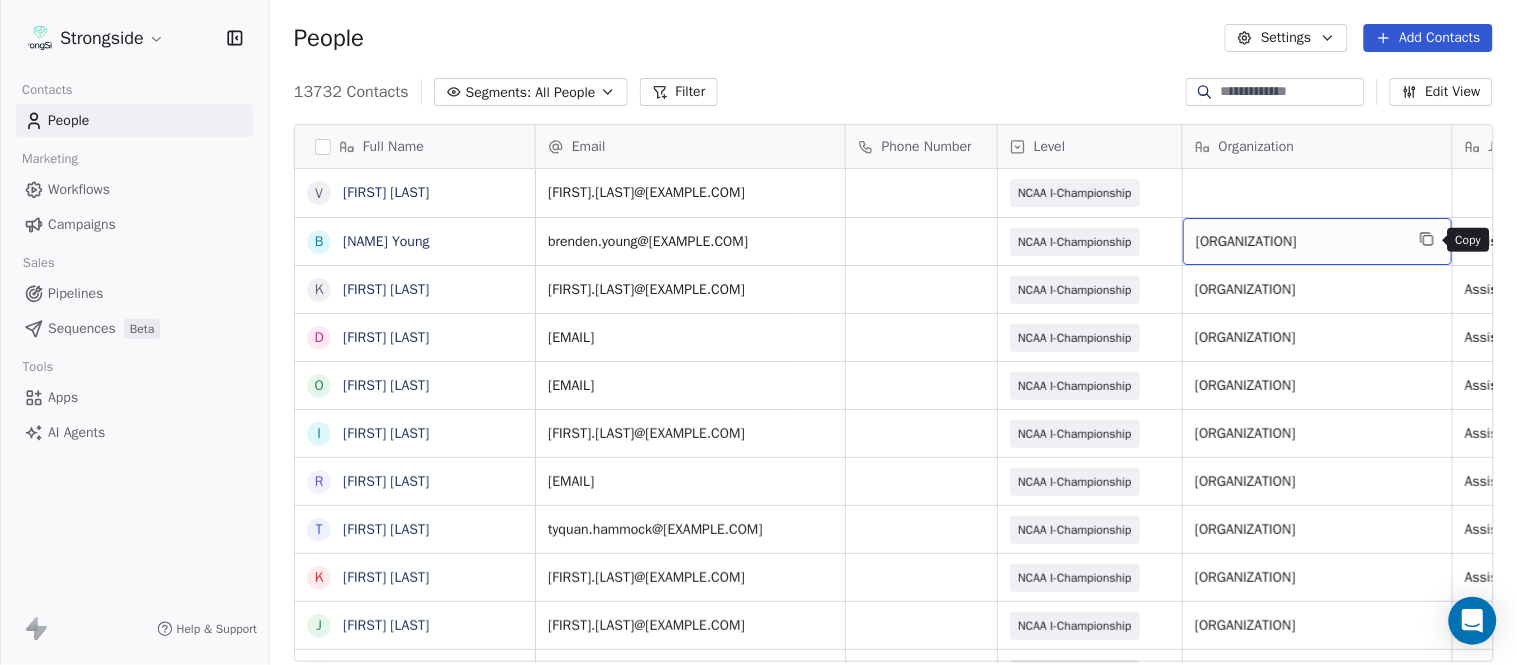 click 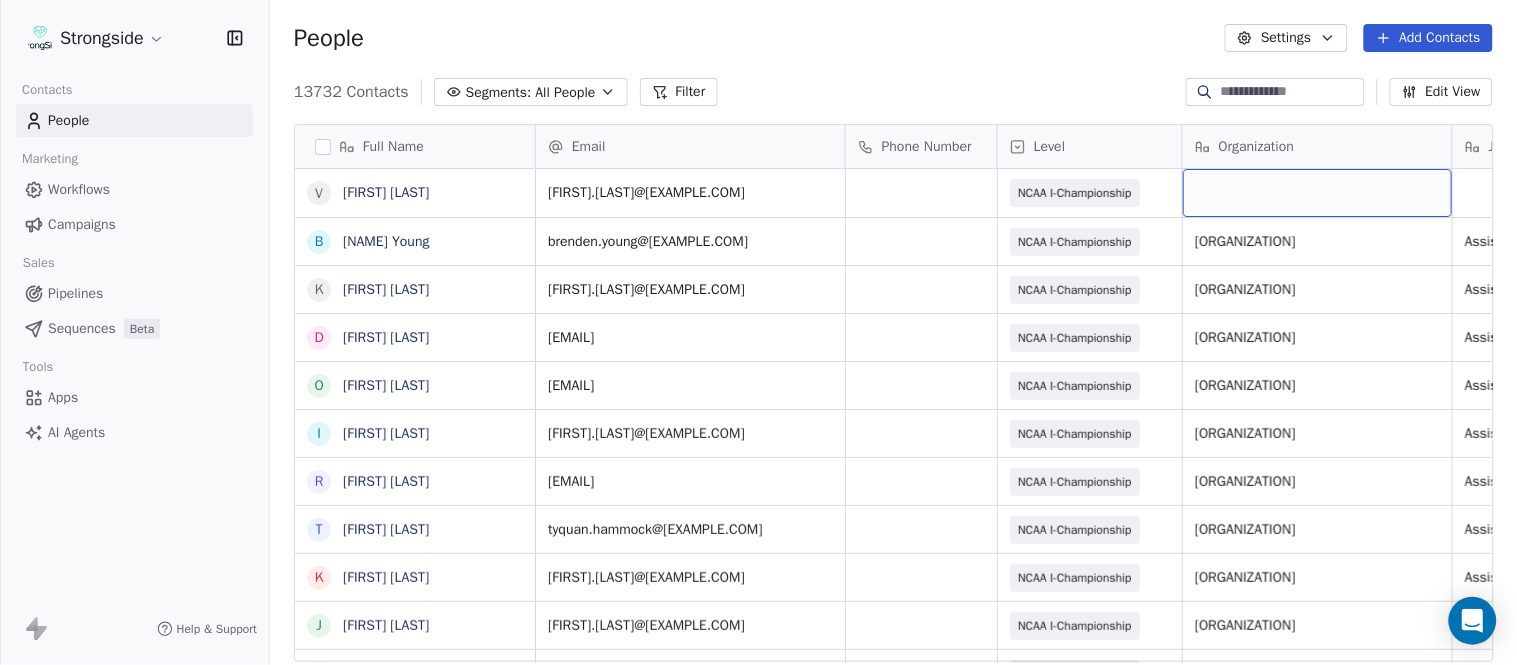click at bounding box center [1317, 193] 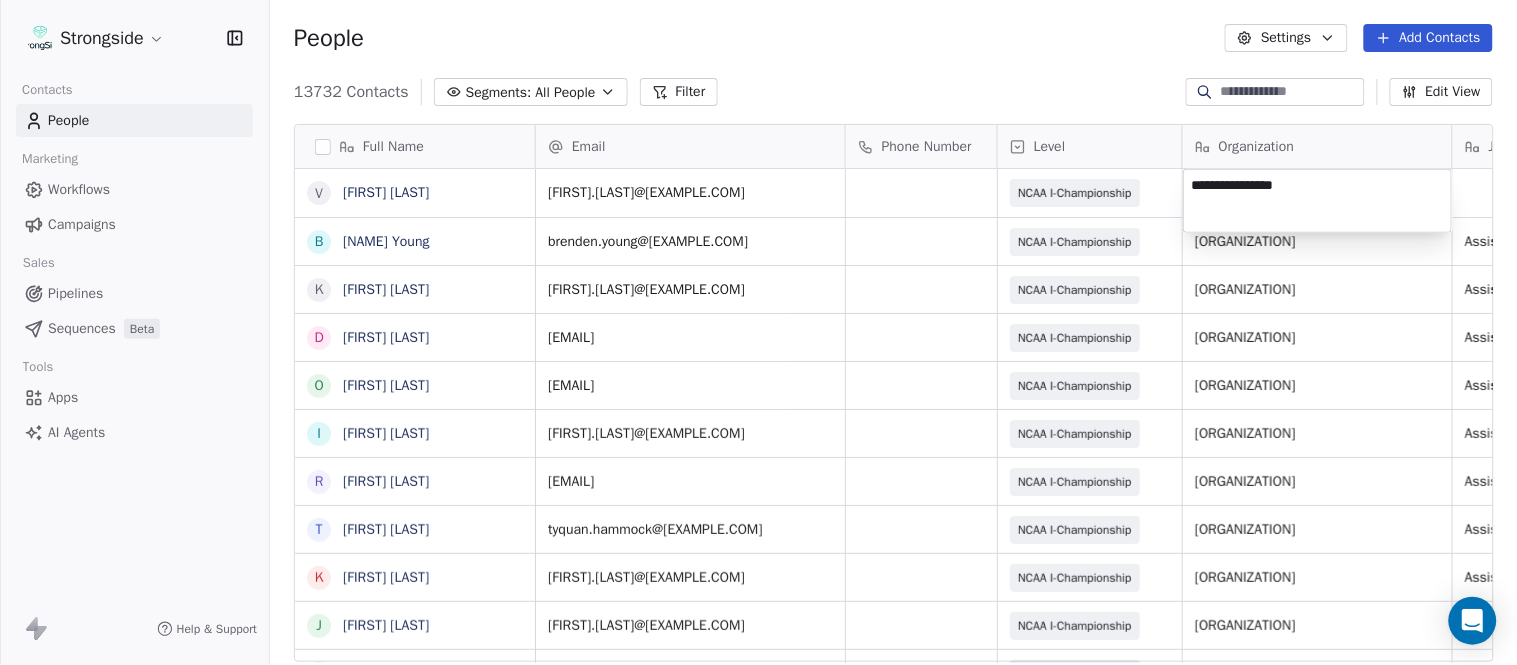 click on "Full Name V [FIRST] [LAST] B [FIRST] [LAST] K [FIRST] [LAST] D [FIRST] [LAST] O [FIRST] [LAST] I [FIRST] [LAST] R [FIRST] [LAST] T [FIRST] [LAST] K [FIRST] [LAST] J [FIRST] [LAST] T [FIRST] [LAST] S [FIRST] [LAST] D Dr. [LAST] [LAST] P [FIRST] [LAST] J [FIRST] [LAST] A [FIRST] [LAST] R [FIRST] [LAST] E [FIRST] [LAST] J [FIRST] [LAST] T [FIRST] [LAST] B [FIRST] [LAST] C [FIRST] [LAST] S [FIRST] [LAST] A [FIRST] [LAST] J [FIRST] [LAST] A [FIRST] [LAST] J [FIRST] [LAST] A [FIRST] [LAST] J [FIRST] [LAST] E [FIRST] [LAST] E [FIRST] [LAST] E [FIRST] [LAST] E [FIRST] [LAST] J [FIRST] [LAST] R [FIRST] [LAST] A [FIRST] [LAST] Email Phone Number Level Organization Job Title Tags Created Date BST Status vance.thompson@[EXAMPLE.COM] NCAA I-Championship Aug 08, 2025 12:07 PM brenden.young@[EXAMPLE.COM] NCAA I-Championship LONG ISLAND UNIV Assistant Coach Aug 08, 2025 12:06 PM kahmal.roy@[EXAMPLE.COM] NCAA I-Championship LONG ISLAND UNIV" at bounding box center [758, 332] 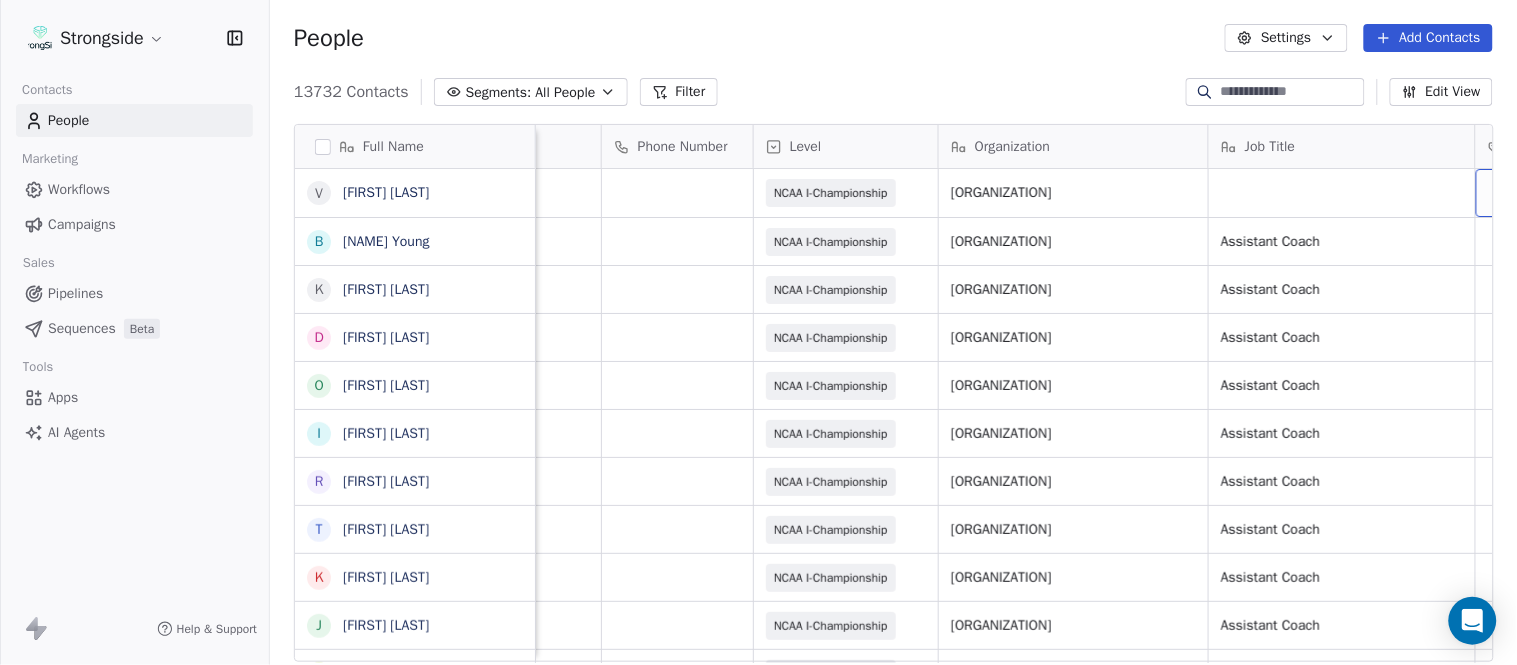 scroll, scrollTop: 0, scrollLeft: 344, axis: horizontal 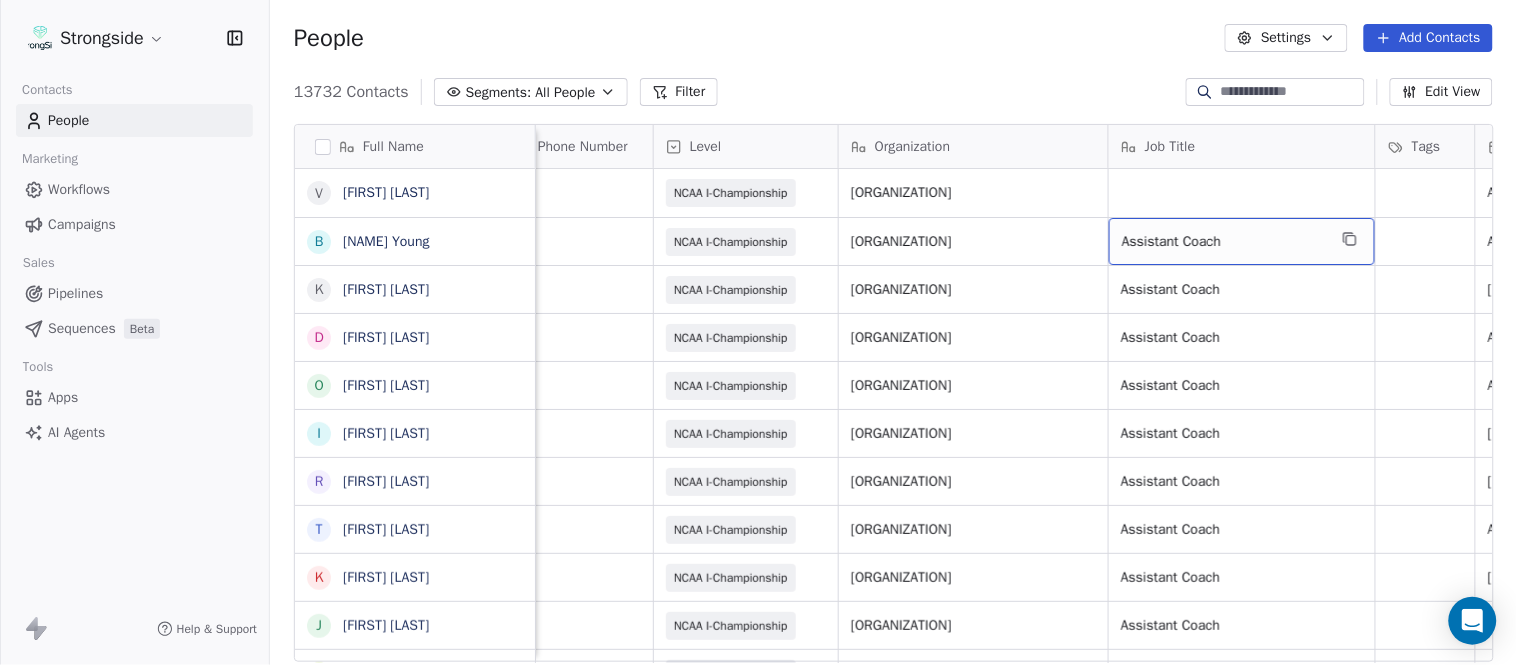 drag, startPoint x: 1312, startPoint y: 258, endPoint x: 1390, endPoint y: 232, distance: 82.219215 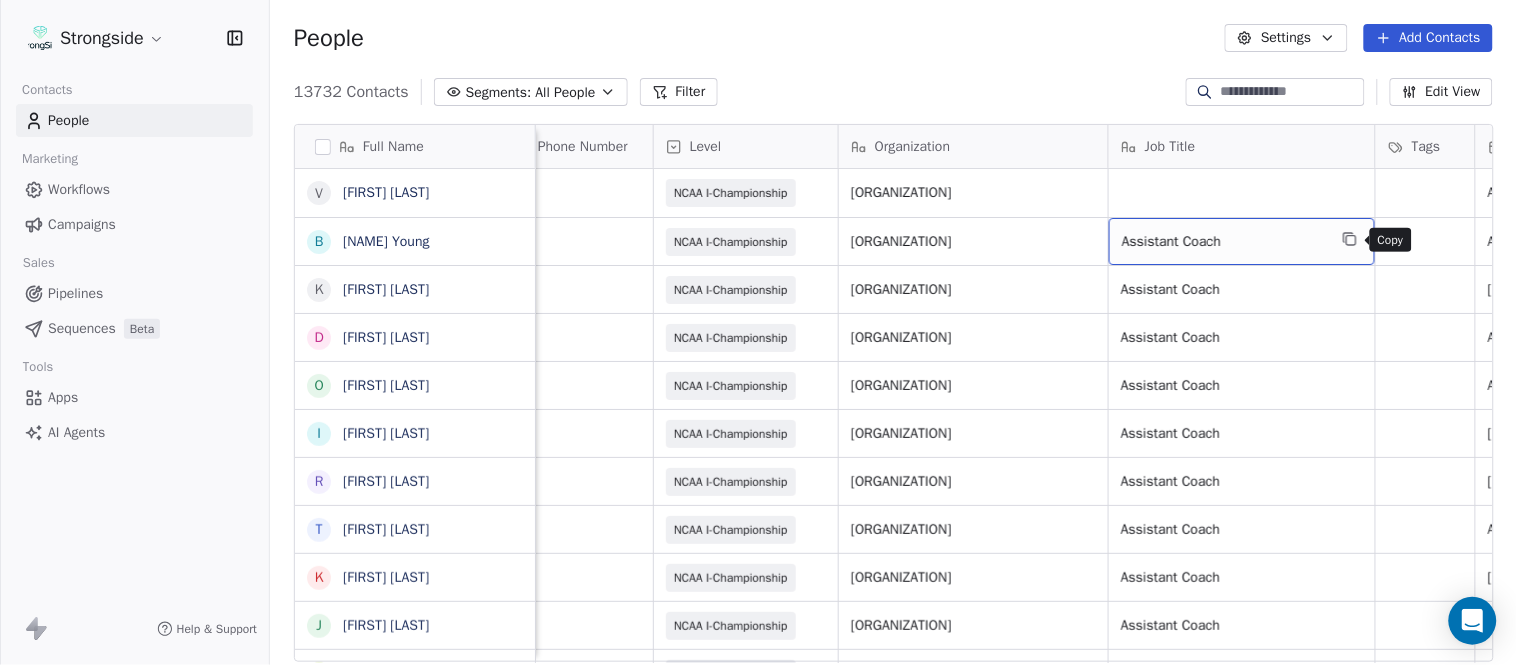 click 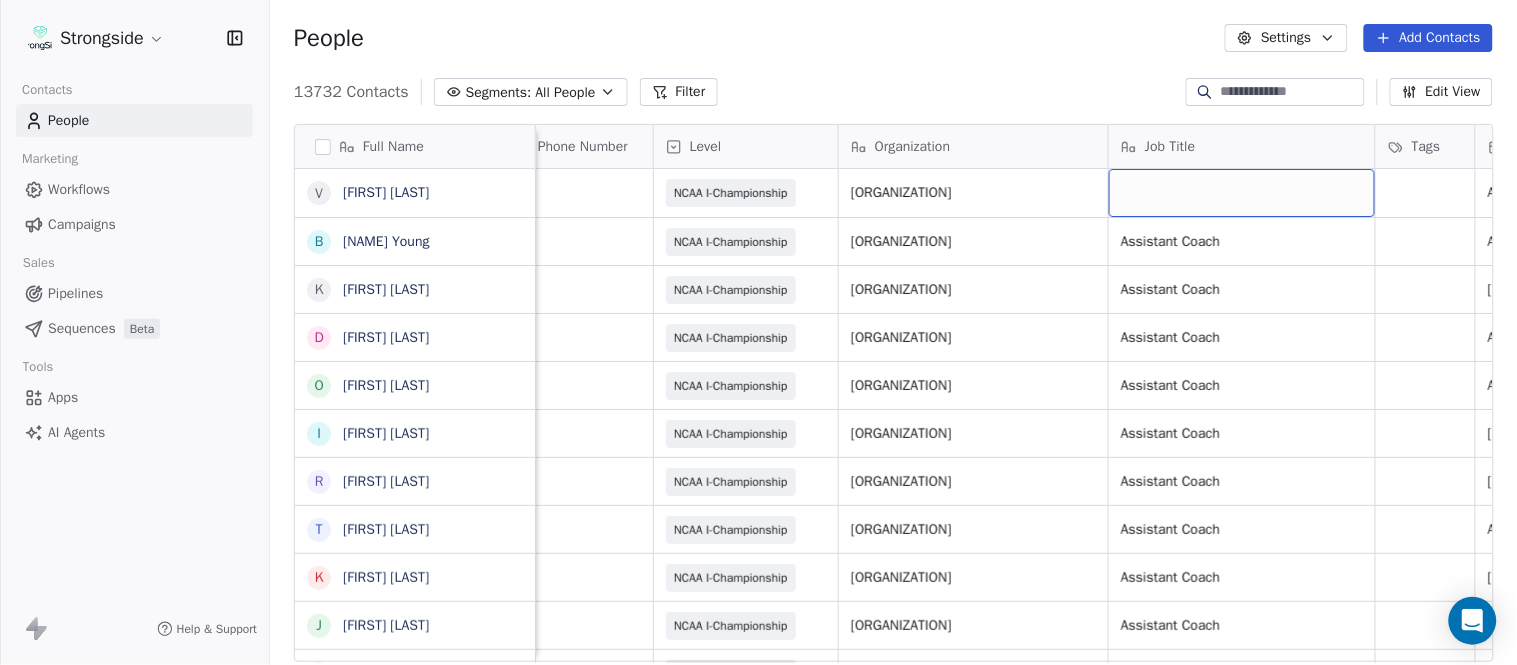 click at bounding box center [1242, 193] 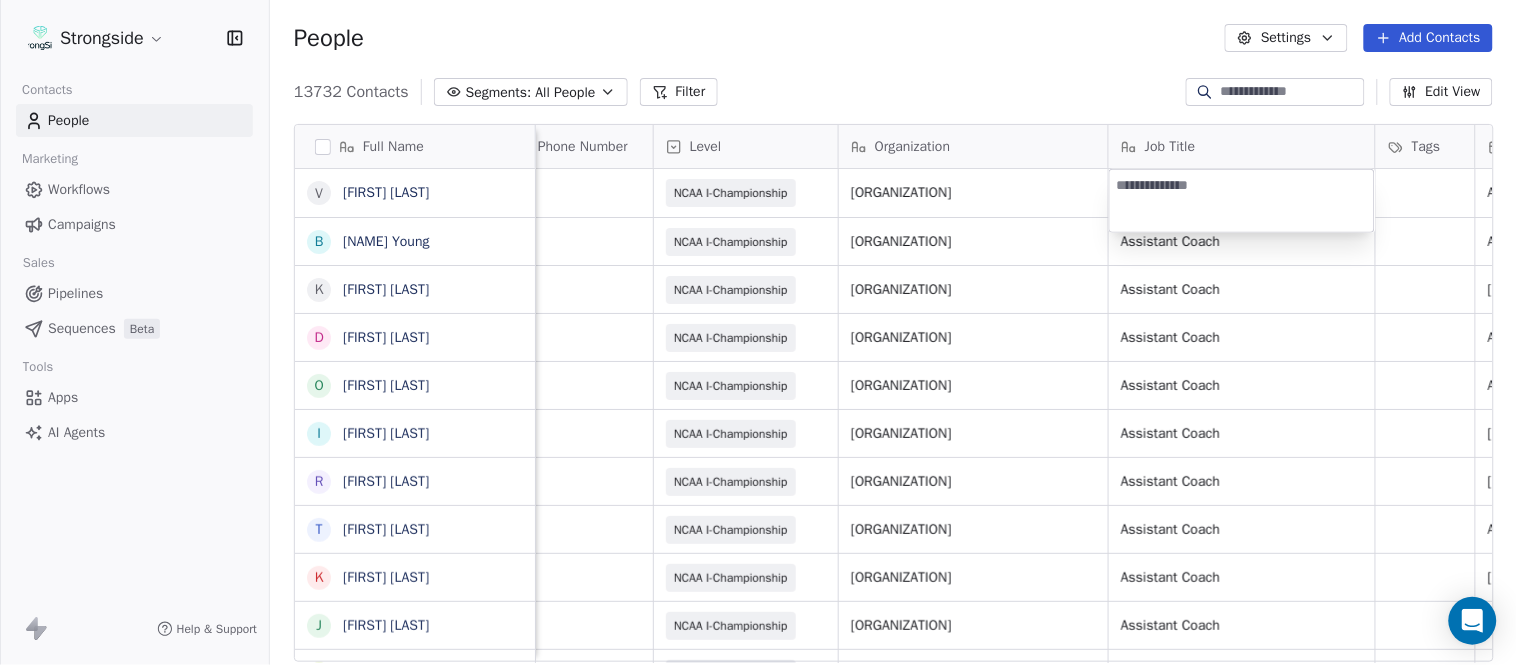 type on "**********" 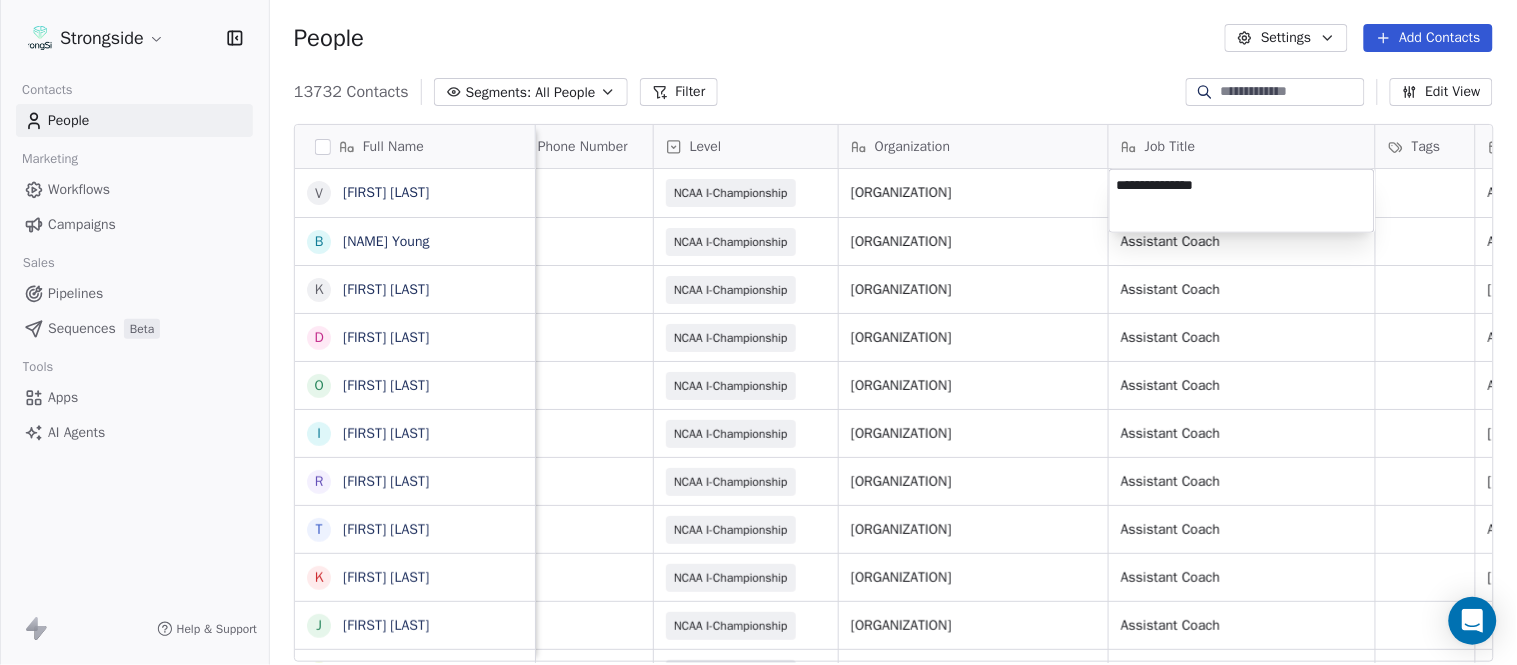 click on "Strongside Contacts People Marketing Workflows Campaigns Sales Pipelines Sequences Beta Tools Apps AI Agents Help & Support People Settings Add Contacts [NUMBER] Contacts Segments: All People Filter Edit View Tag Add to Sequence Export Full Name V [LAST] B [FIRST] [LAST] K [FIRST] [LAST] D [FIRST] [LAST] O [FIRST] [LAST] I [FIRST] [LAST] R [FIRST] [LAST] T [FIRST] [LAST] K [FIRST] [LAST] J [FIRST] [LAST] T [FIRST] [LAST] S [FIRST] [LAST] D [FIRST] [LAST] P [FIRST] [LAST] J [FIRST] [LAST] A [FIRST] [LAST] R [FIRST] [LAST] E [FIRST] [LAST] J [FIRST] [LAST] T [FIRST] [LAST] B [FIRST] [LAST] C [FIRST] [LAST] S [FIRST] [LAST] A [FIRST] [LAST] J [FIRST] [LAST] E [FIRST] [LAST] Email Phone Number Level Organization Job Title Tags Created Date BST Status Priority Emails Auto Clicked [EMAIL] NCAA I-Championship LONG ISLAND UNIV [MONTH] [DAY], [YEAR] [HOUR]:[MINUTE] [AM/PM] [EMAIL] NCAA I-Championship LONG ISLAND UNIV Assistant Coach [MONTH] [DAY], [YEAR] [HOUR]:[MINUTE] [AM/PM] SID" at bounding box center (758, 332) 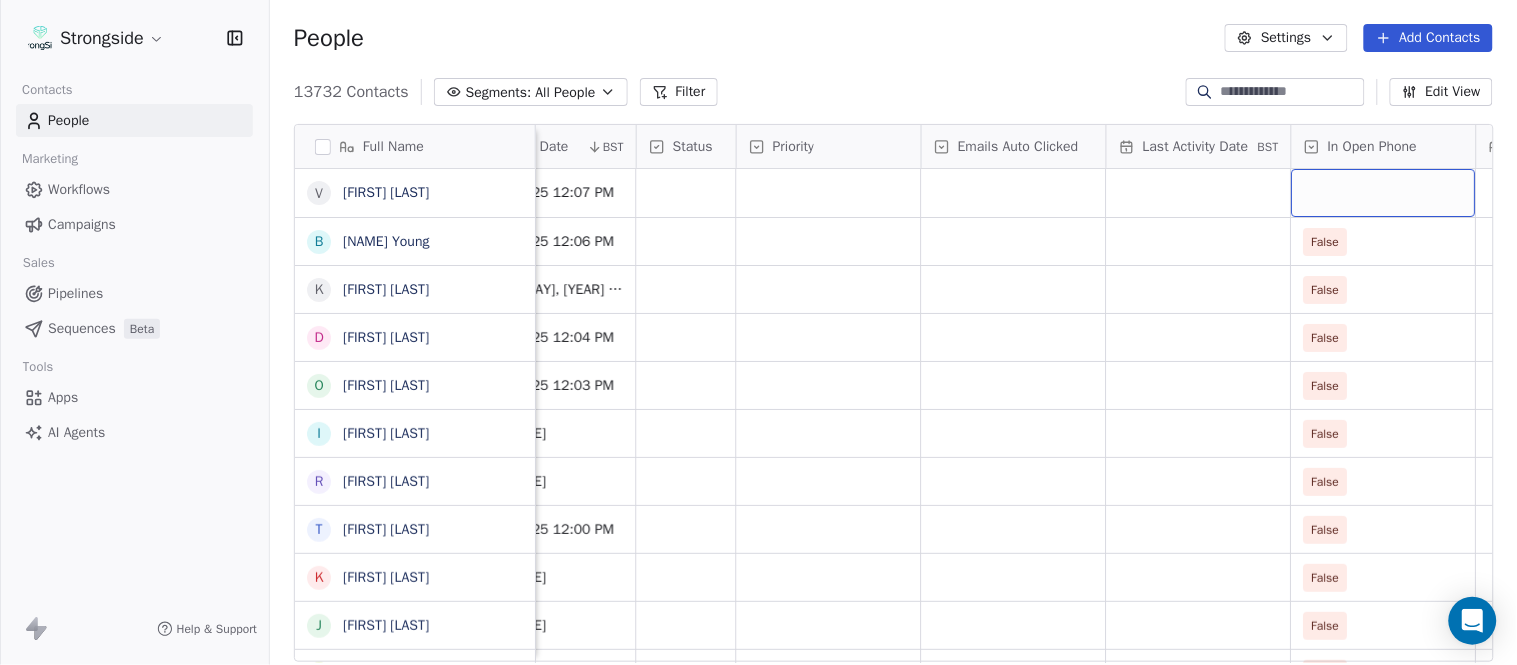 scroll, scrollTop: 0, scrollLeft: 1554, axis: horizontal 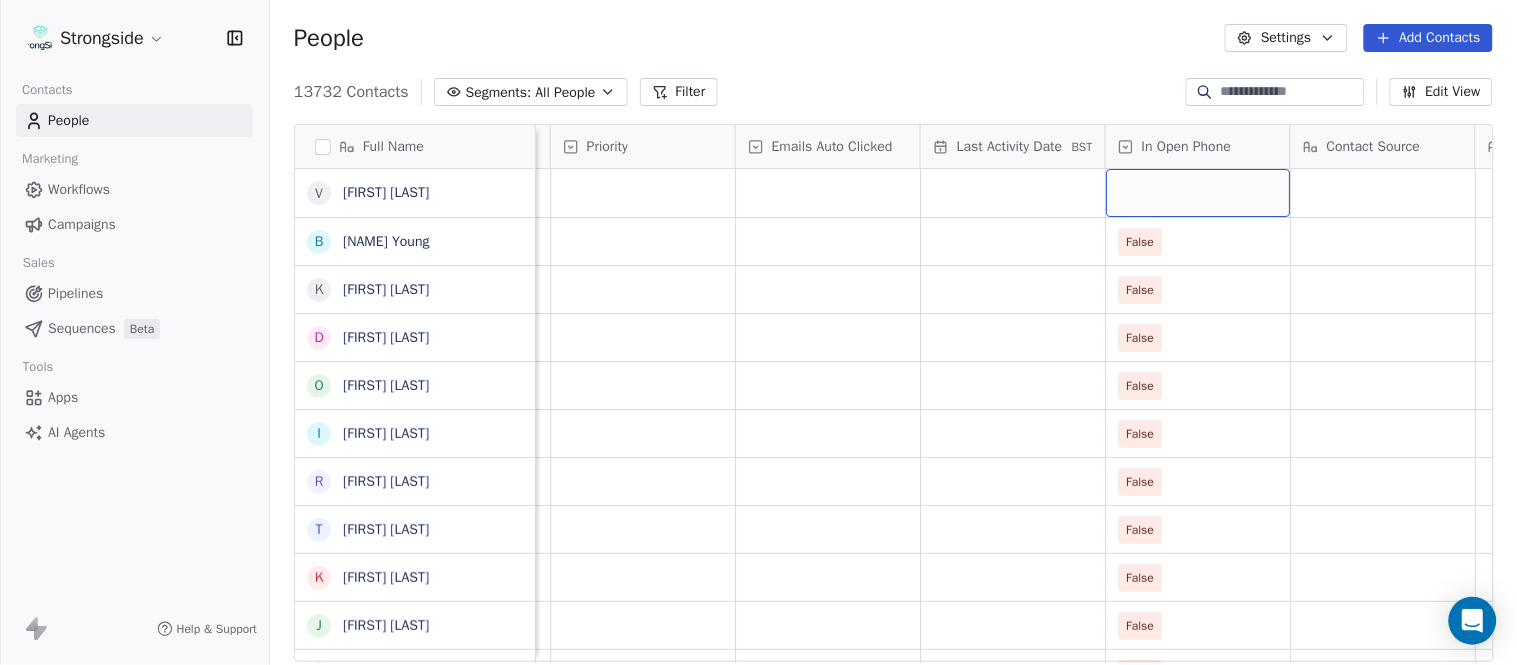 click at bounding box center (1198, 193) 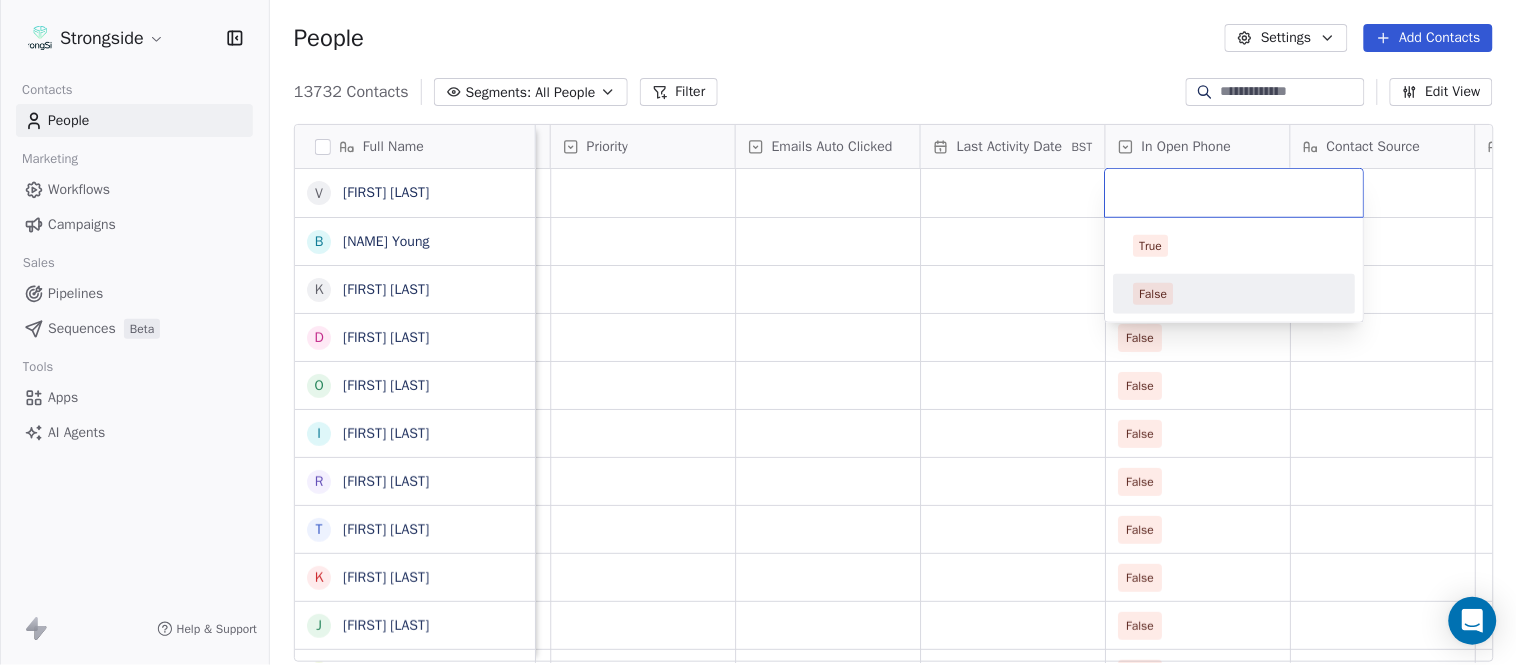 click on "False" at bounding box center [1235, 294] 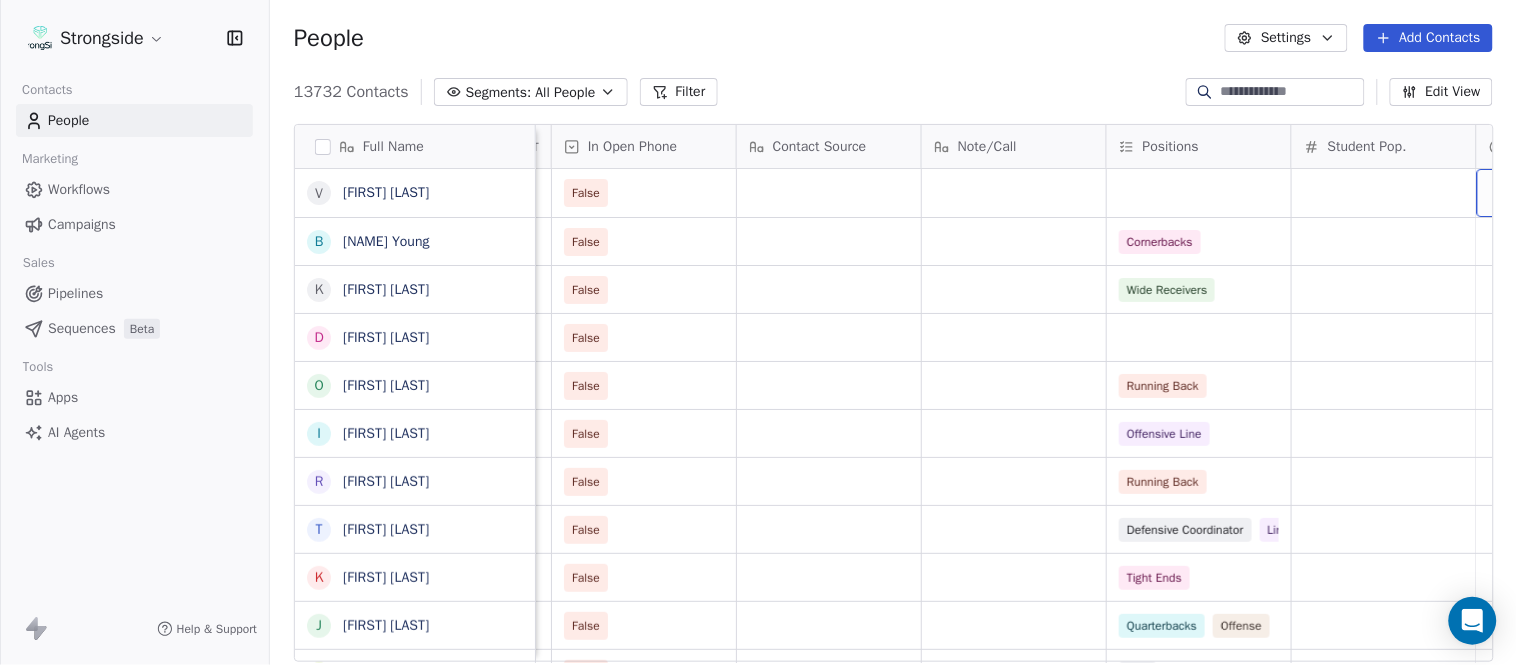 scroll, scrollTop: 0, scrollLeft: 2294, axis: horizontal 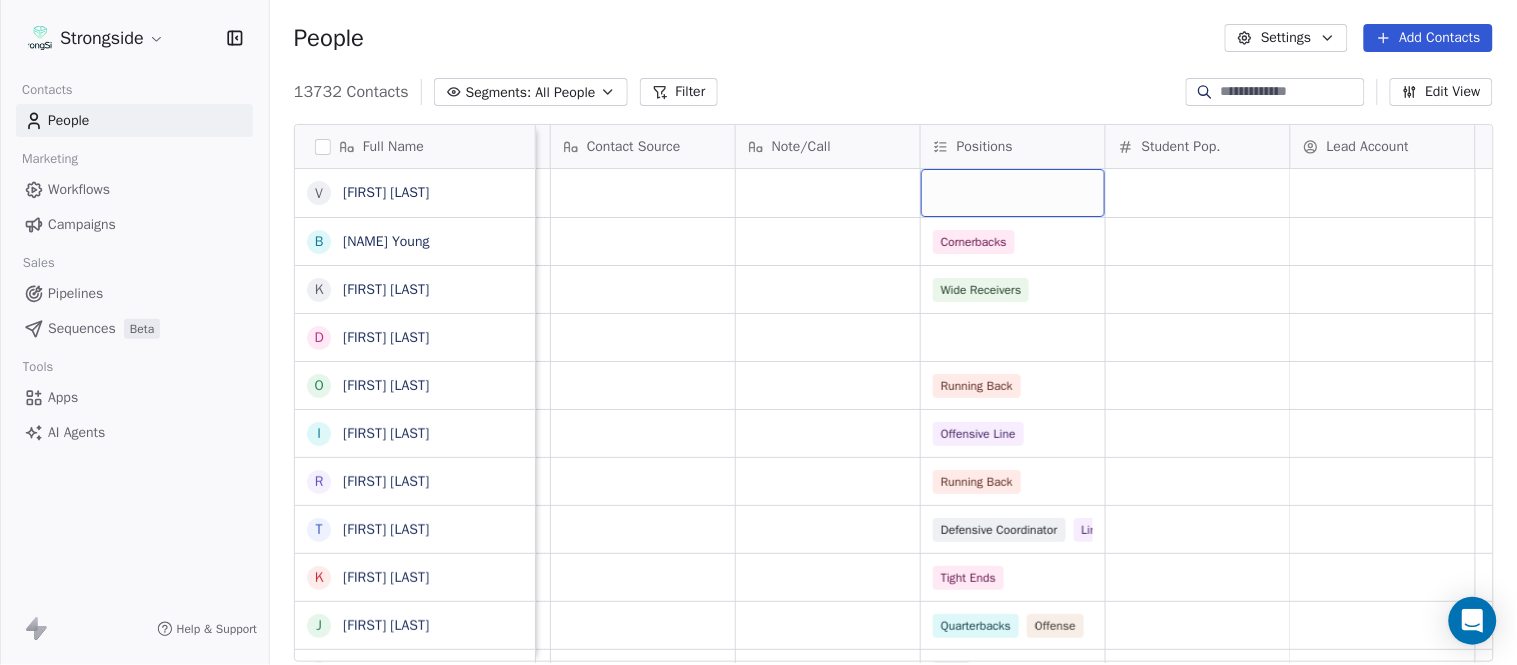 click at bounding box center [1013, 193] 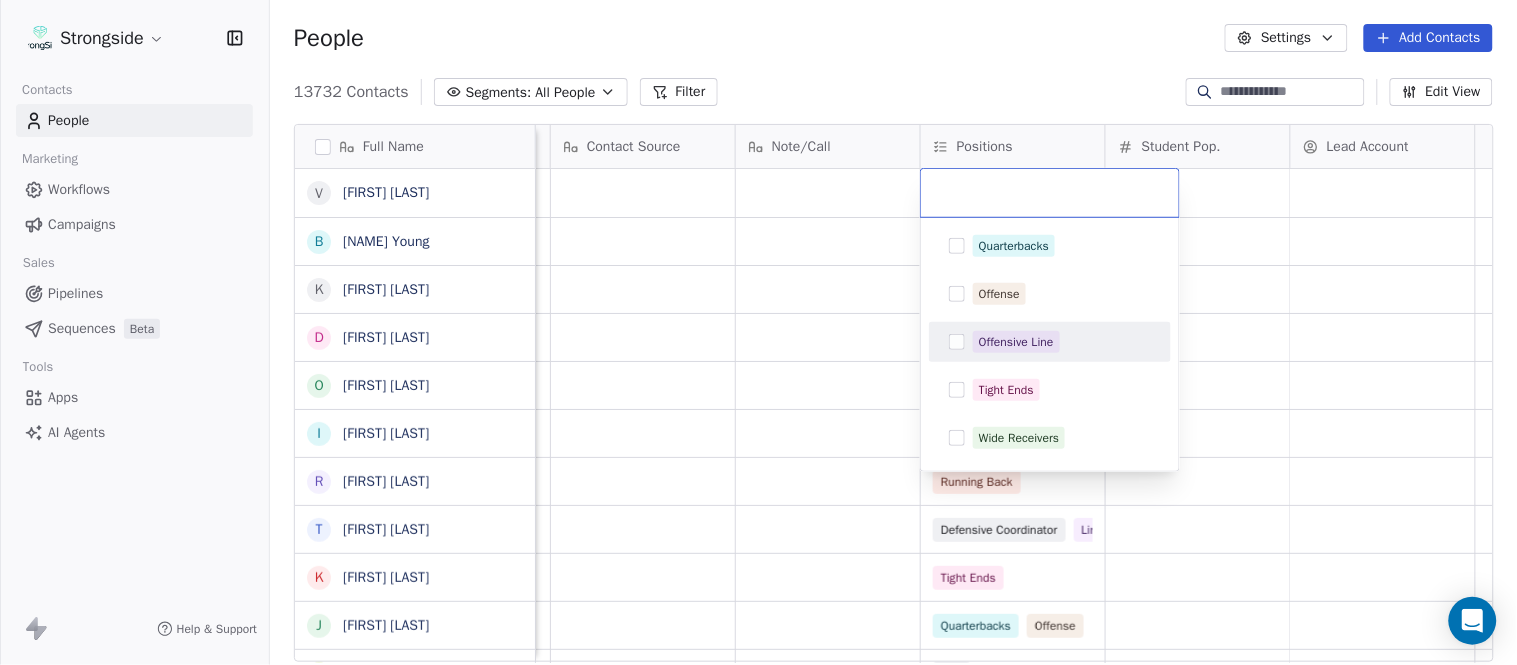 click on "Offensive Line" at bounding box center (1016, 342) 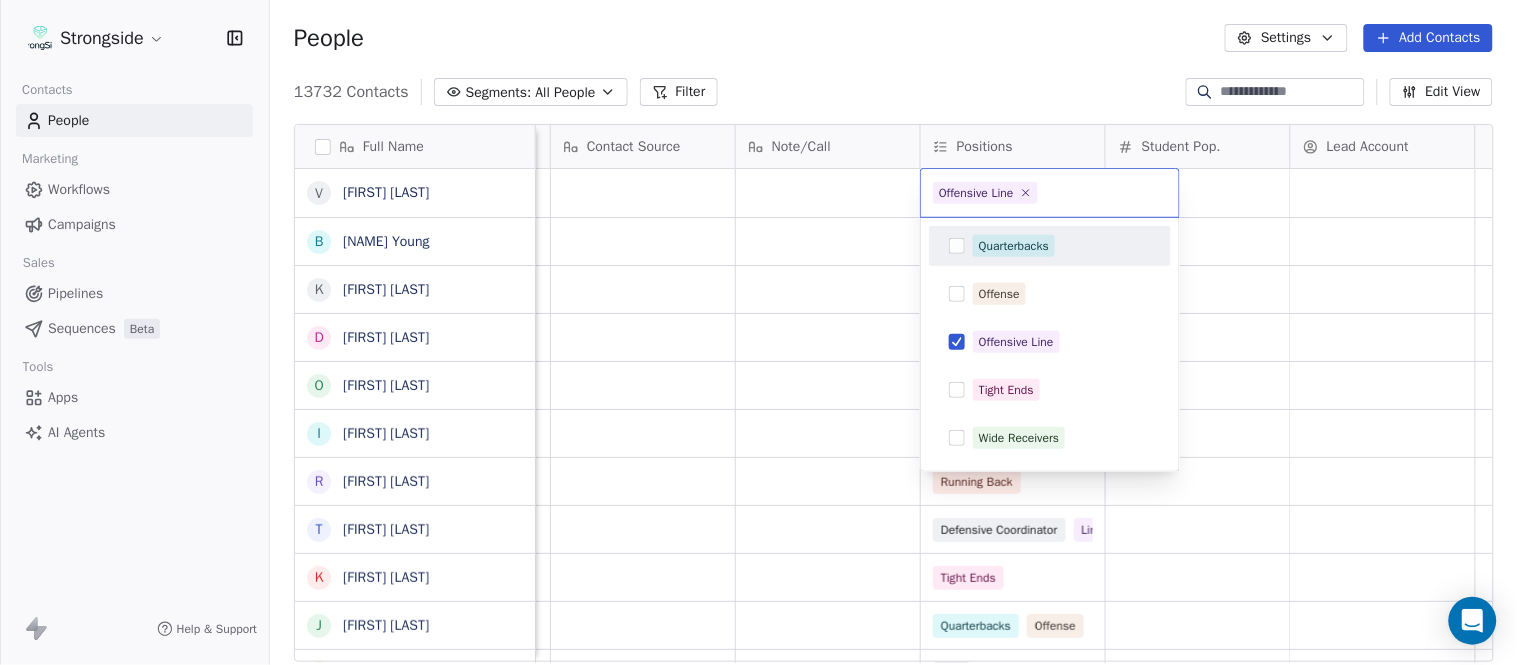 click on "Full Name V [FIRST] [LAST] B [FIRST] [LAST] K [FIRST] [LAST] D [FIRST] [LAST] O [FIRST] [LAST] I [FIRST] [LAST] R [FIRST] [LAST] T [FIRST] [LAST] K [FIRST] [LAST] J [FIRST] [LAST] T [FIRST] [LAST] S [FIRST] [LAST] D Dr. [LAST] [LAST] P [FIRST] [LAST] J [FIRST] [LAST] A [FIRST] [LAST] R [FIRST] [LAST] E [FIRST] [LAST] J [FIRST] [LAST] T [FIRST] [LAST] B [FIRST] [LAST] C [FIRST] [LAST] S [FIRST] [LAST] A [FIRST] [LAST] J [FIRST] [LAST] A [FIRST] [LAST] J [FIRST] [LAST] A [FIRST] [LAST] J [FIRST] [LAST] E [FIRST] [LAST] E [FIRST] [LAST] E [FIRST] [LAST] E [FIRST] [LAST] J [FIRST] [LAST] R [FIRST] [LAST] A [FIRST] [LAST] Priority Emails Auto Clicked Last Activity Date BST In Open Phone Contact Source Note/Call Positions Student Pop. Lead Account   False   False Cornerbacks   False Wide Receivers   False   False Running Back   False Offensive Line   False Running Back   False Defensive Coordinator Linebackers" at bounding box center (758, 332) 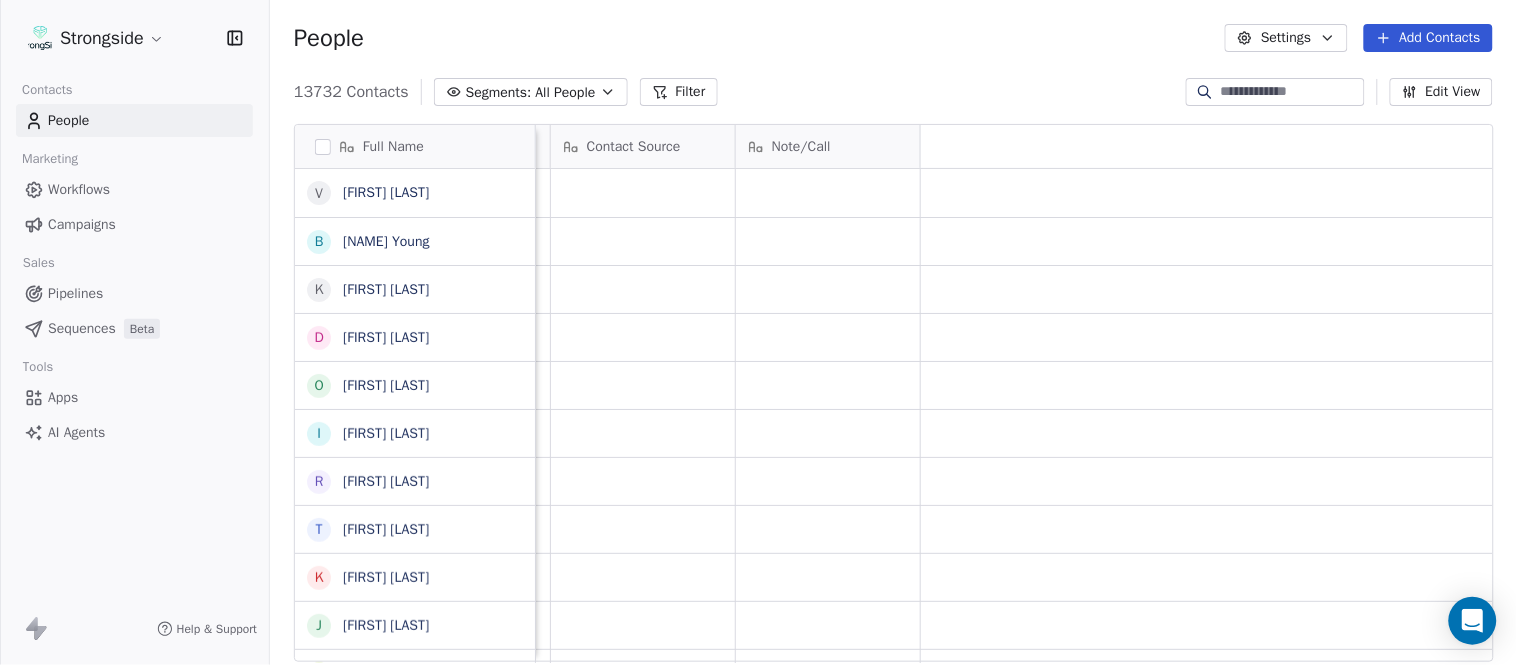 scroll, scrollTop: 0, scrollLeft: 0, axis: both 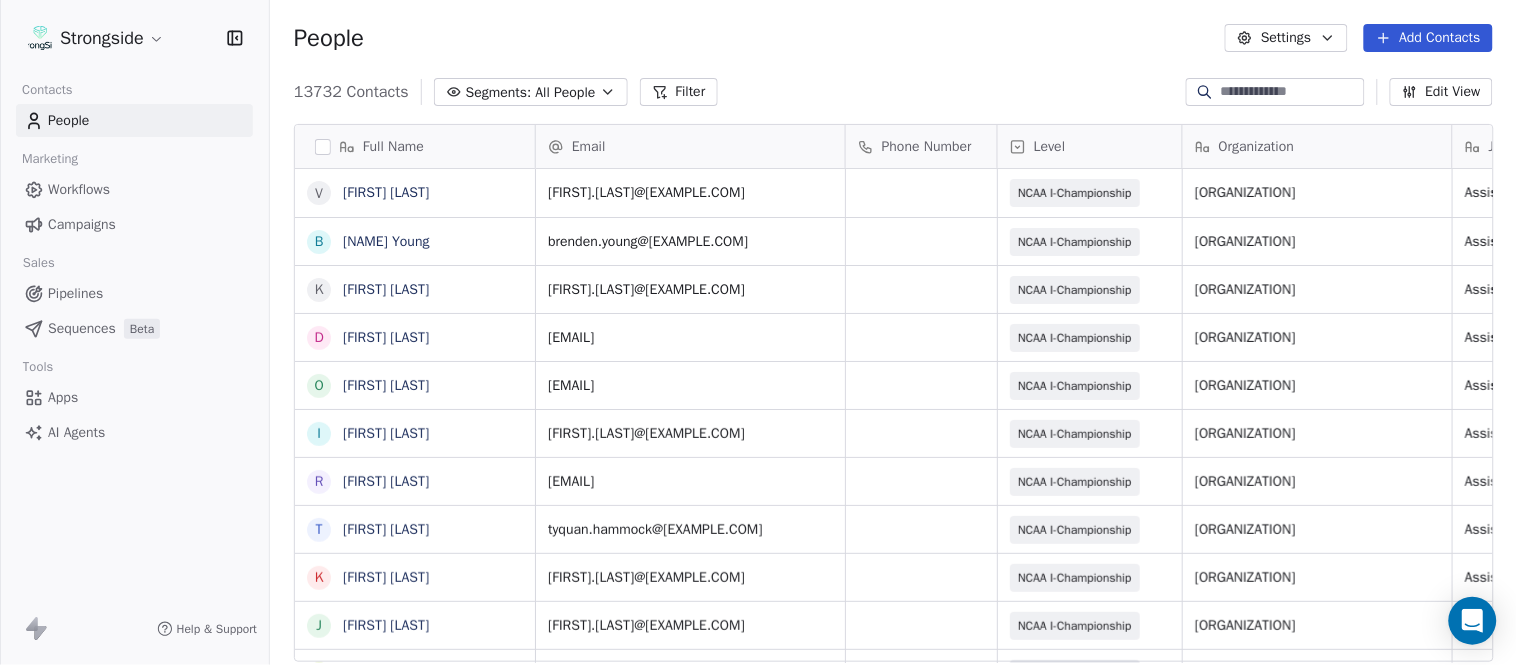 click on "Add Contacts" at bounding box center [1428, 38] 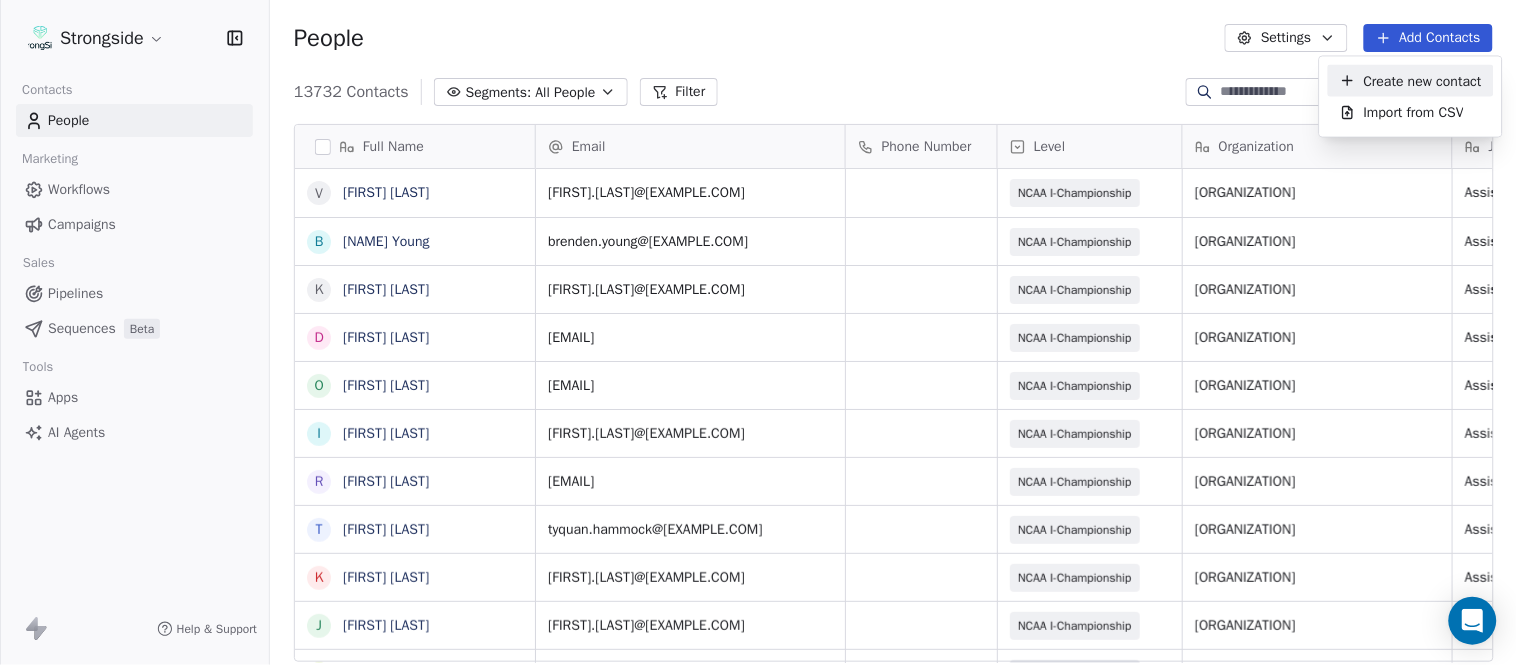 click on "Create new contact" at bounding box center [1423, 80] 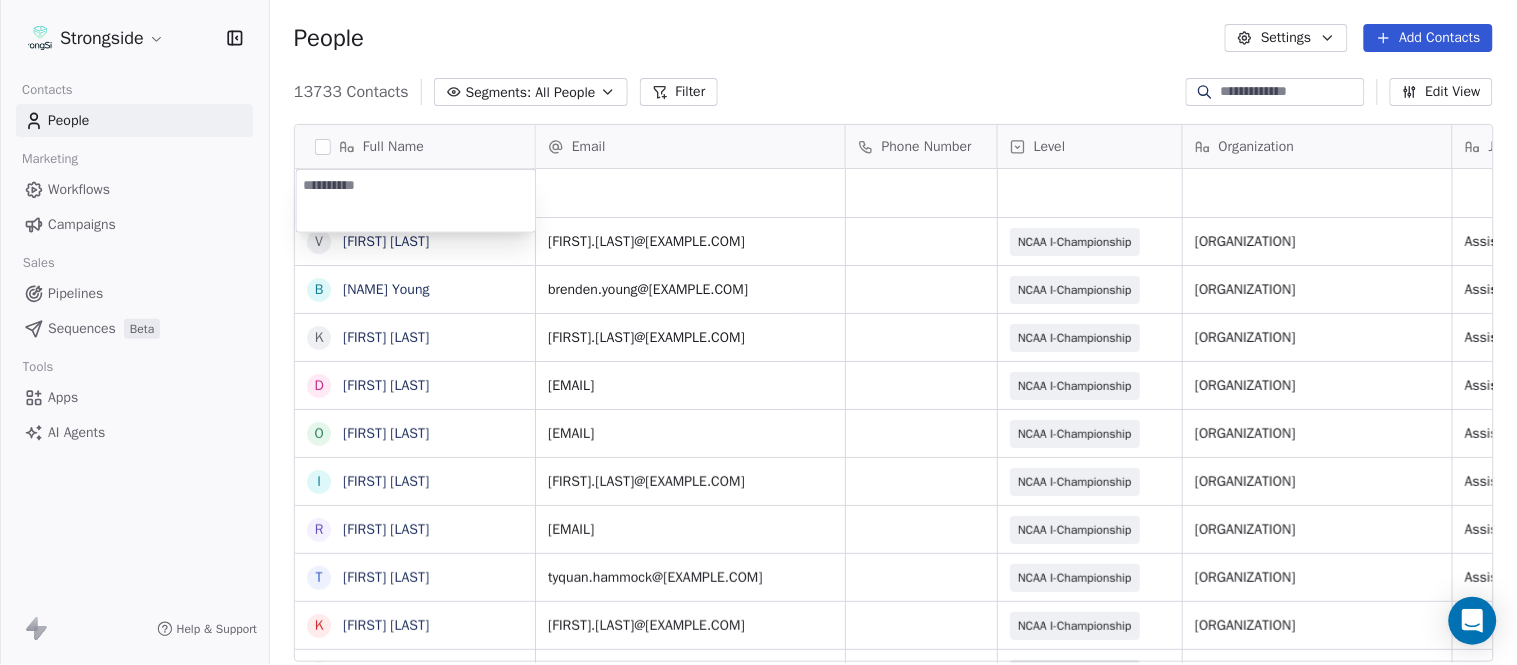 type on "**********" 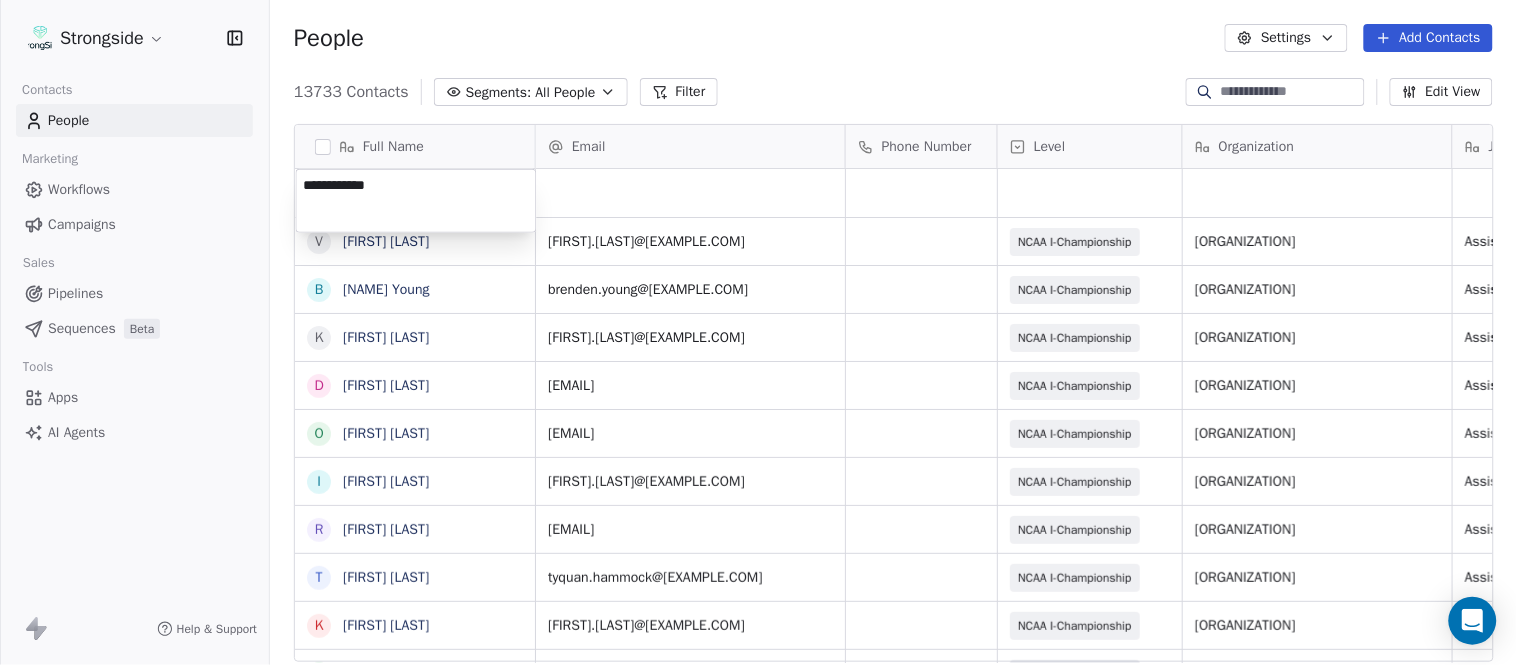 click on "Strongside Contacts People Marketing Workflows Campaigns Sales Pipelines Sequences Beta Tools Apps AI Agents Help & Support People Settings Add Contacts [NUMBER] Contacts Segments: All People Filter Edit View Tag Add to Sequence Export Full Name V [LAST] B [FIRST] [LAST] K [FIRST] [LAST] D [FIRST] [LAST] O [FIRST] [LAST] I [FIRST] [LAST] R [FIRST] [LAST] T [FIRST] [LAST] K [FIRST] [LAST] J [FIRST] [LAST] T [FIRST] [LAST] S [FIRST] [LAST] D [FIRST] [LAST] P [FIRST] [LAST] J [FIRST] [LAST] A [FIRST] [LAST] R [FIRST] [LAST] E [FIRST] [LAST] J [FIRST] [LAST] T [FIRST] [LAST] B [FIRST] [LAST] C [FIRST] [LAST] S [FIRST] [LAST] A [FIRST] [LAST] J [FIRST] [LAST] E [FIRST] [LAST] Email Phone Number Level Organization Job Title Tags Created Date BST Status Priority Emails Auto Clicked [EMAIL] NCAA I-Championship LONG ISLAND UNIV [MONTH] [DAY], [YEAR] [HOUR]:[MINUTE] [AM/PM] [EMAIL] NCAA I-Championship LONG ISLAND UNIV Assistant Coach [MONTH] [DAY], [YEAR] [HOUR]:[MINUTE] [AM/PM] SID" at bounding box center (758, 332) 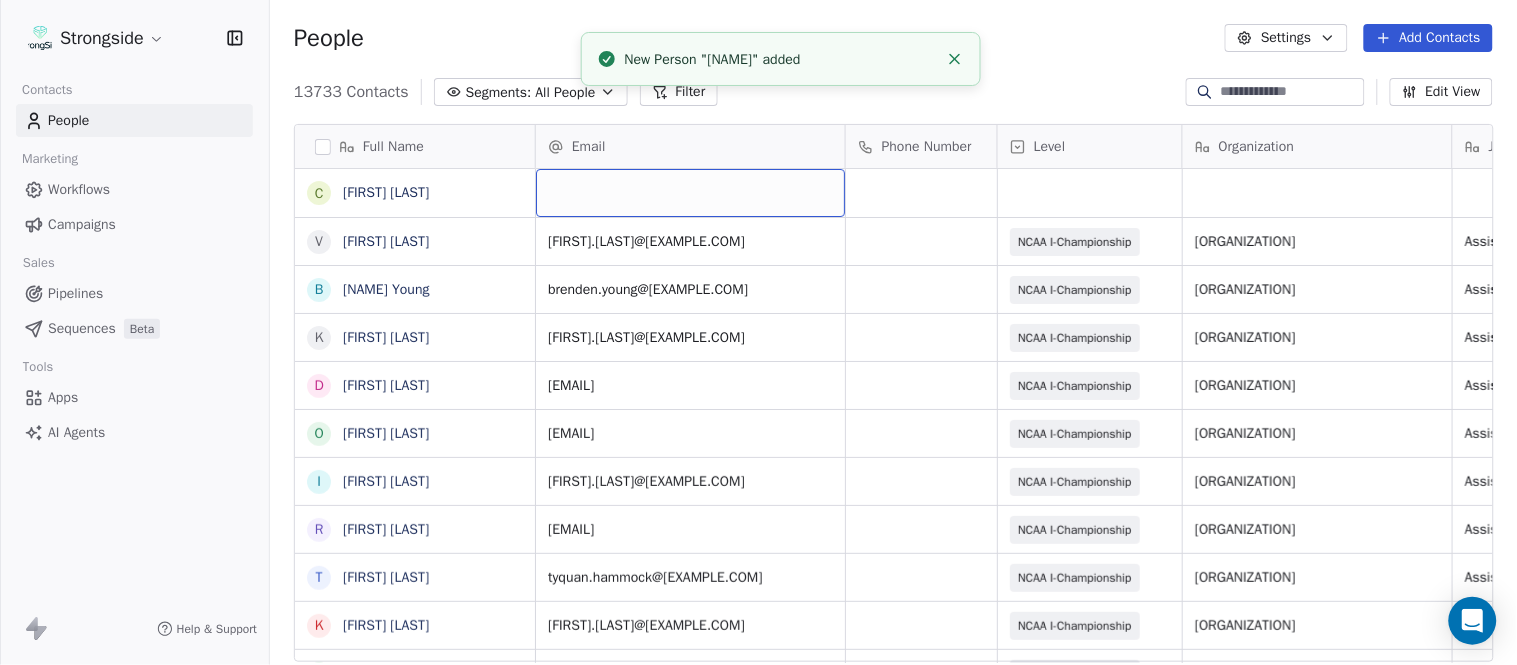 click at bounding box center (690, 193) 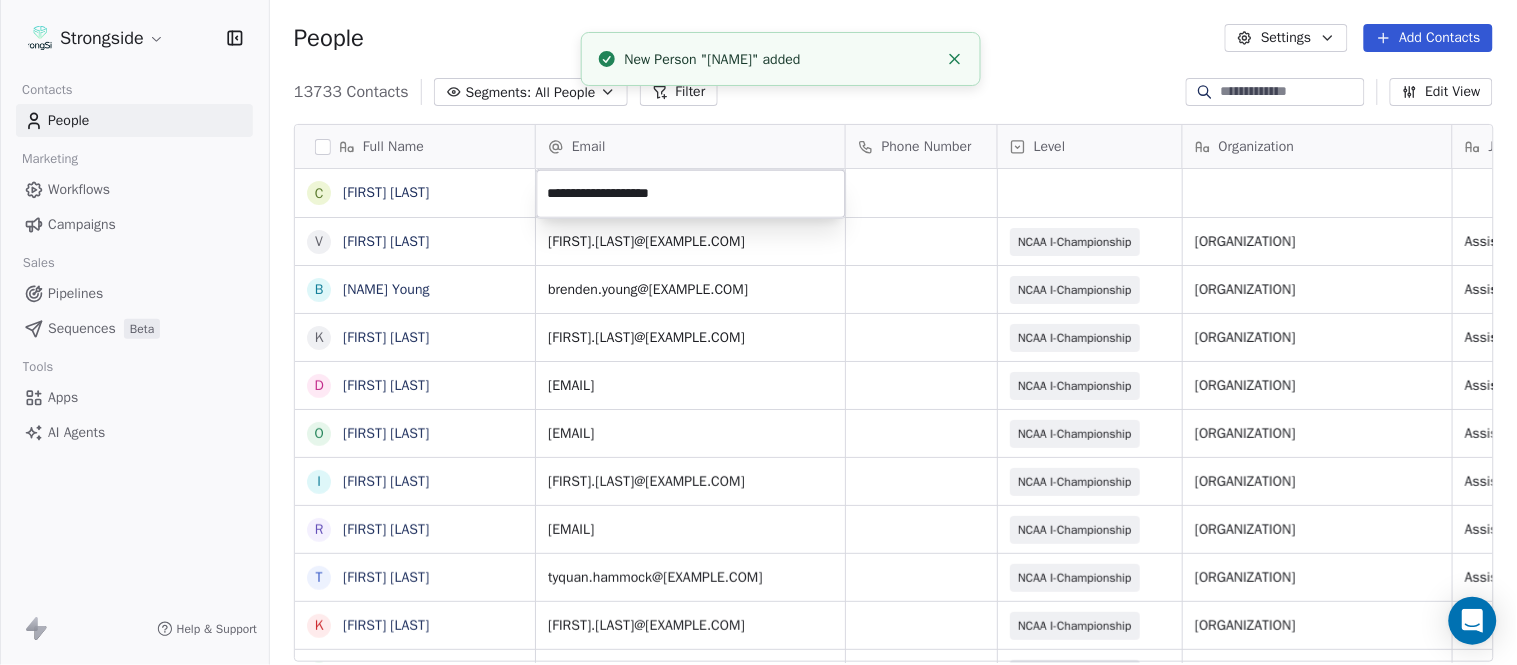 click on "Strongside Contacts People Marketing Workflows Campaigns Sales Pipelines Sequences Beta Tools Apps AI Agents Help & Support People Settings Add Contacts 13733 Contacts Segments: All People Filter Edit View Tag Add to Sequence Export Full Name C [FIRST] [LAST] V [FIRST] [LAST] B [FIRST] [LAST] K [FIRST] [LAST] D [FIRST] [LAST] O [FIRST] [LAST] I [FIRST] [LAST] R [FIRST] [LAST] T [FIRST] [LAST] K [FIRST] [LAST] J [FIRST] [LAST] T [FIRST] [LAST] S [FIRST] [LAST] D [FIRST] [LAST] P [FIRST] [LAST] J [FIRST] [LAST] A [FIRST] [LAST] R [FIRST] [LAST] E [FIRST] [LAST] J [FIRST] [LAST] T [FIRST] [LAST] B [FIRST] [LAST] C [FIRST] [LAST] S [FIRST] [LAST] A [FIRST] [LAST] J [FIRST] [LAST] A [FIRST] [LAST] J [FIRST] [LAST] E [FIRST] [LAST] Email Phone Number Level Organization Job Title Tags Created Date BST vance.thompson@[EXAMPLE.COM] NCAA I-Championship LONG ISLAND UNIV Assistant Coach Aug 08, 2025 12:07 PM brenden.young@[EXAMPLE.COM] NCAA I-Championship LONG ISLAND UNIV Assistant Coach Aug 08, 2025 12:06 PM" at bounding box center (758, 332) 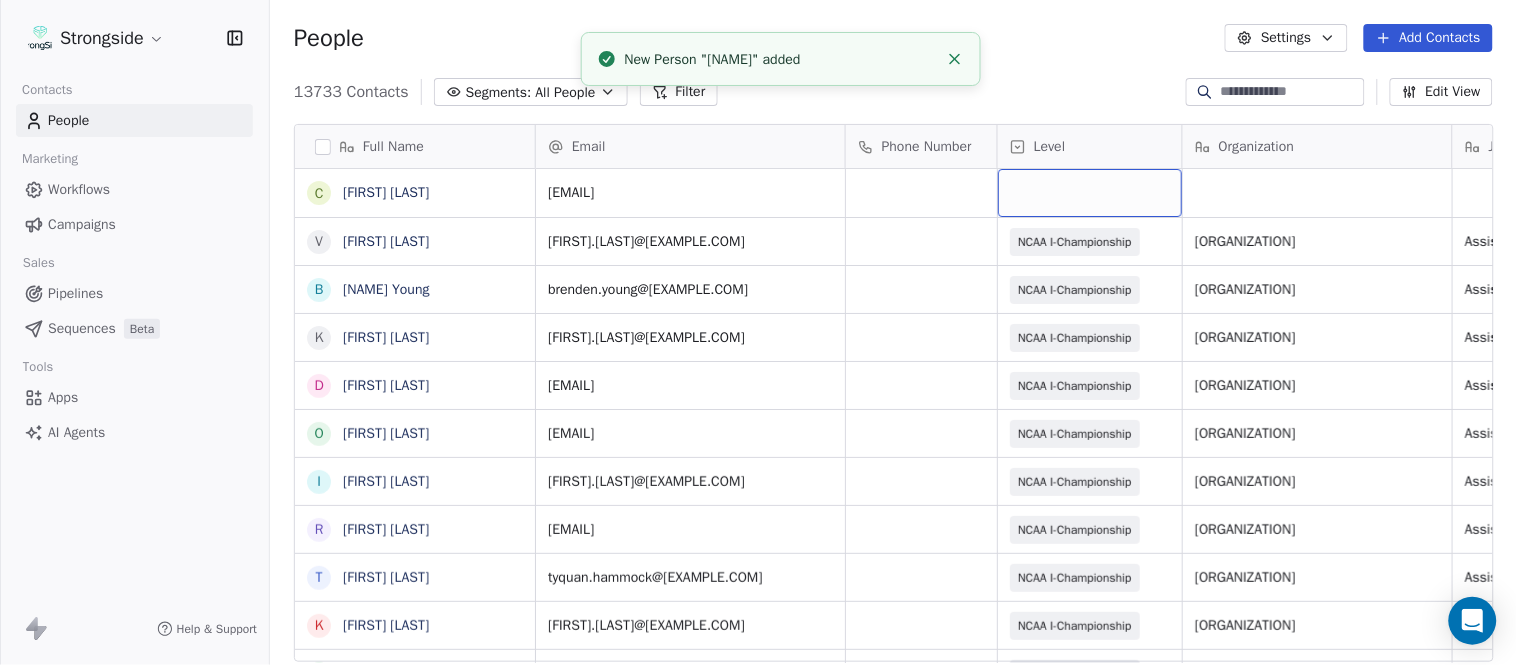 click at bounding box center [1090, 193] 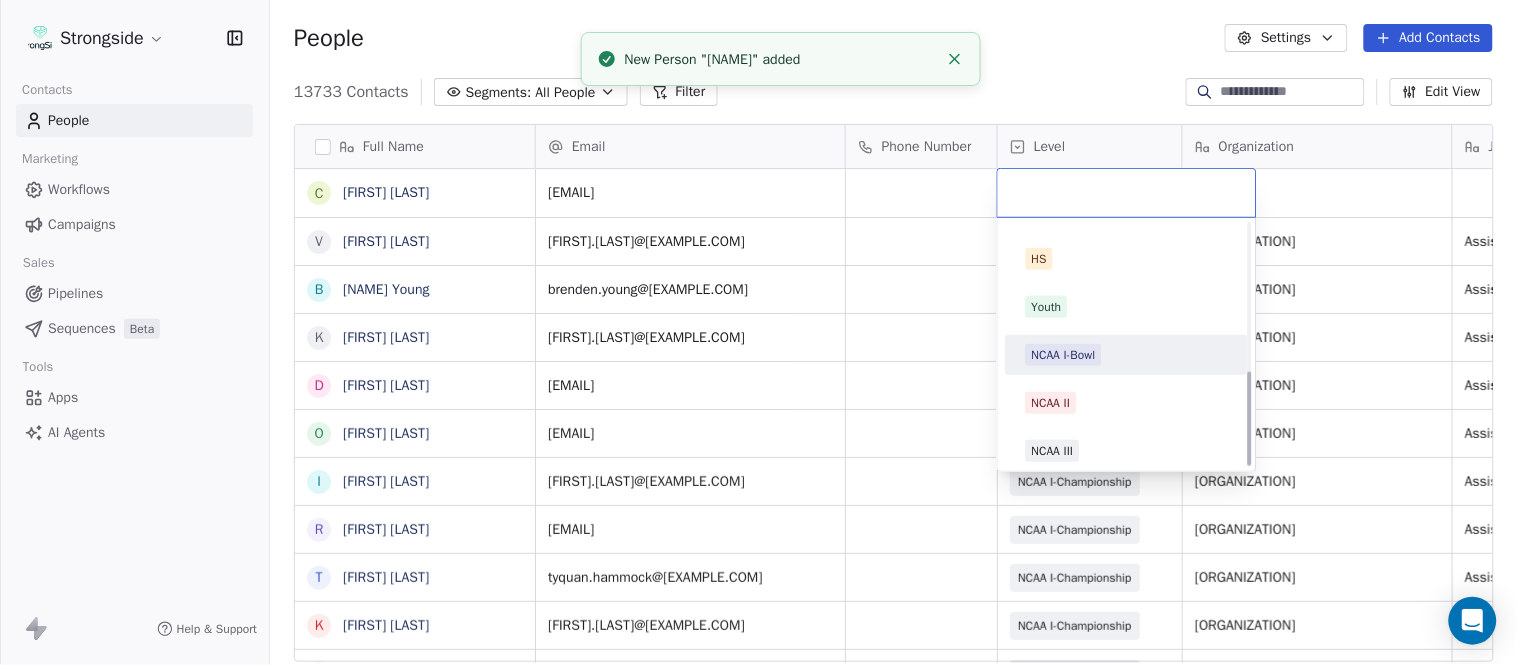 scroll, scrollTop: 378, scrollLeft: 0, axis: vertical 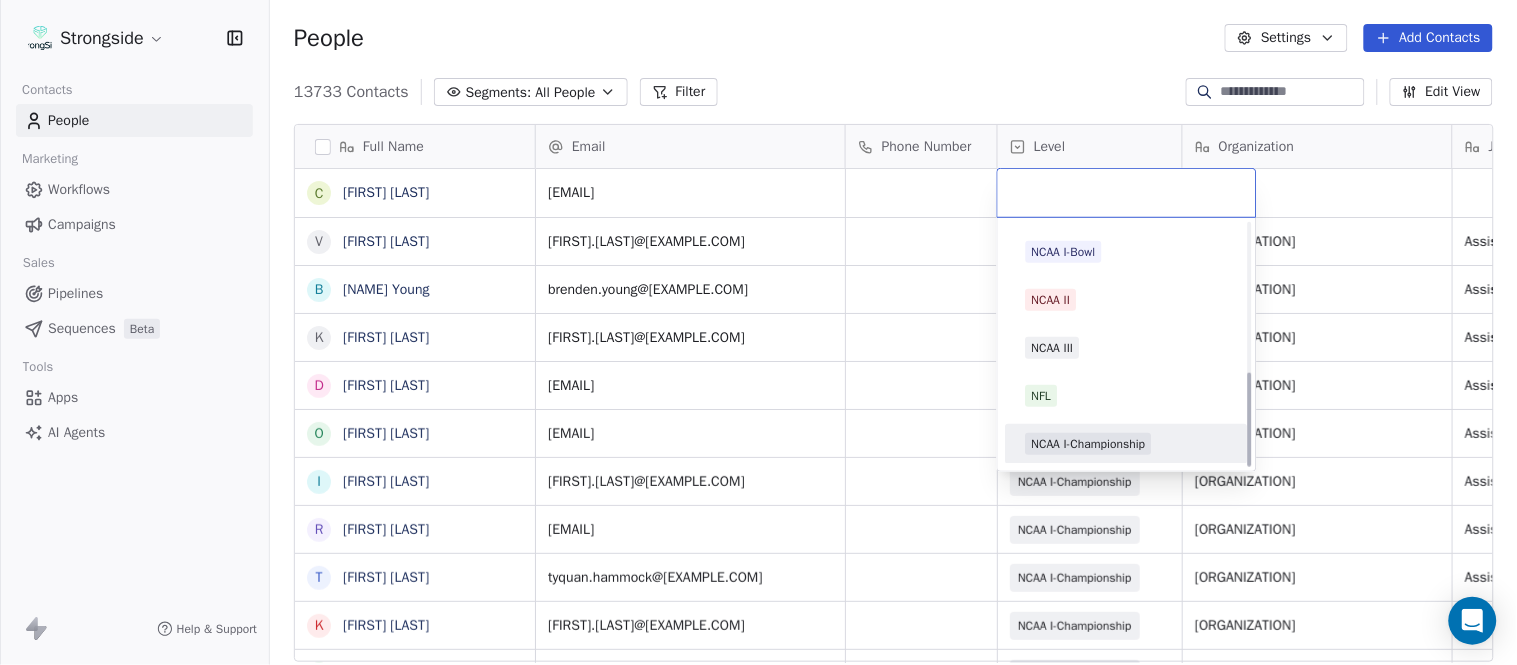 click on "NCAA I-Championship" at bounding box center [1127, 444] 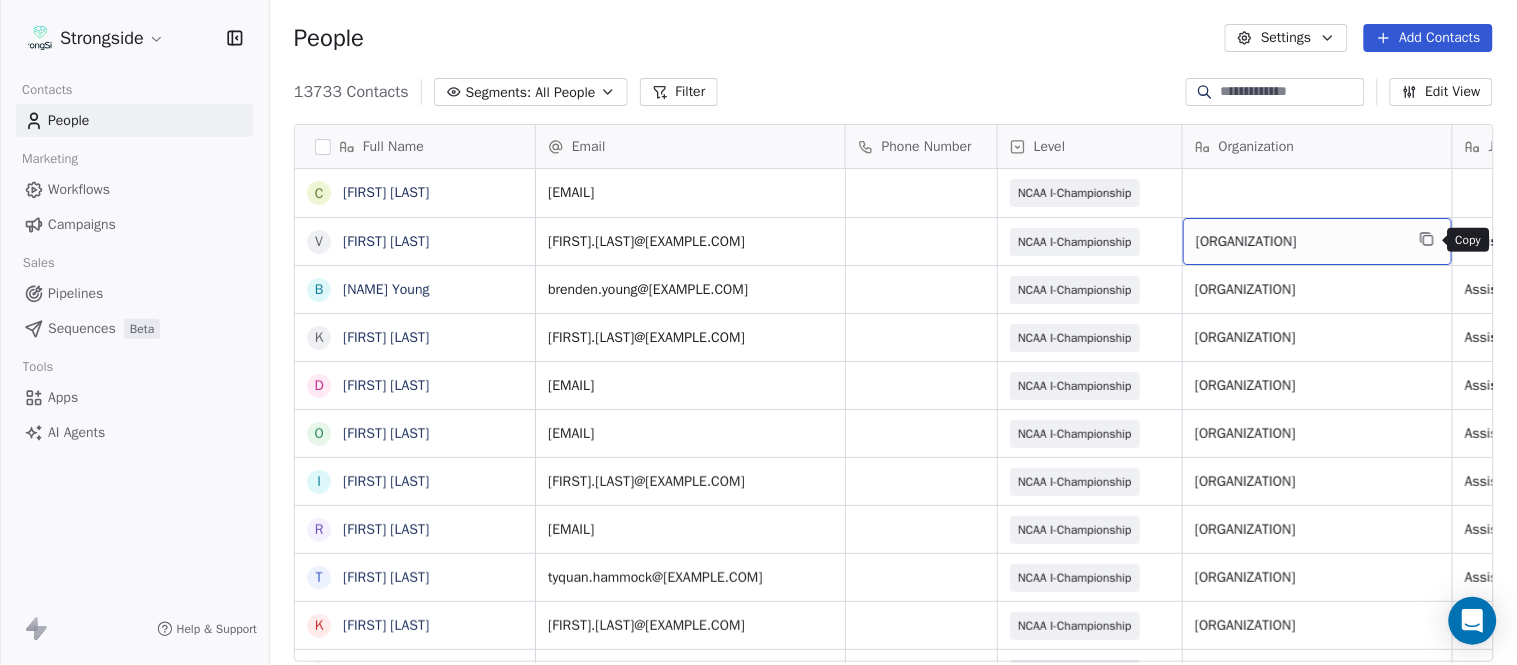 click 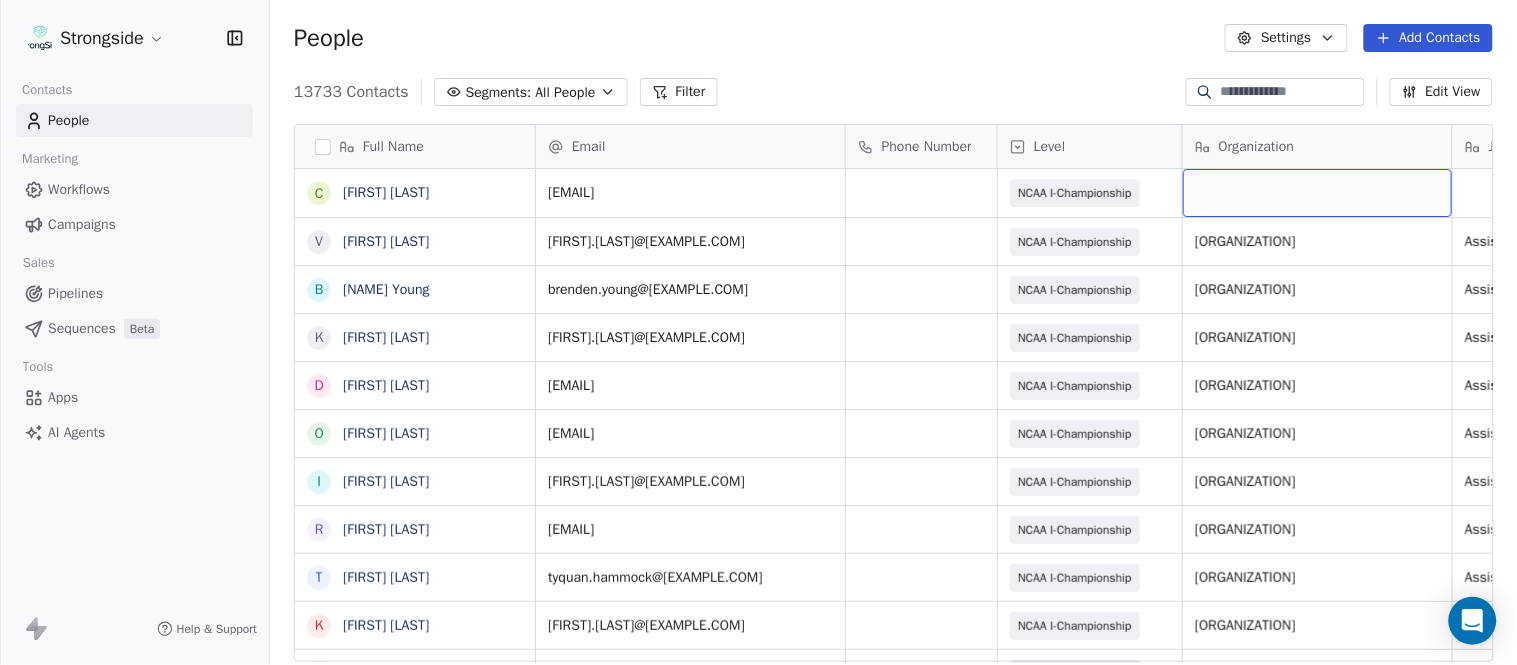 click at bounding box center [1317, 193] 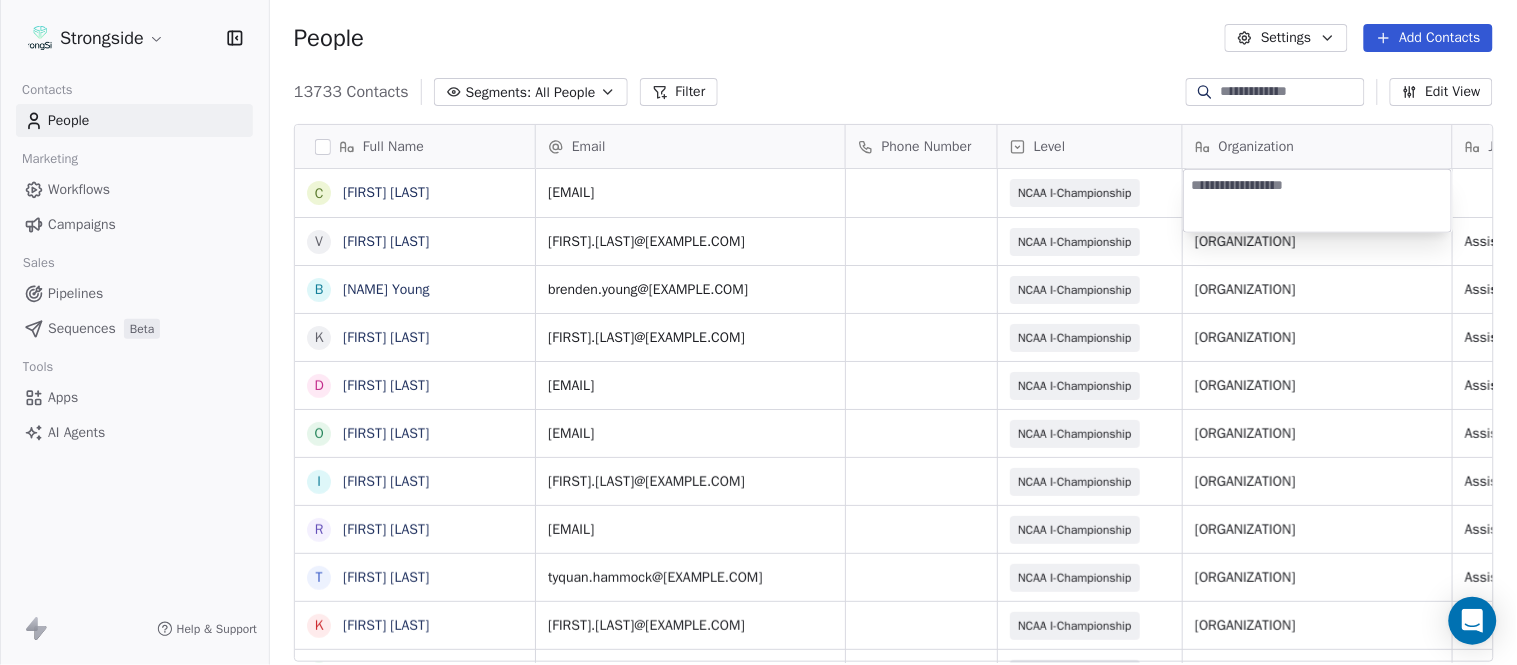 type on "**********" 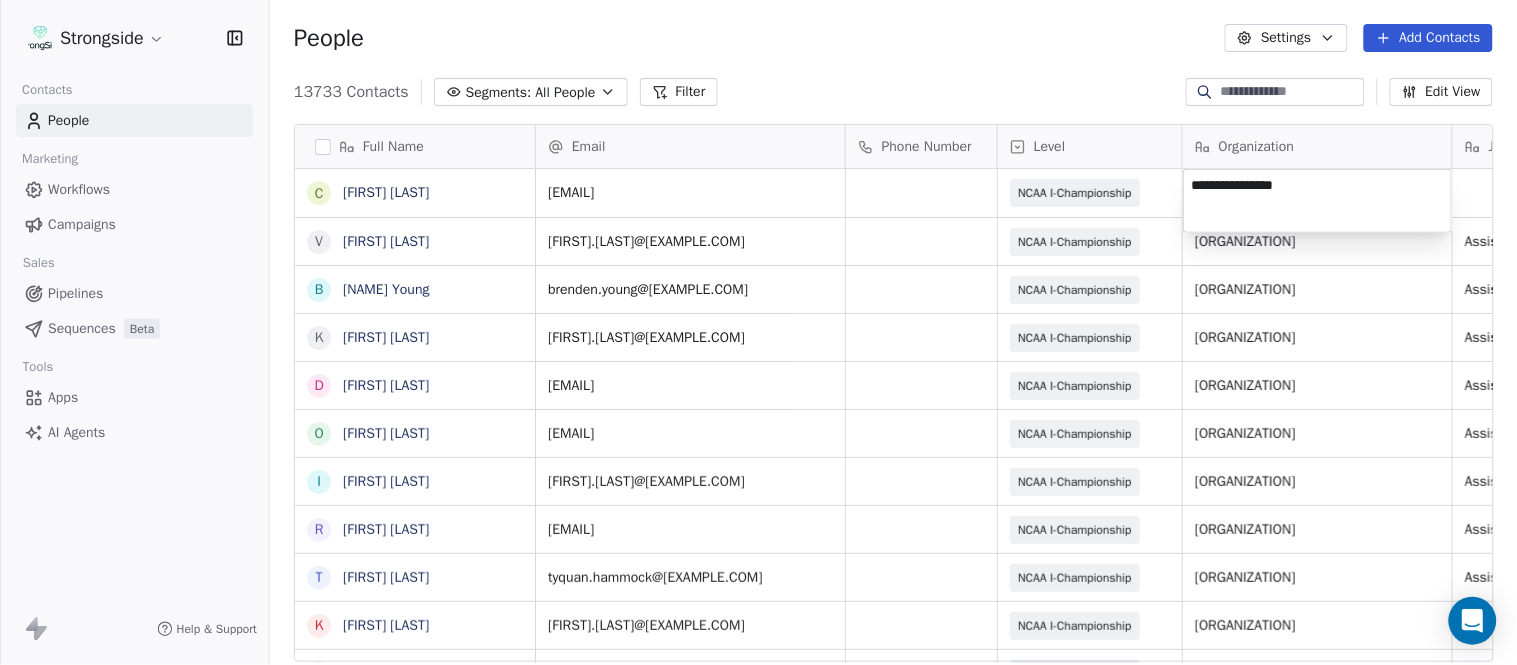 click on "Strongside Contacts People Marketing Workflows Campaigns Sales Pipelines Sequences Beta Tools Apps AI Agents Help & Support People Settings Add Contacts 13733 Contacts Segments: All People Filter Edit View Tag Add to Sequence Export Full Name C [FIRST] [LAST] V [FIRST] [LAST] B [FIRST] [LAST] K [FIRST] [LAST] D [FIRST] [LAST] O [FIRST] [LAST] I [FIRST] [LAST] R [FIRST] [LAST] T [FIRST] [LAST] K [FIRST] [LAST] J [FIRST] [LAST] T [FIRST] [LAST] S [FIRST] [LAST] D Dr. [LAST] [LAST] P [FIRST] [LAST] J [FIRST] [LAST] A [FIRST] [LAST] R [FIRST] [LAST] E [FIRST] [LAST] J [FIRST] [LAST] T [FIRST] [LAST] B [FIRST] [LAST] C [FIRST] [LAST] S [FIRST] [LAST] A [FIRST] [LAST] J [FIRST] [LAST] A [FIRST] [LAST] J [FIRST] [LAST] E [FIRST] [LAST] Email Phone Number Level Organization Job Title Tags Created Date BST Status [FIRST].[LAST]@[EXAMPLE.COM] NCAA I-Championship Aug 08, 2025 12:07 PM [FIRST].[LAST]@[EXAMPLE.COM] NCAA I-Championship LONG ISLAND UNIV Assistant Coach Aug 08, 2025 12:07 PM [FIRST].[LAST]@[EXAMPLE.COM] NCAA I-Championship Assistant Coach" at bounding box center (758, 332) 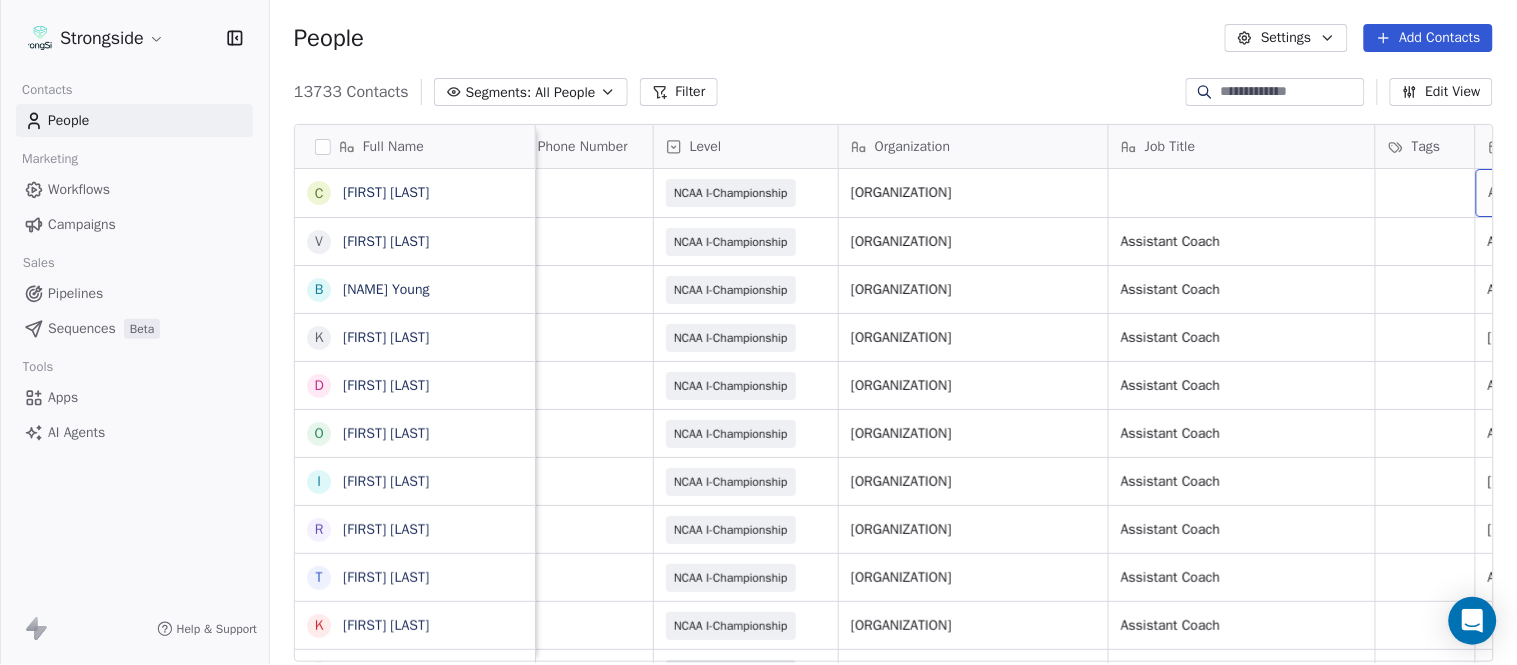 scroll, scrollTop: 0, scrollLeft: 528, axis: horizontal 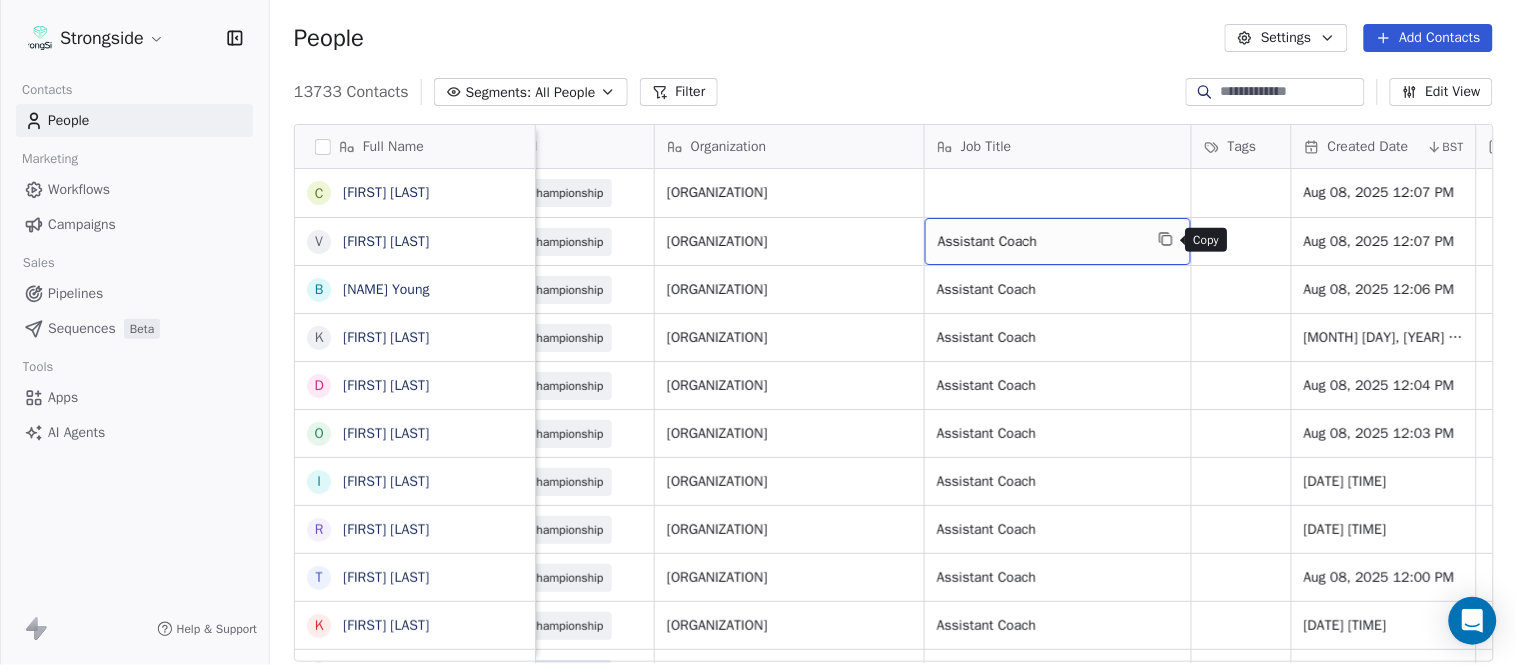 click 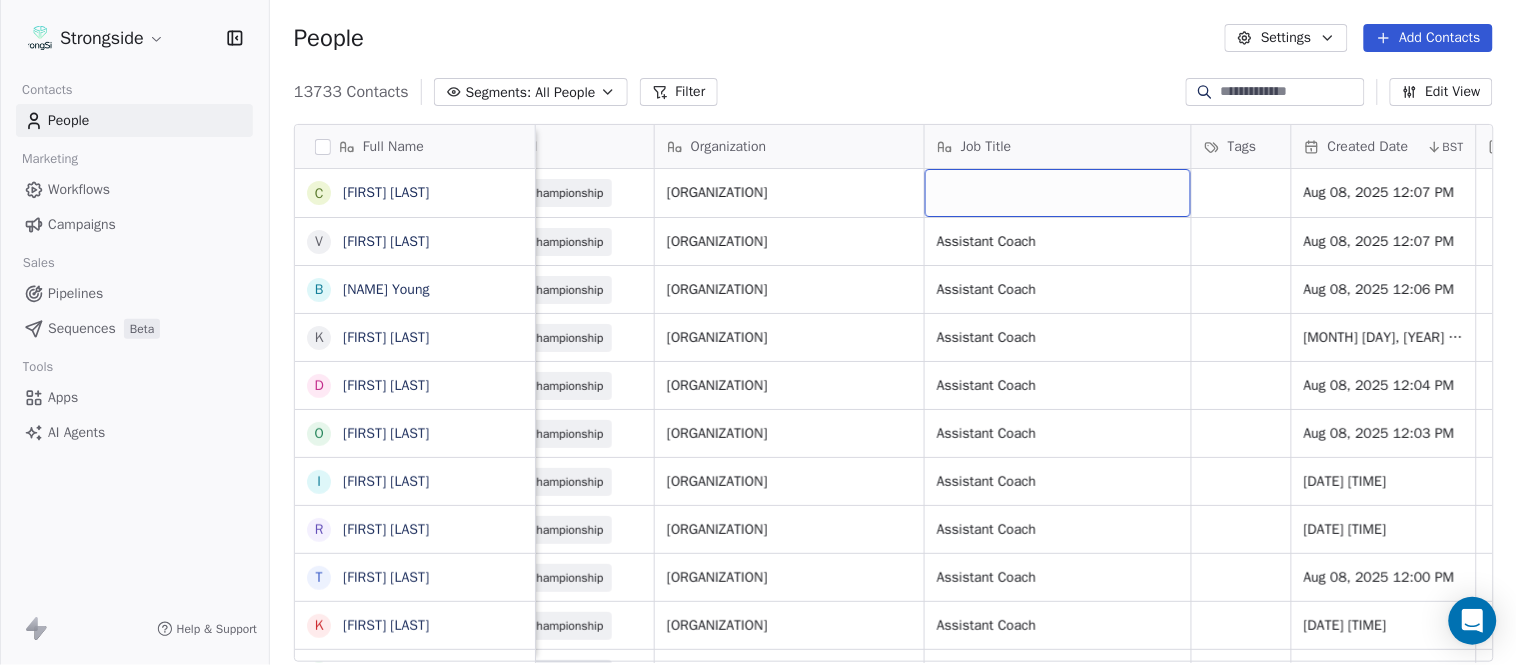 click at bounding box center [1058, 193] 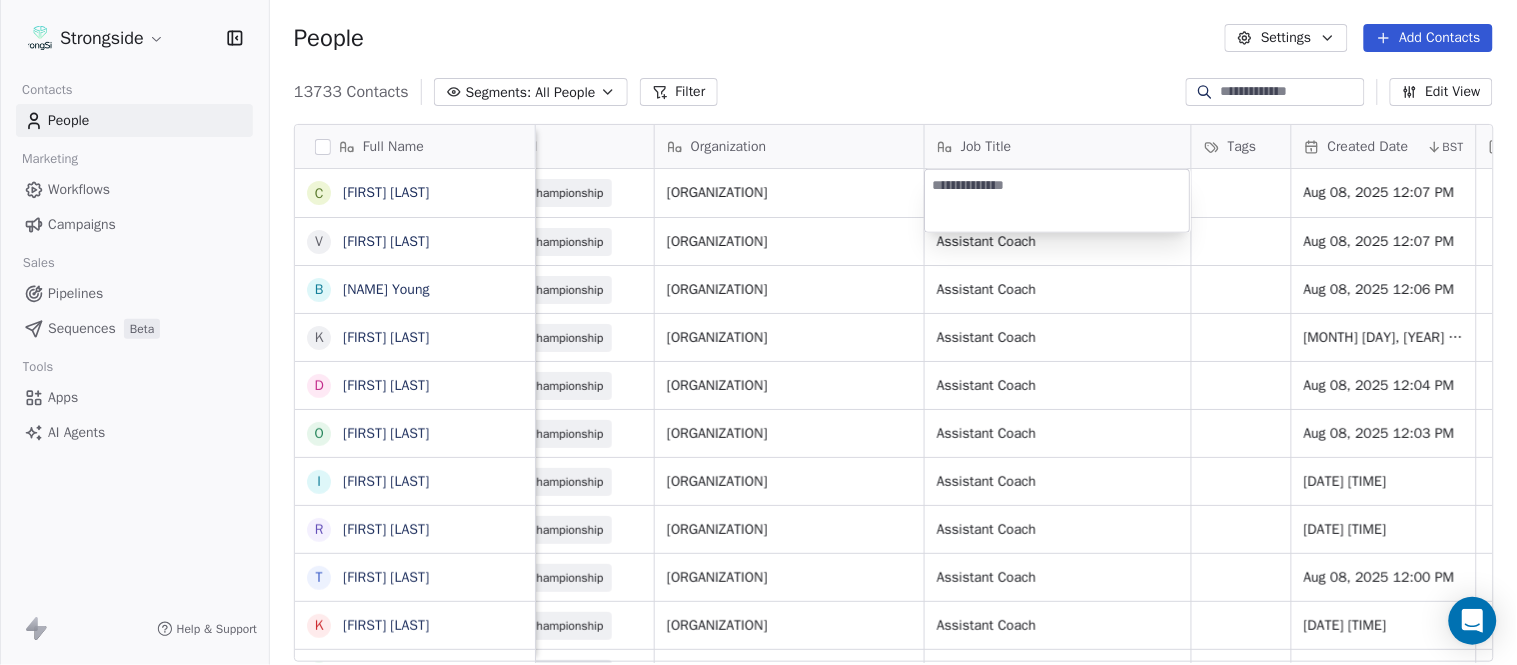 type on "**********" 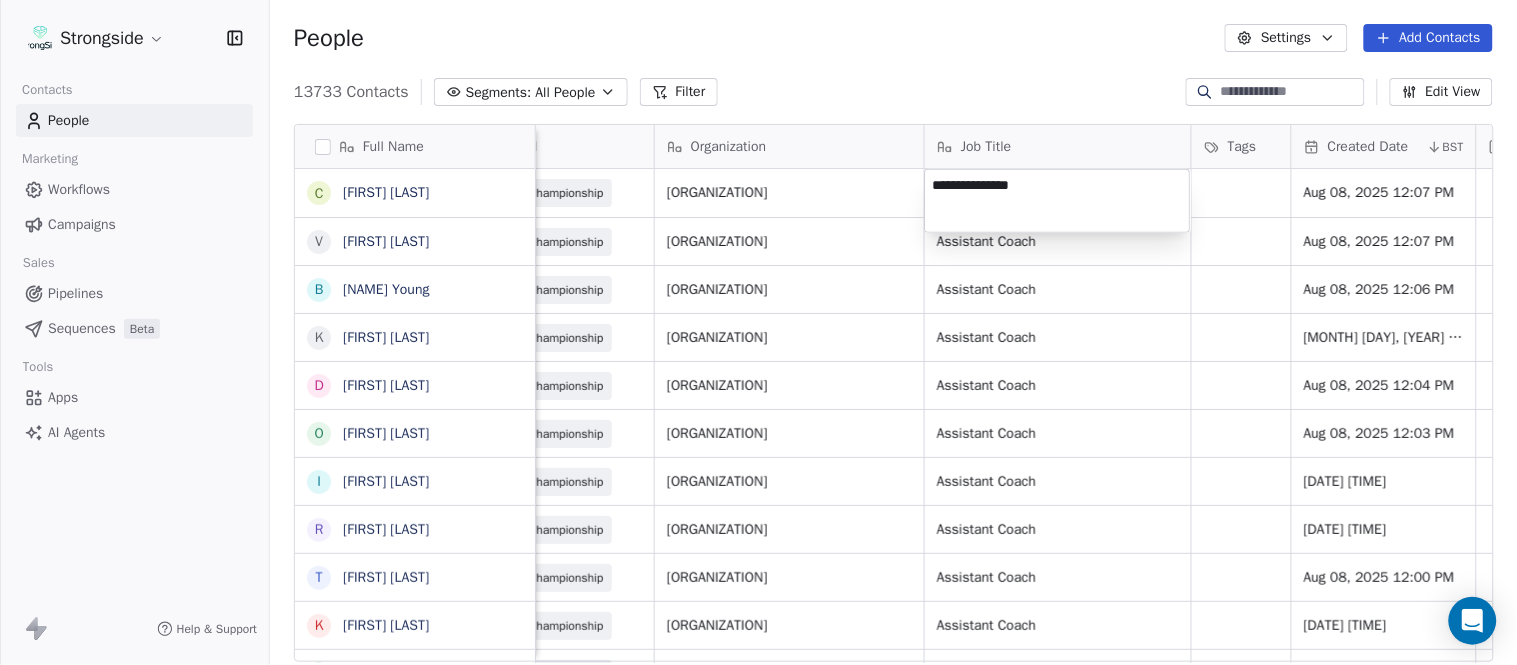 click on "Strongside Contacts People Marketing Workflows Campaigns Sales Pipelines Sequences Beta Tools Apps AI Agents Help & Support People Settings Add Contacts 13733 Contacts Segments: All People Filter Edit View Tag Add to Sequence Export Full Name C [FIRST] [LAST] V [FIRST] [LAST] B [FIRST] [LAST] K [FIRST] [LAST] D [FIRST] [LAST] O [FIRST] [LAST] I [FIRST] [LAST] R [FIRST] [LAST] T [FIRST] [LAST] K [FIRST] [LAST] J [FIRST] [LAST] T [FIRST] [LAST] S [FIRST] [LAST] D [FIRST] [LAST] P [FIRST] [LAST] J [FIRST] [LAST] A [FIRST] [LAST] R [FIRST] [LAST] E [FIRST] [LAST] J [FIRST] [LAST] T [FIRST] [LAST] B [FIRST] [LAST] C [FIRST] [LAST] S [FIRST] [LAST] A [FIRST] [LAST] J [FIRST] [LAST] A [FIRST] [LAST] J [FIRST] [LAST] E [FIRST] [LAST] Email Phone Number Level Organization Job Title Tags Created Date BST caleb.nartey@[EXAMPLE.COM] NCAA I-Championship LONG ISLAND UNIV Aug 08, 2025 12:07 PM vance.thompson@[EXAMPLE.COM] NCAA I-Championship LONG ISLAND UNIV Assistant Coach SID" at bounding box center (758, 332) 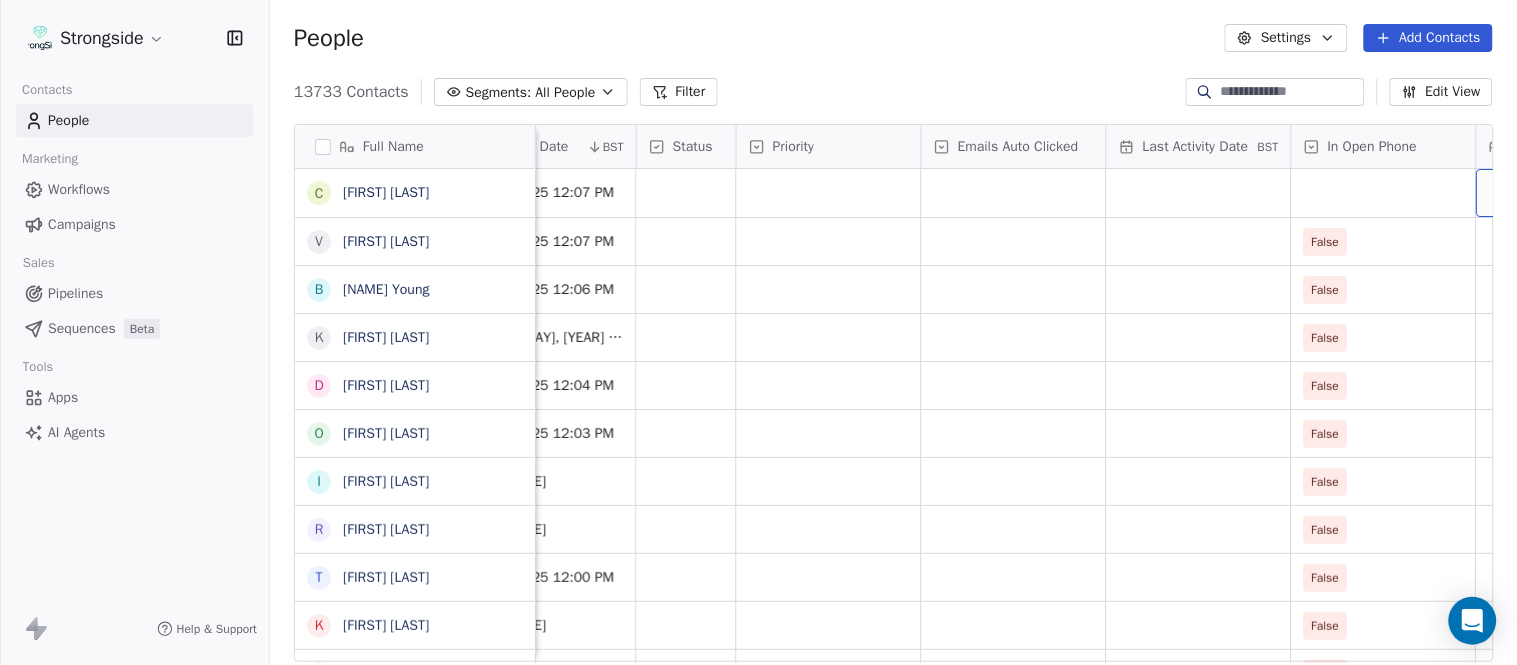 scroll, scrollTop: 0, scrollLeft: 1554, axis: horizontal 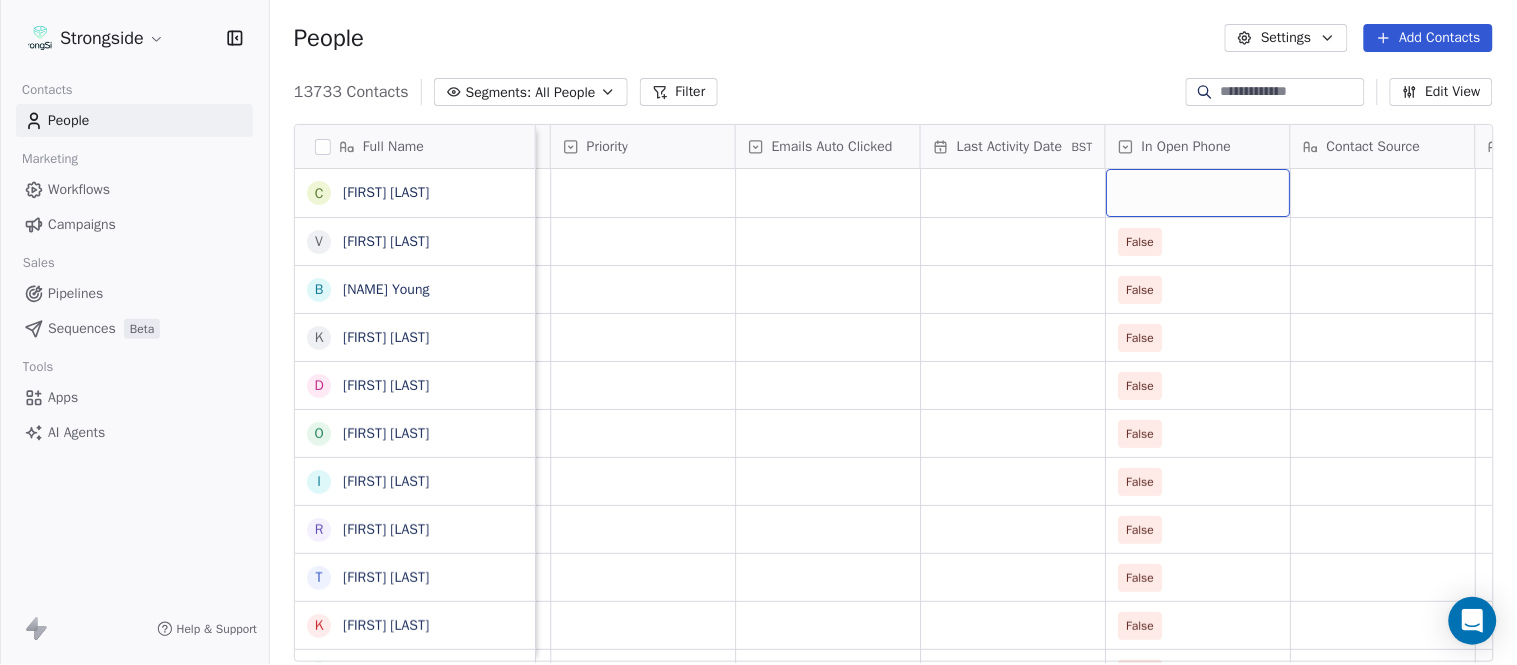 click at bounding box center (1198, 193) 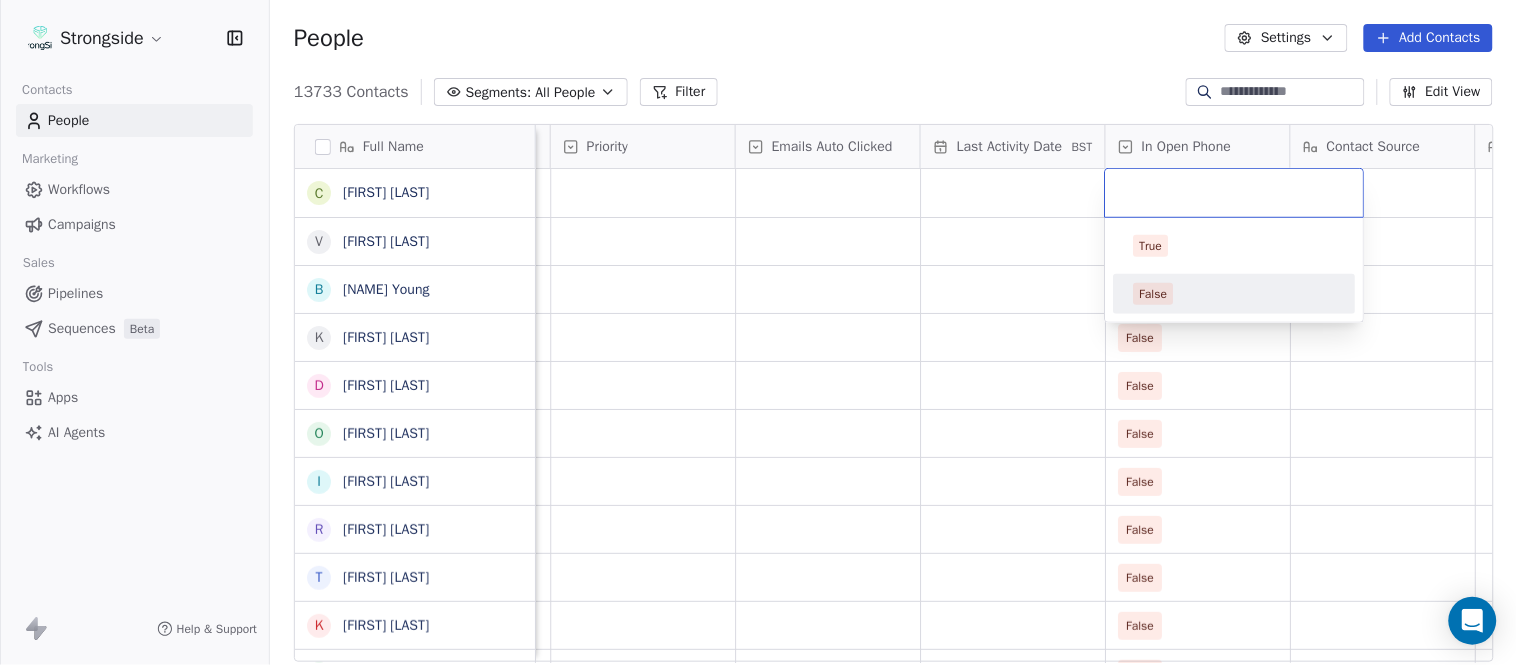 click on "False" at bounding box center [1235, 294] 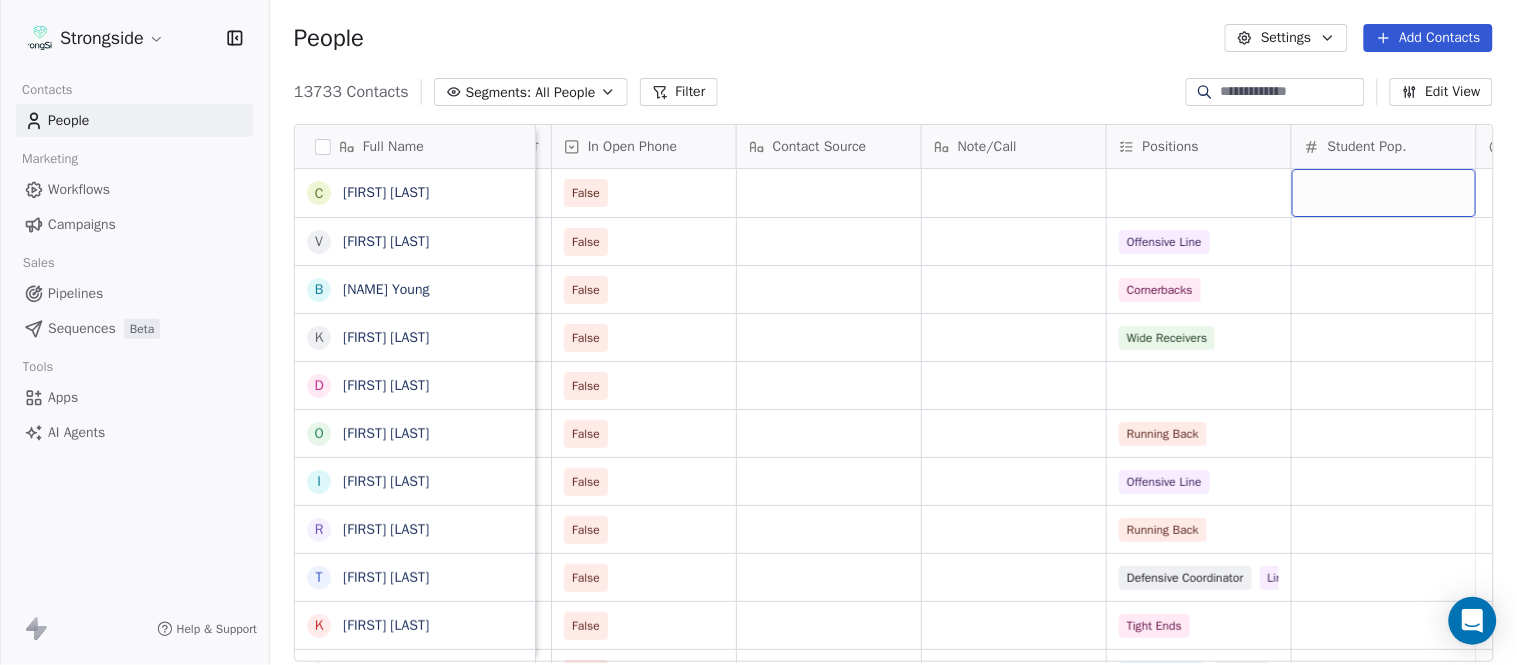 scroll, scrollTop: 0, scrollLeft: 2294, axis: horizontal 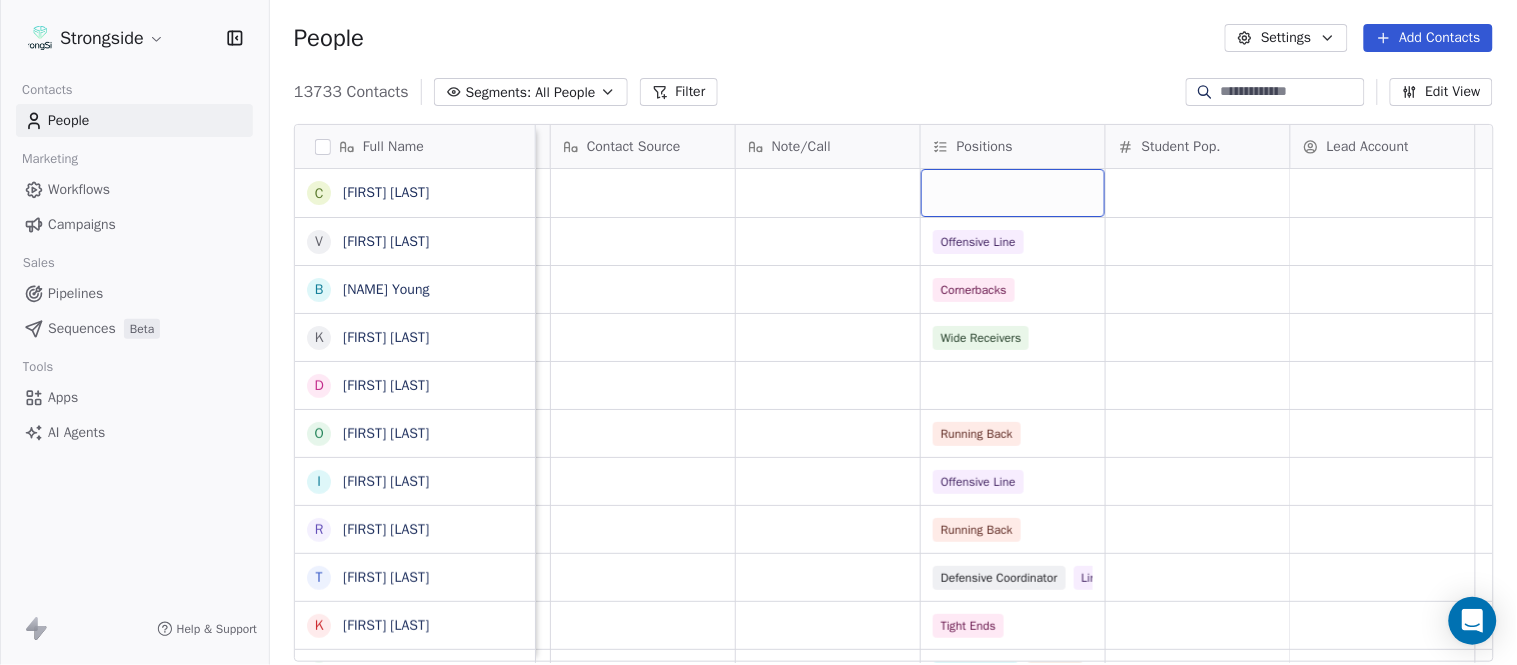 click at bounding box center [1013, 193] 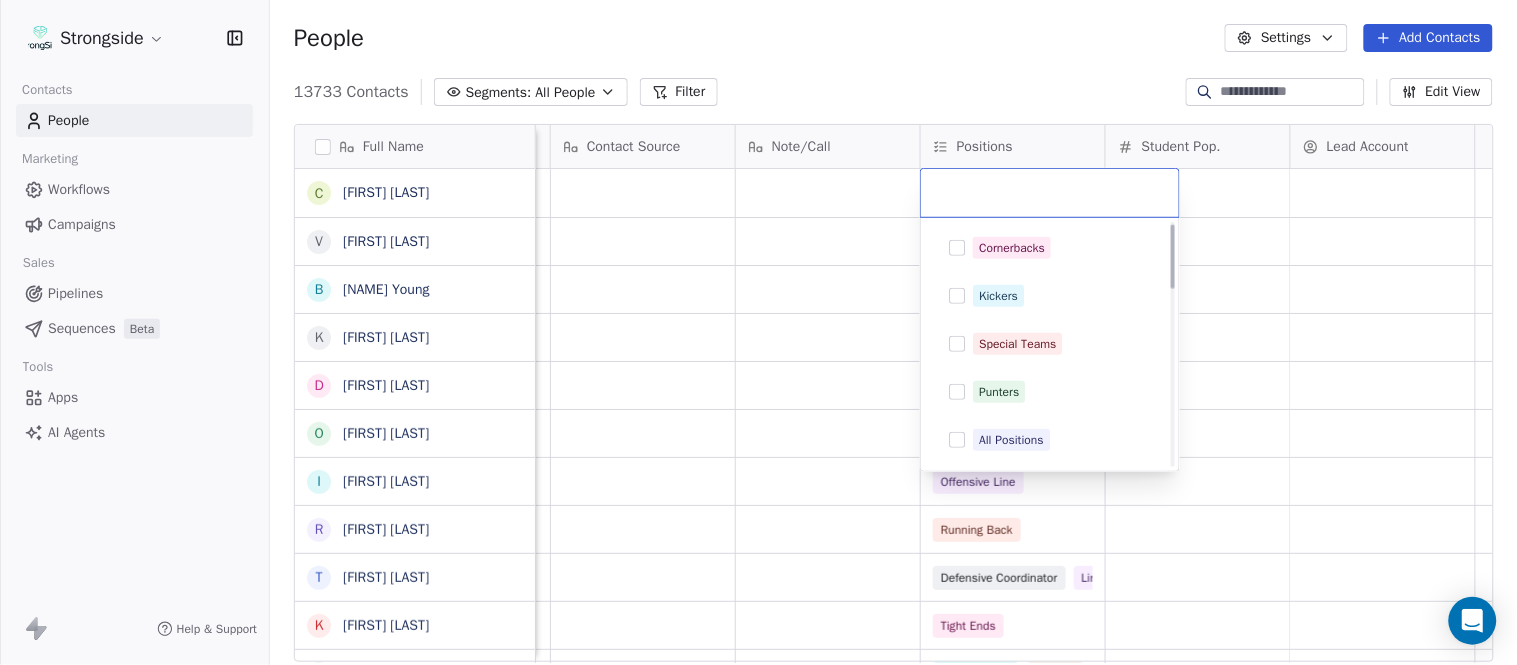 scroll, scrollTop: 0, scrollLeft: 0, axis: both 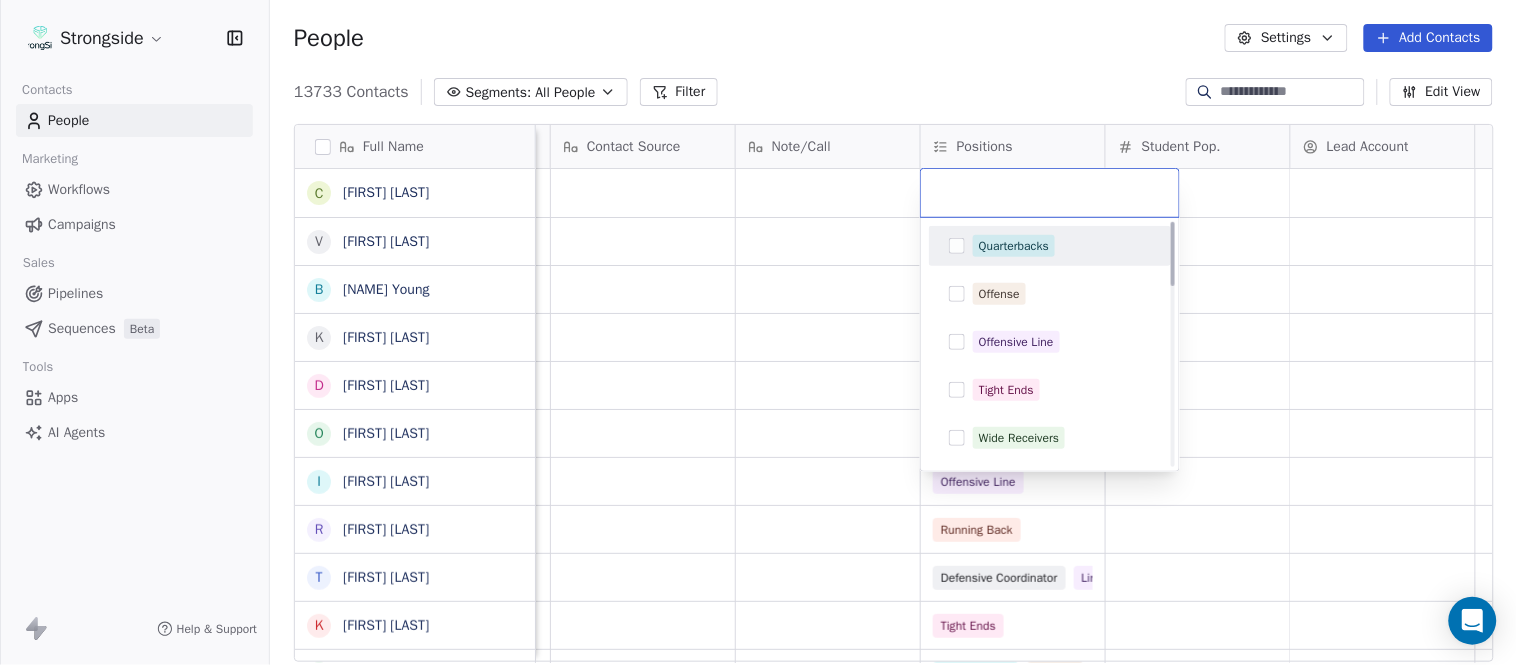 click on "Quarterbacks" at bounding box center [1050, 246] 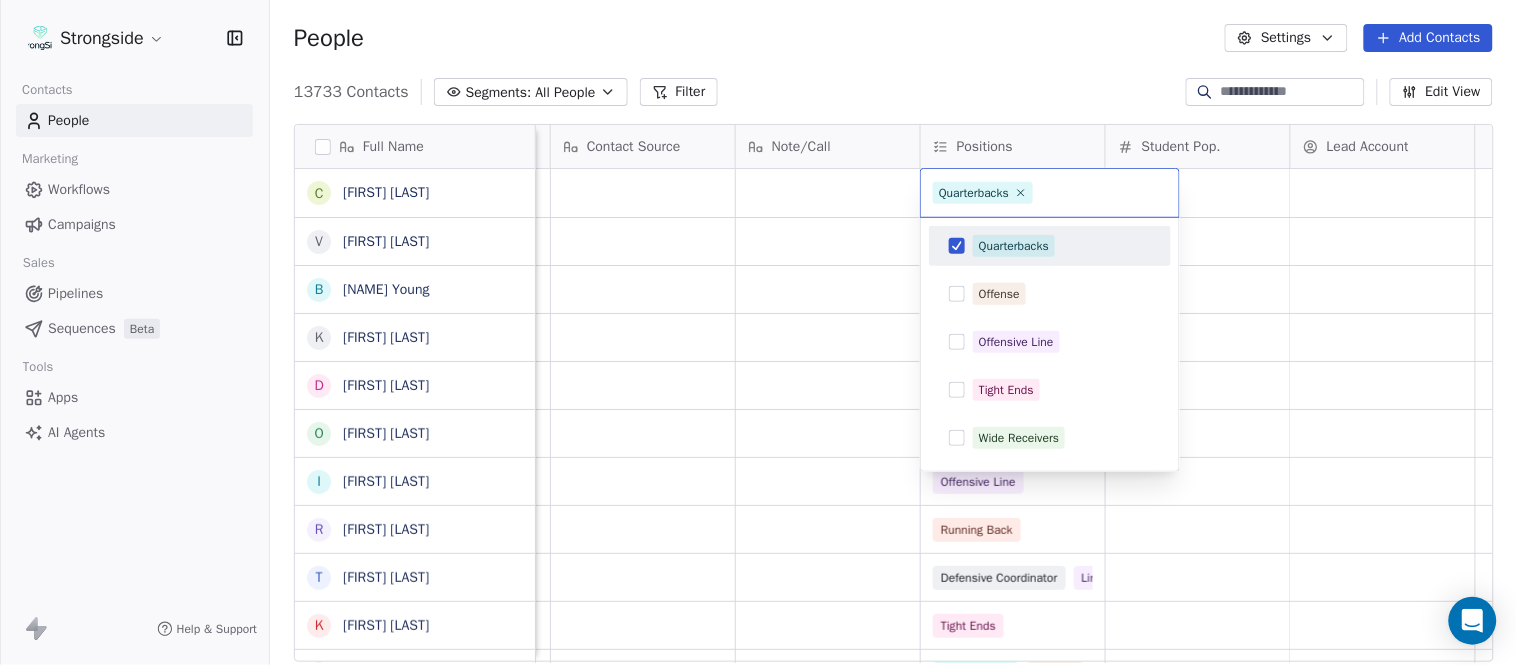 click on "Strongside Contacts People Marketing Workflows Campaigns Sales Pipelines Sequences Beta Tools Apps AI Agents Help & Support People Settings Add Contacts 13733 Contacts Segments: All People Filter Edit View Tag Add to Sequence Export Full Name C [FIRST] [LAST] V [FIRST] [LAST] B [FIRST] [LAST] K [FIRST] [LAST] D [FIRST] [LAST] O [FIRST] [LAST] I [FIRST] [LAST] R [FIRST] [LAST] T [FIRST] [LAST] K [FIRST] [LAST] J [FIRST] [LAST] T [FIRST] [LAST] S [FIRST] [LAST] D [TITLE] [LAST] P [FIRST] [LAST] J [FIRST] [LAST] A [FIRST] [LAST] R [FIRST] [LAST] E [FIRST] [LAST] J [FIRST] [LAST] T [FIRST] [LAST] B [FIRST] [LAST] C [FIRST] [LAST] S [FIRST] [LAST] A [FIRST] [LAST] J [FIRST] [LAST] A [FIRST] [LAST] J [FIRST] [LAST] E [FIRST] [LAST] Priority Emails Auto Clicked Last Activity Date BST In Open Phone Contact Source Note/Call Positions Student Pop. Lead Account False False Offensive Line False Cornerbacks False Wide Receivers False False Running Back False Offensive Line False Running Back False Linebackers" at bounding box center [758, 332] 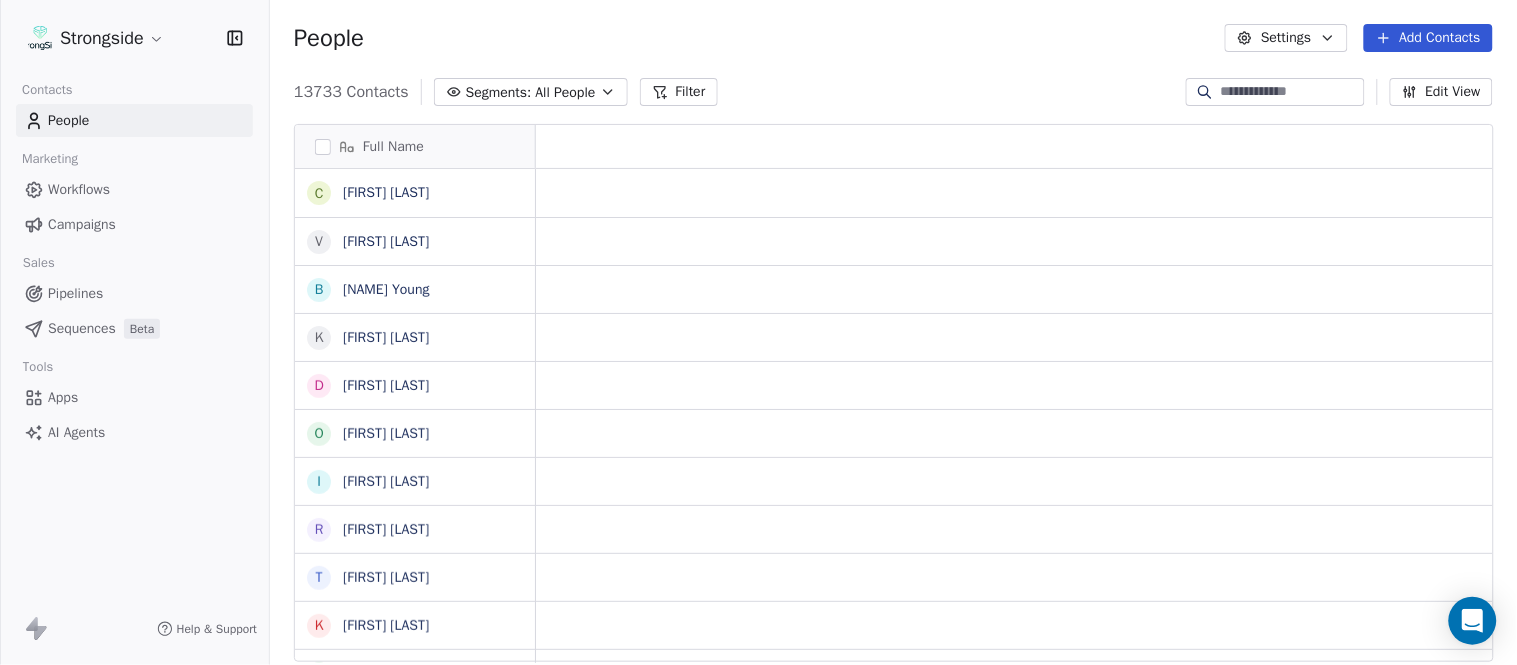 scroll, scrollTop: 0, scrollLeft: 0, axis: both 